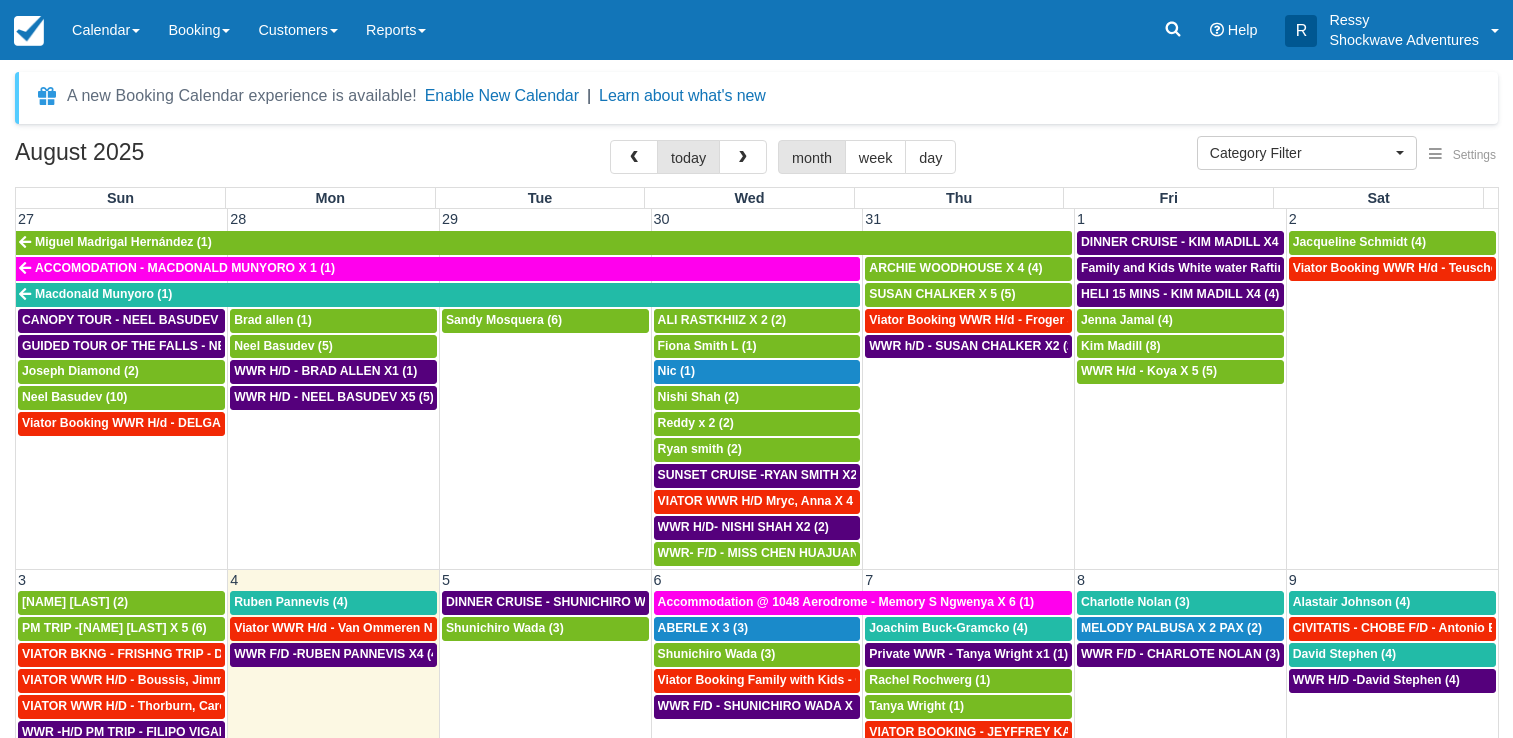 select 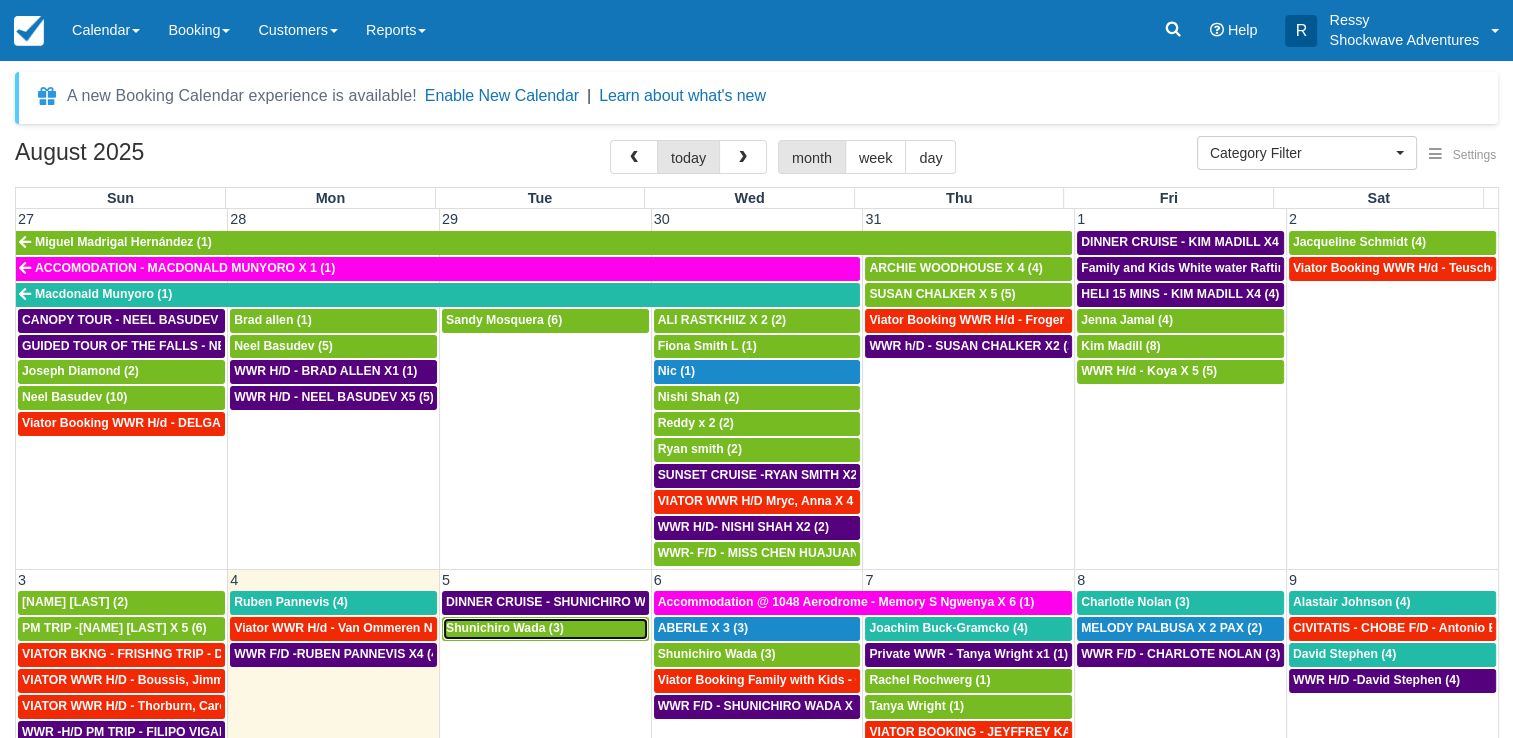click on "Shunichiro Wada (3)" at bounding box center (505, 628) 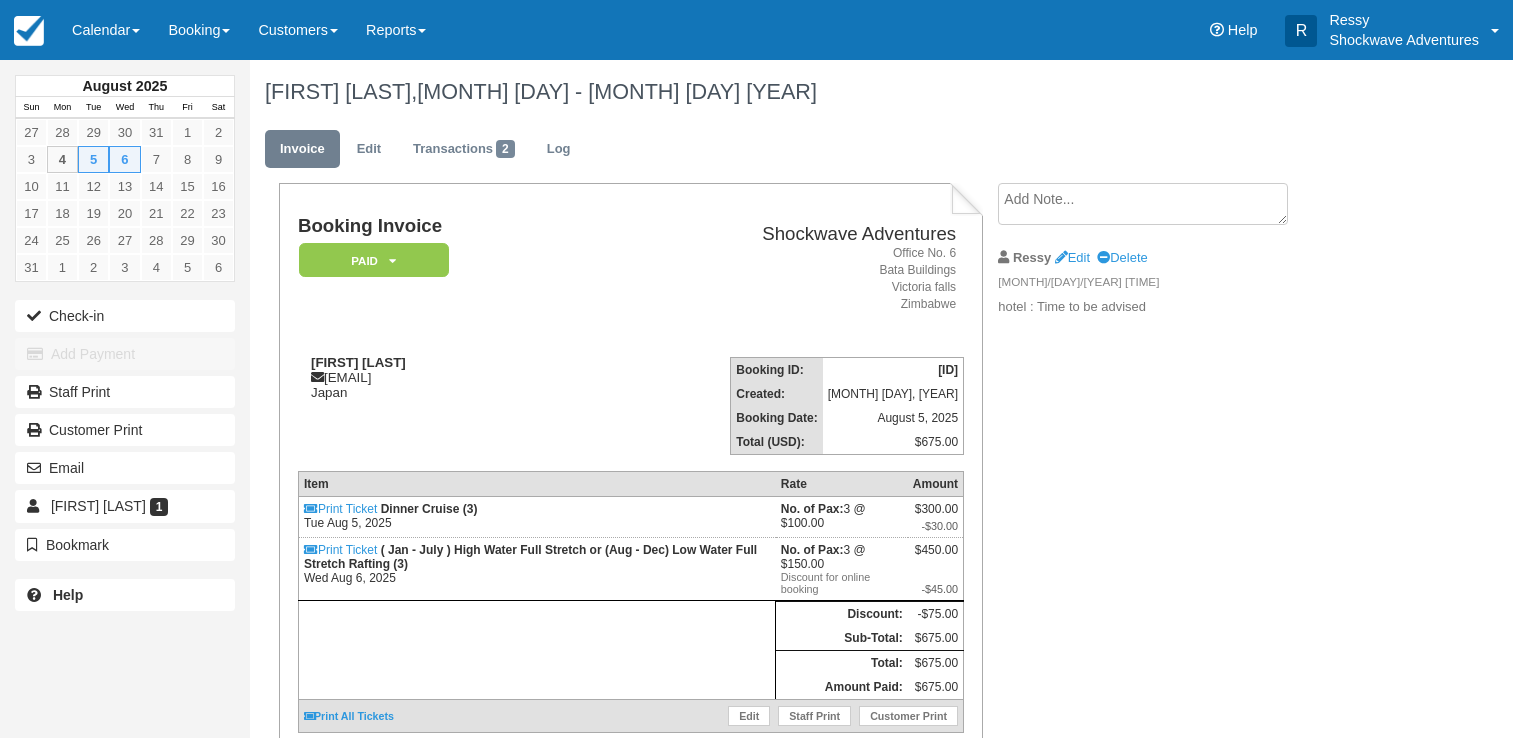 scroll, scrollTop: 0, scrollLeft: 0, axis: both 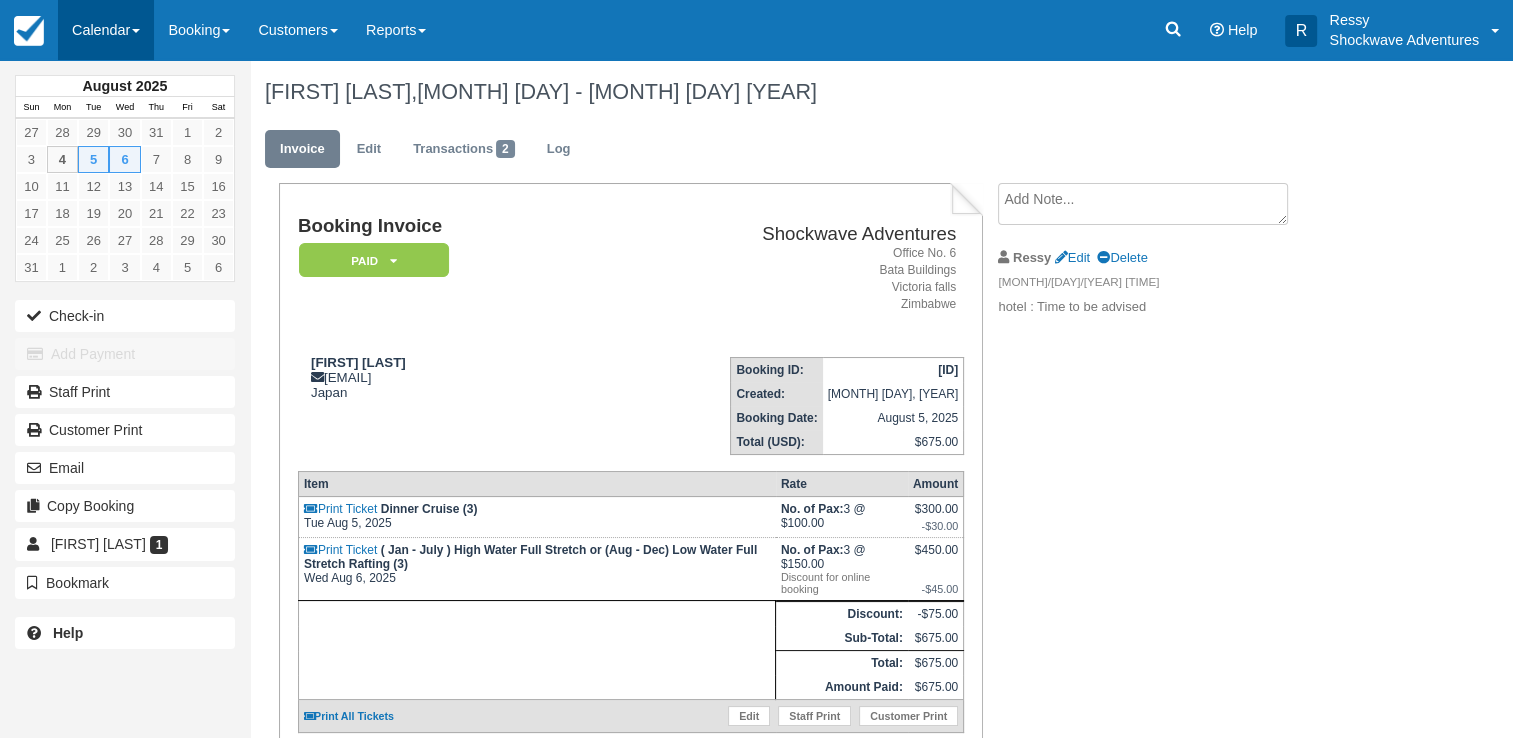 click on "Calendar" at bounding box center [106, 30] 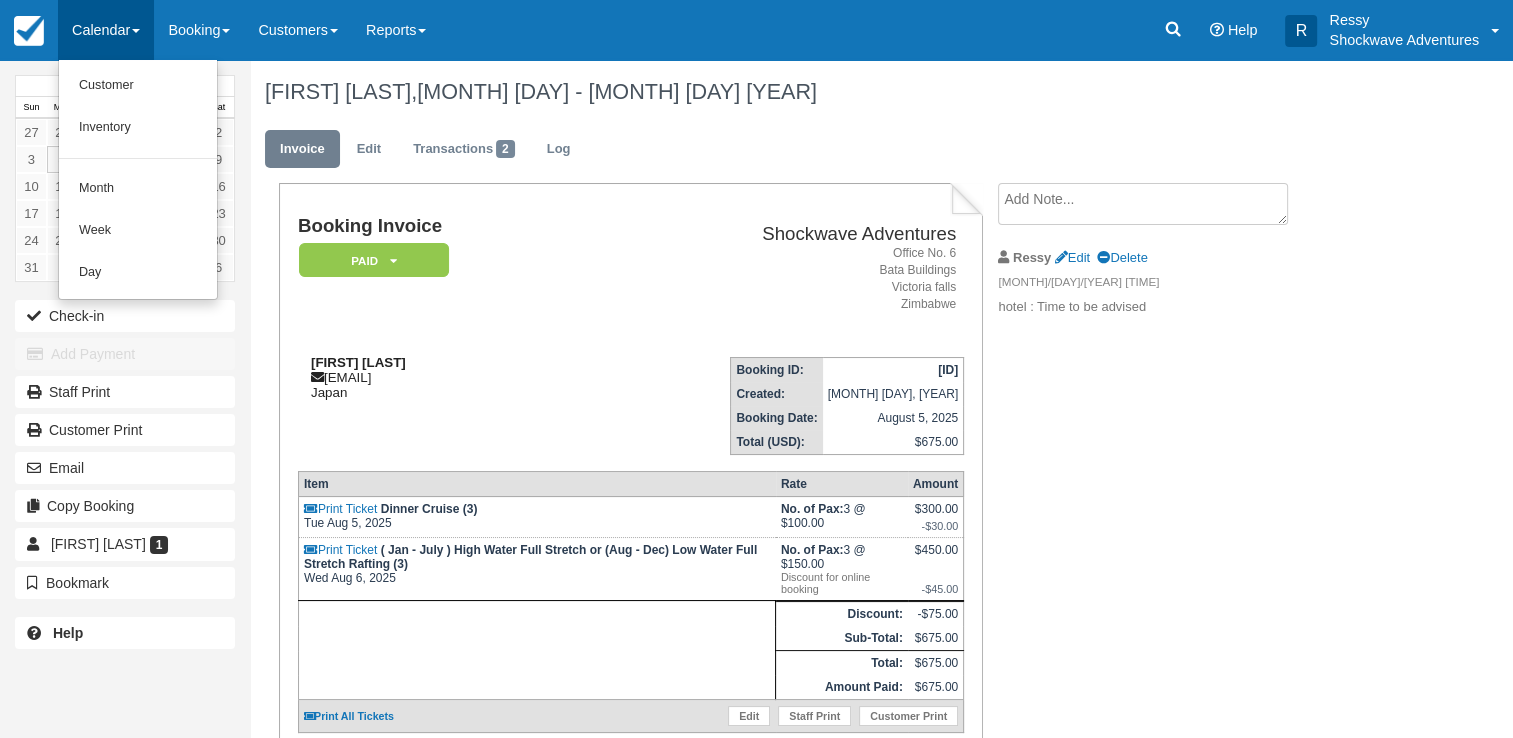 drag, startPoint x: 548, startPoint y: 406, endPoint x: 360, endPoint y: 398, distance: 188.17014 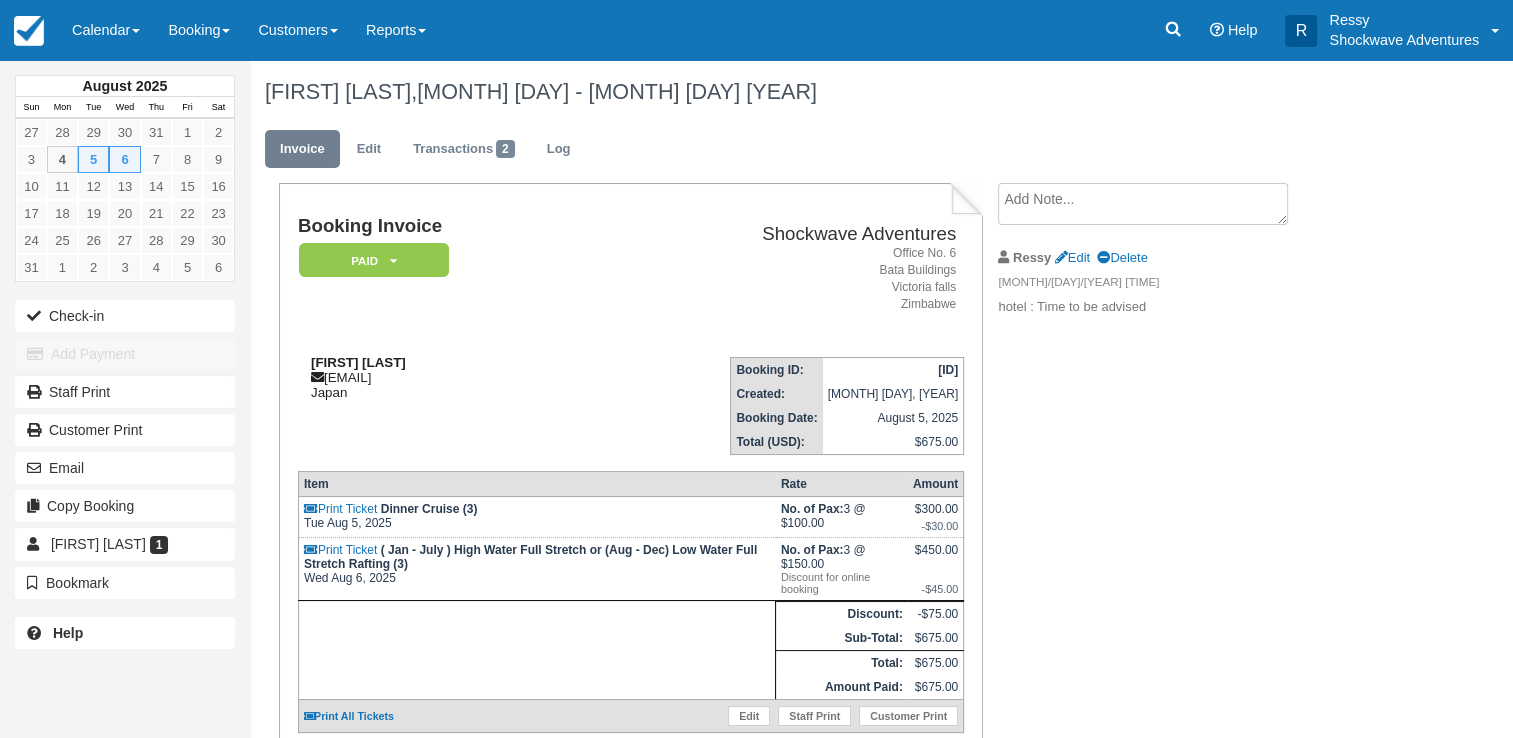 drag, startPoint x: 309, startPoint y: 358, endPoint x: 437, endPoint y: 364, distance: 128.14055 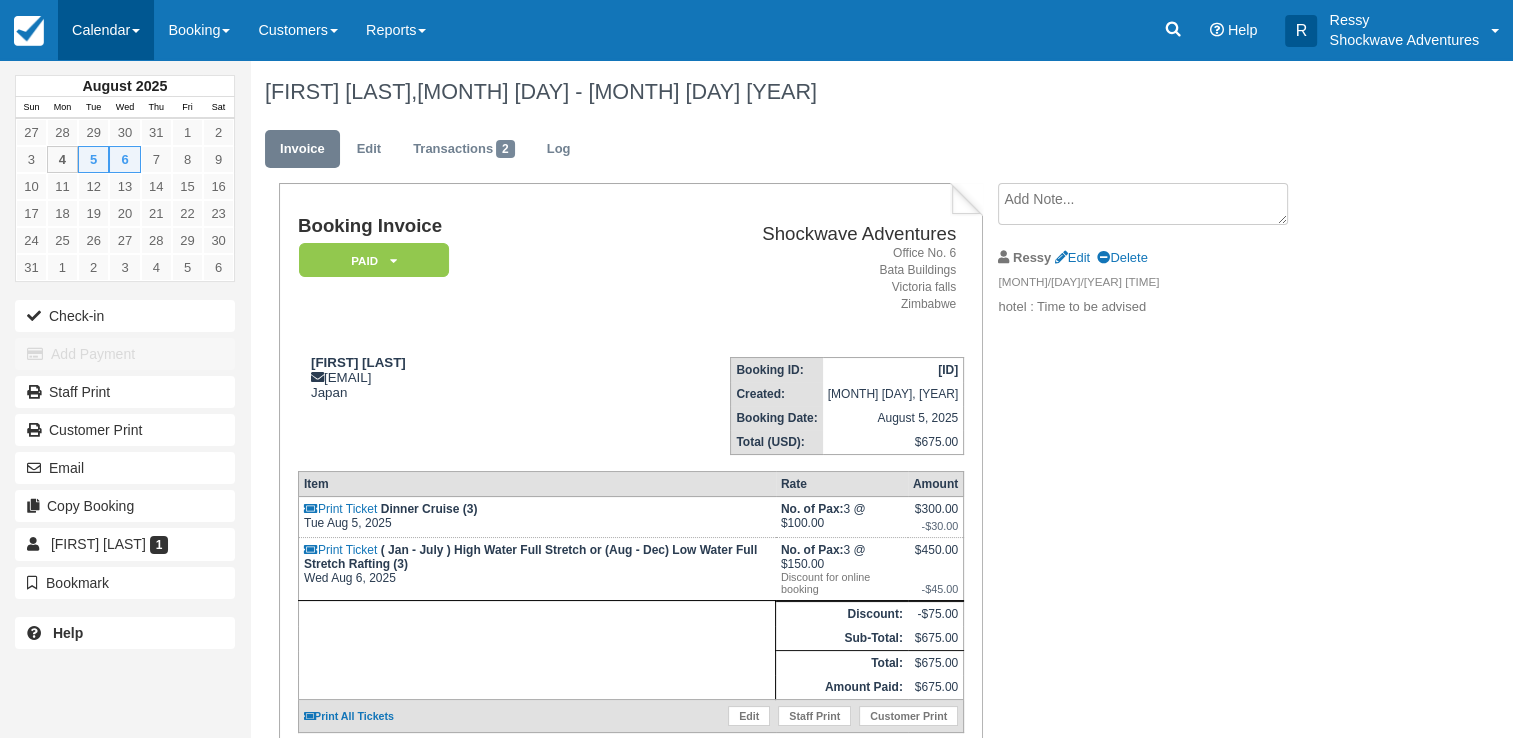 click on "Calendar" at bounding box center [106, 30] 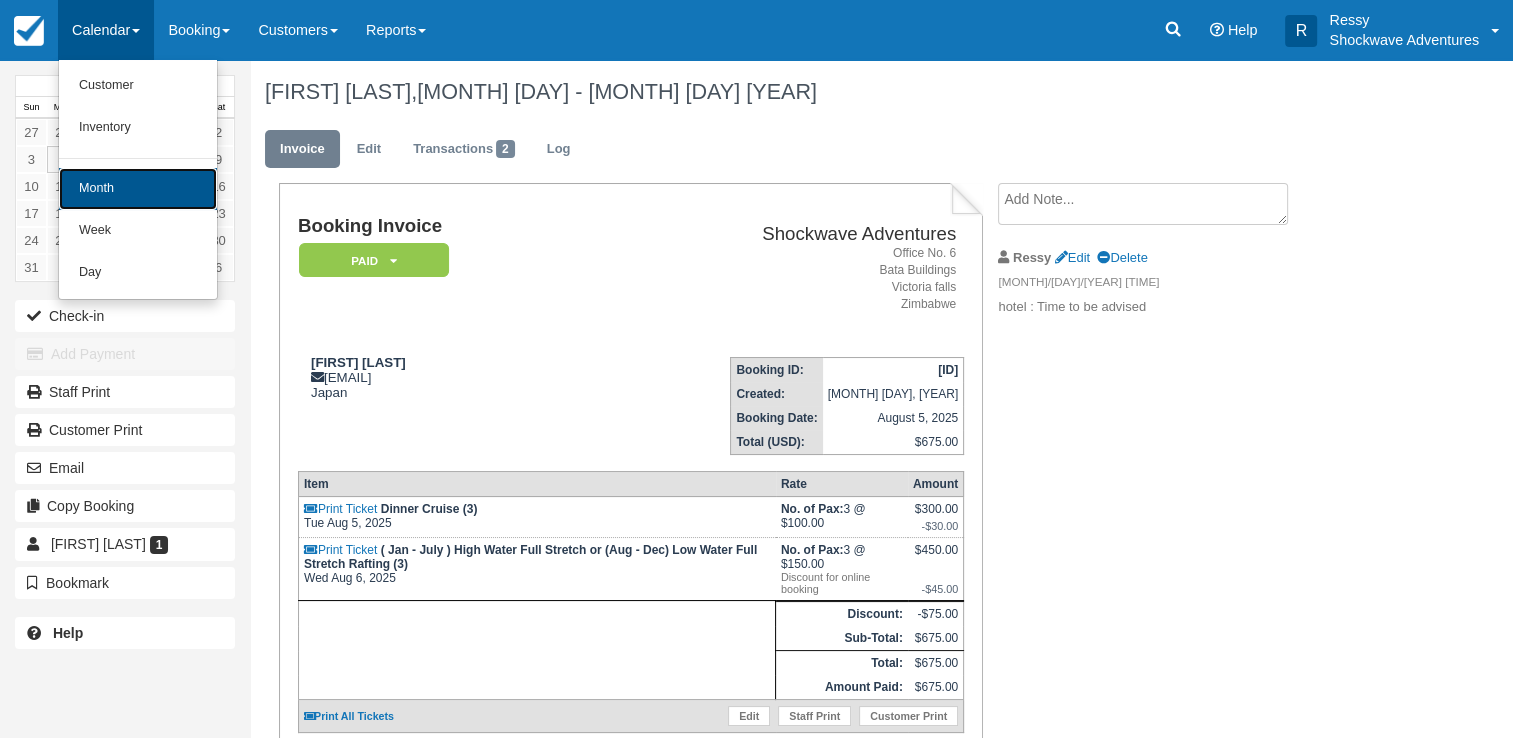 click on "Month" at bounding box center (138, 189) 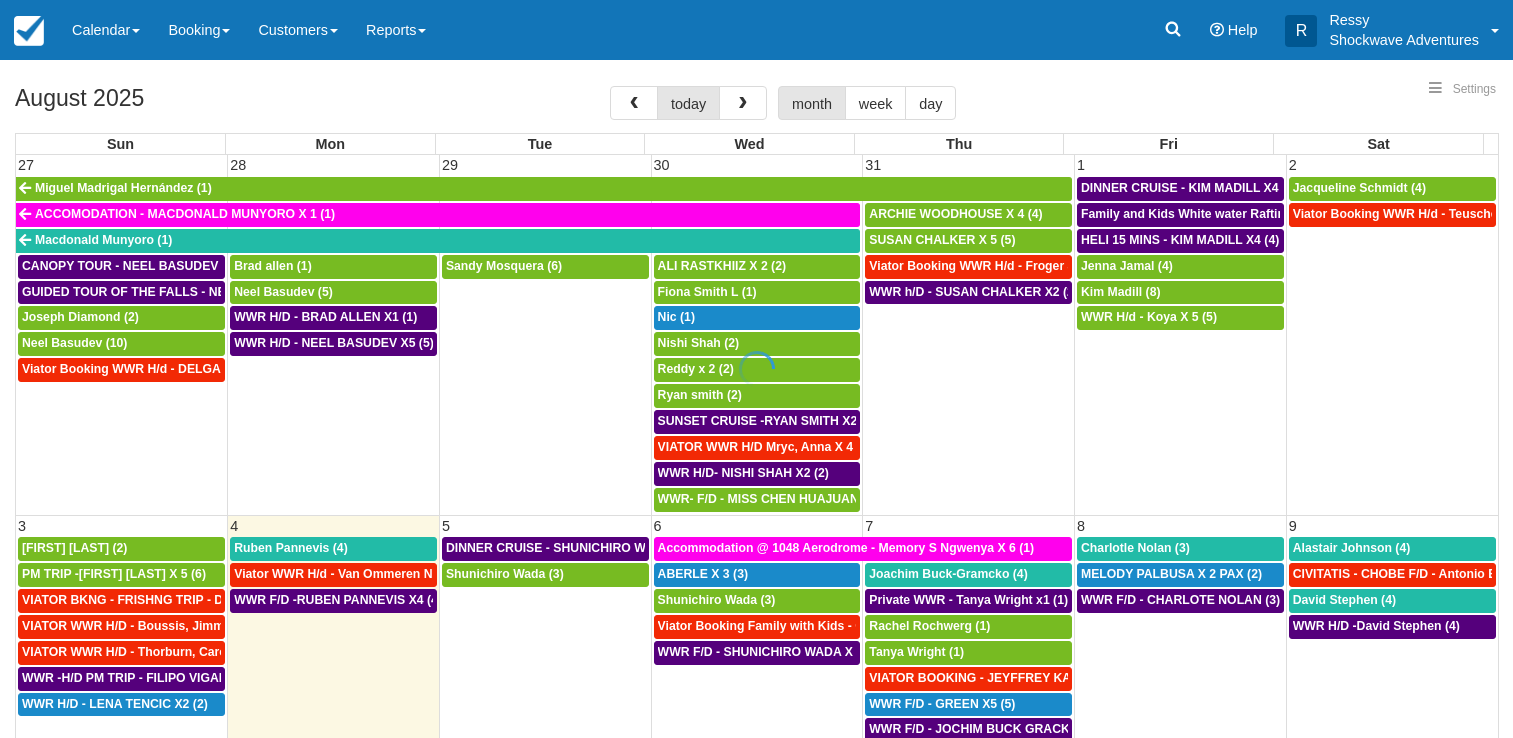 select 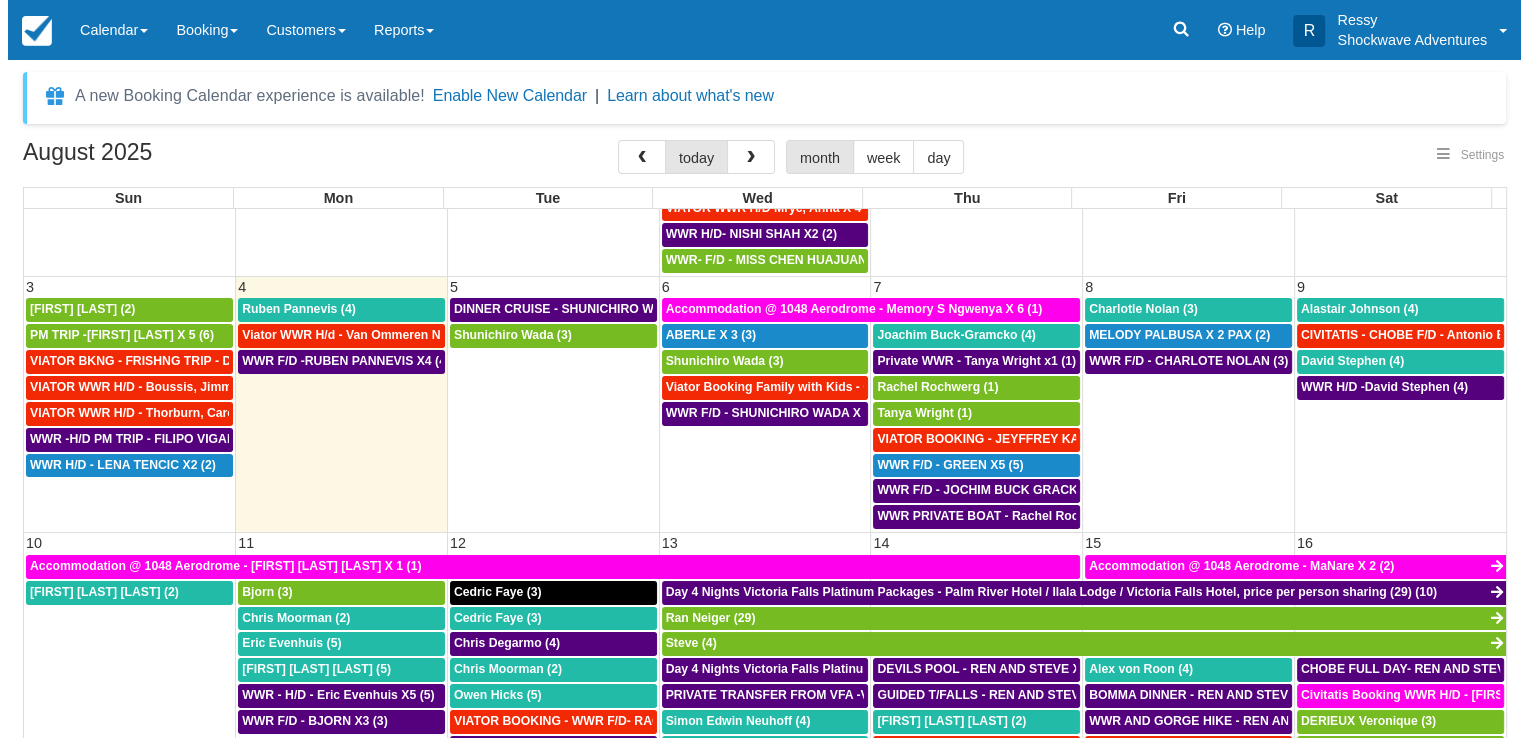 scroll, scrollTop: 300, scrollLeft: 0, axis: vertical 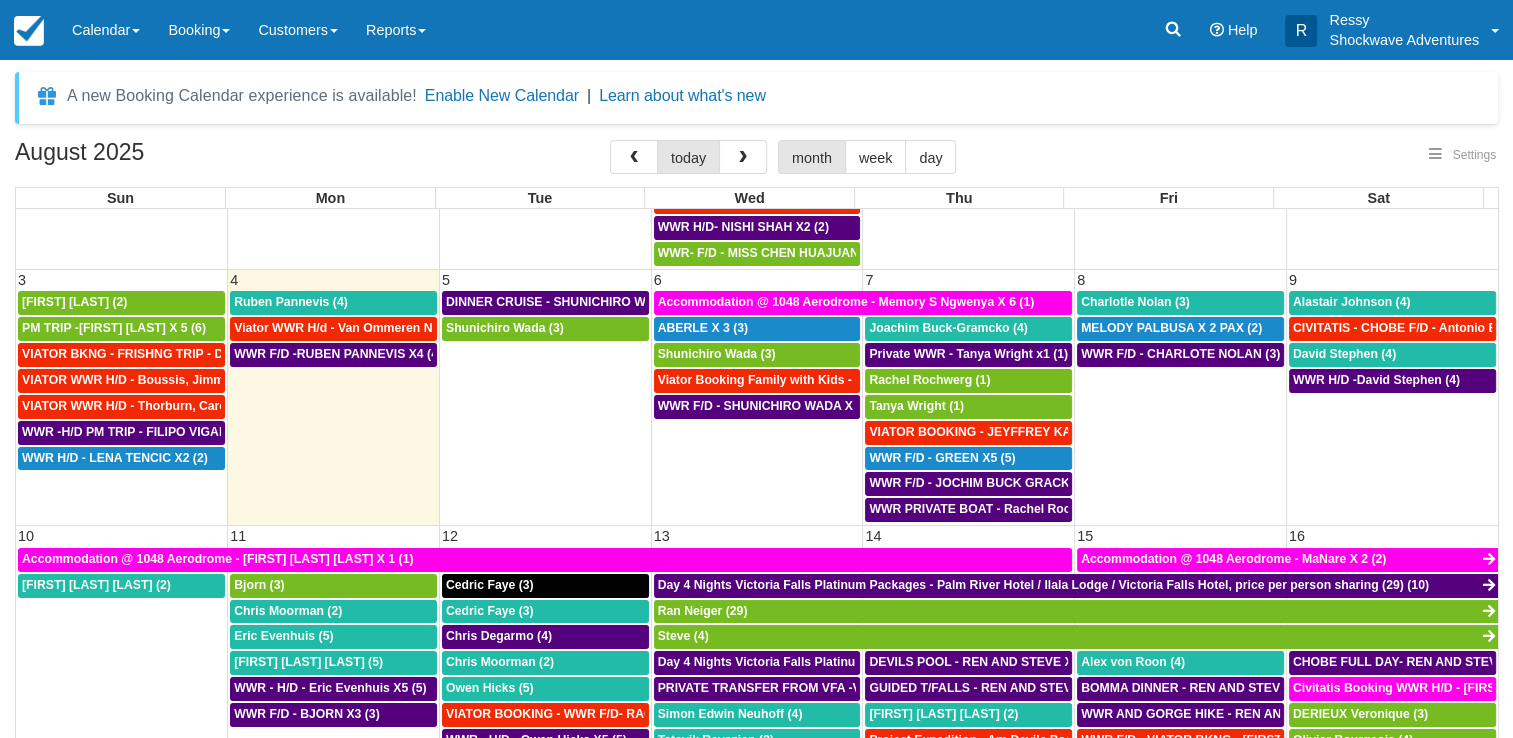 select 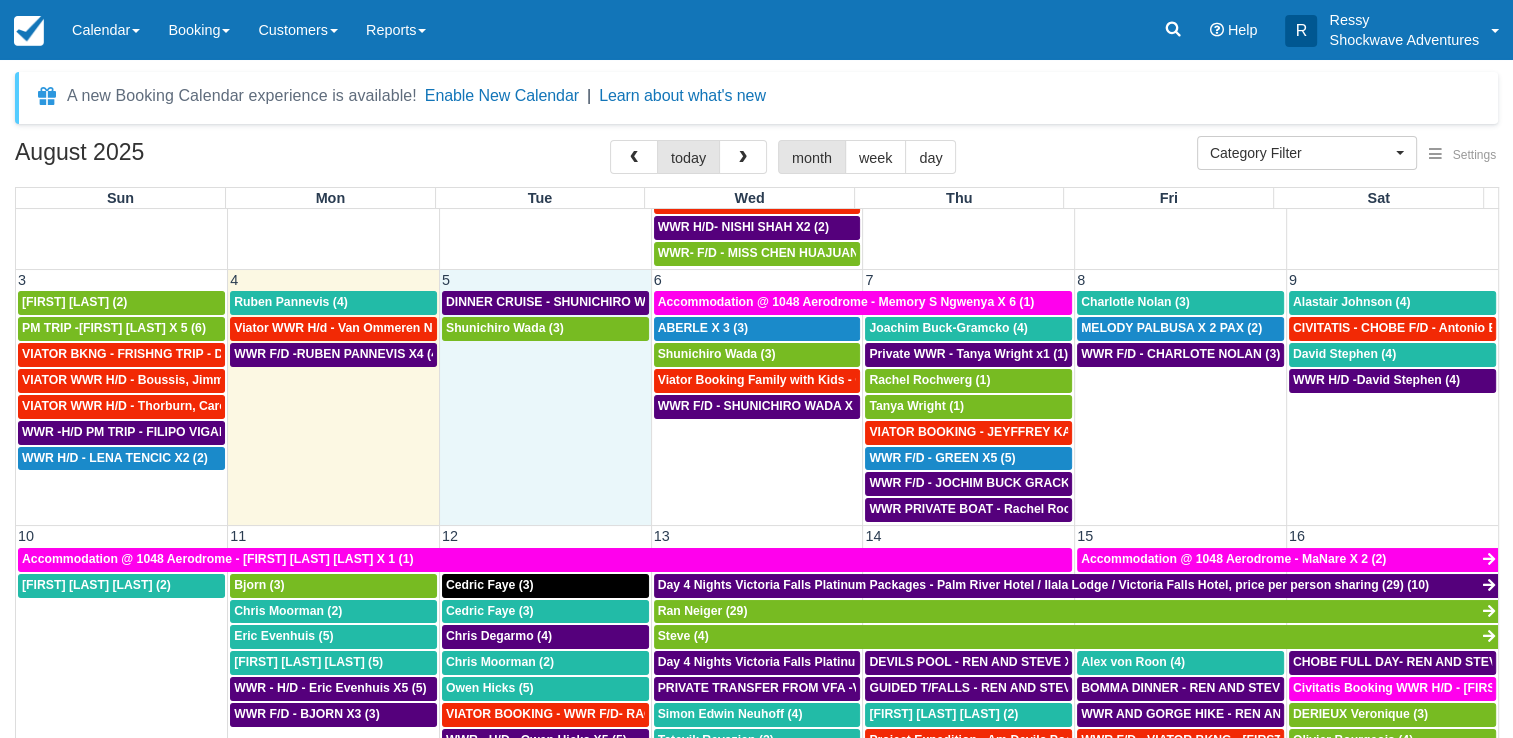 click on "Shunichiro Wada (3)" at bounding box center [545, 419] 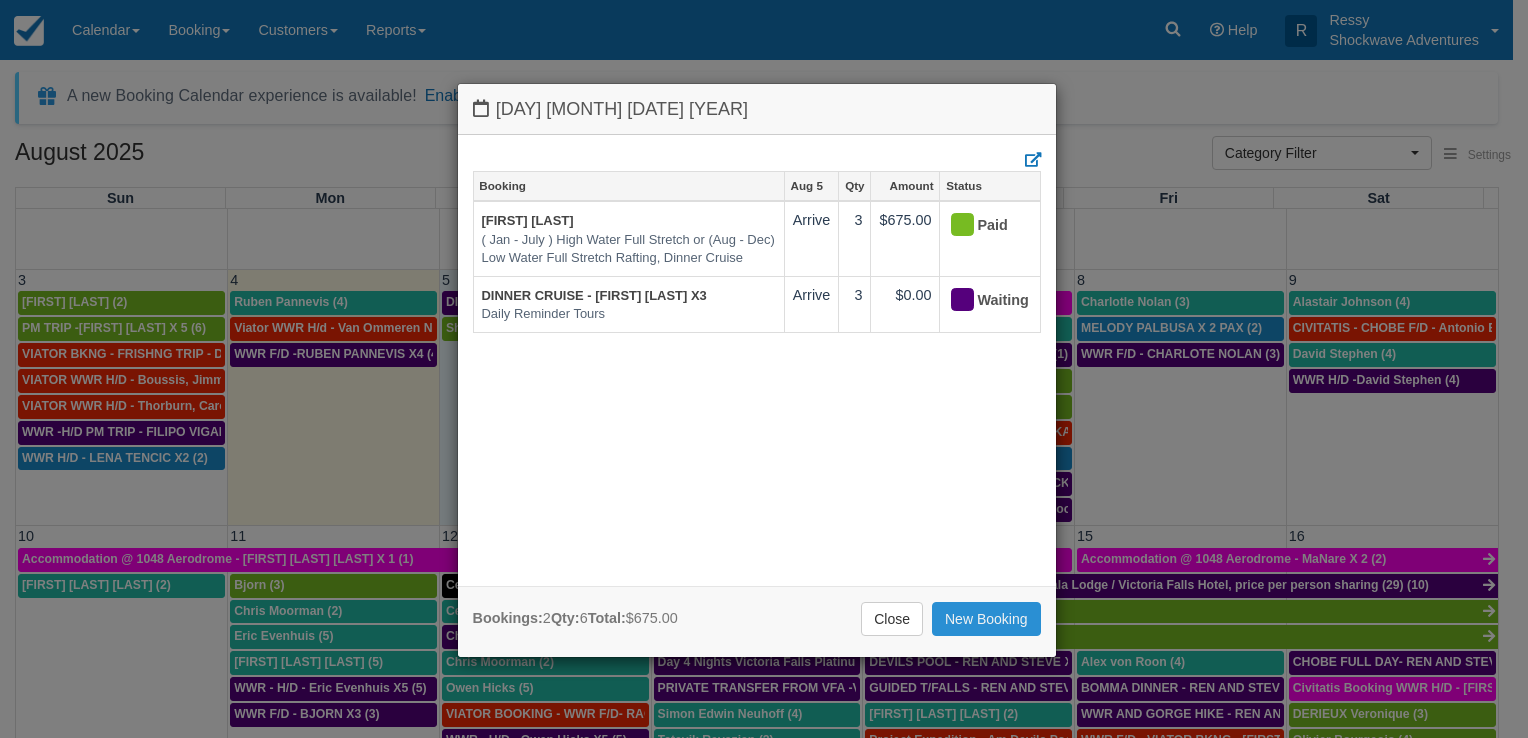 click on "New Booking" at bounding box center (986, 619) 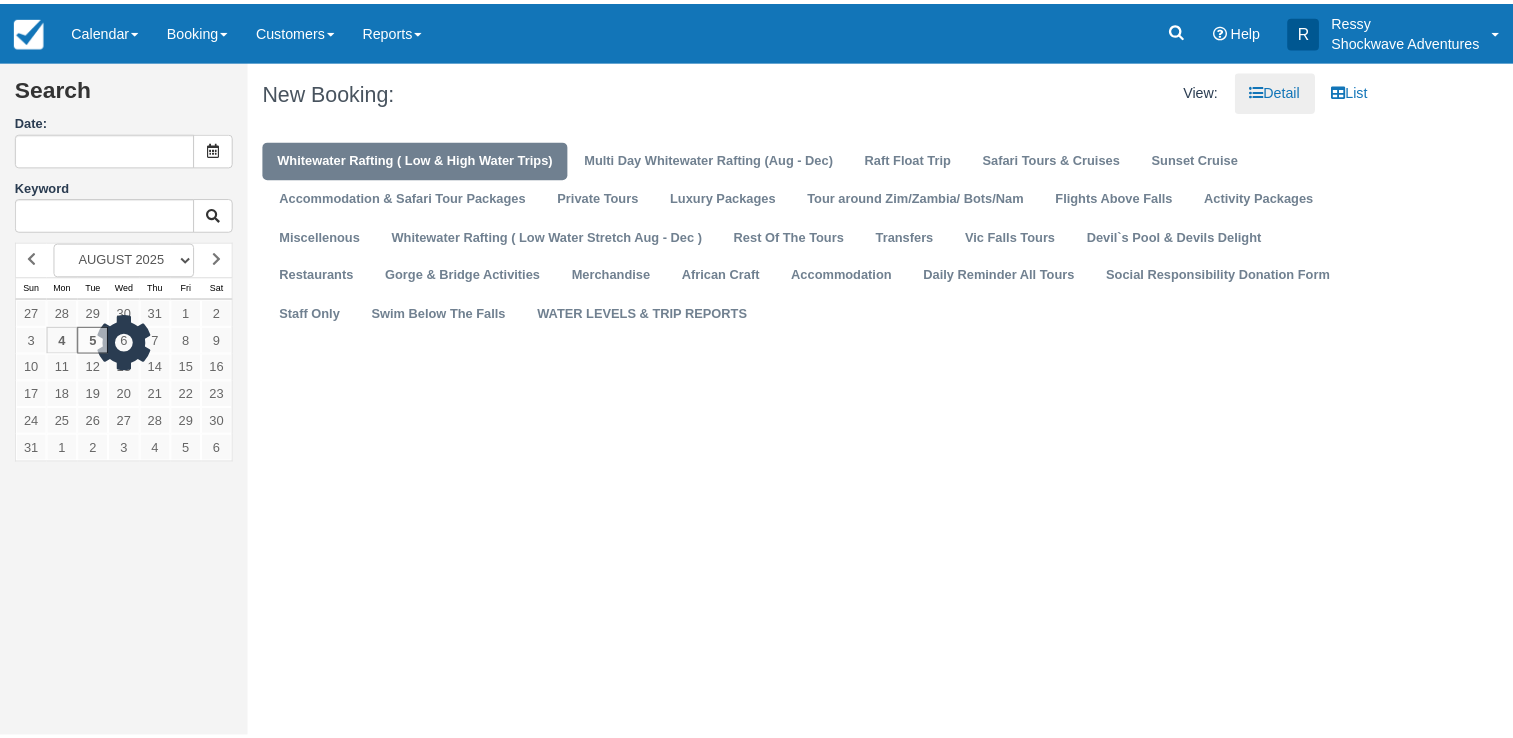 scroll, scrollTop: 0, scrollLeft: 0, axis: both 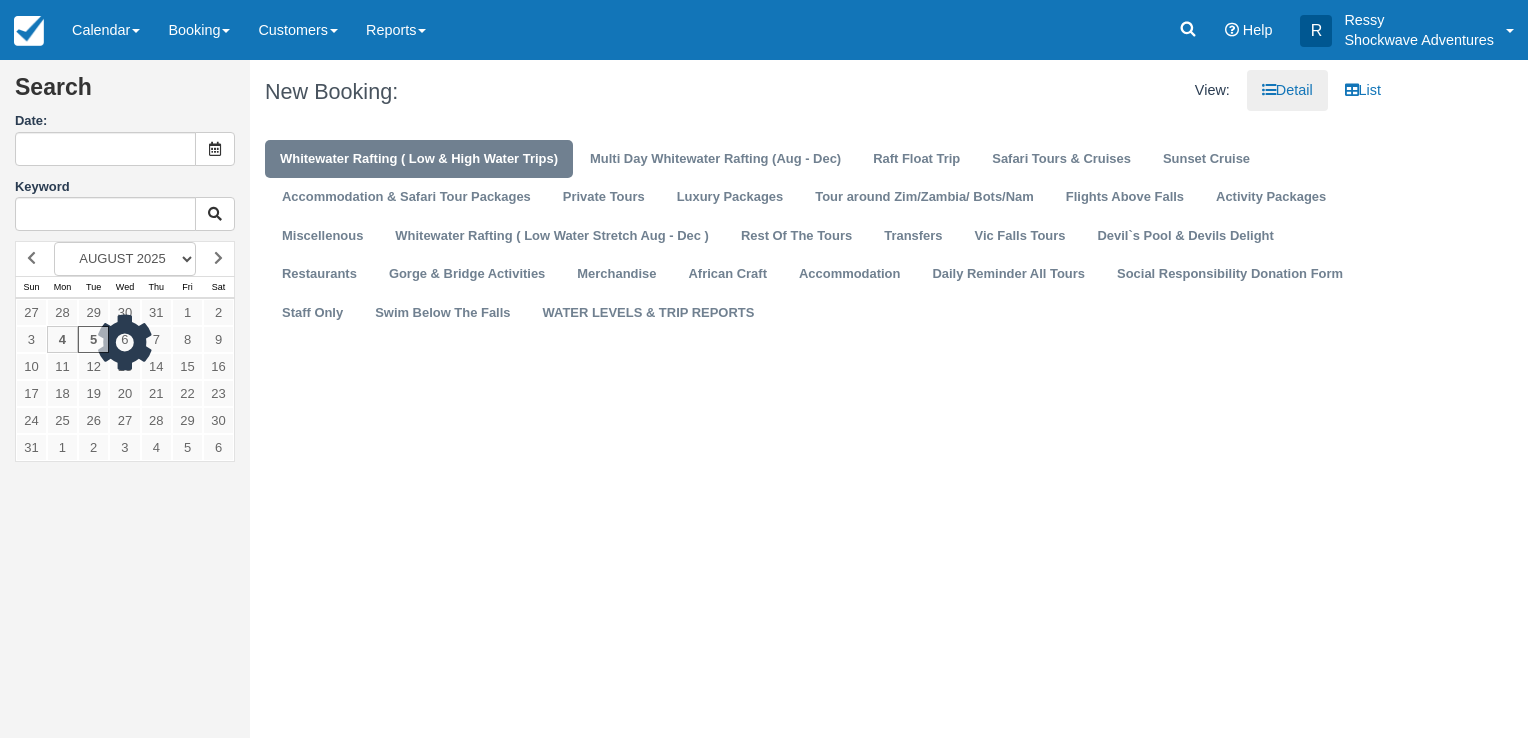 type on "08/05/25" 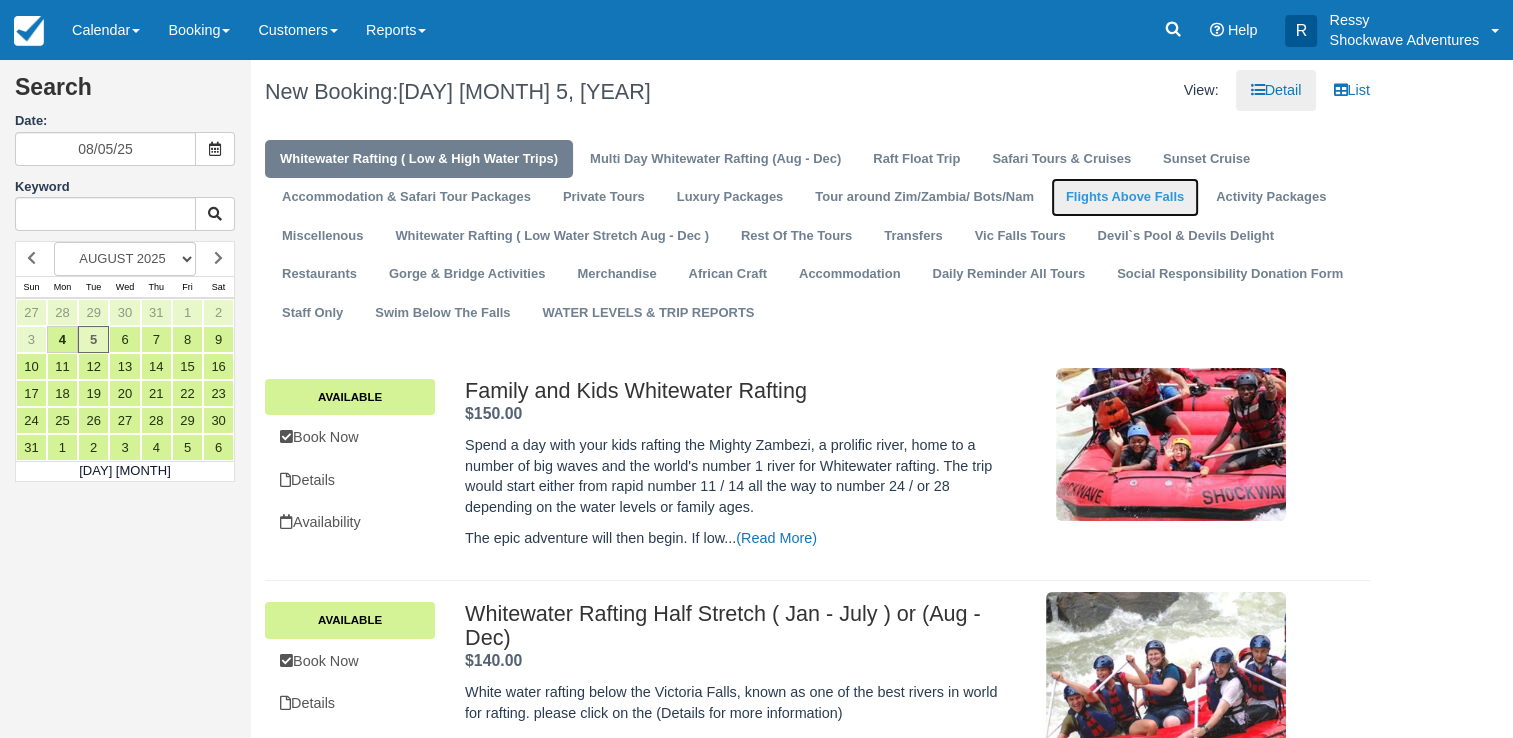 click on "Flights Above Falls" at bounding box center (1125, 197) 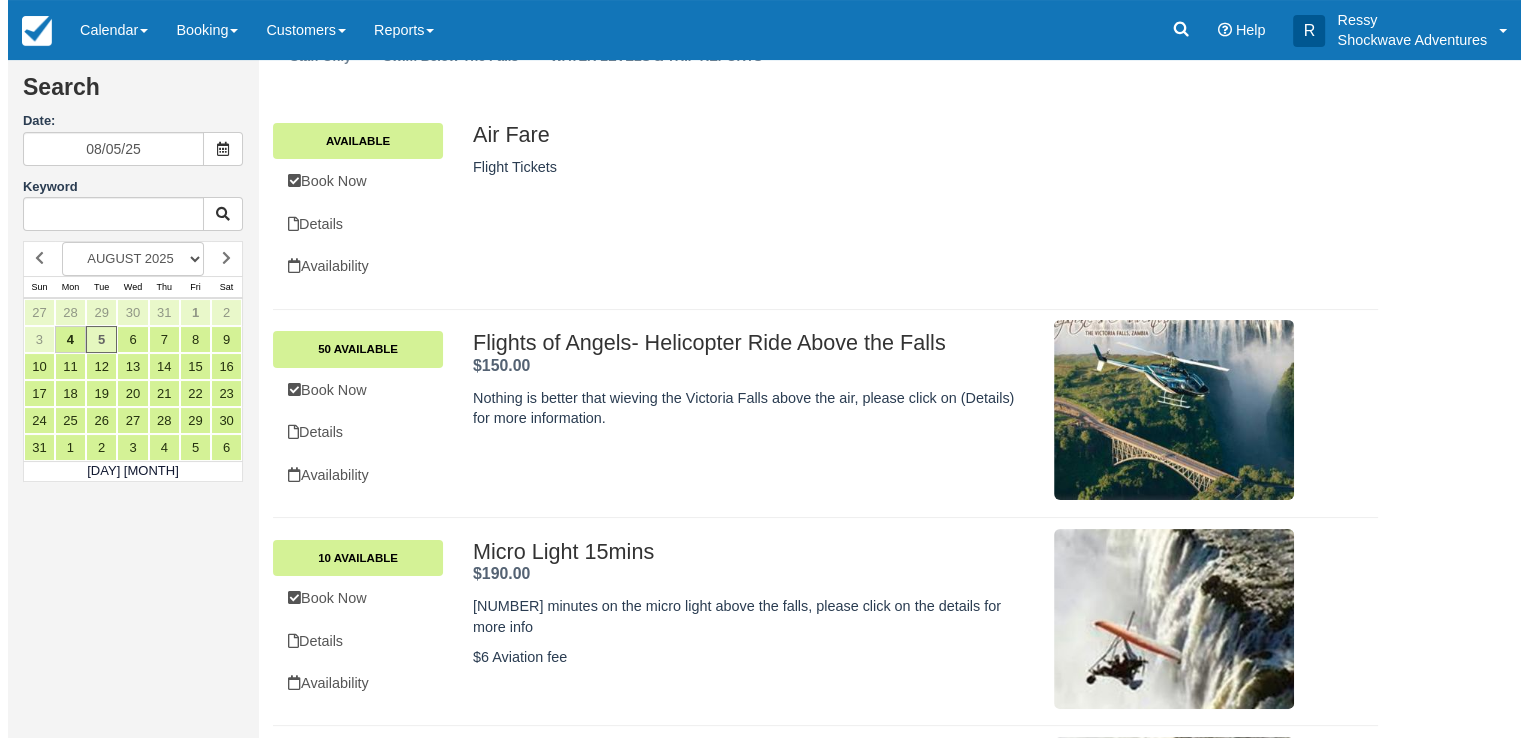 scroll, scrollTop: 300, scrollLeft: 0, axis: vertical 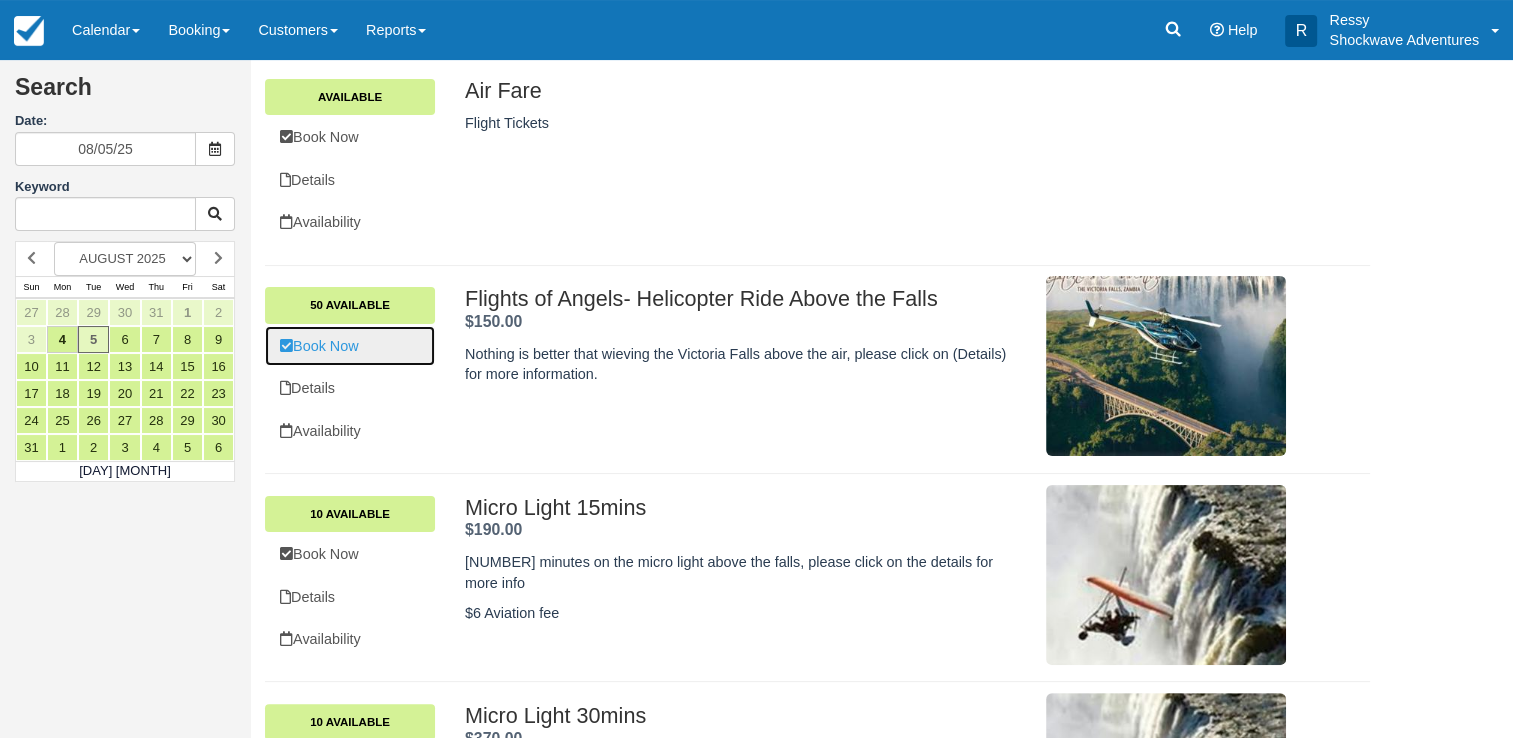 drag, startPoint x: 360, startPoint y: 342, endPoint x: 584, endPoint y: 397, distance: 230.65343 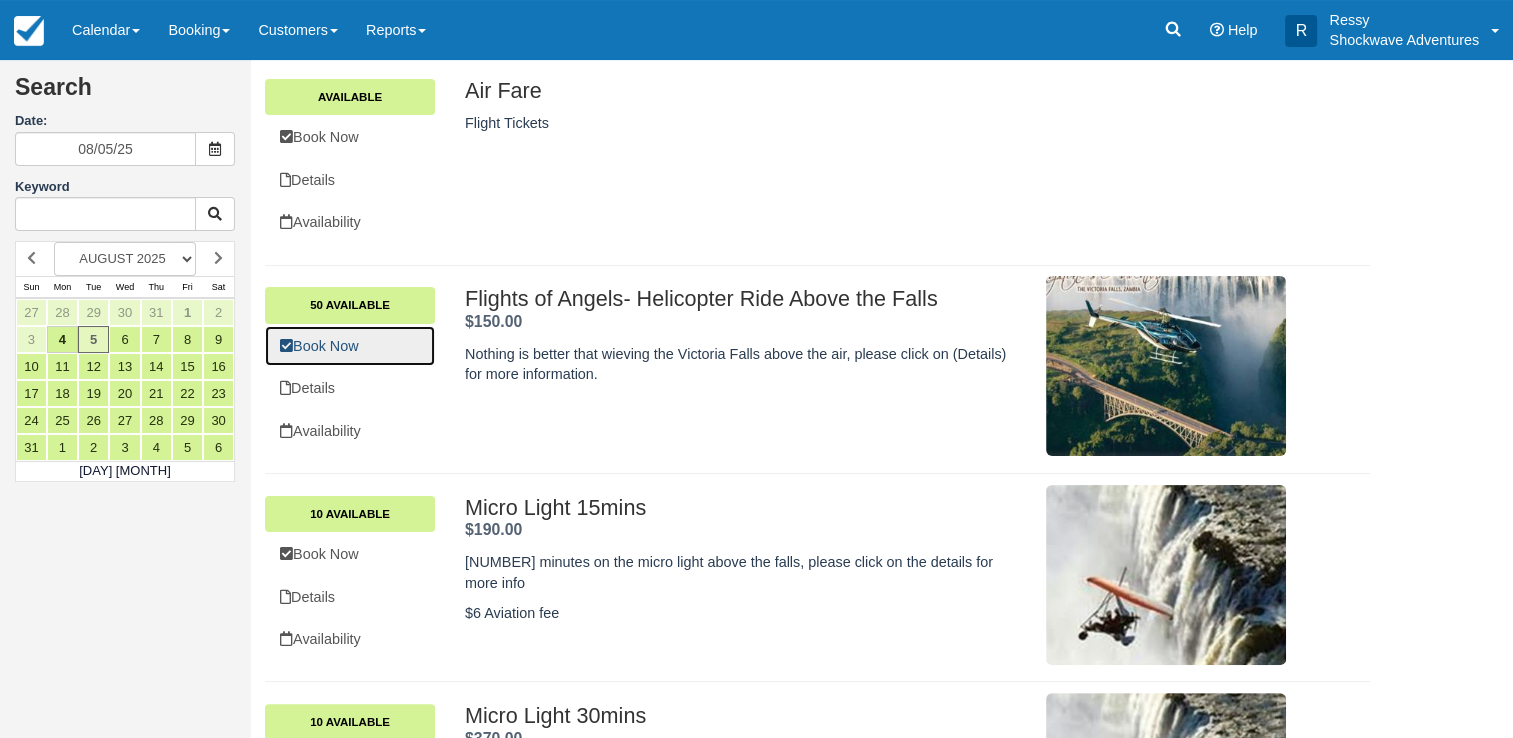 click on "Book Now" at bounding box center [350, 346] 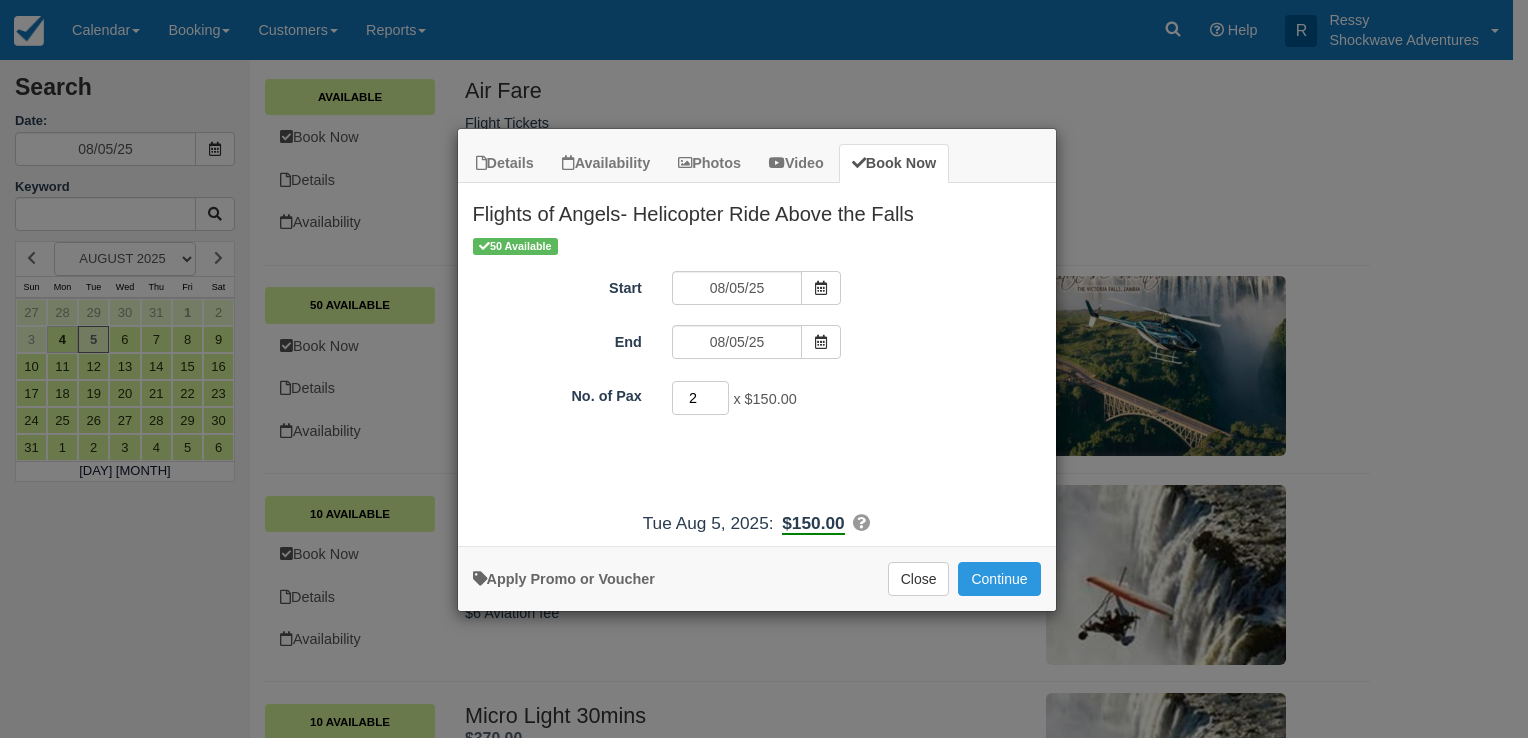 type on "2" 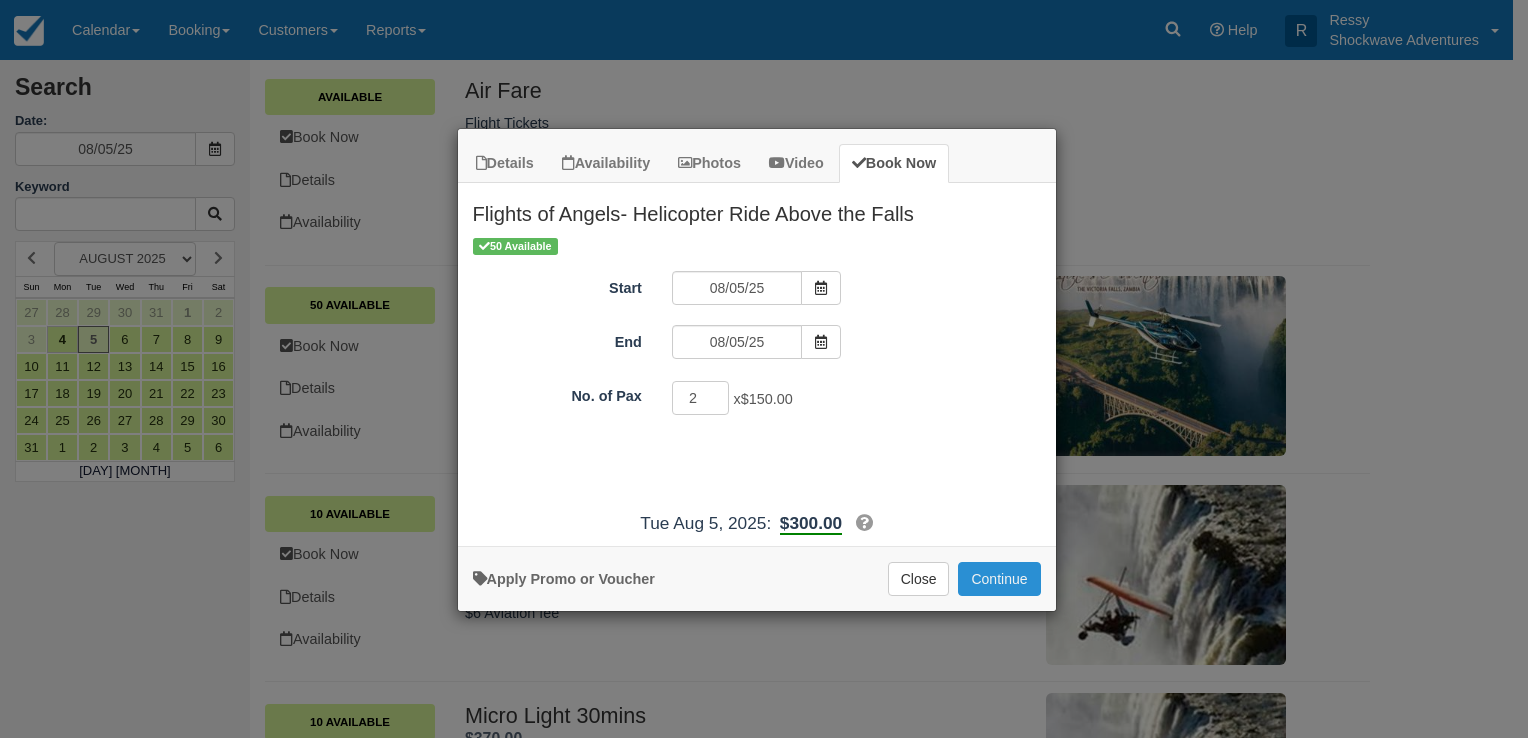 click on "Continue" at bounding box center [999, 579] 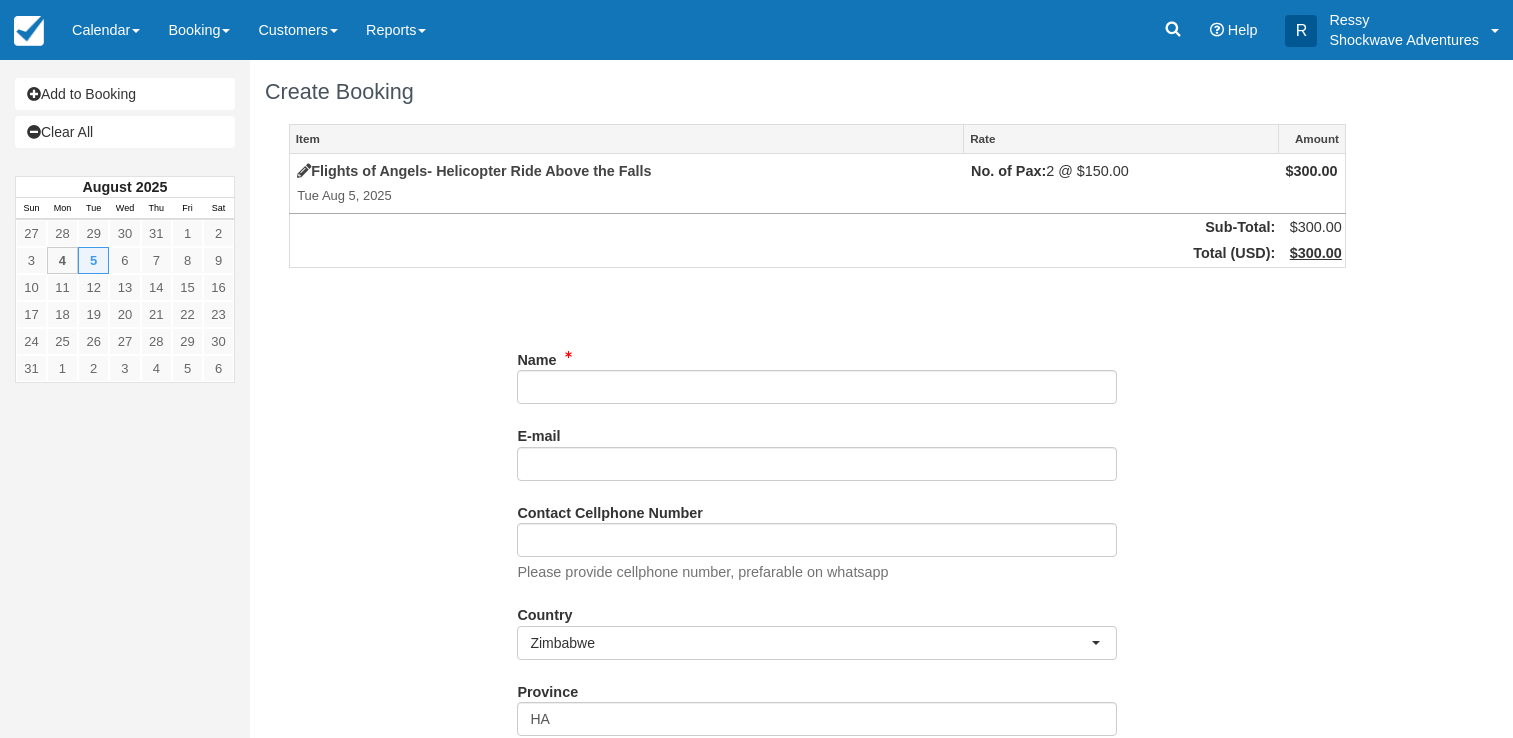 scroll, scrollTop: 0, scrollLeft: 0, axis: both 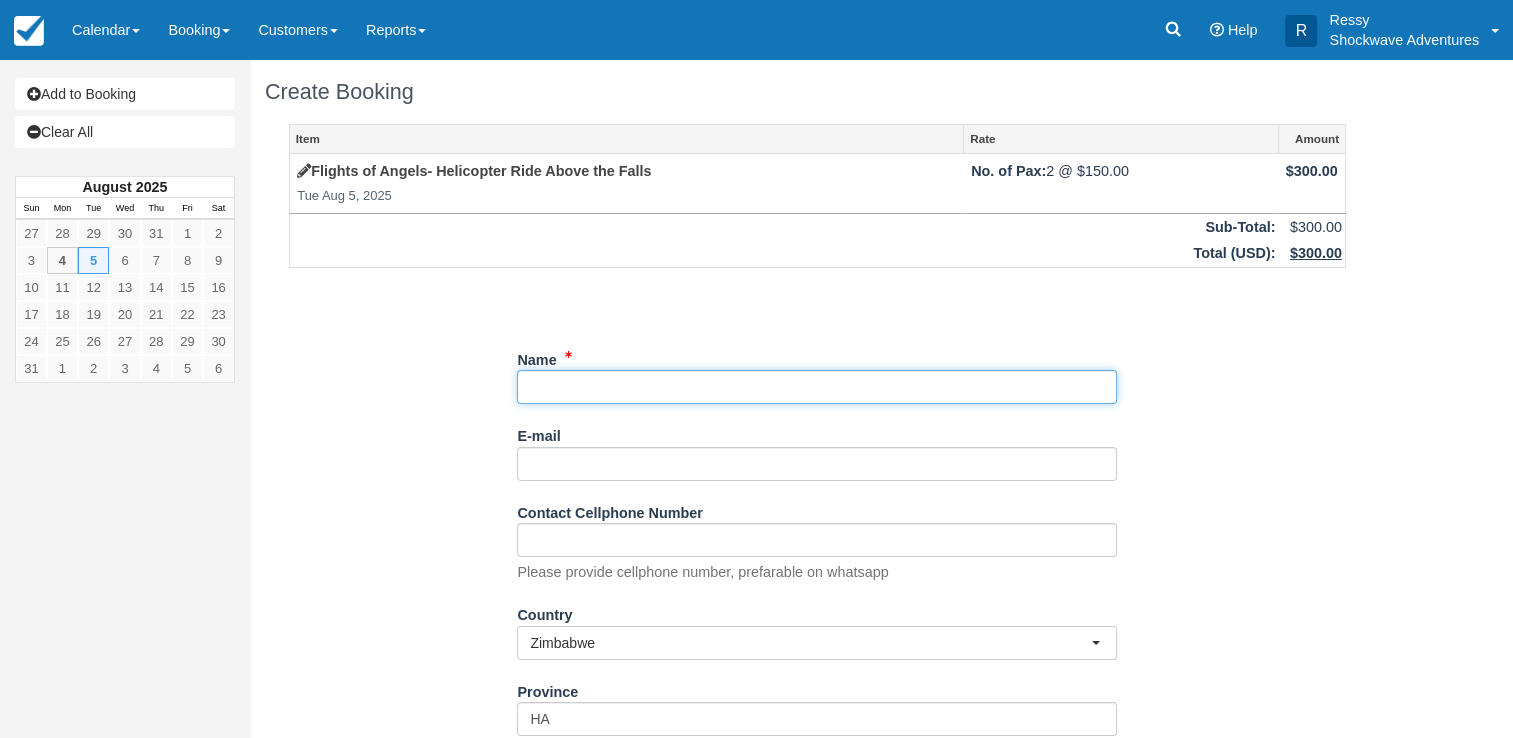 paste on "[NAME]" 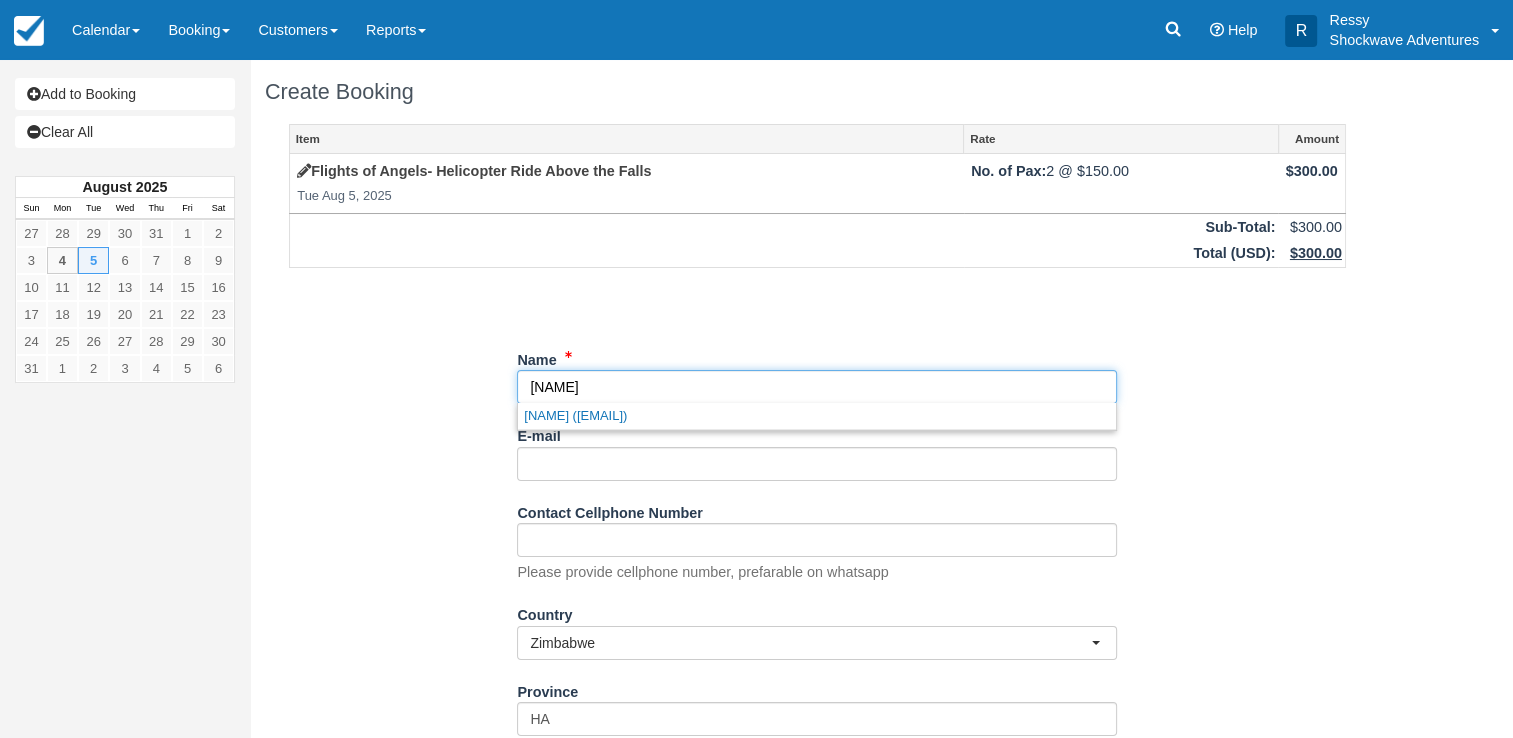 click on "Name" at bounding box center (817, 387) 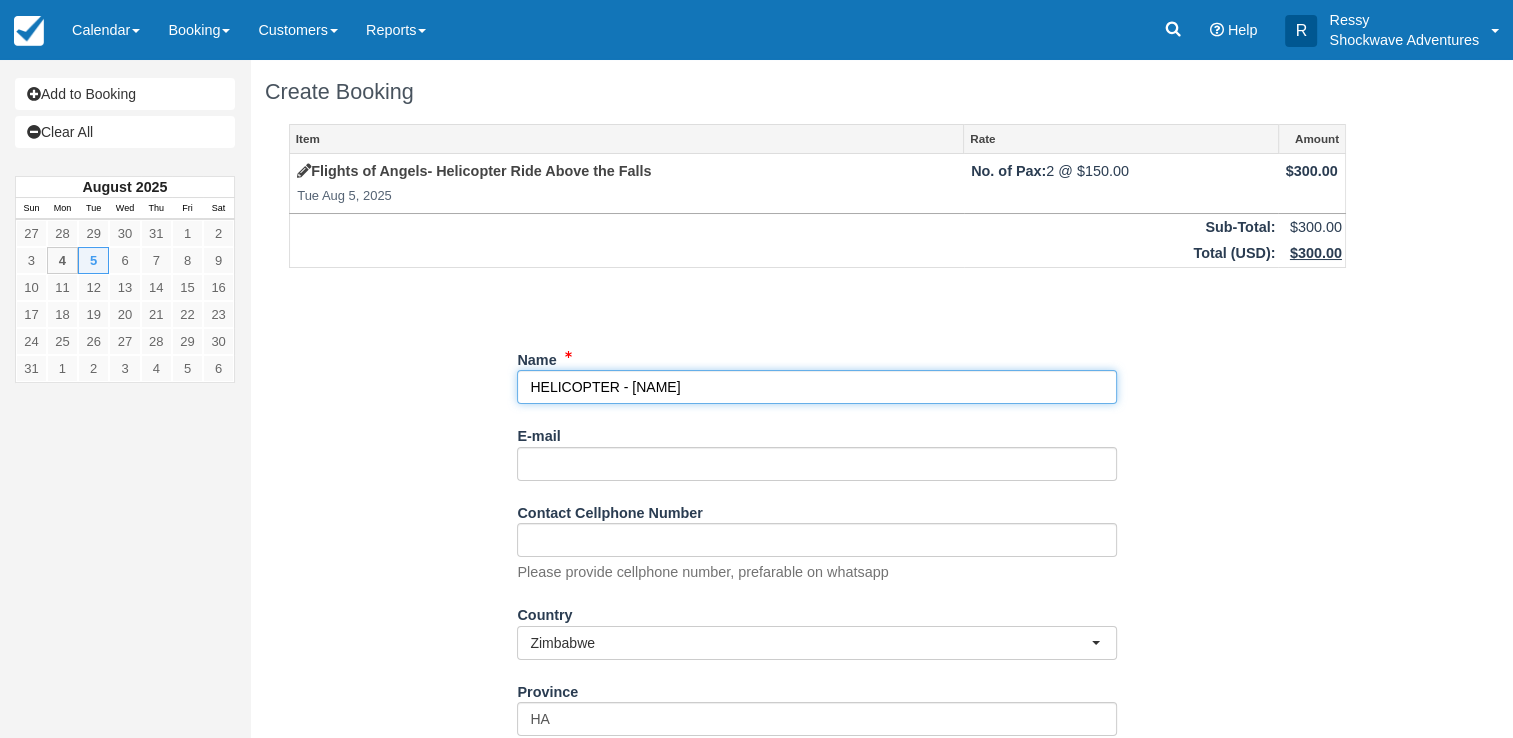 click on "Name" at bounding box center (817, 387) 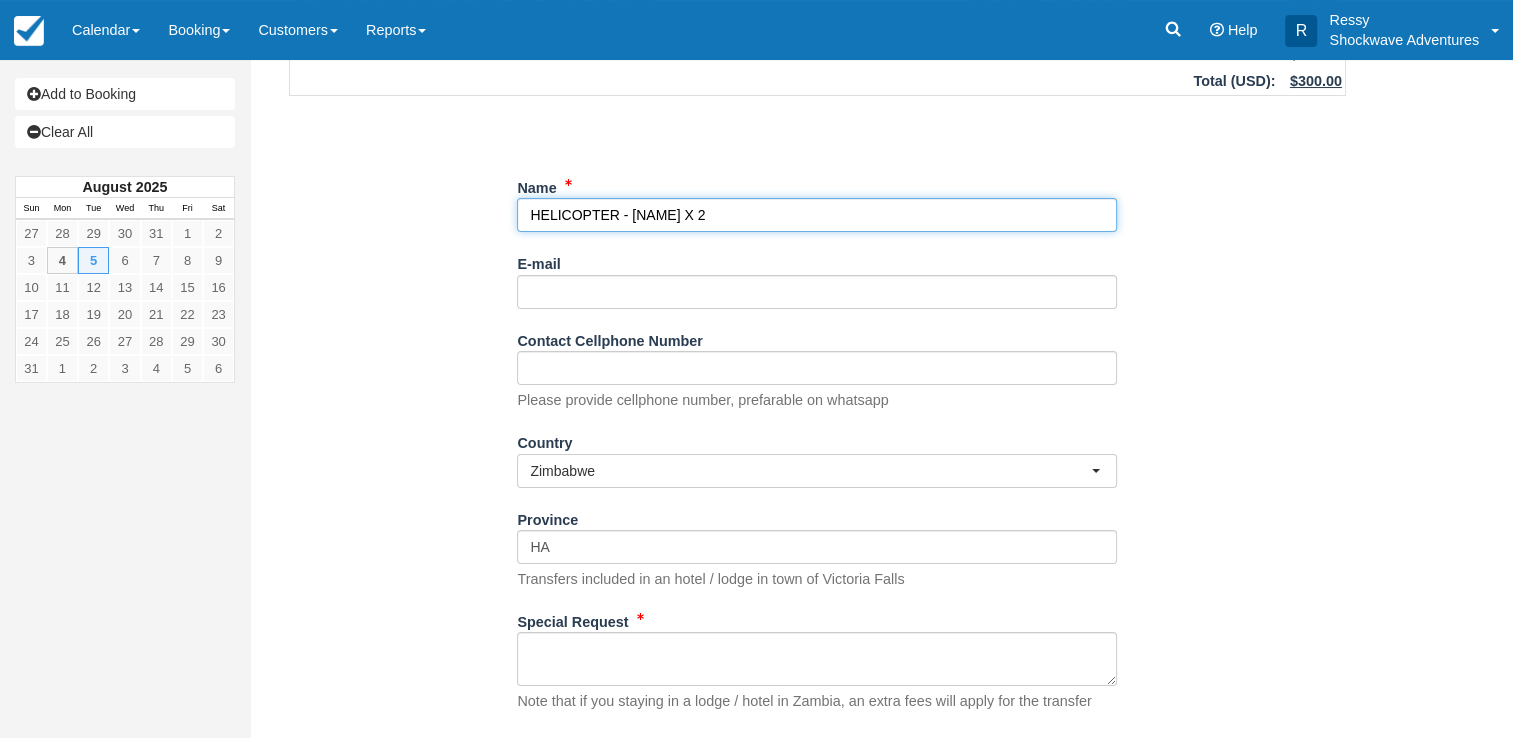 scroll, scrollTop: 284, scrollLeft: 0, axis: vertical 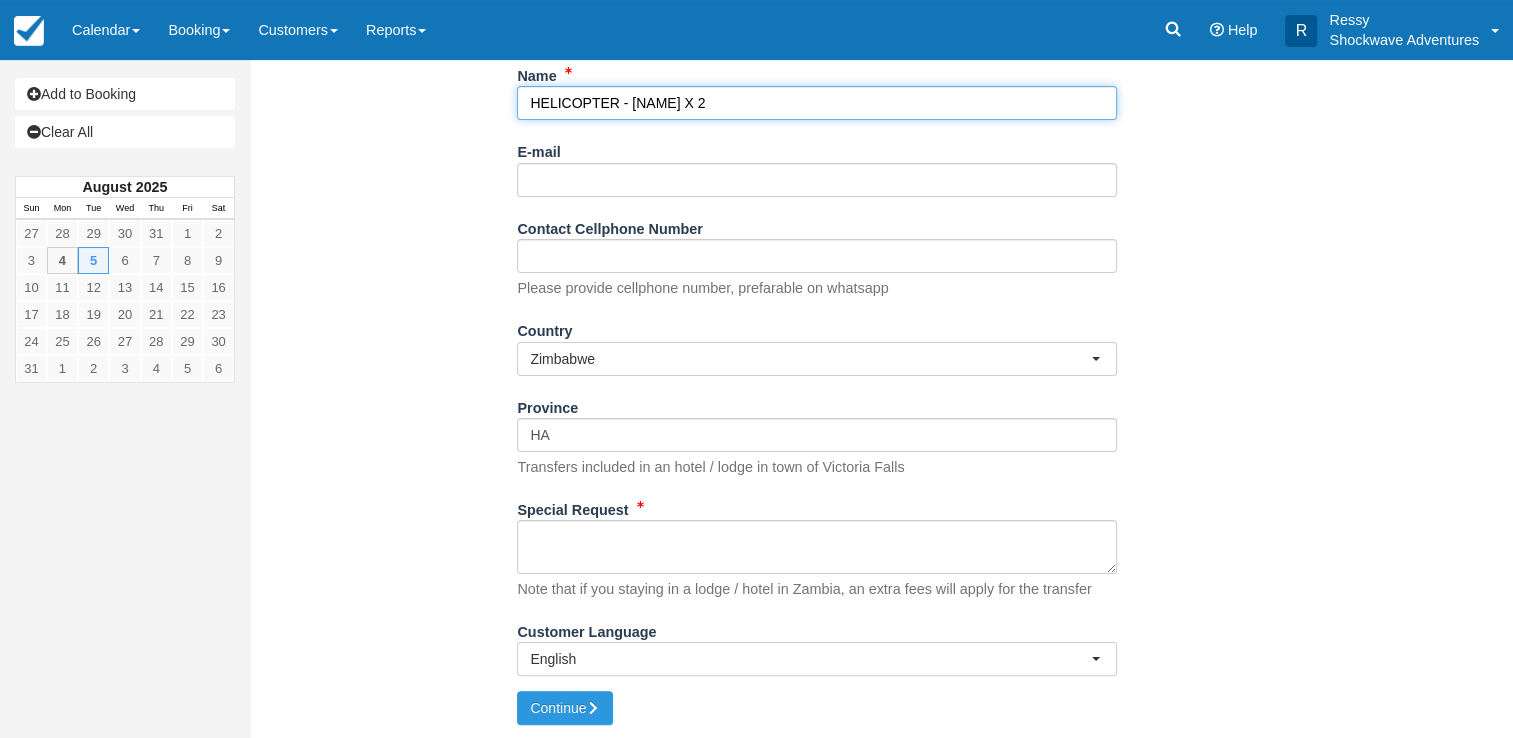 type on "HELICOPTER - [FIRST] [LAST] X 2" 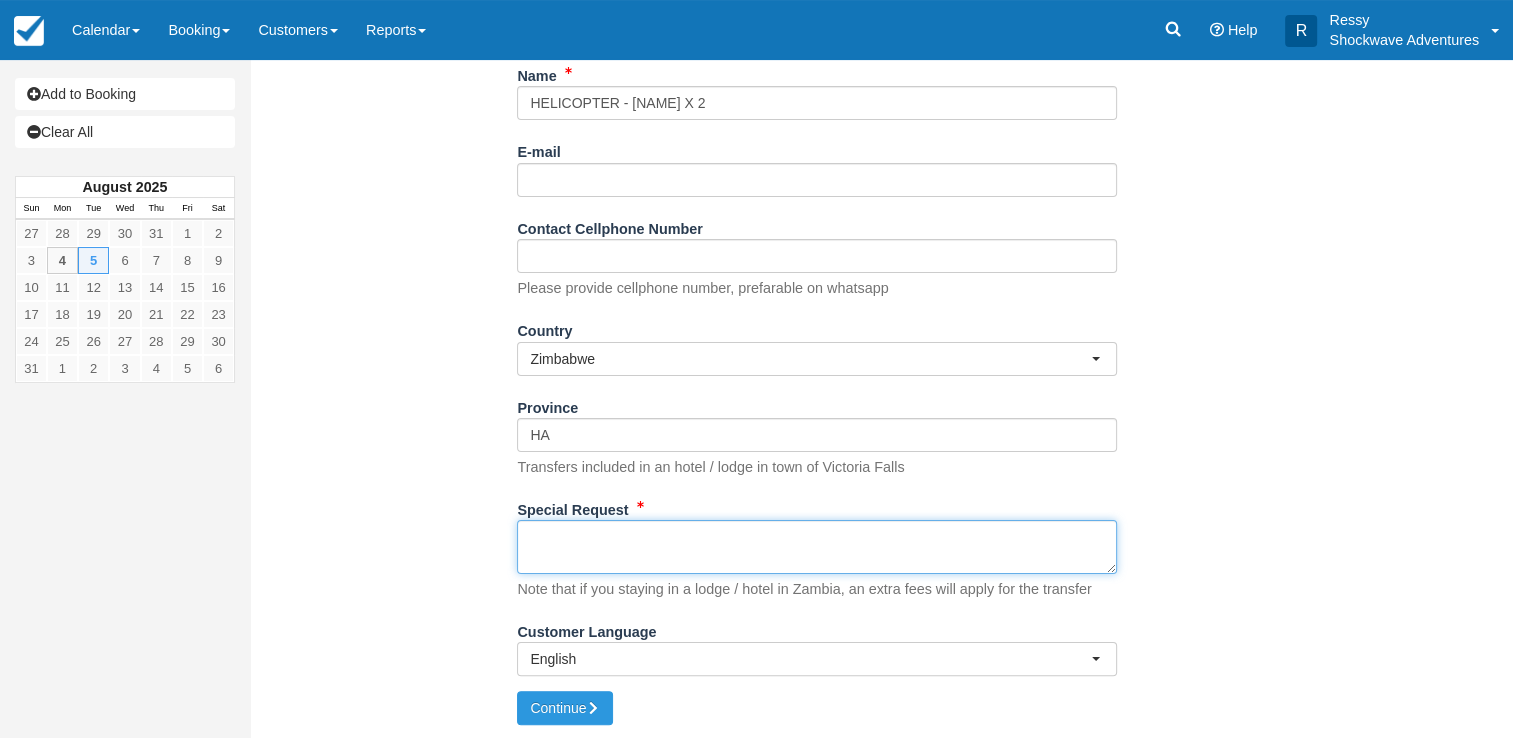 click on "Special Request" at bounding box center [817, 547] 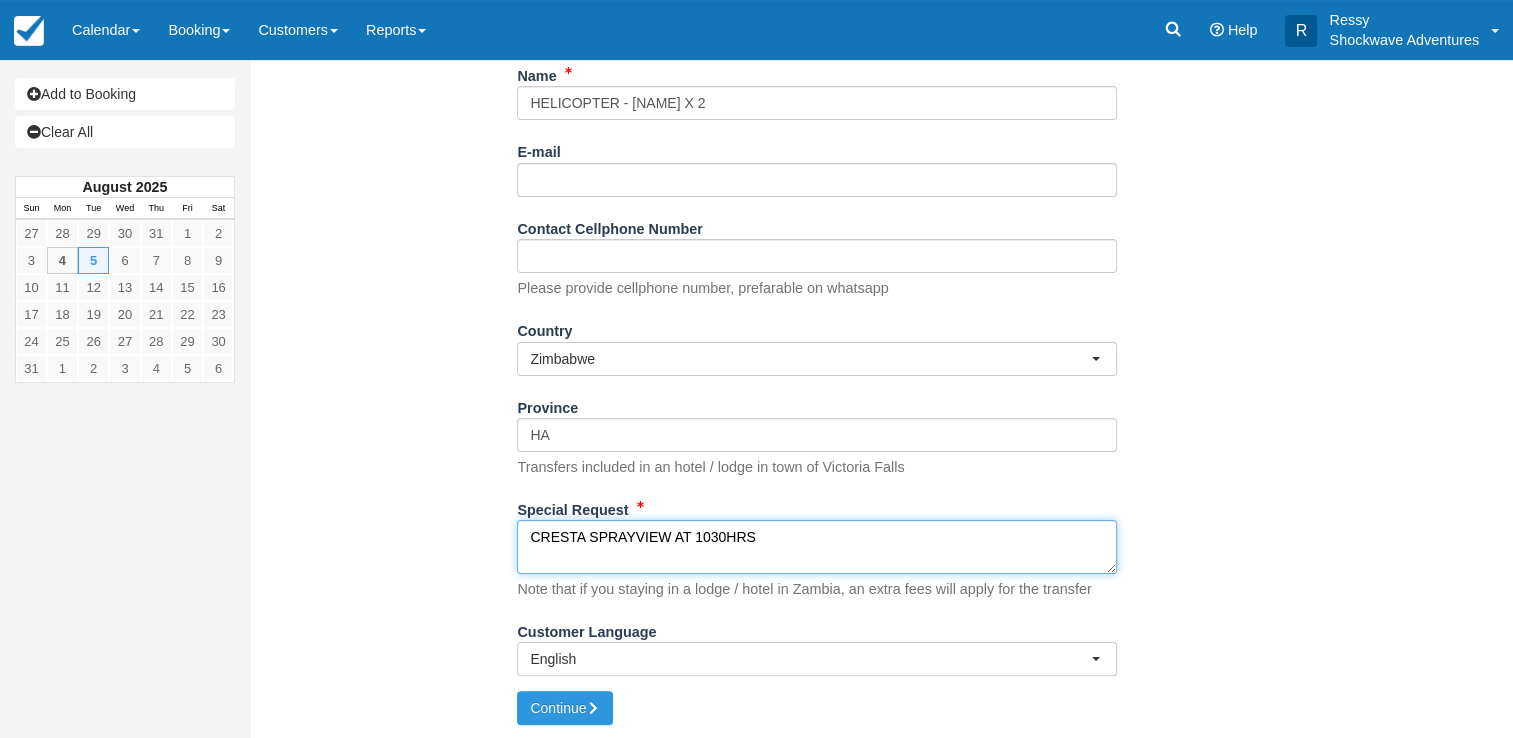 type on "CRESTA SPRAYVIEW AT 1030HRS" 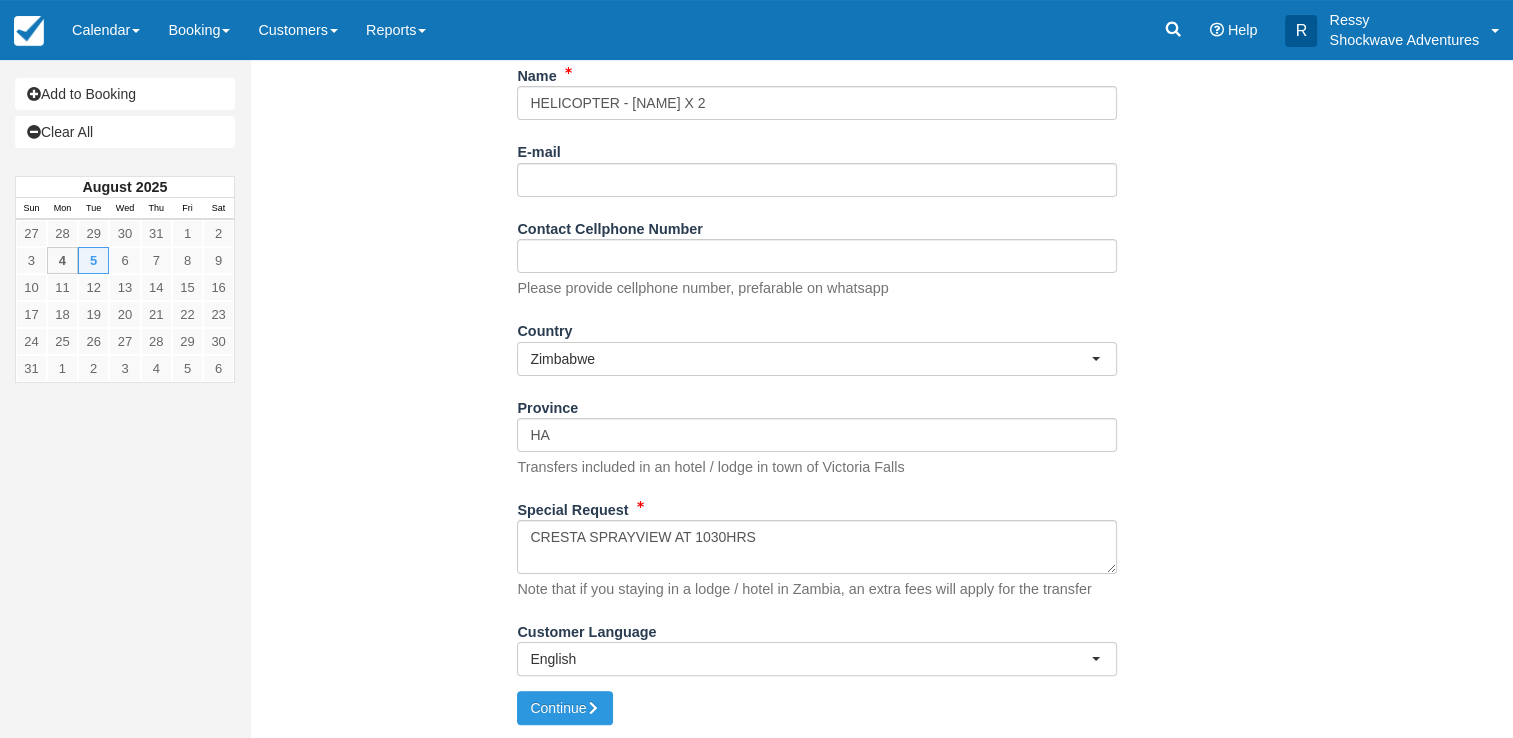 click on "Create Booking
Item
Rate
Amount
Flights of Angels- Helicopter Ride Above the Falls
Tue Aug 5, 2025
No. of Pax:  2 @ $150.00
$300.00
Sub-Total:
$300.00
Total ( USD ):
$300.00
Unsaved Changes
Name
E-mail
Did you mean  ?
Contact Cellphone Number
Please provide cellphone number, prefarable on whatsapp
Country
Zimbabwe   Afghanistan Albania Algeria Angola" at bounding box center (817, 258) 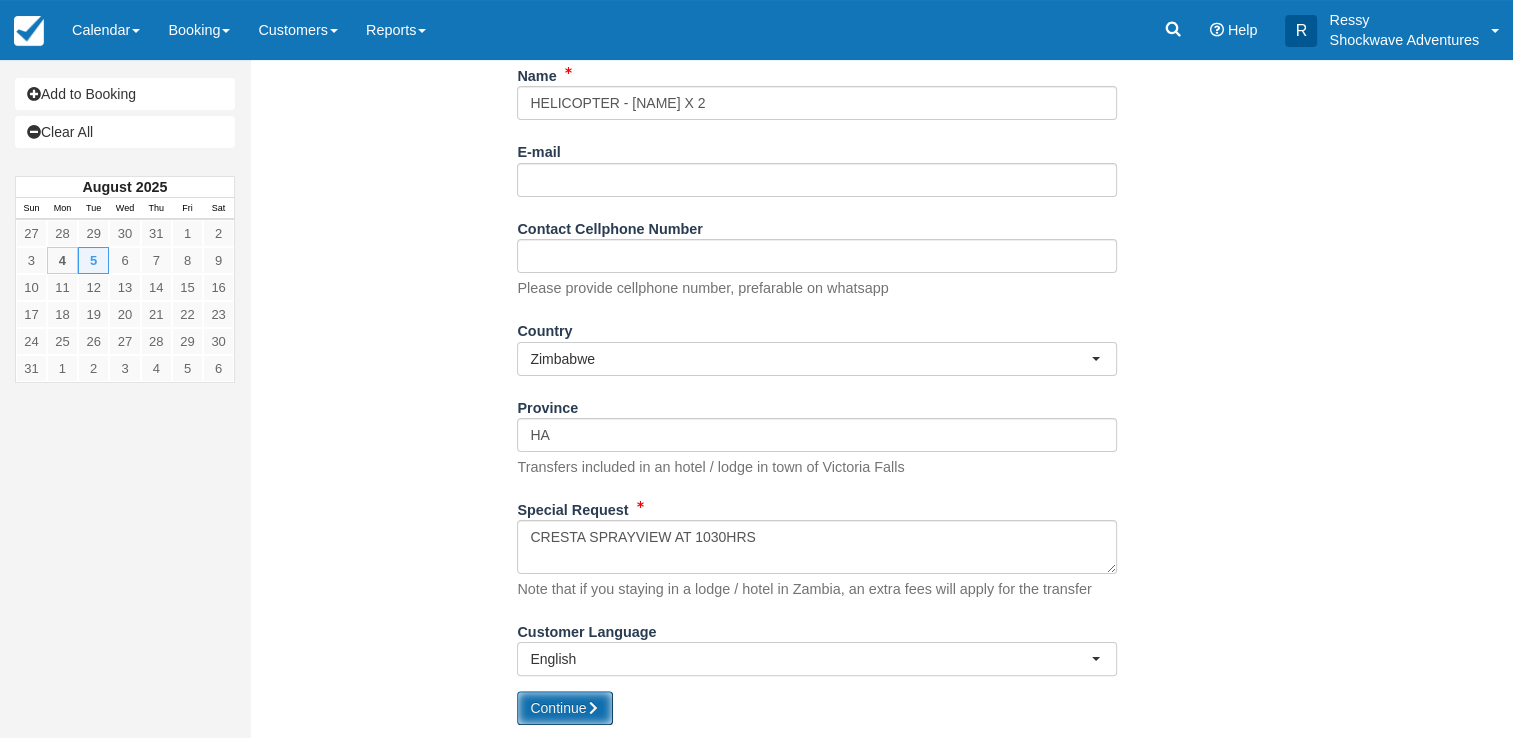 click on "Continue" at bounding box center [565, 708] 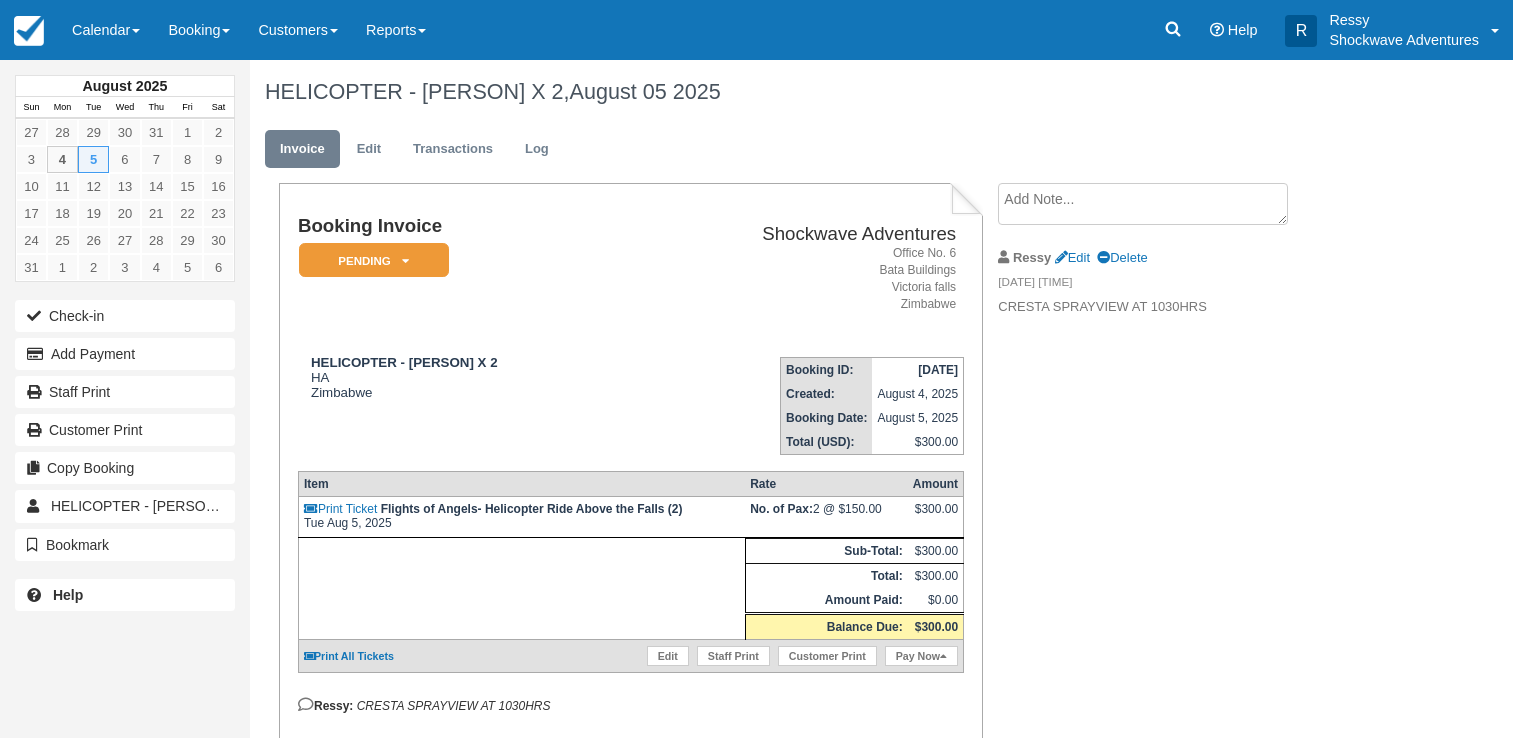 scroll, scrollTop: 0, scrollLeft: 0, axis: both 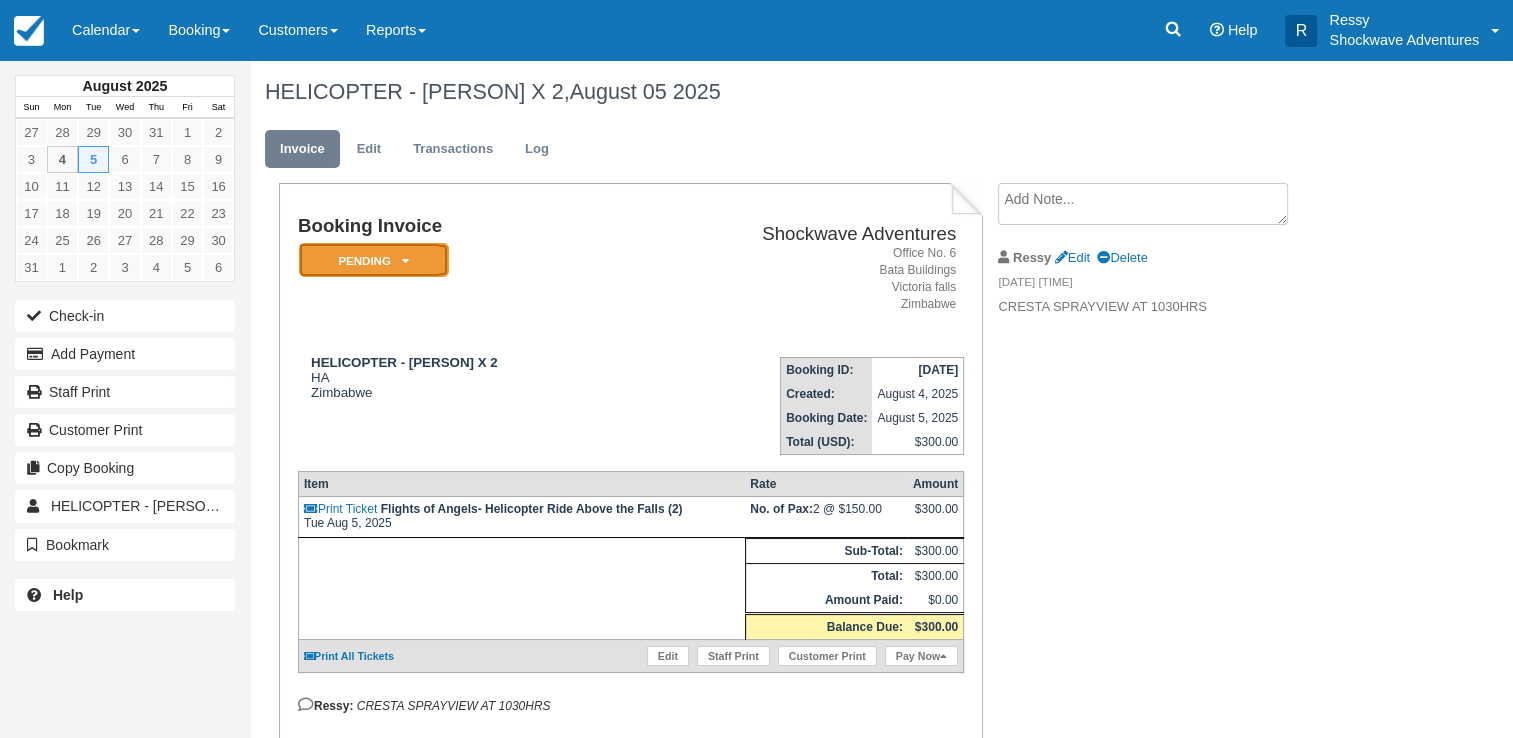 click at bounding box center [405, 261] 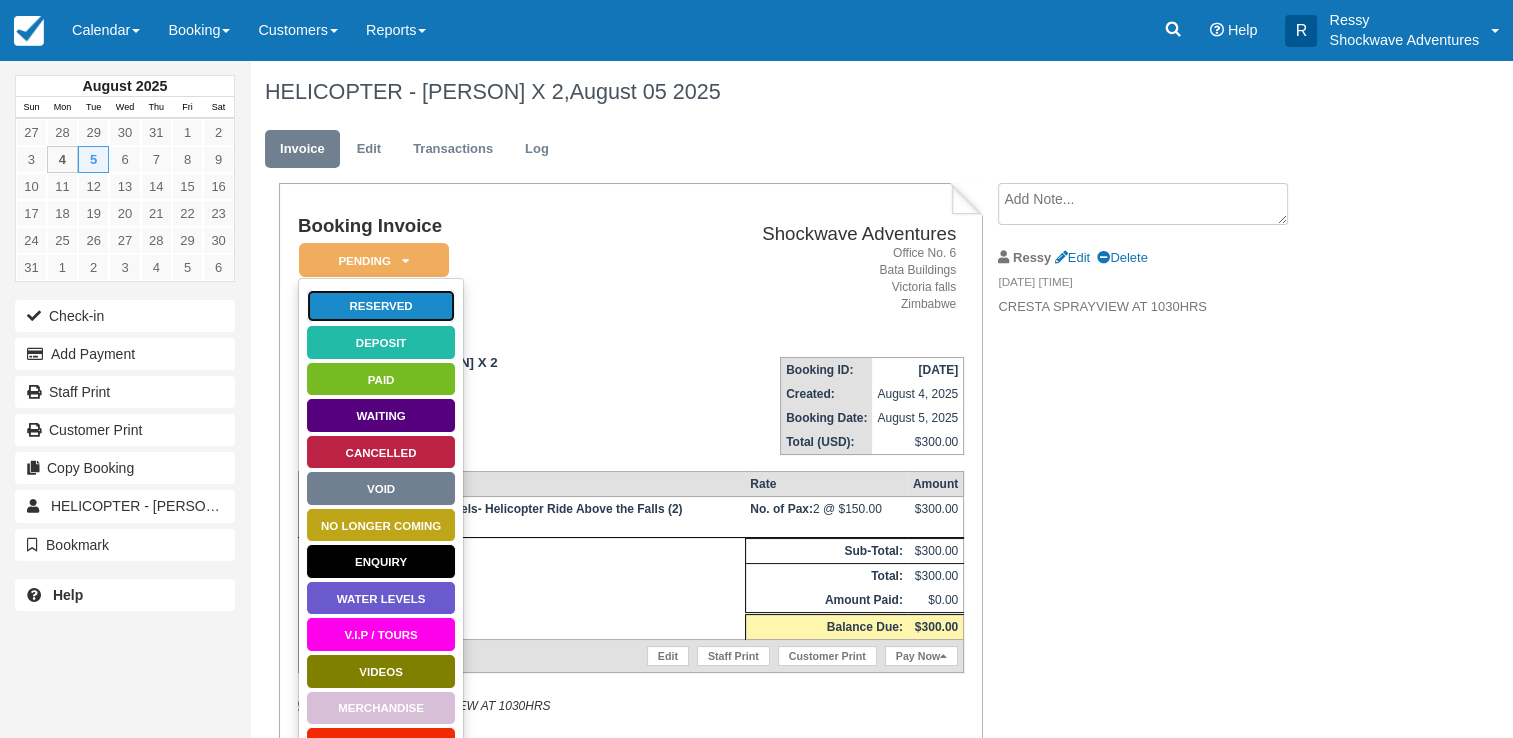 click on "Reserved" at bounding box center (381, 306) 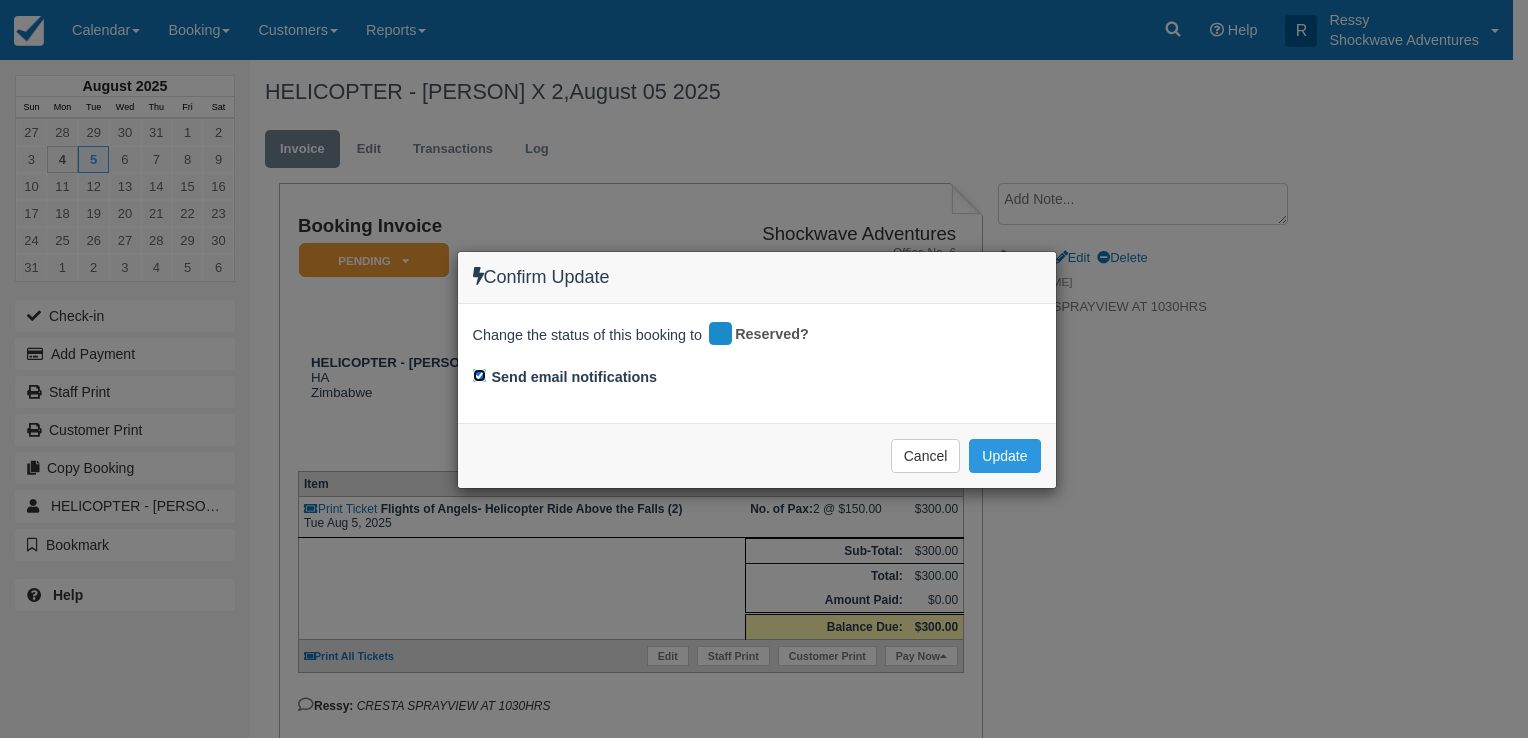 click on "Send email notifications" at bounding box center (479, 375) 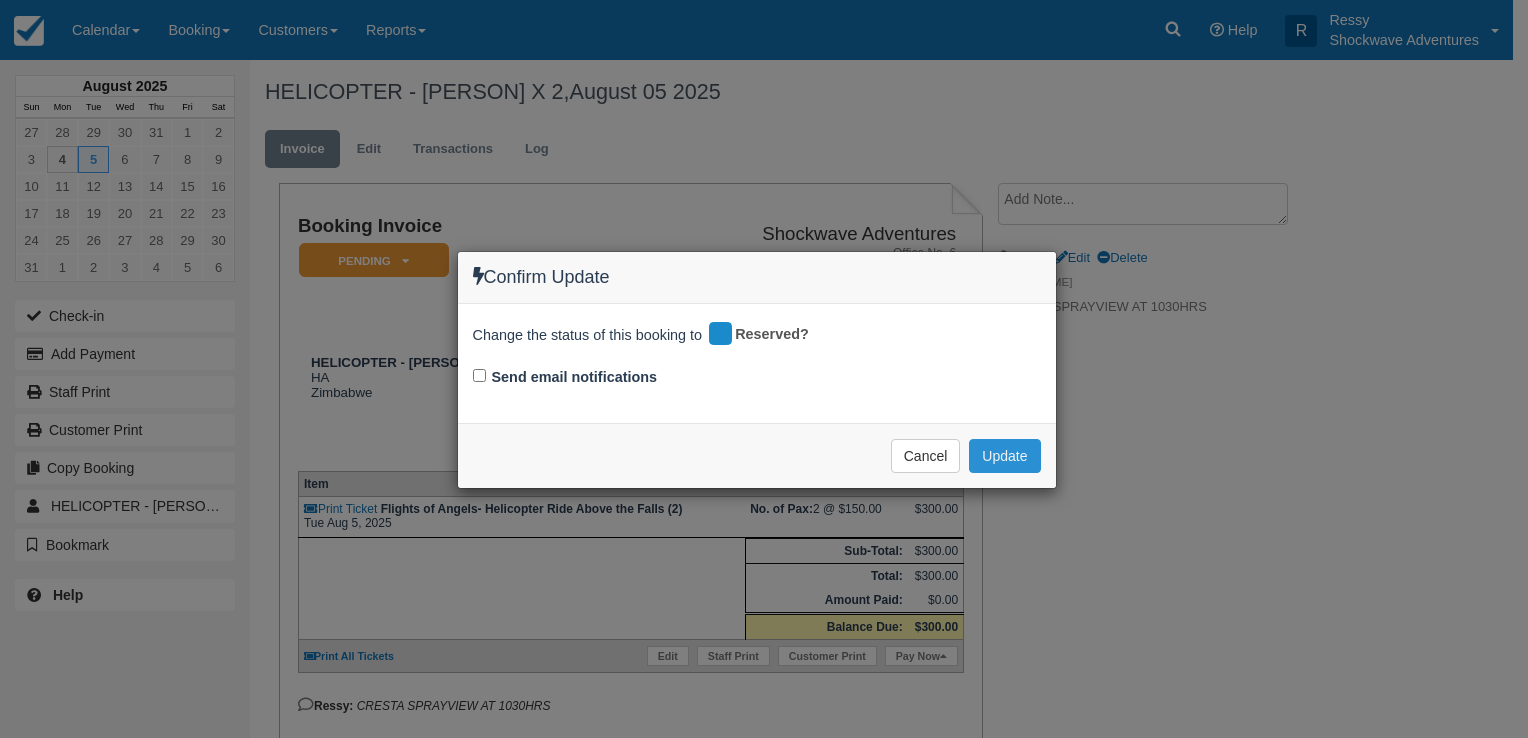 click on "Update" at bounding box center [1004, 456] 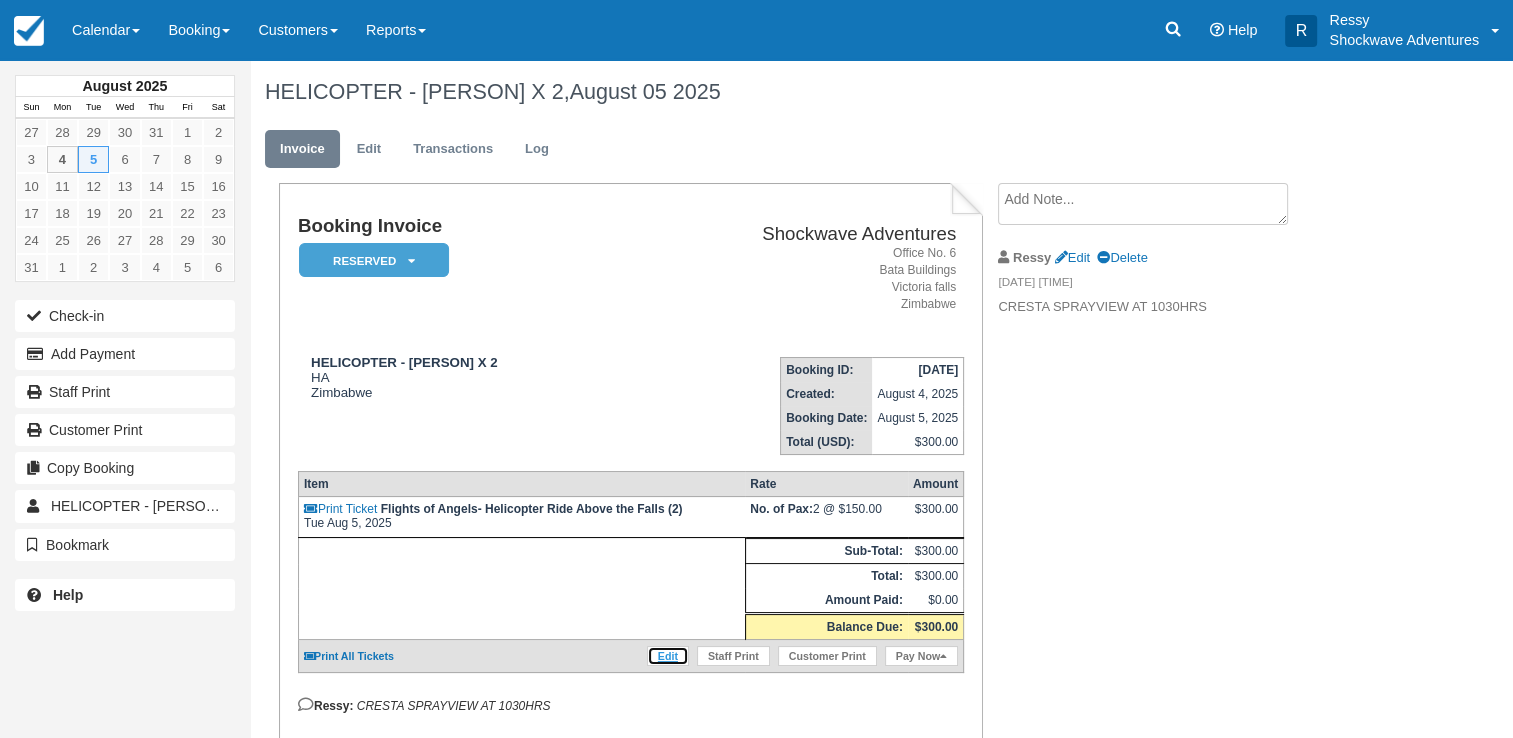click on "Edit" at bounding box center (668, 656) 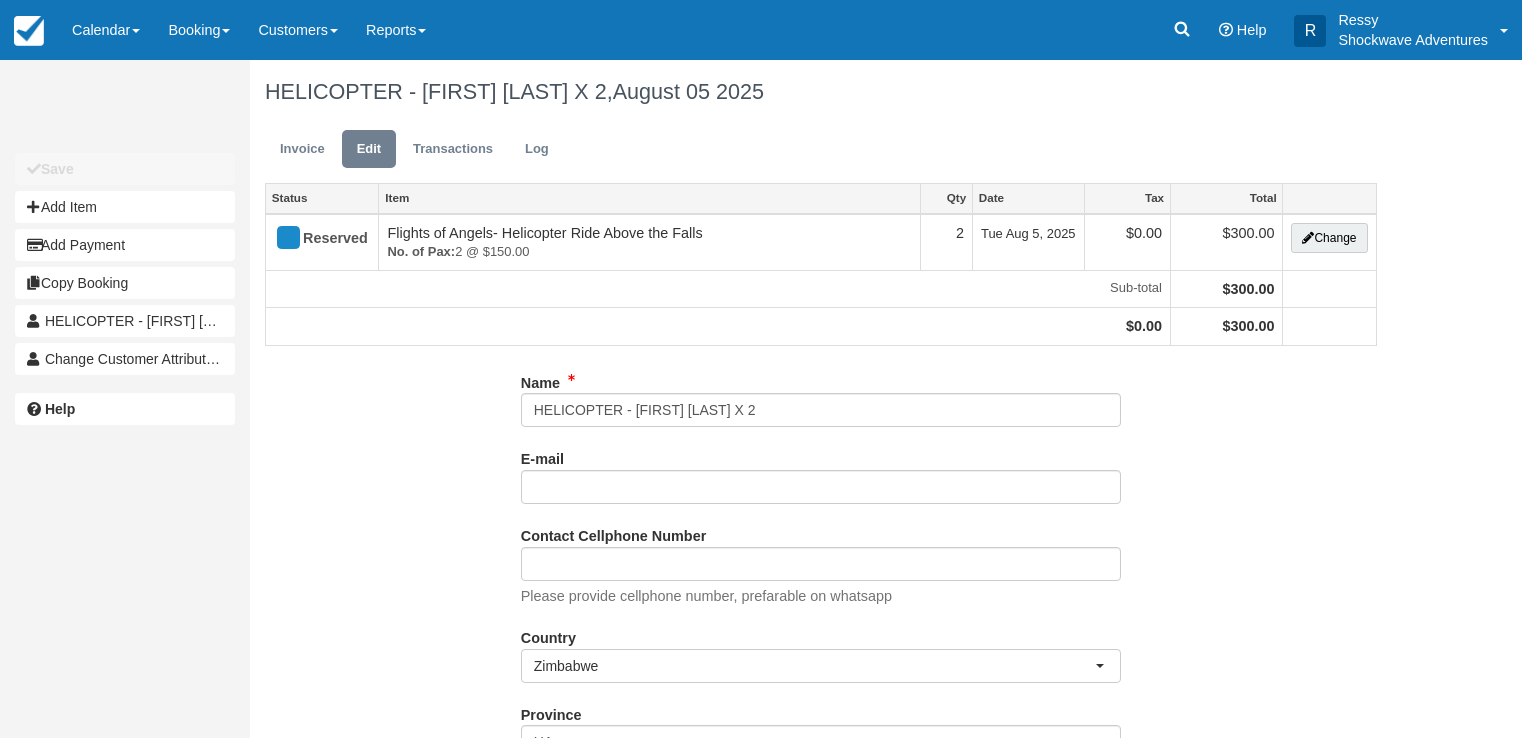 scroll, scrollTop: 0, scrollLeft: 0, axis: both 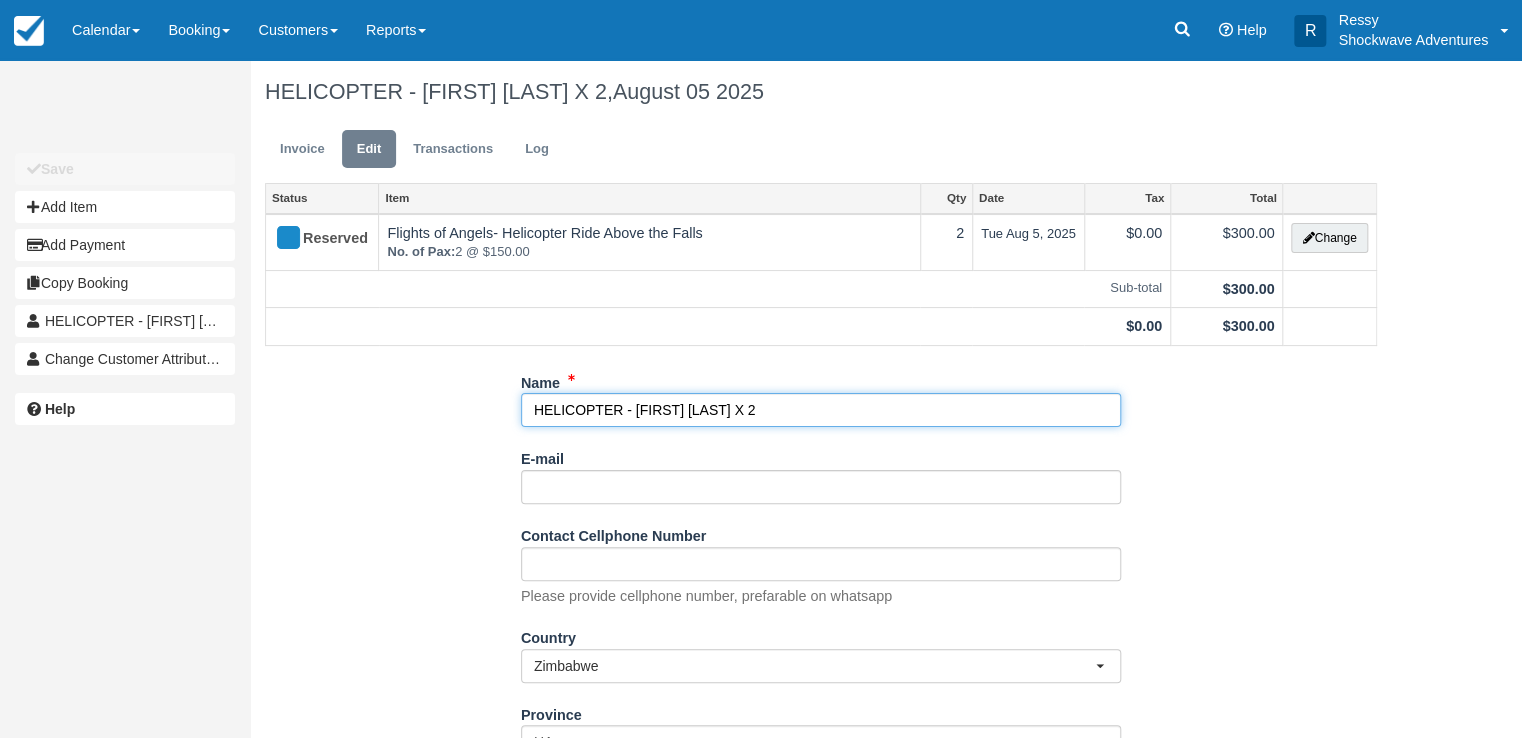 click on "HELICOPTER - [FIRST] [LAST] X 2" at bounding box center (821, 410) 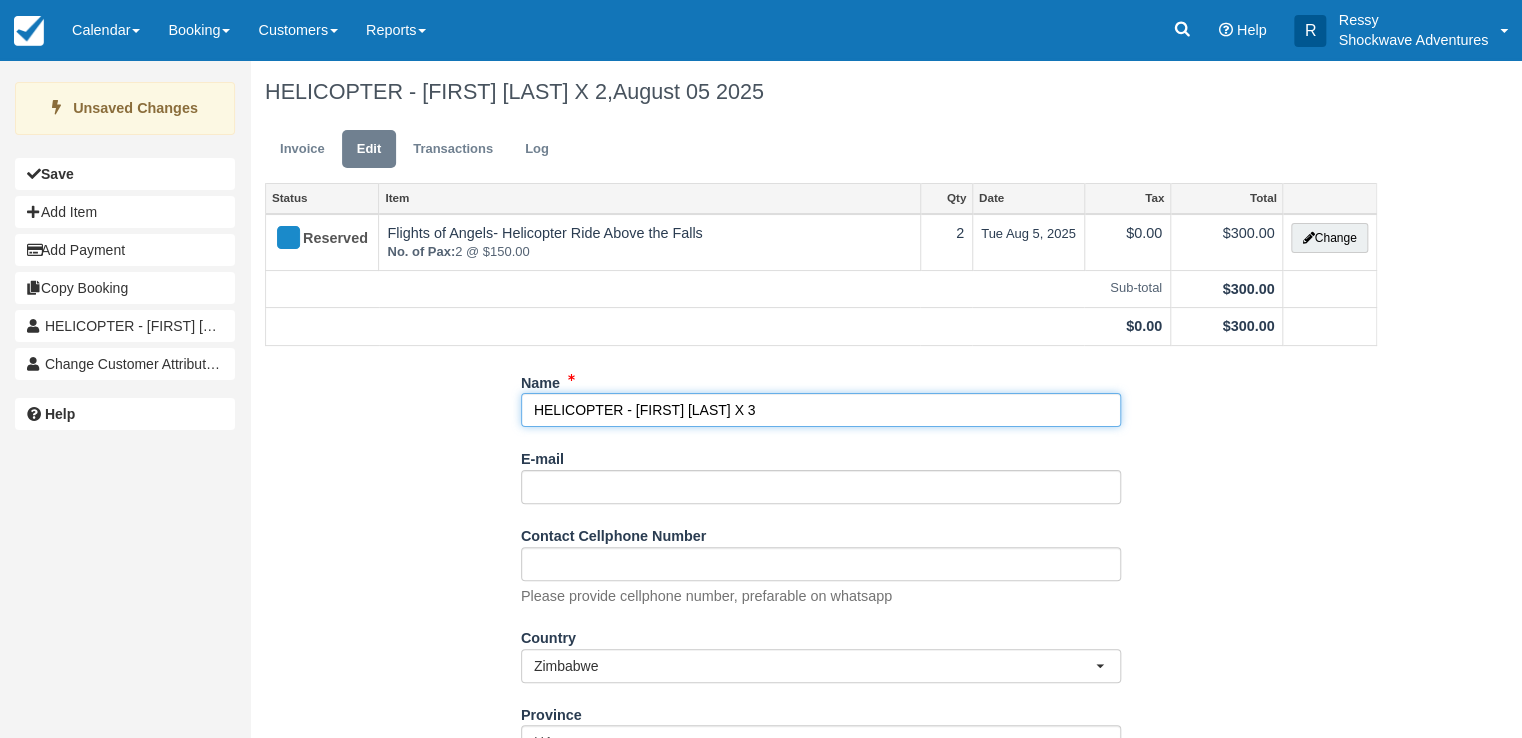 type on "HELICOPTER - [FIRST] [LAST] X 3" 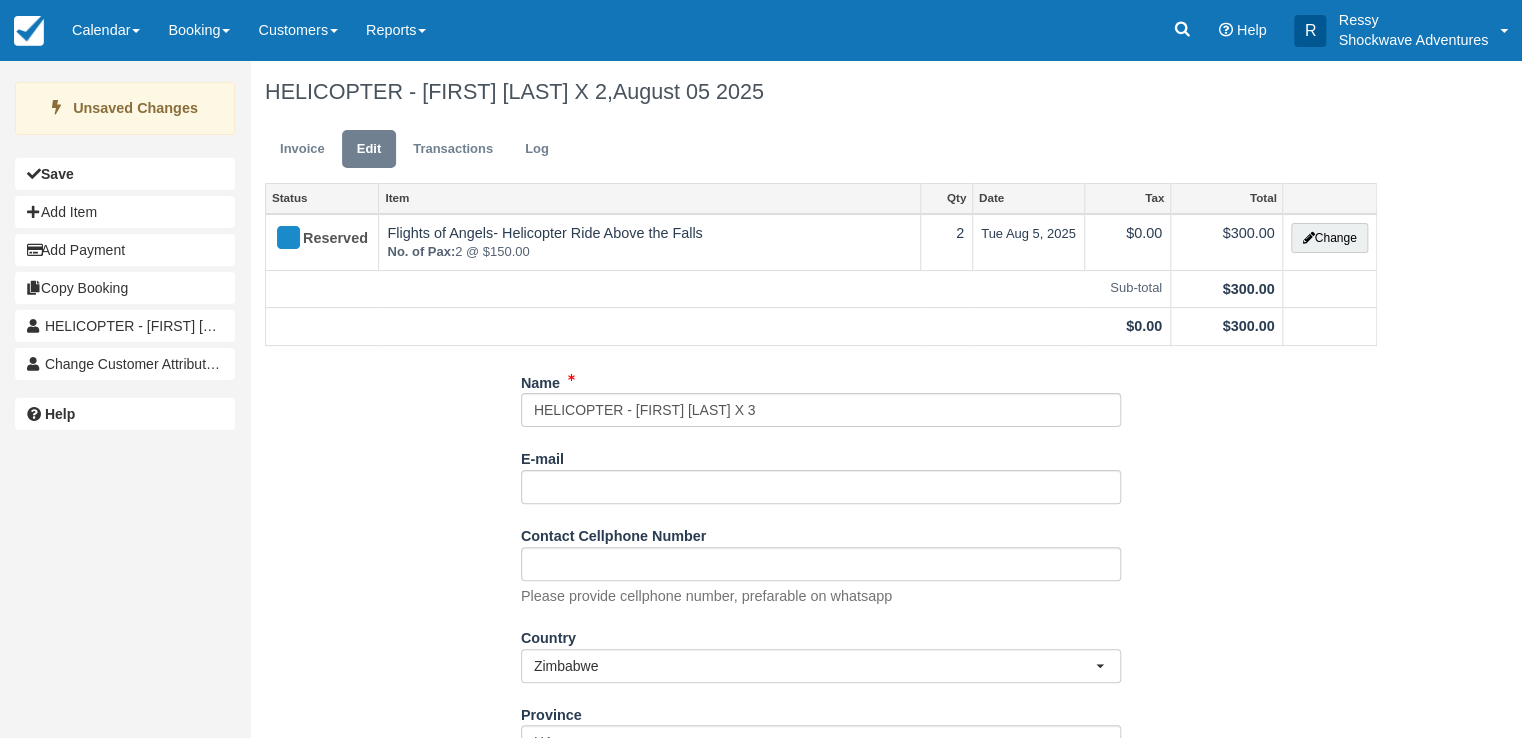 click on "Unsaved Changes
Save
Add Item
Add Payment
Copy Booking
HELICOPTER - Shunichiro Wada X 2   1
Change Customer Attribution
Help
HELICOPTER - Shunichiro Wada X 2,  August 05 2025
Invoice
Edit
Transactions
Log
Status
Item
Qty
Date
Tax
Total
Reserved Flights of Angels- Helicopter Ride Above the Falls No. of Pax:  2 @ $150.00 2 Tue Aug 5, 2025 $0.00 $300.00
Change
Sub-total
$300.00
$0.00
$300.00" at bounding box center (761, 399) 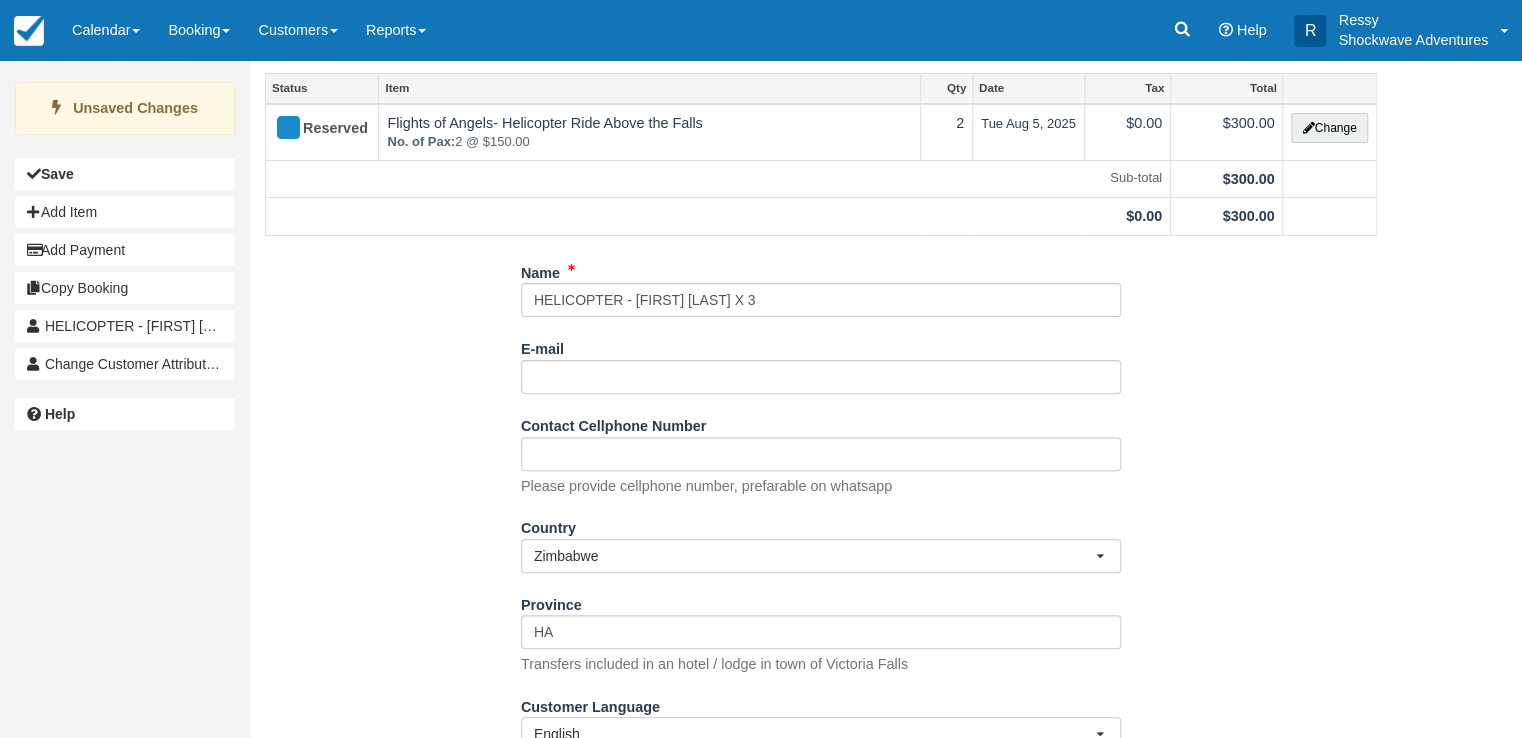 scroll, scrollTop: 185, scrollLeft: 0, axis: vertical 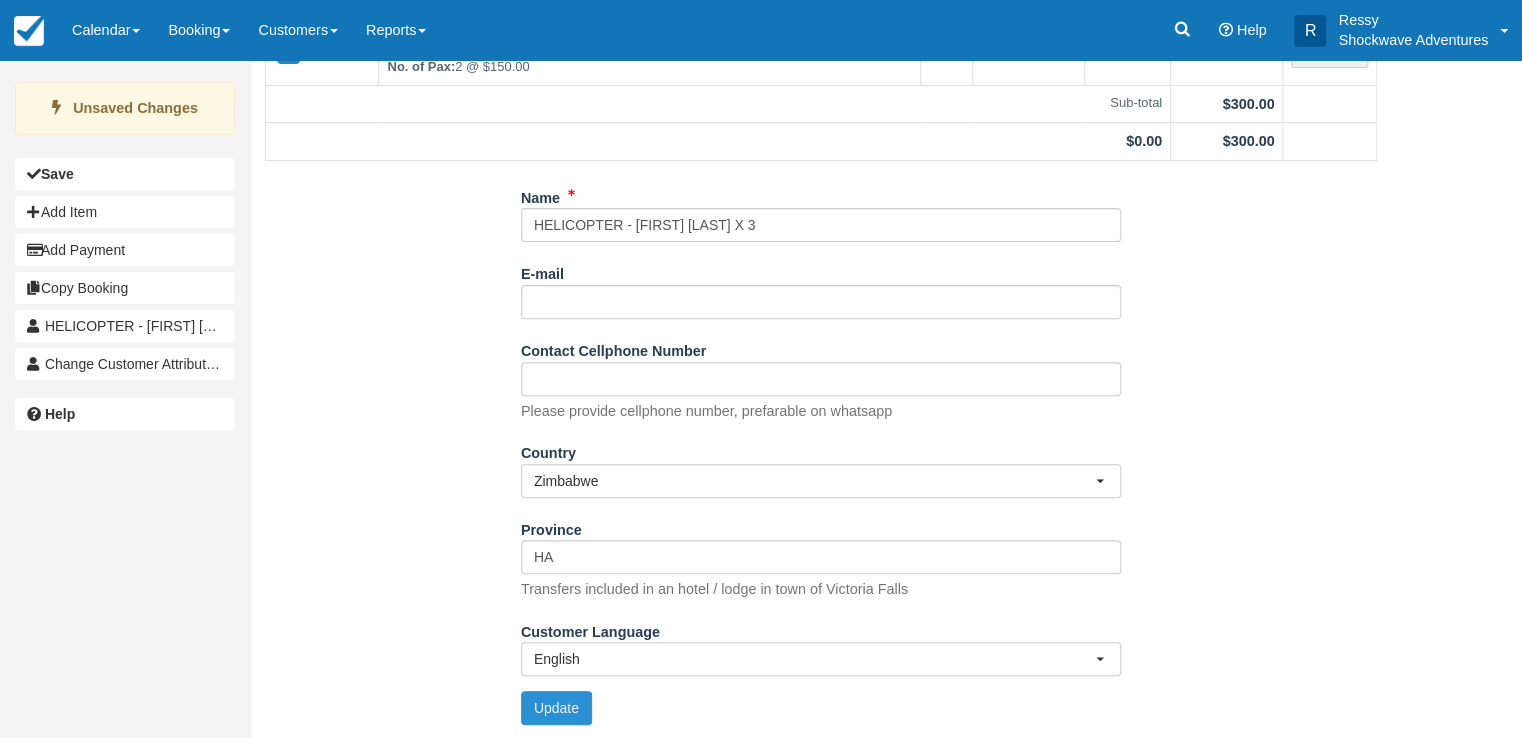 click on "Update" at bounding box center (556, 708) 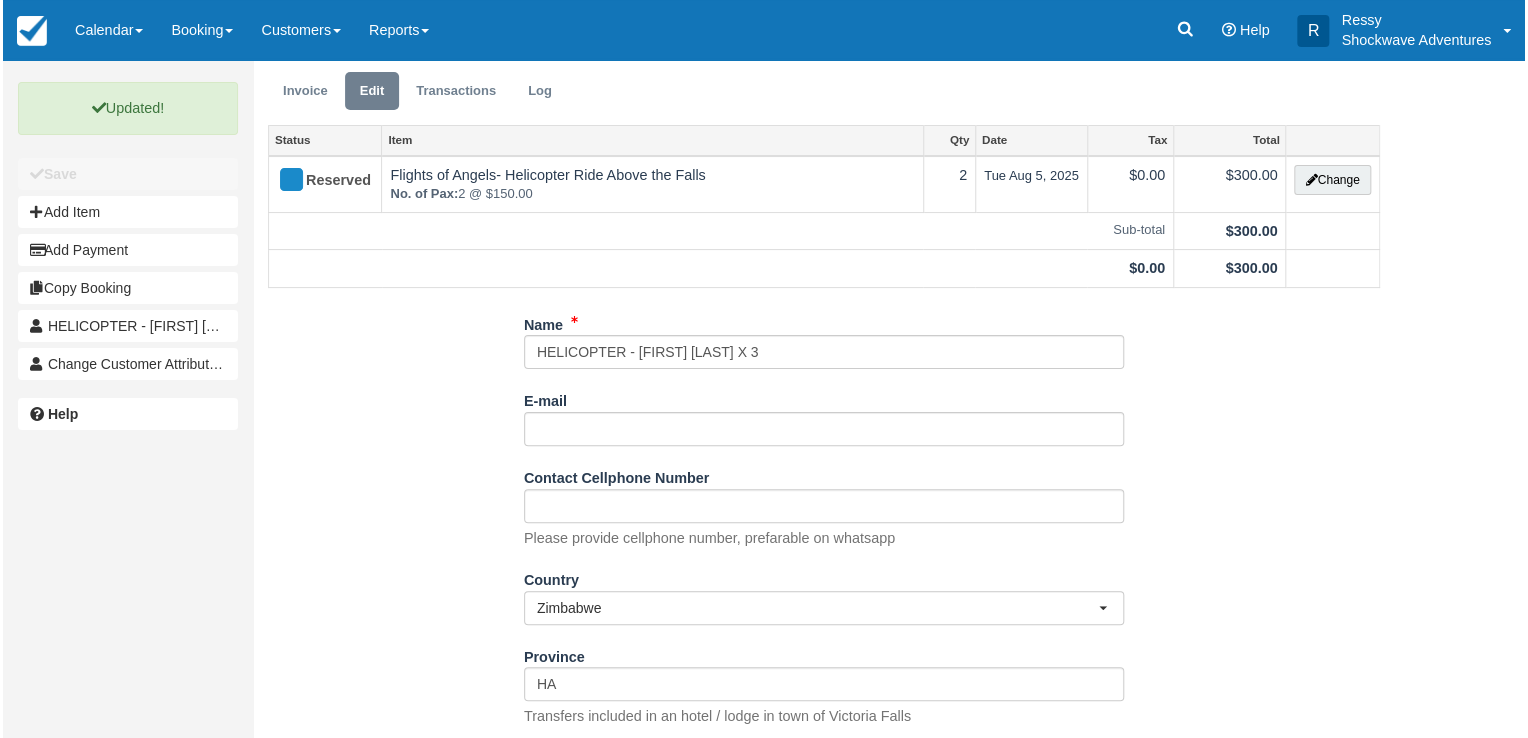 scroll, scrollTop: 0, scrollLeft: 0, axis: both 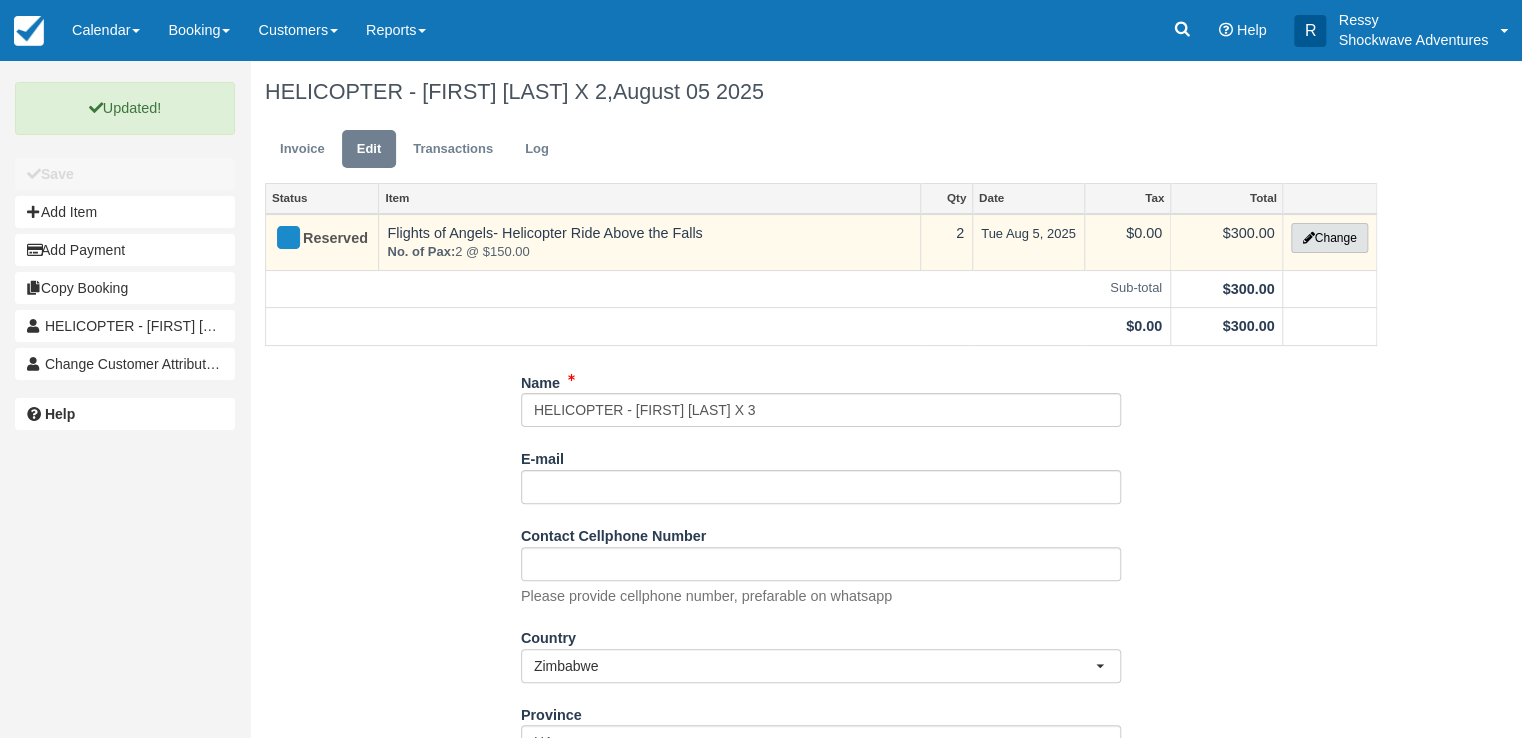 click on "Change" at bounding box center (1329, 238) 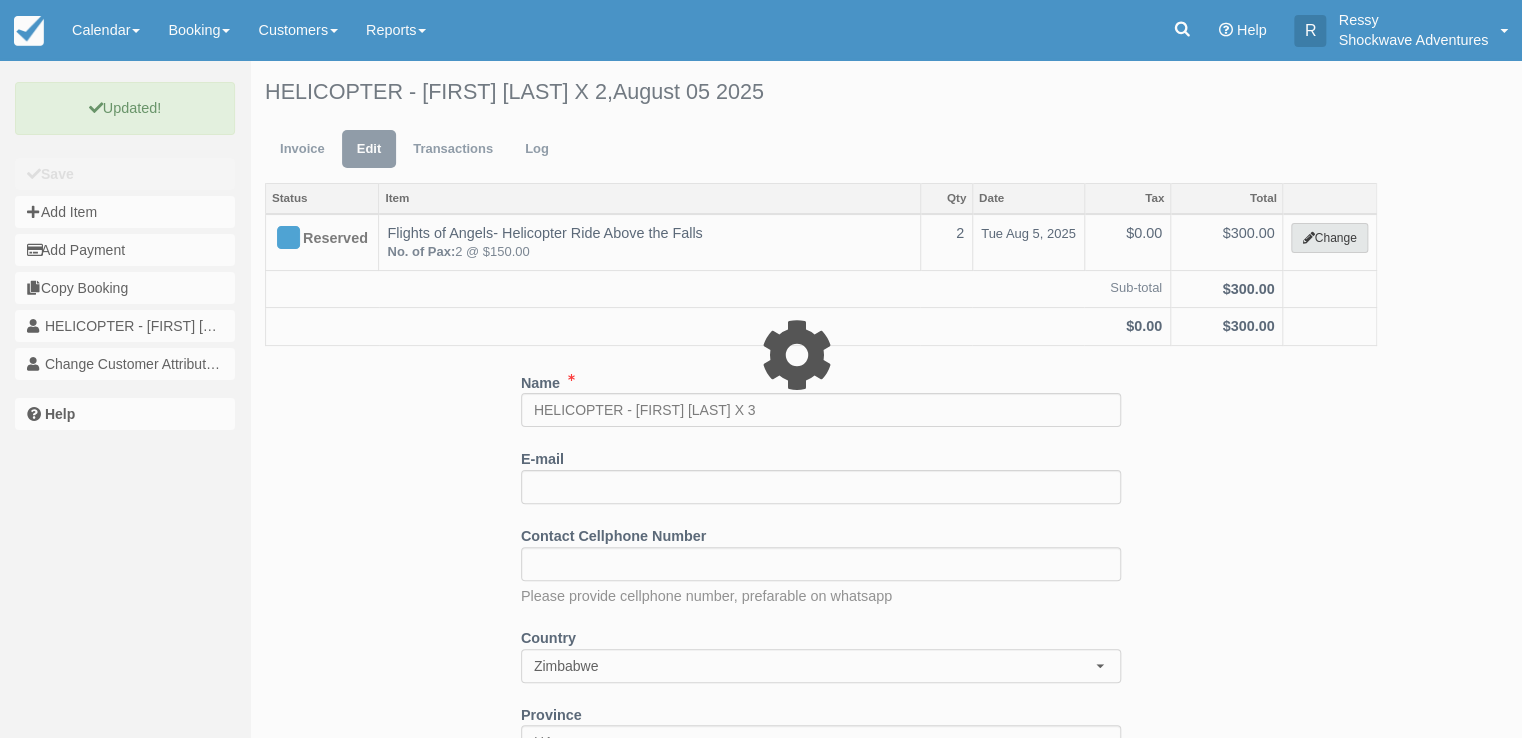 select on "17" 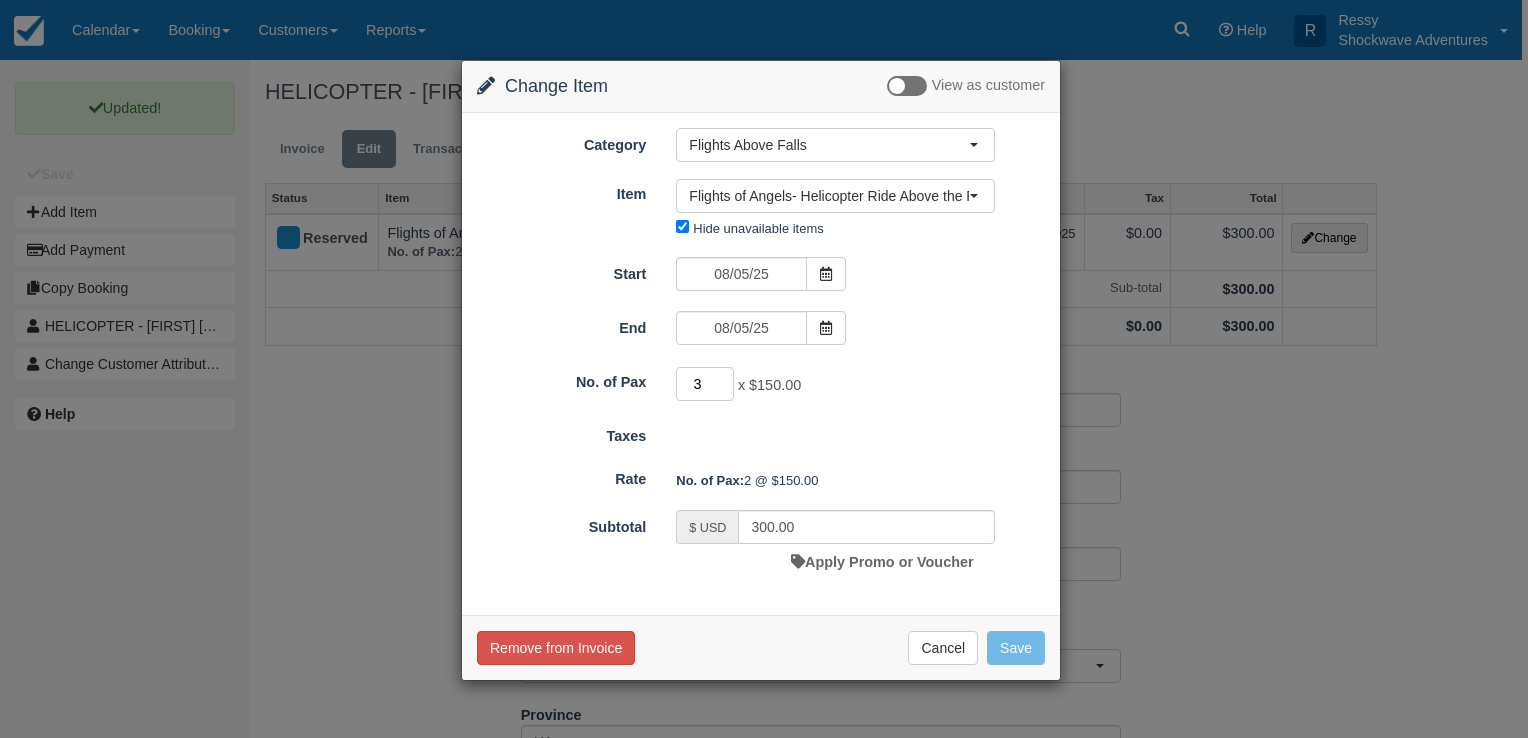 type on "3" 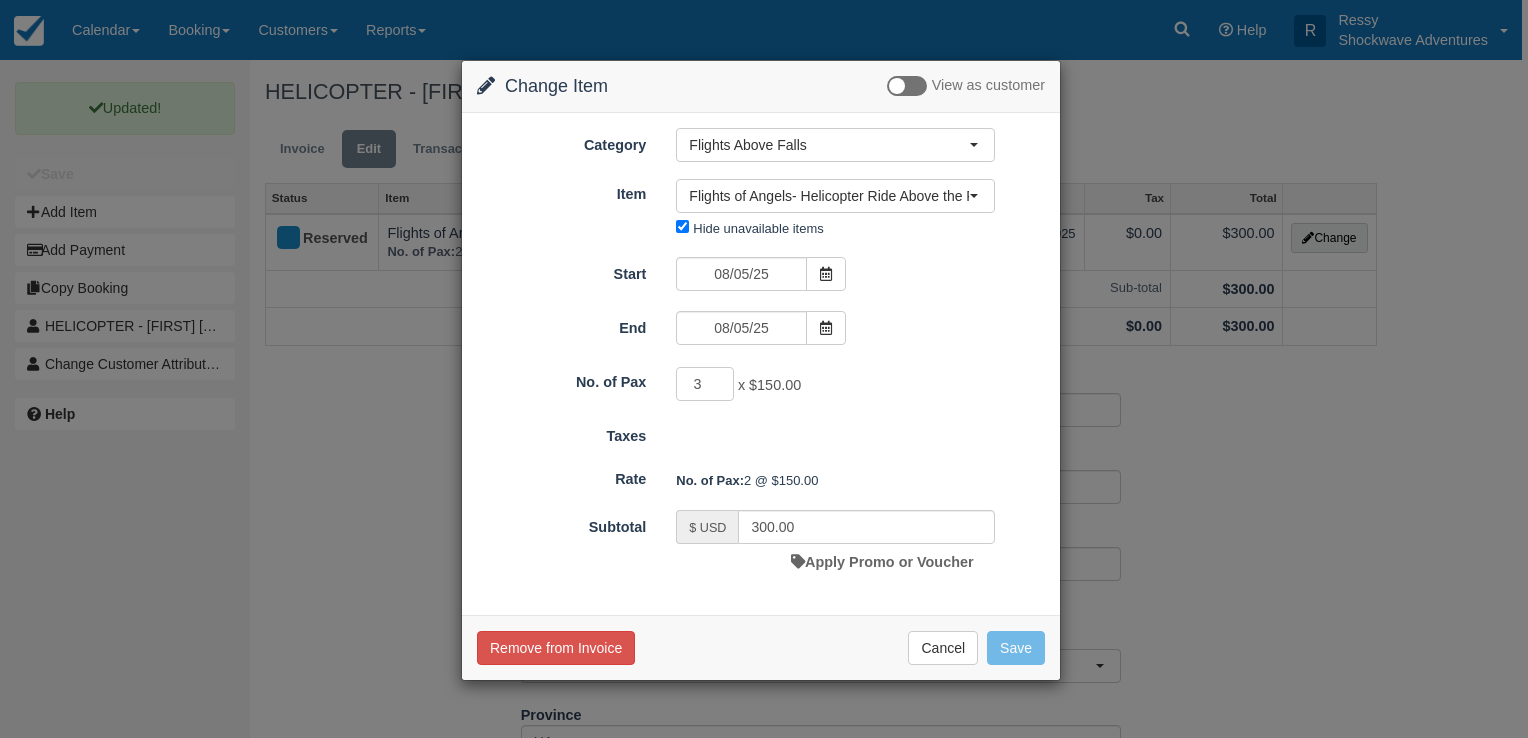type on "450.00" 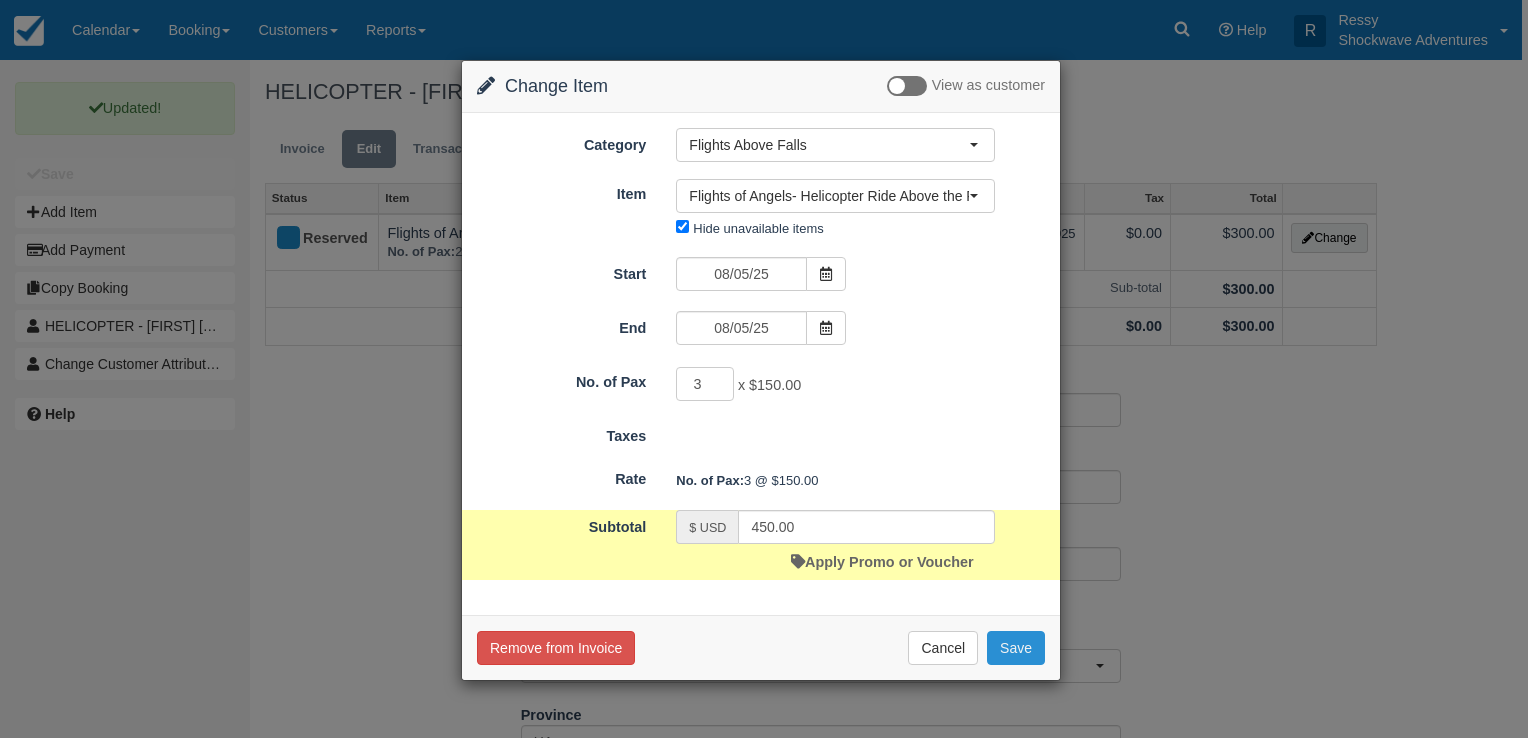 click on "Save" at bounding box center [1016, 648] 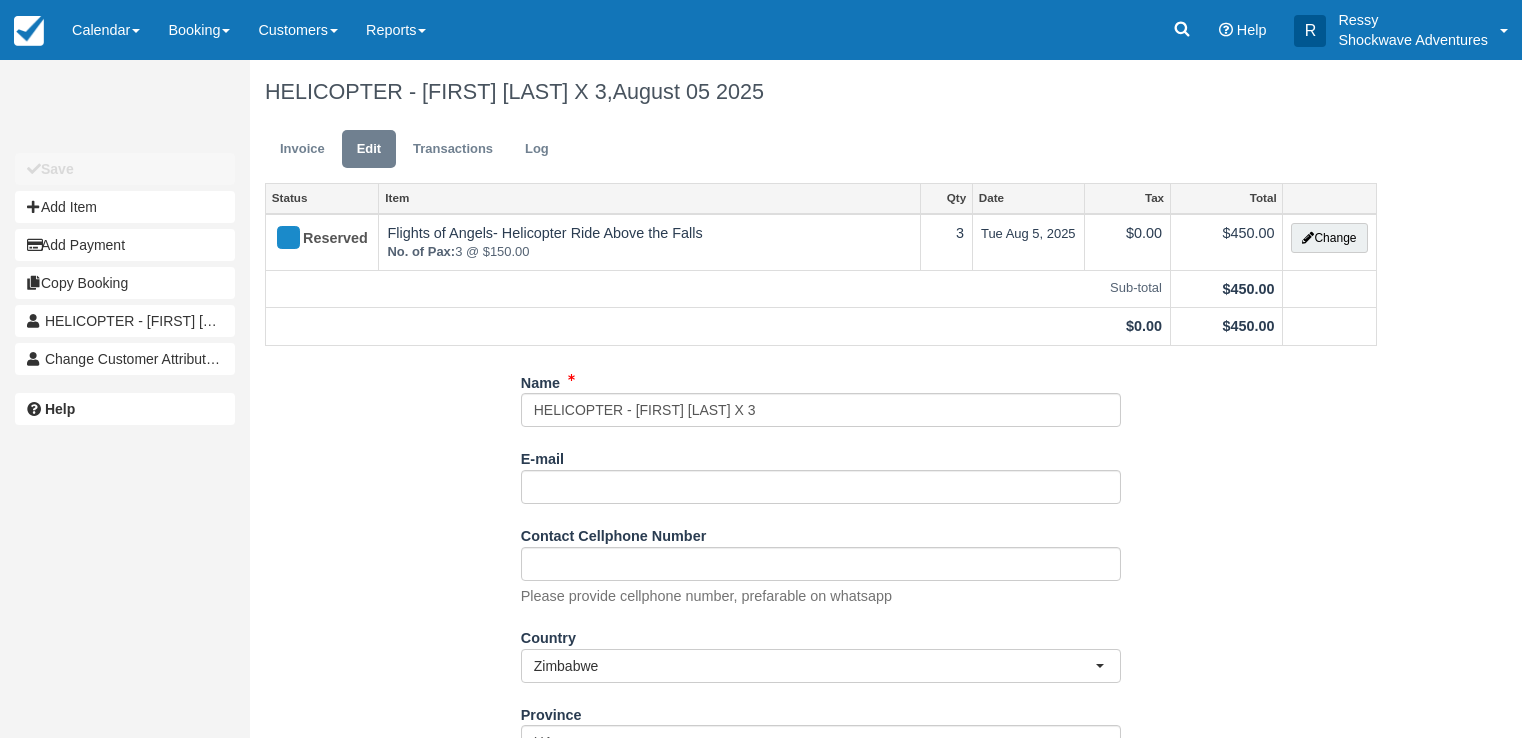 scroll, scrollTop: 0, scrollLeft: 0, axis: both 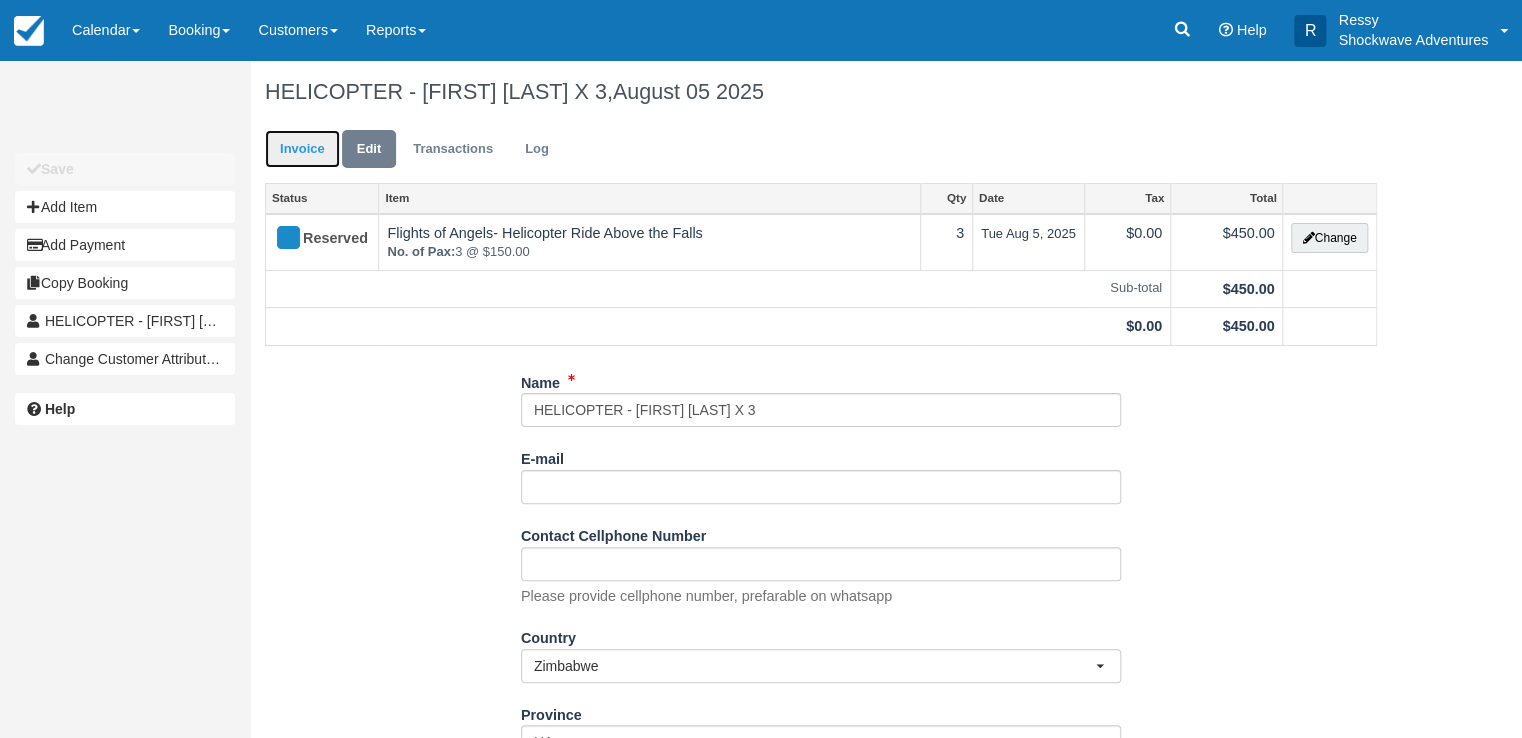 click on "Invoice" at bounding box center (302, 149) 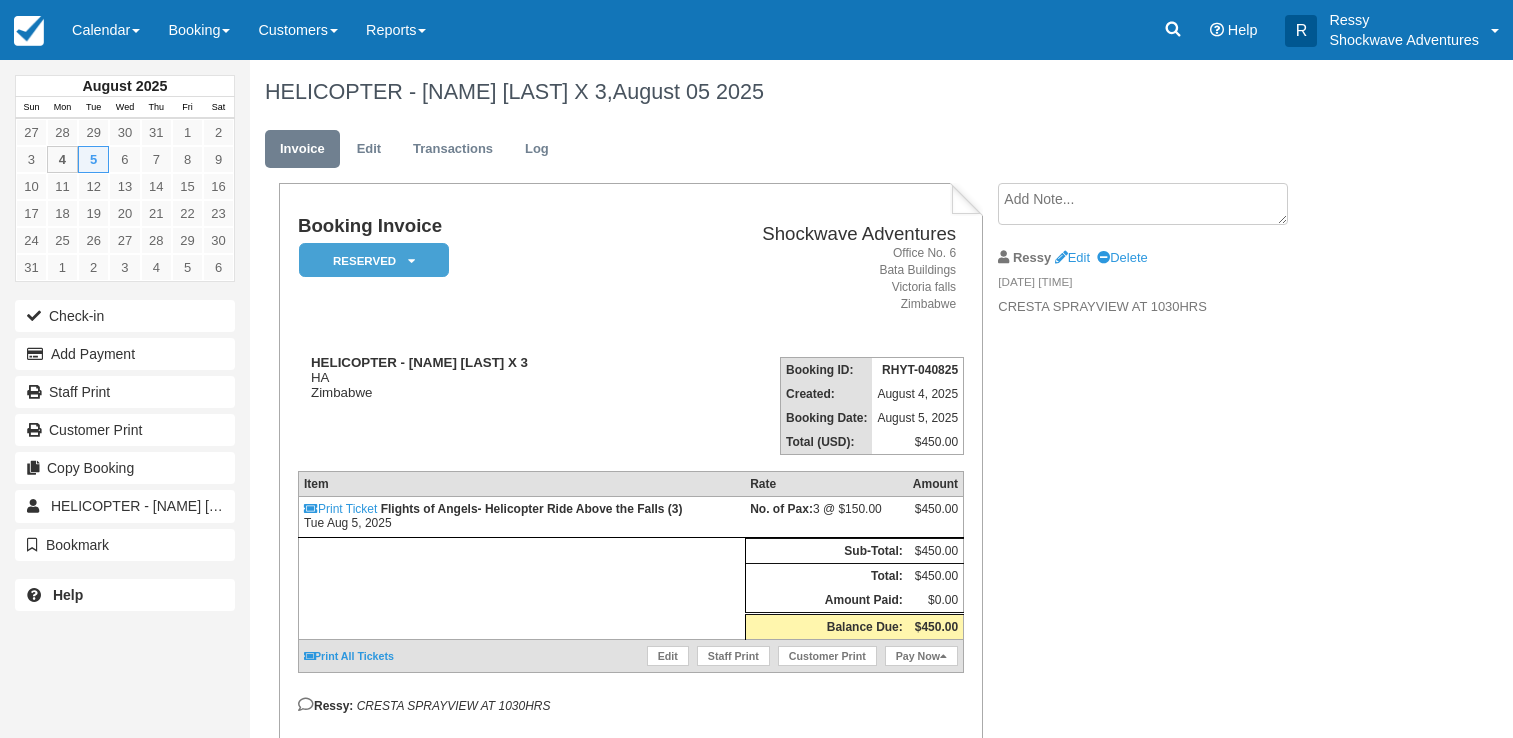 scroll, scrollTop: 0, scrollLeft: 0, axis: both 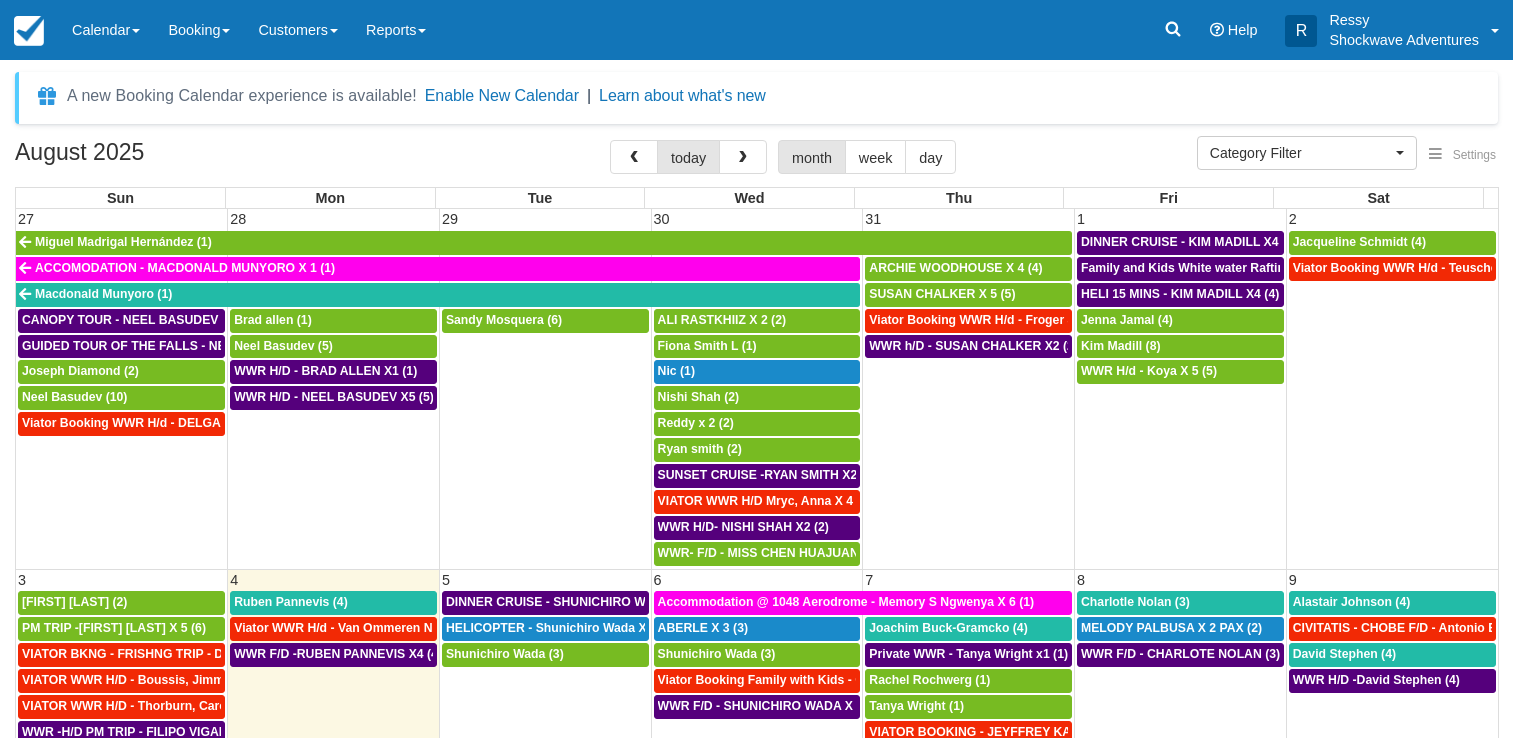 select 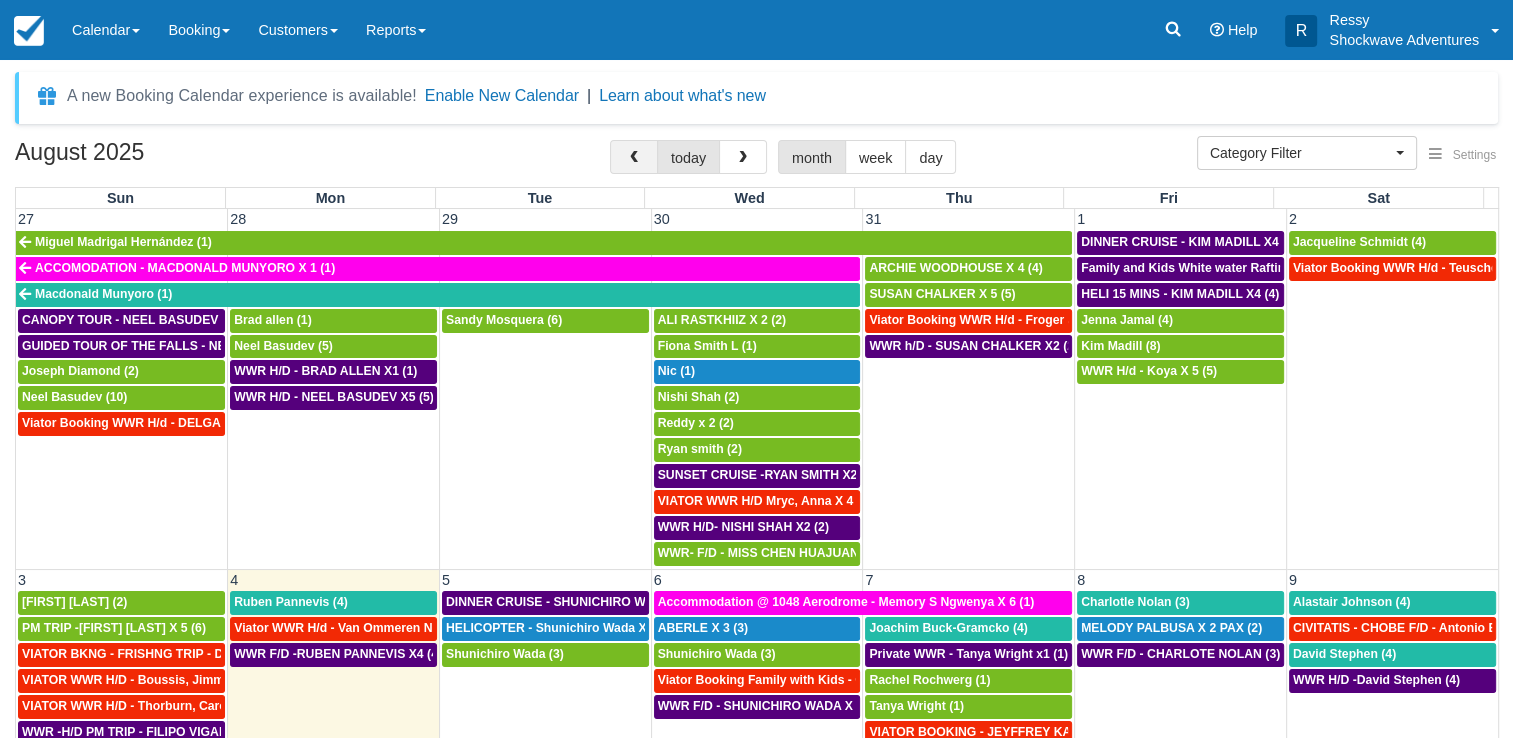 click at bounding box center (634, 158) 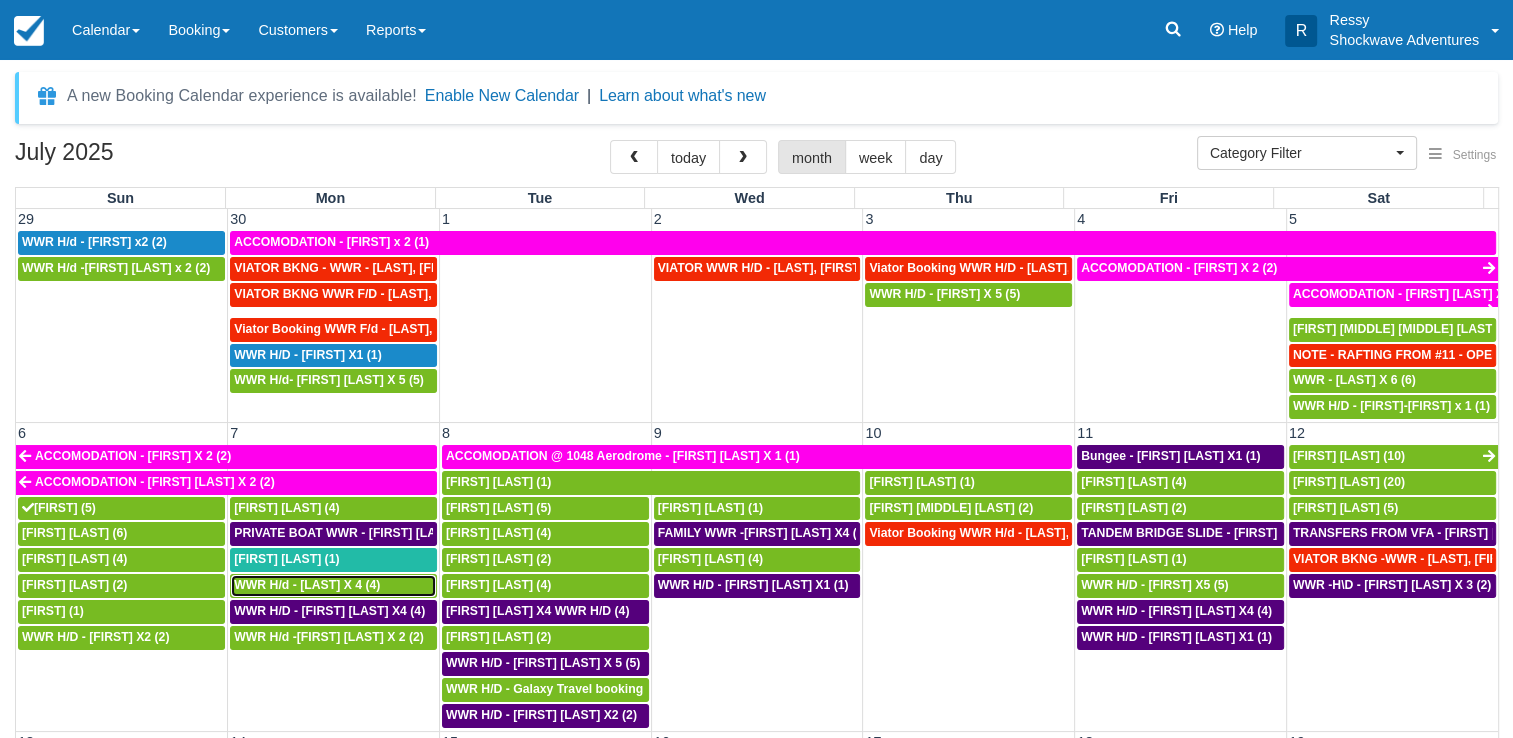 click on "WWR  H/d - Simpson X 4 (4)" at bounding box center (307, 585) 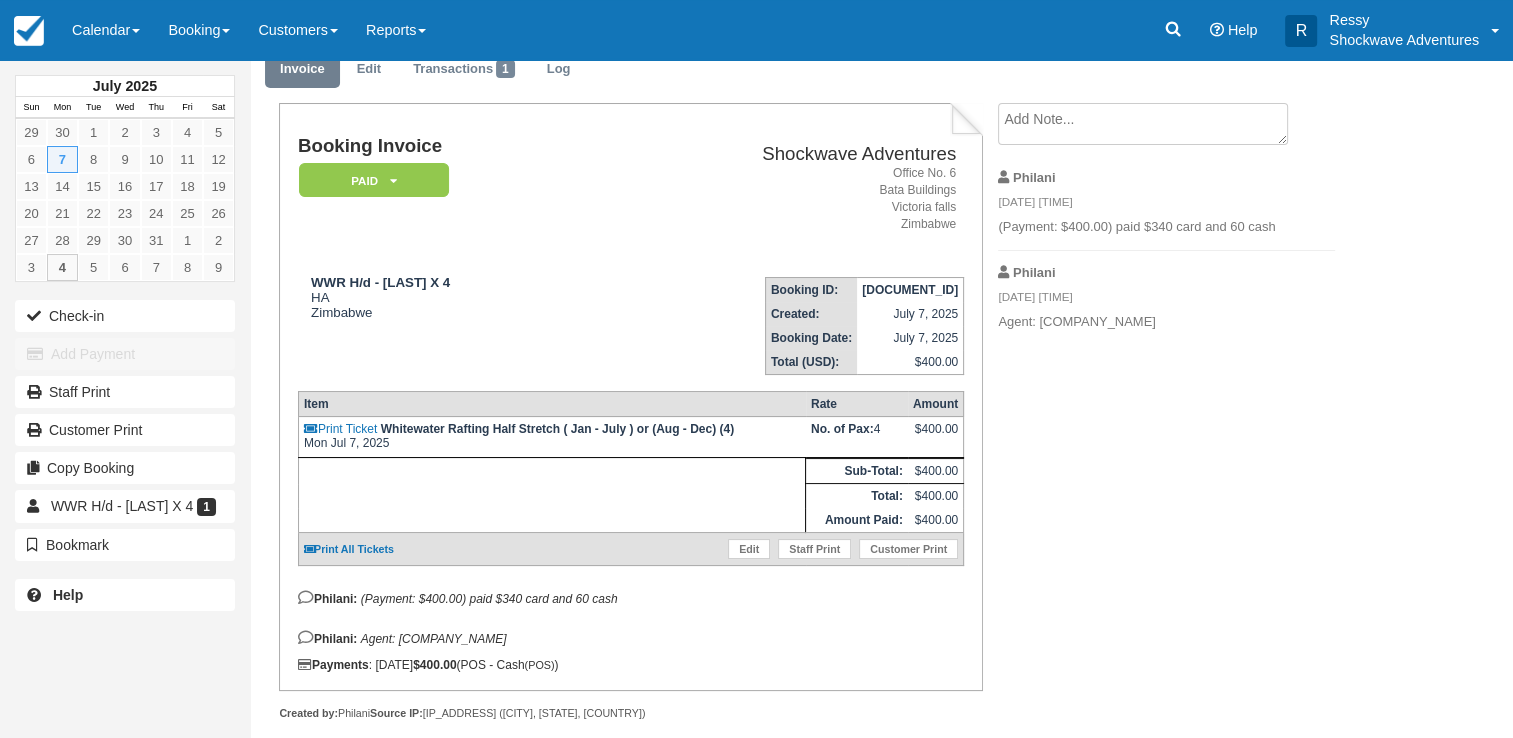 scroll, scrollTop: 40, scrollLeft: 0, axis: vertical 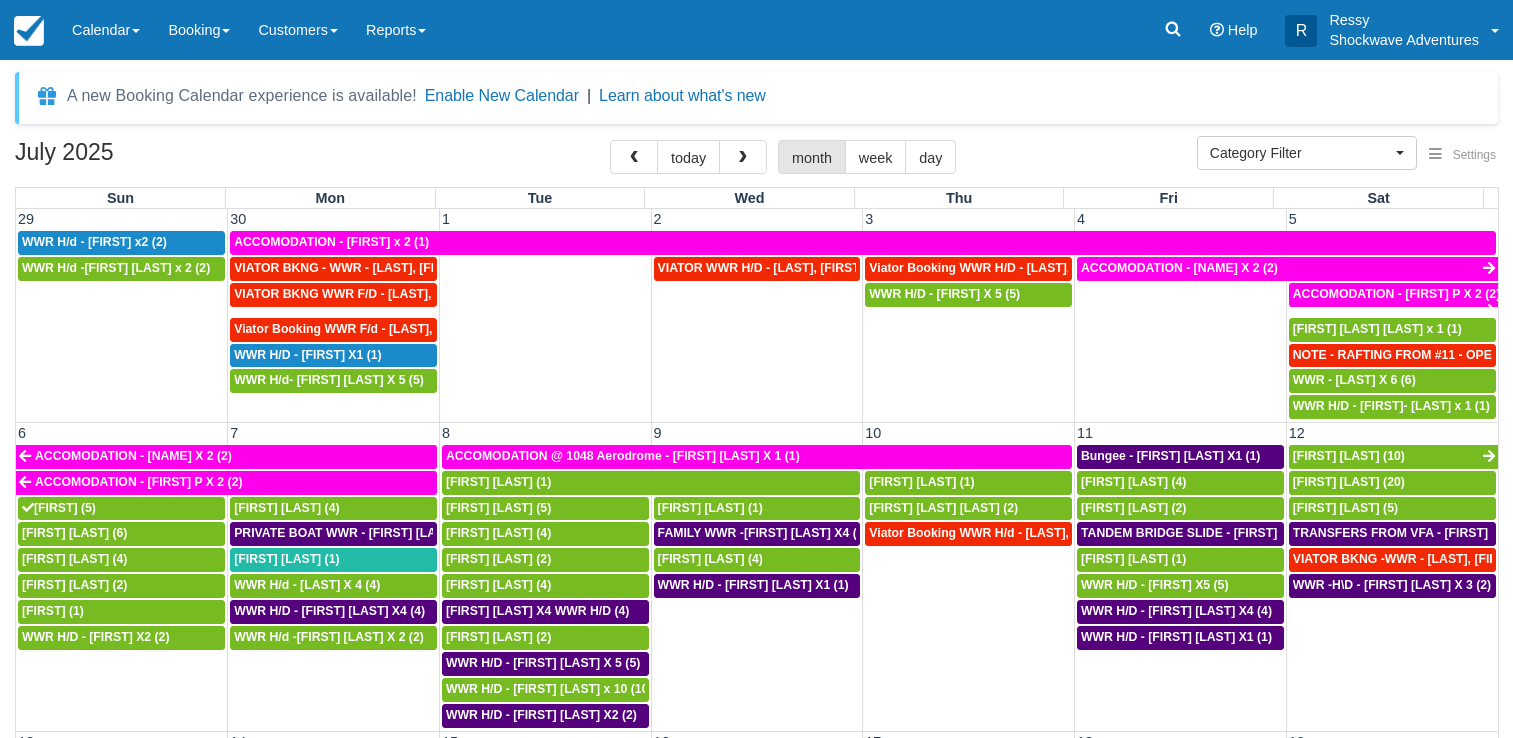 select 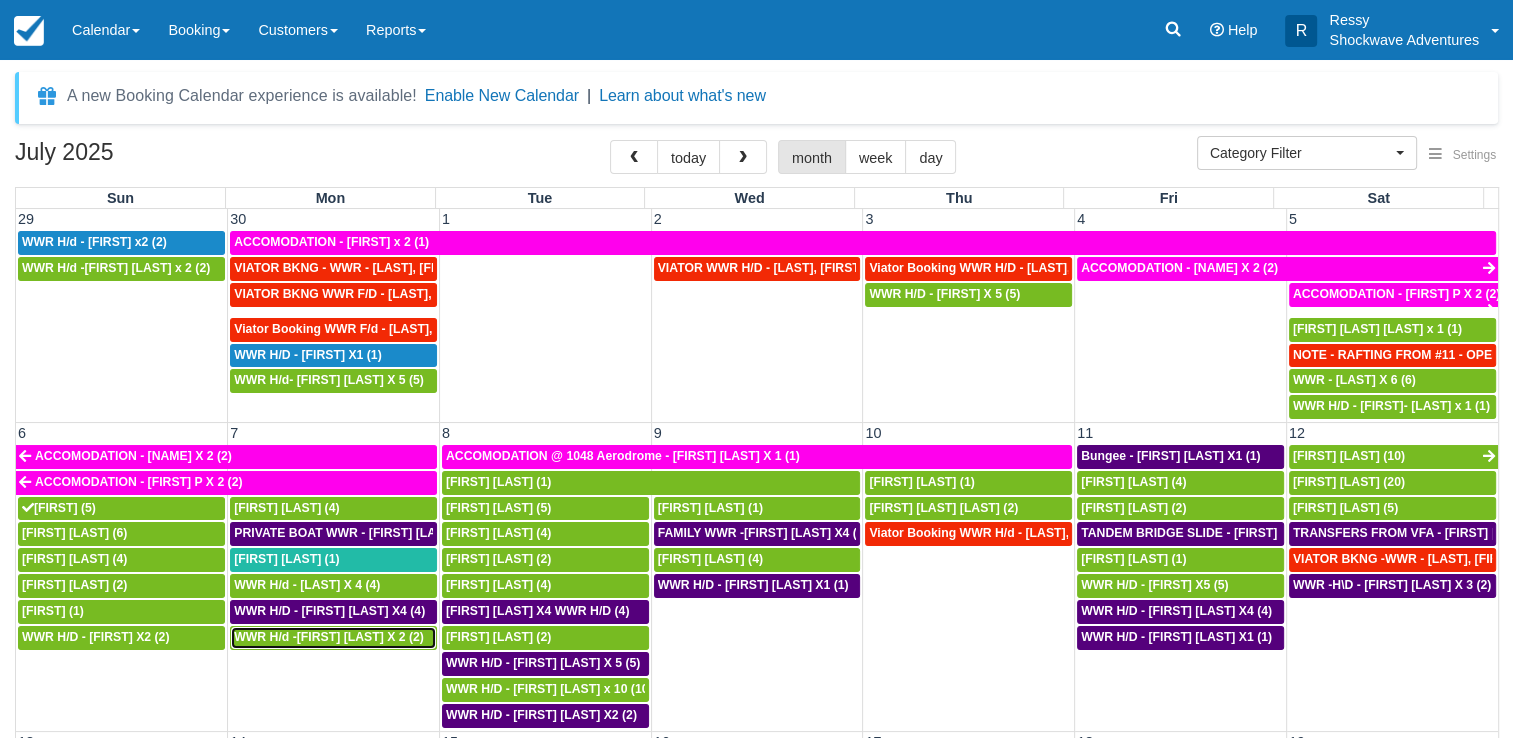 click on "WWR H/d -[FIRST] [LAST] X 2 (2)" at bounding box center (329, 637) 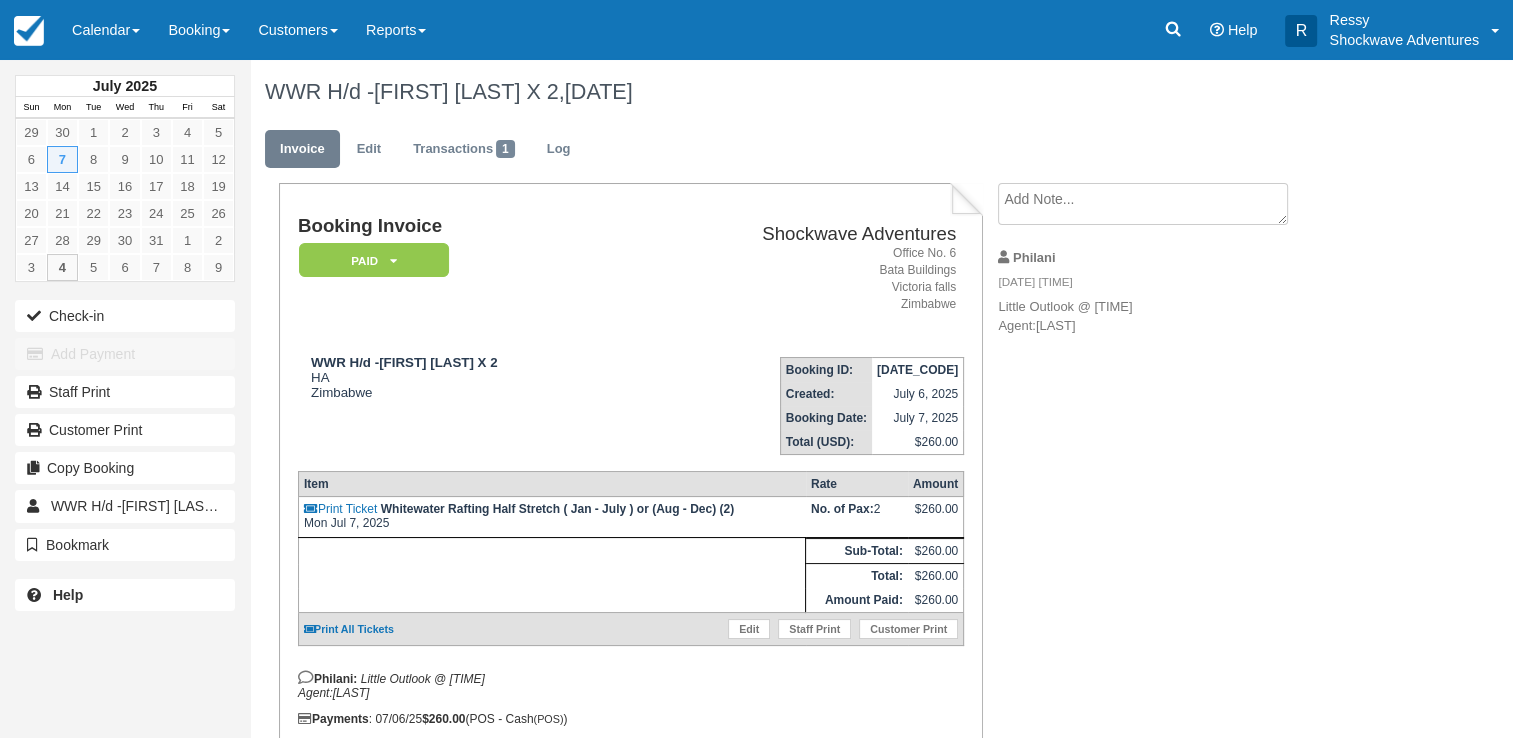 scroll, scrollTop: 75, scrollLeft: 0, axis: vertical 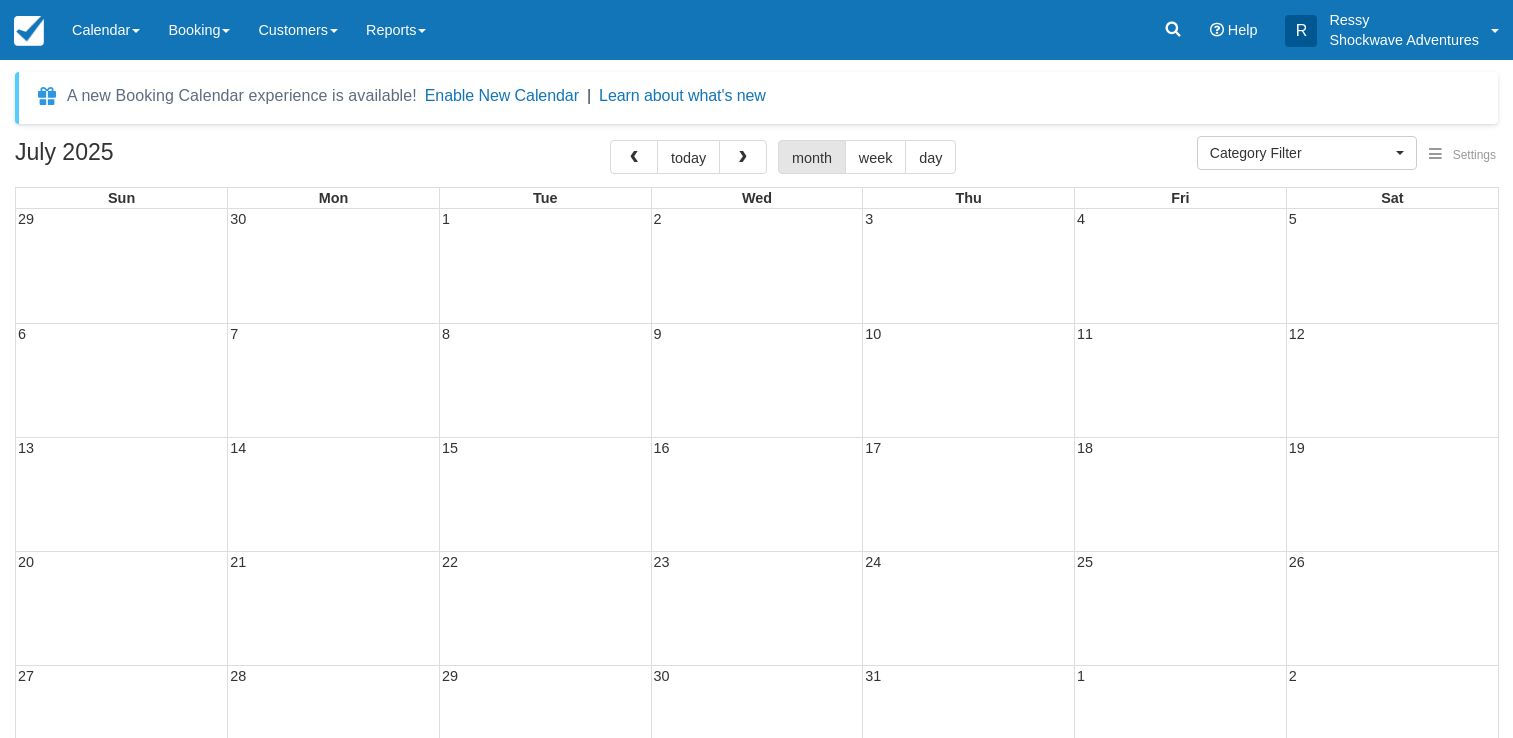 select 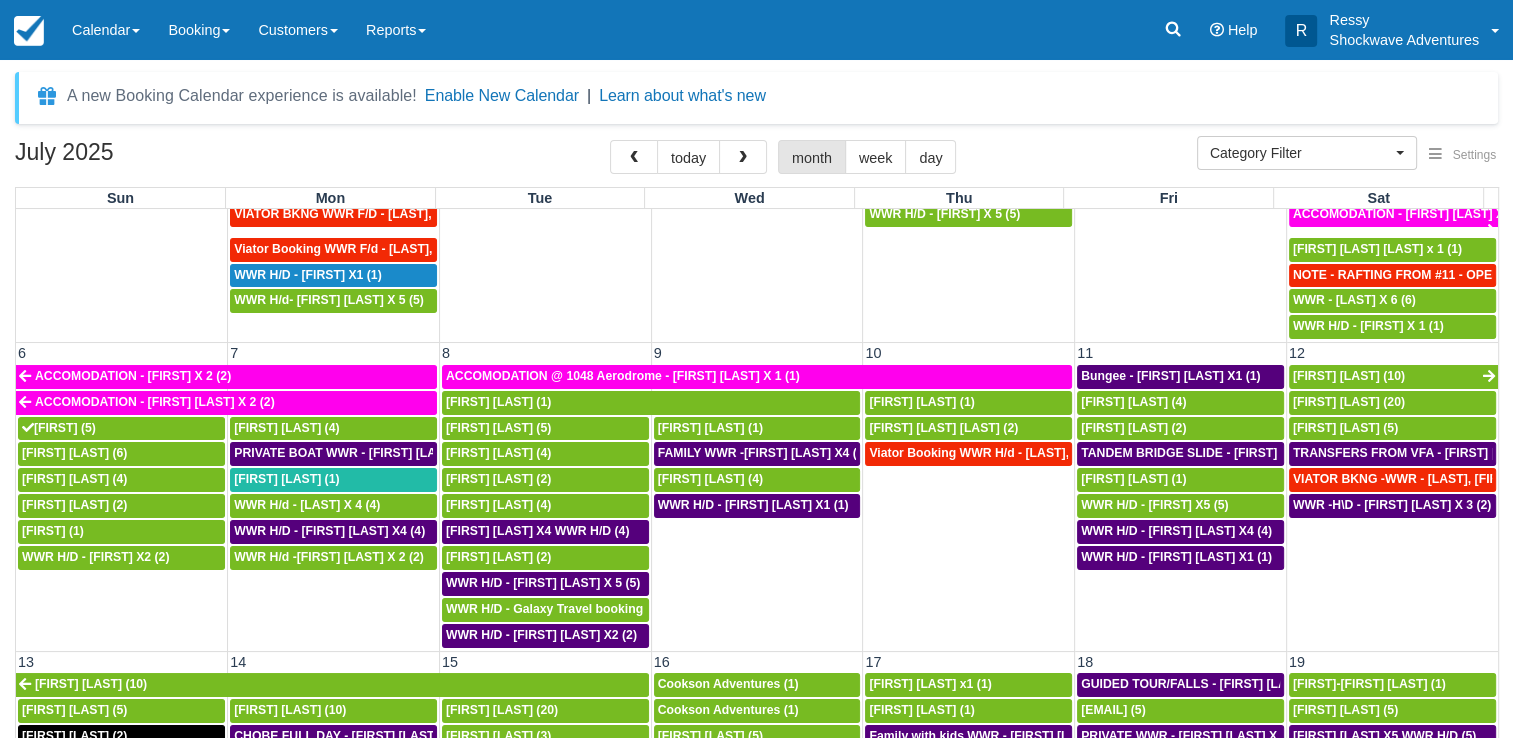 scroll, scrollTop: 100, scrollLeft: 0, axis: vertical 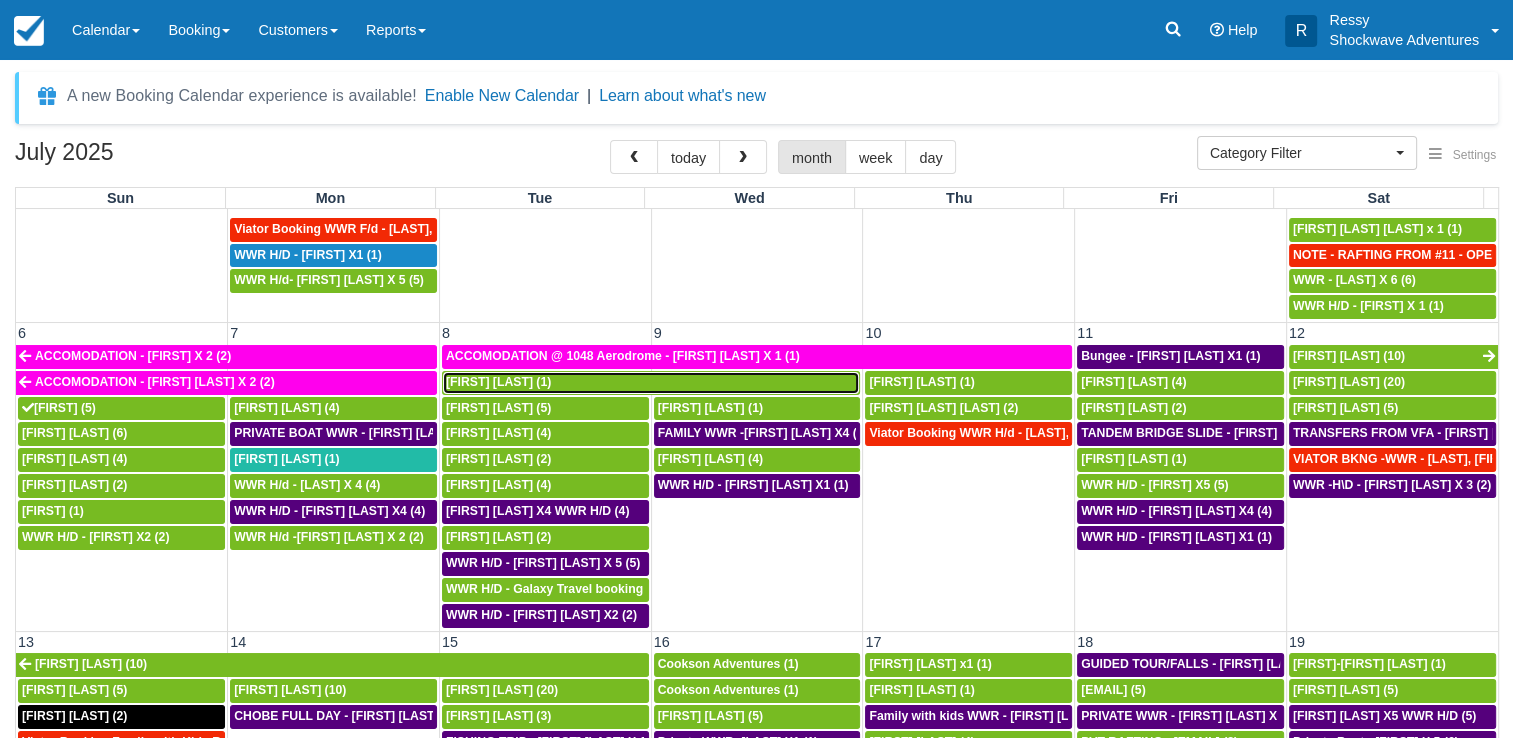 click on "Christian Menz (1)" at bounding box center (651, 383) 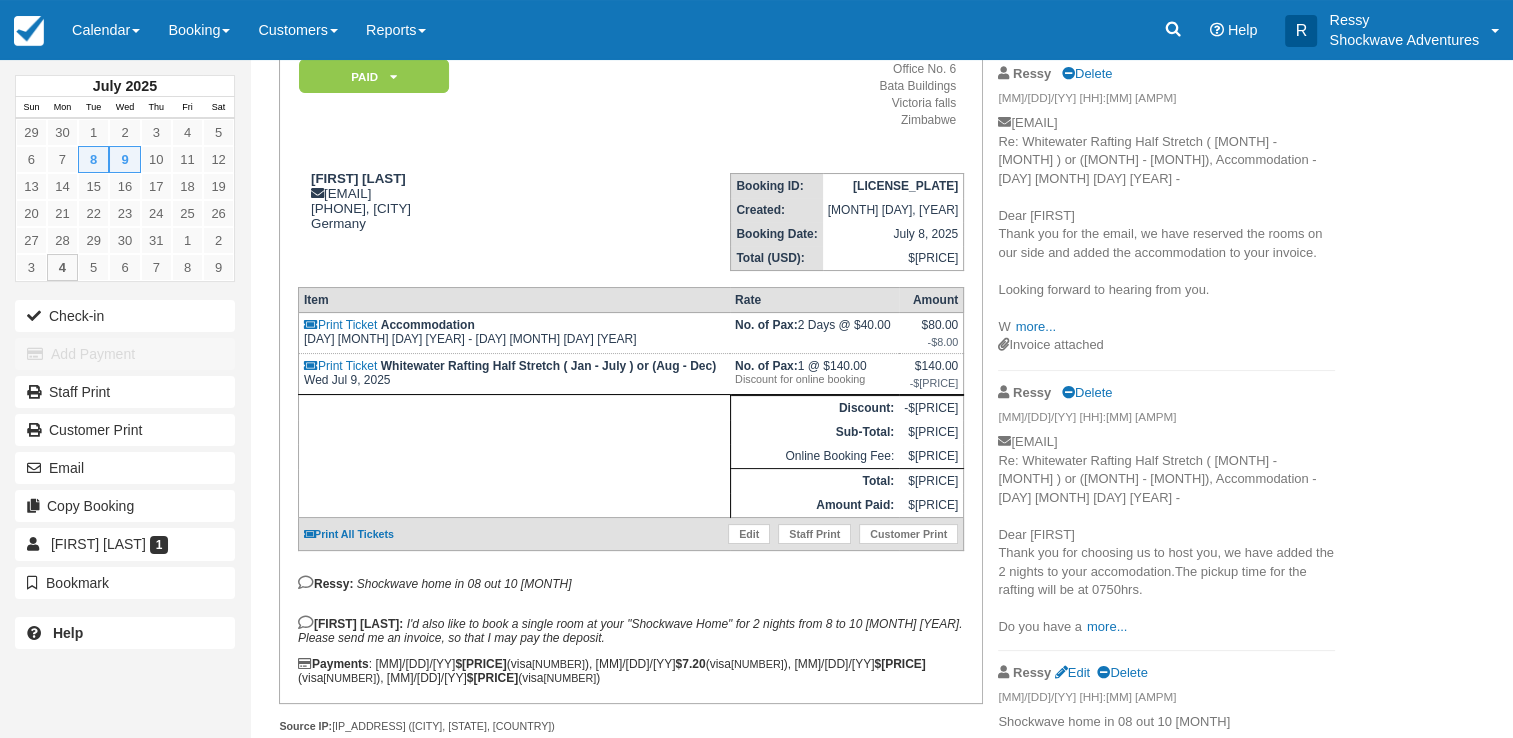 scroll, scrollTop: 84, scrollLeft: 0, axis: vertical 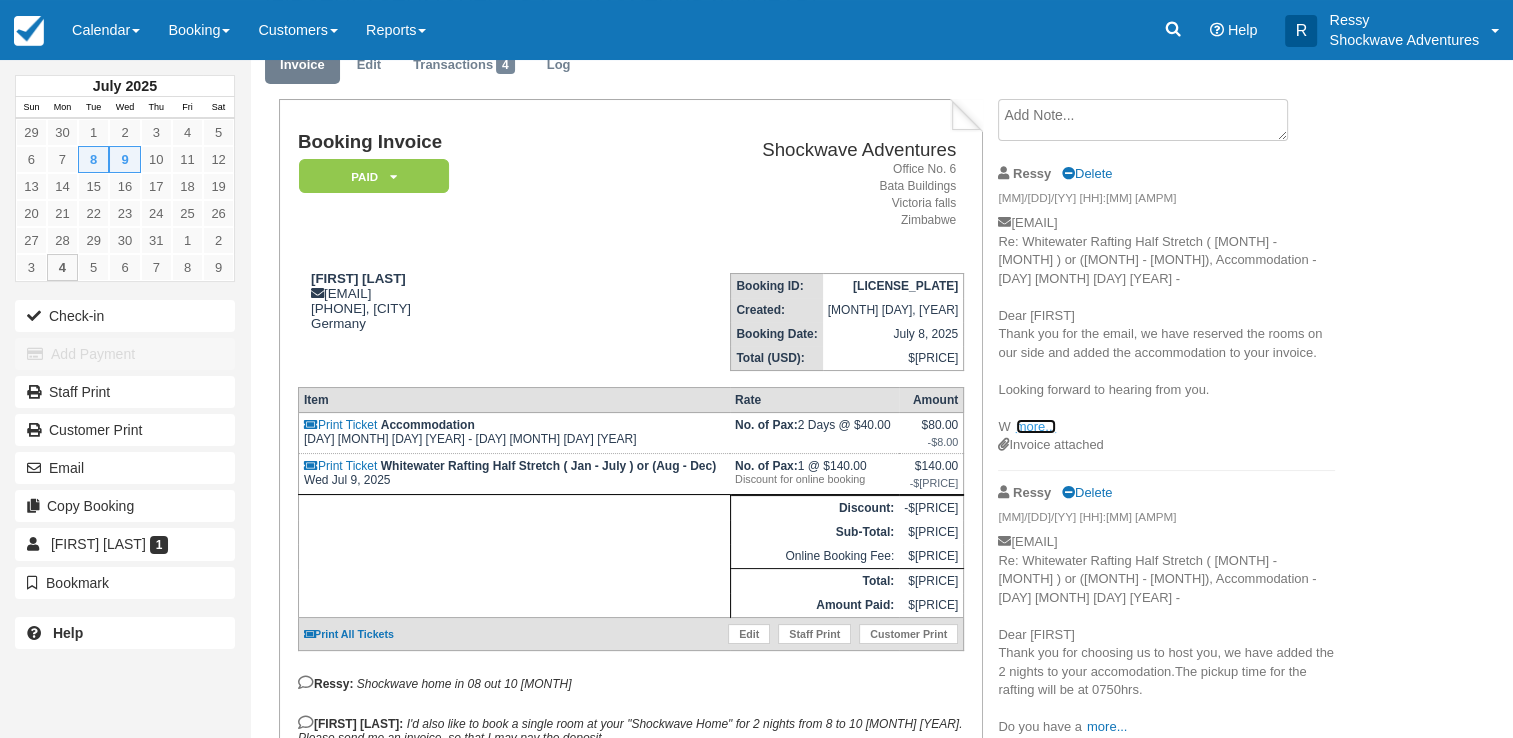 click on "more..." at bounding box center [1036, 426] 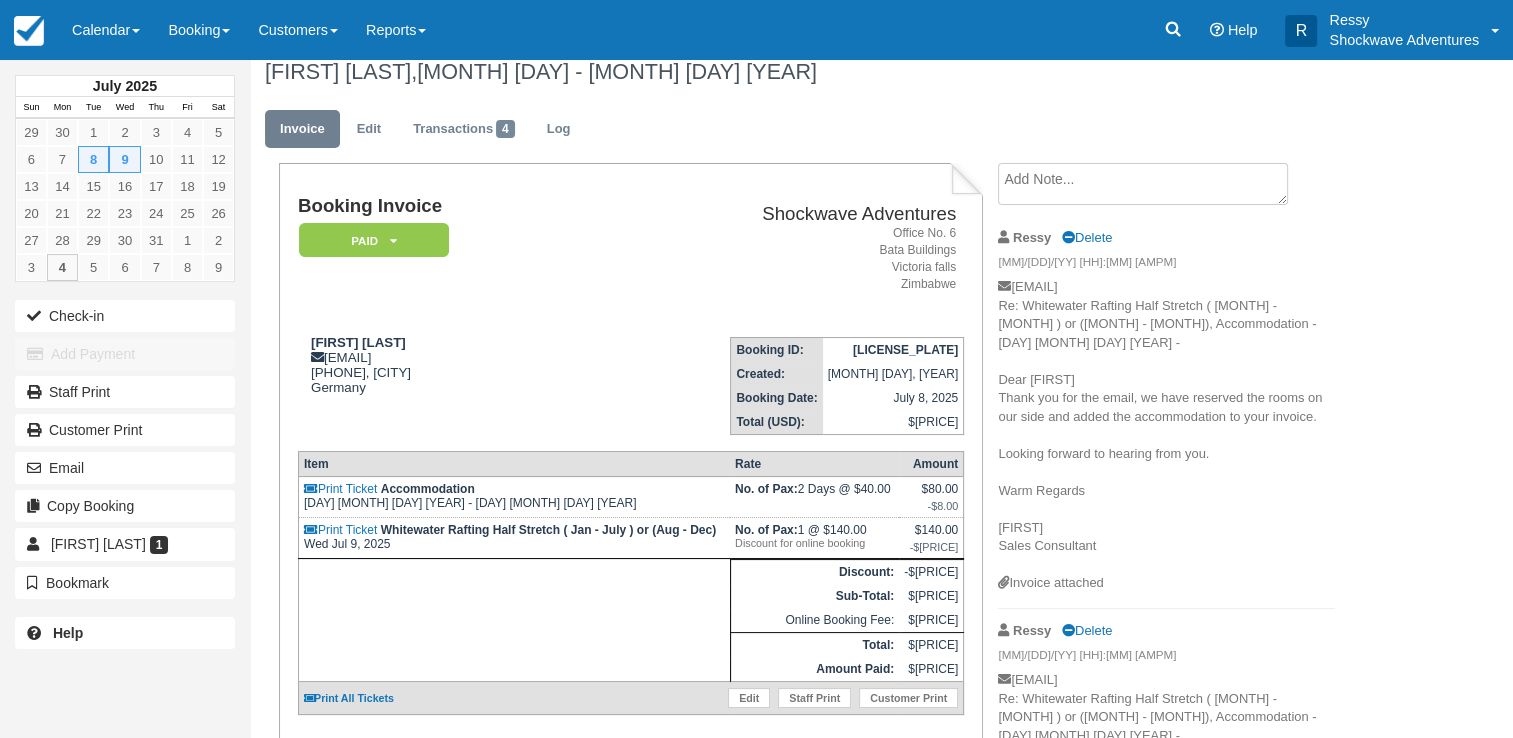 scroll, scrollTop: 0, scrollLeft: 0, axis: both 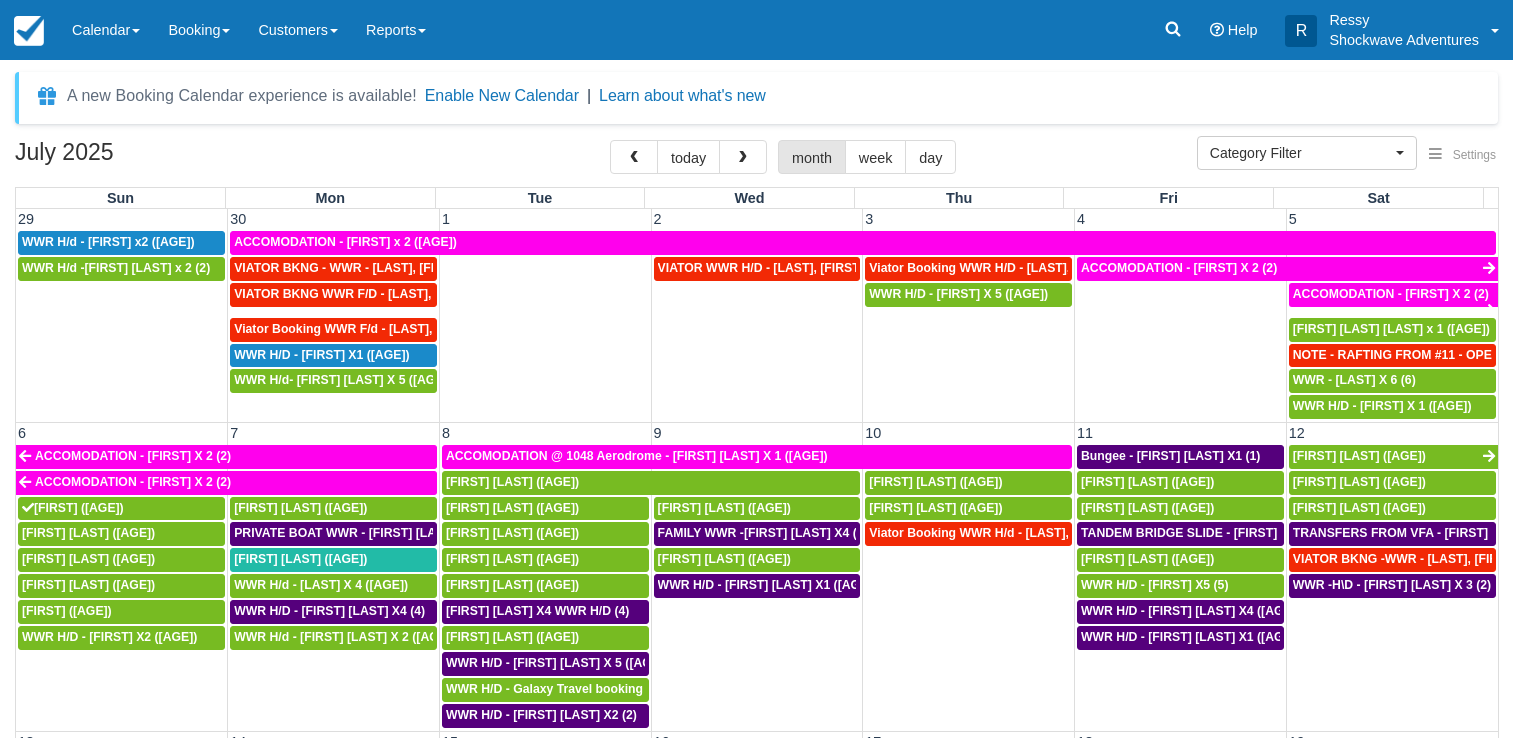 select 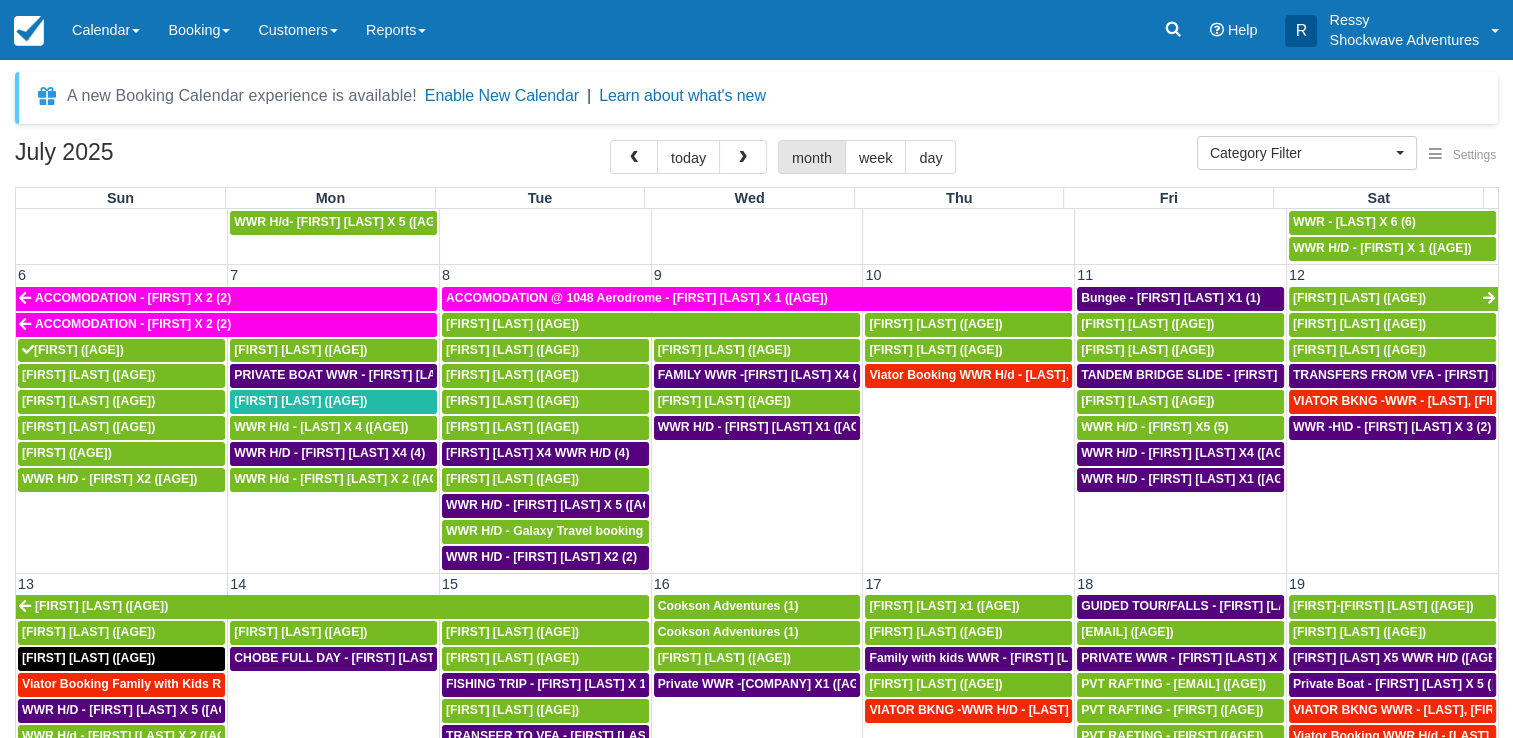 scroll, scrollTop: 200, scrollLeft: 0, axis: vertical 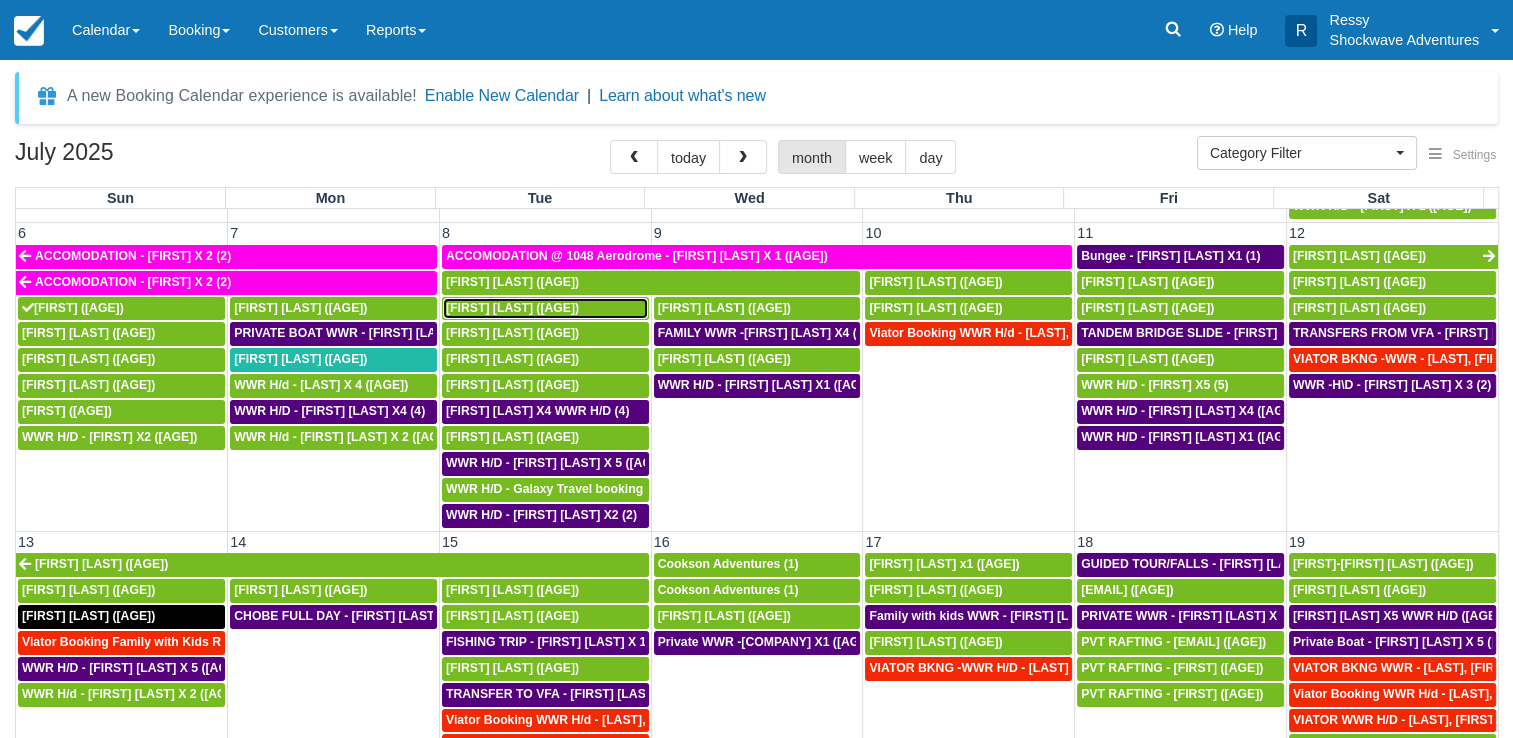 click on "[FIRST] [LAST] (5)" at bounding box center (512, 308) 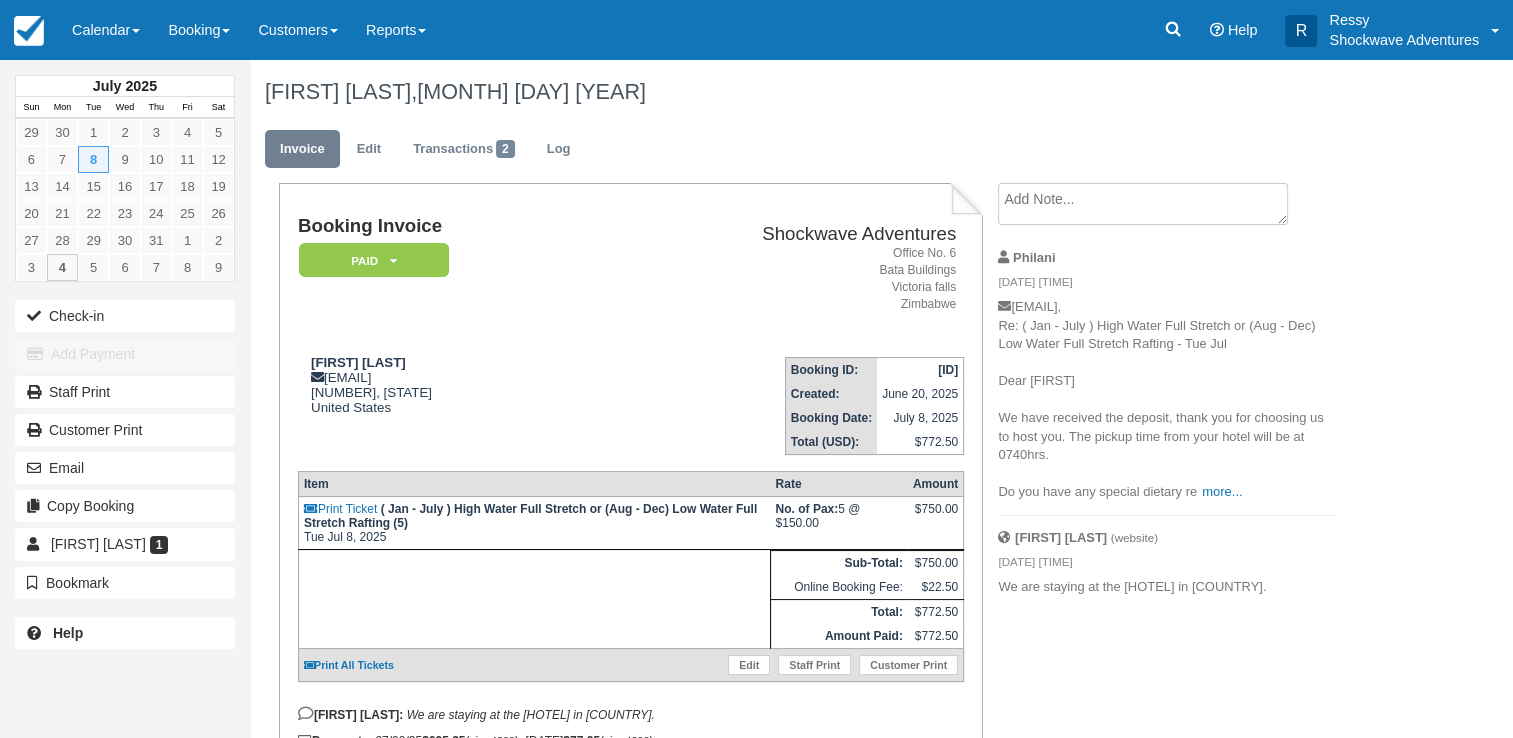 scroll, scrollTop: 96, scrollLeft: 0, axis: vertical 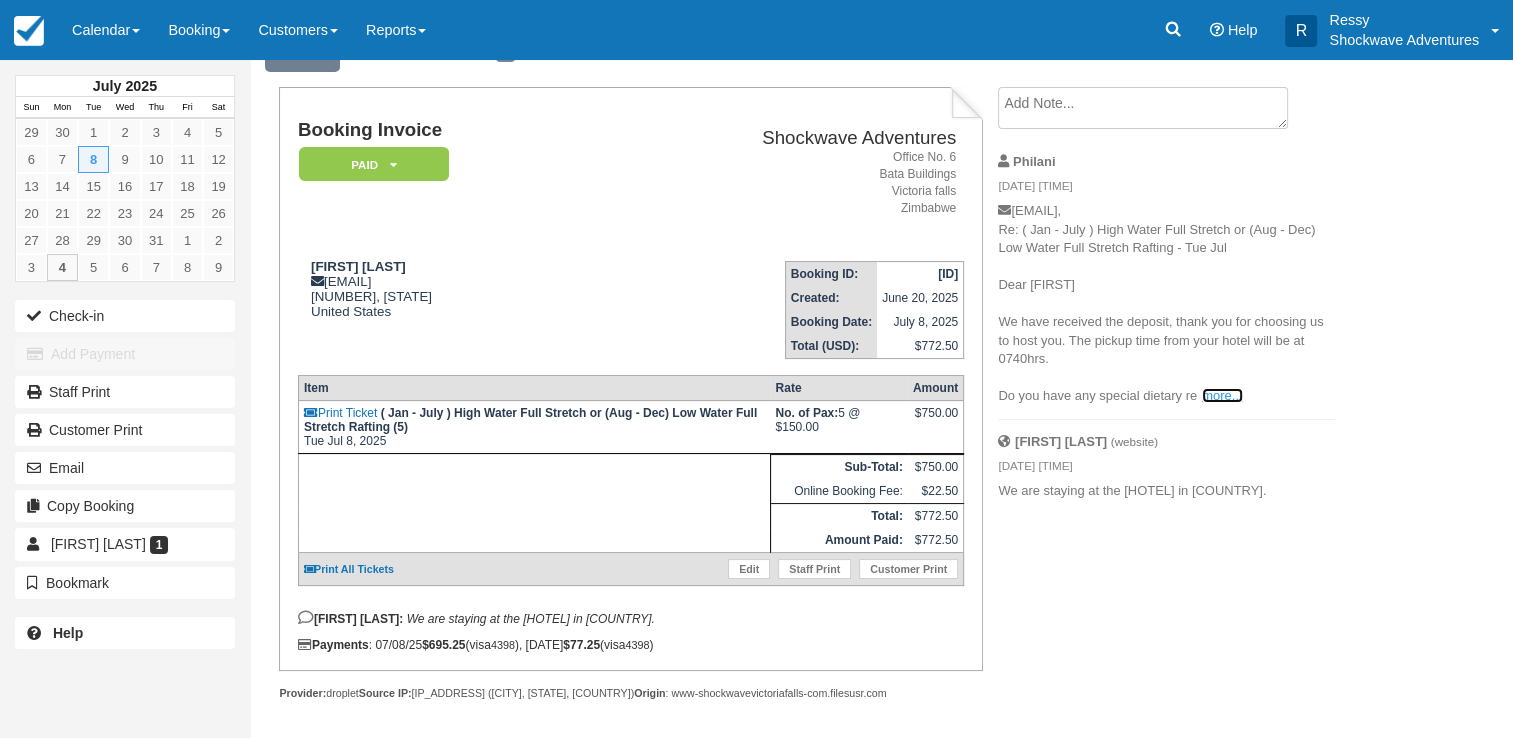 click on "more..." at bounding box center [1222, 395] 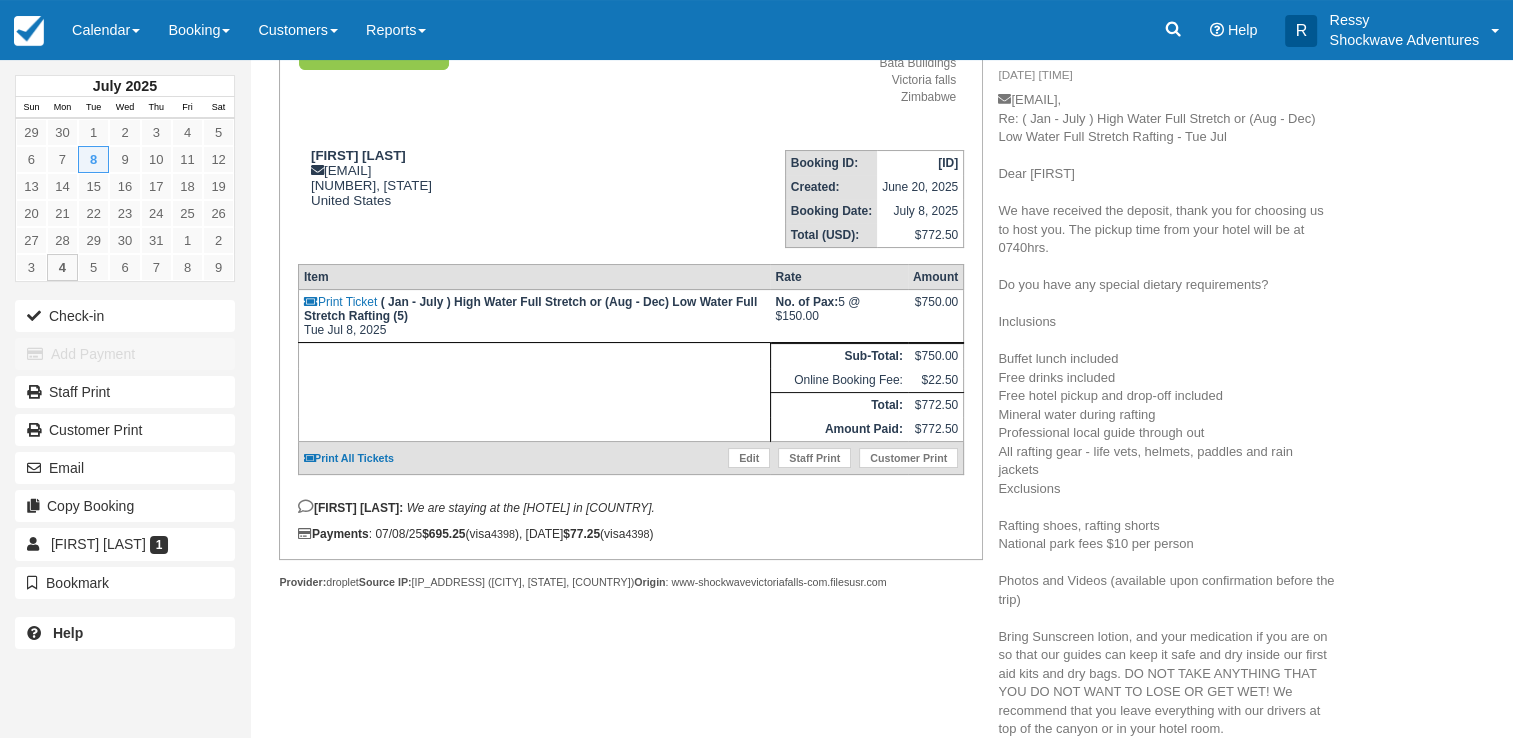 scroll, scrollTop: 196, scrollLeft: 0, axis: vertical 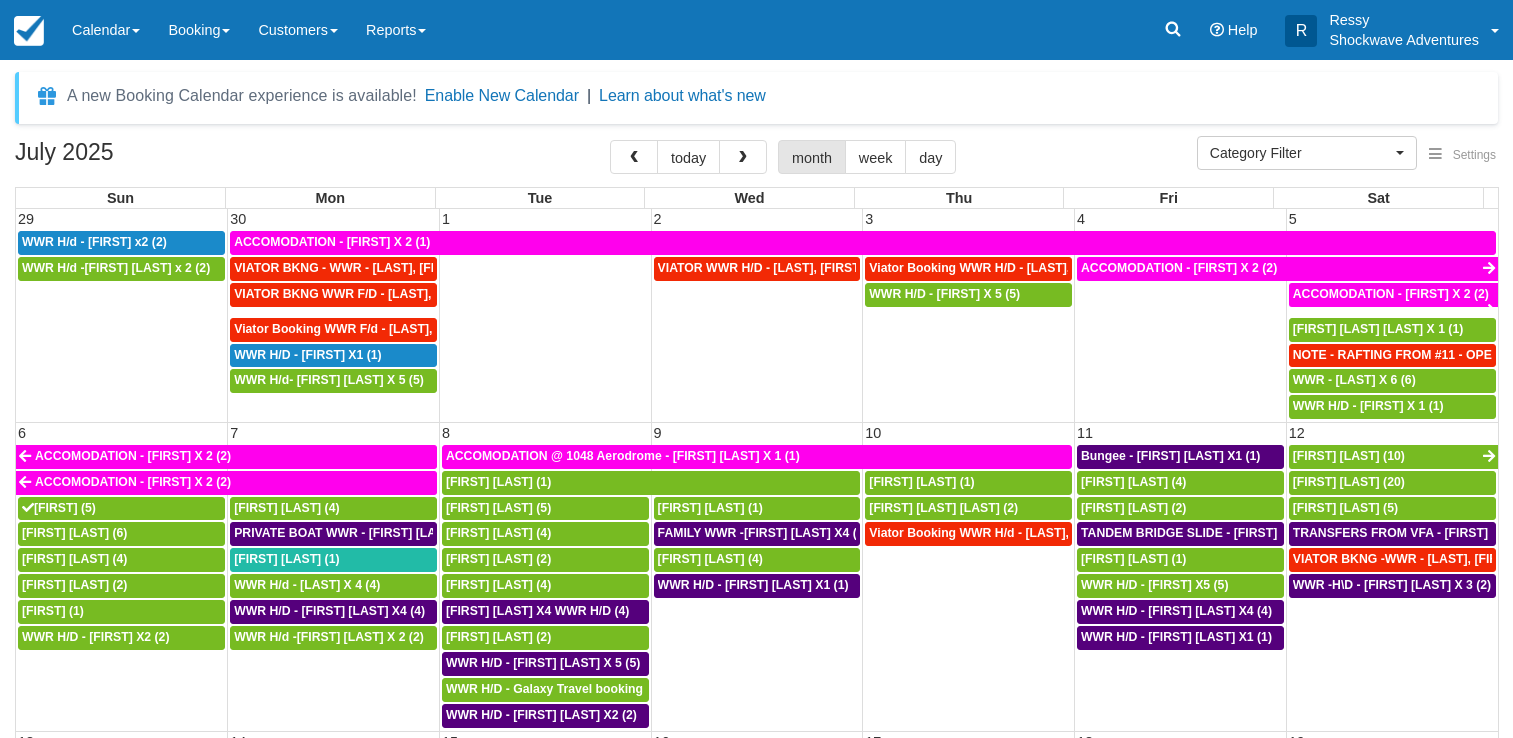 select 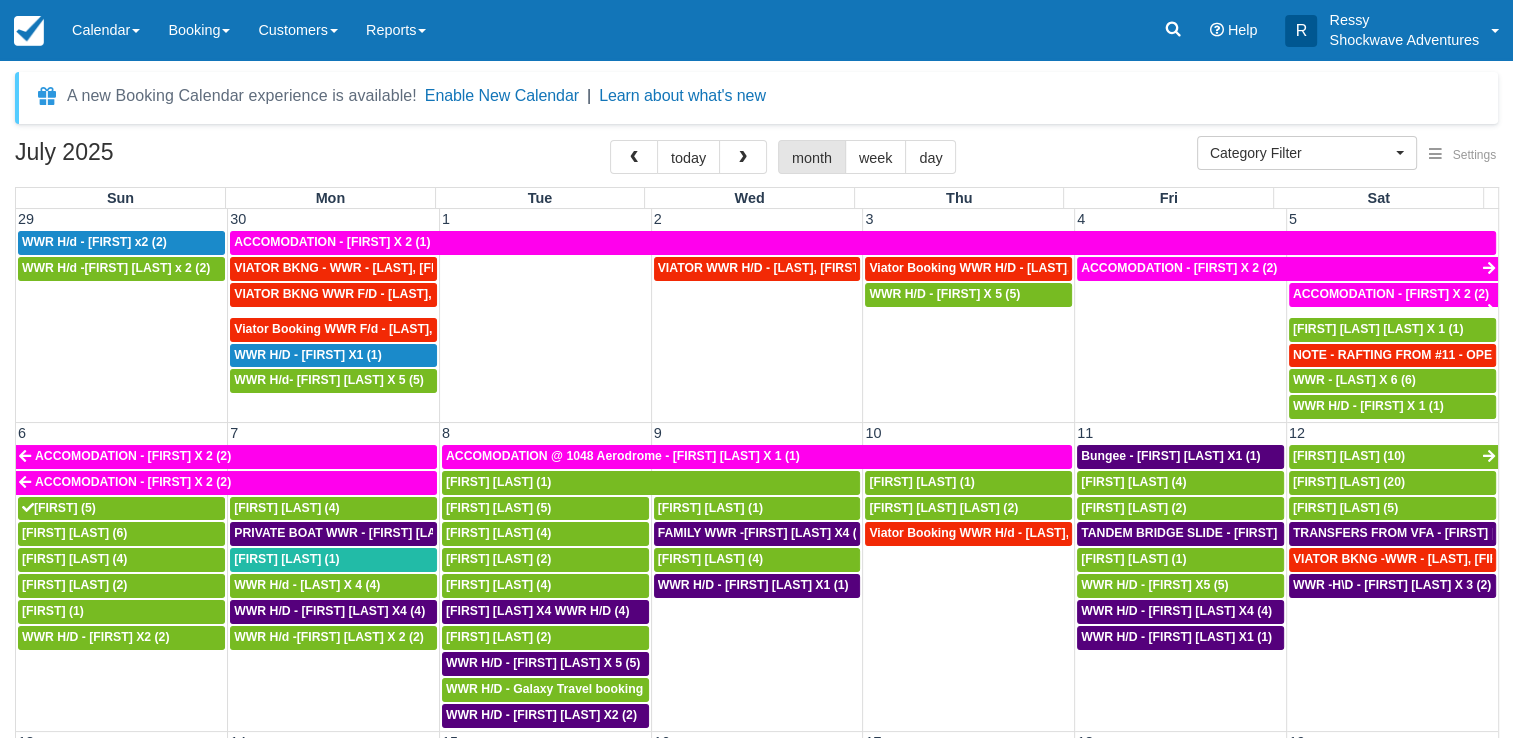 scroll, scrollTop: 100, scrollLeft: 0, axis: vertical 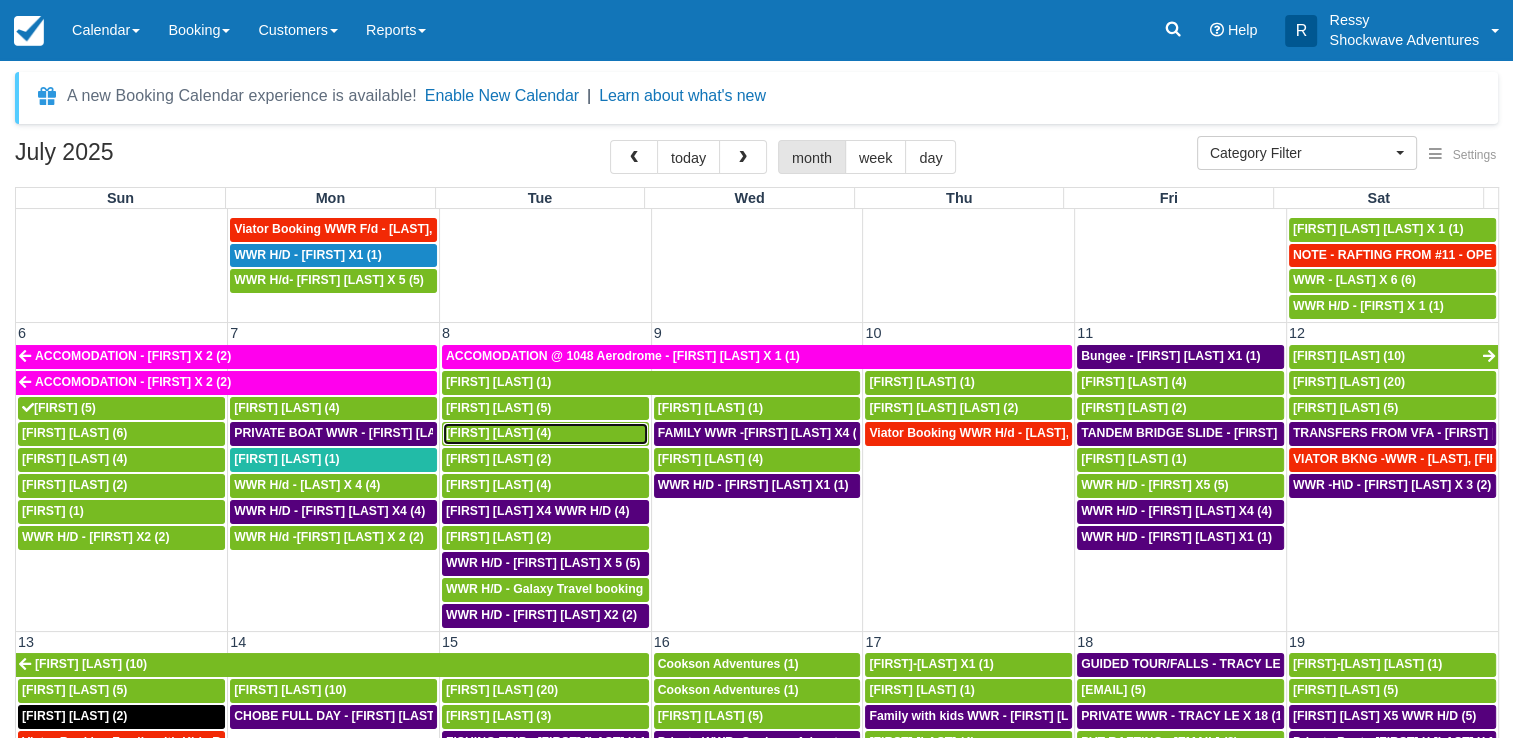 click on "[FIRST] [LAST] (4)" at bounding box center (498, 433) 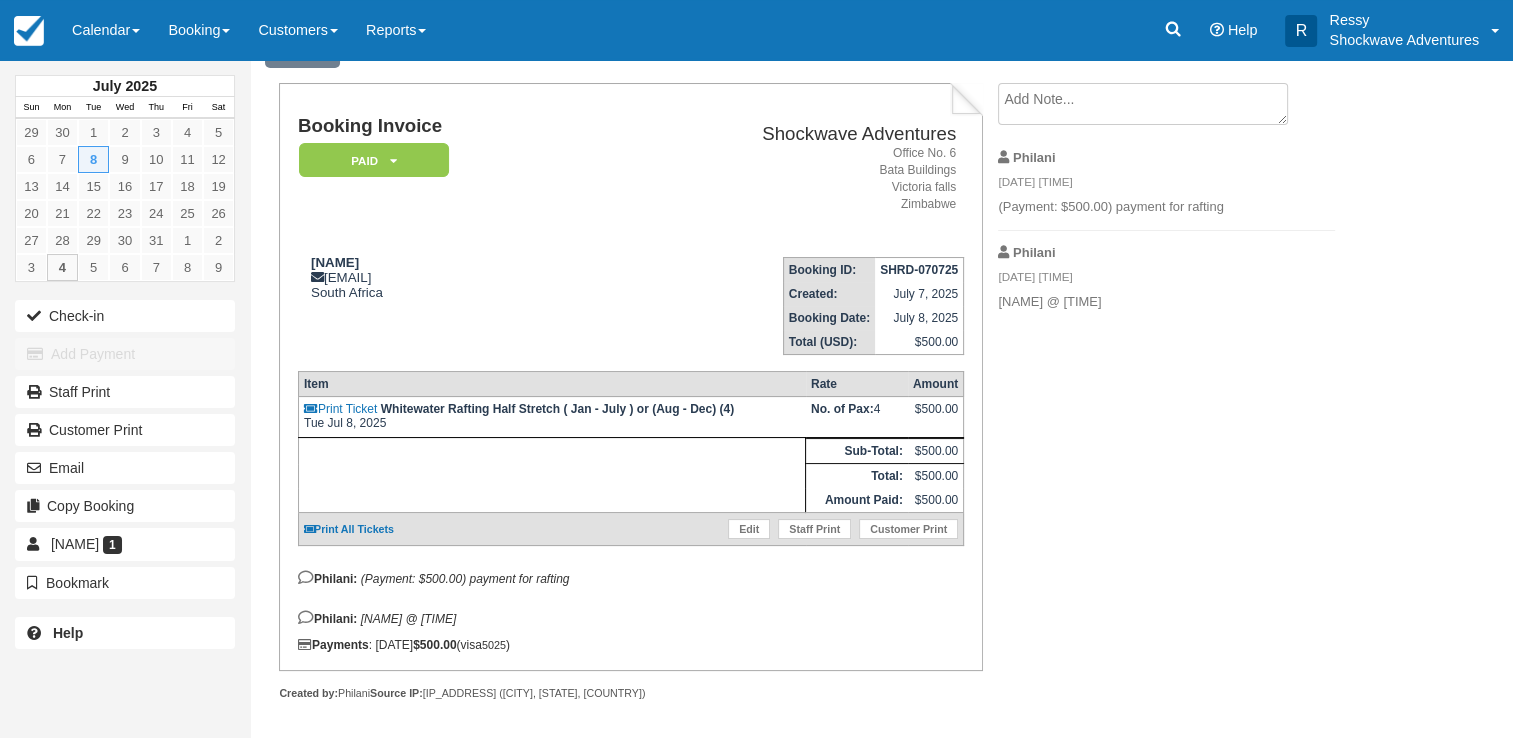 scroll, scrollTop: 101, scrollLeft: 0, axis: vertical 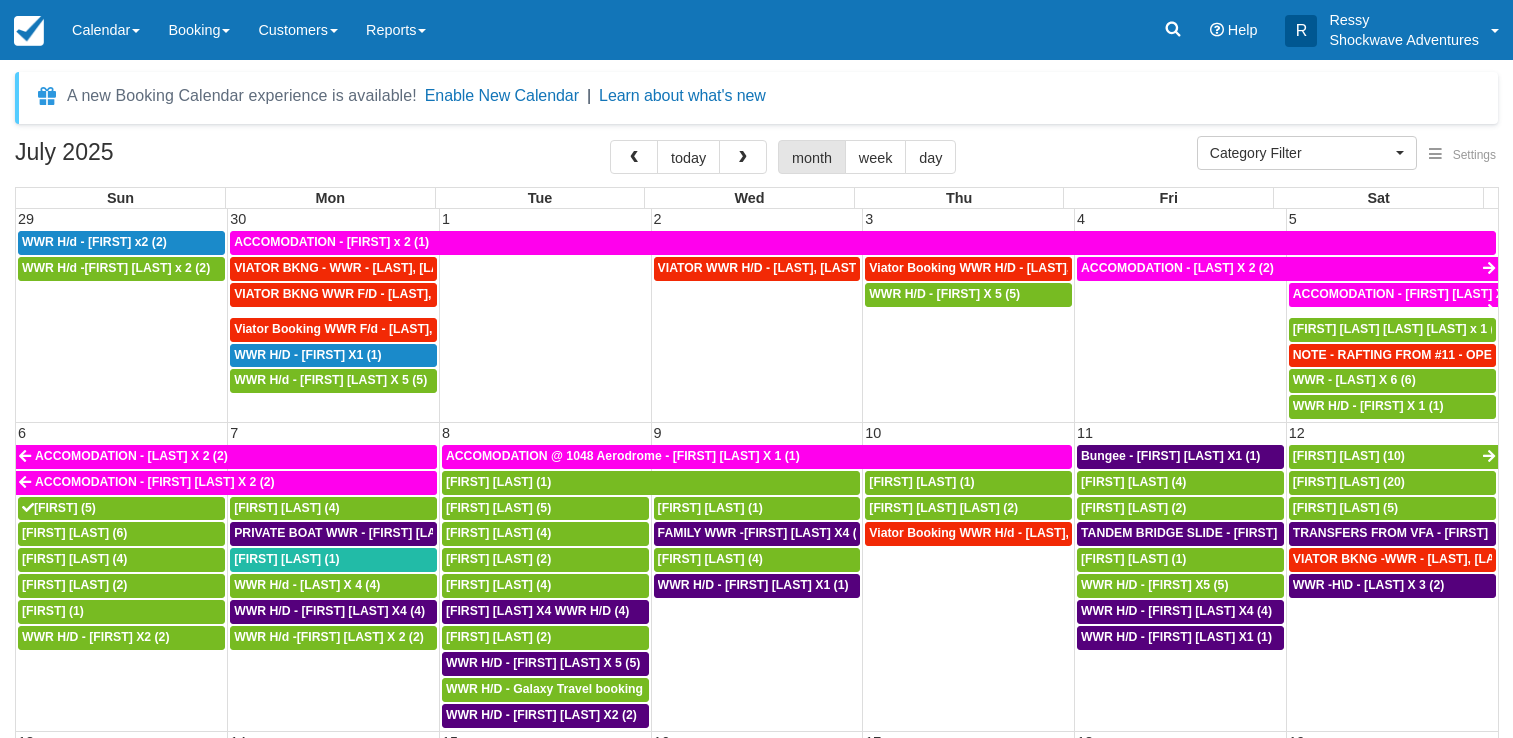 select 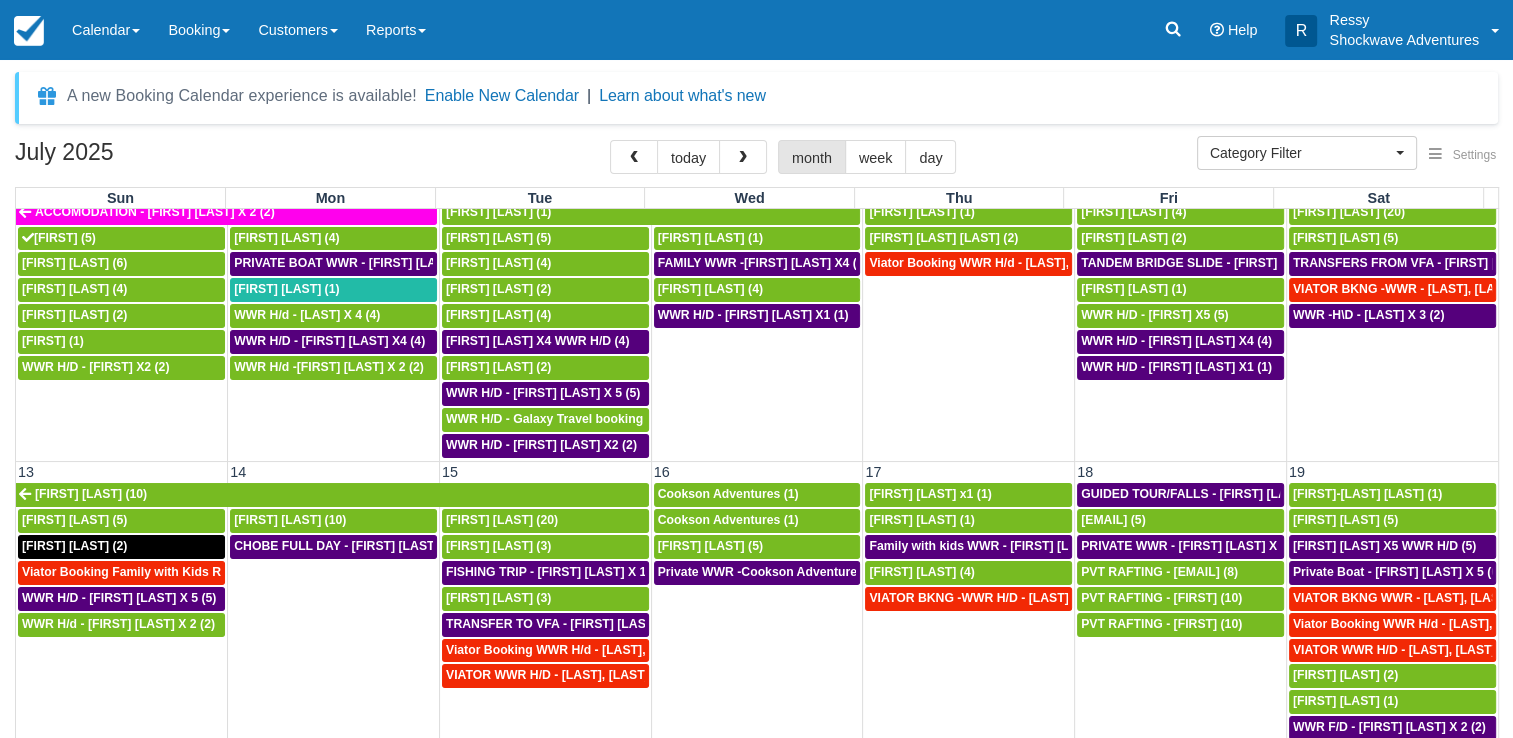 scroll, scrollTop: 300, scrollLeft: 0, axis: vertical 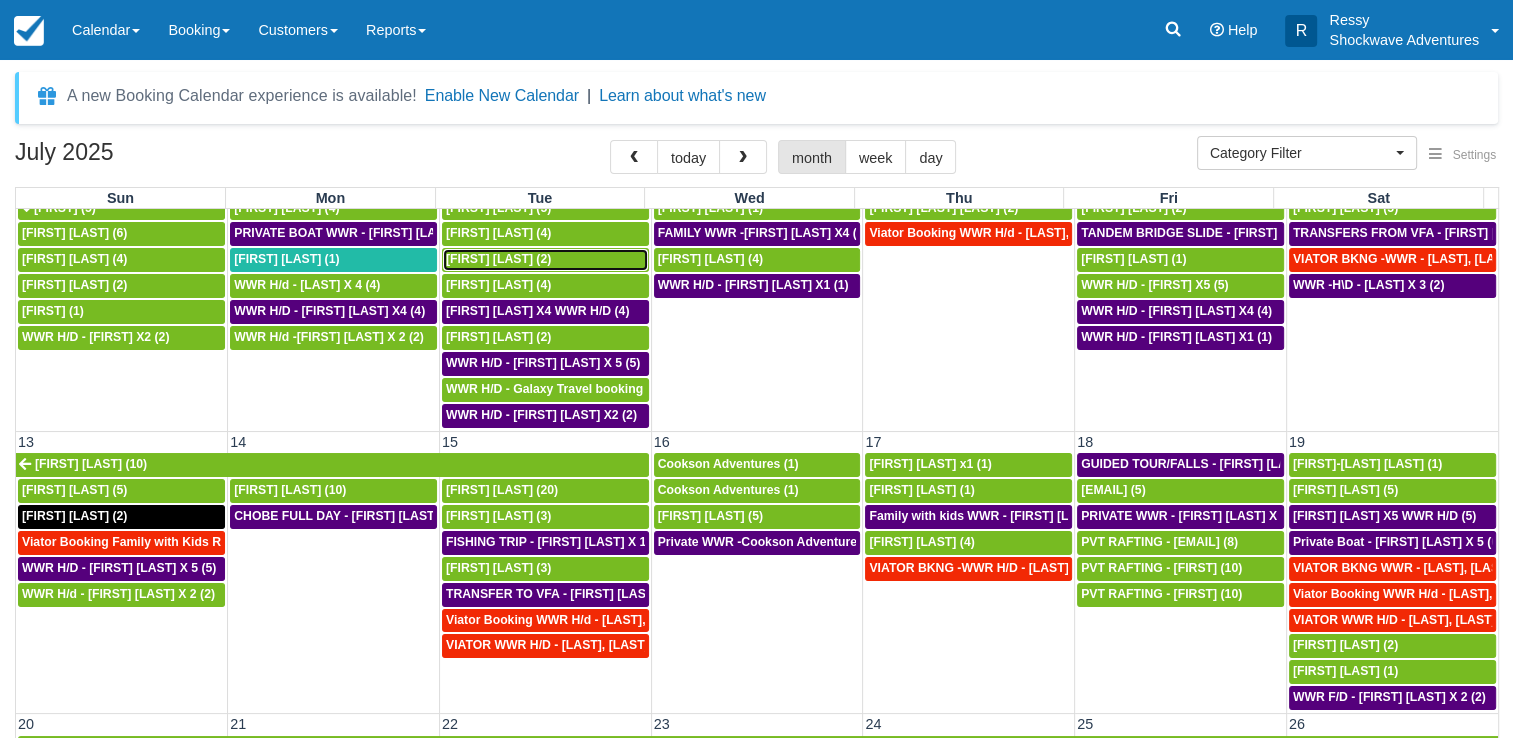 click on "[FIRST] [LAST] (2)" at bounding box center [498, 259] 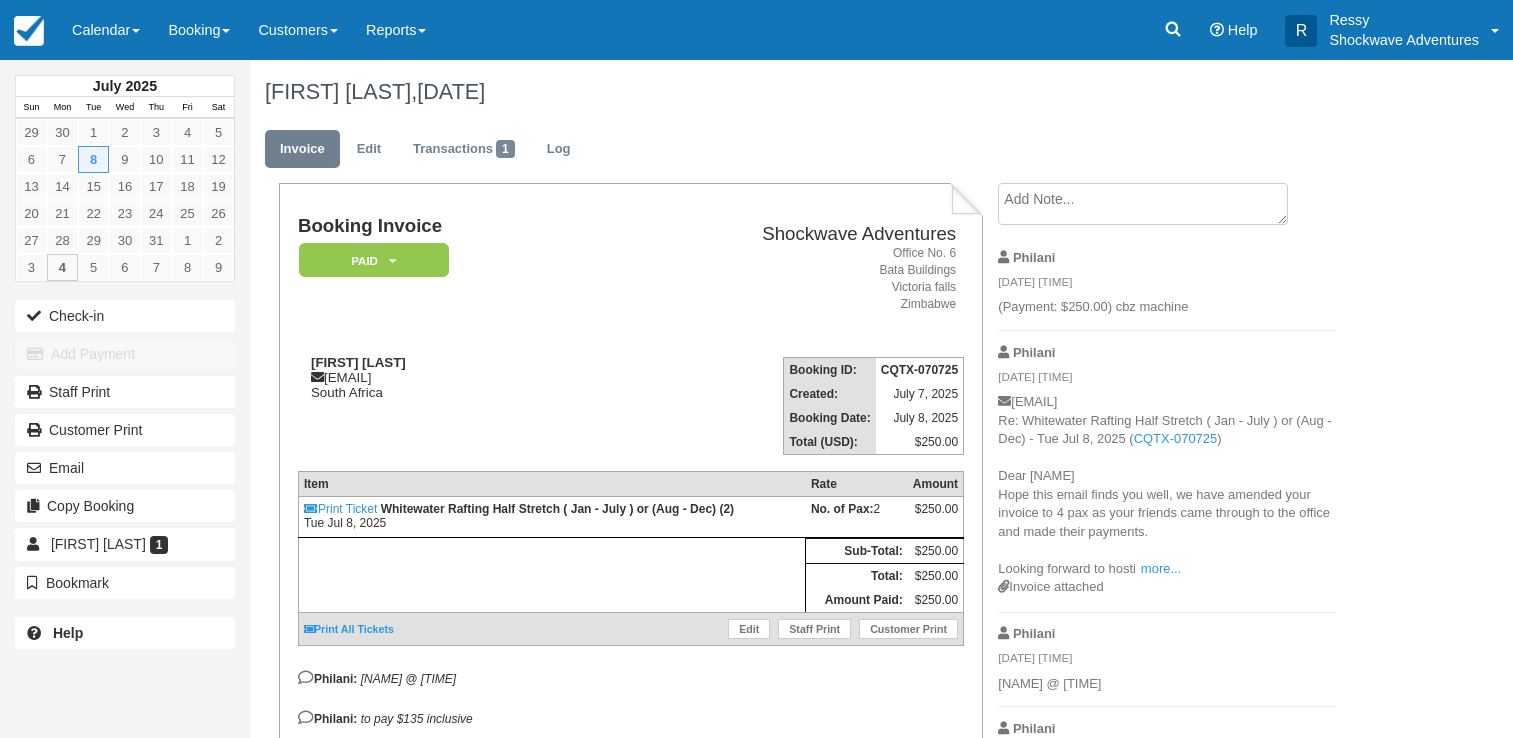 scroll, scrollTop: 0, scrollLeft: 0, axis: both 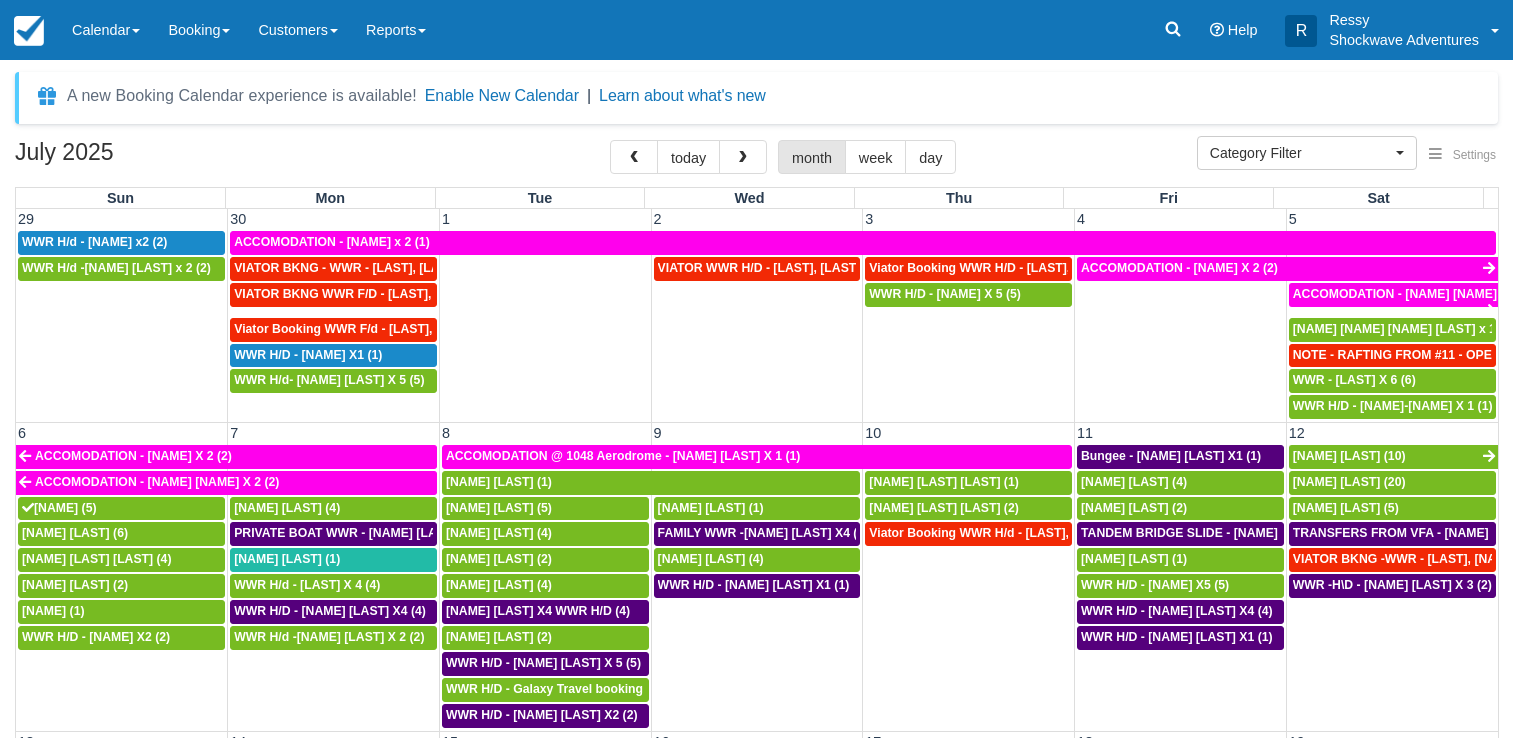 select 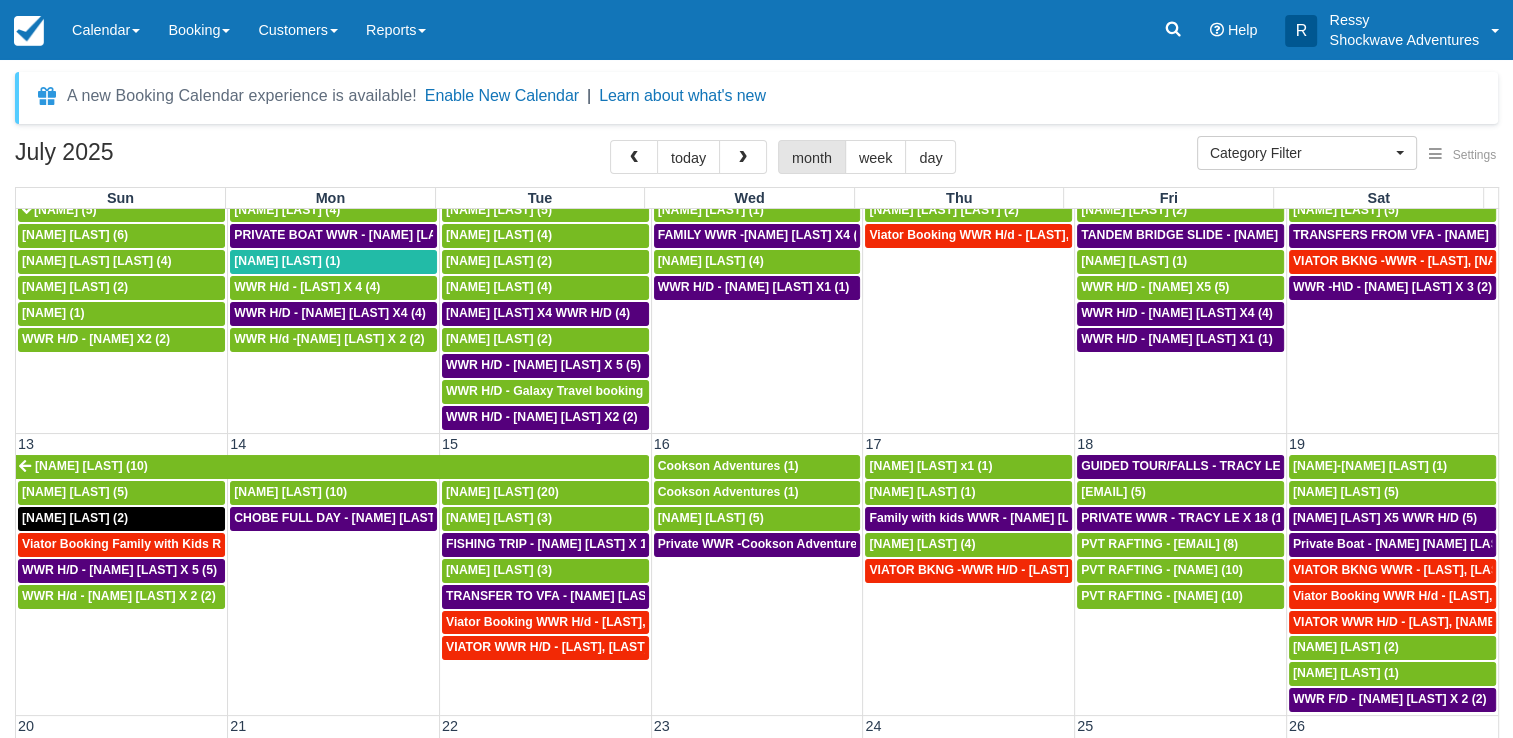 scroll, scrollTop: 200, scrollLeft: 0, axis: vertical 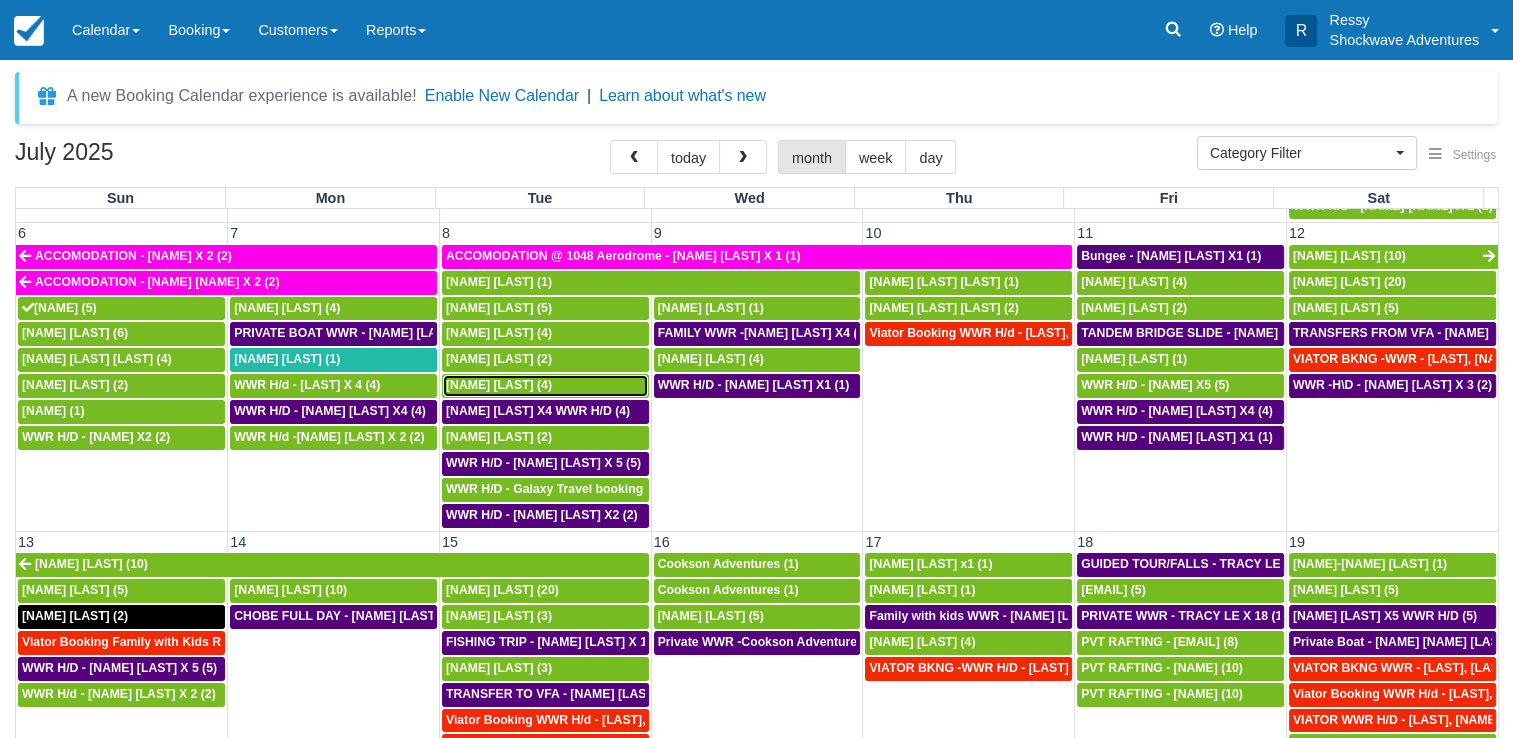 click on "[FIRST] [LAST] (4)" at bounding box center (499, 385) 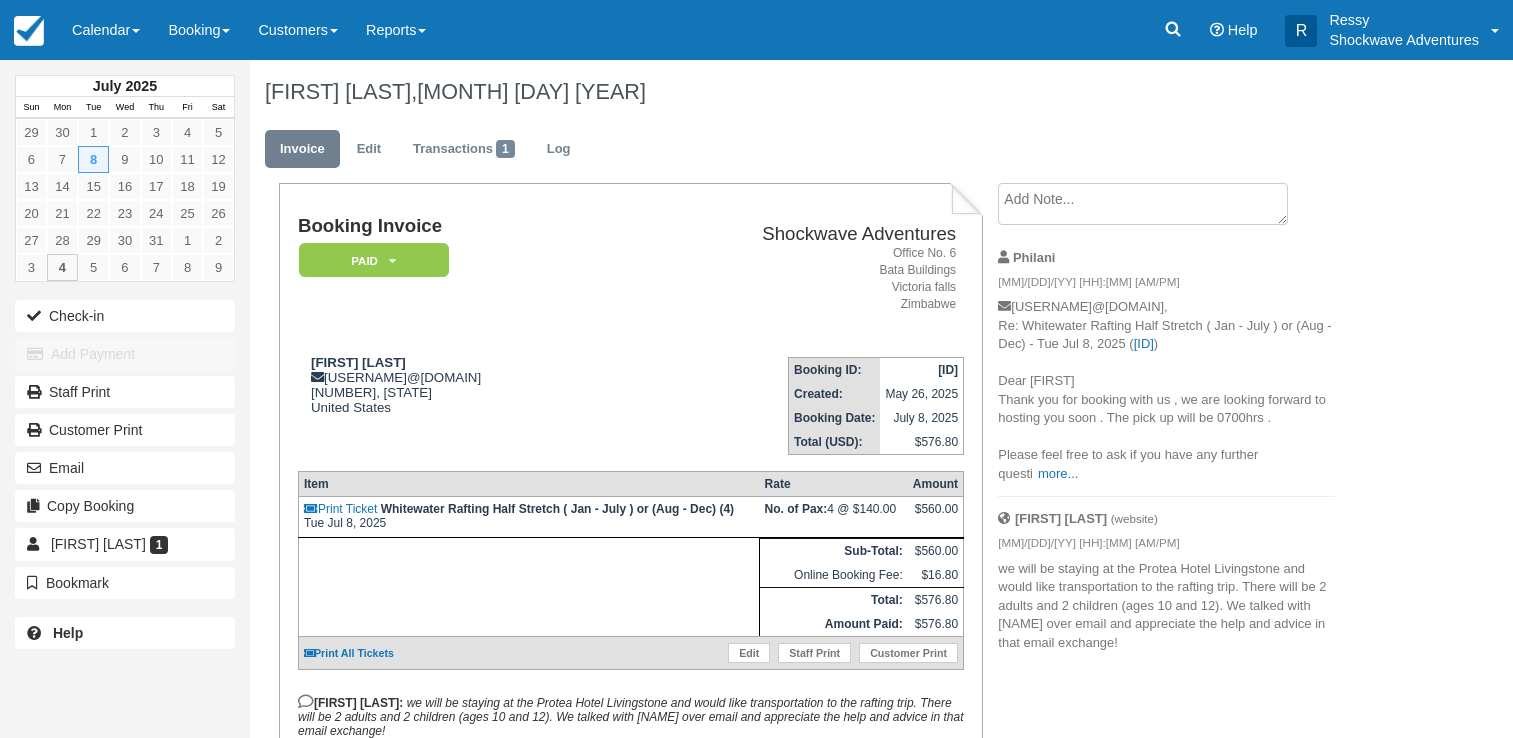 scroll, scrollTop: 0, scrollLeft: 0, axis: both 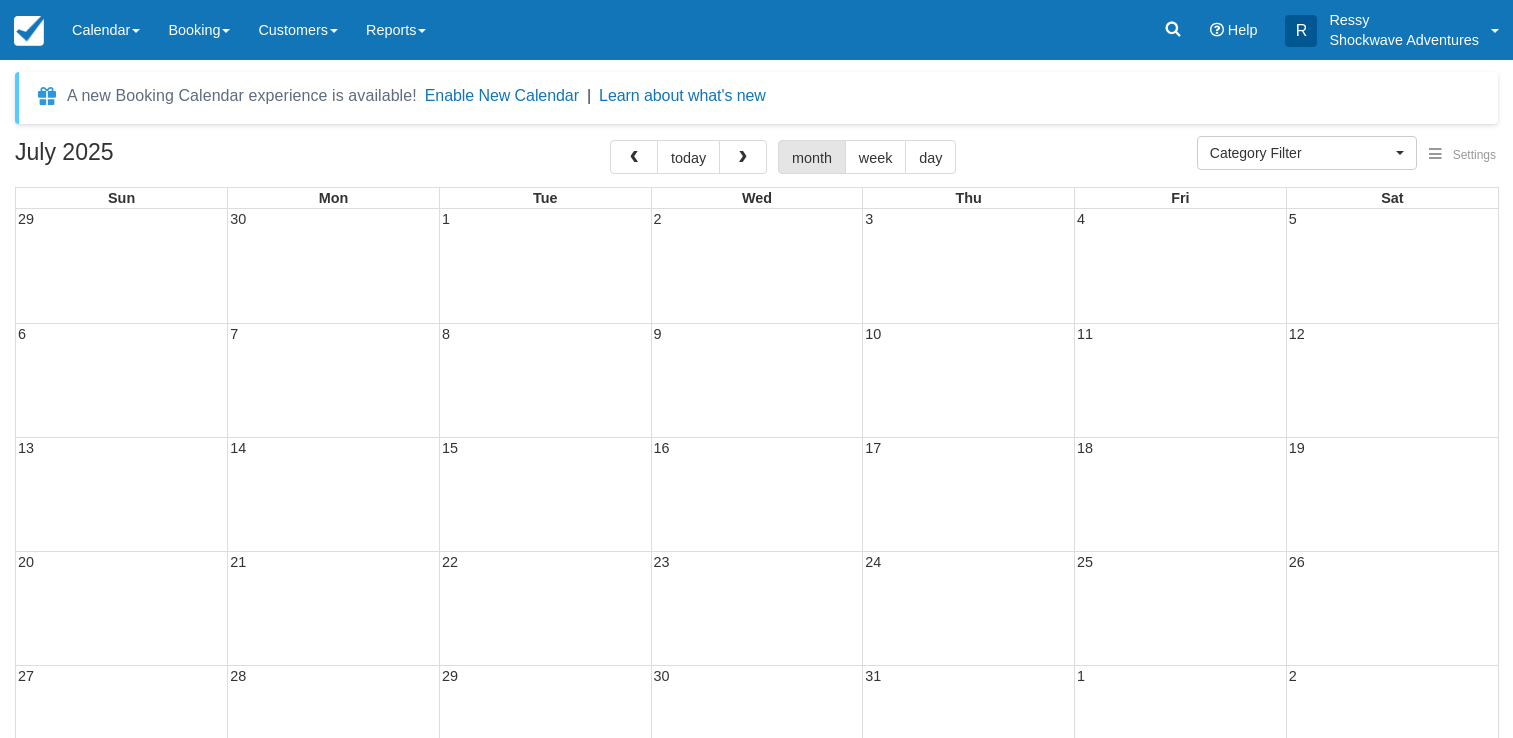 select 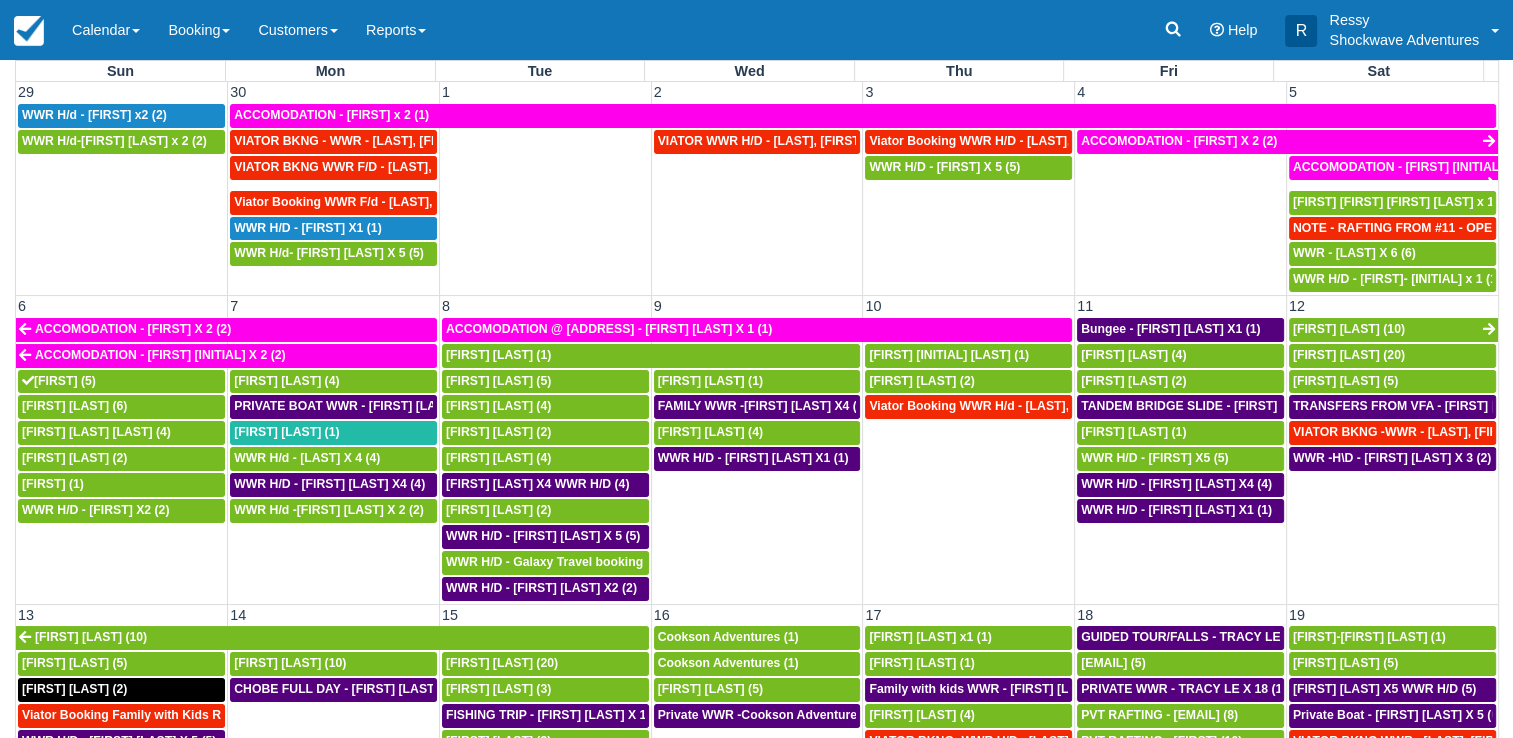 scroll, scrollTop: 163, scrollLeft: 0, axis: vertical 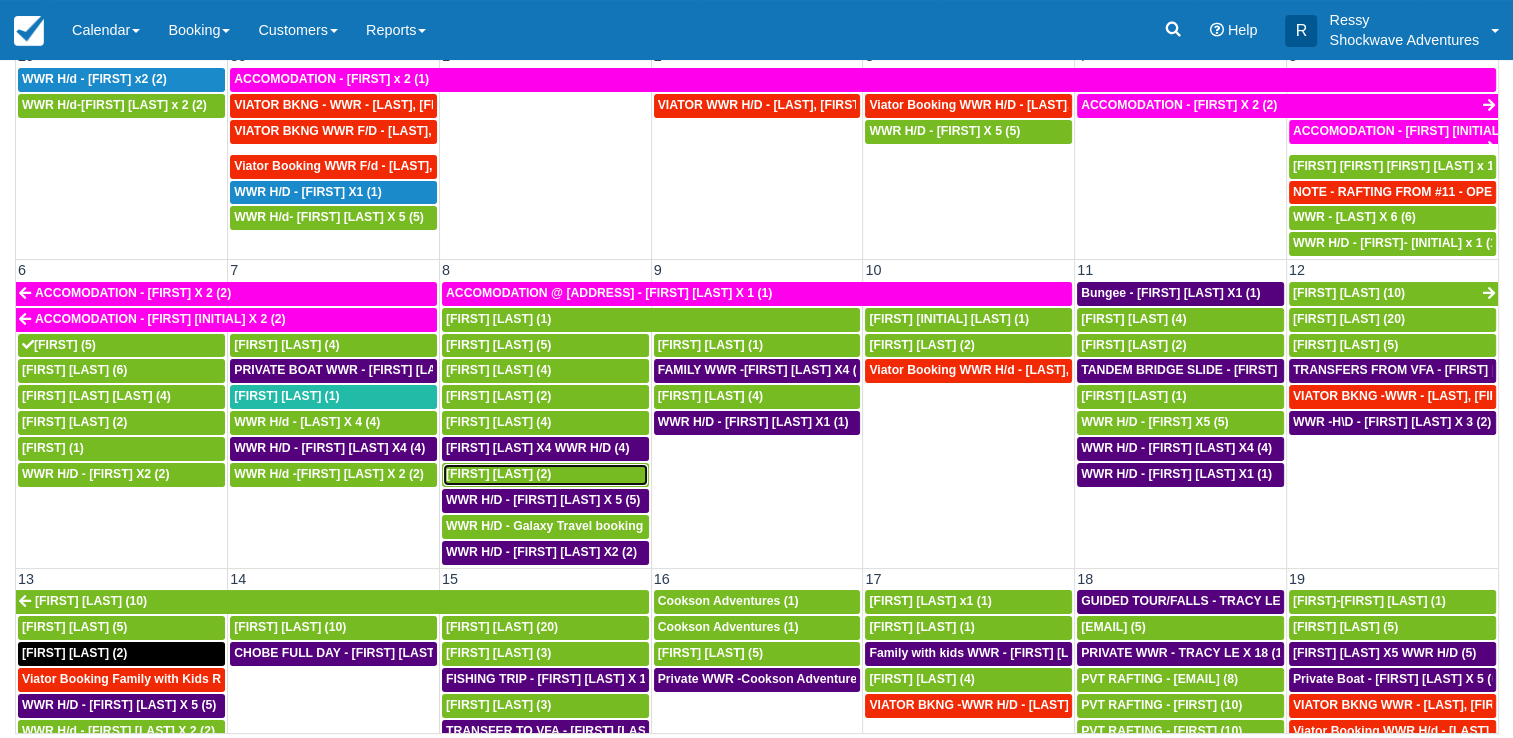 click on "[FIRST] [LAST] (2)" at bounding box center [545, 475] 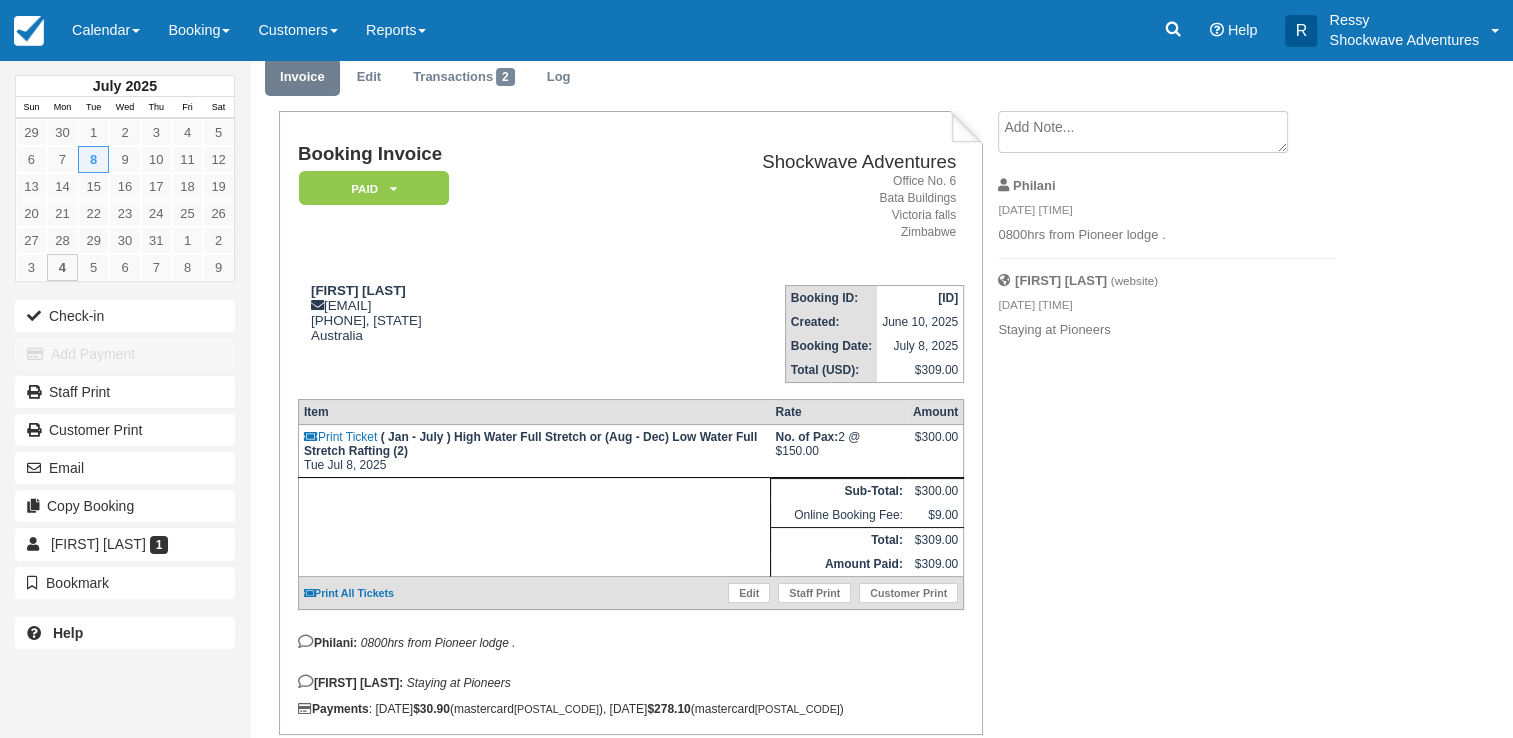 scroll, scrollTop: 136, scrollLeft: 0, axis: vertical 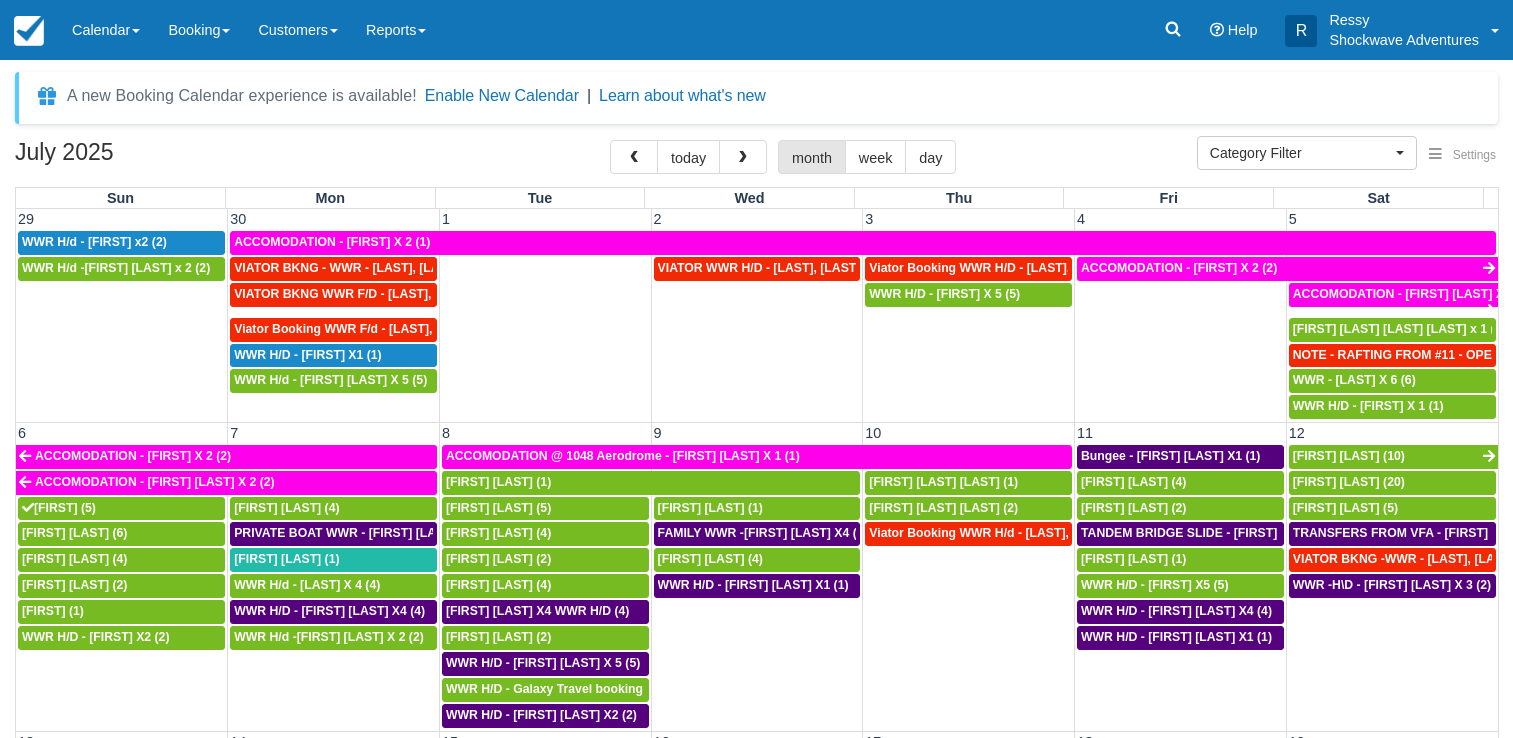 select 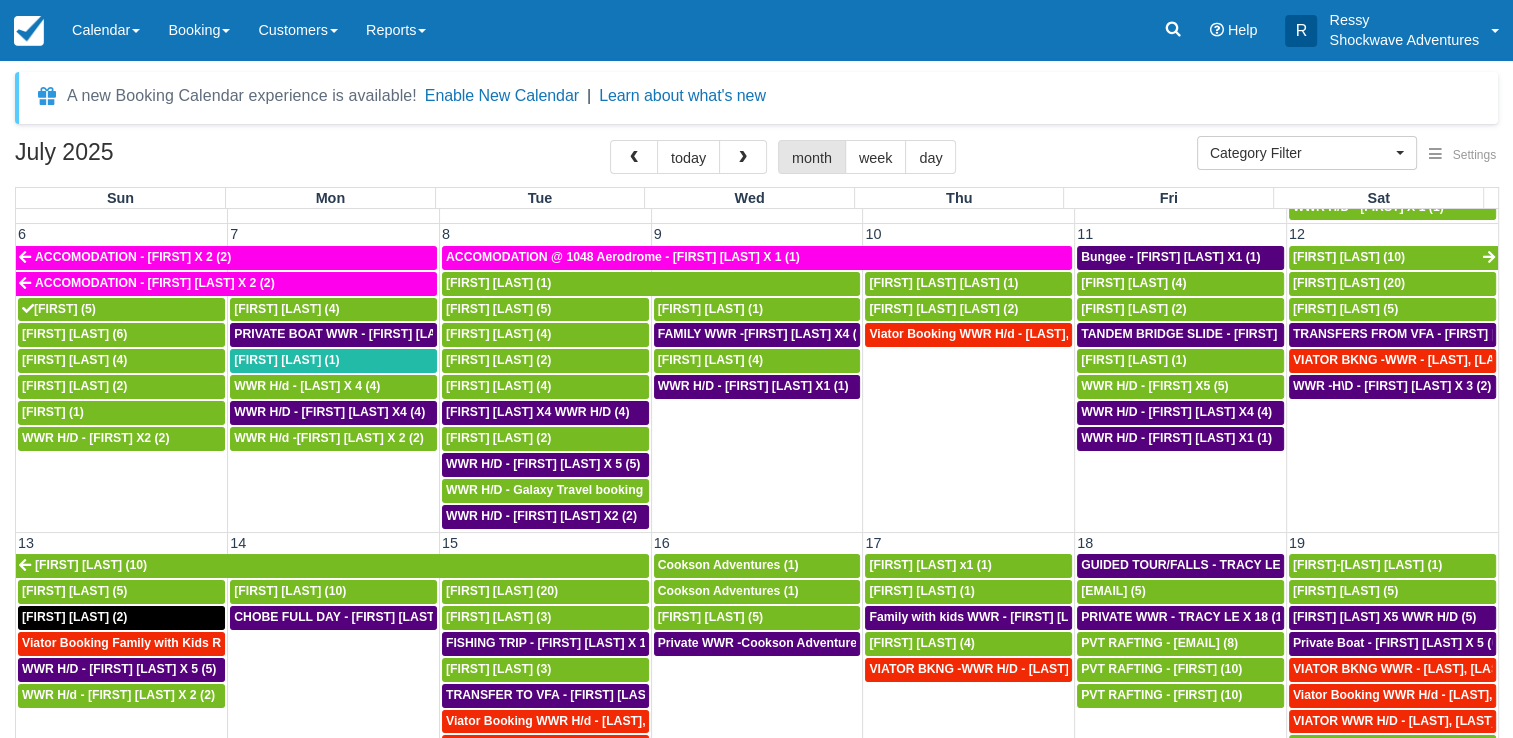 scroll, scrollTop: 200, scrollLeft: 0, axis: vertical 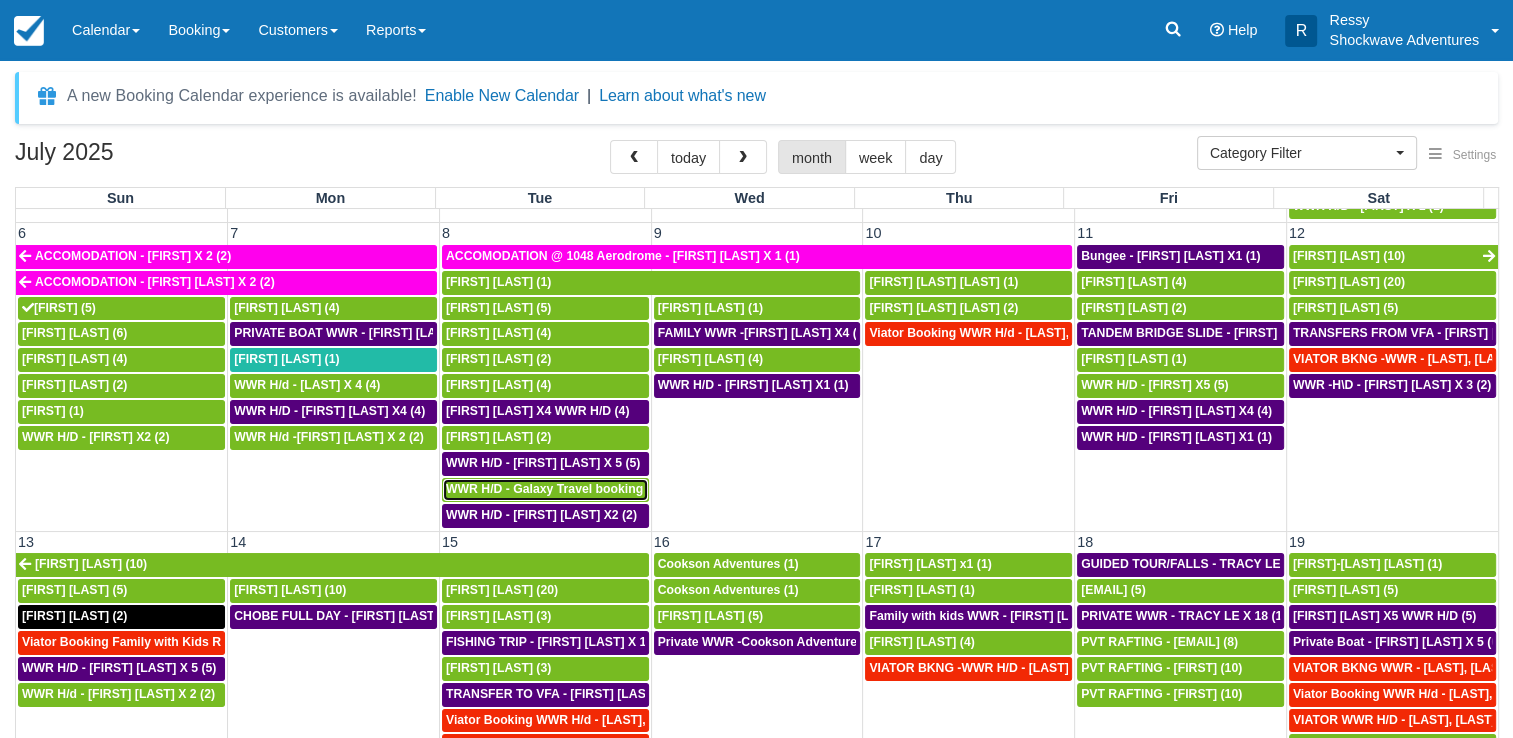 click on "WWR H/D - Galaxy Travel booking x 10 (10)" at bounding box center (571, 489) 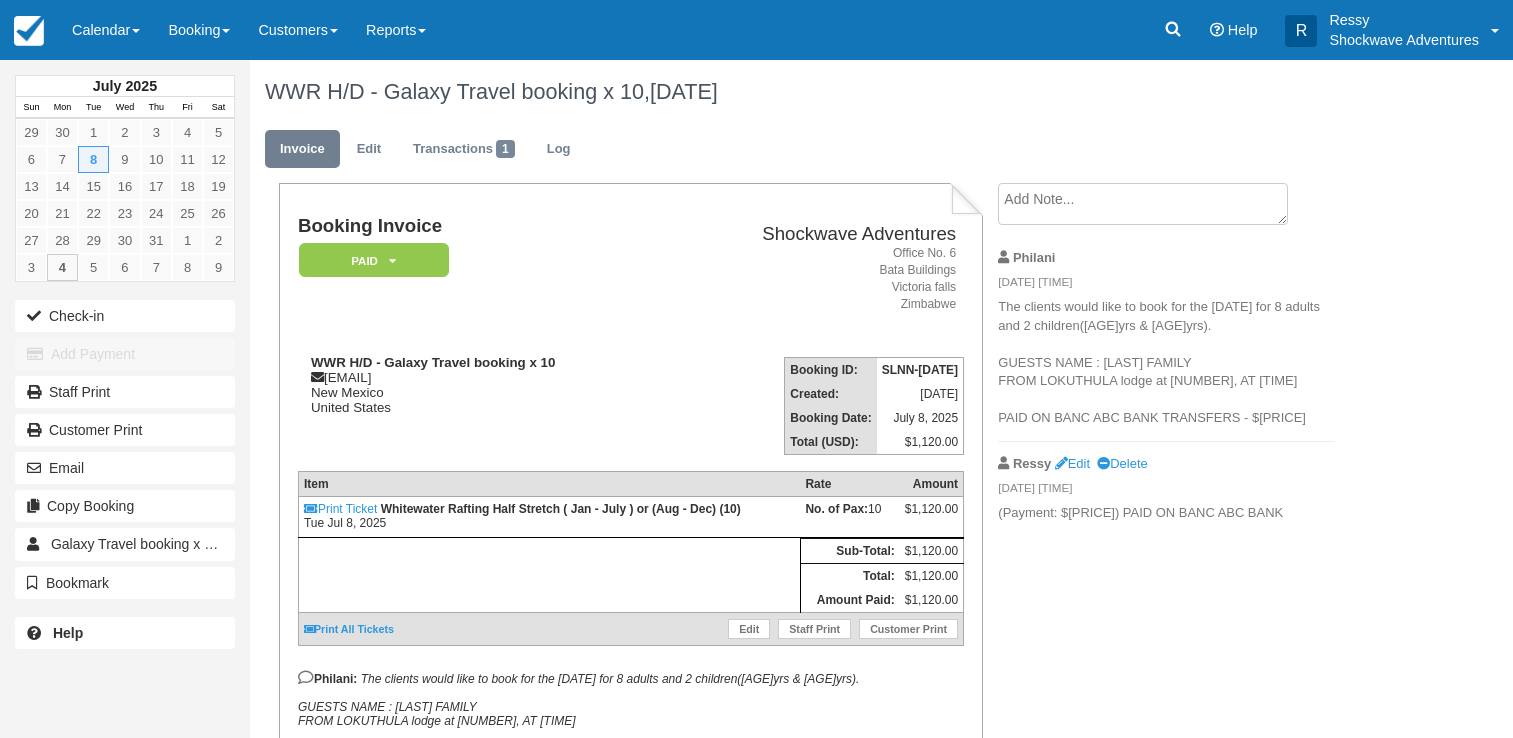 scroll, scrollTop: 0, scrollLeft: 0, axis: both 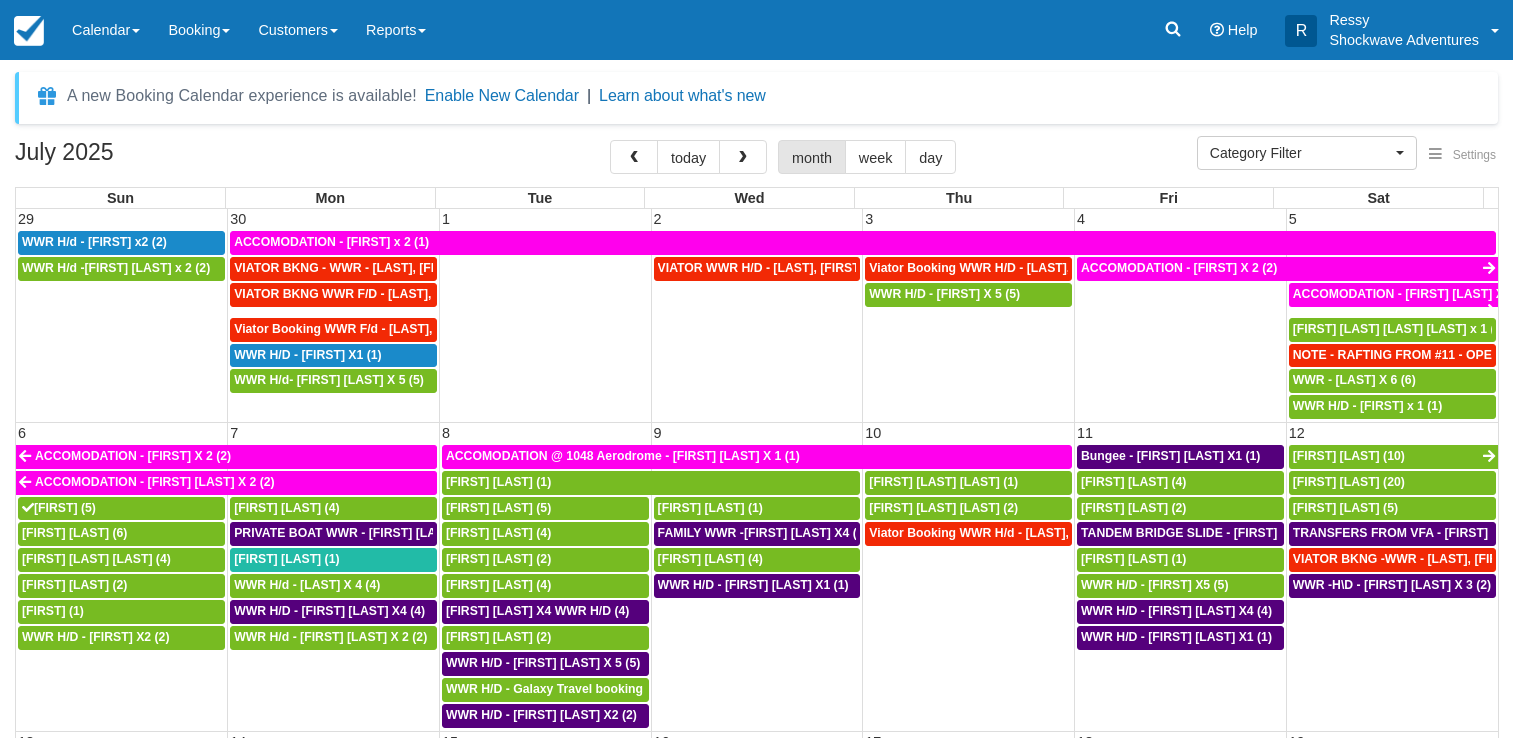 select 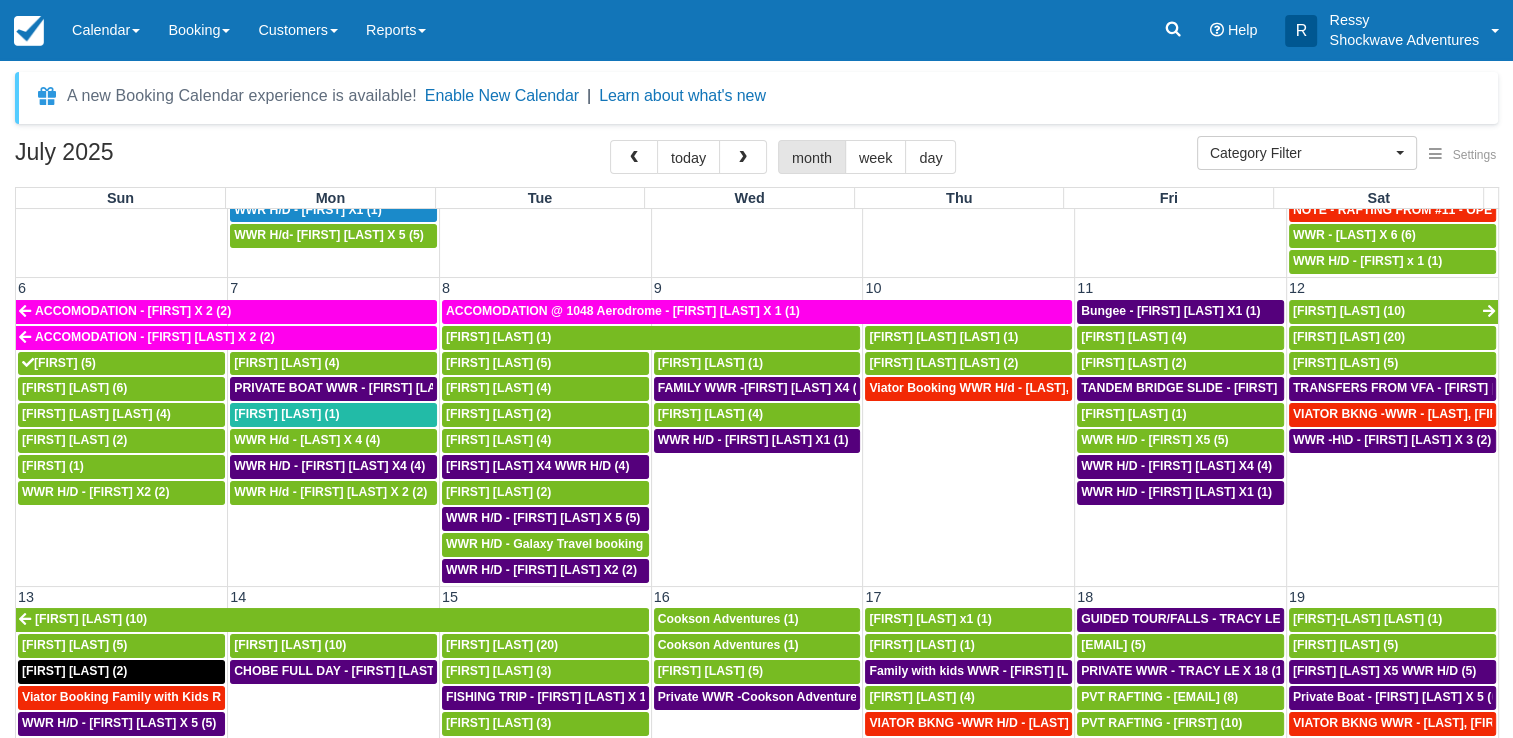 scroll, scrollTop: 100, scrollLeft: 0, axis: vertical 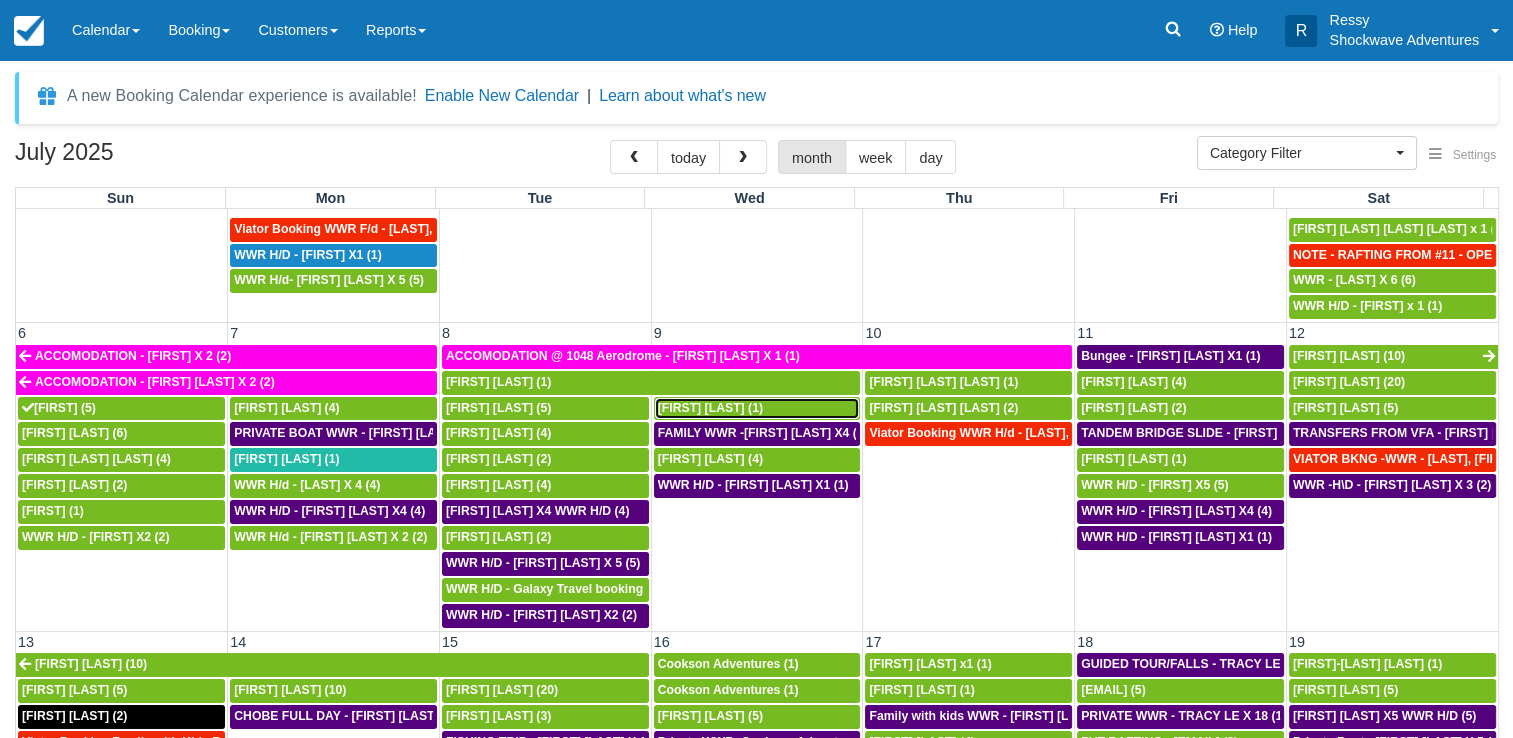 click on "[FIRST] [LAST] (1)" at bounding box center (757, 409) 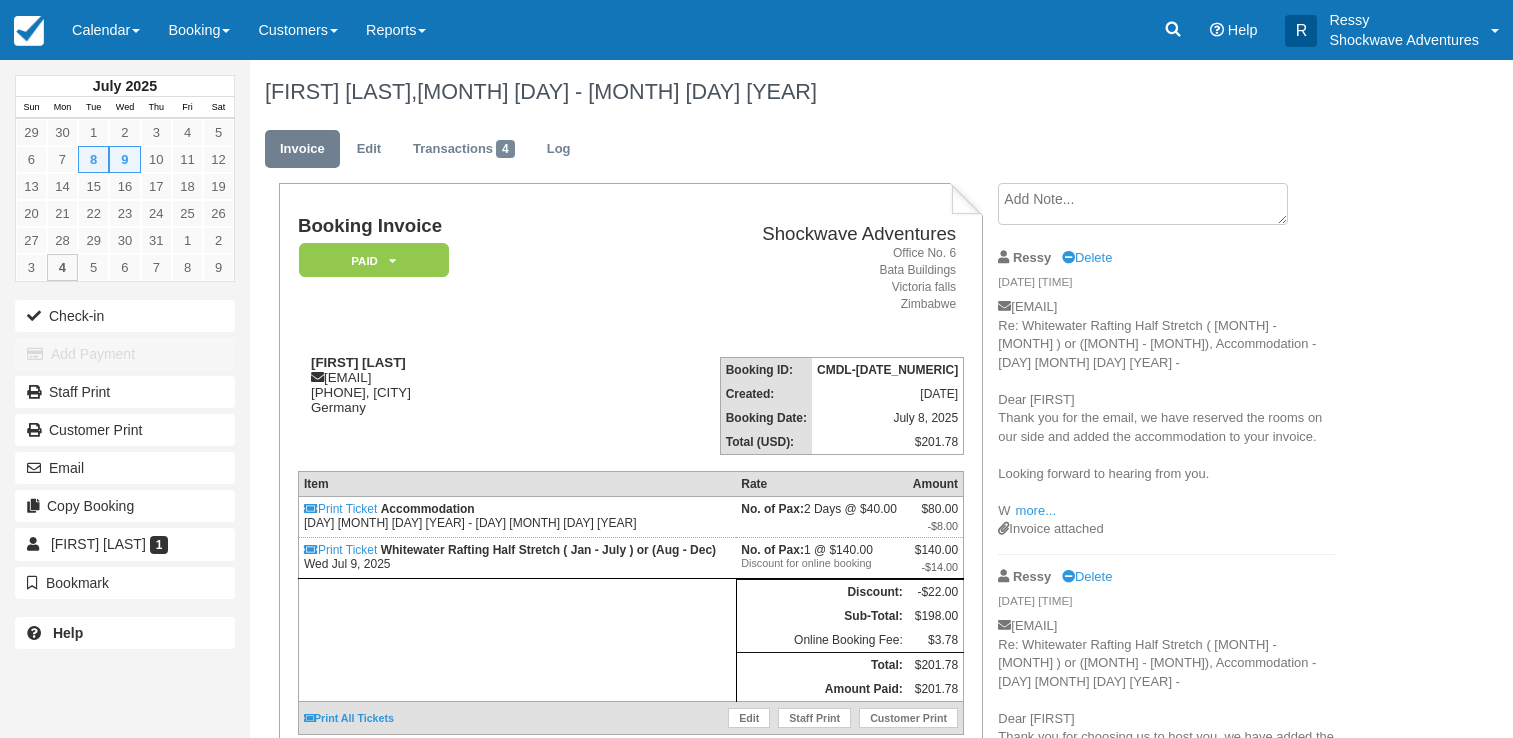 scroll, scrollTop: 0, scrollLeft: 0, axis: both 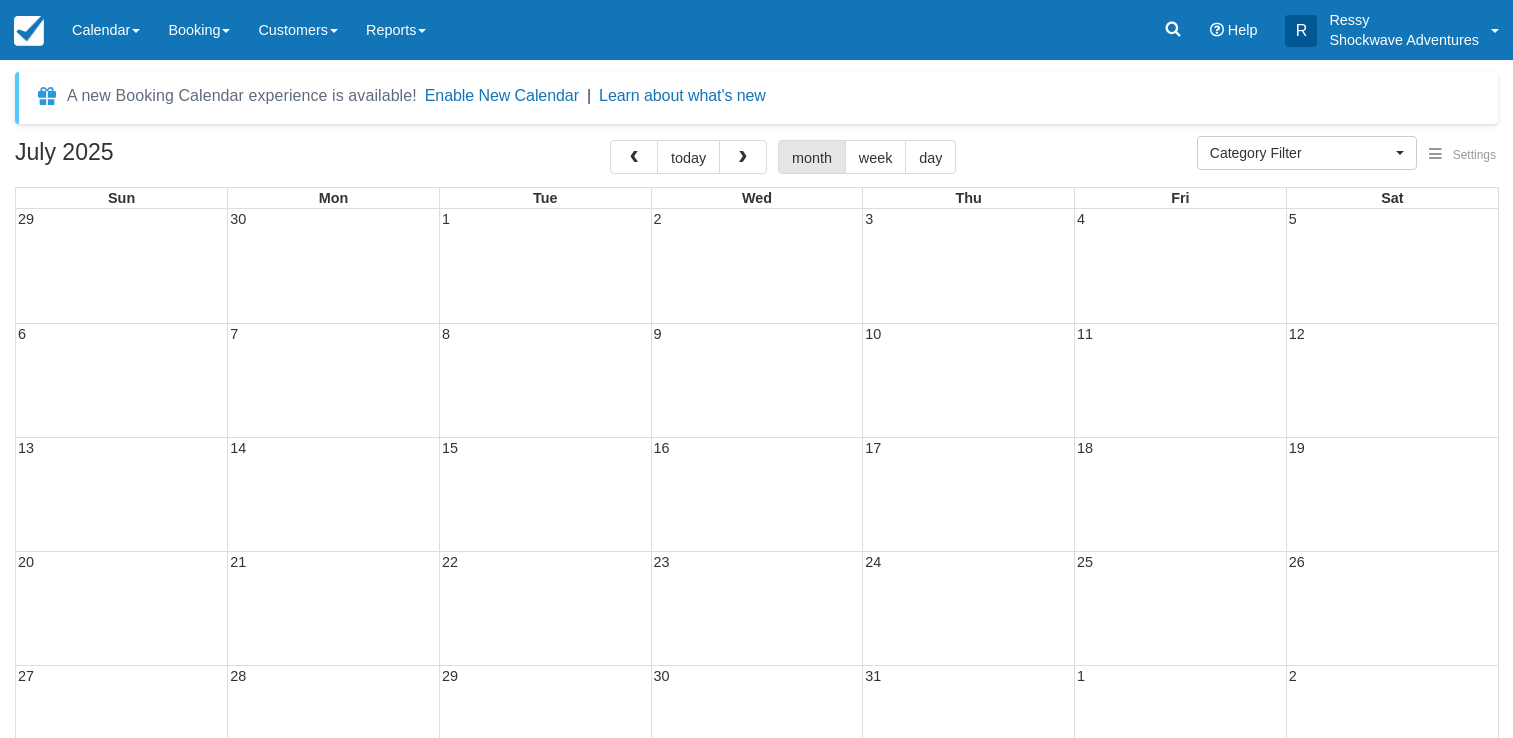 select 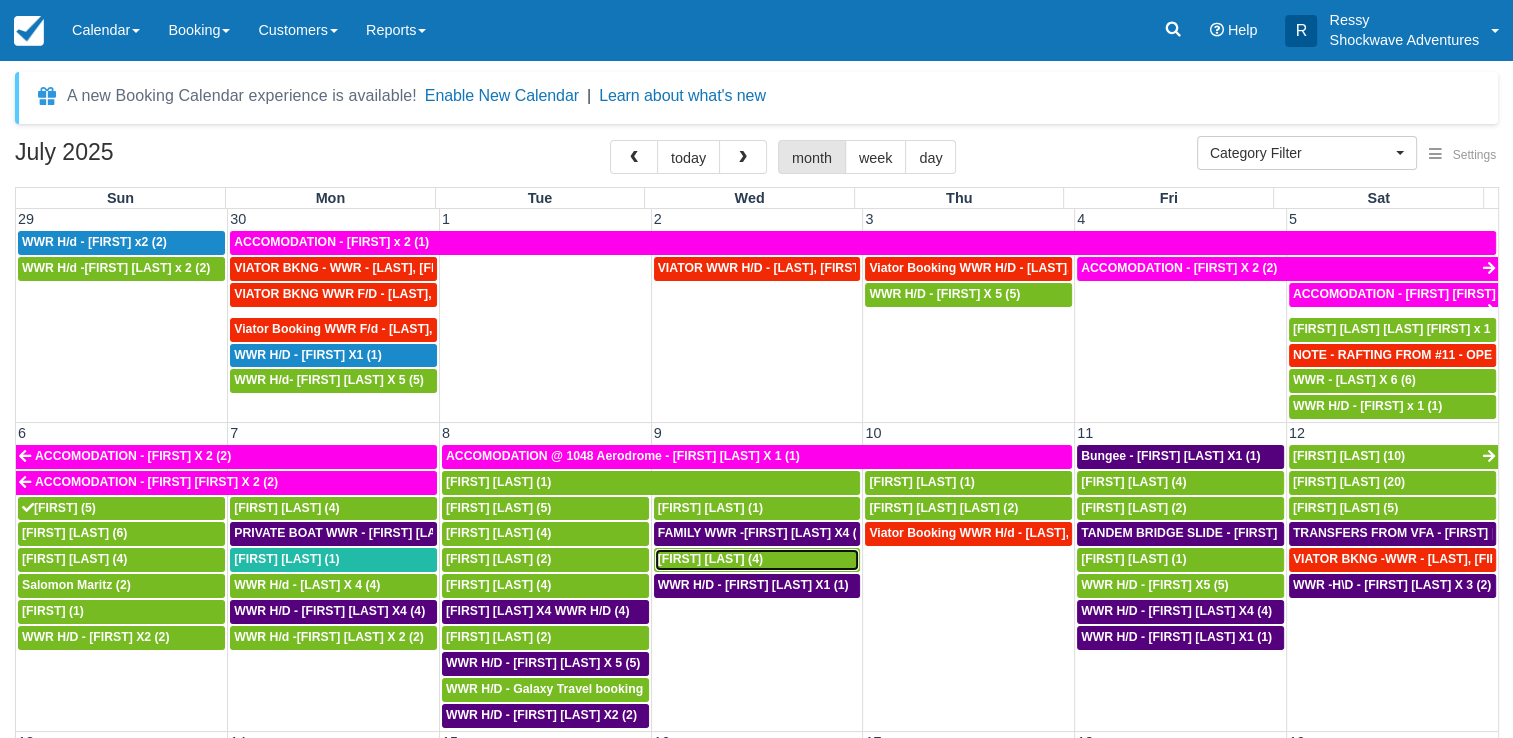 click on "[FIRST] [LAST] (4)" at bounding box center (757, 560) 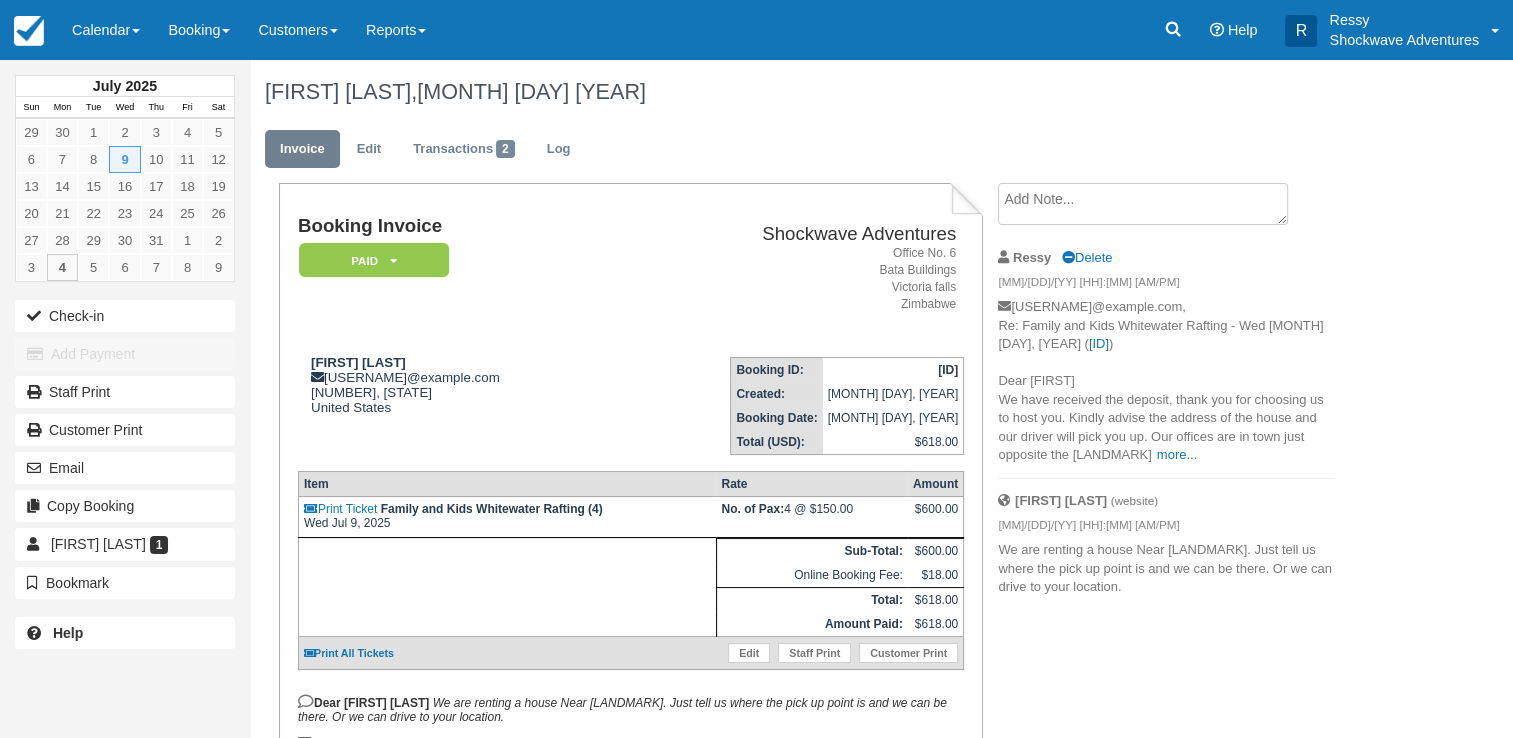 scroll, scrollTop: 99, scrollLeft: 0, axis: vertical 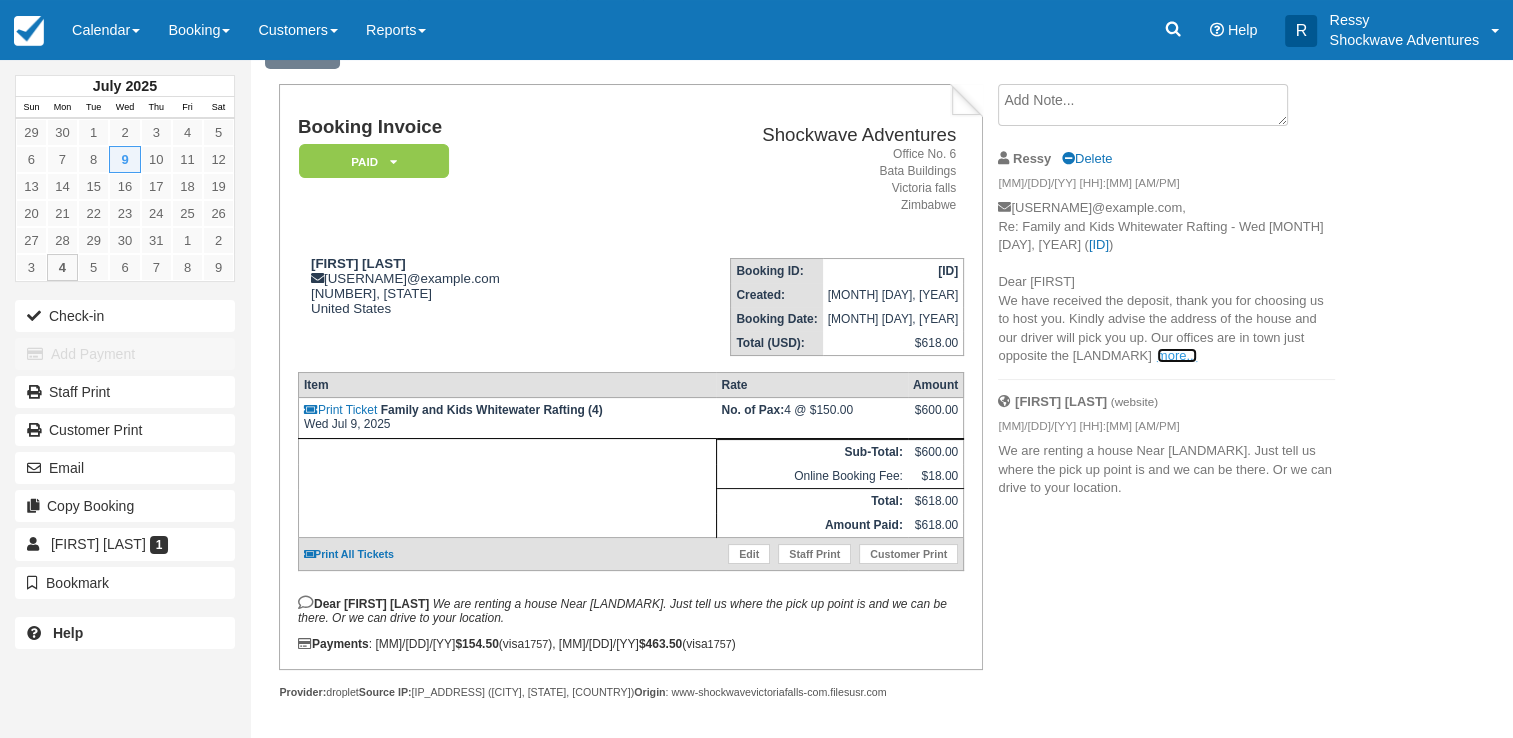 click on "more..." at bounding box center [1177, 355] 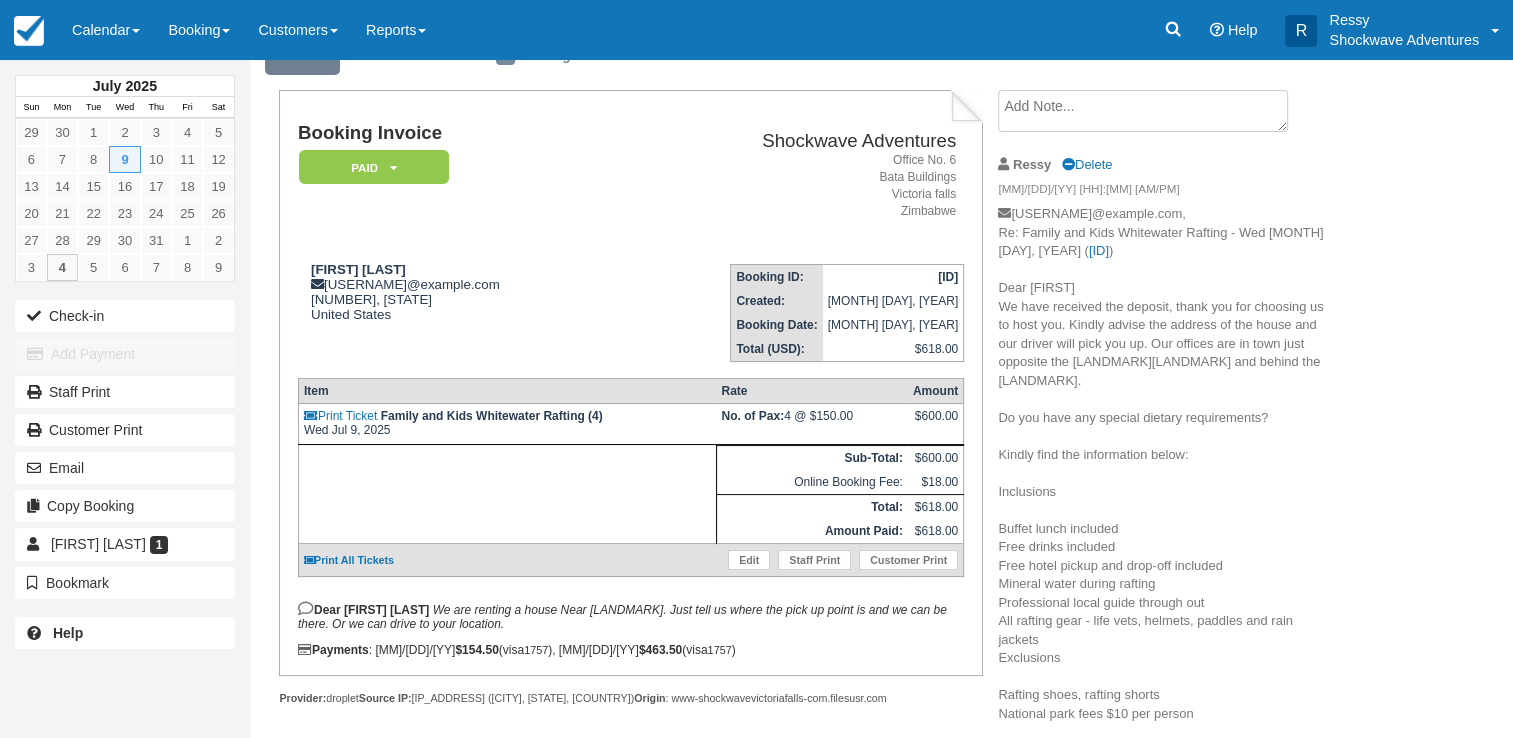 scroll, scrollTop: 0, scrollLeft: 0, axis: both 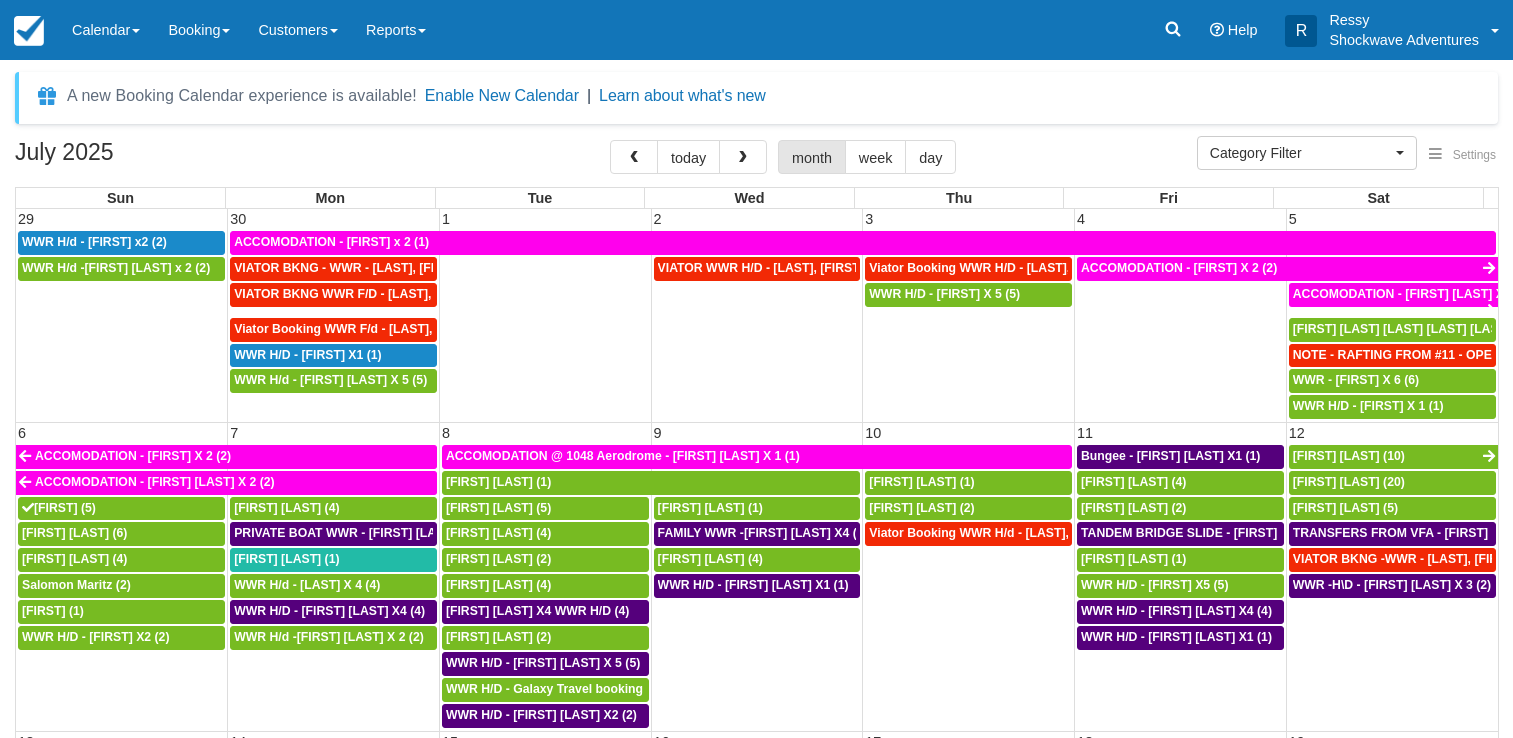 select 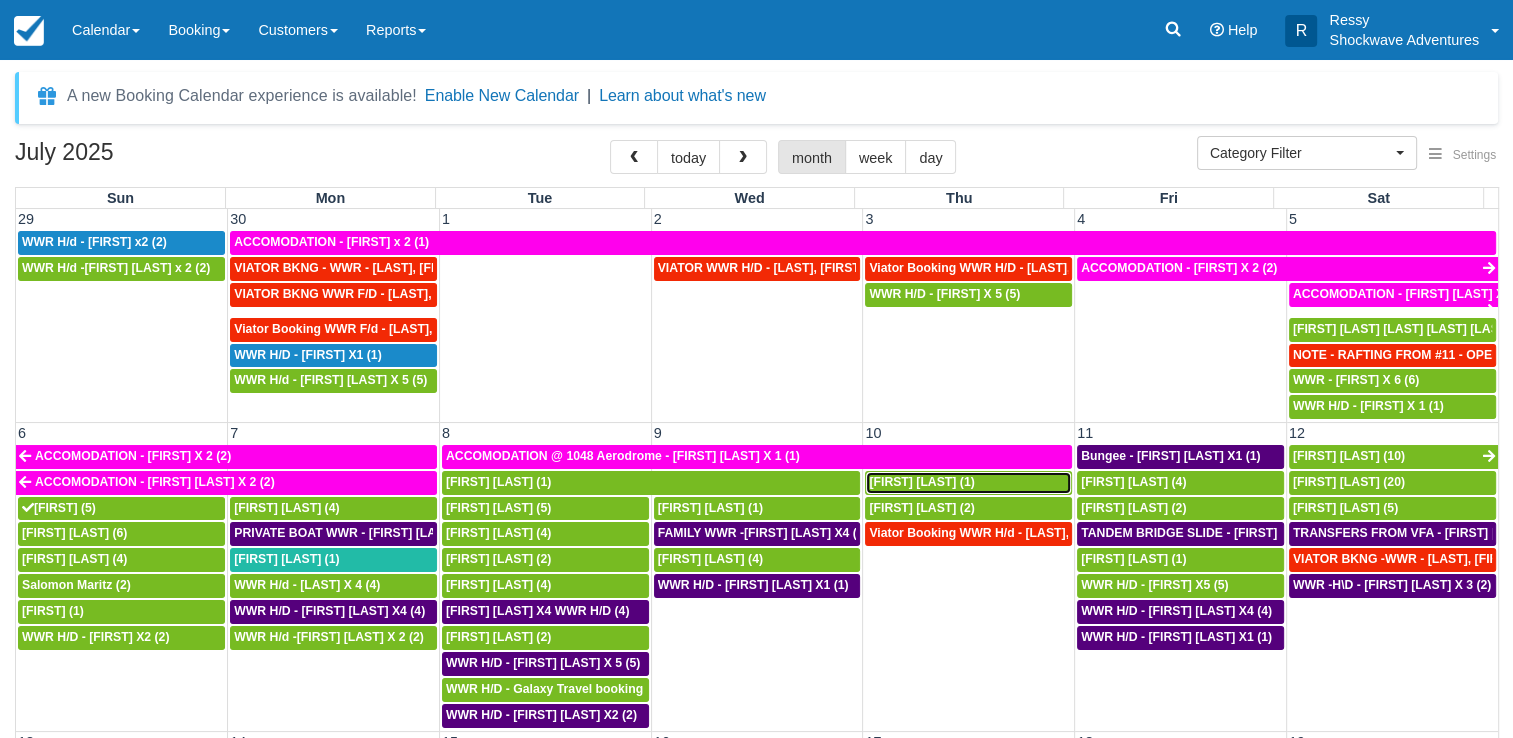 click on "[FIRST] [LAST] (1)" at bounding box center [921, 482] 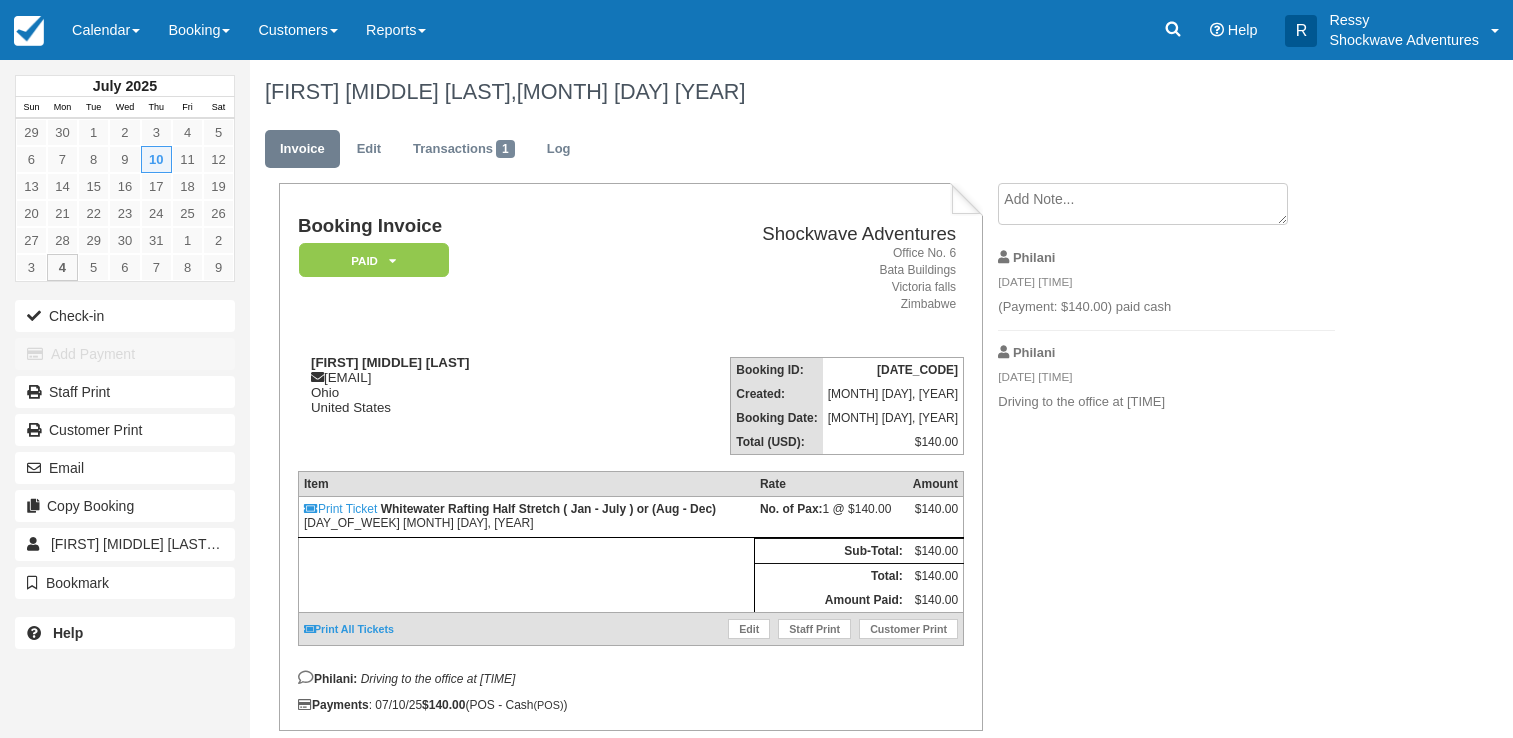 scroll, scrollTop: 0, scrollLeft: 0, axis: both 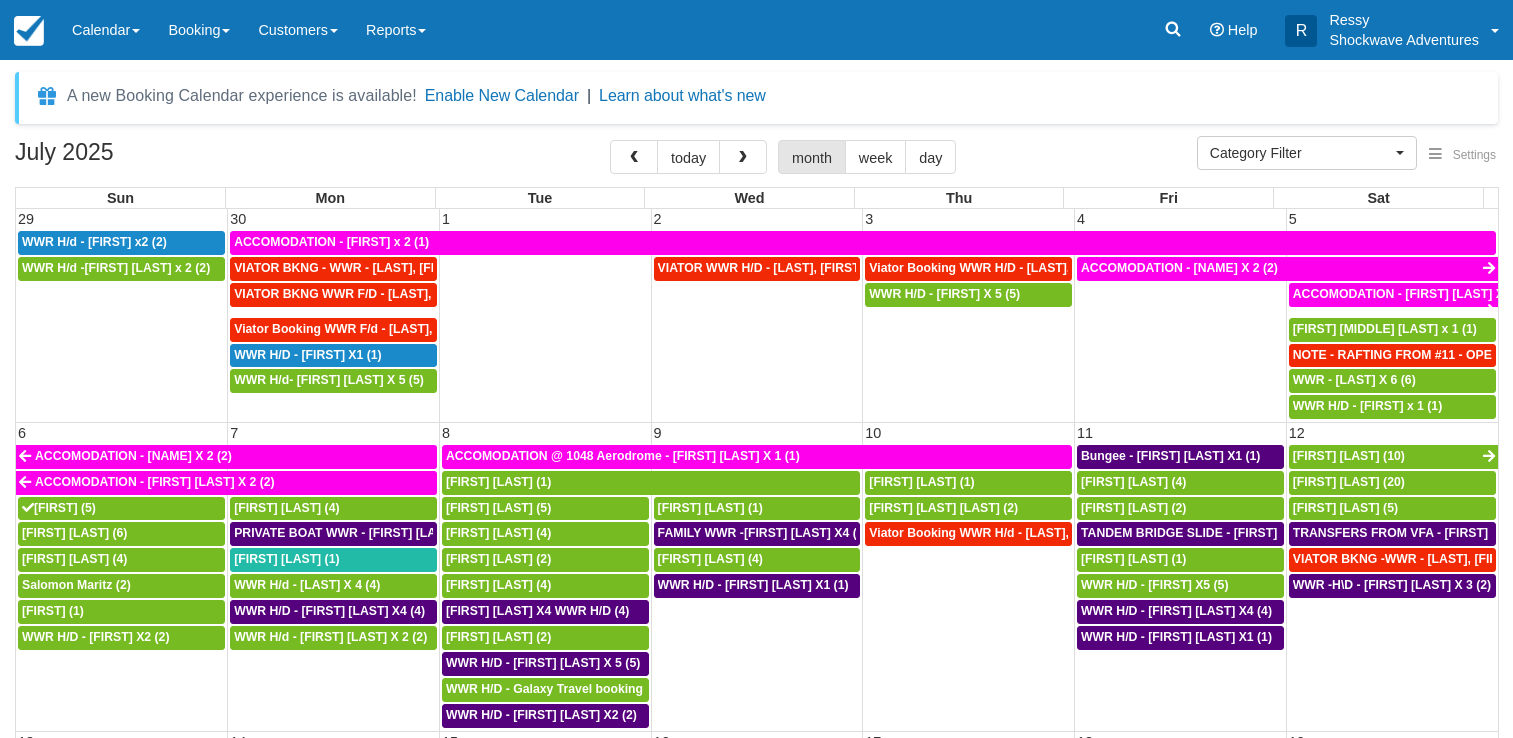 select 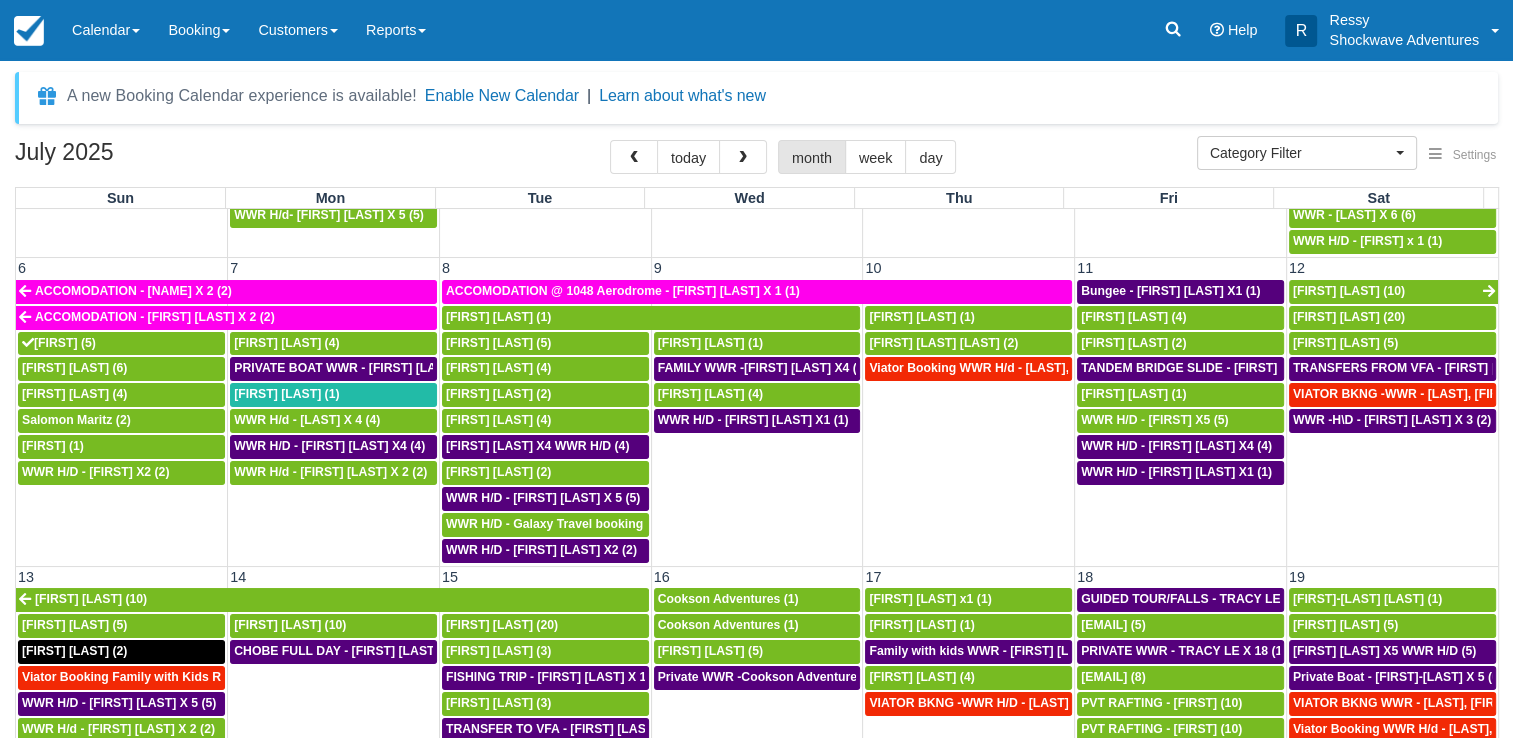 scroll, scrollTop: 200, scrollLeft: 0, axis: vertical 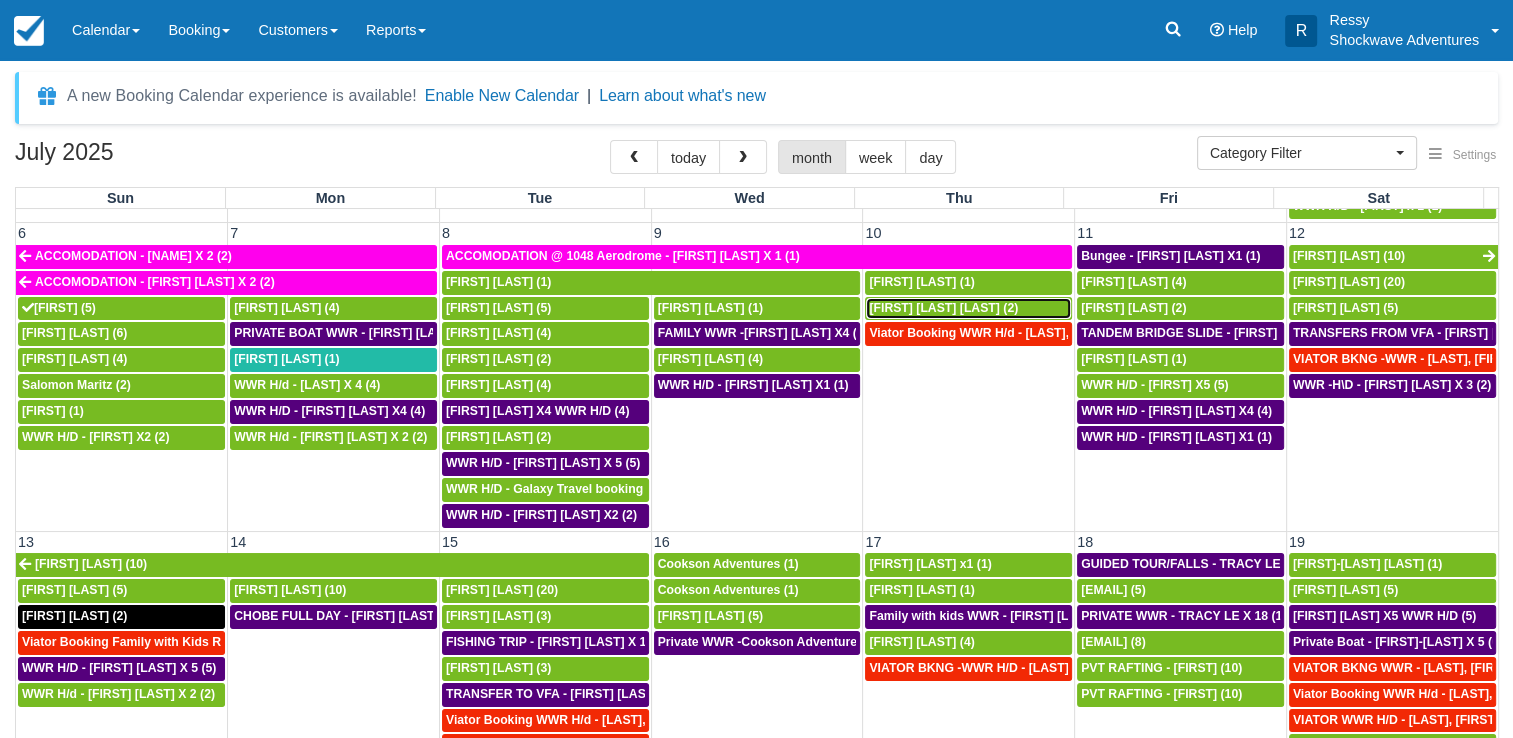 click on "[FIRST] [LAST] [LAST] (2)" at bounding box center [943, 308] 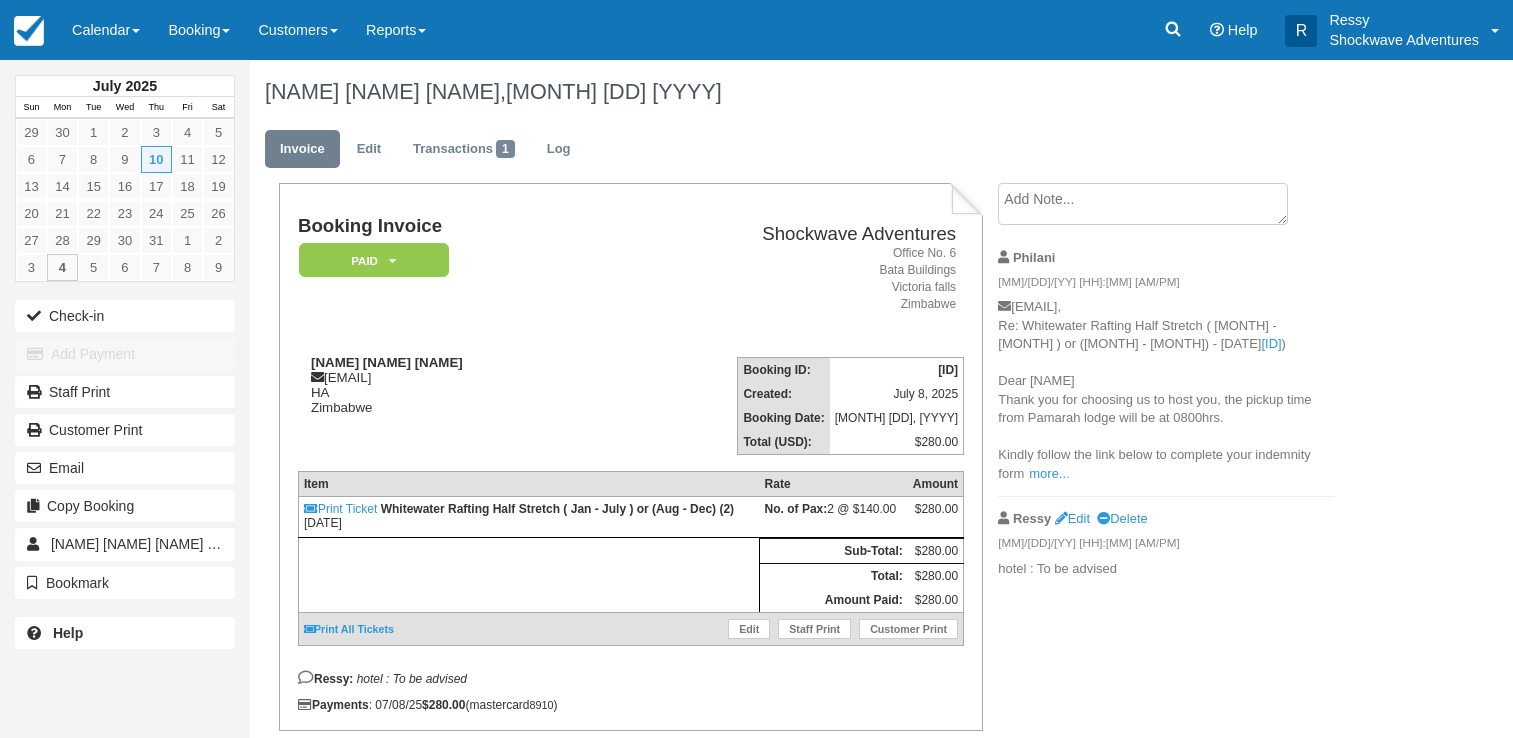 scroll, scrollTop: 0, scrollLeft: 0, axis: both 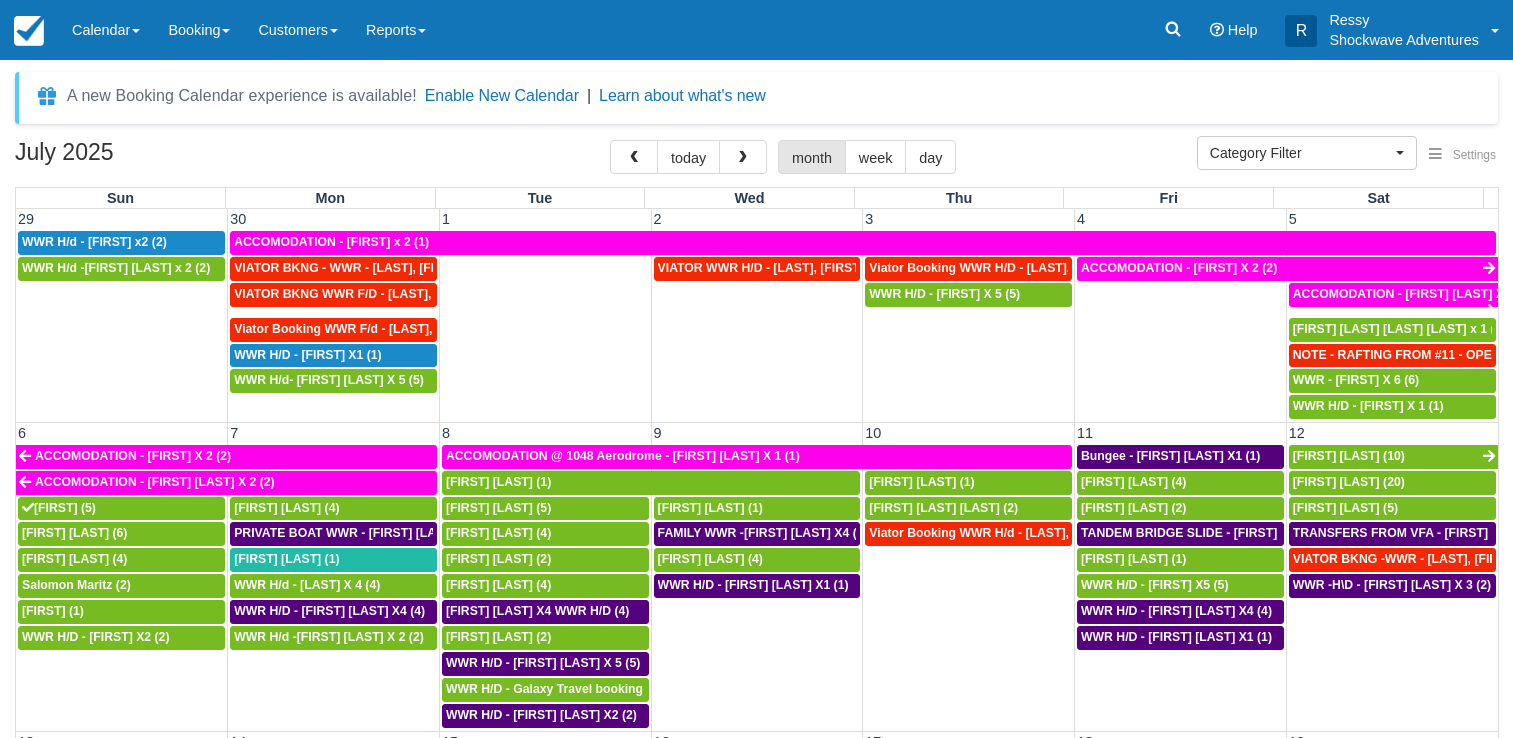 select 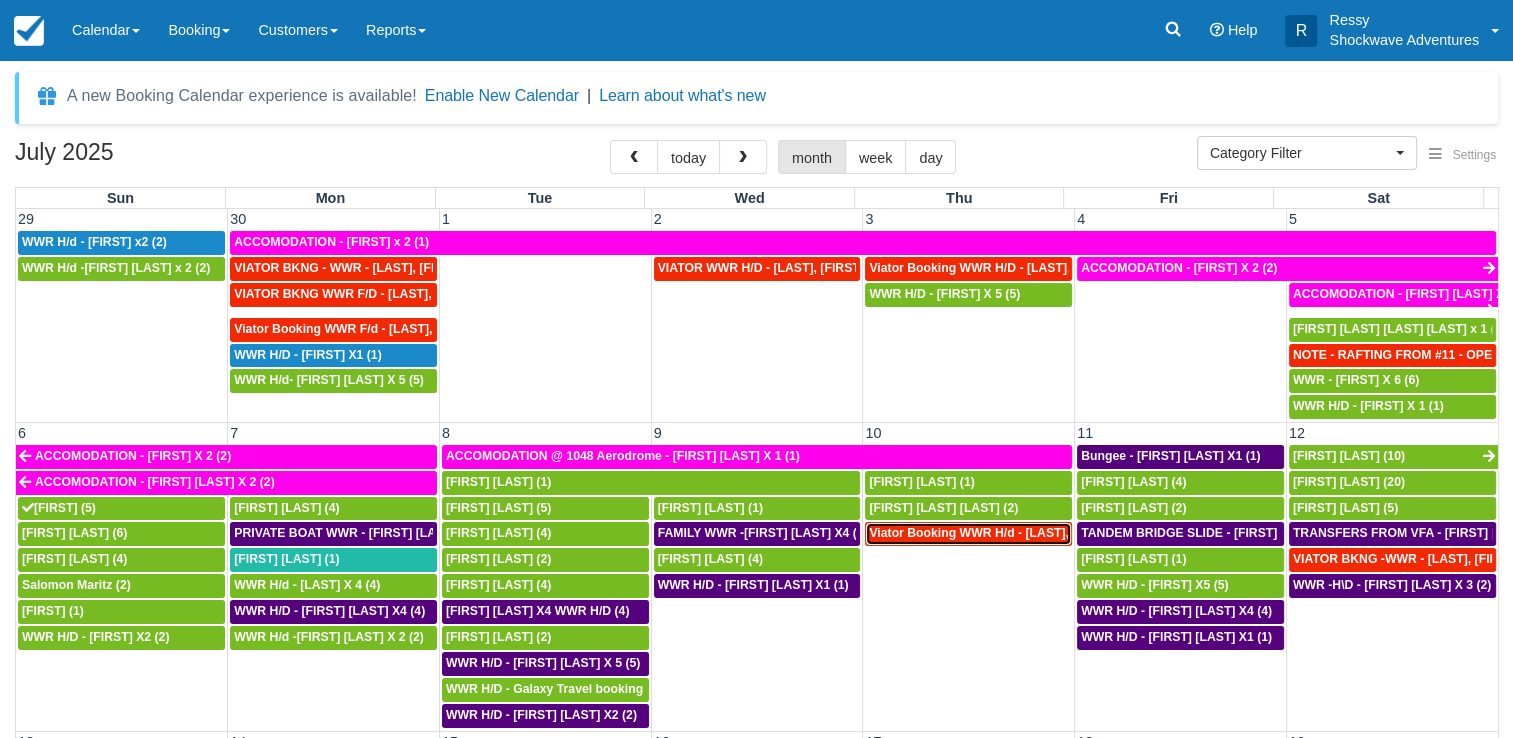 click on "Viator Booking WWR H/d - [LAST], [FIRST] x 2 (2)" at bounding box center (1011, 533) 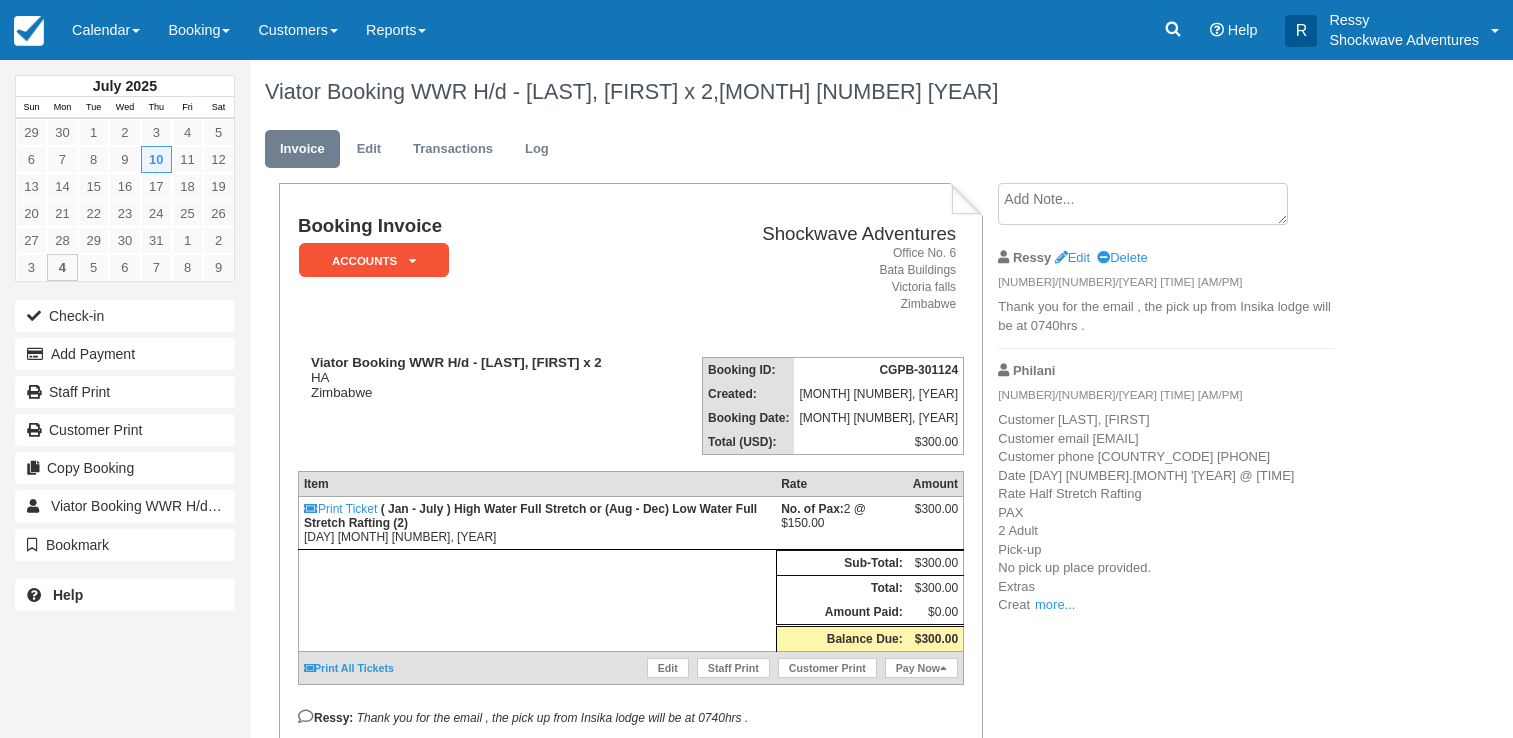 scroll, scrollTop: 0, scrollLeft: 0, axis: both 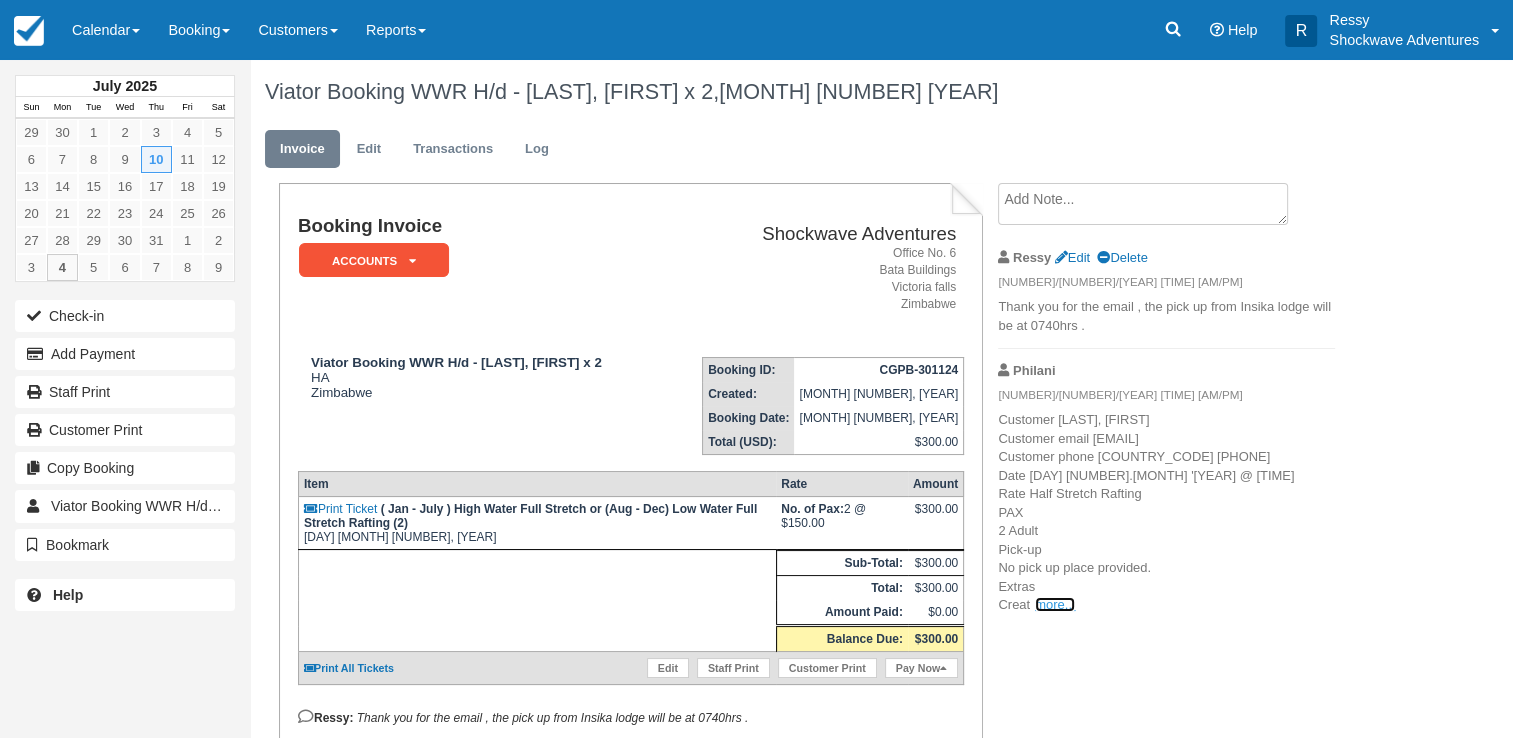 click on "more..." at bounding box center (1055, 604) 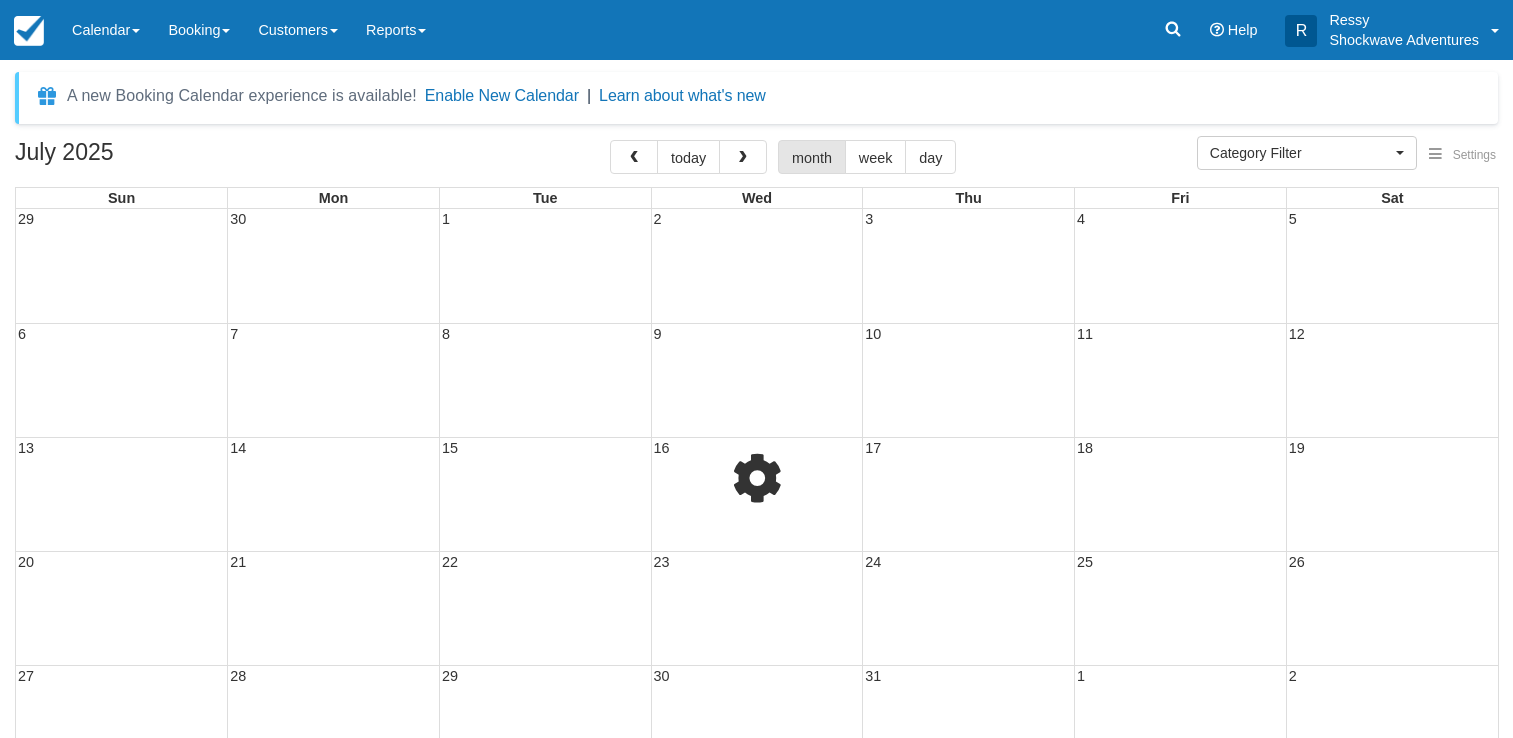 select 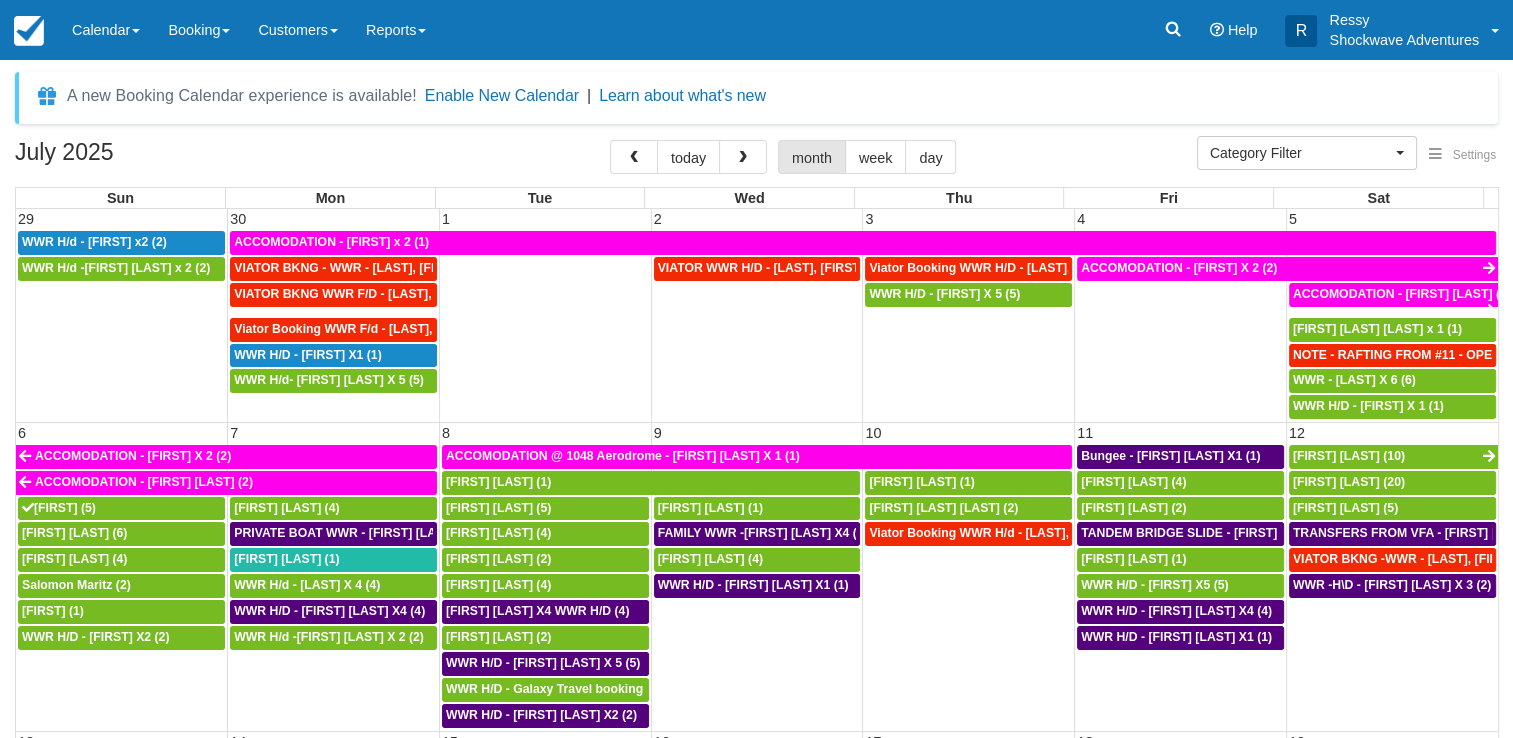 scroll, scrollTop: 100, scrollLeft: 0, axis: vertical 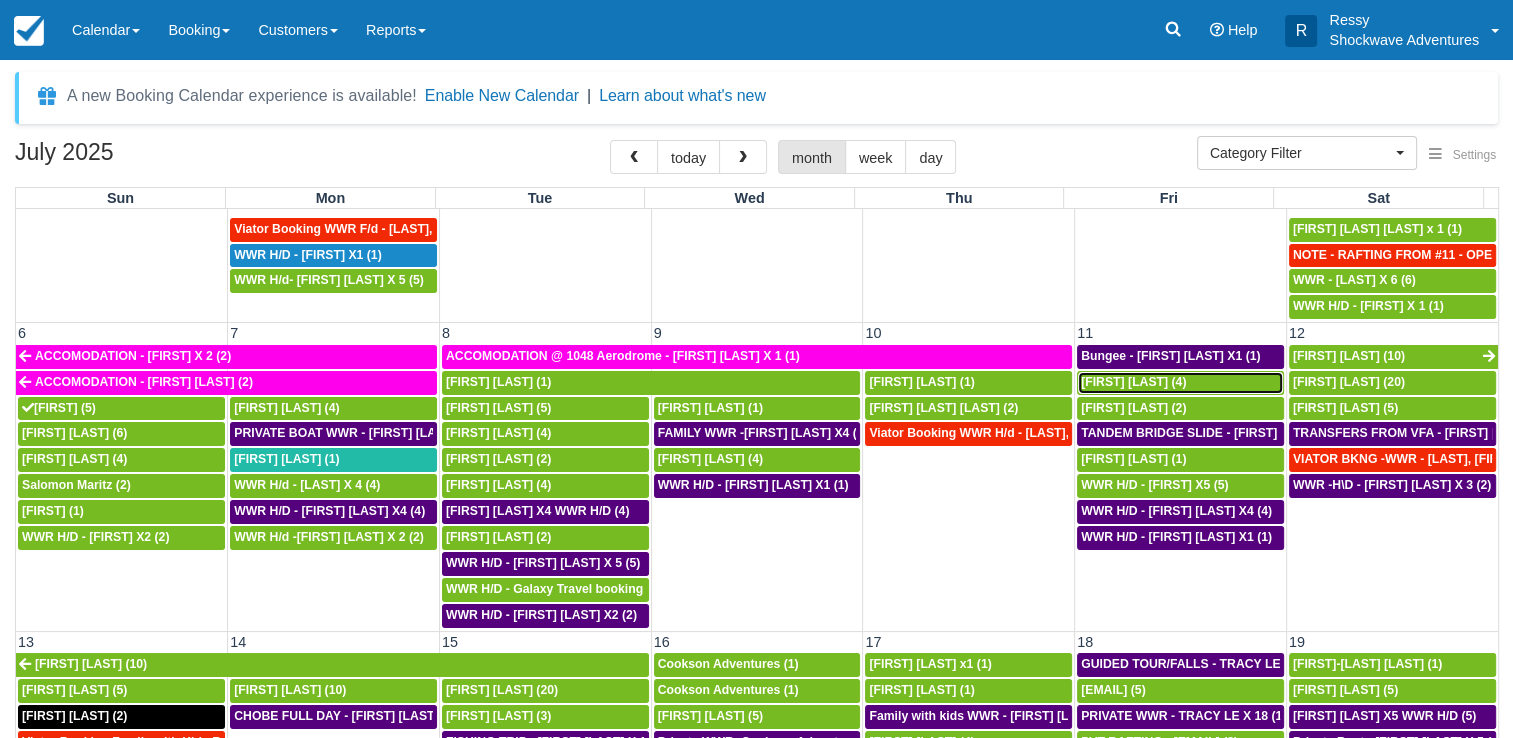 click on "[FIRST] [LAST] (4)" at bounding box center [1133, 382] 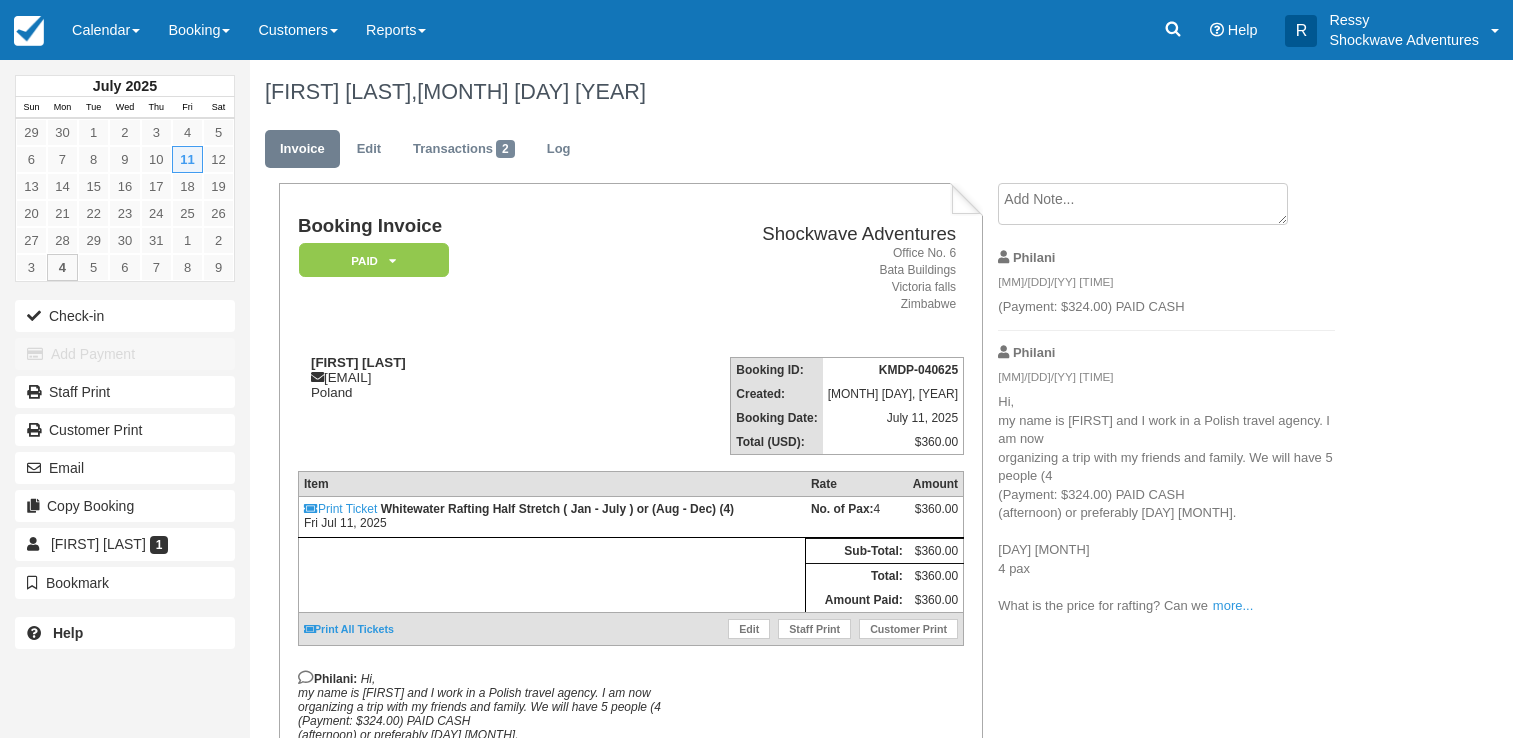 scroll, scrollTop: 0, scrollLeft: 0, axis: both 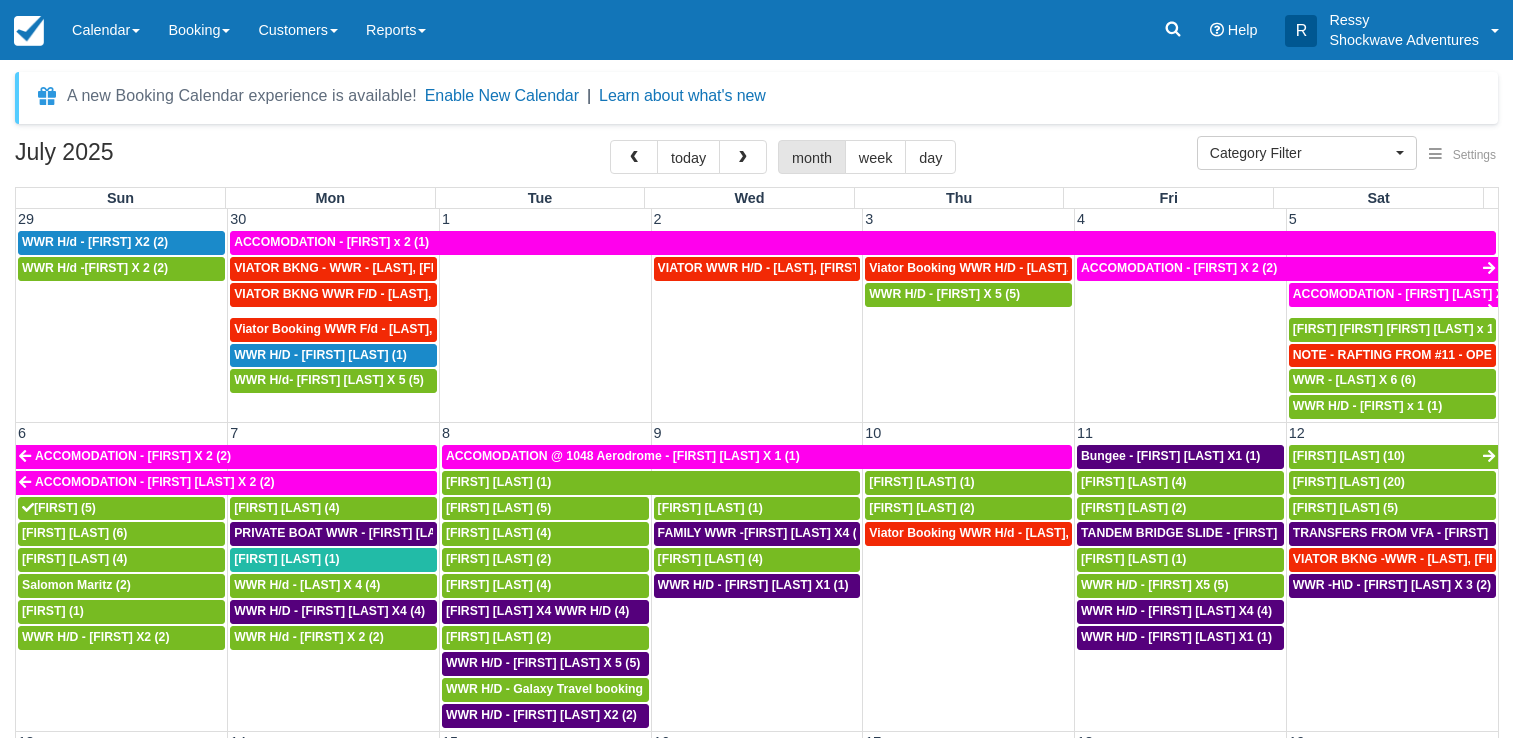 select 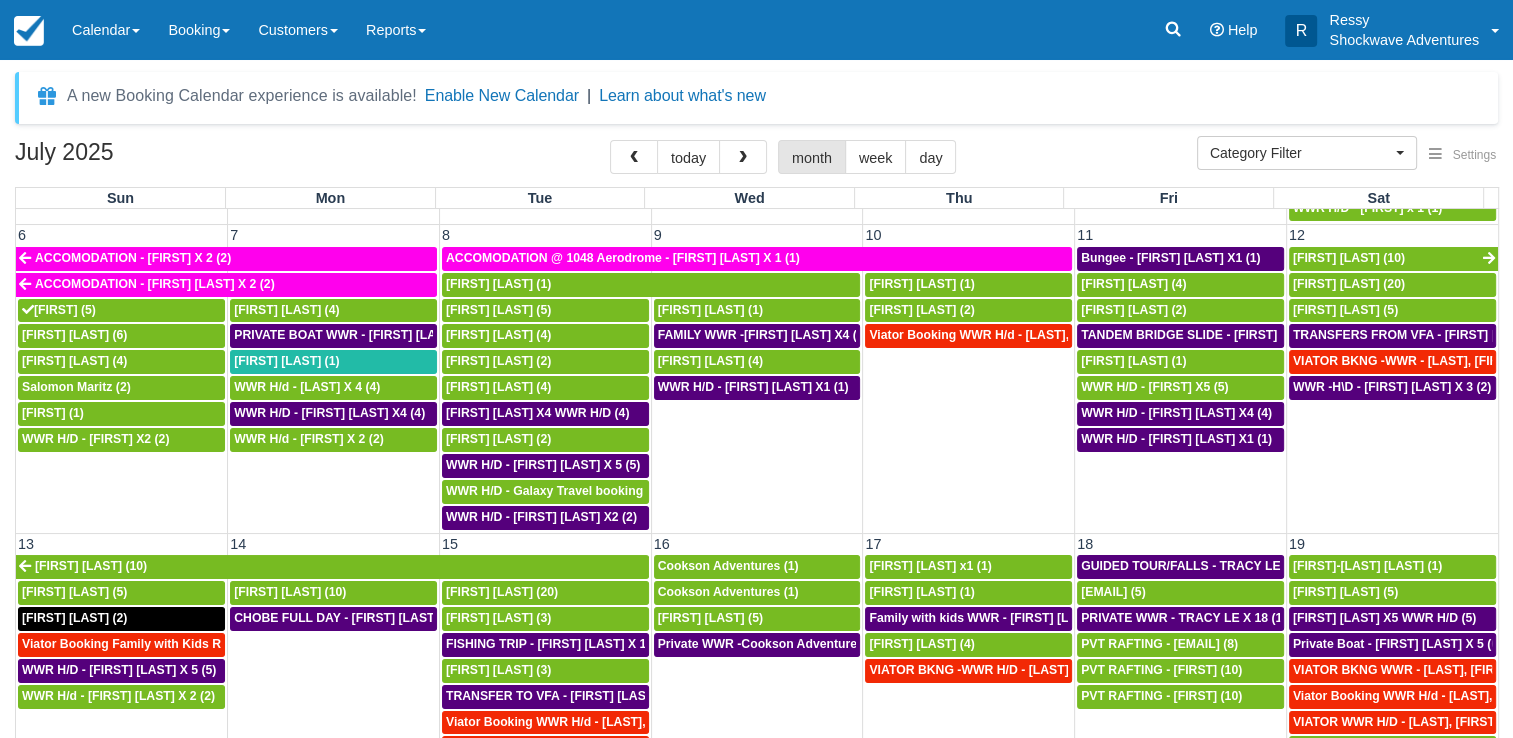 scroll, scrollTop: 200, scrollLeft: 0, axis: vertical 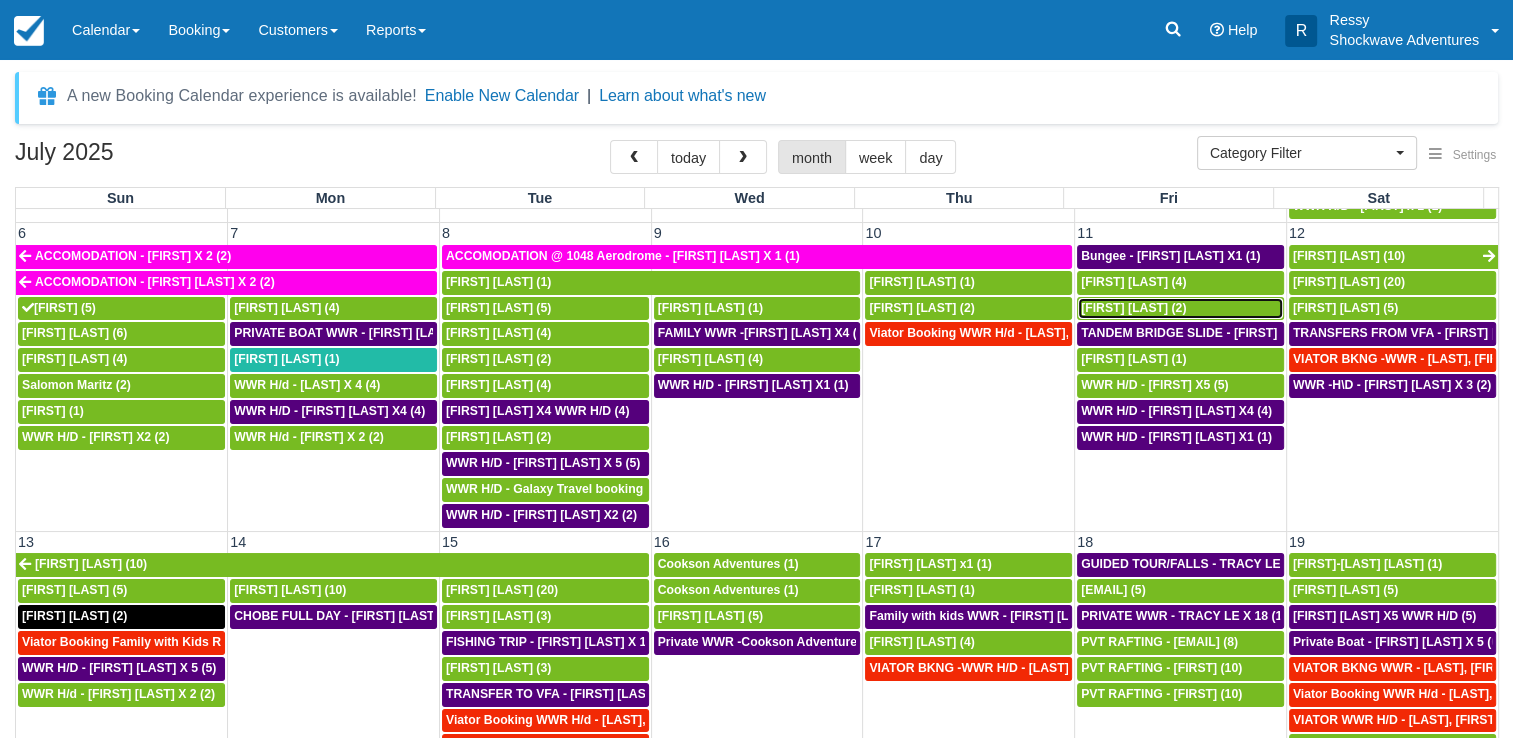 click on "REBECCA HLASWA (2)" at bounding box center (1133, 308) 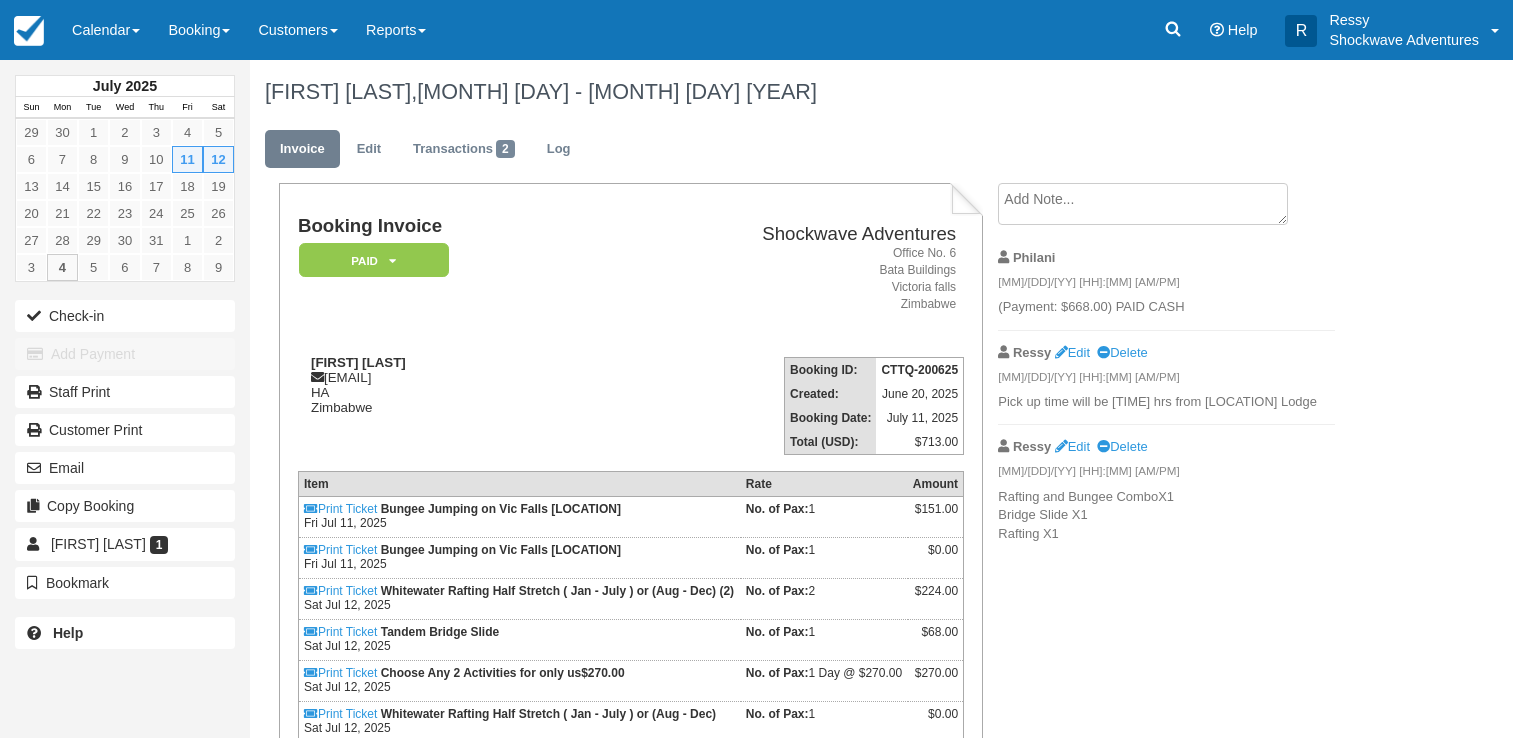 scroll, scrollTop: 0, scrollLeft: 0, axis: both 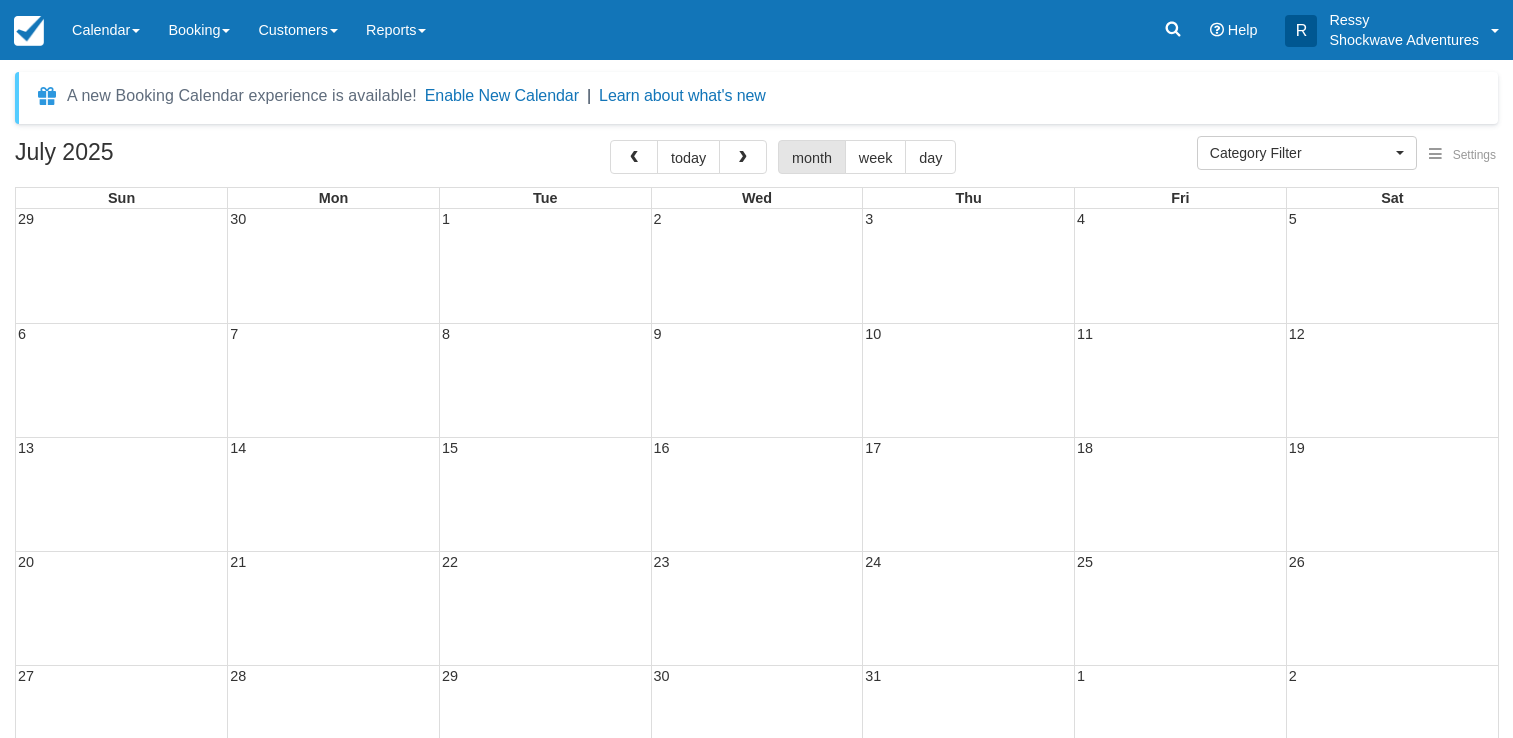 select 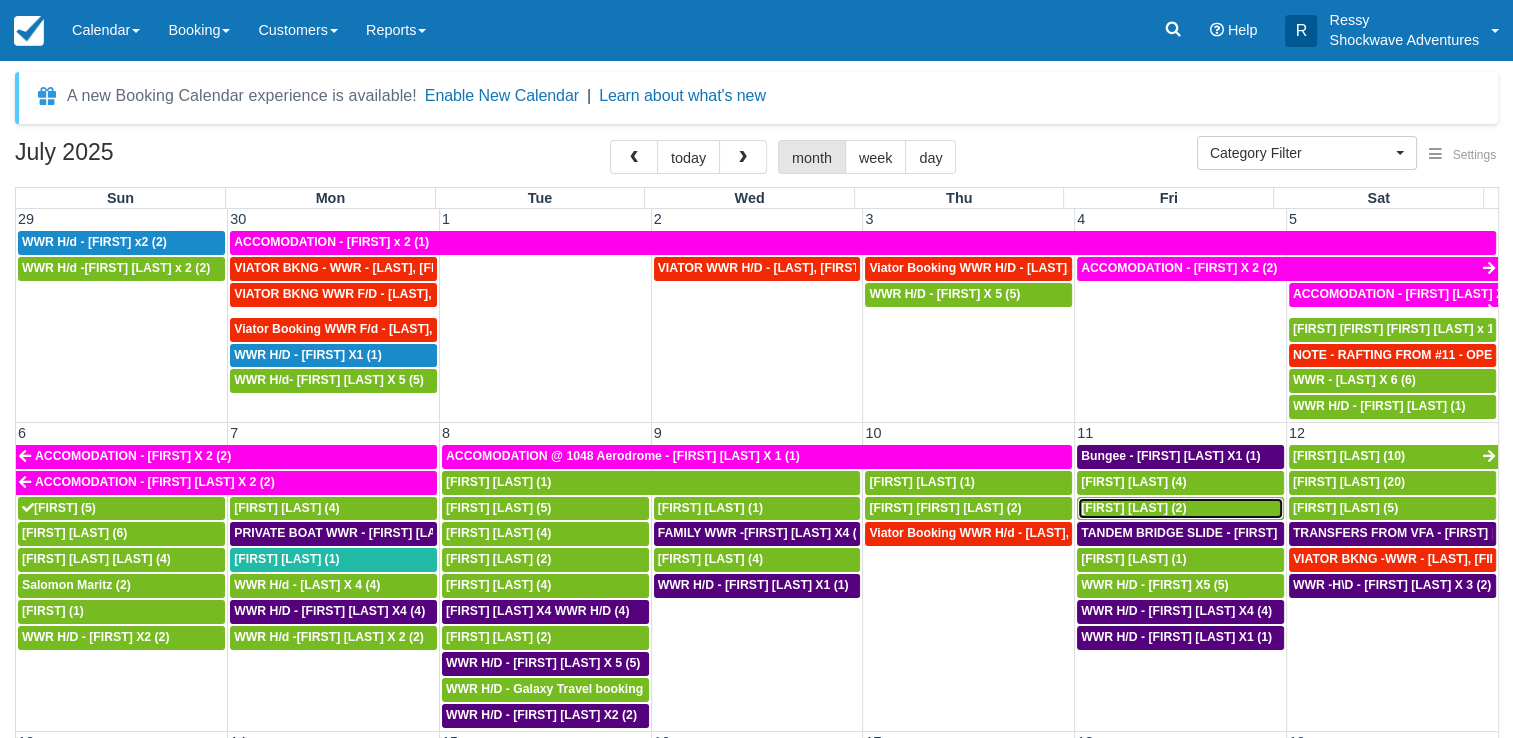 click on "REBECCA HLASWA (2)" at bounding box center [1133, 508] 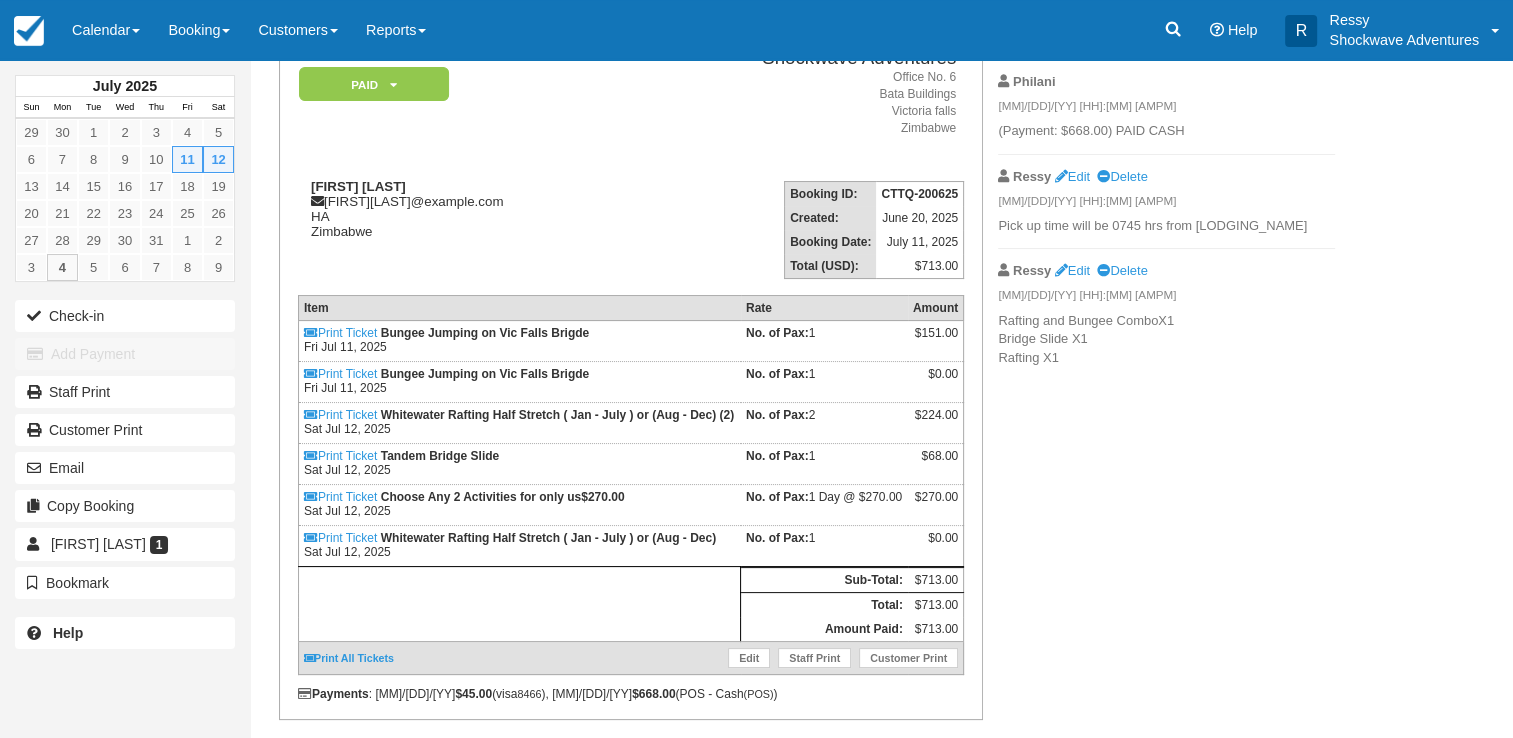 scroll, scrollTop: 200, scrollLeft: 0, axis: vertical 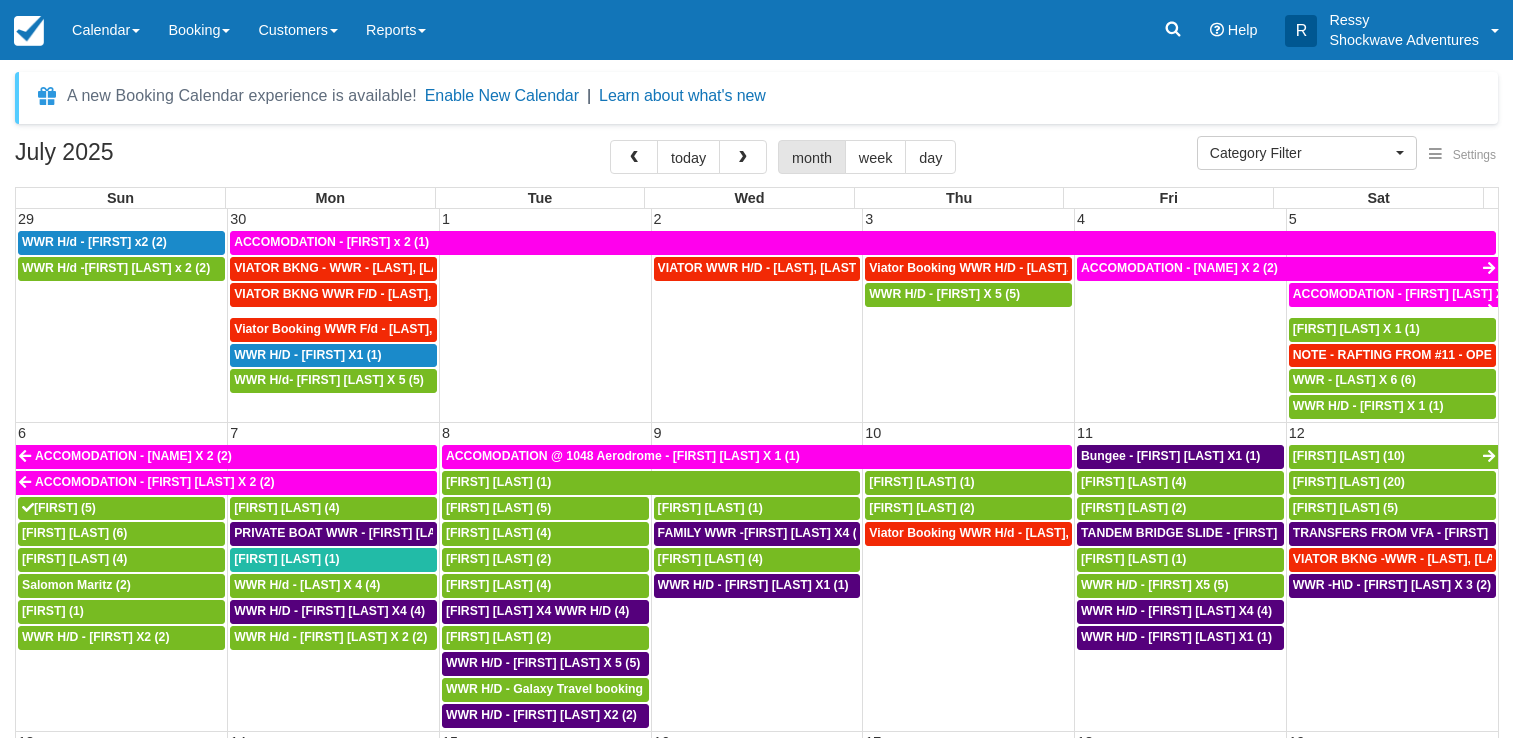 select 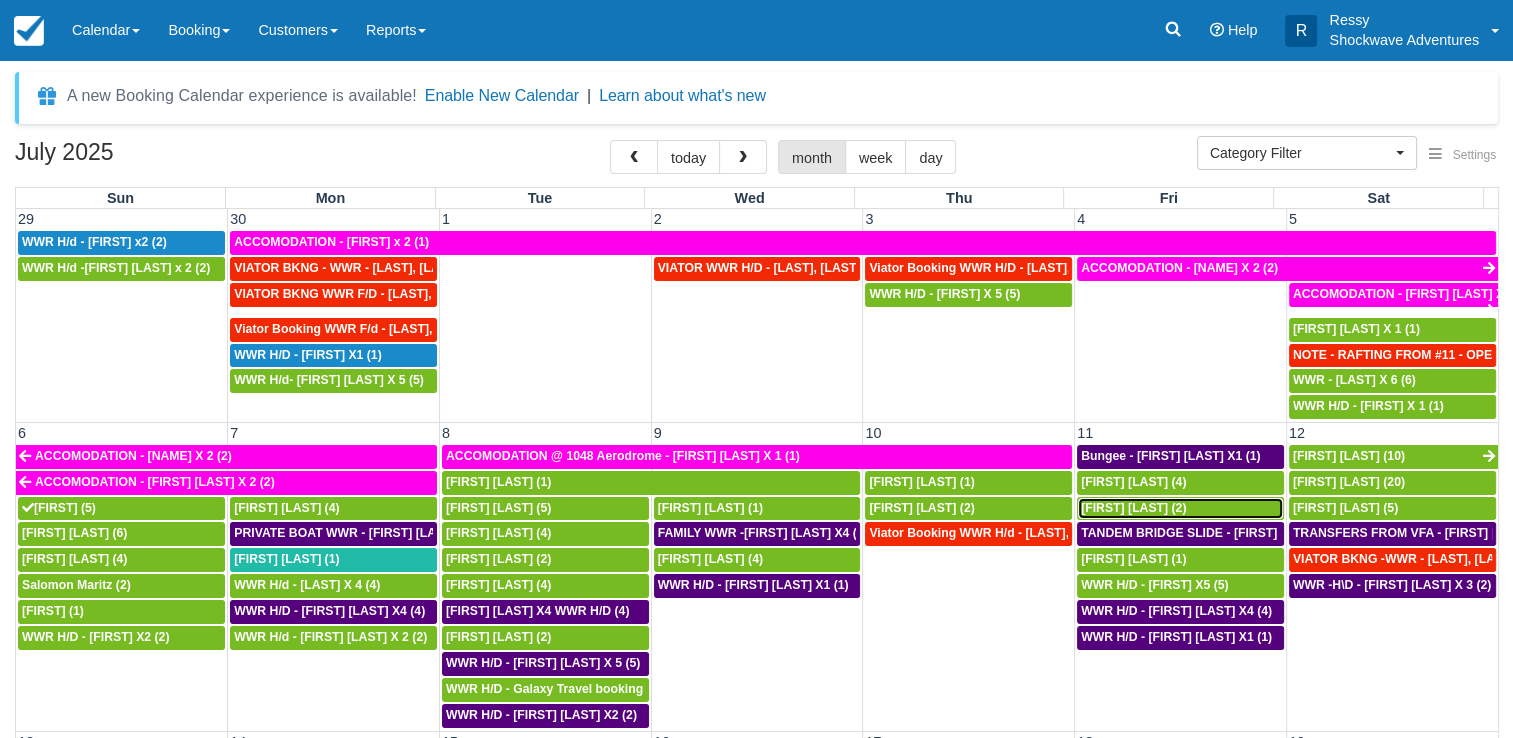 click on "[FIRST] [LAST] (2)" at bounding box center (1133, 508) 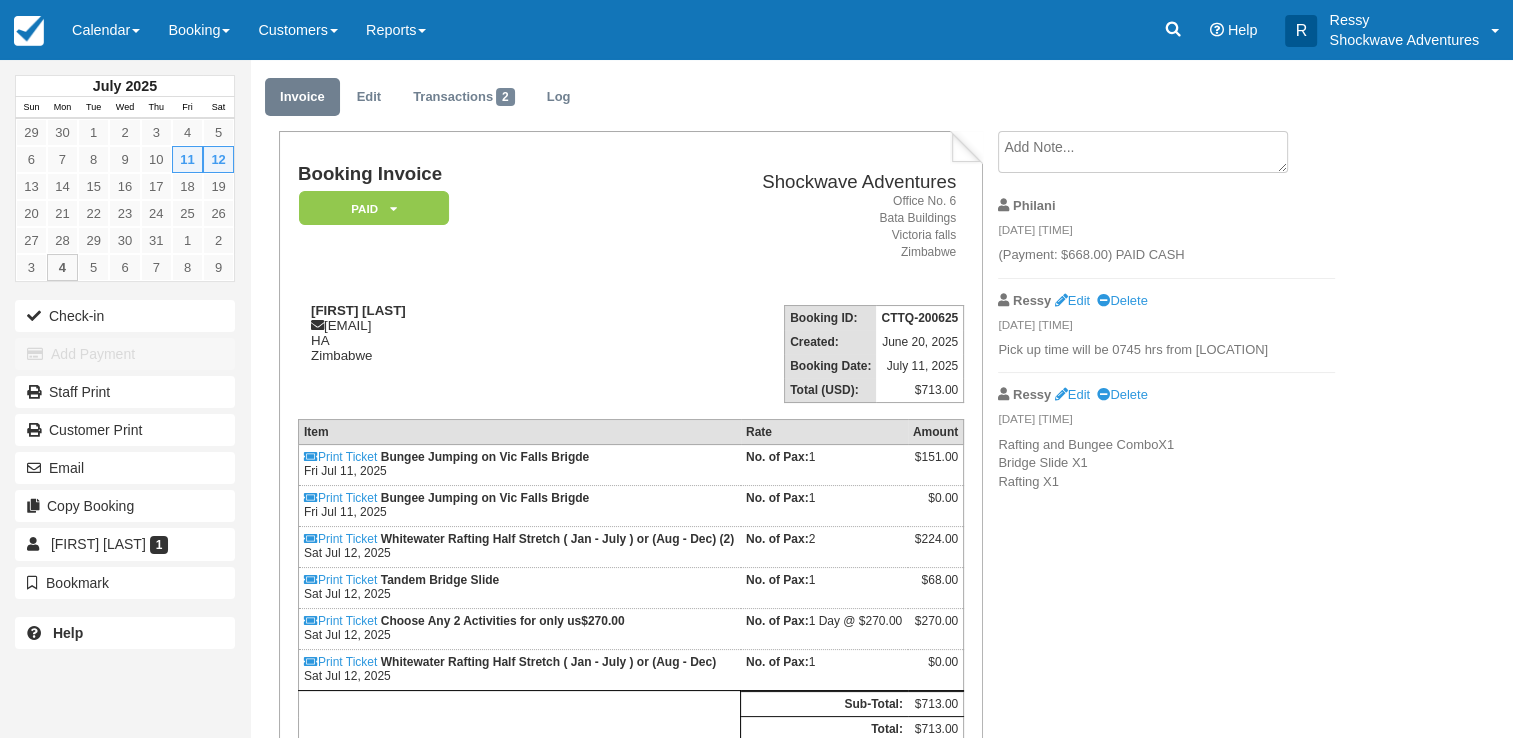 scroll, scrollTop: 100, scrollLeft: 0, axis: vertical 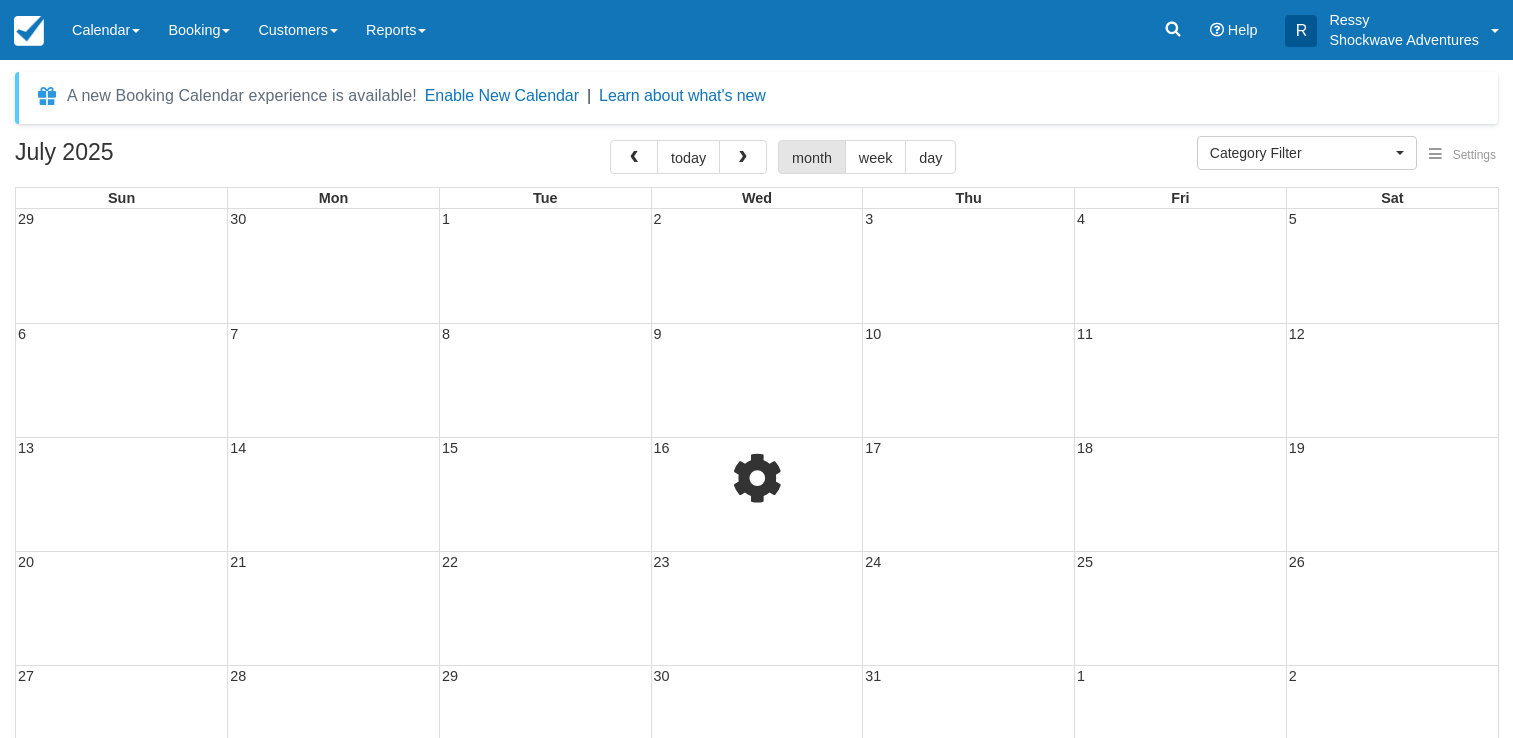 select 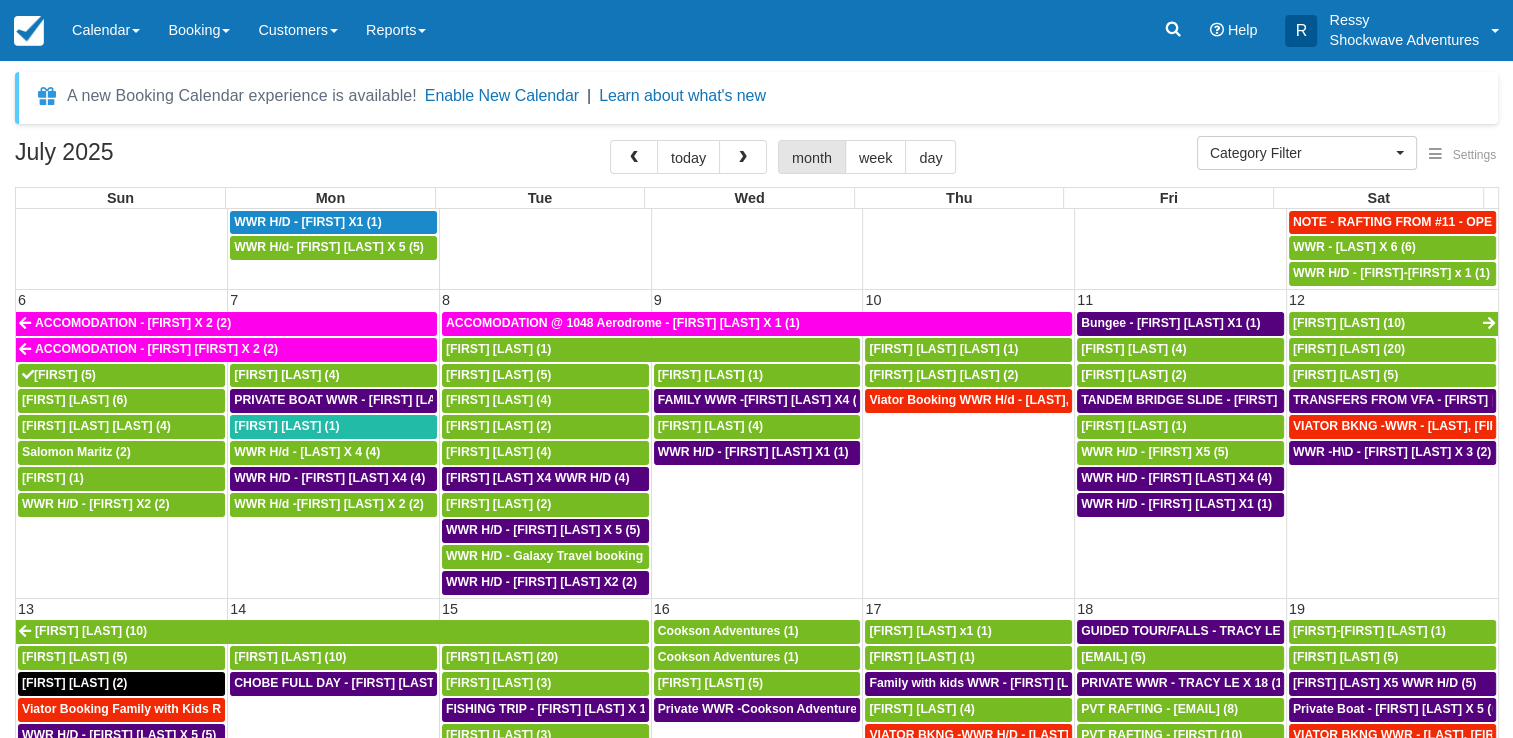 scroll, scrollTop: 100, scrollLeft: 0, axis: vertical 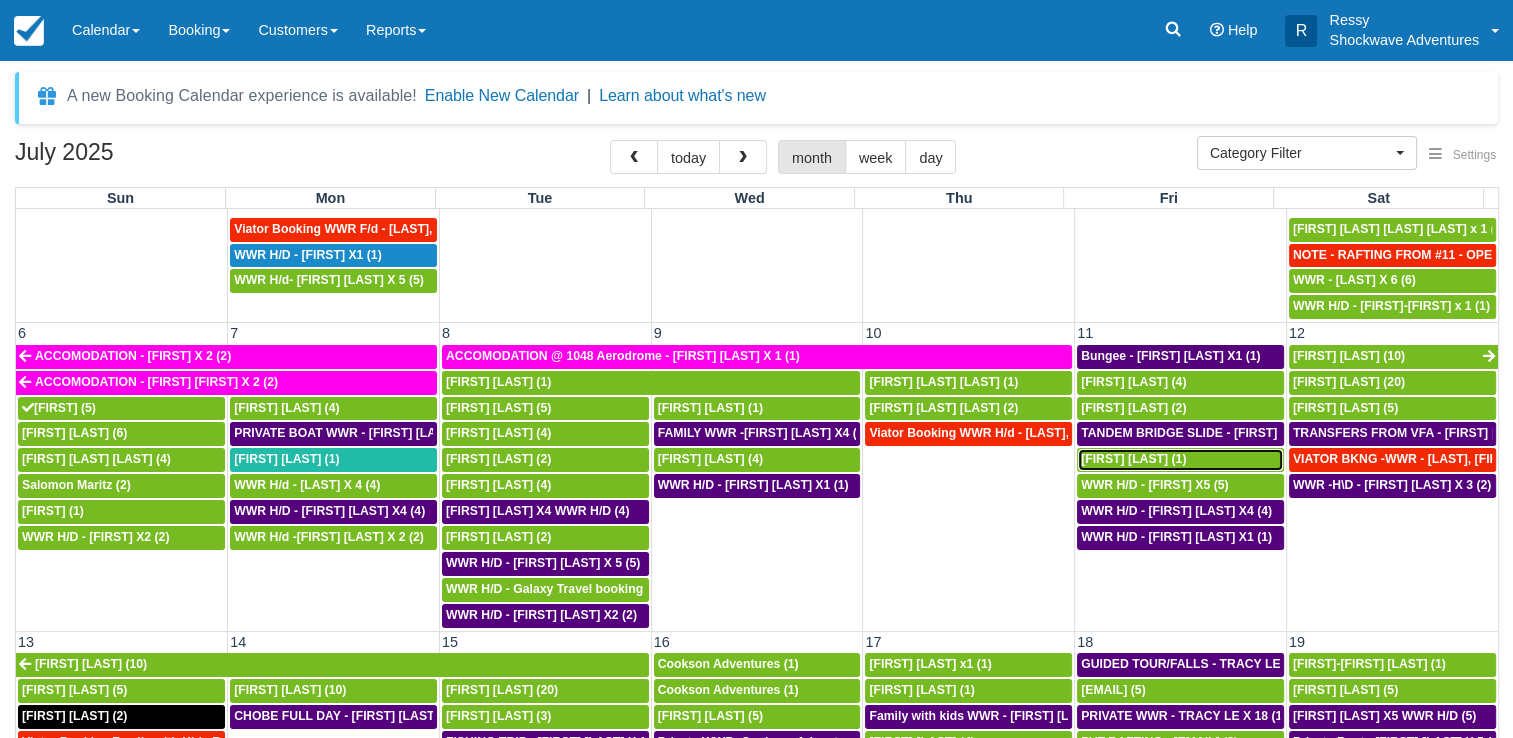 click on "[FIRST] [LAST] (1)" at bounding box center (1180, 460) 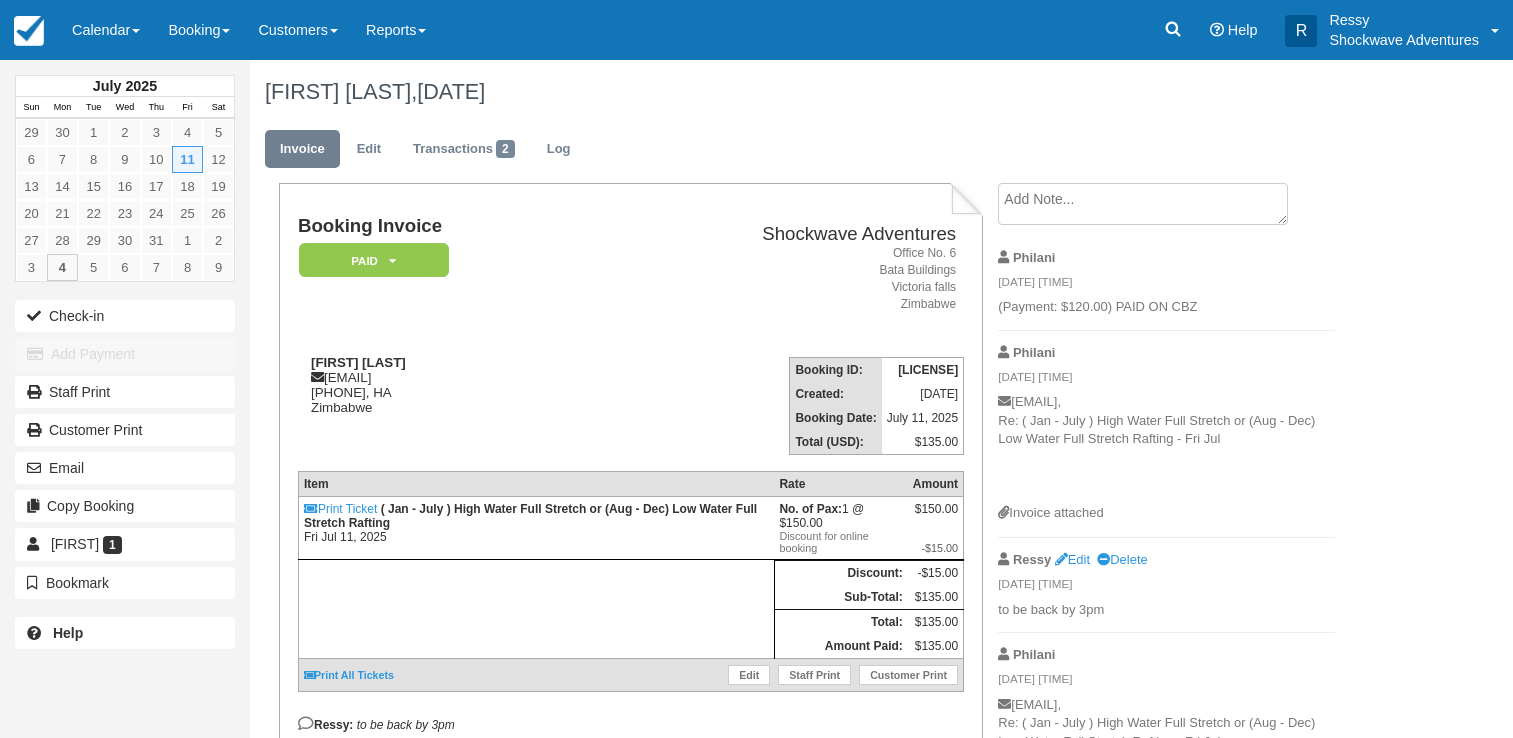scroll, scrollTop: 0, scrollLeft: 0, axis: both 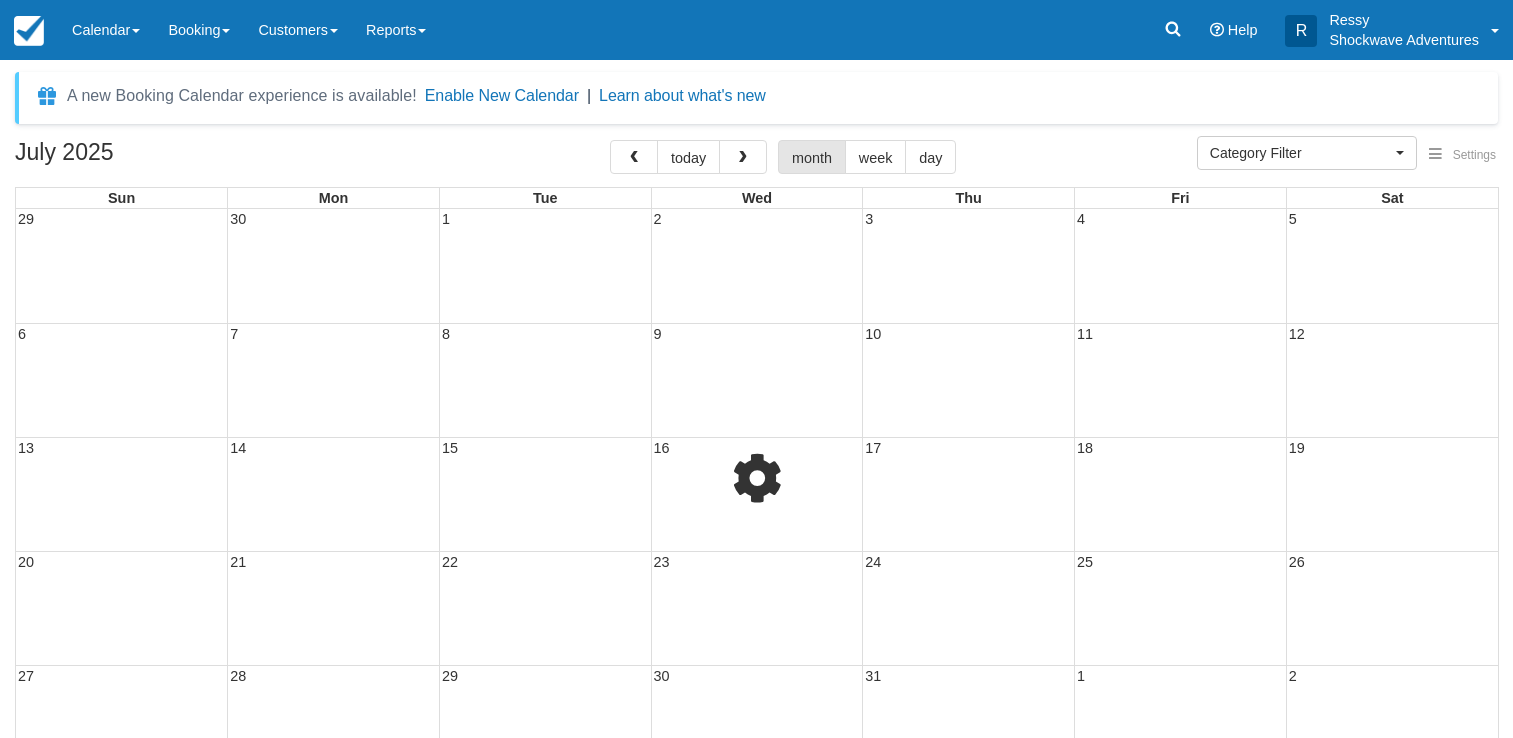 select 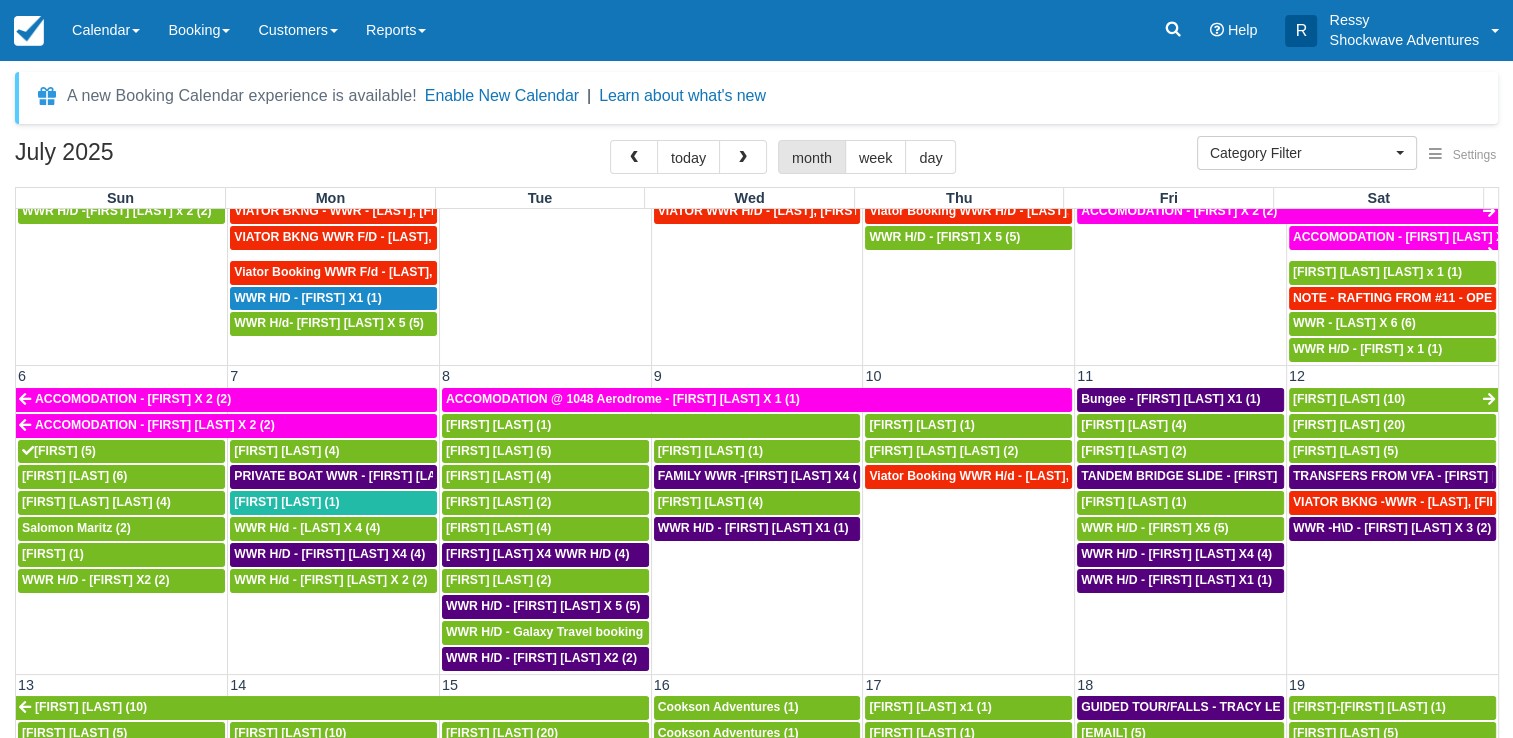 scroll, scrollTop: 0, scrollLeft: 0, axis: both 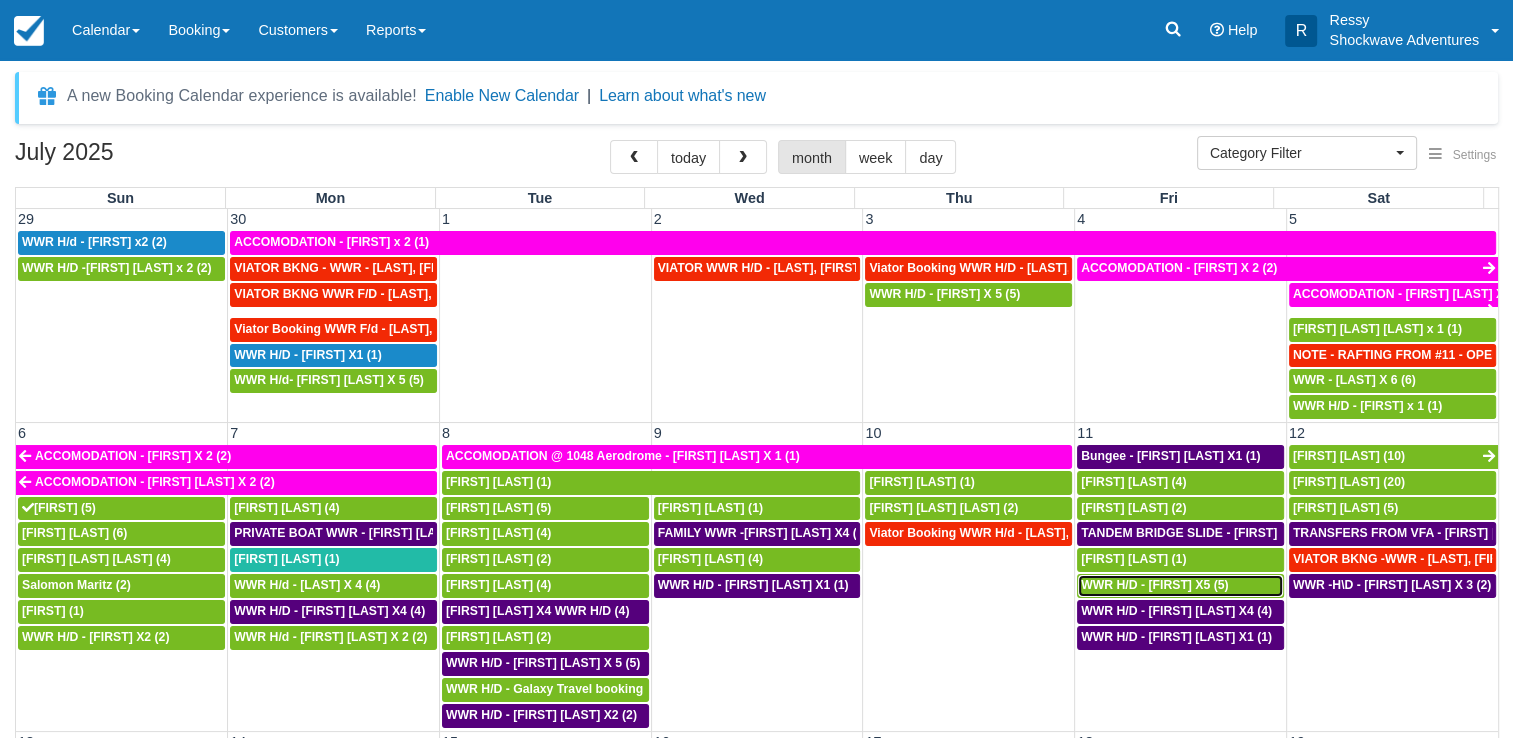 click on "WWR H/D -  LAURA X5 (5)" at bounding box center (1154, 585) 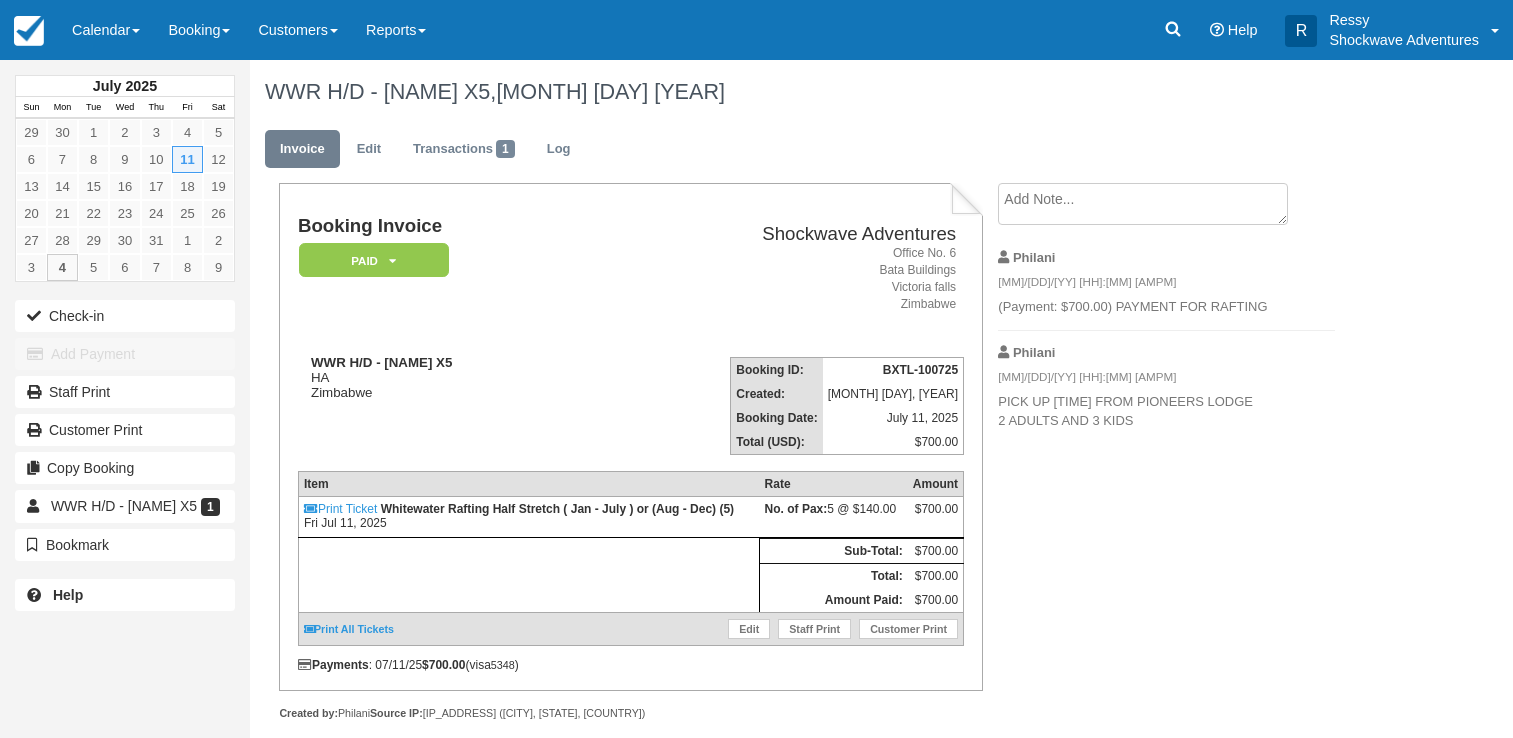 scroll, scrollTop: 0, scrollLeft: 0, axis: both 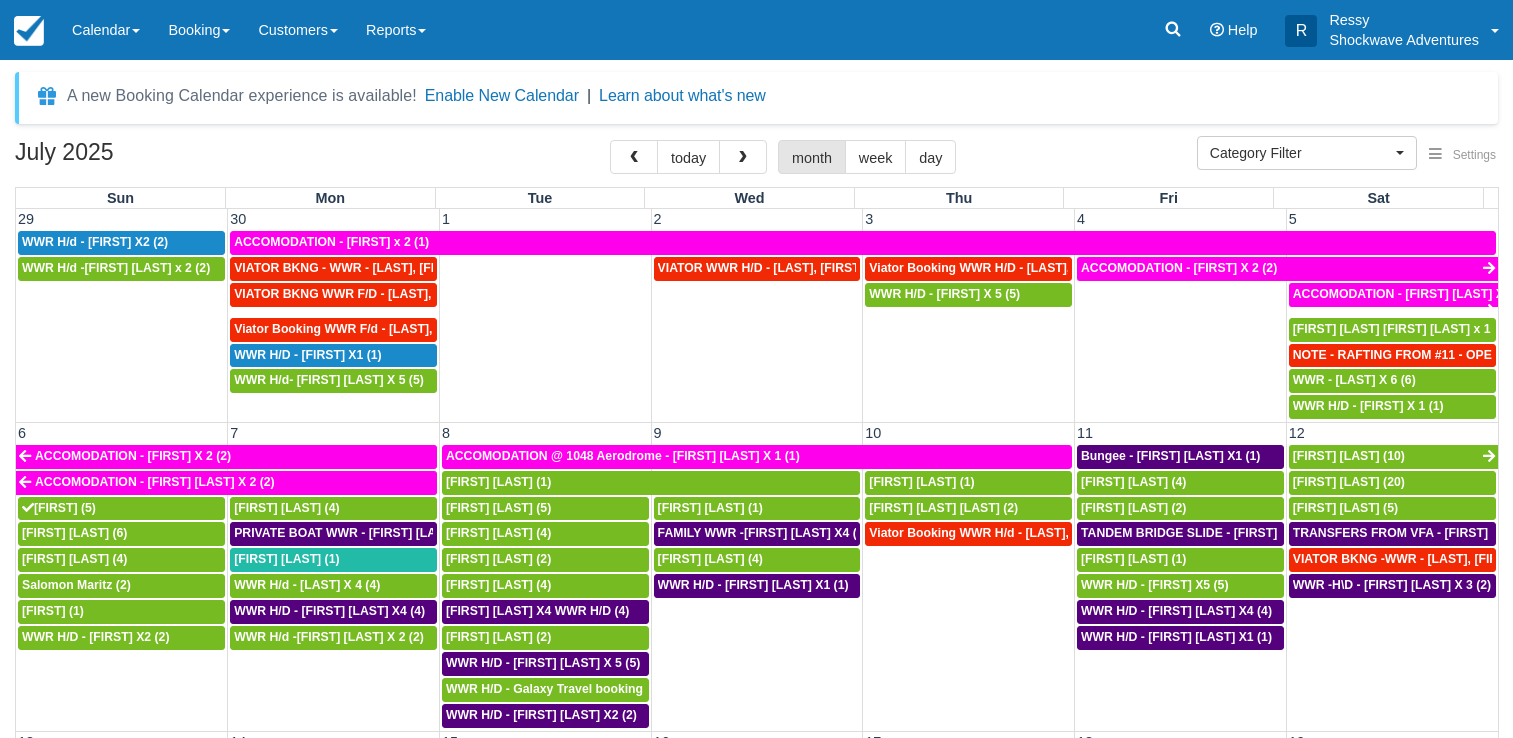 select 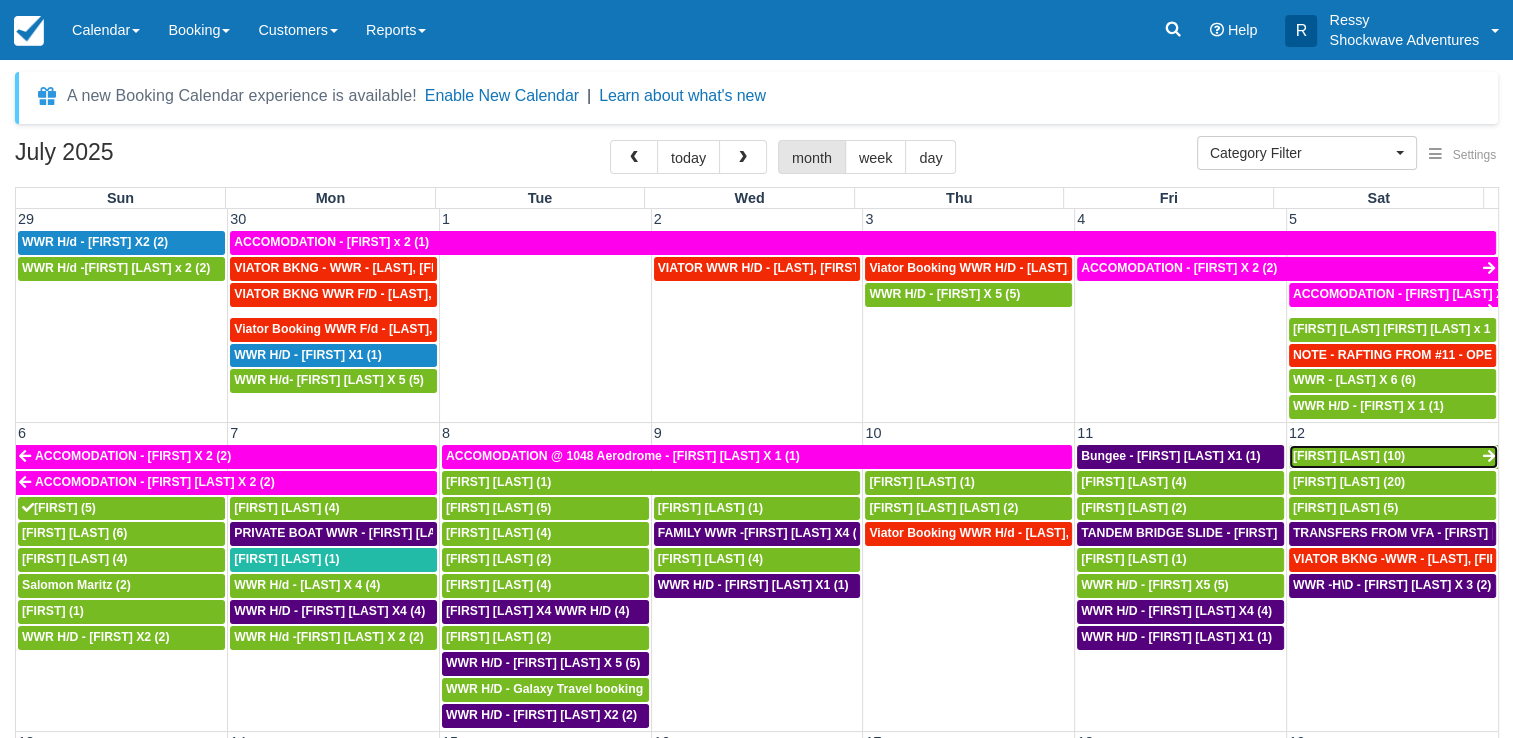 click on "[FIRST] [LAST] (10)" at bounding box center (1393, 457) 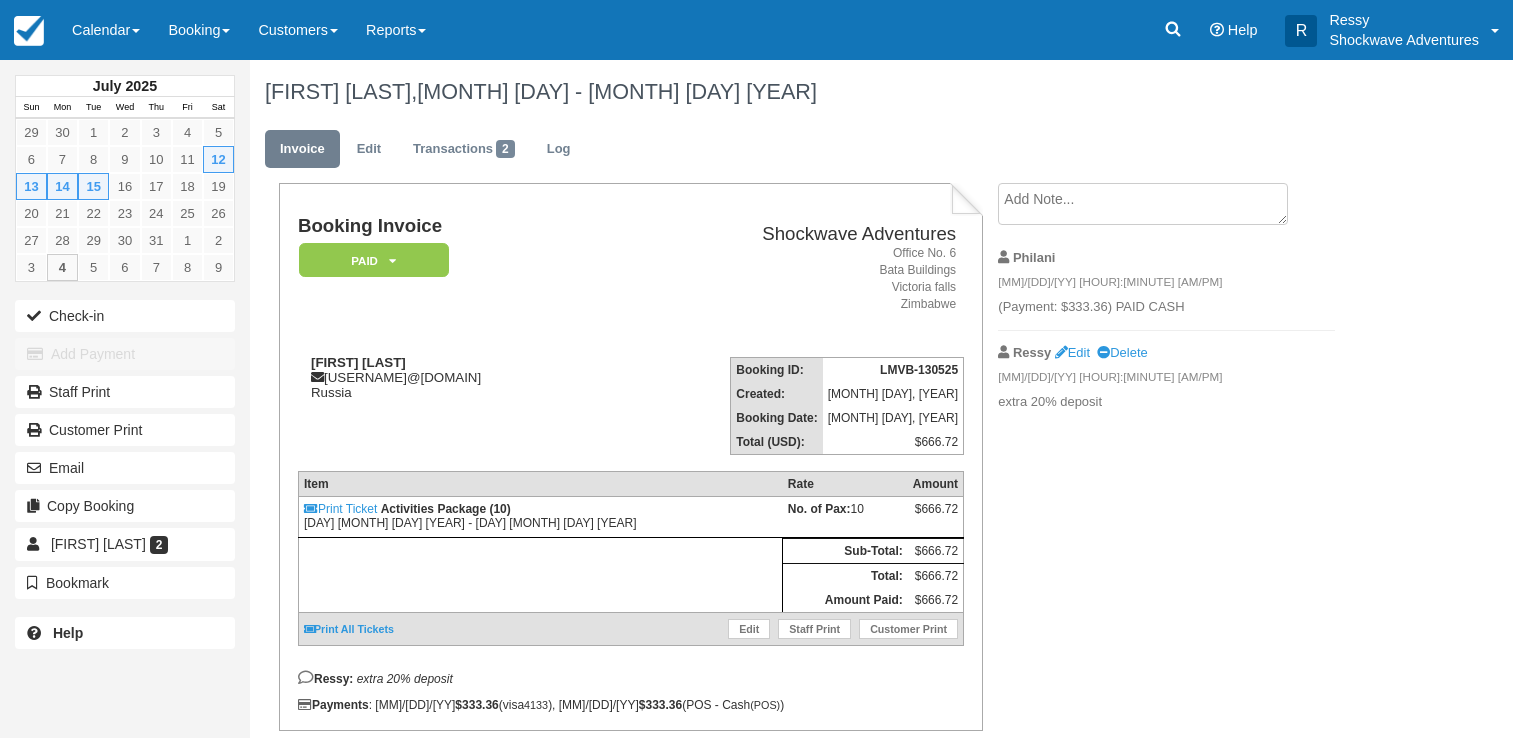 scroll, scrollTop: 0, scrollLeft: 0, axis: both 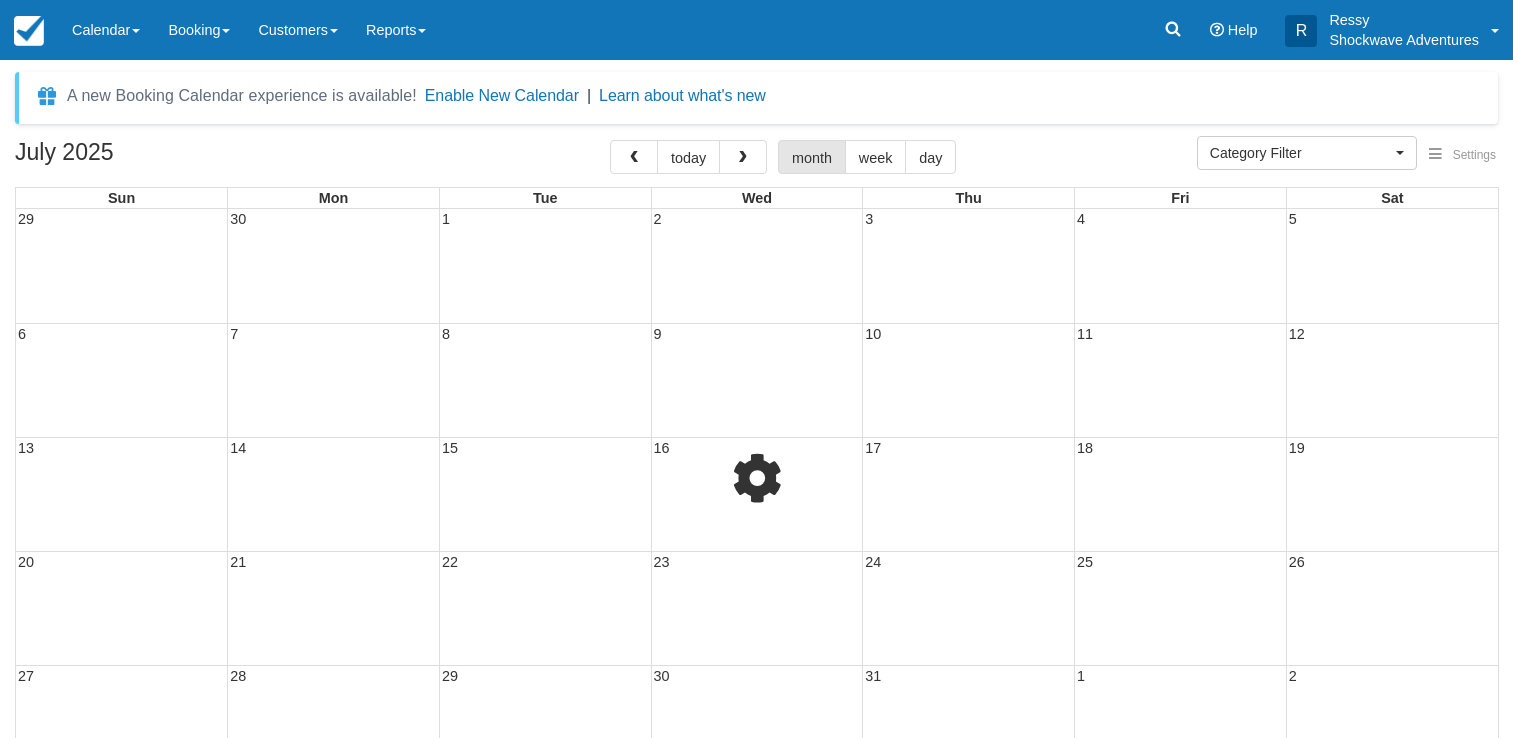 select 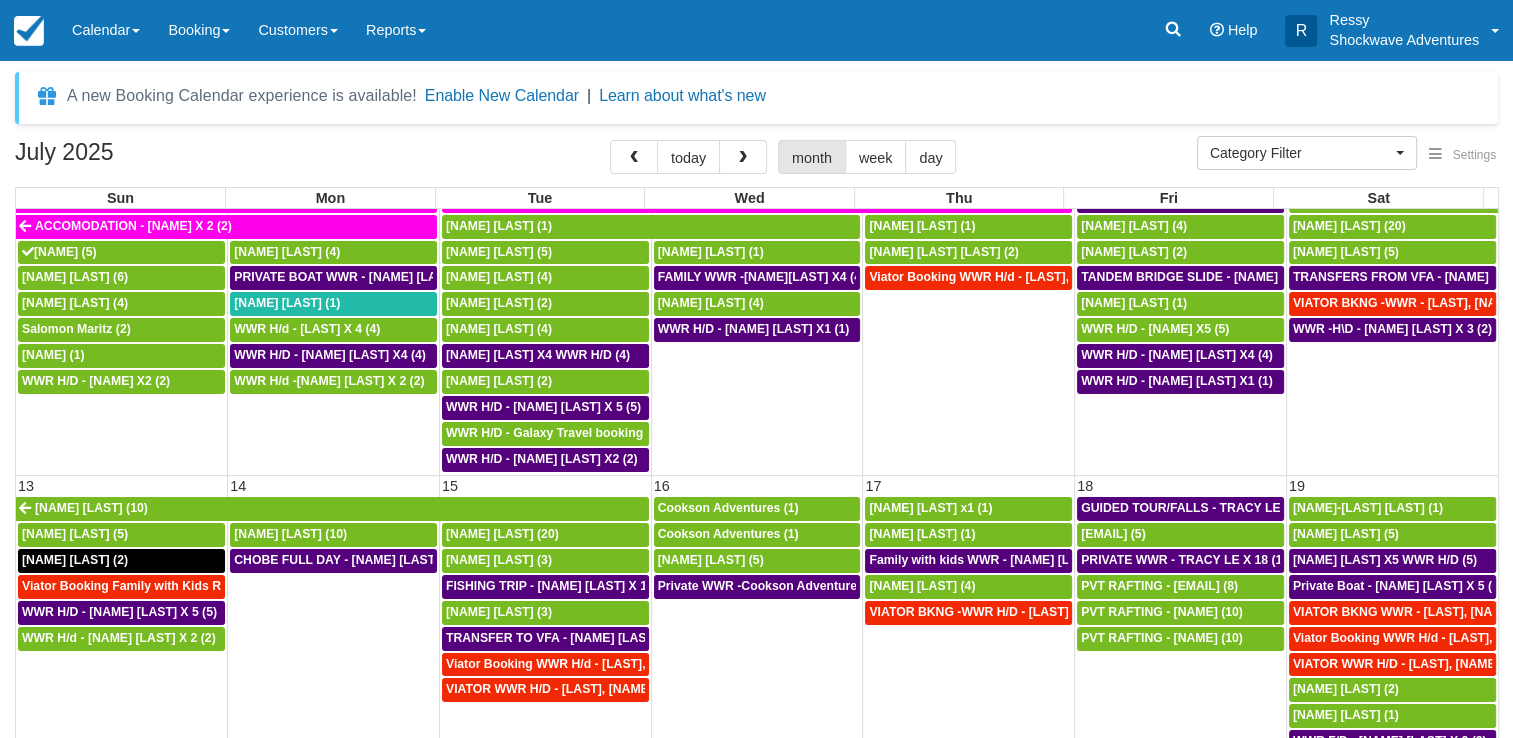 scroll, scrollTop: 200, scrollLeft: 0, axis: vertical 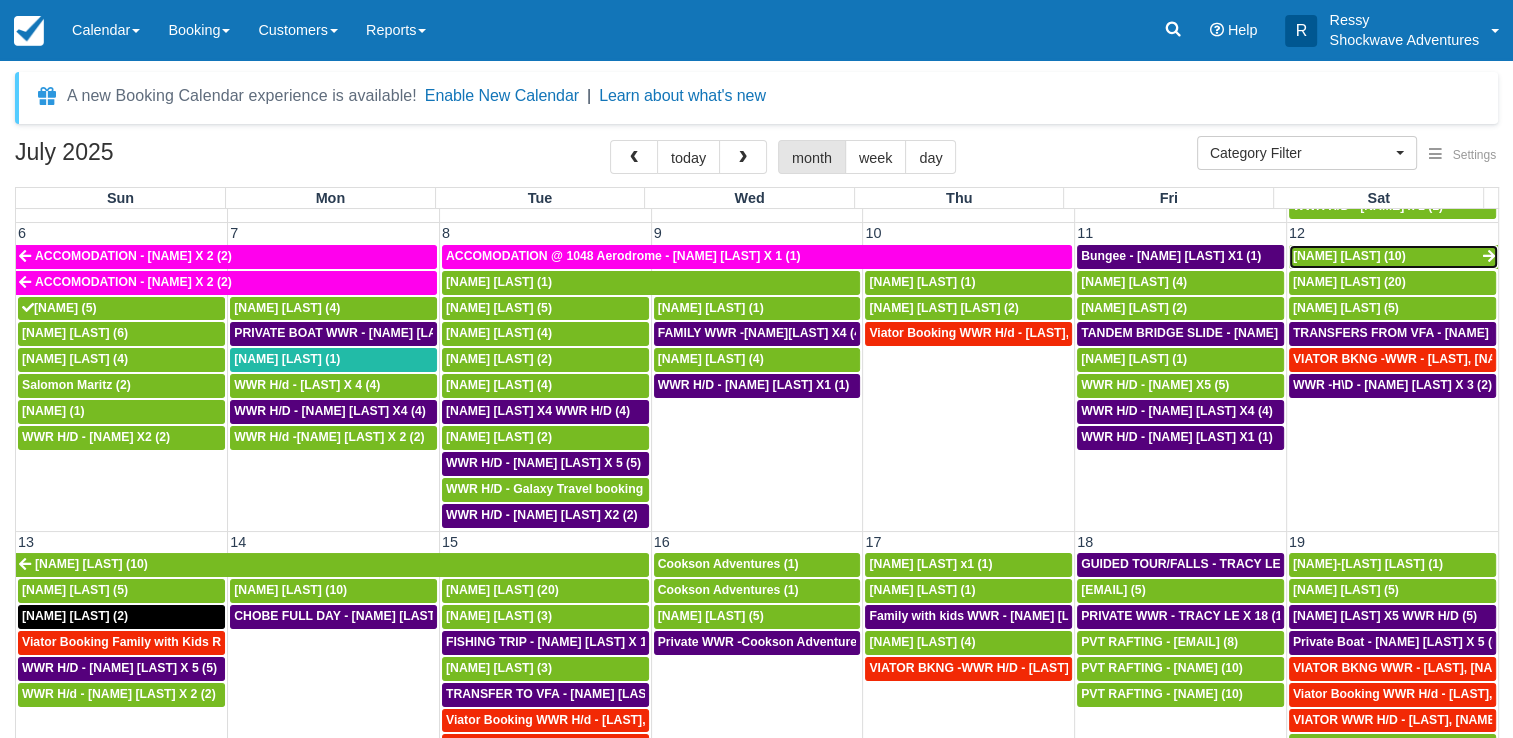 click on "[NAME] [LAST] (10)" at bounding box center [1349, 256] 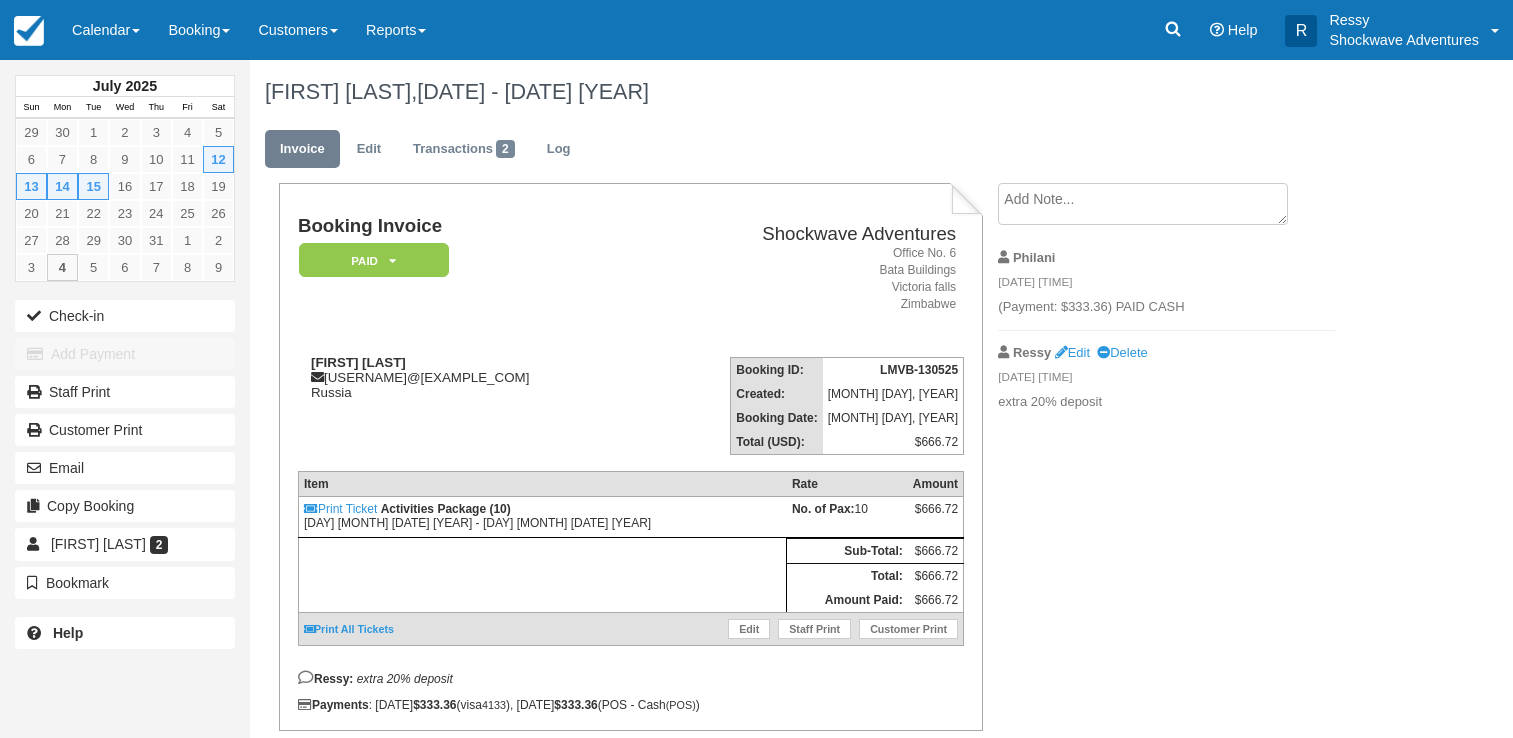 scroll, scrollTop: 0, scrollLeft: 0, axis: both 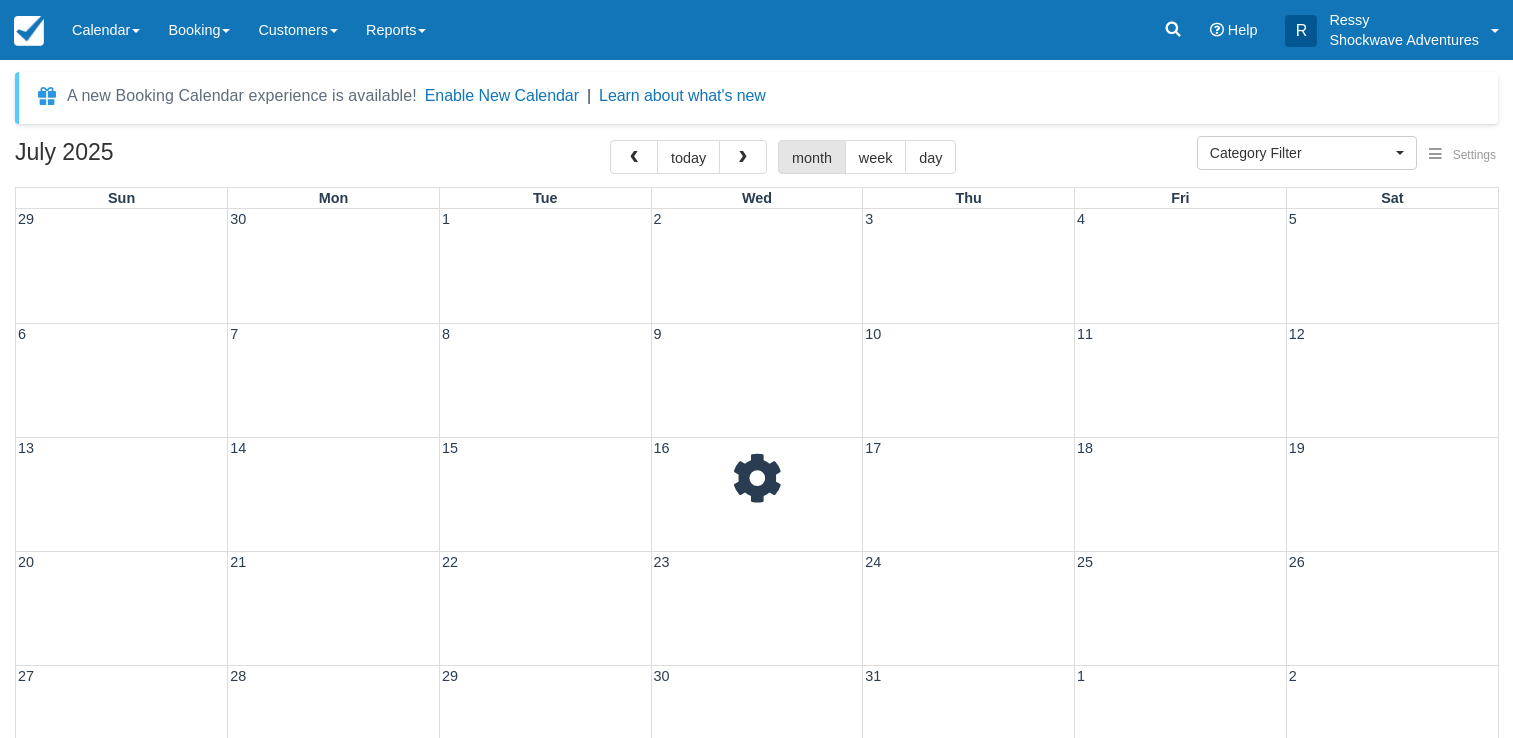 select 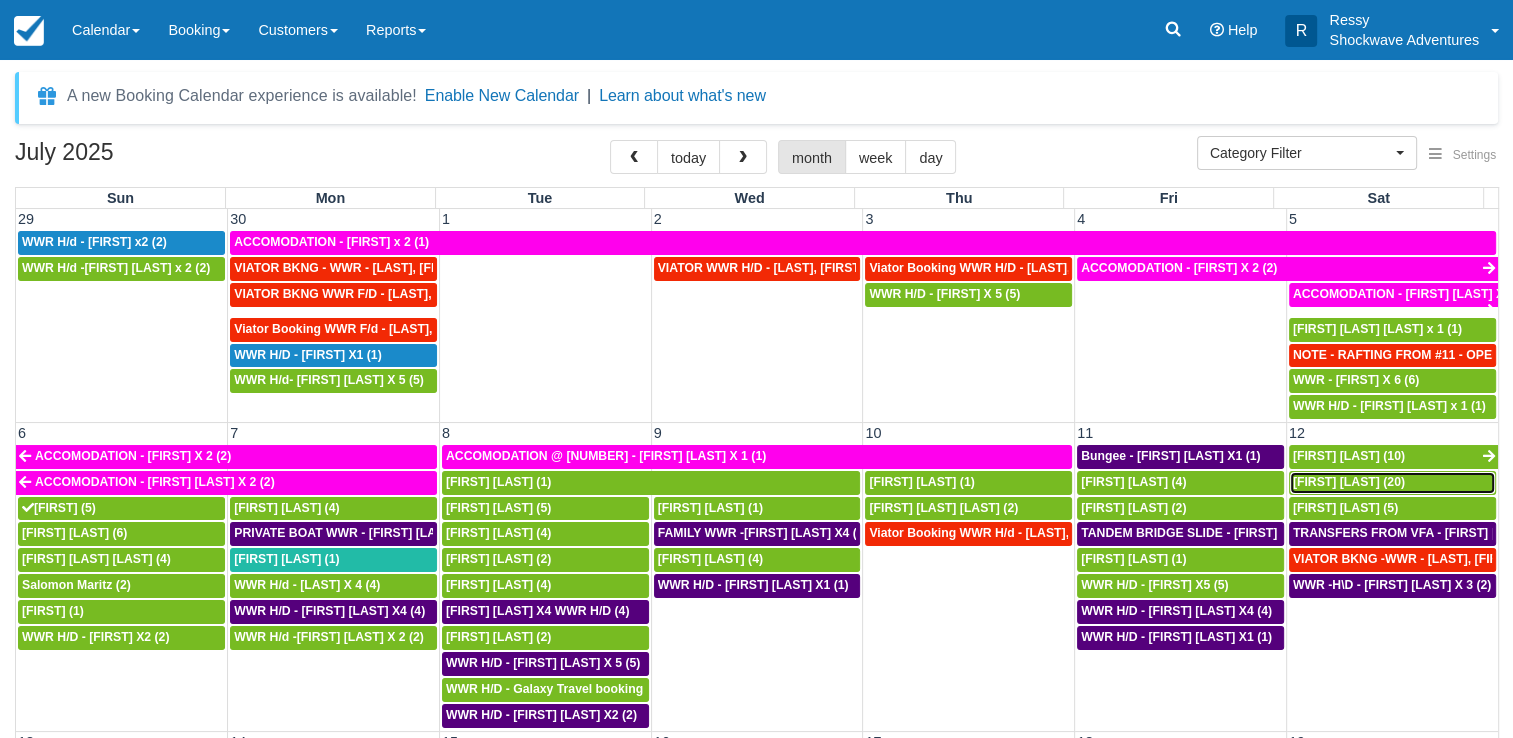 click on "[FIRST] [LAST] (20)" at bounding box center (1392, 483) 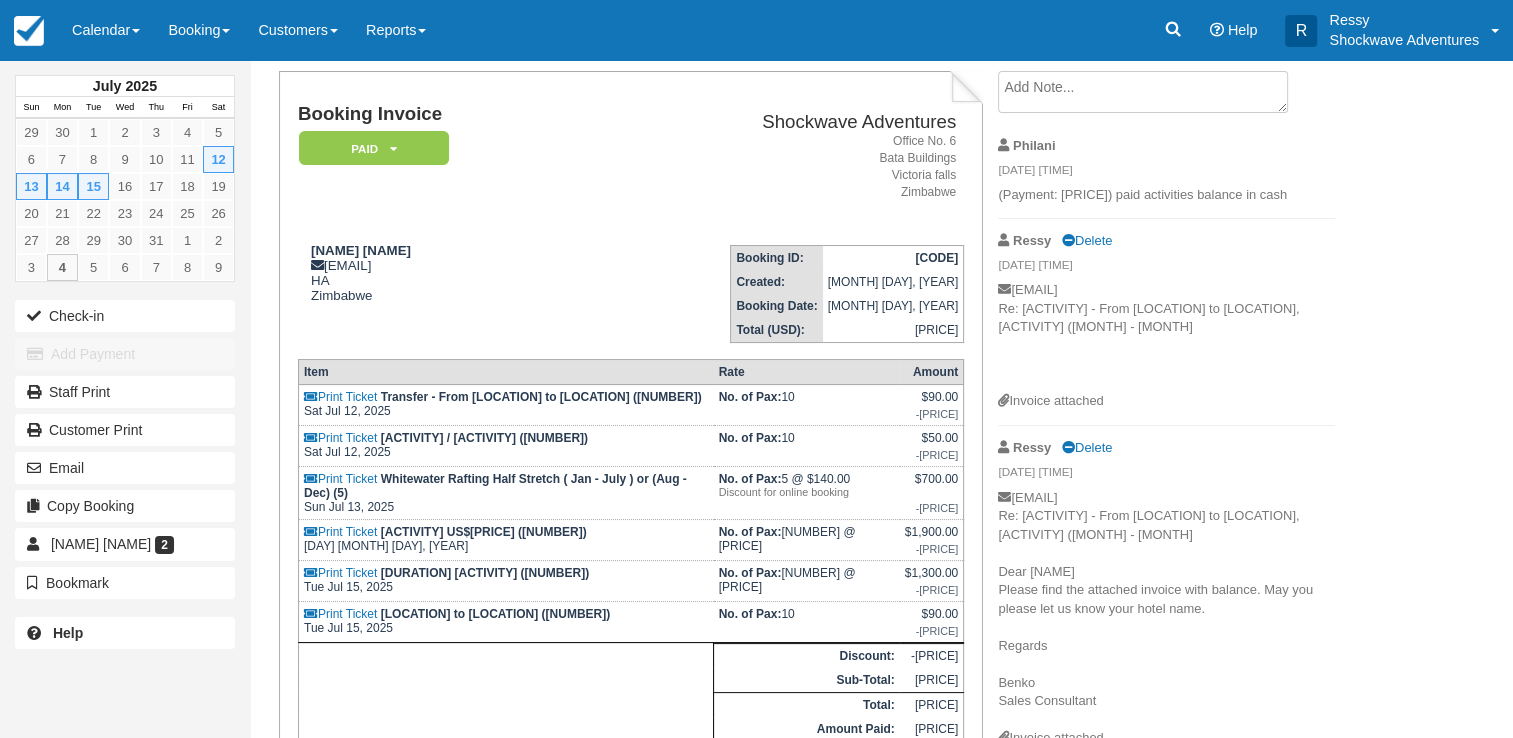 scroll, scrollTop: 100, scrollLeft: 0, axis: vertical 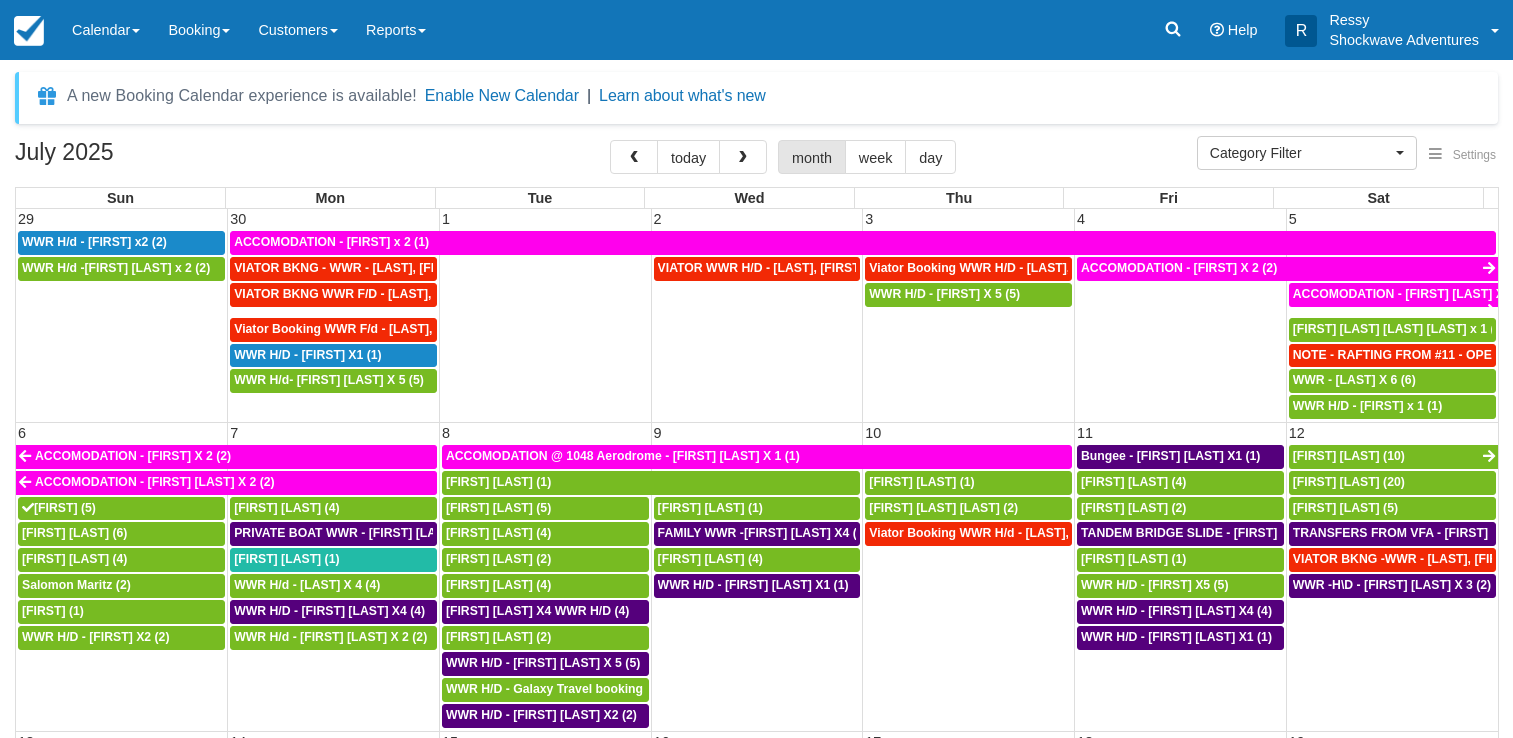 select 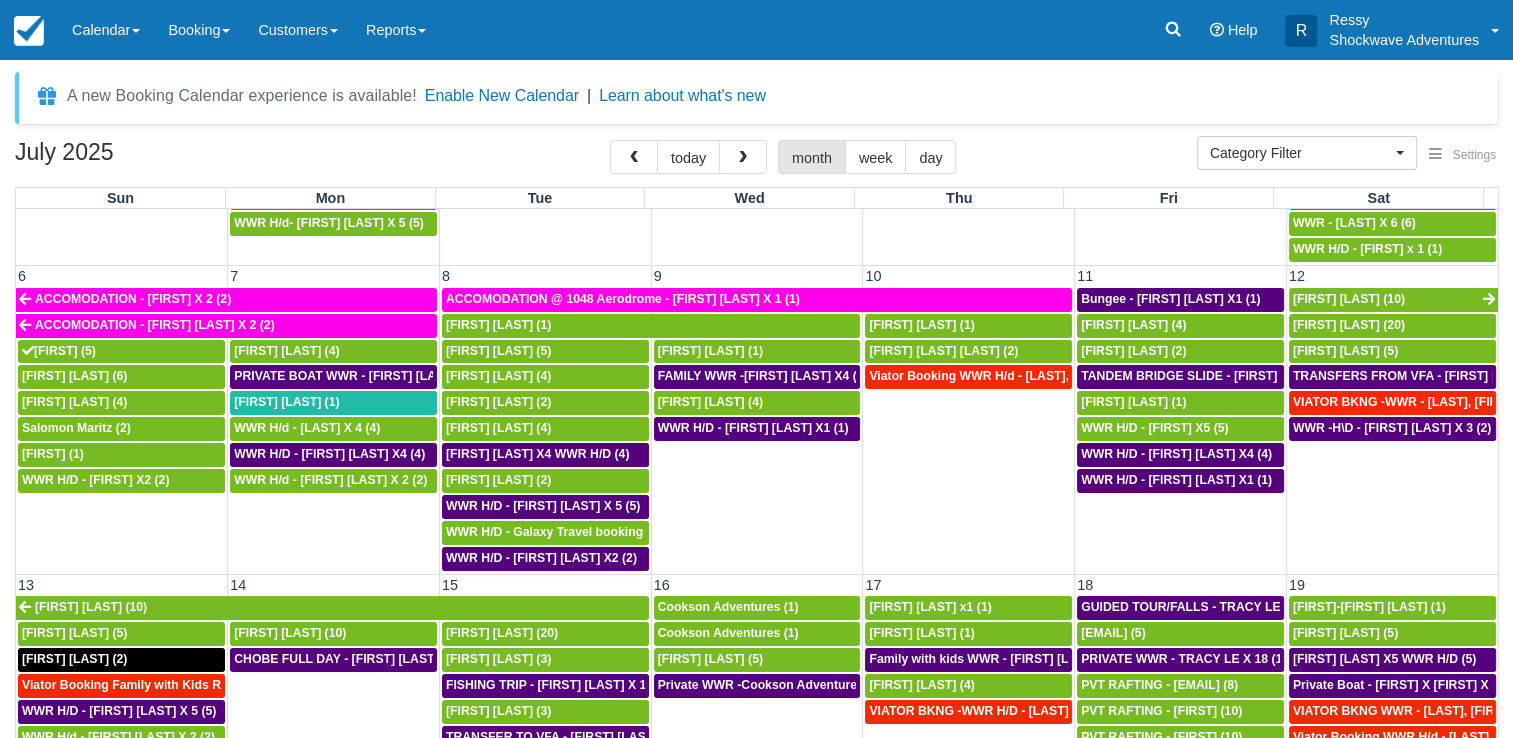 scroll, scrollTop: 200, scrollLeft: 0, axis: vertical 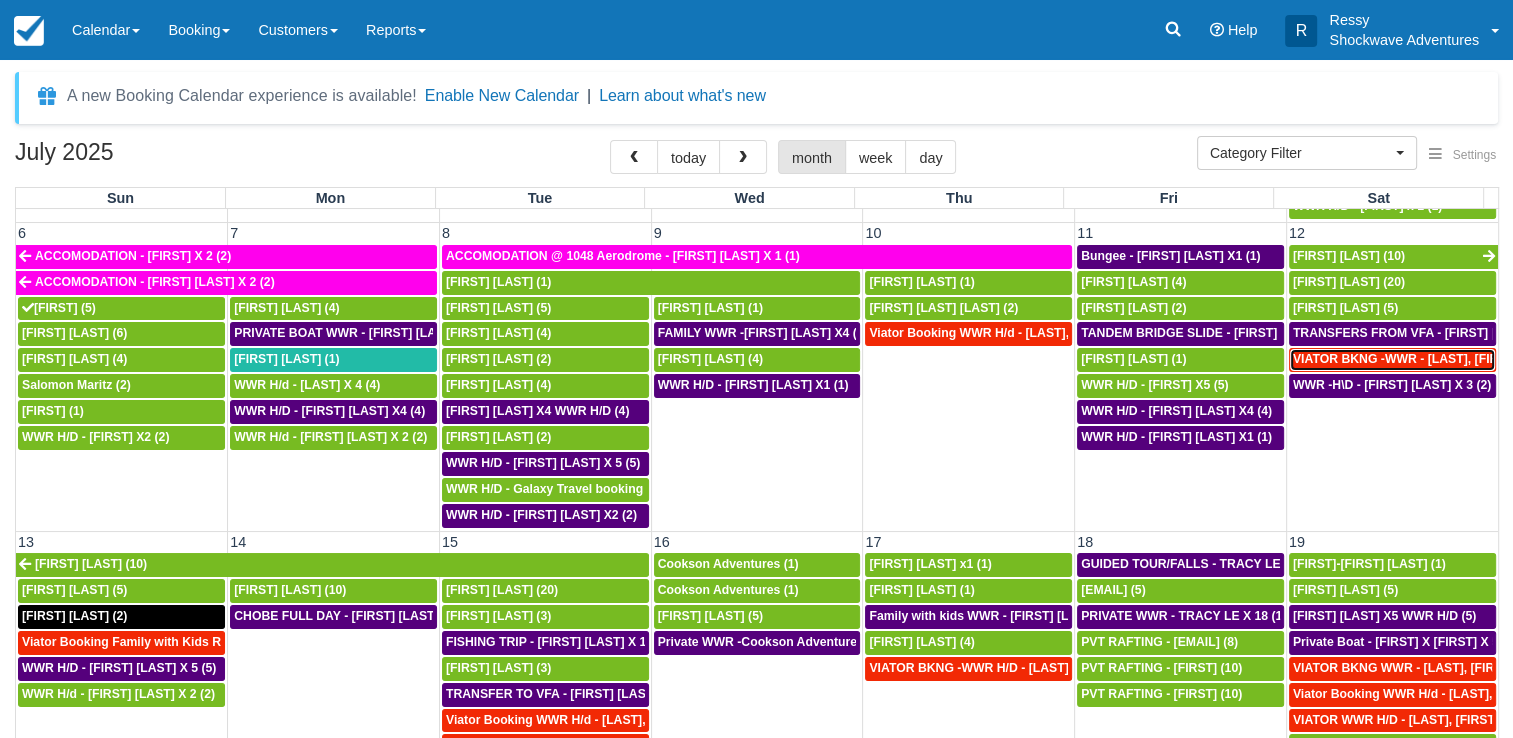 click on "VIATOR BKNG -WWR - [LAST], [FIRST]  X 5 (5)" at bounding box center [1425, 359] 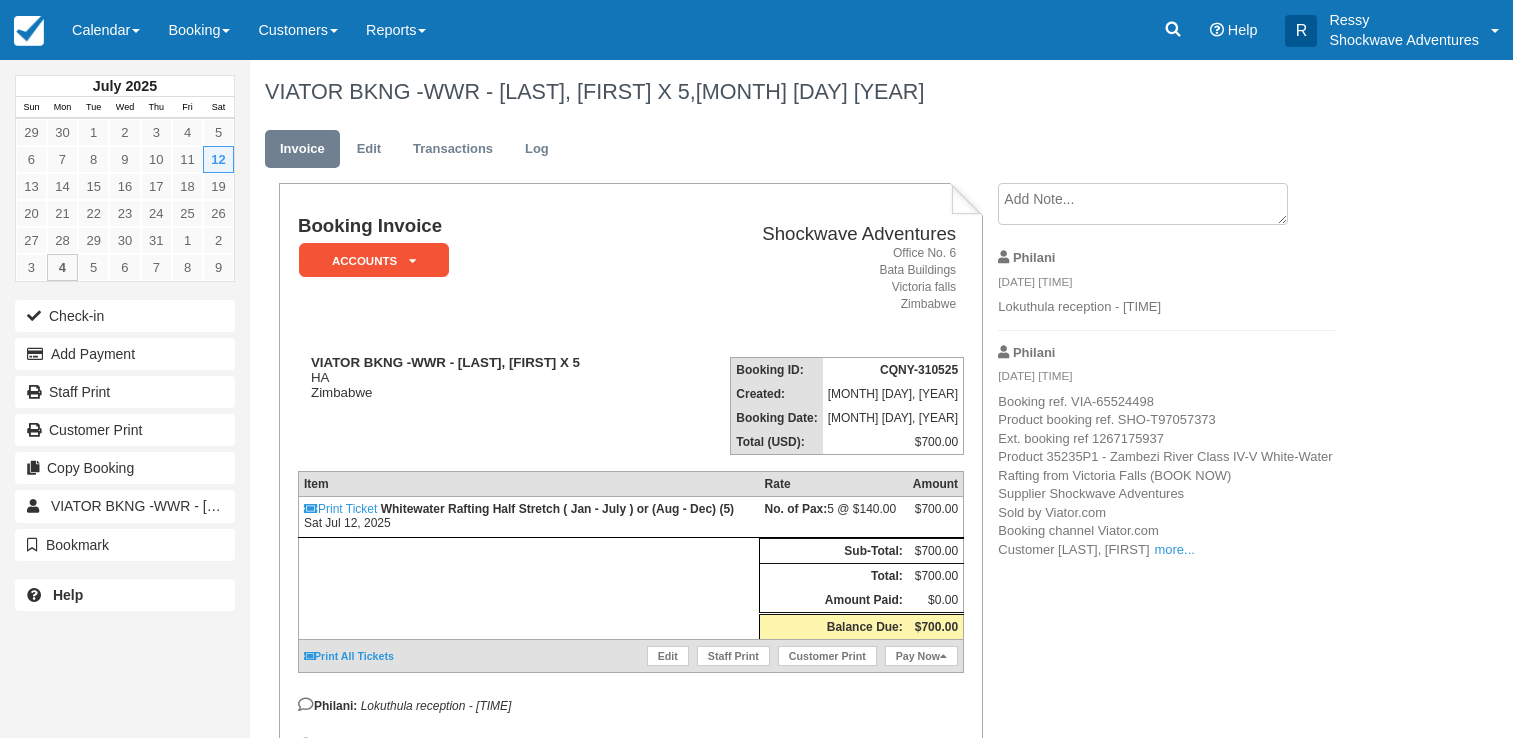 scroll, scrollTop: 0, scrollLeft: 0, axis: both 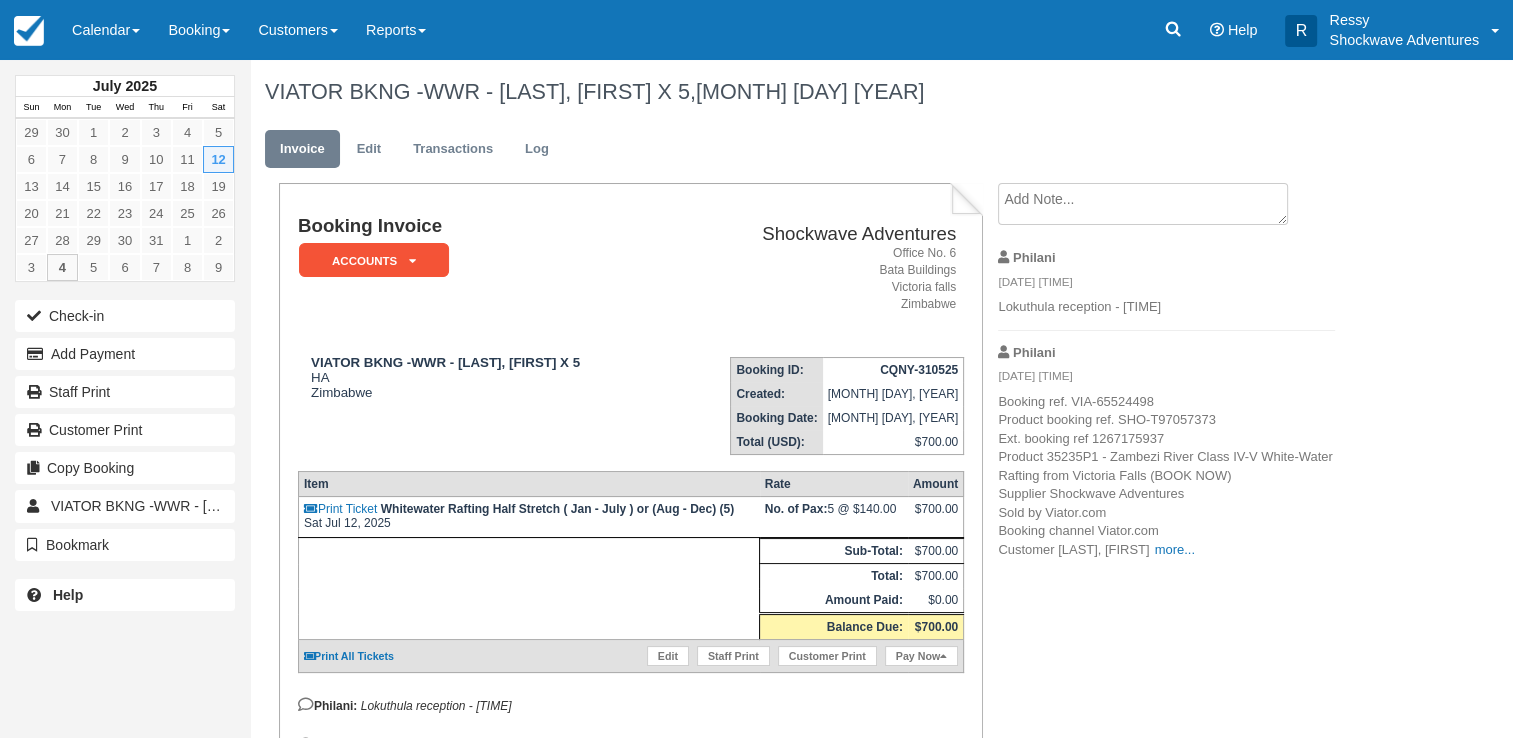 click on "Booking ref. 	VIA-65524498
Product booking ref. 	SHO-T97057373
Ext. booking ref 	1267175937
Product 	35235P1 - Zambezi River Class IV-V White-Water Rafting from Victoria Falls (BOOK NOW)
Supplier 	Shockwave Adventures
Sold by 	Viator.com
Booking channel 	Viator.com
Customer 	Badenhorst, Chris more... toff
Customer email 	S-9f1dfab0f783448ba47bc9e73a08519a+1267175937-1kdwbn0fiddj4@expmessaging.tripadvisor.com
Customer phone 	ZA+27 0824559222
Date 	Sat 12.Jul '25 @ 07:30
Rate 	Half Stretch Rafting
PAX
5 Adult
Pick-up
I will select my pickup location later
Extras
Created 	Fri, May 30 2025 @ 16:35
Notes
--- Inclusions: ---
All rafting gear (helmet, life jacket, and paddle)
Local guide
Light refreshments during rafting
Lunch
Unlimited drinks (open bar)
Hotel pickup and drop-off
--- Booking languages: ---
GUIDE : English
Viator amount: USD 546.0" at bounding box center [1166, 476] 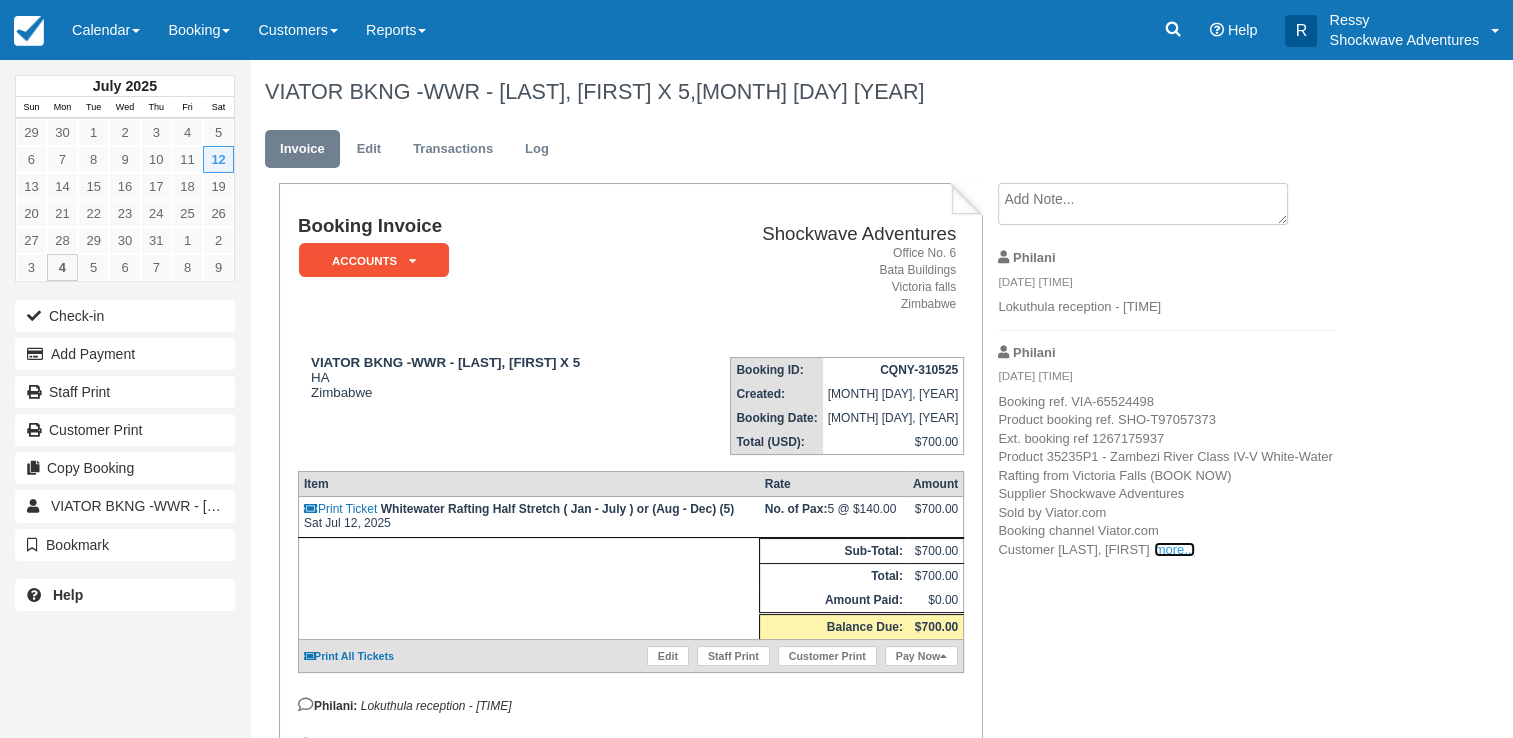 click on "more..." at bounding box center (1174, 549) 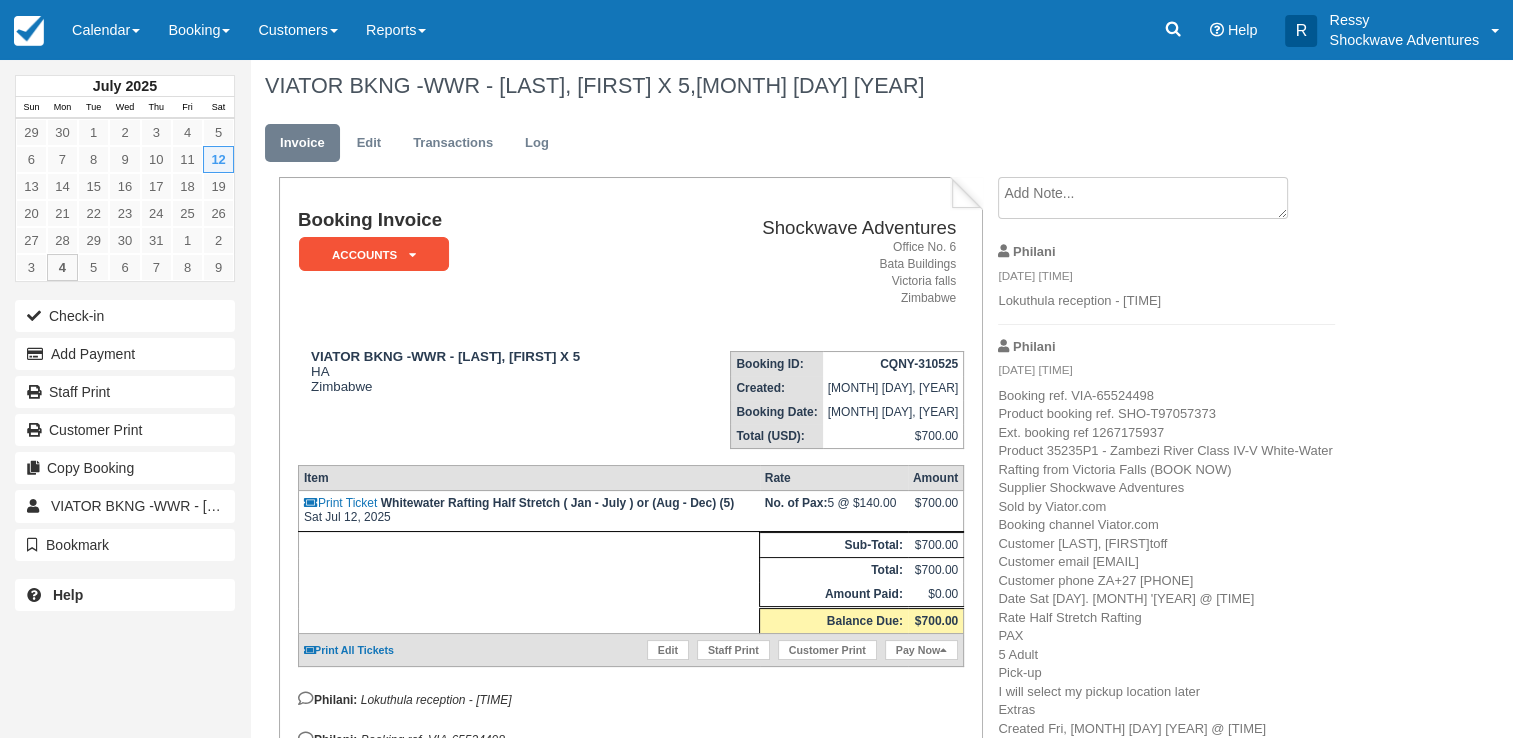 scroll, scrollTop: 0, scrollLeft: 0, axis: both 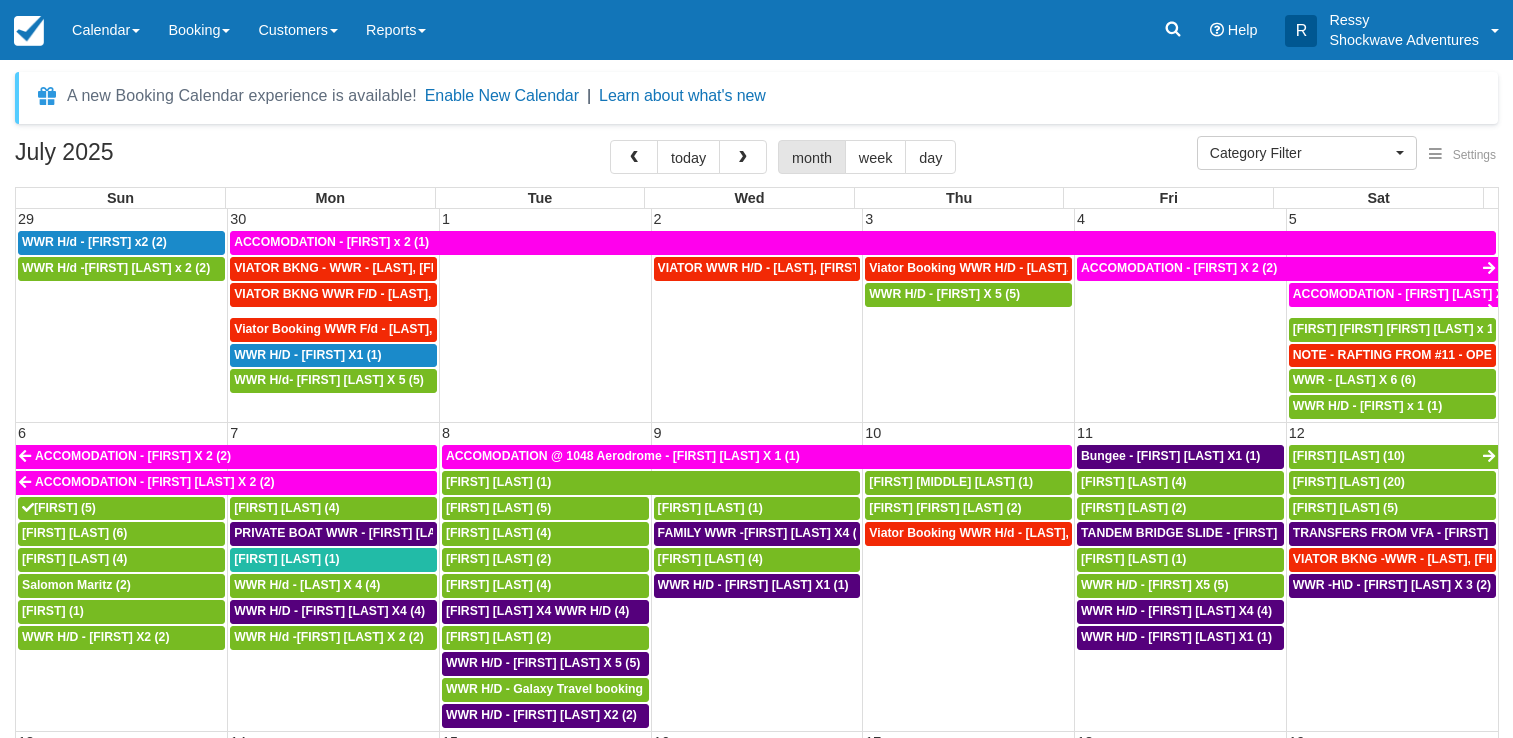 select 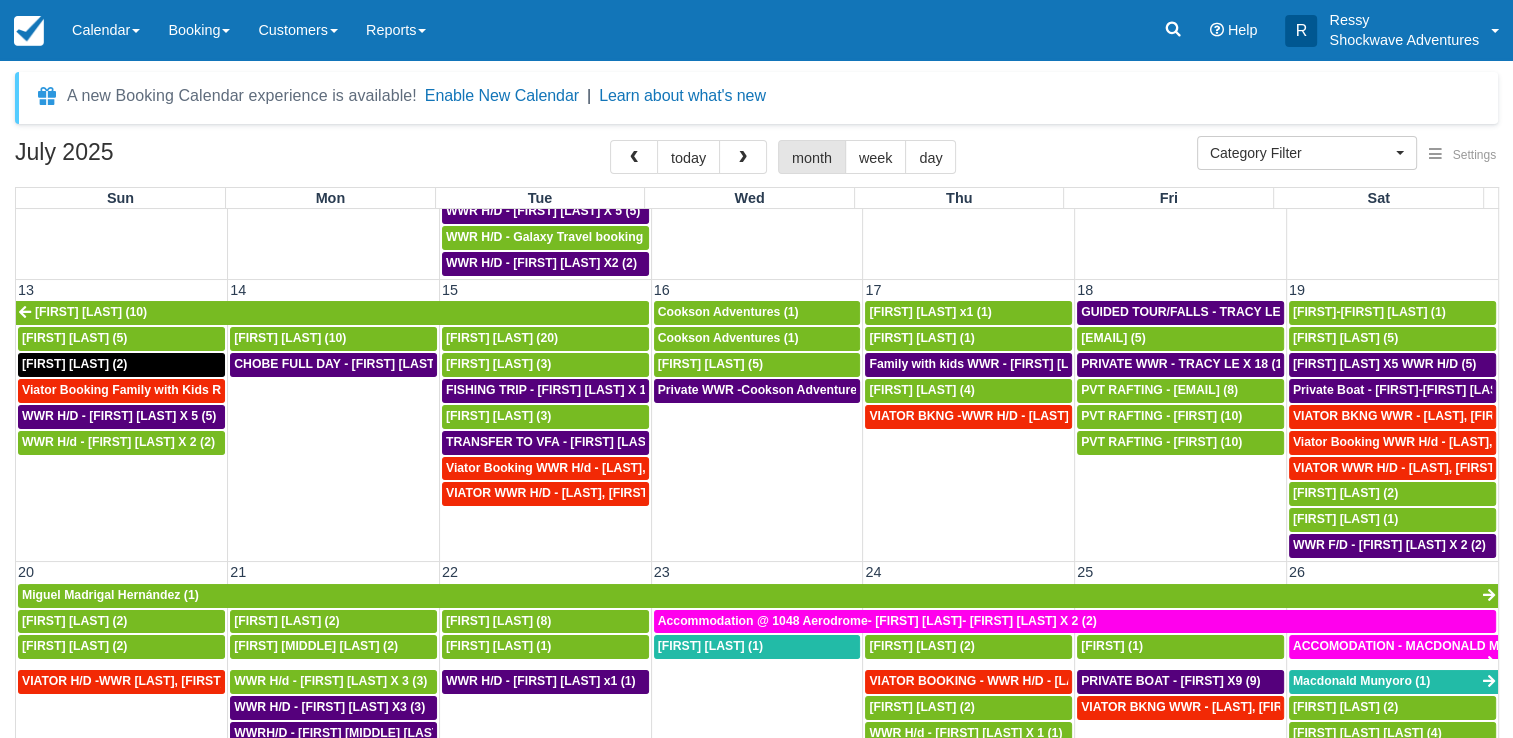scroll, scrollTop: 500, scrollLeft: 0, axis: vertical 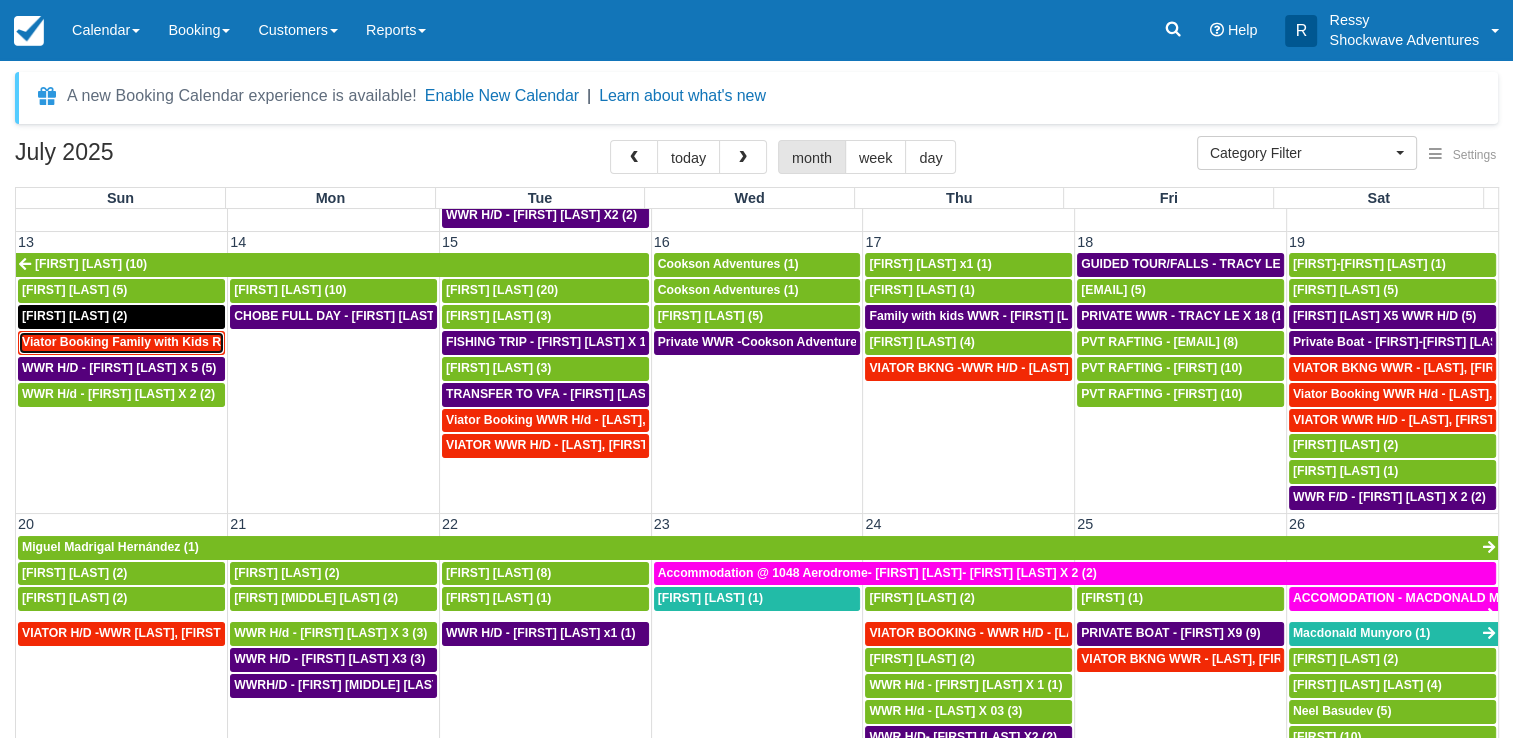 click on "Viator Booking Family with Kids Rafting - Skucas  Lori  X 6 (7)" at bounding box center (207, 342) 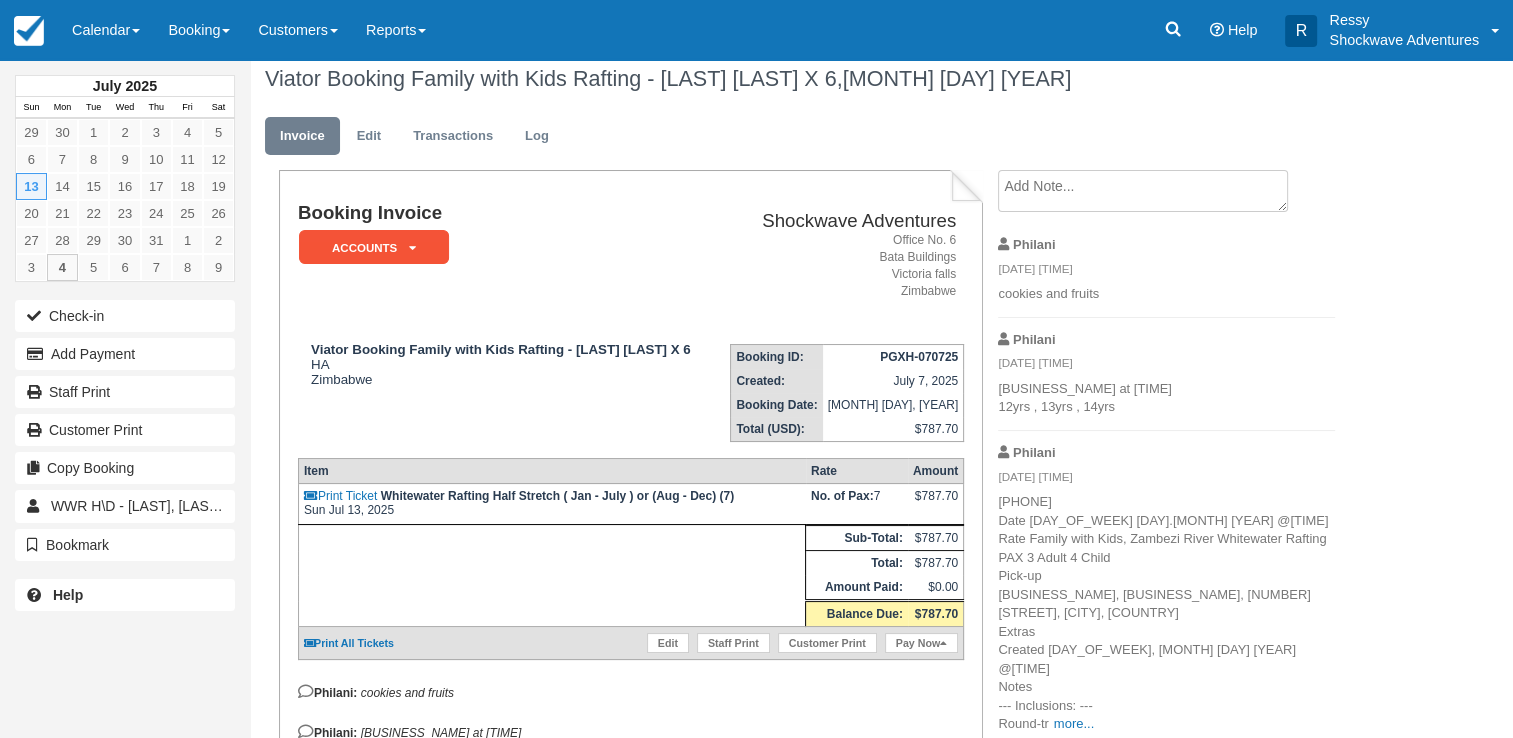 scroll, scrollTop: 124, scrollLeft: 0, axis: vertical 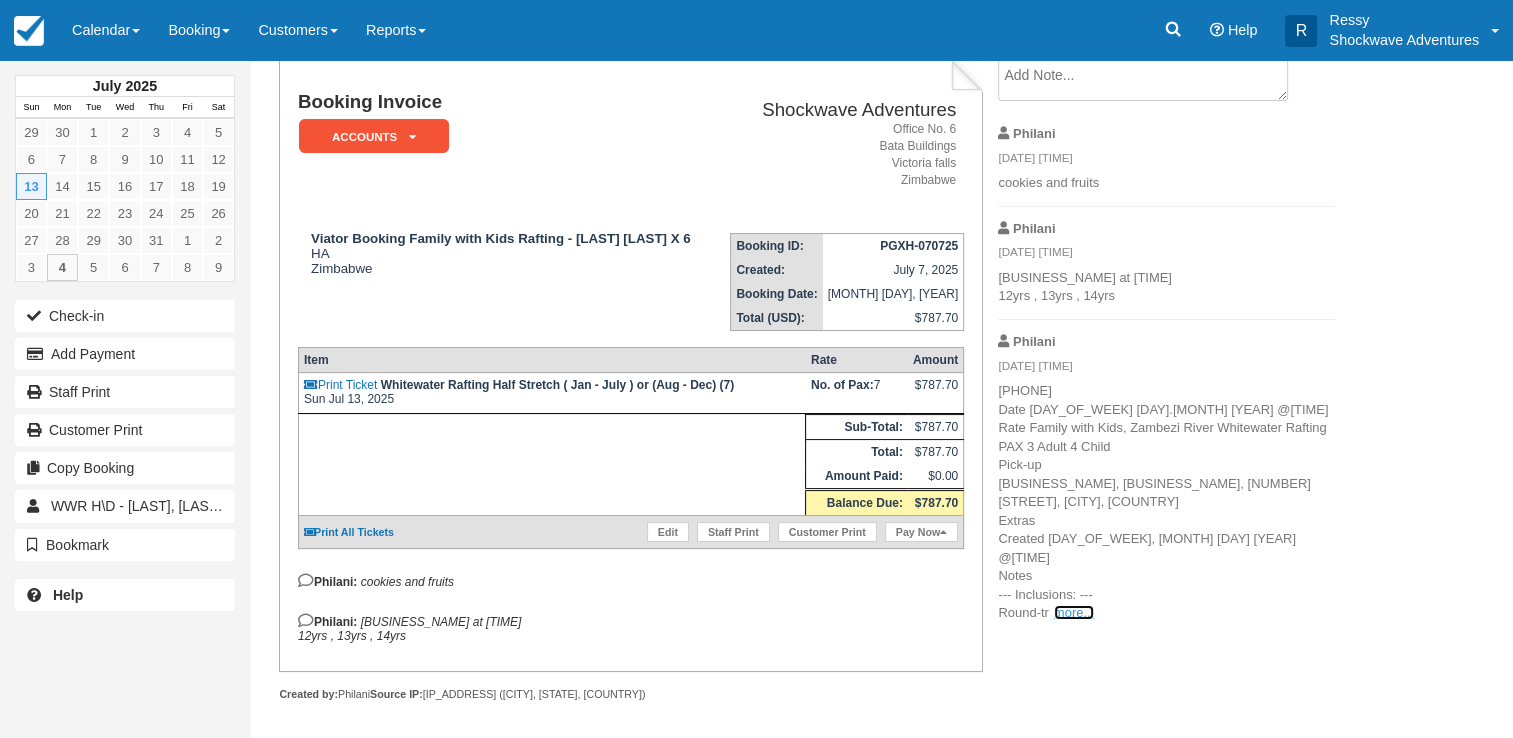 click on "more..." at bounding box center [1074, 612] 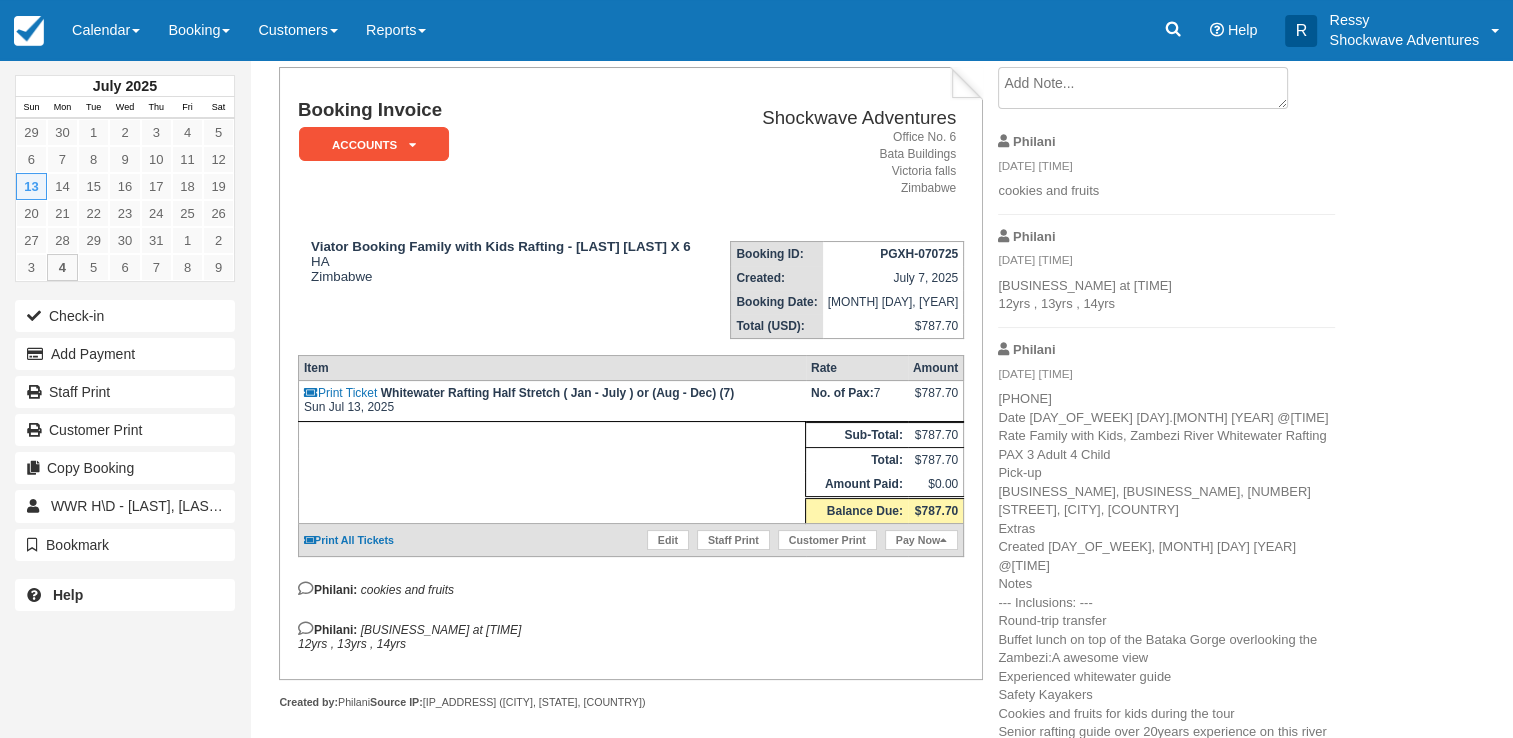 scroll, scrollTop: 16, scrollLeft: 0, axis: vertical 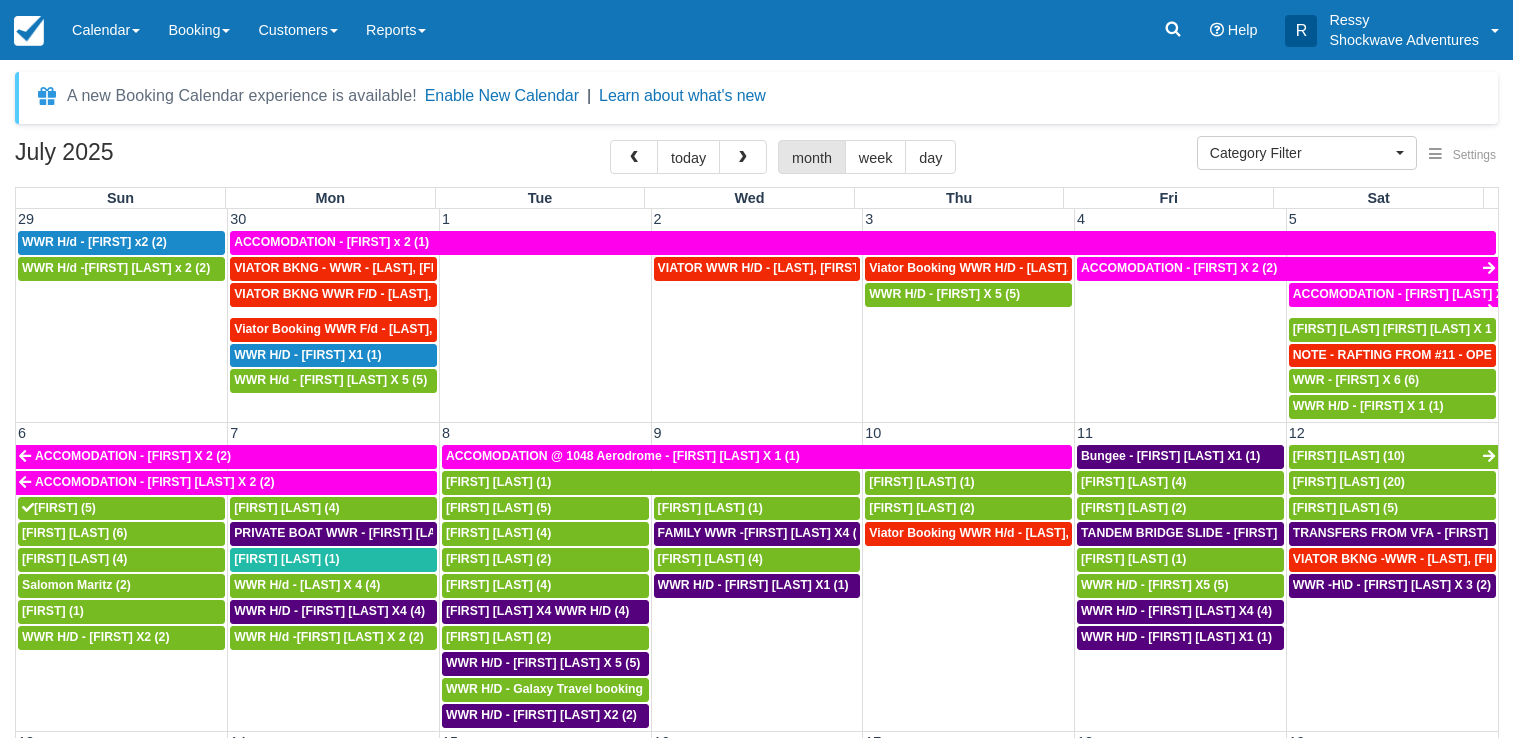 select 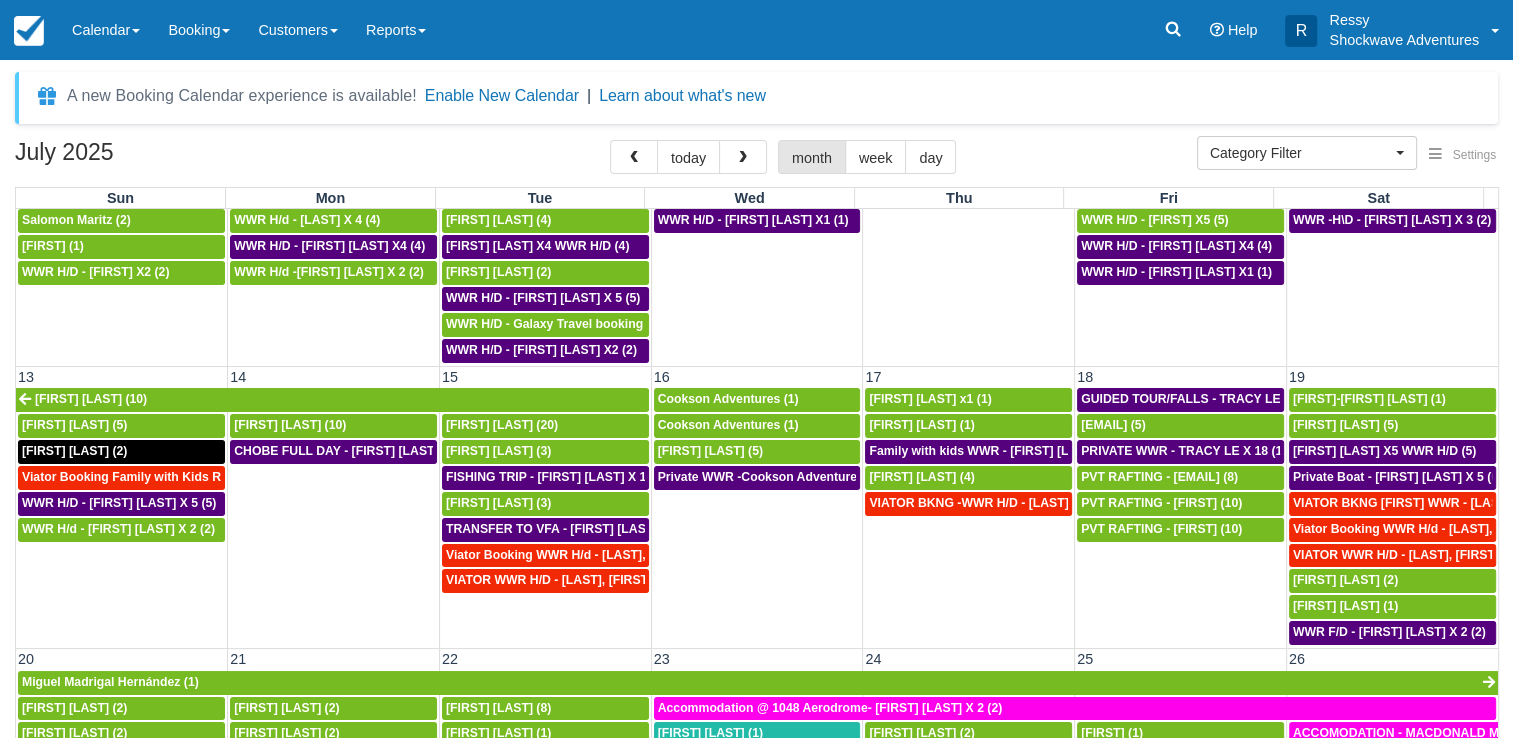 scroll, scrollTop: 400, scrollLeft: 0, axis: vertical 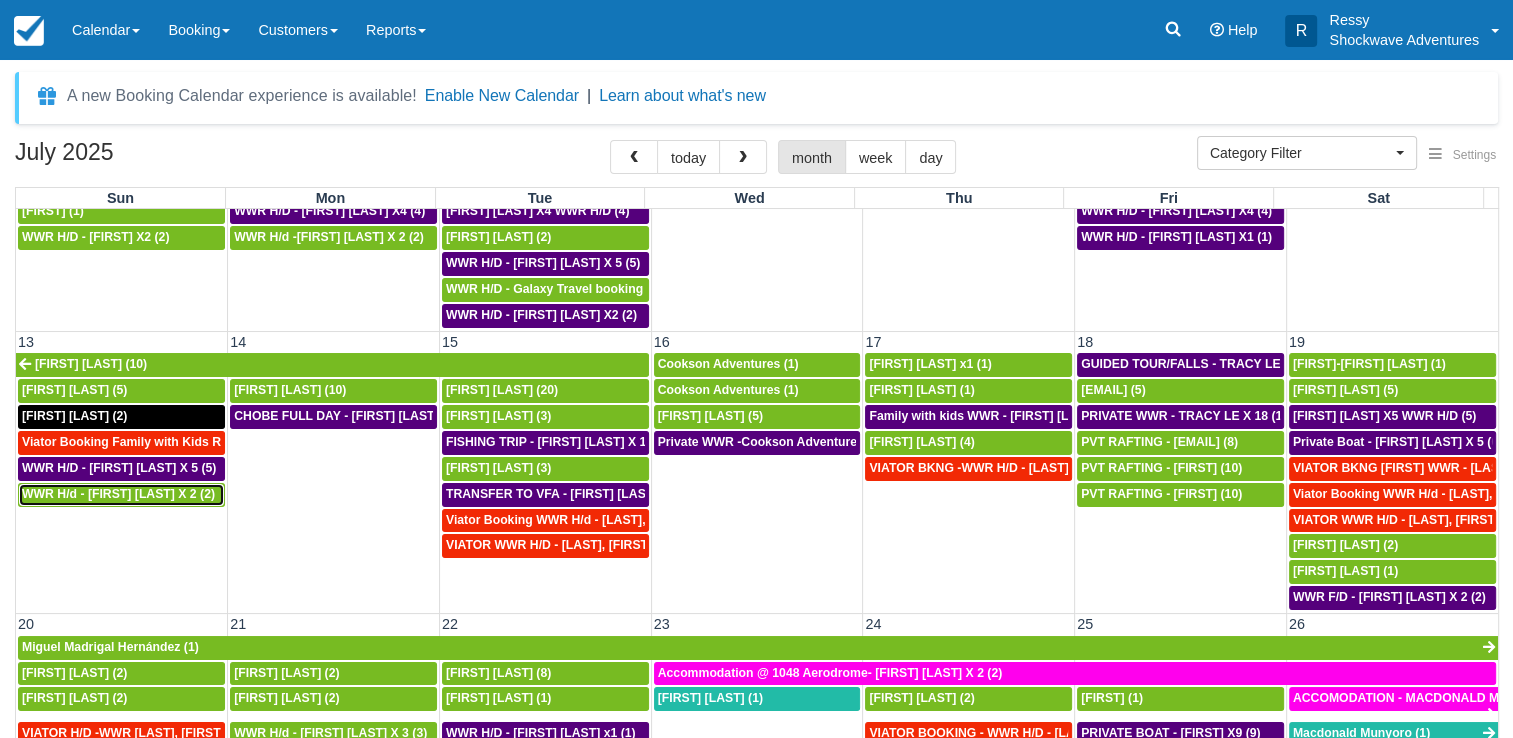 click on "WWR H/d - [FIRST] [LAST] X 2 (2)" at bounding box center [118, 494] 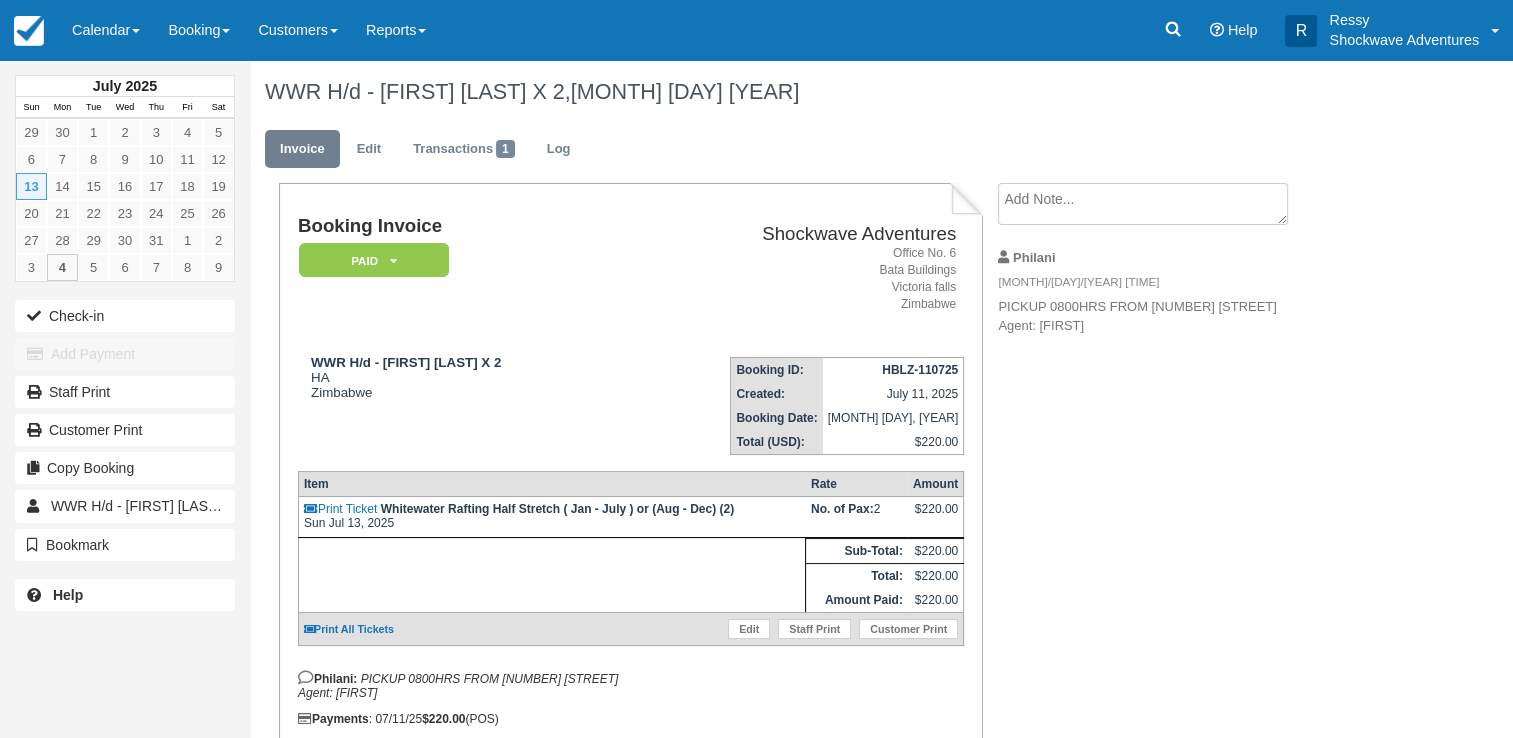 scroll, scrollTop: 75, scrollLeft: 0, axis: vertical 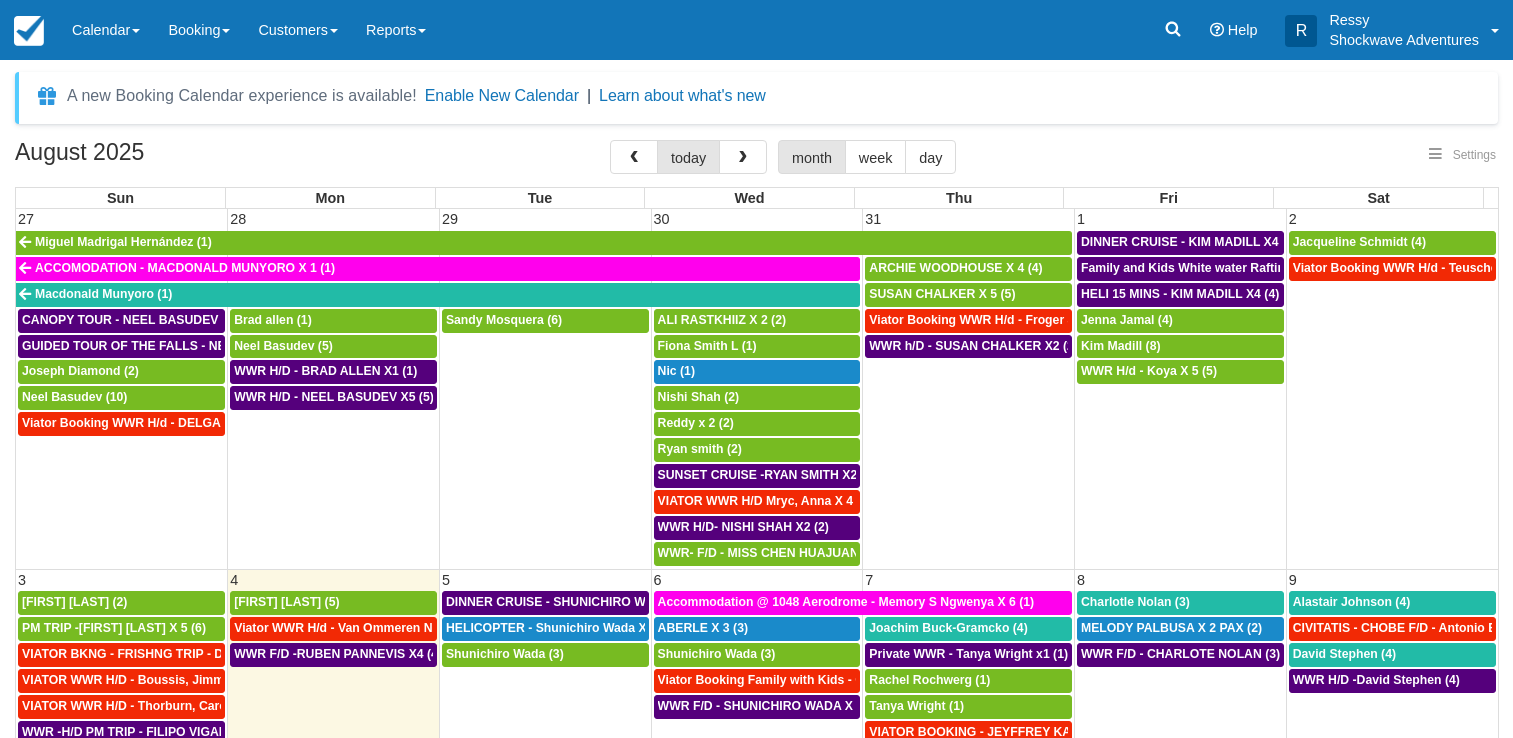 select 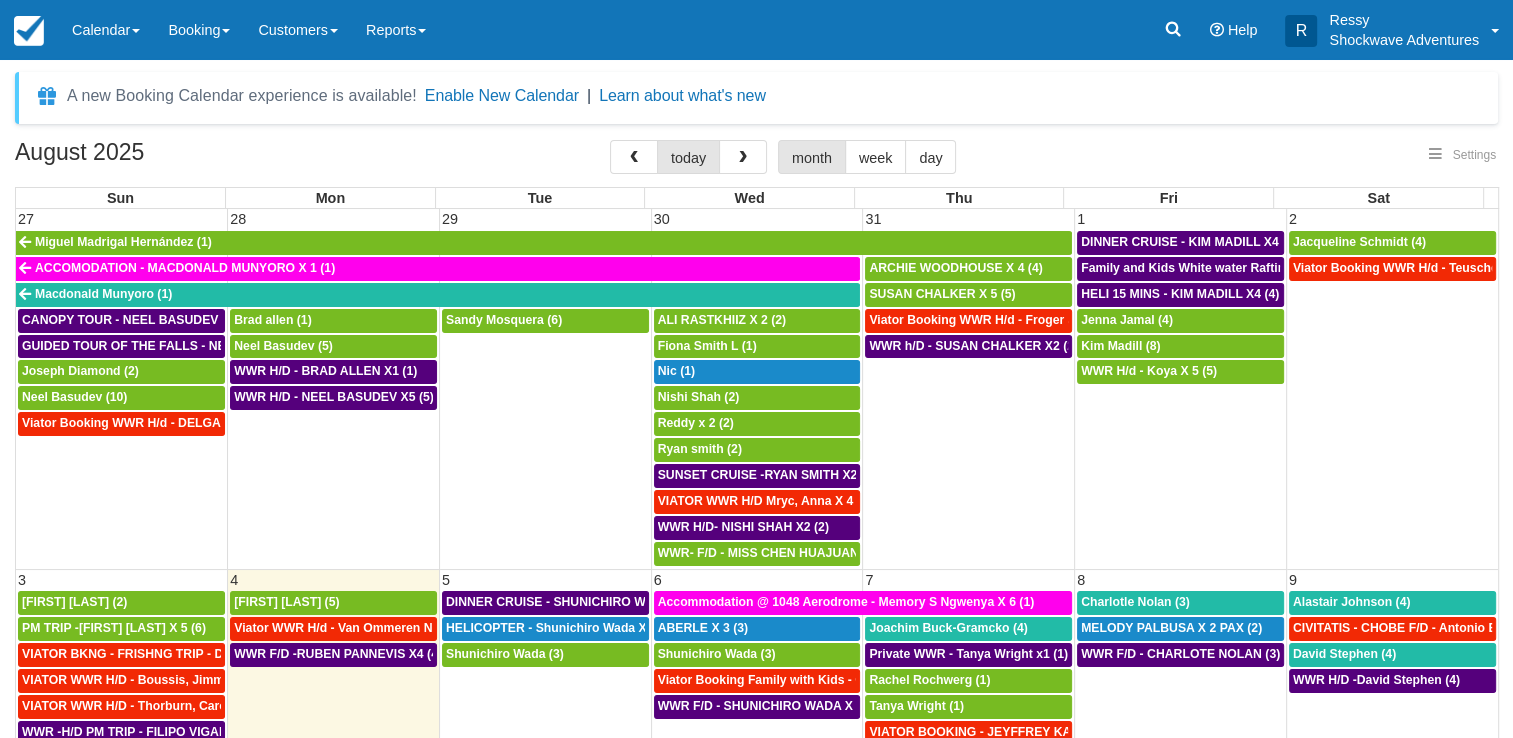 select 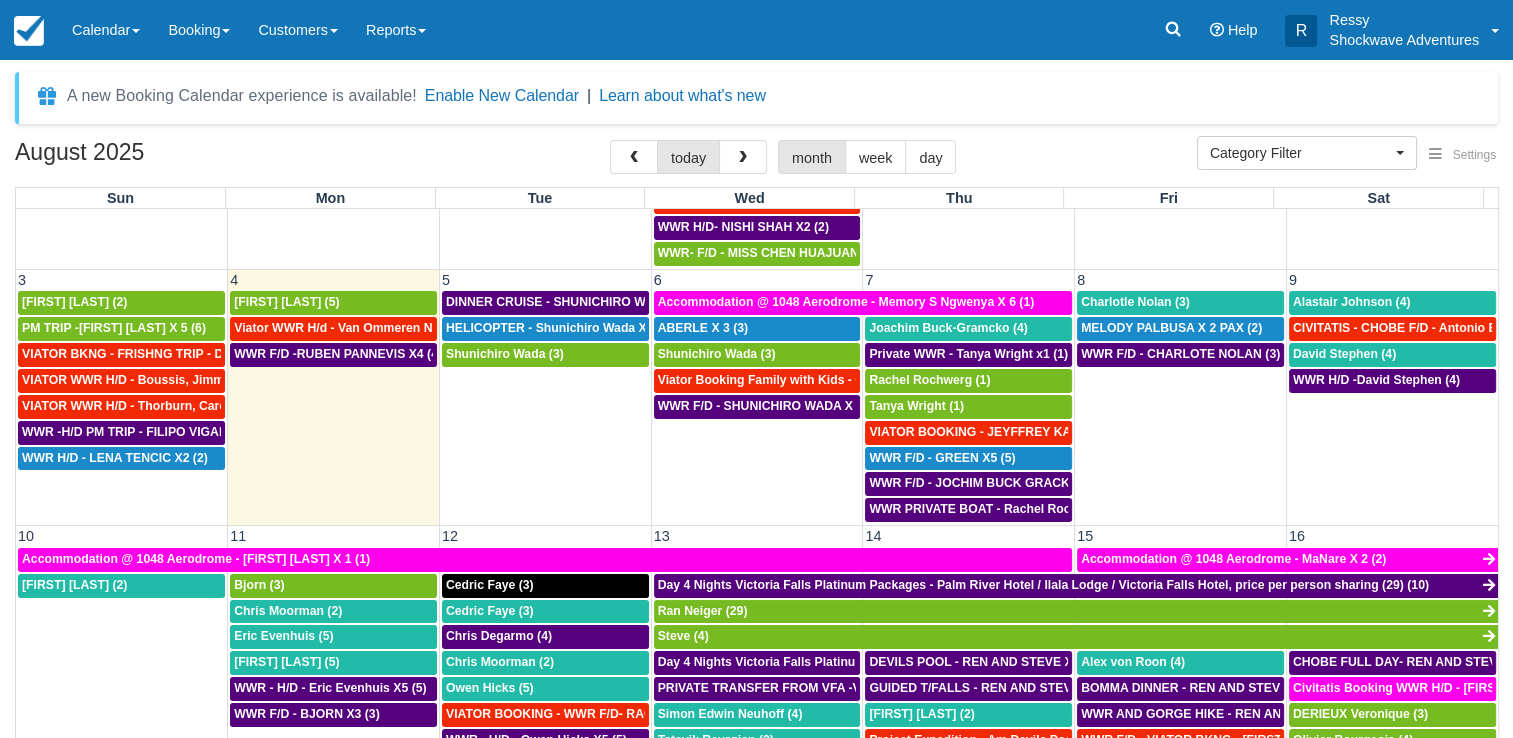 scroll, scrollTop: 0, scrollLeft: 0, axis: both 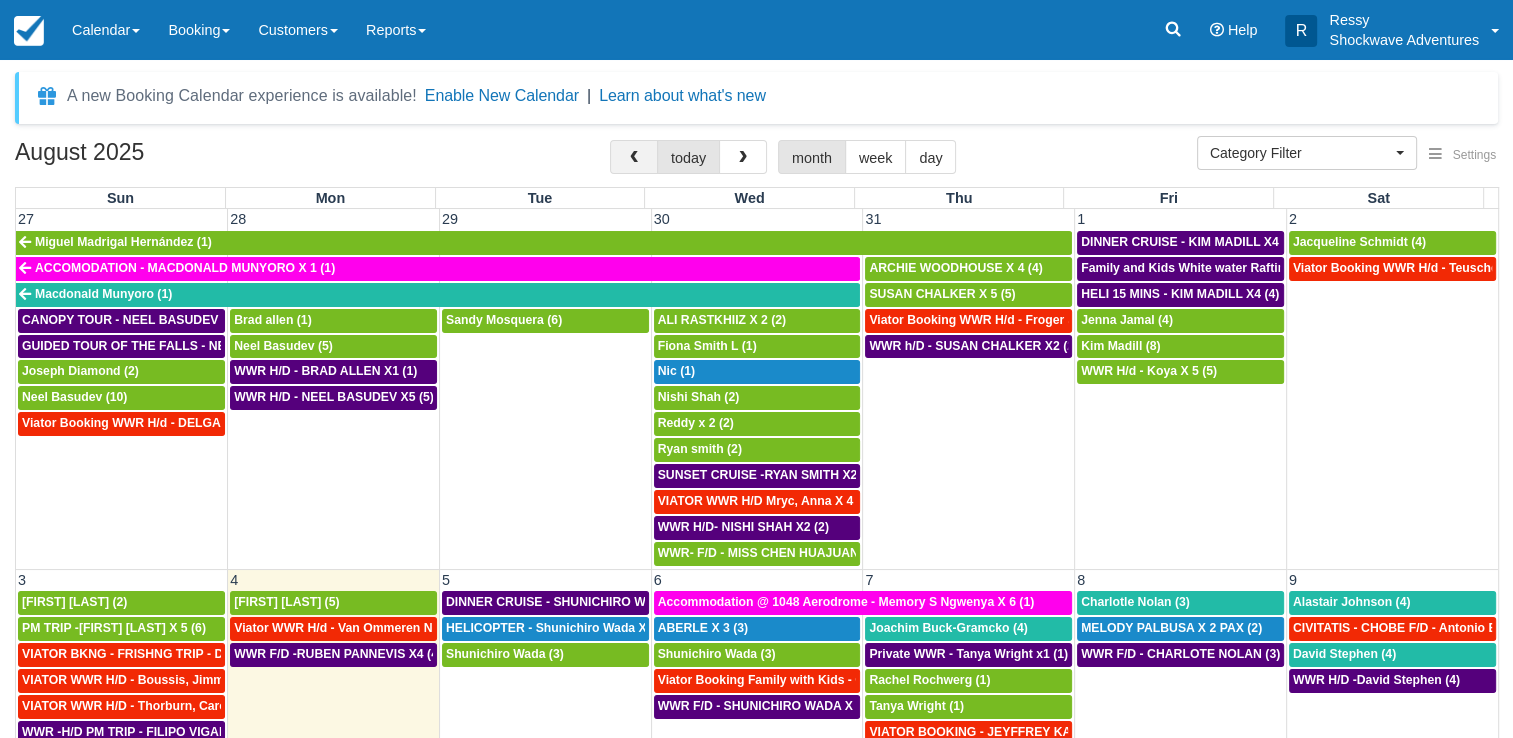 click at bounding box center (634, 157) 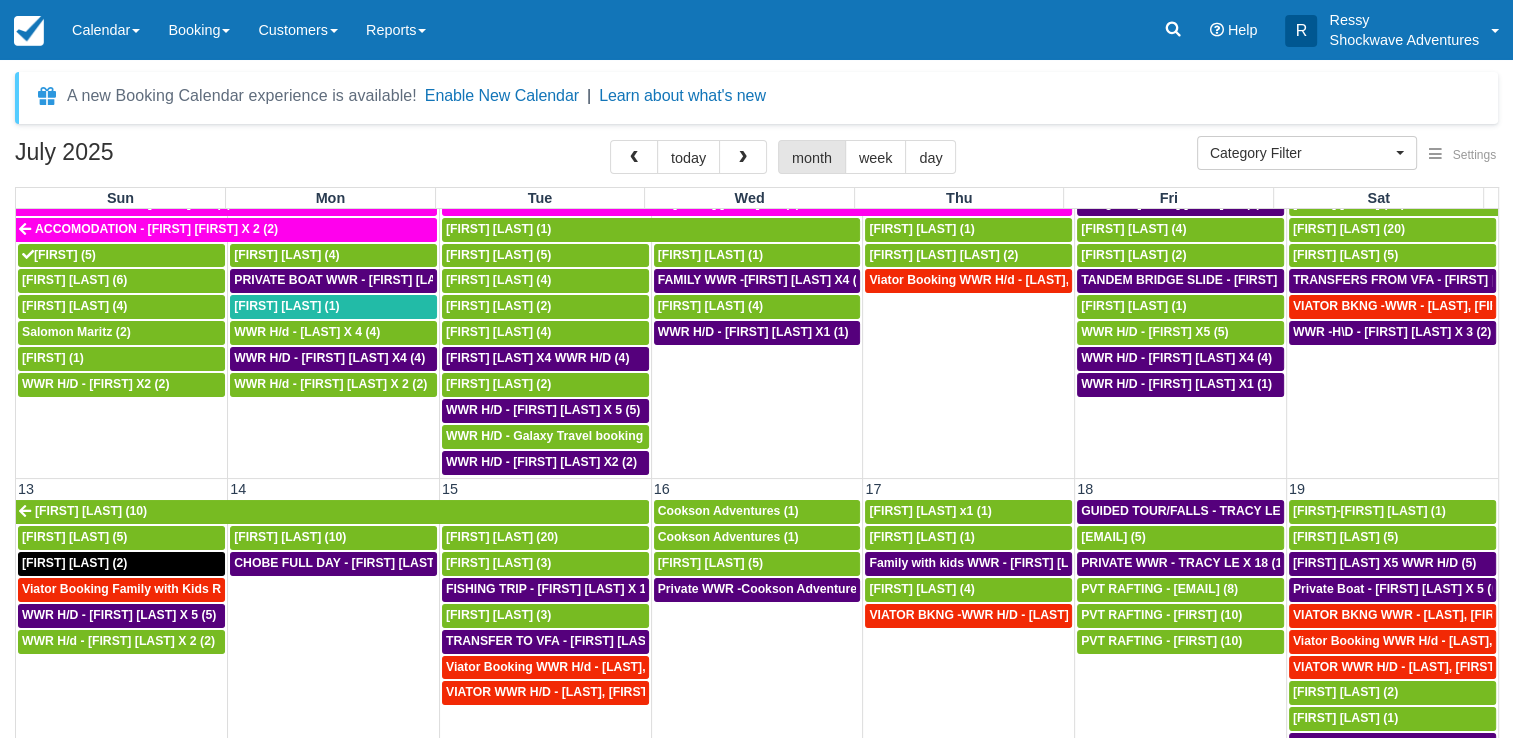 scroll, scrollTop: 300, scrollLeft: 0, axis: vertical 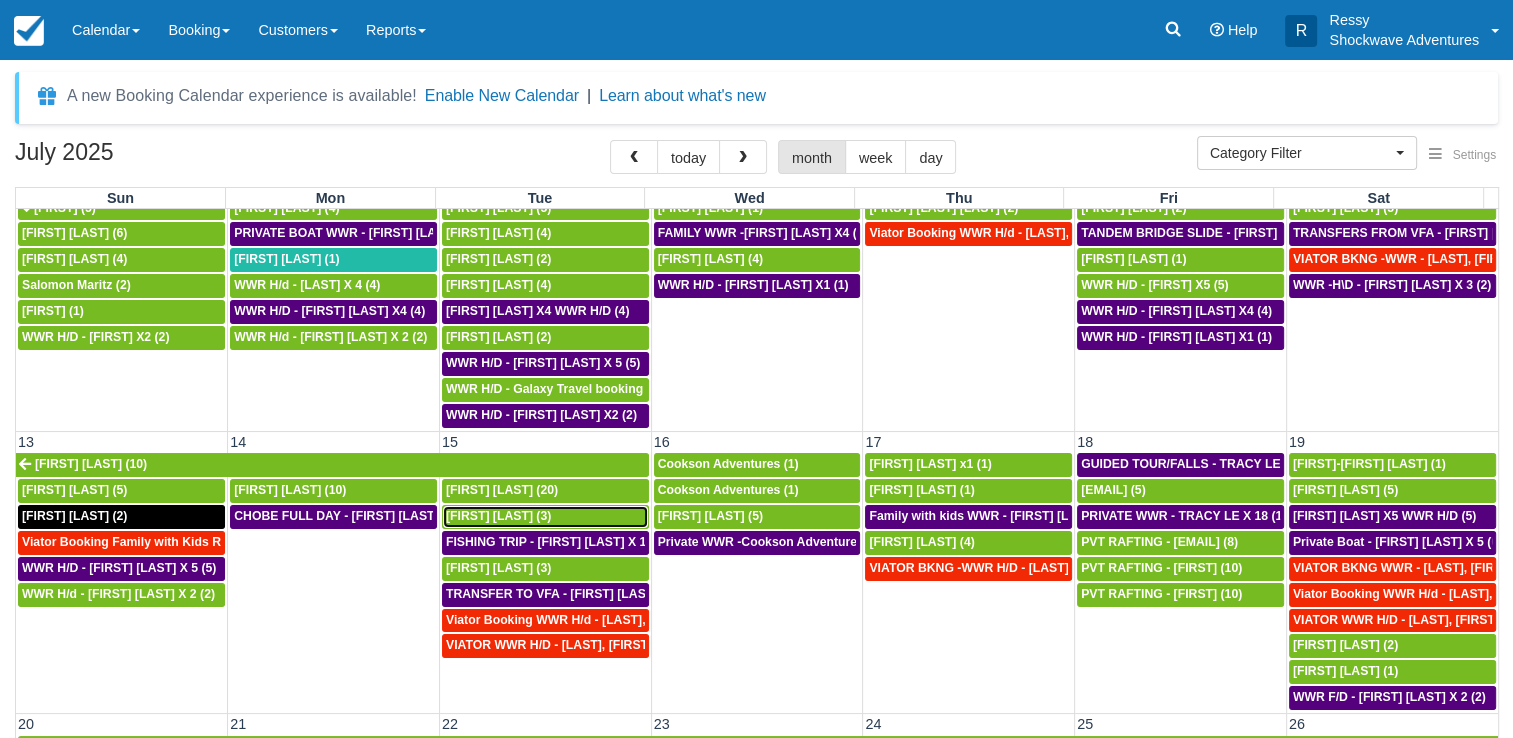 click on "Alexander Iliev (3)" at bounding box center [545, 517] 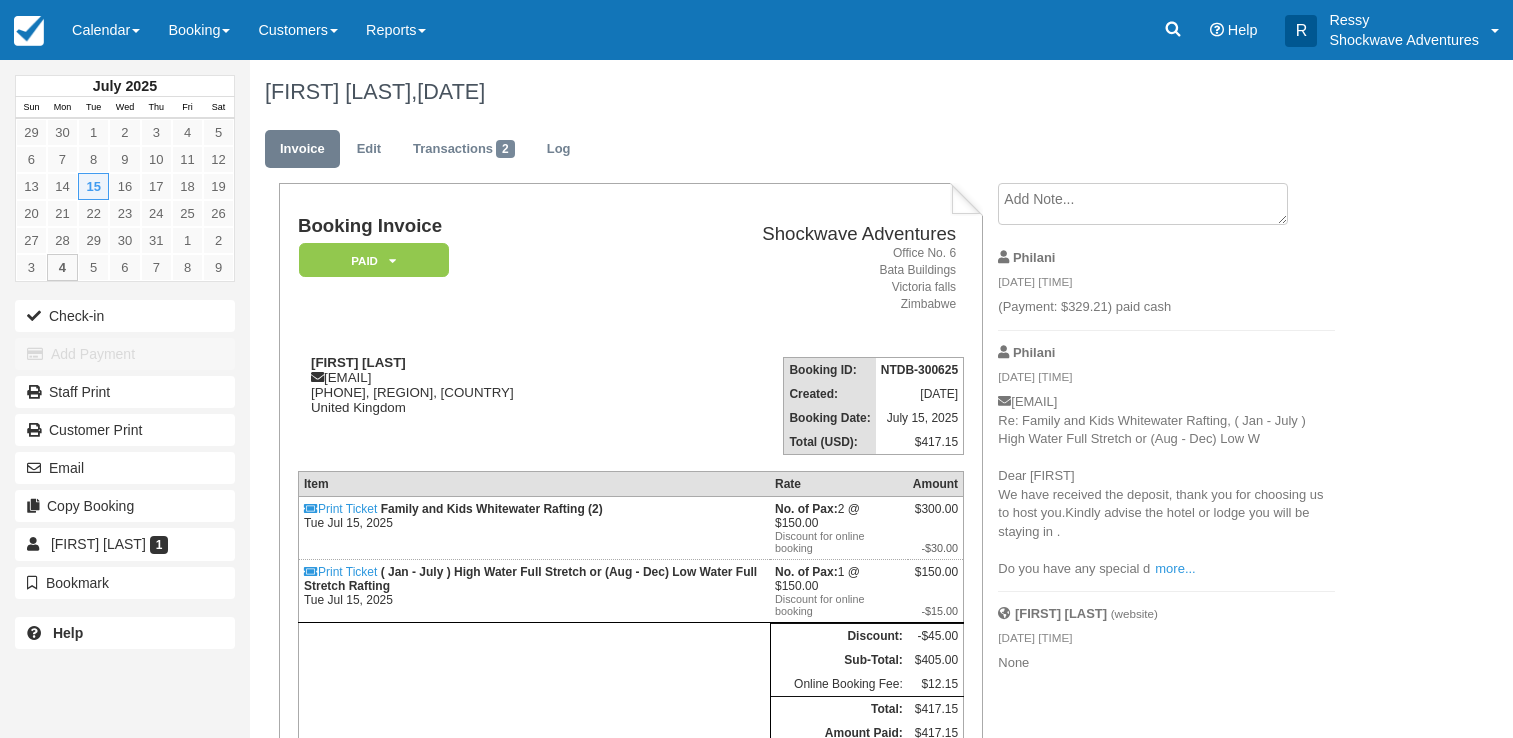 scroll, scrollTop: 0, scrollLeft: 0, axis: both 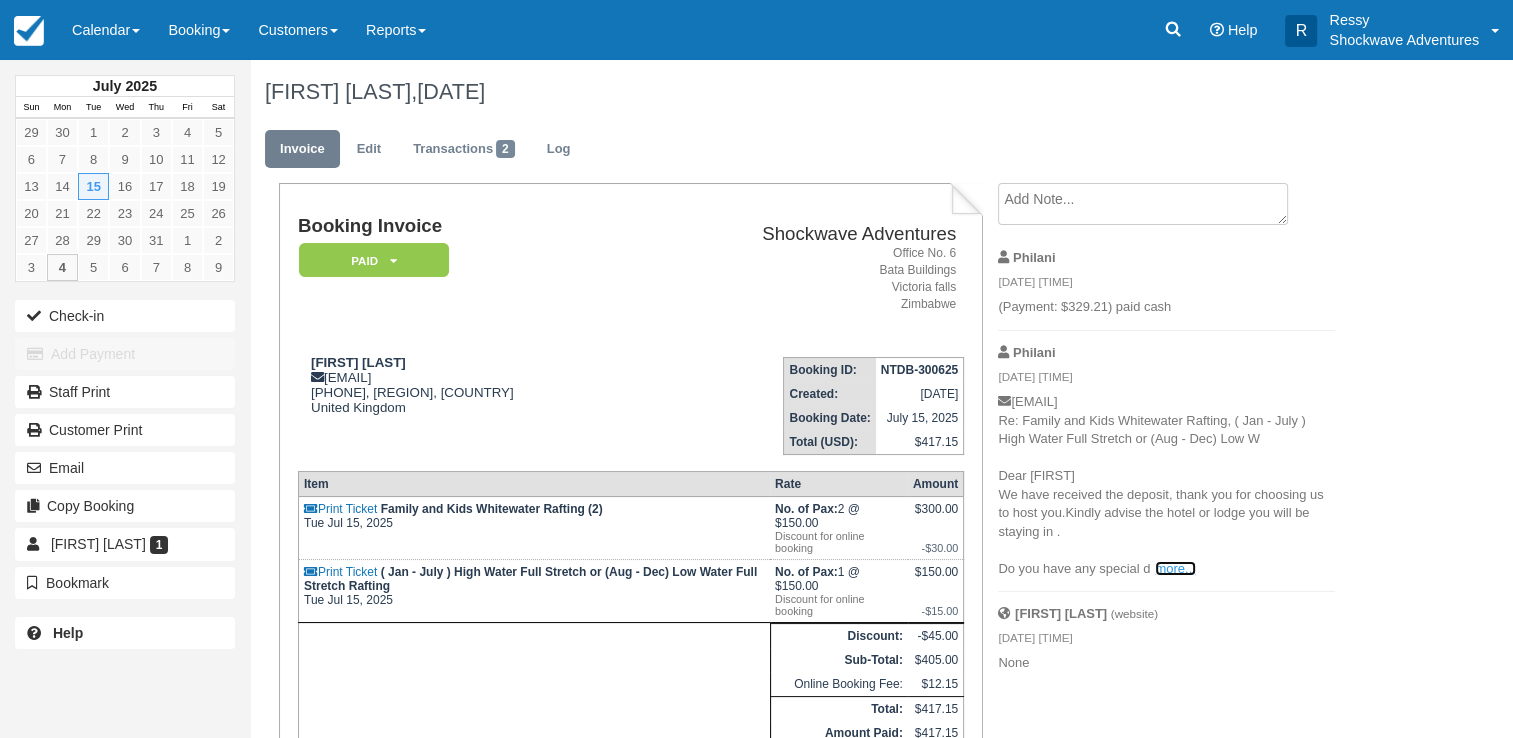 click on "more..." at bounding box center (1175, 568) 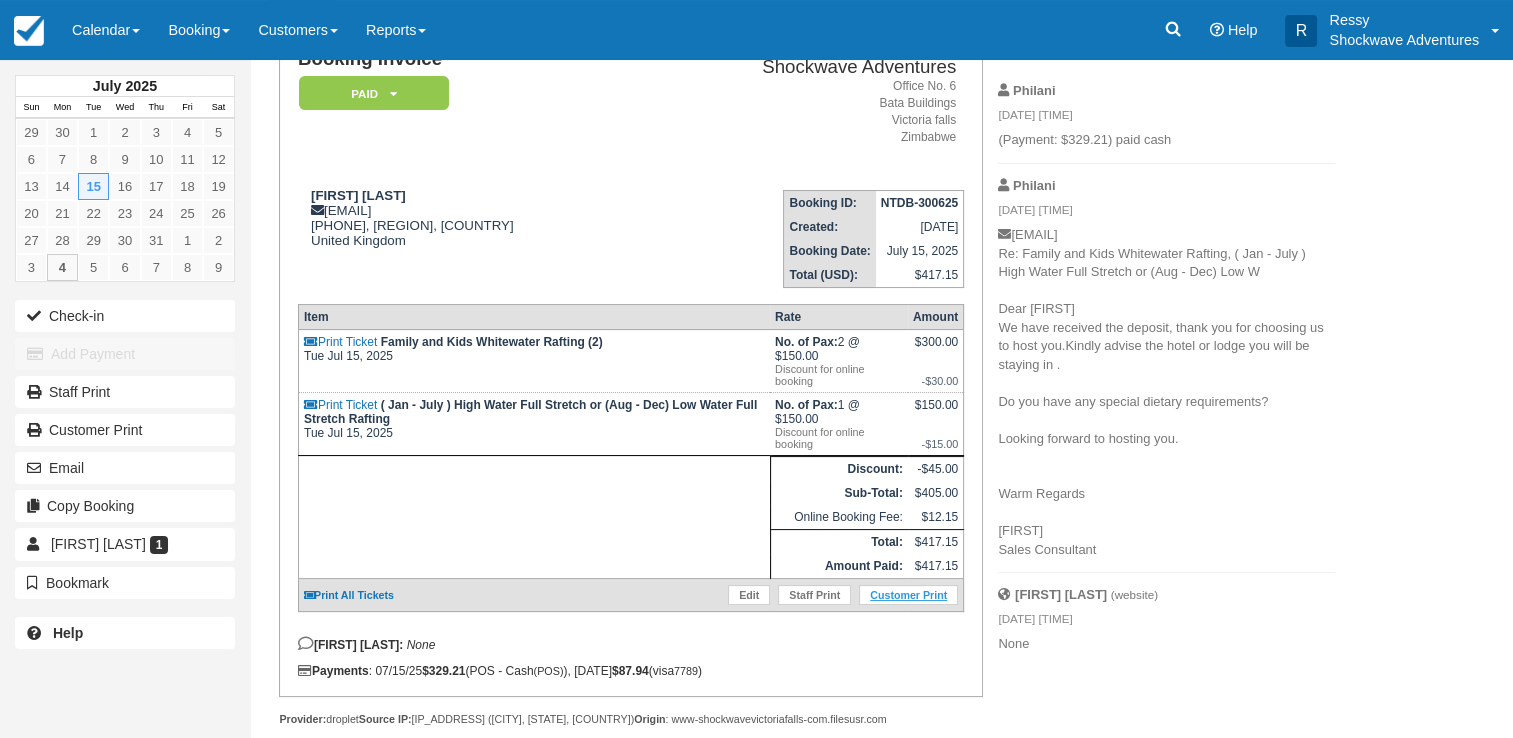 scroll, scrollTop: 169, scrollLeft: 0, axis: vertical 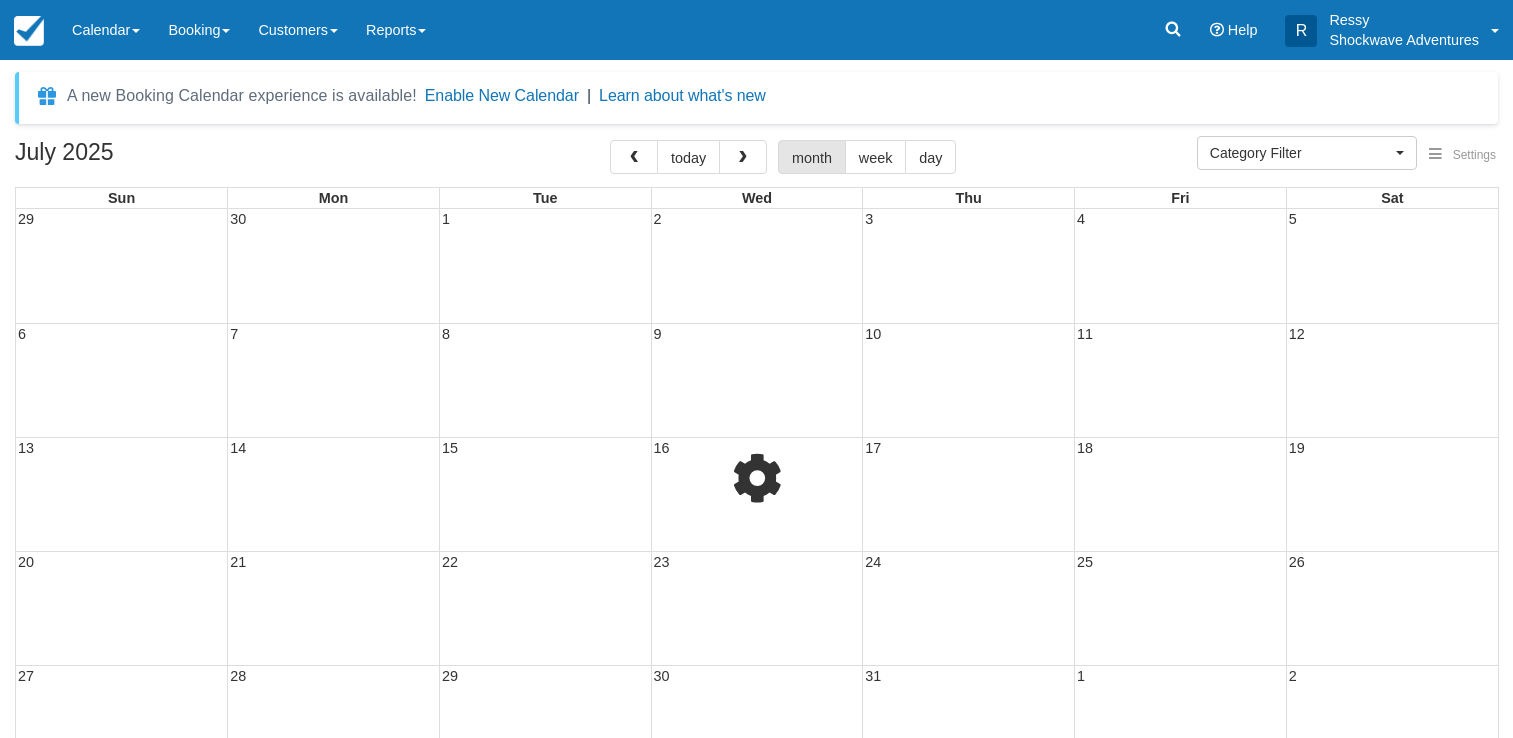 select 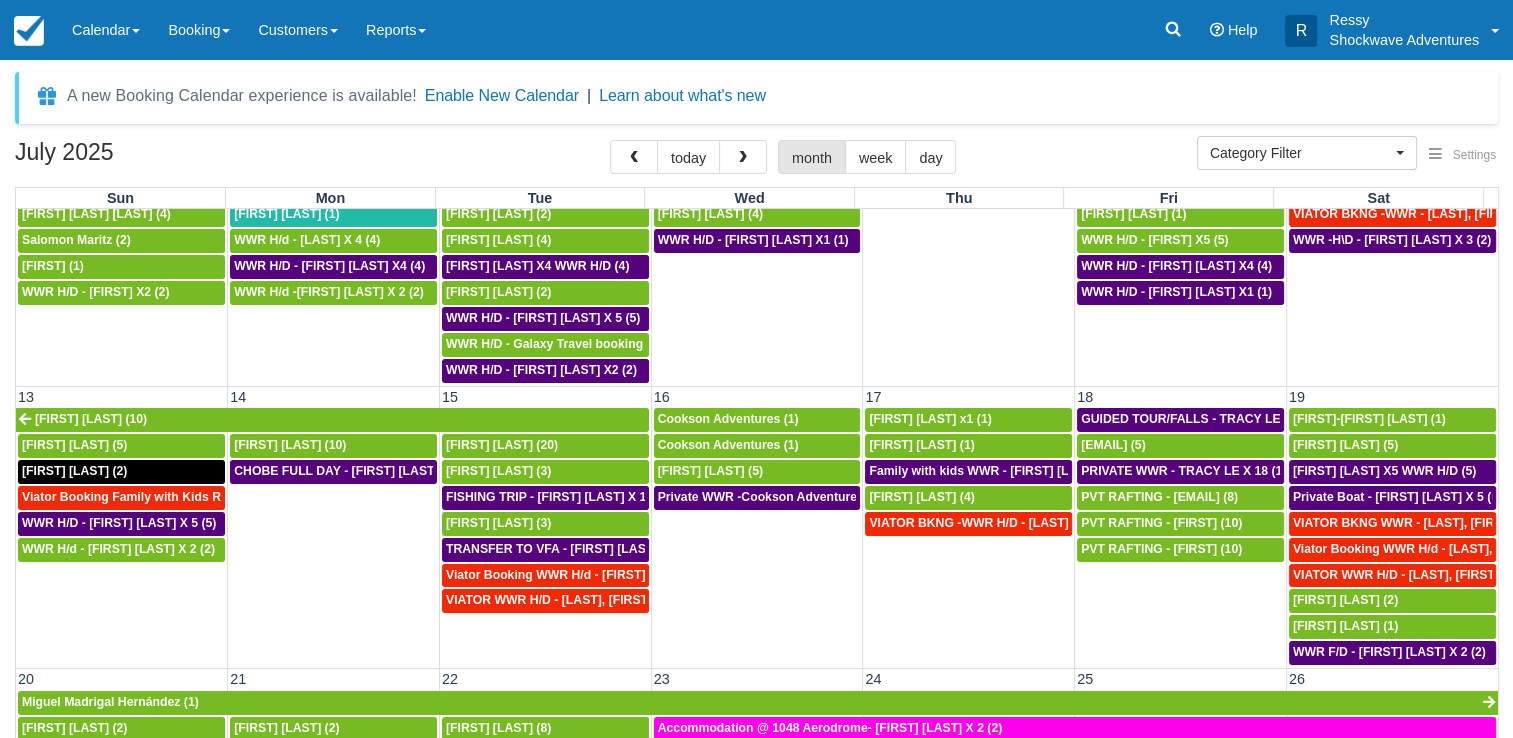 scroll, scrollTop: 400, scrollLeft: 0, axis: vertical 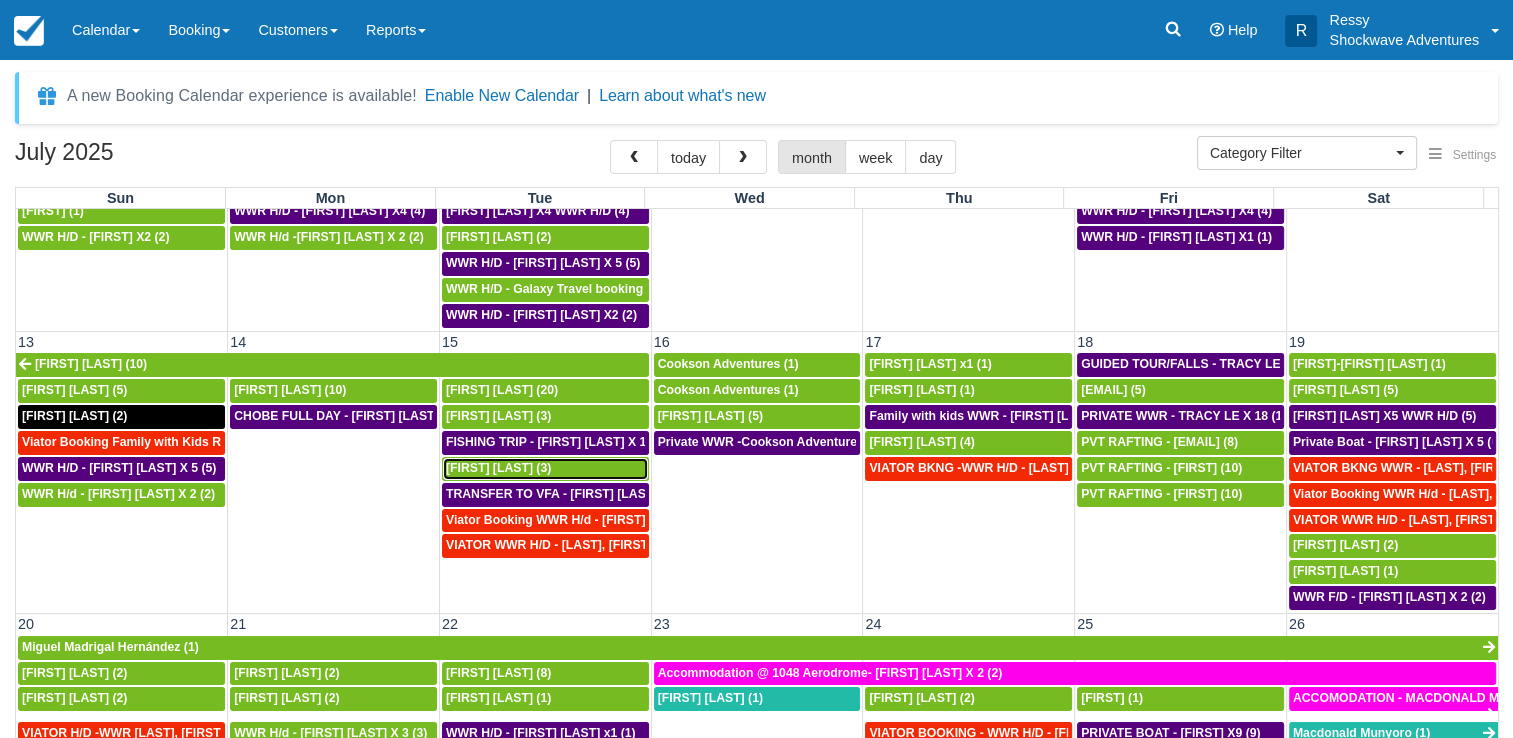 click on "[FIRST] [LAST] (3)" at bounding box center [545, 469] 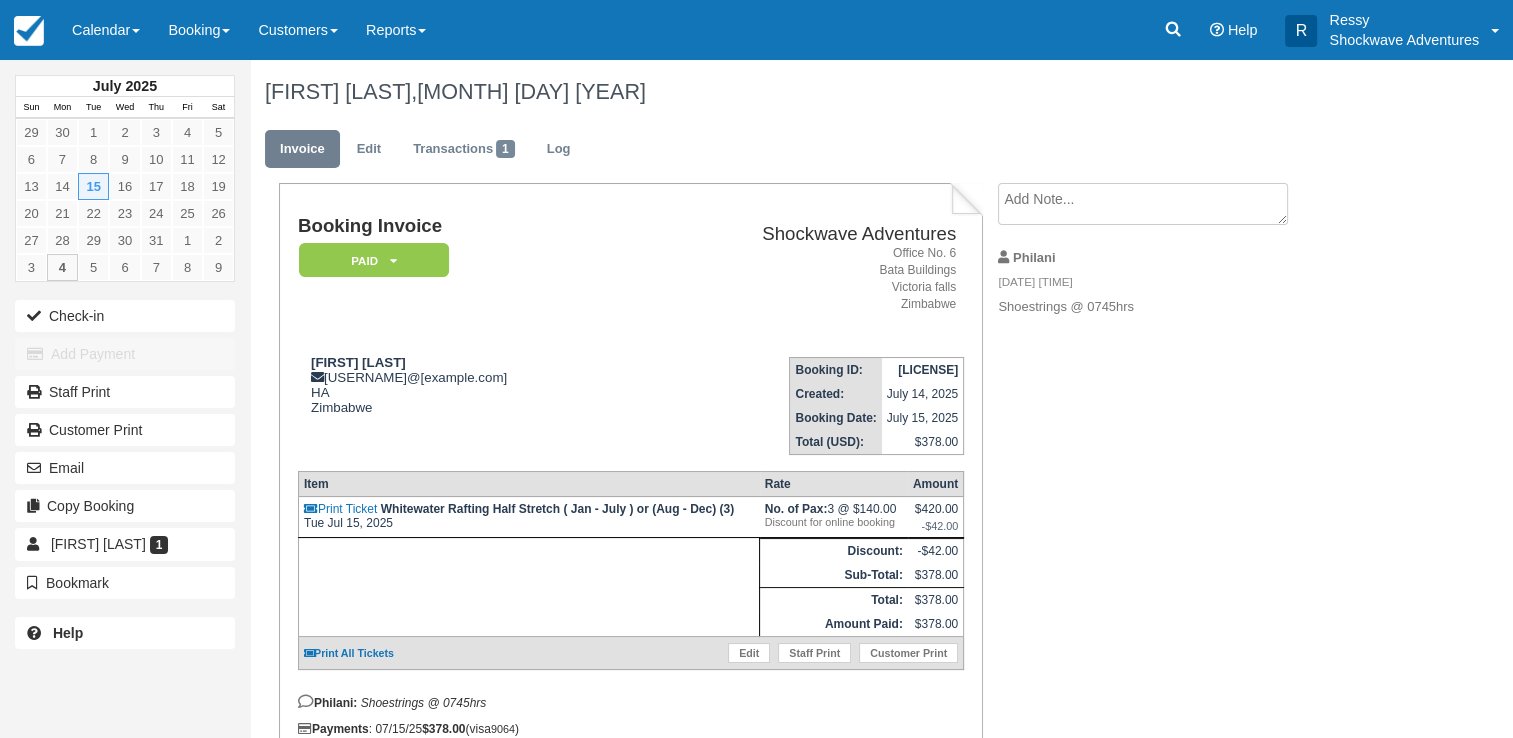scroll, scrollTop: 85, scrollLeft: 0, axis: vertical 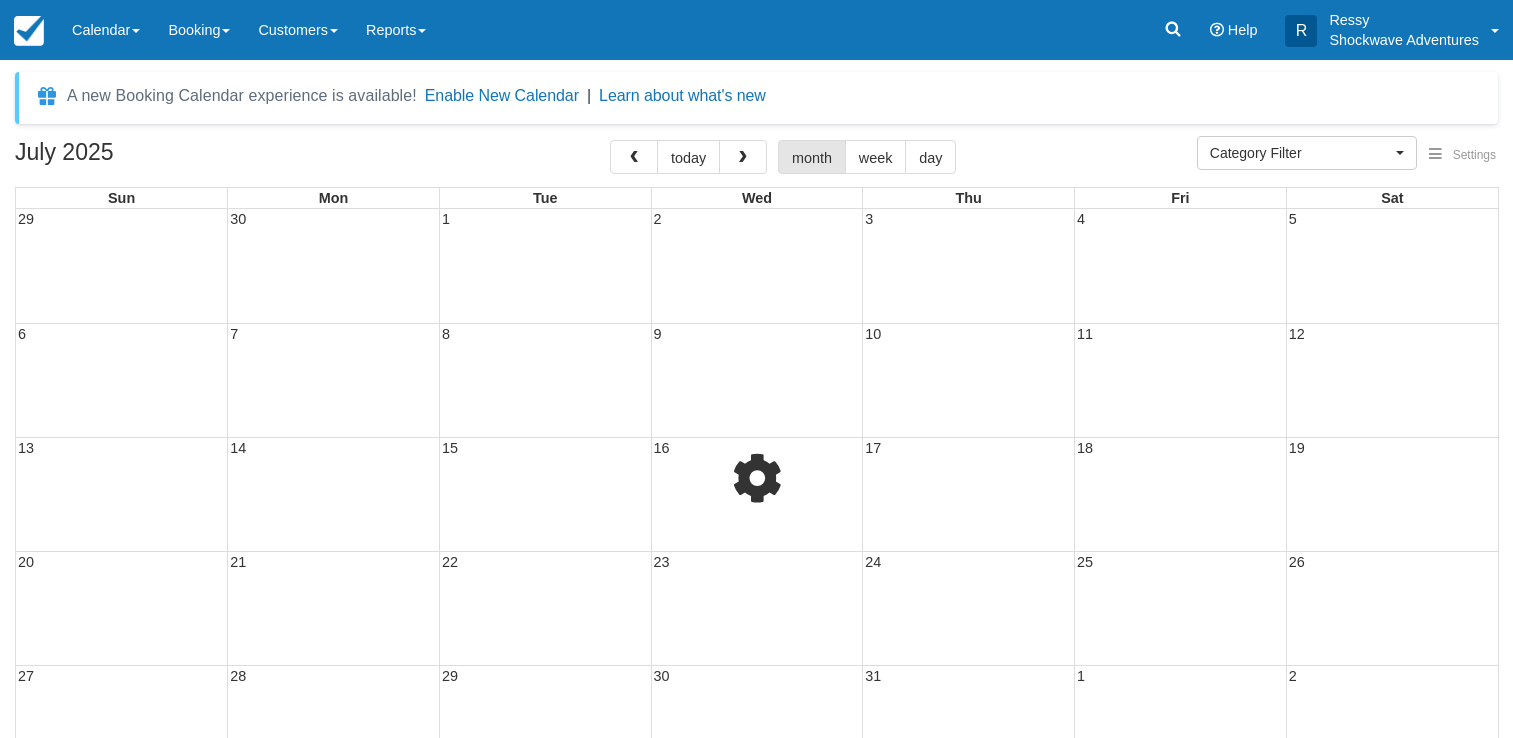 select 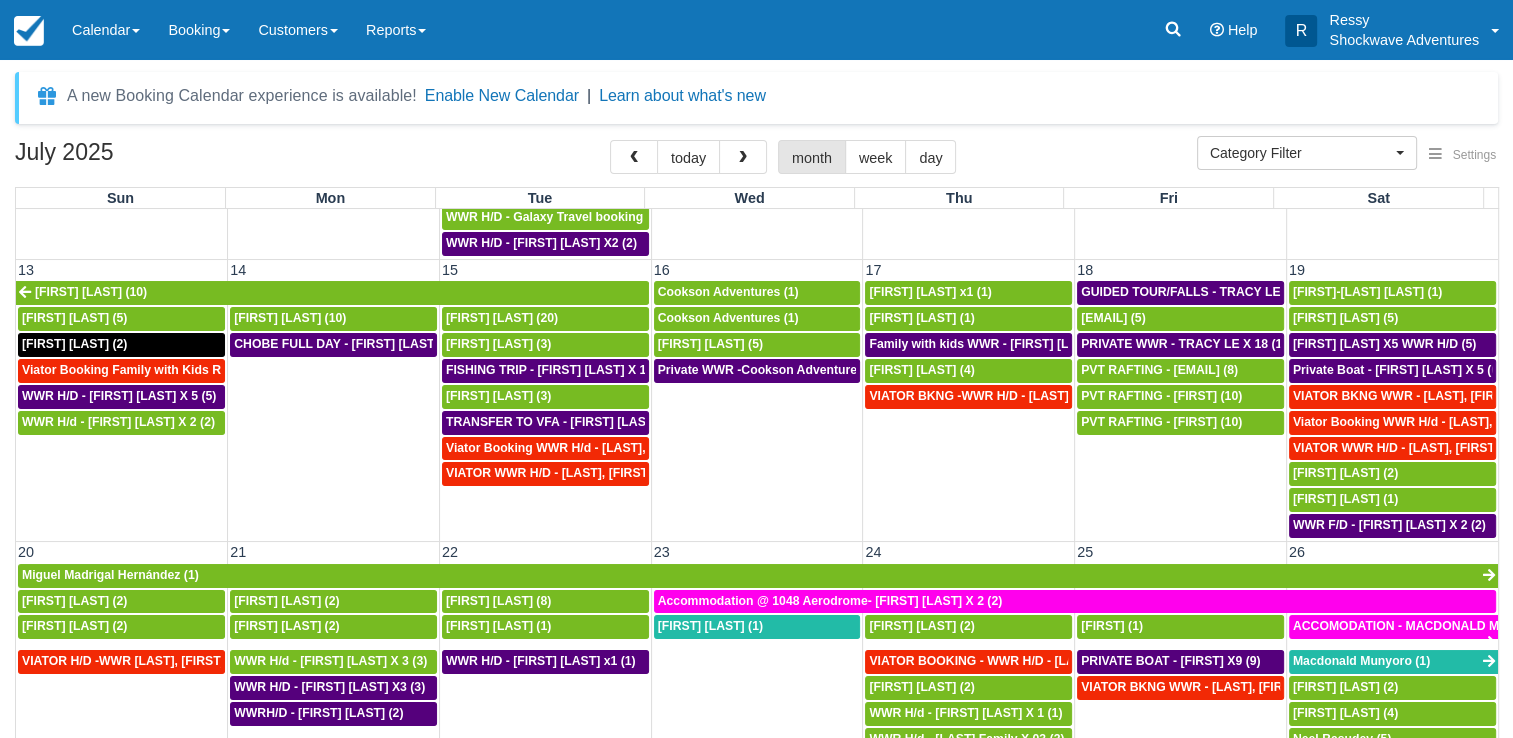 scroll, scrollTop: 500, scrollLeft: 0, axis: vertical 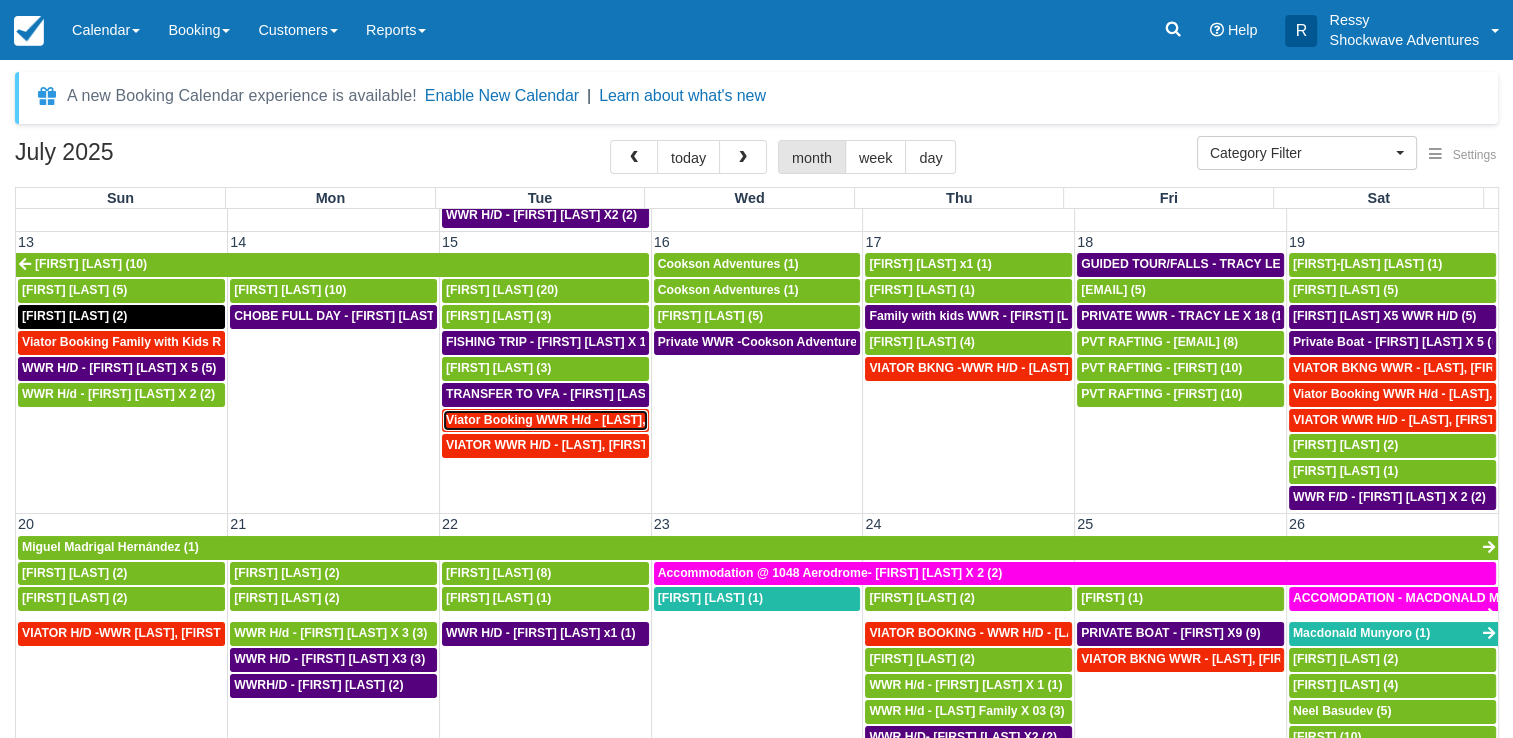 click on "Viator Booking WWR H/d - [LAST], [FIRST] X 7 (1)" at bounding box center [589, 420] 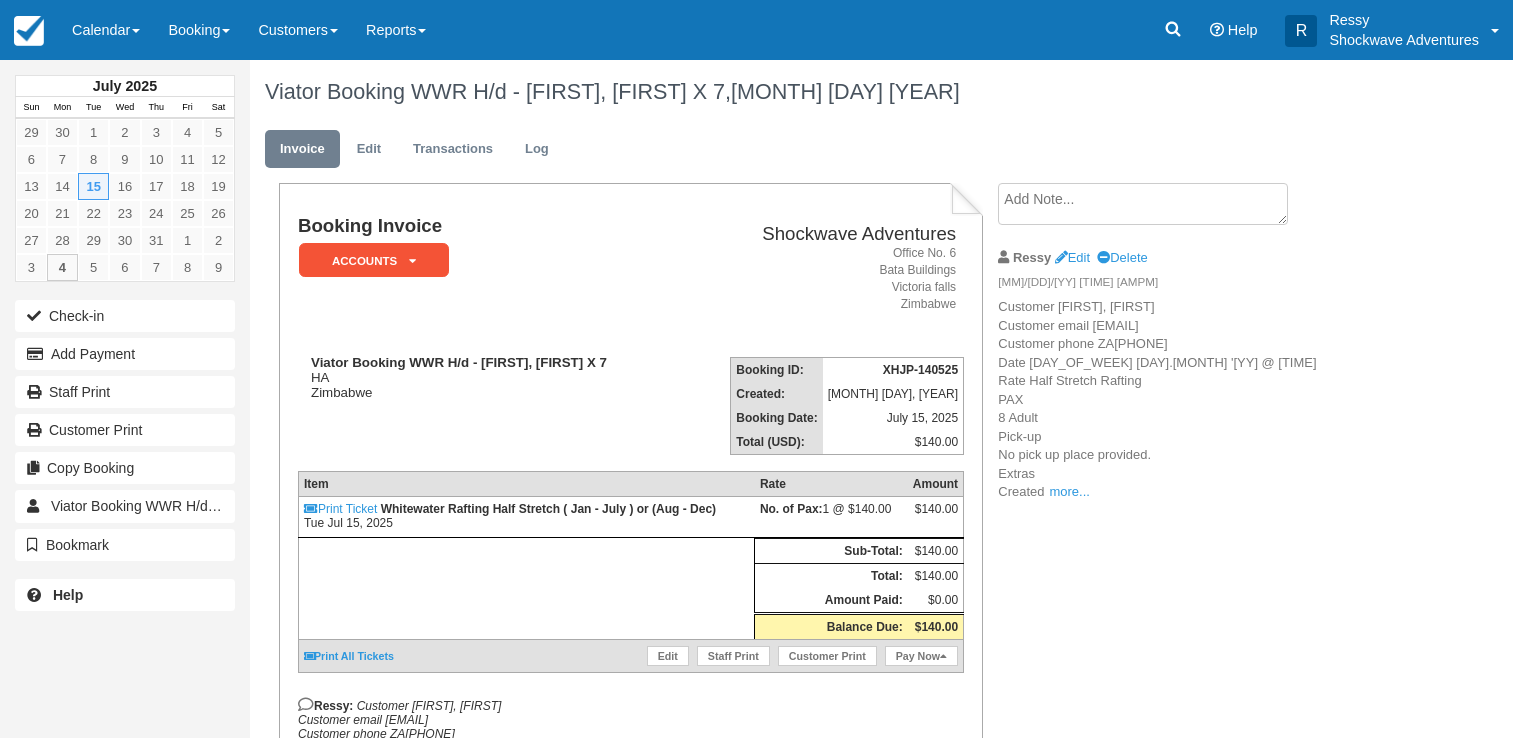 scroll, scrollTop: 0, scrollLeft: 0, axis: both 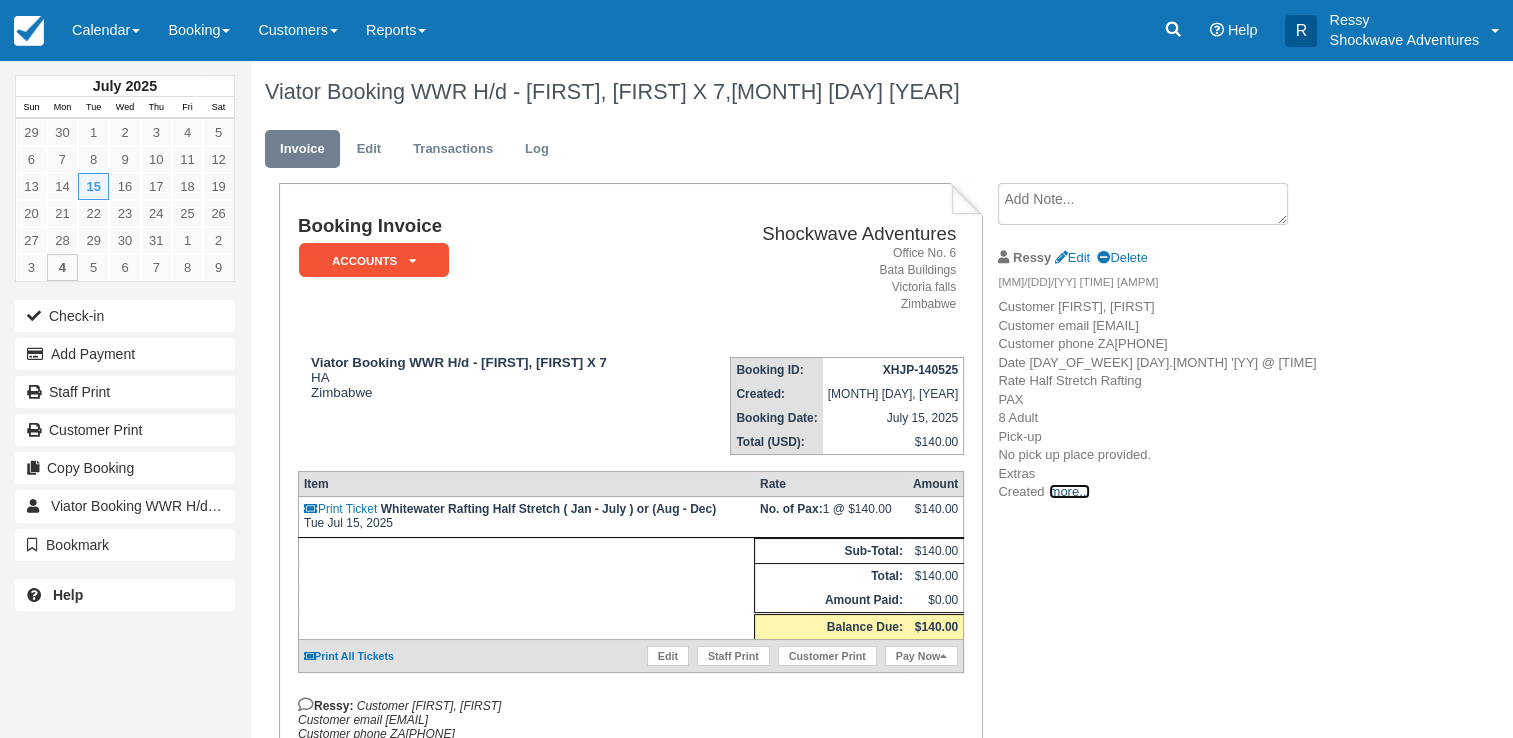 click on "more..." at bounding box center [1069, 491] 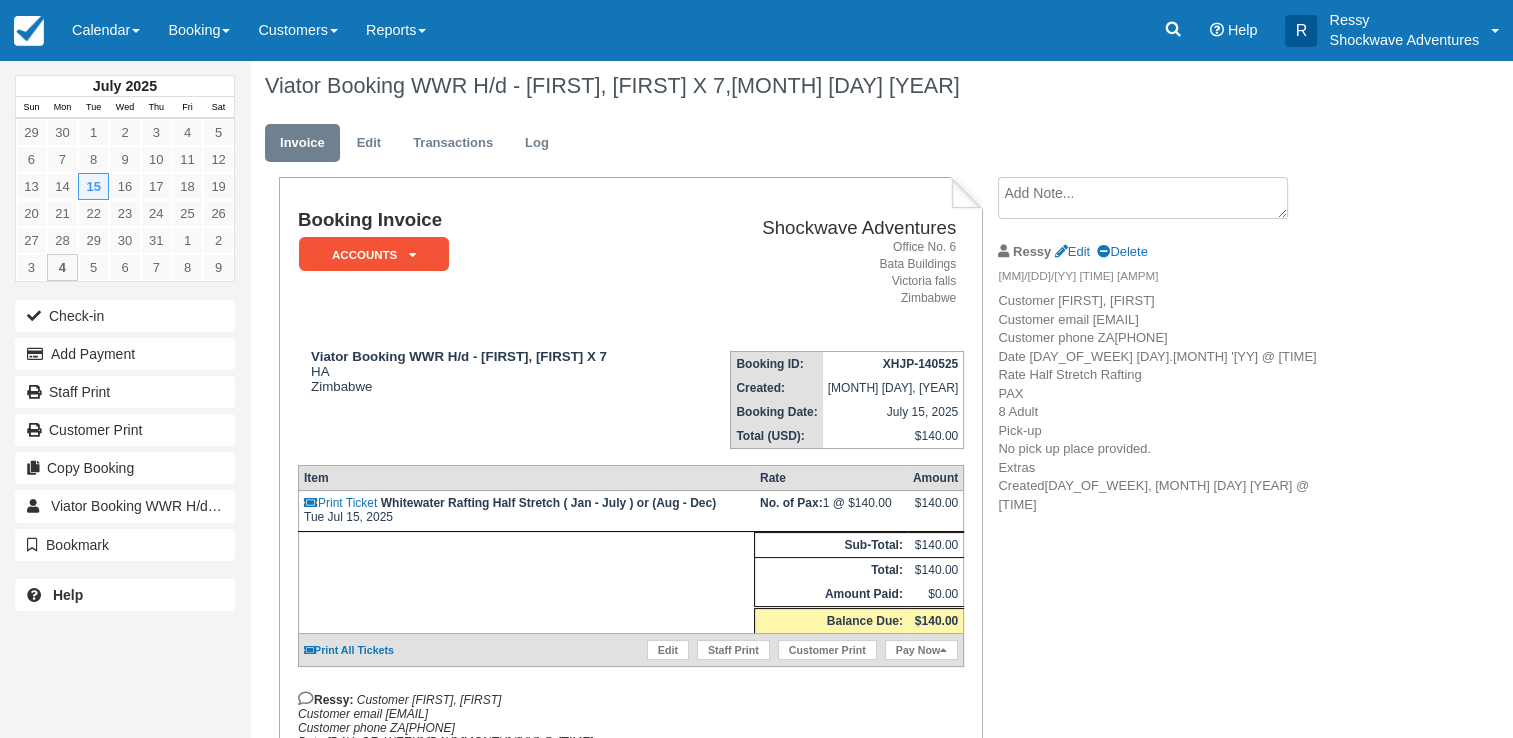 scroll, scrollTop: 0, scrollLeft: 0, axis: both 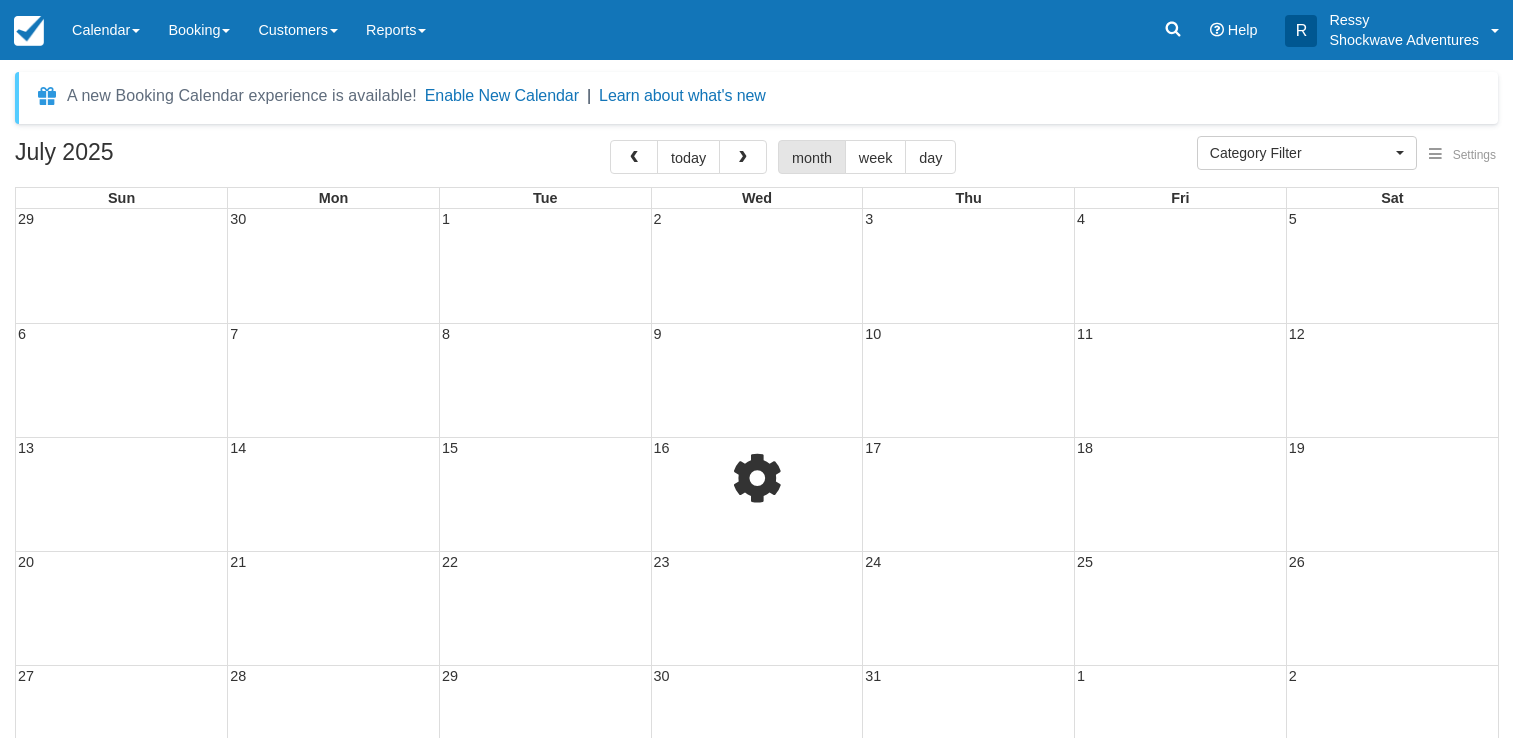 select 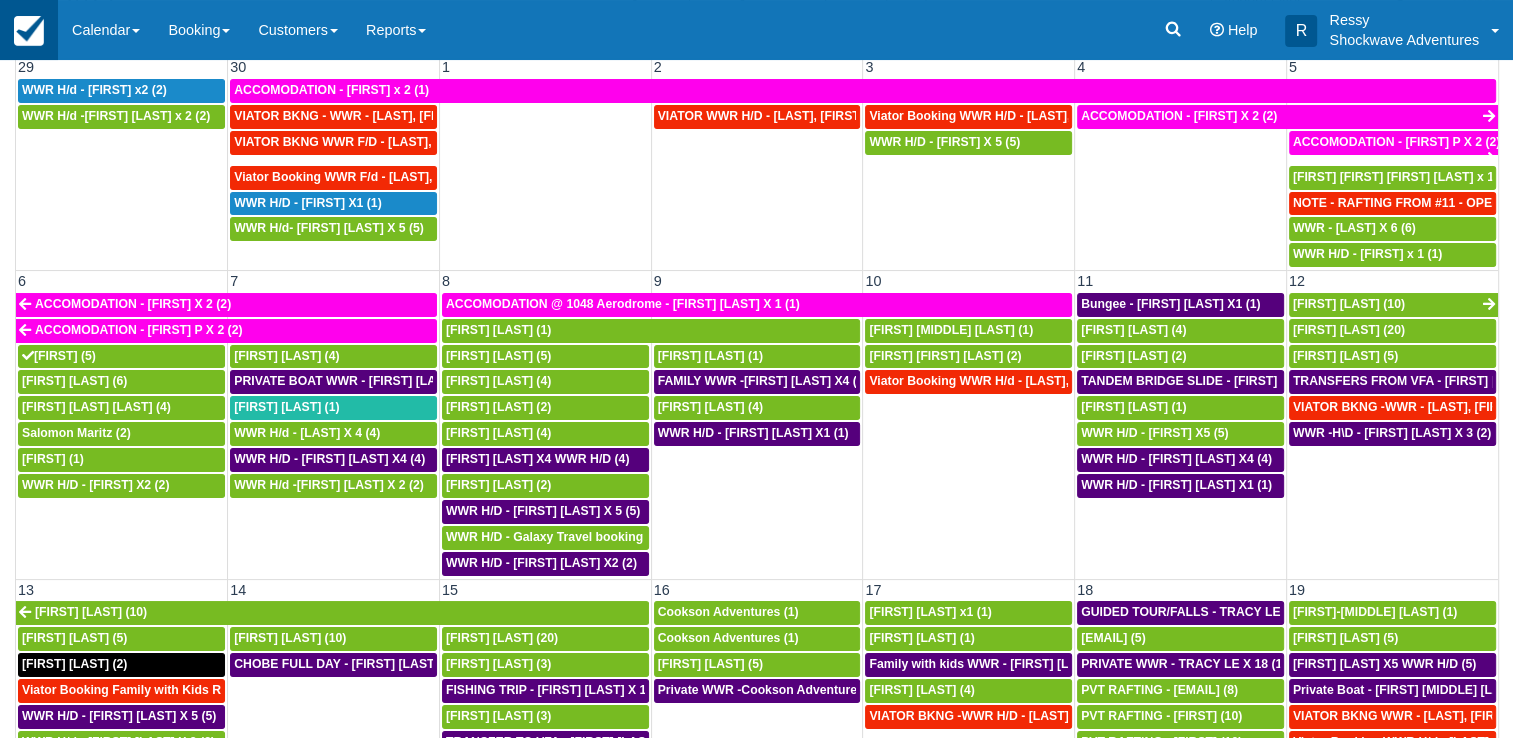 scroll, scrollTop: 163, scrollLeft: 0, axis: vertical 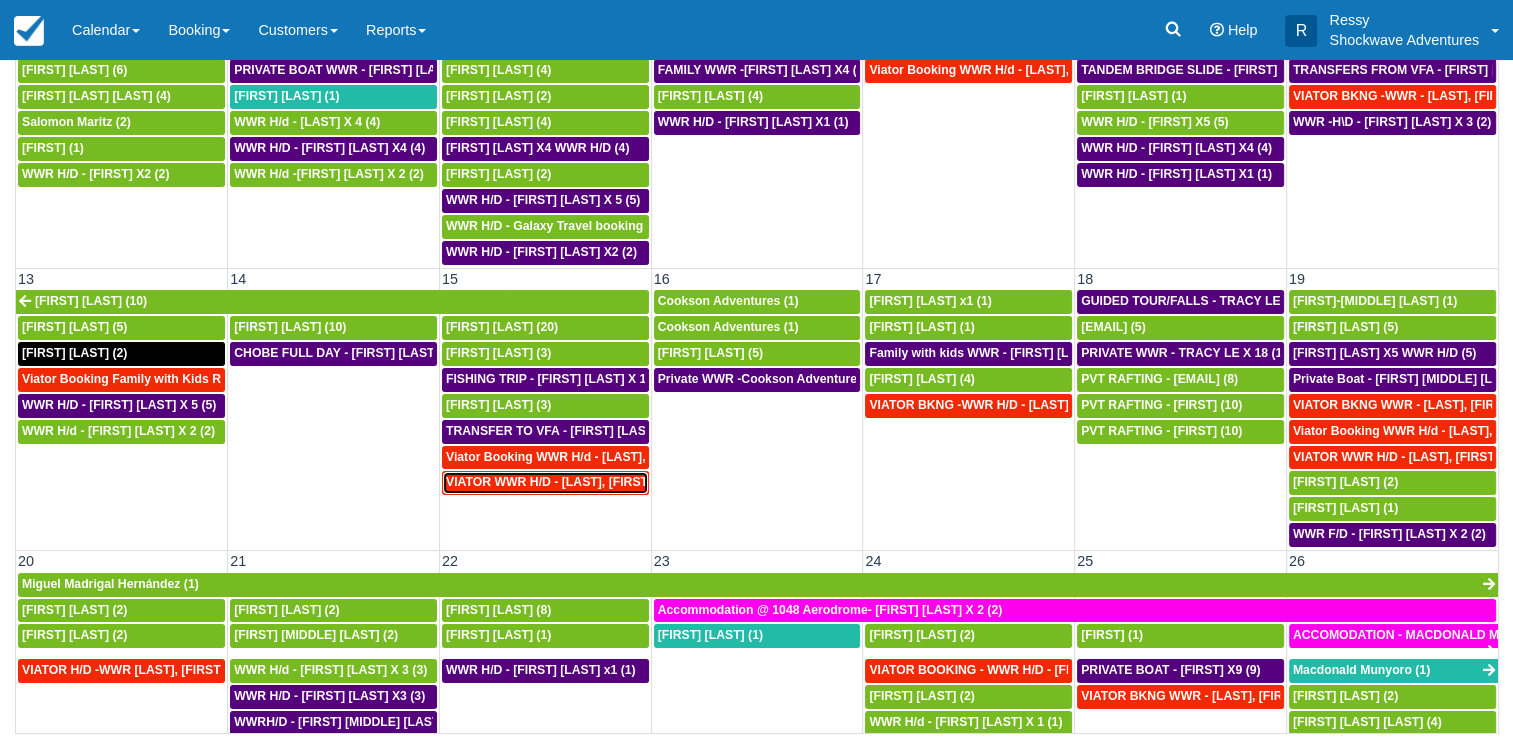 click on "VIATOR WWR H/D - [LAST], [FIRST] X 3 (3)" at bounding box center (569, 482) 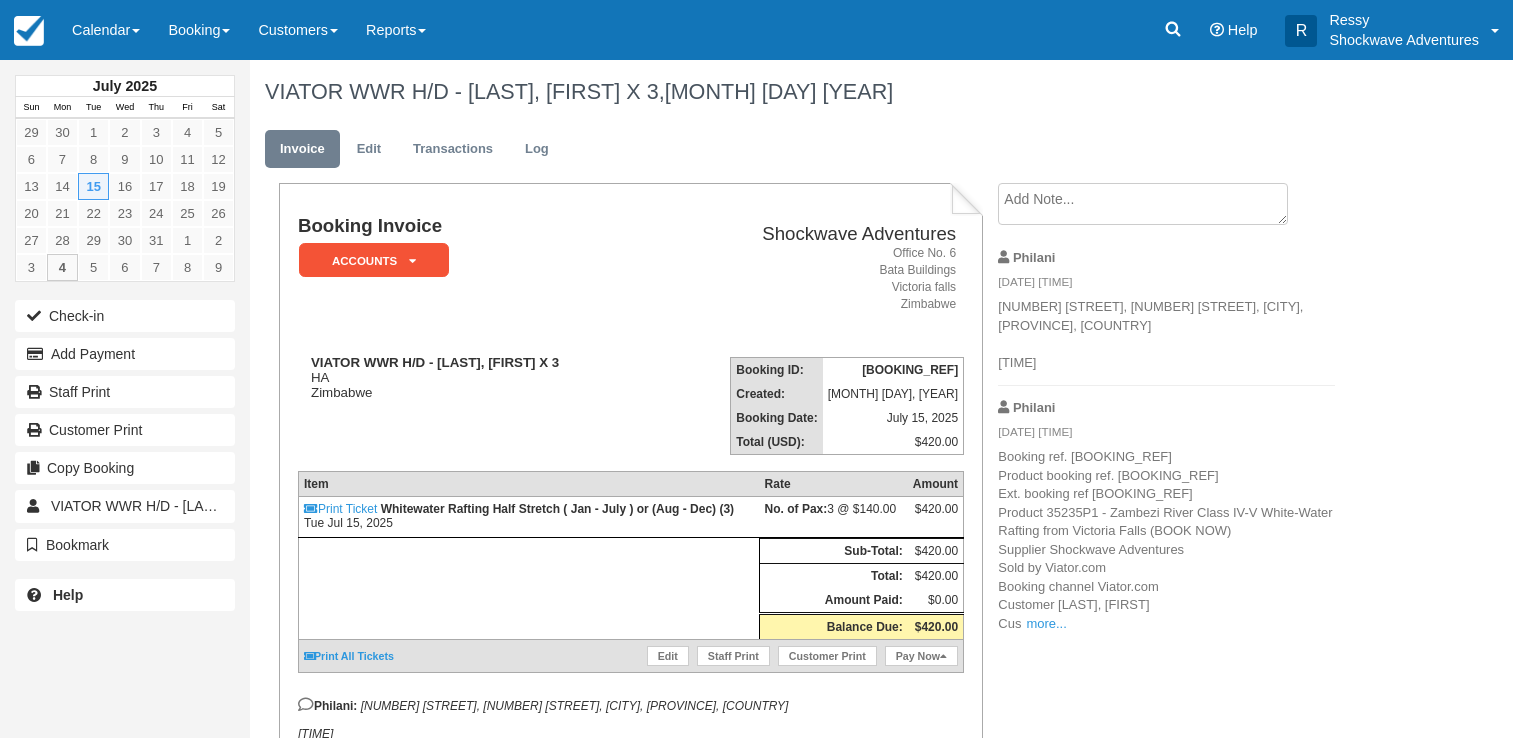 scroll, scrollTop: 0, scrollLeft: 0, axis: both 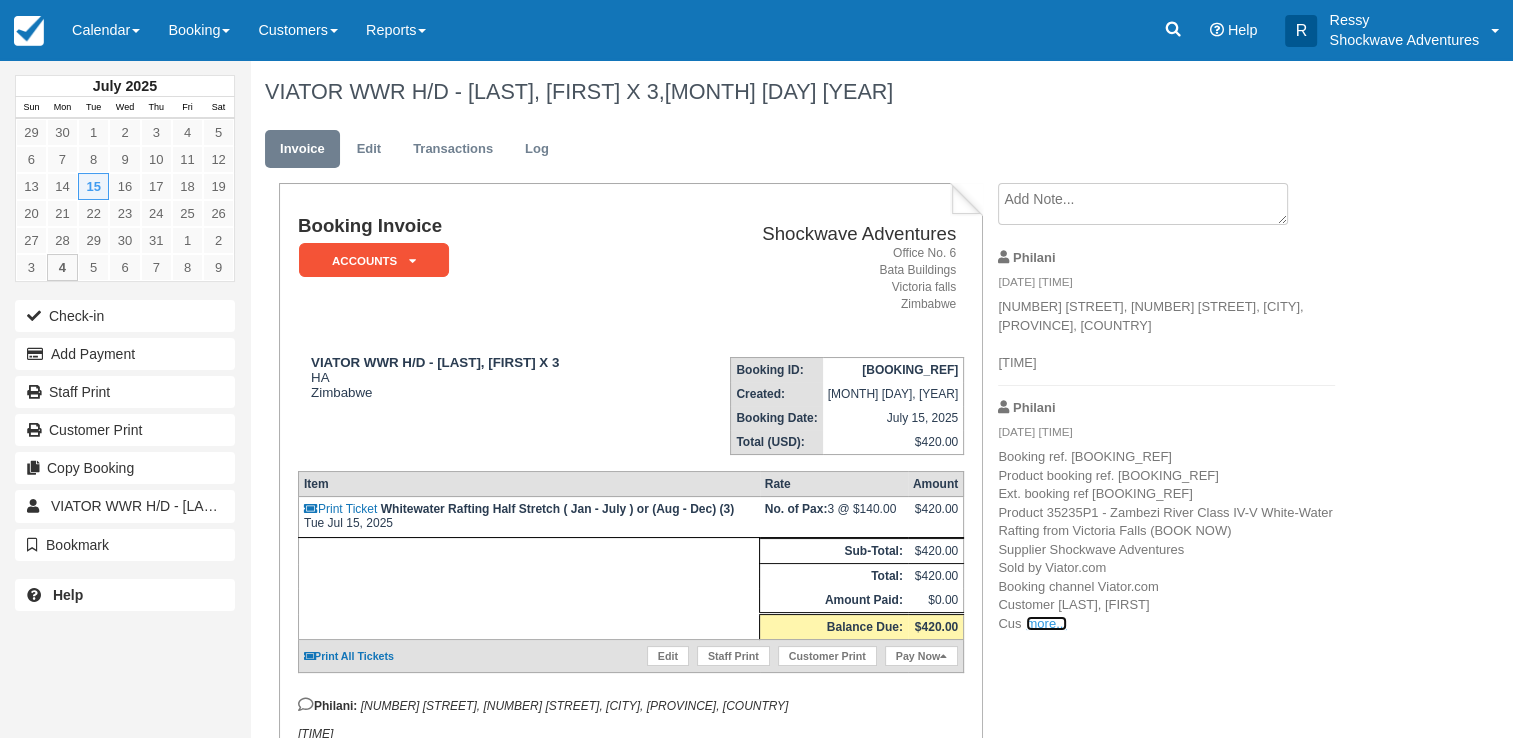 click on "more..." at bounding box center [1046, 623] 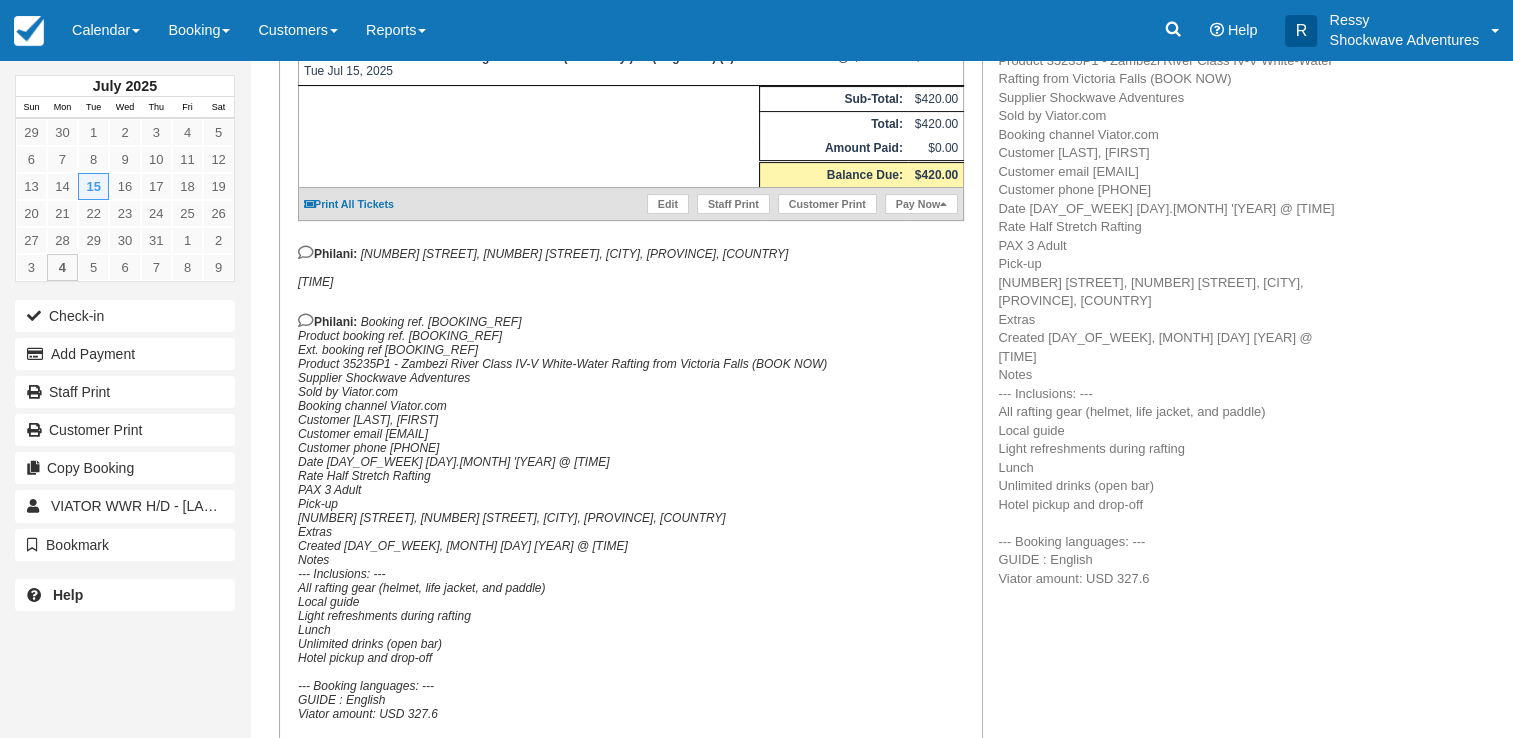 scroll, scrollTop: 500, scrollLeft: 0, axis: vertical 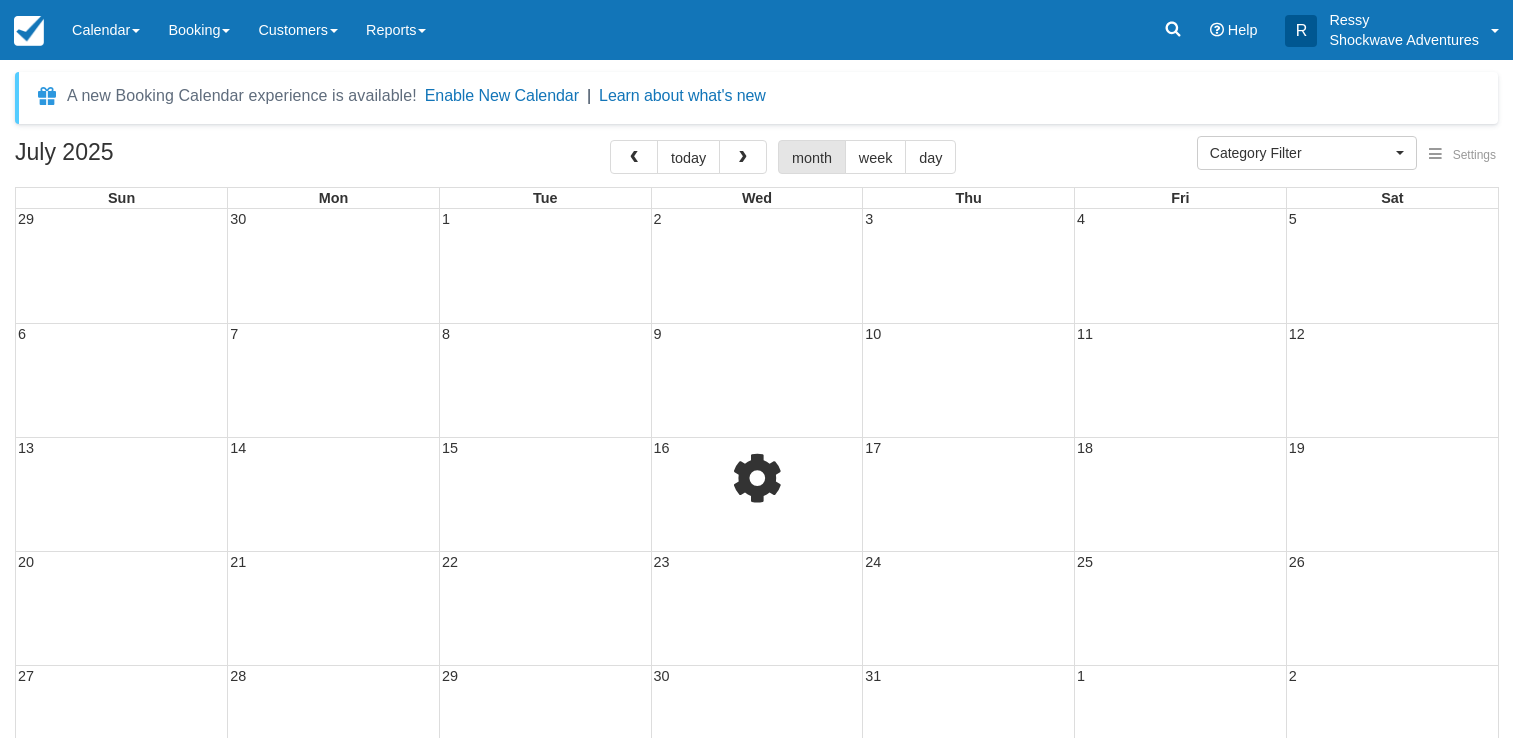 select 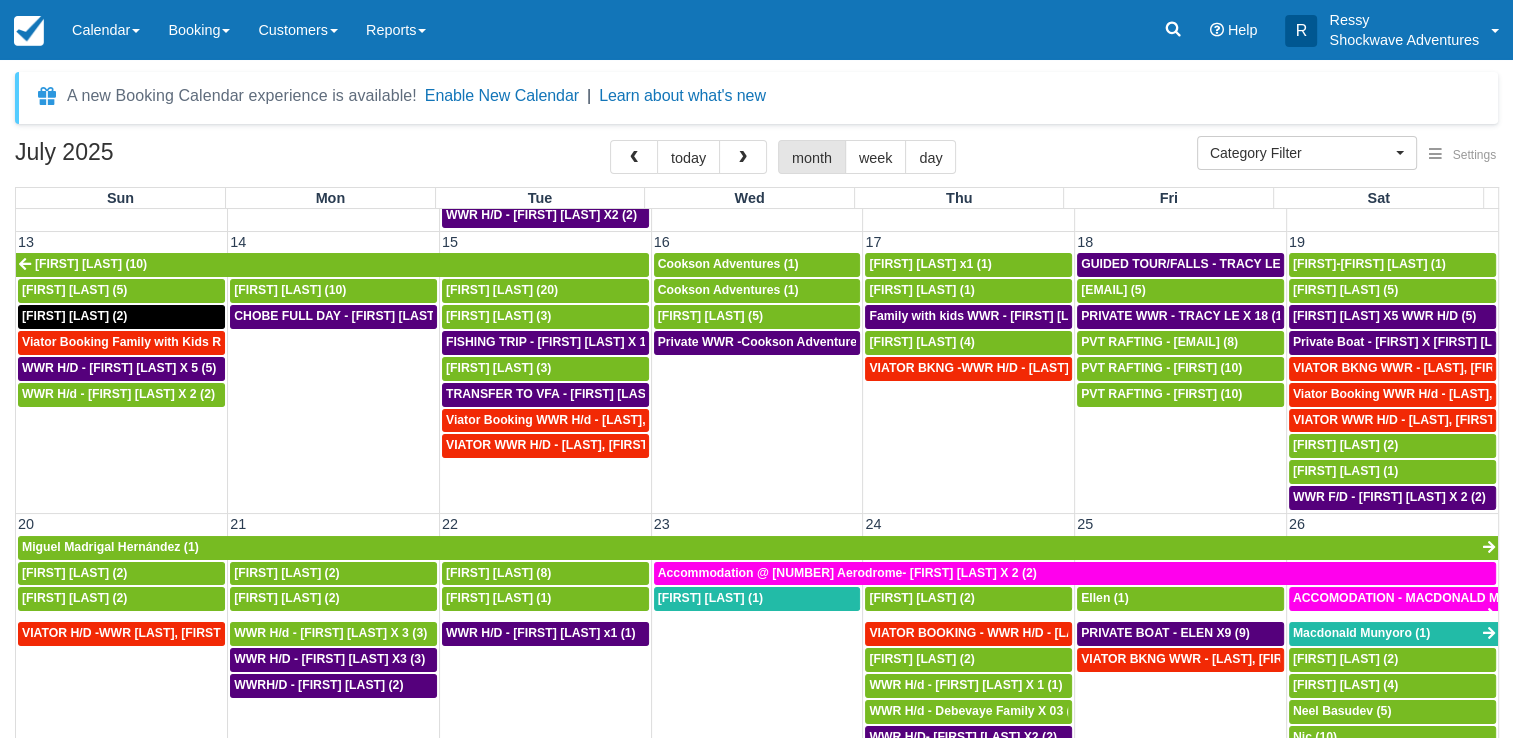 scroll, scrollTop: 400, scrollLeft: 0, axis: vertical 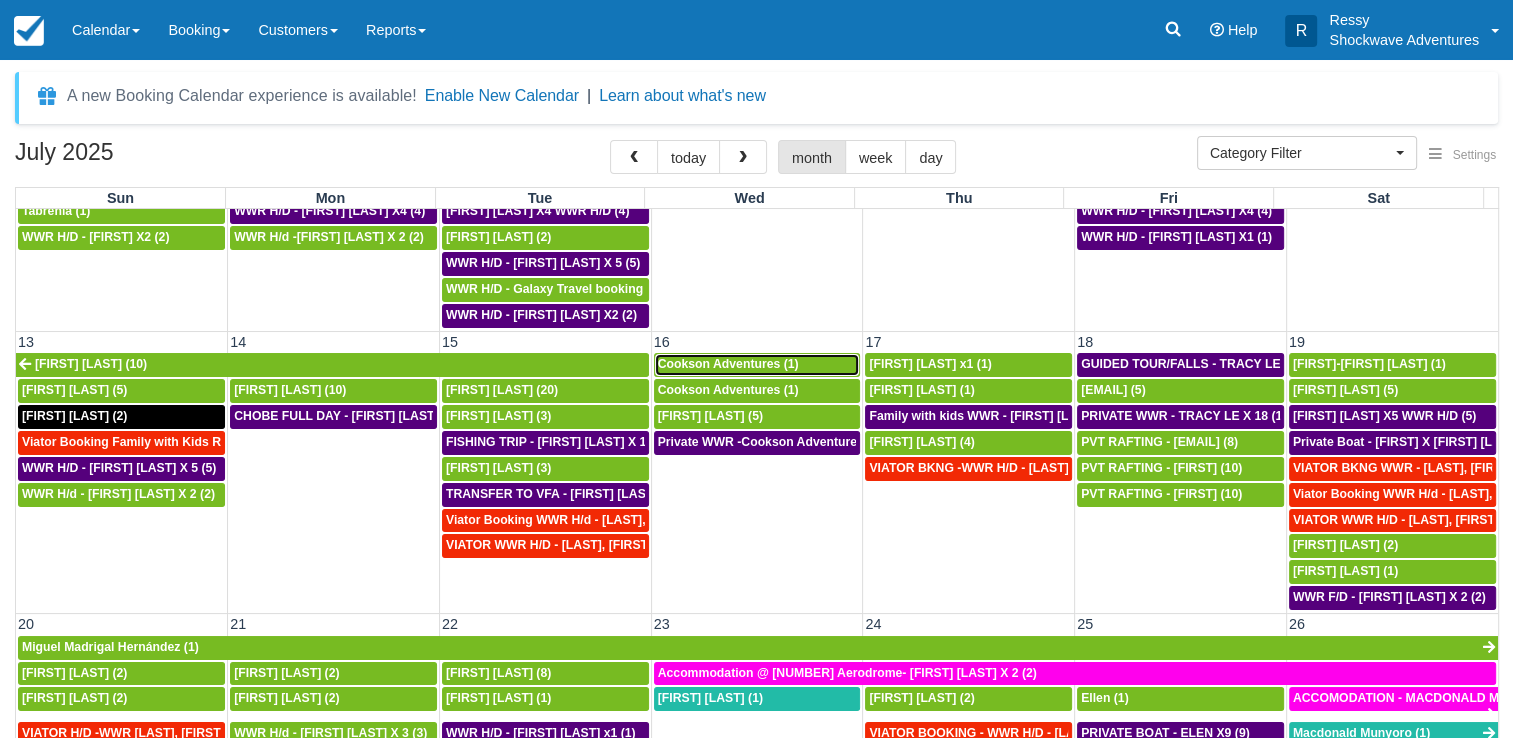 click on "Cookson Adventures (1)" at bounding box center (728, 364) 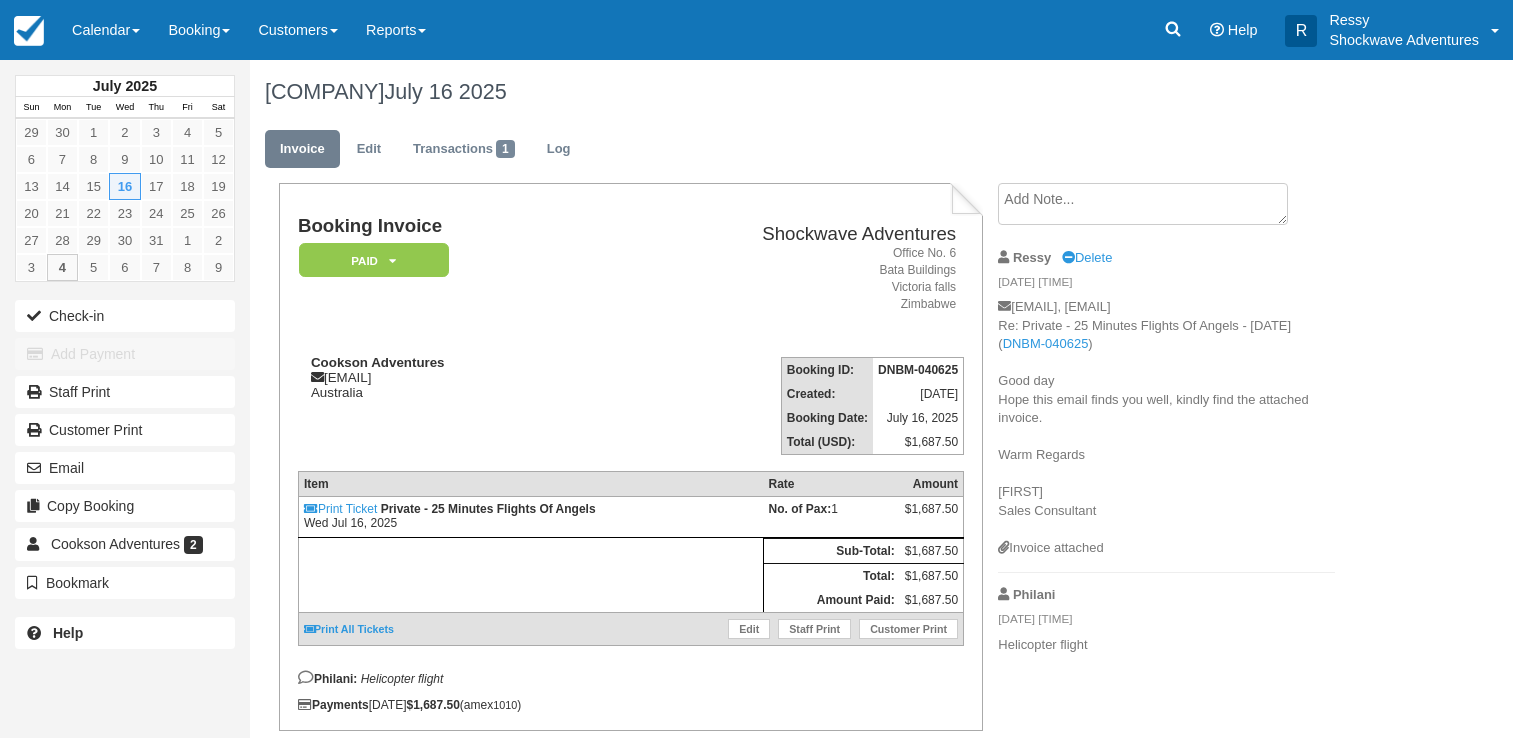 scroll, scrollTop: 0, scrollLeft: 0, axis: both 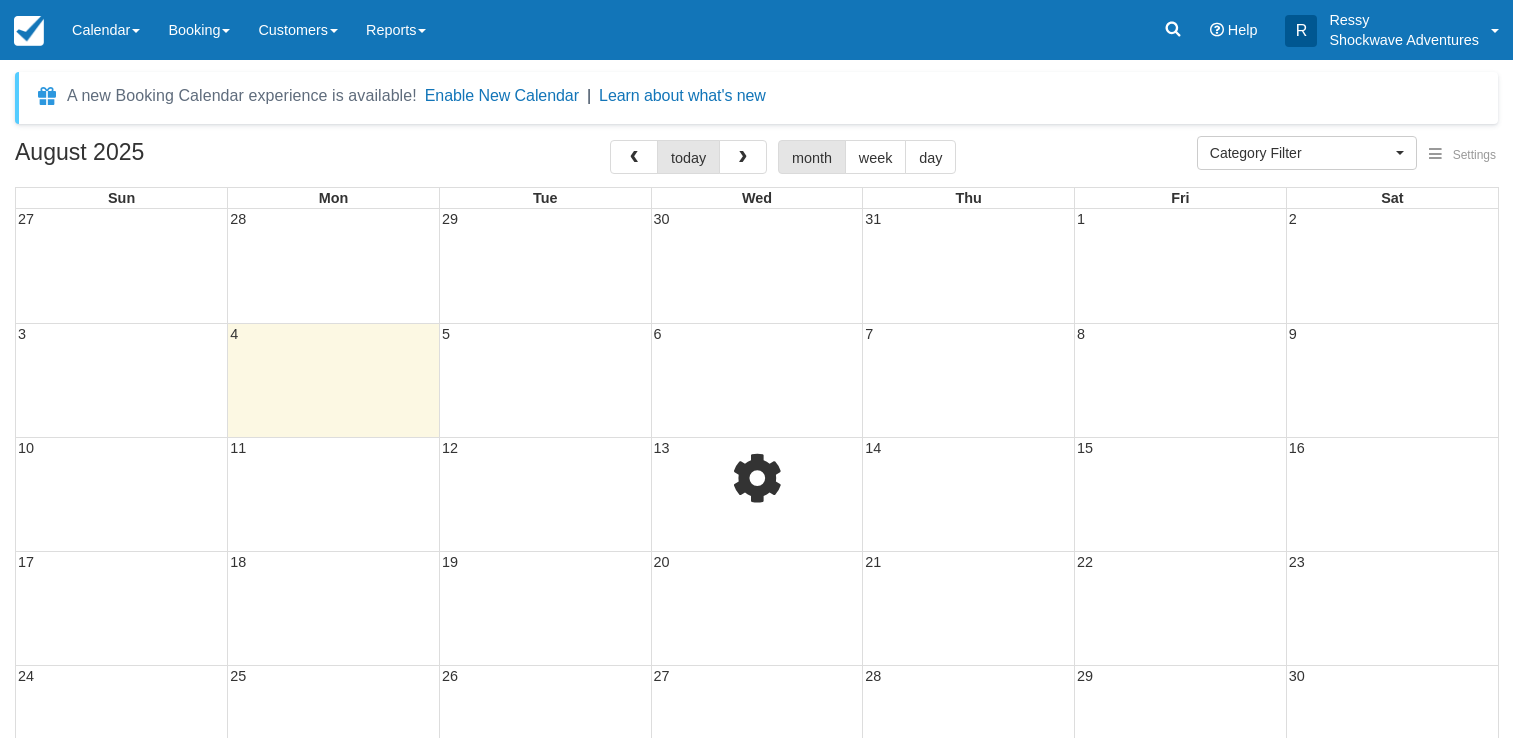 select 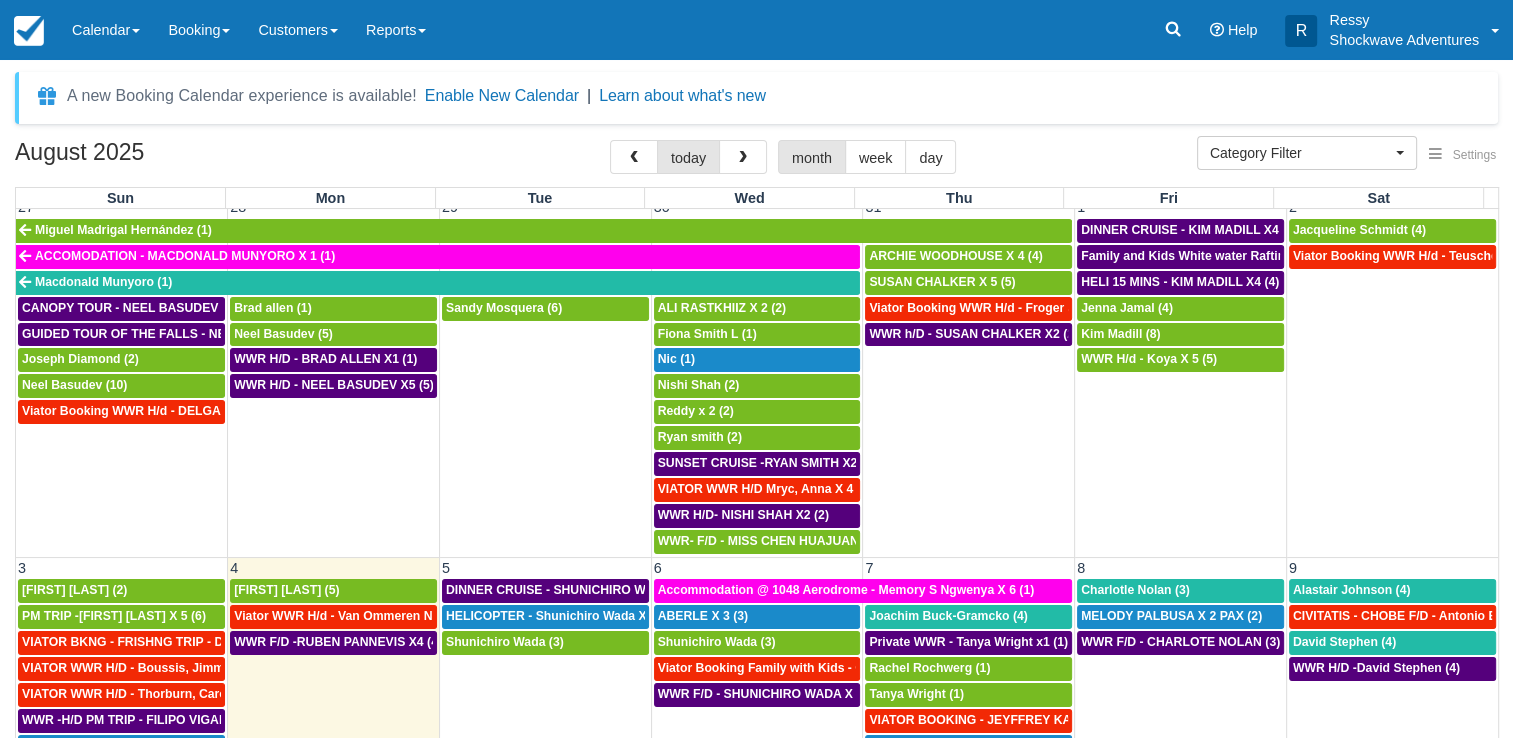scroll, scrollTop: 0, scrollLeft: 0, axis: both 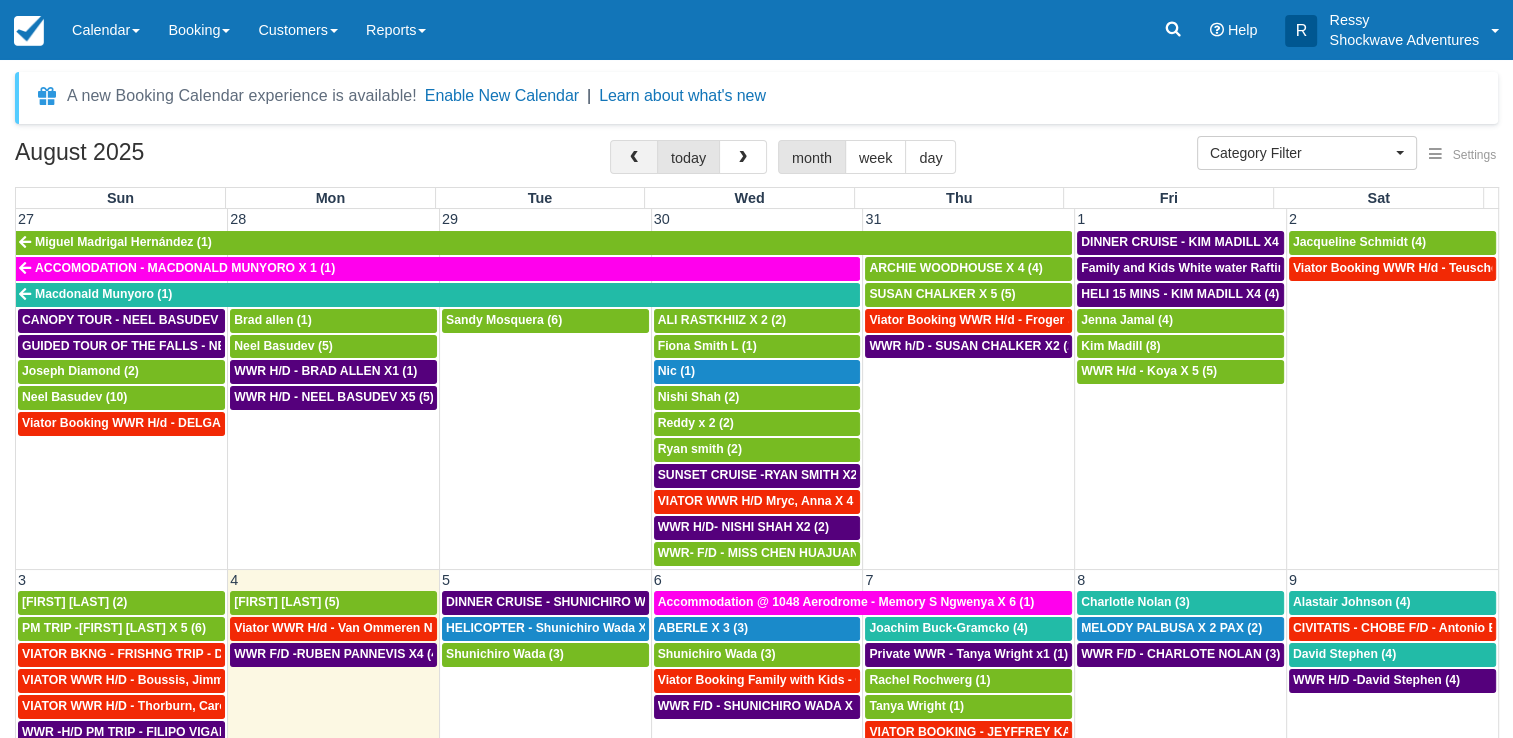 click at bounding box center [634, 157] 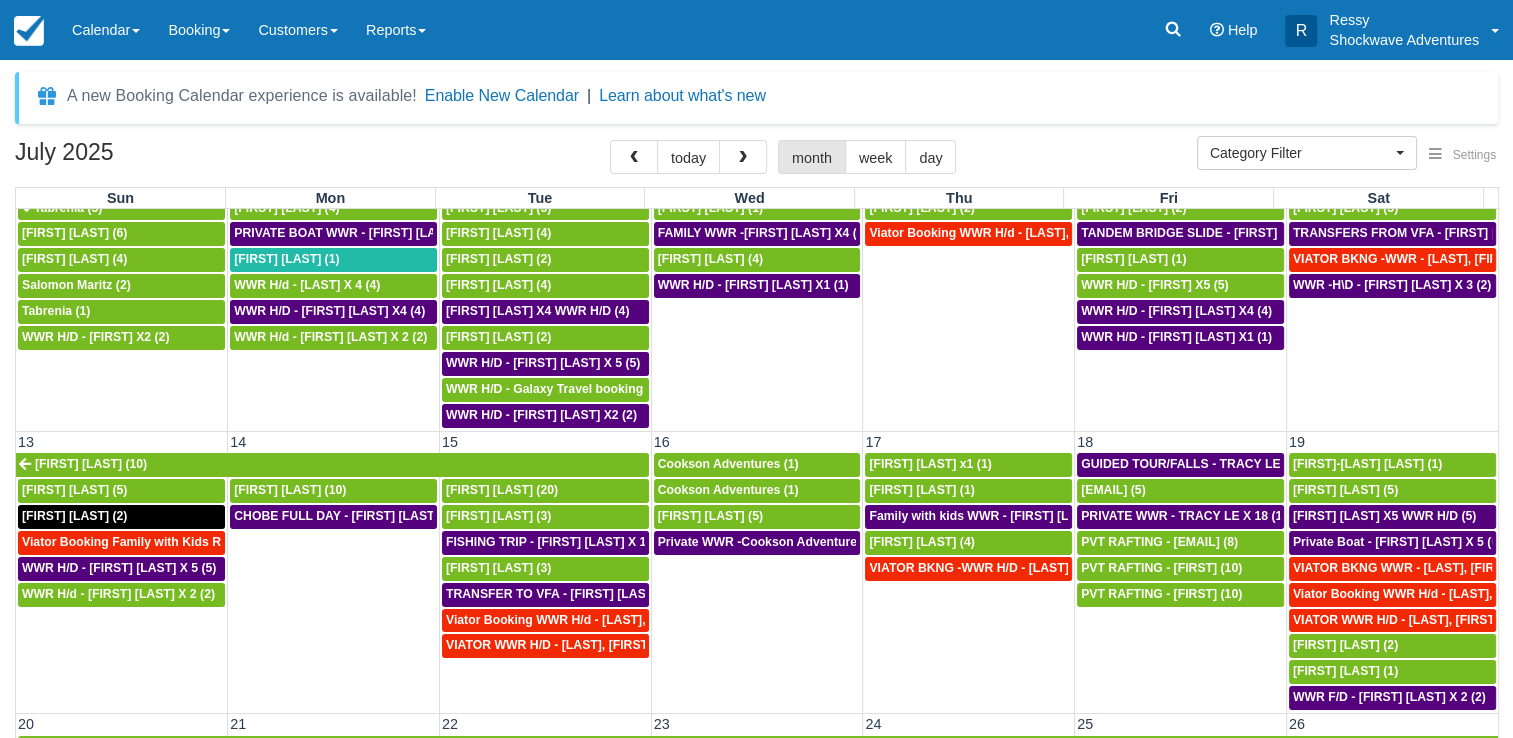 scroll, scrollTop: 400, scrollLeft: 0, axis: vertical 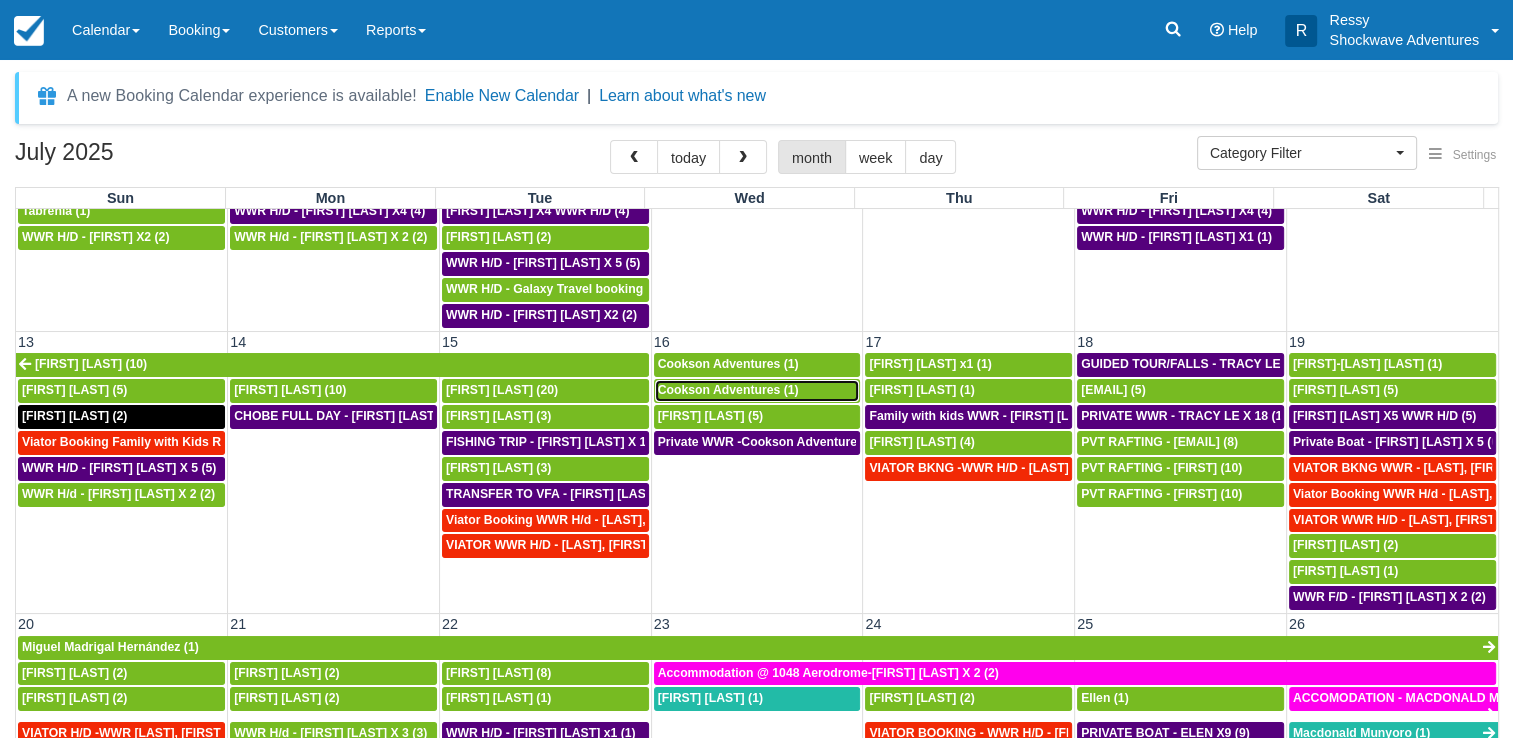 click on "Cookson Adventures (1)" at bounding box center [728, 390] 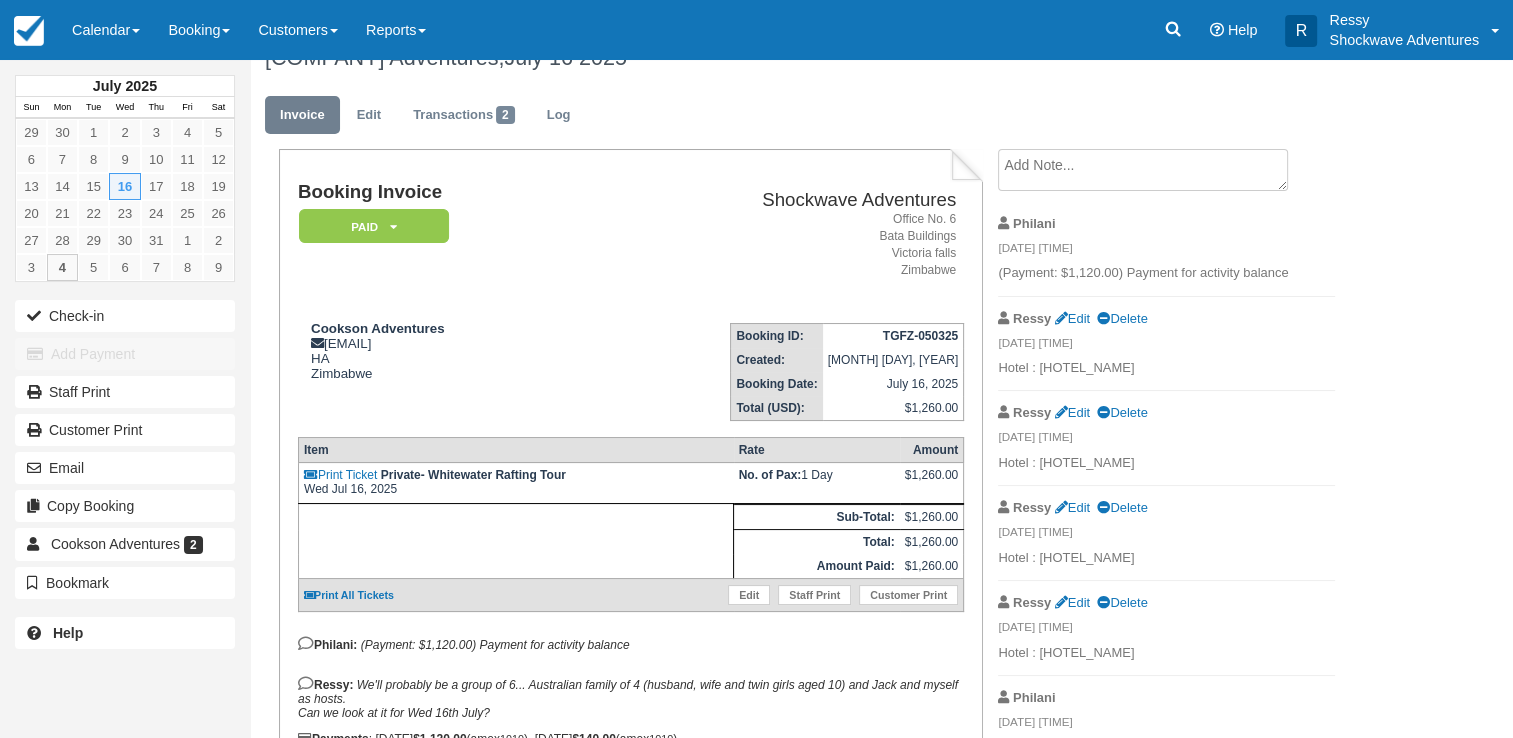 scroll, scrollTop: 0, scrollLeft: 0, axis: both 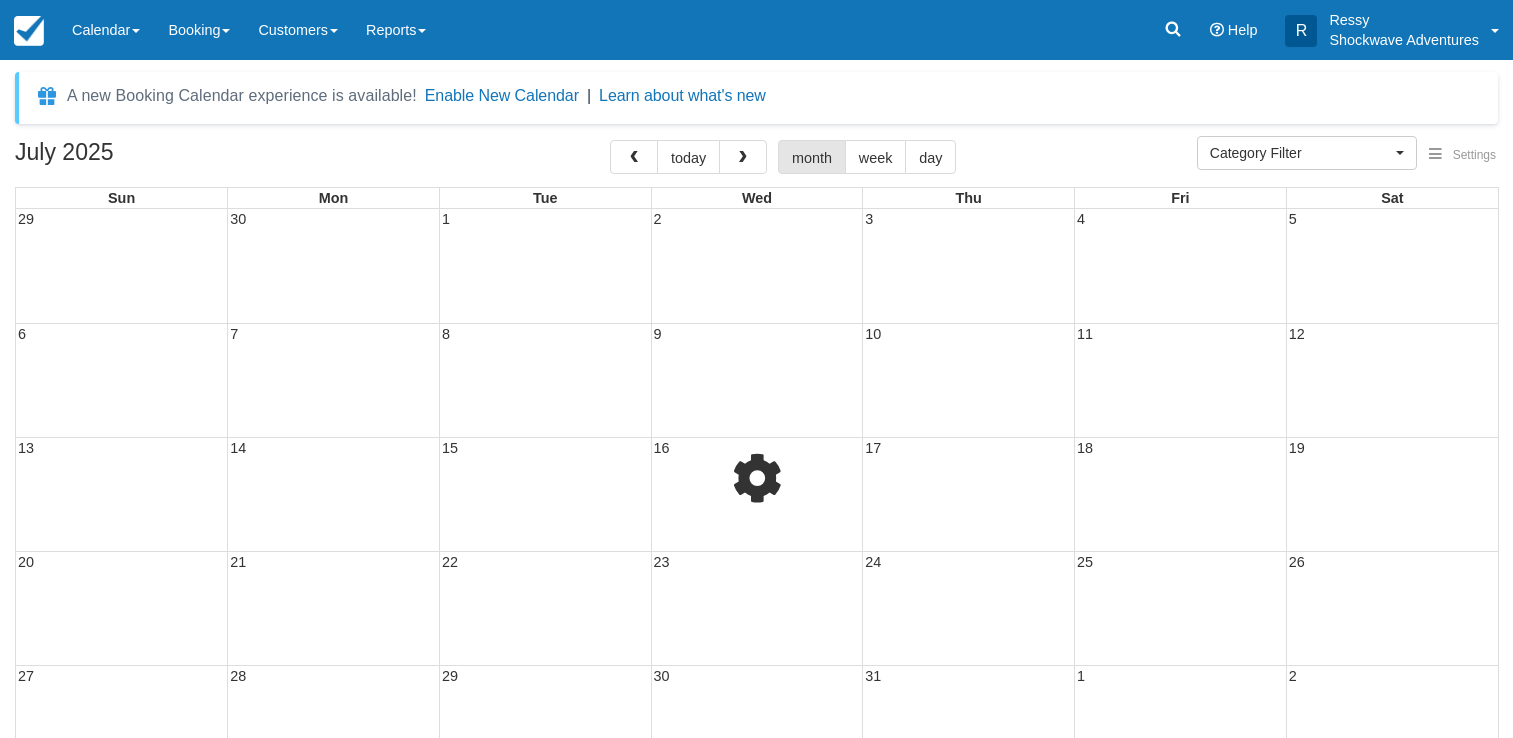 select 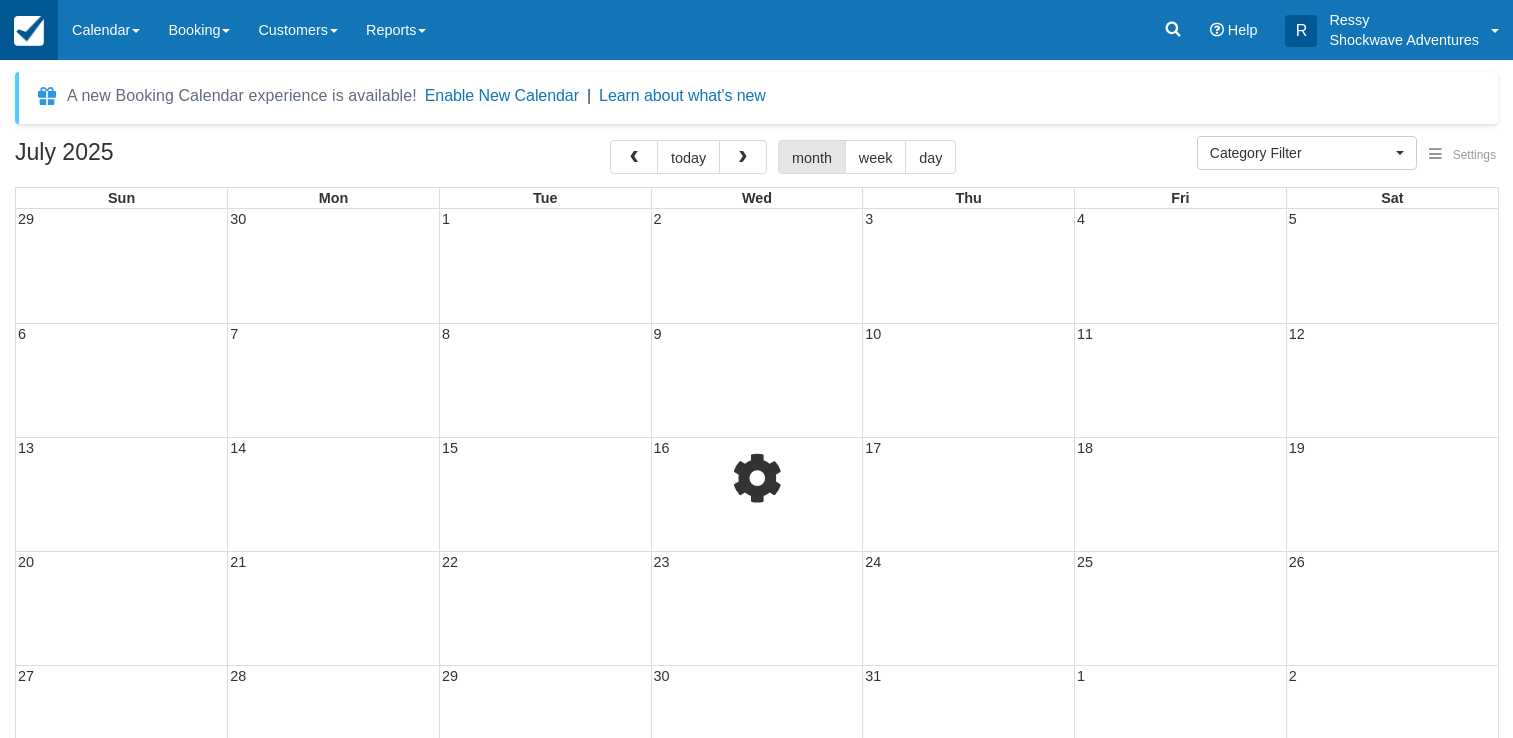scroll, scrollTop: 0, scrollLeft: 0, axis: both 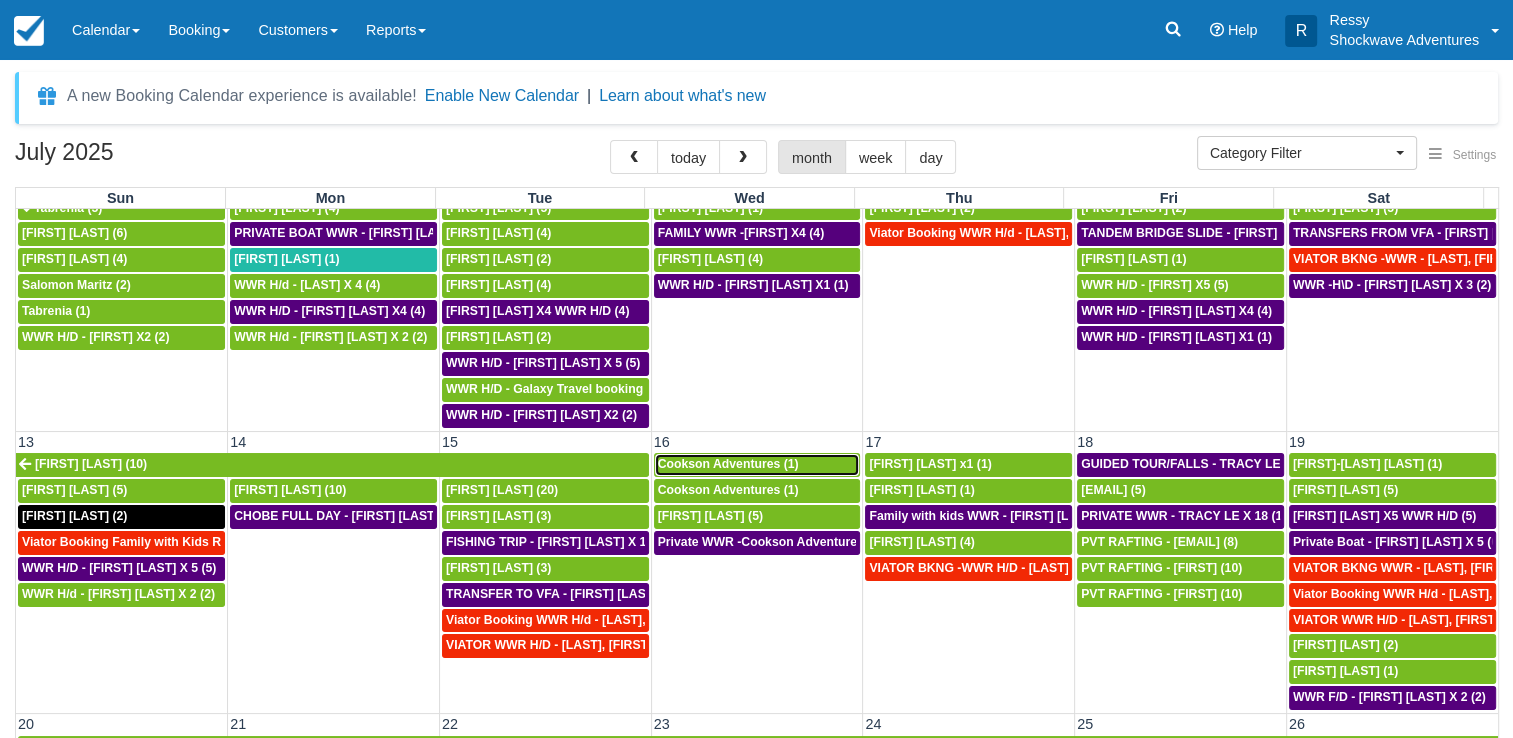 click on "Cookson Adventures (1)" at bounding box center [728, 464] 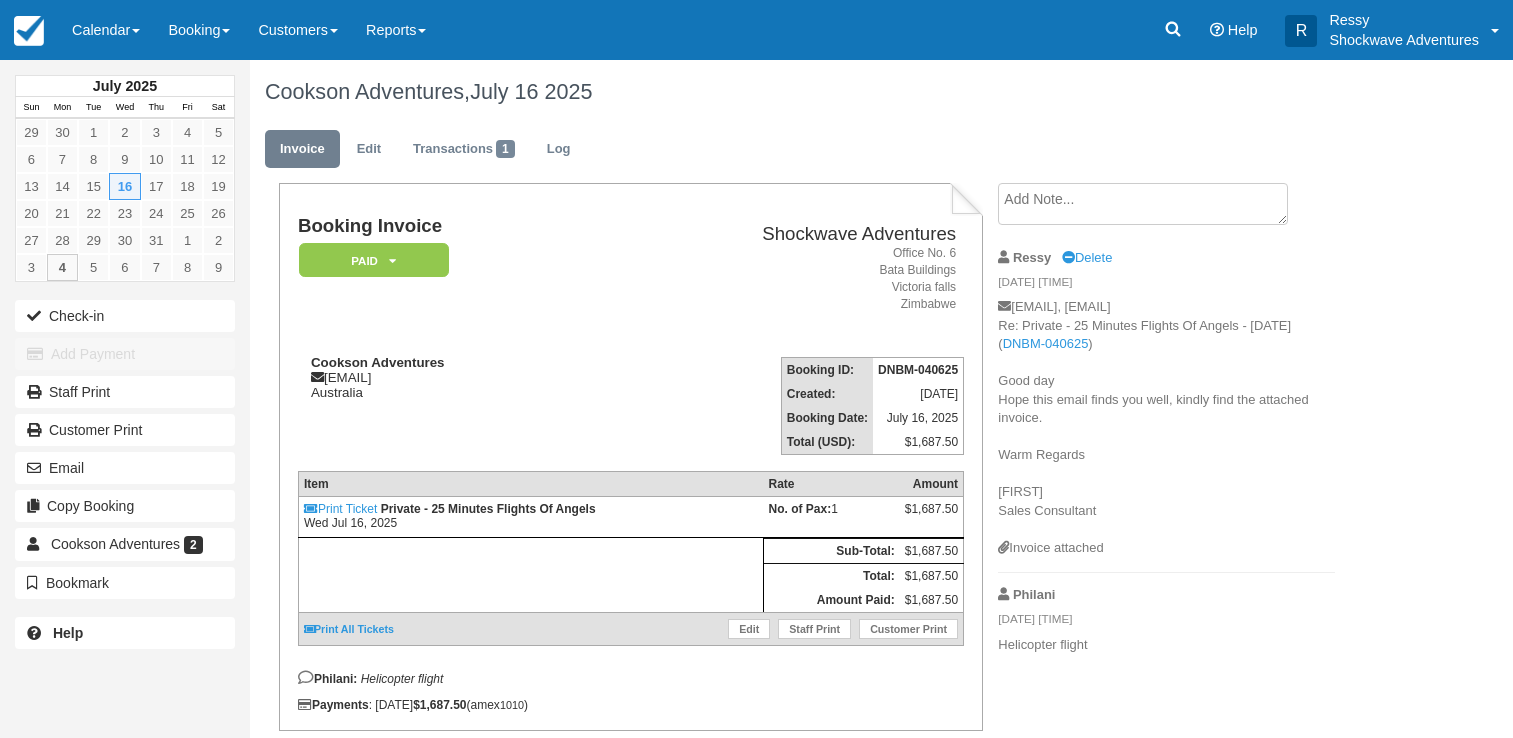 scroll, scrollTop: 0, scrollLeft: 0, axis: both 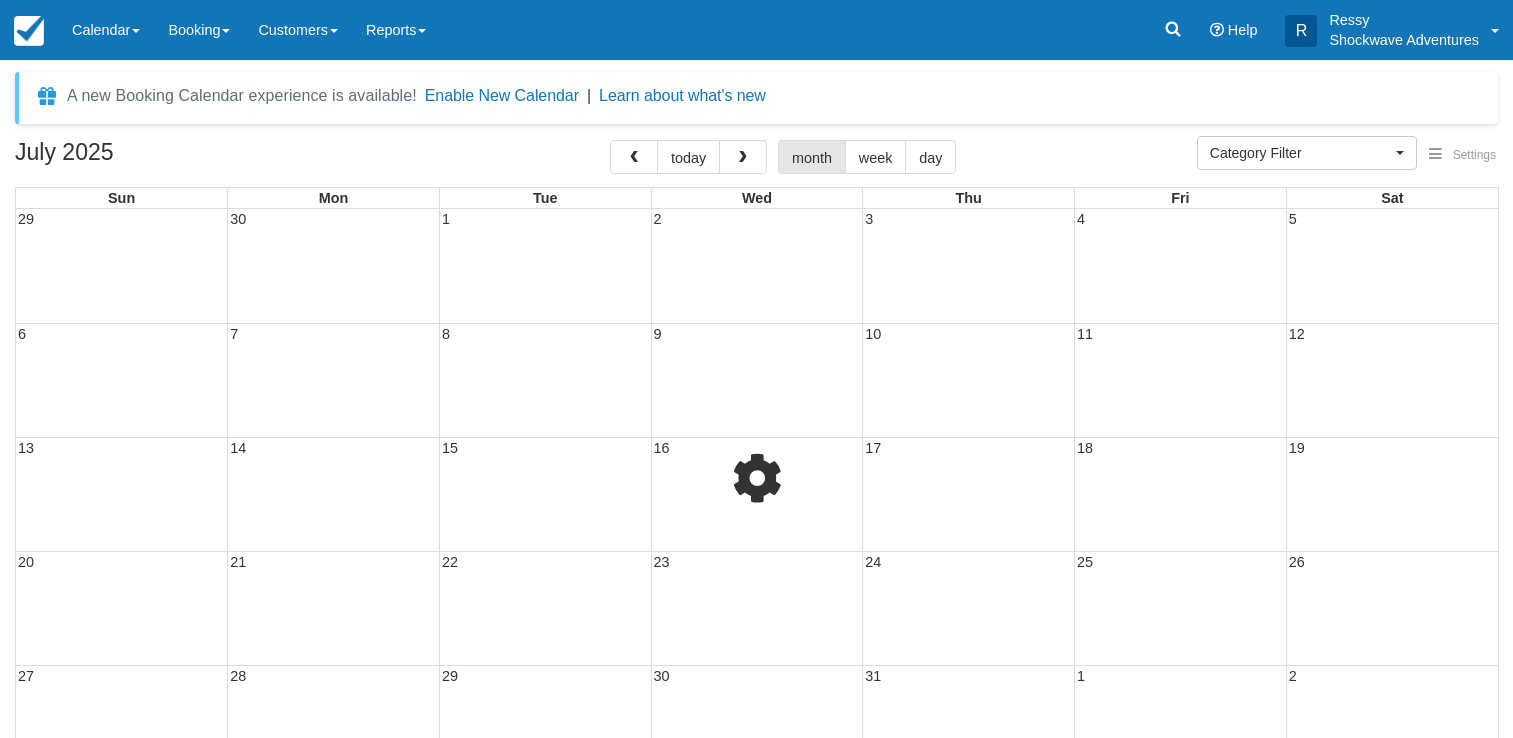 select 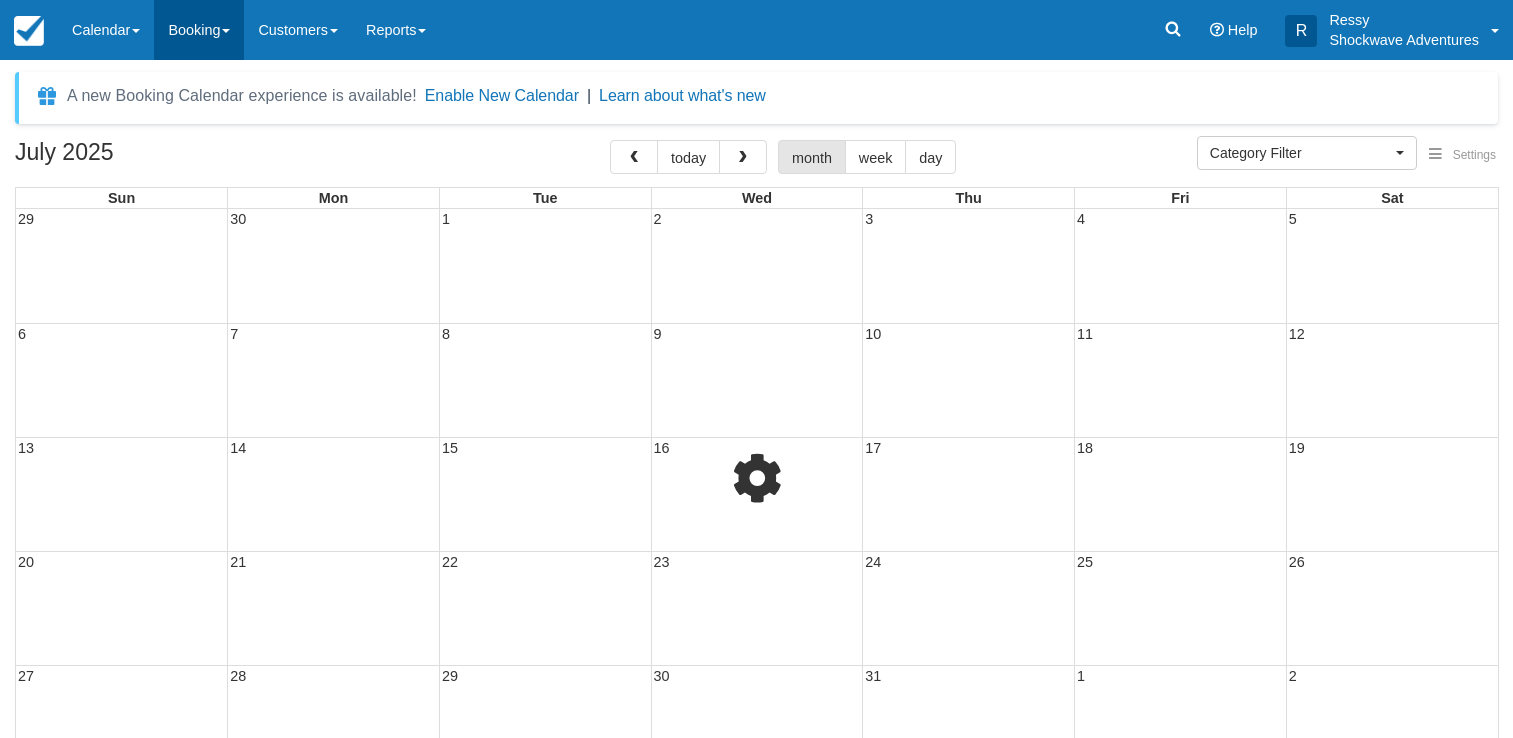 scroll, scrollTop: 0, scrollLeft: 0, axis: both 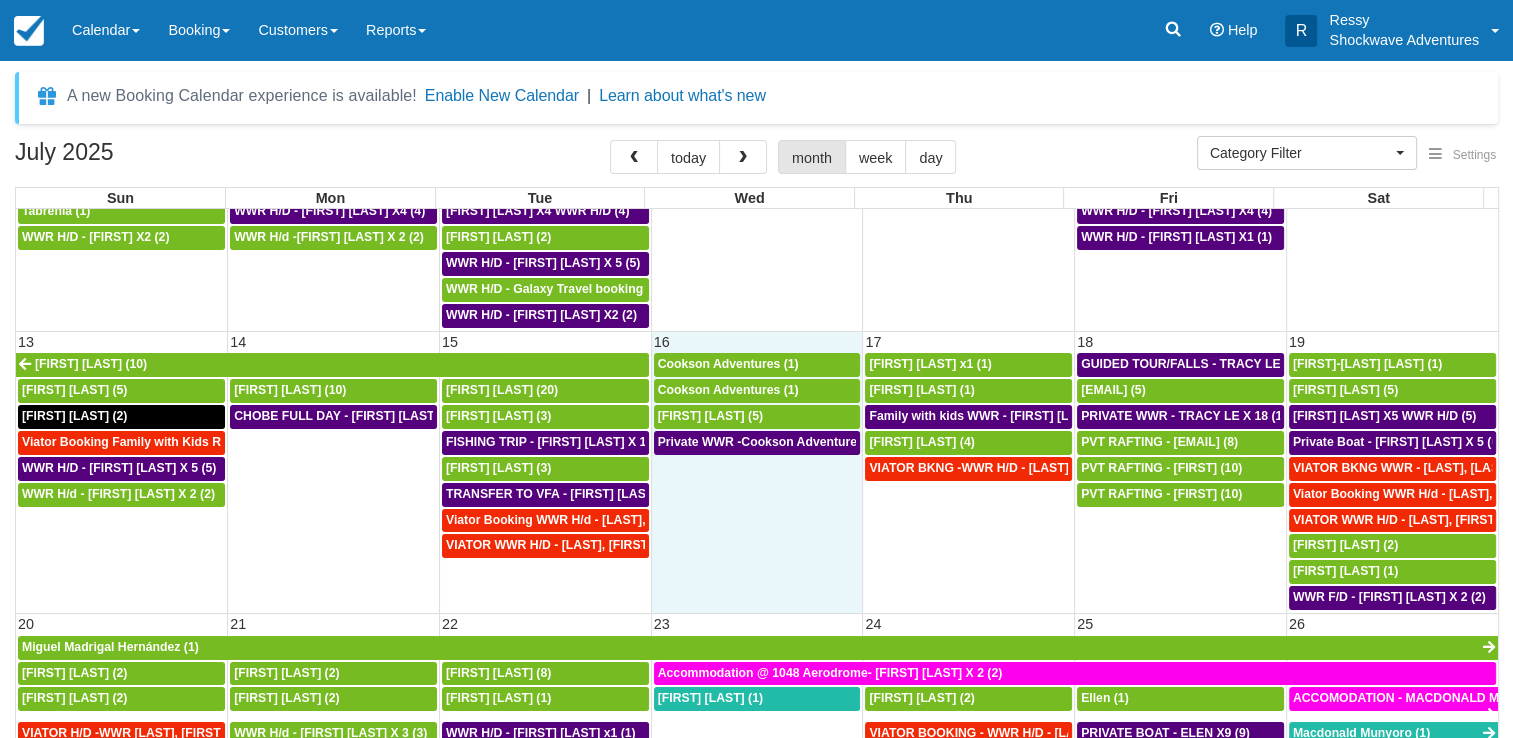 click on "Aleksei Streliuk (10)   Cookson Adventures (1)   Andres Bezuiden x1 (1)   GUIDED TOUR/FALLS  - TRACY LE X 18 (18)   FRANCOIS-XAVIER Lefevre (1)   Aleksei Streliuk (5)   Aleksei Streliuk (10)   Aleksei Streliuk (20)   Cookson Adventures (1)   Derek Stone (1)   Leeapps@gmail.com (5)   Nicole Brown (5)   Timothy Sullivan (2)   CHOBE FULL DAY - Aleksei Streliuk X 10 (10)   Alexander Iliev (3)   Koen Vanholder (5)   Family with kids WWR - Olivia Barna X4 (4)   PRIVATE WWR - TRACY LE X 18 (18)   Nicole Brown X5 WWR H/D (5)   Viator Booking Family with Kids Rafting - Skucas  Lori  X 6 (7)   FISHING TRIP - Aleksei Streliuk X 10 (10)   Private WWR -Cookson Adventures X1 (1)   Olivia Barna (4)   PVT RAFTING - Candylots@yahoo.com (8)   Private Boat - Francois Xavir Lefevre X 5 (6)   WWR H/D - Aleksei Streliuk X 5 (5)   Murray Thomson (3)   VIATOR BKNG -WWR H/D - Hanif, Ahmed X 2 (2)   PVT RAFTING - SIMON (10)   VIATOR BKNG  WWR - LETOURNEAU, JOSIE X 2 (2)   WWR H/d - Elshan Mammadov X 2 (2)" at bounding box center [757, 481] 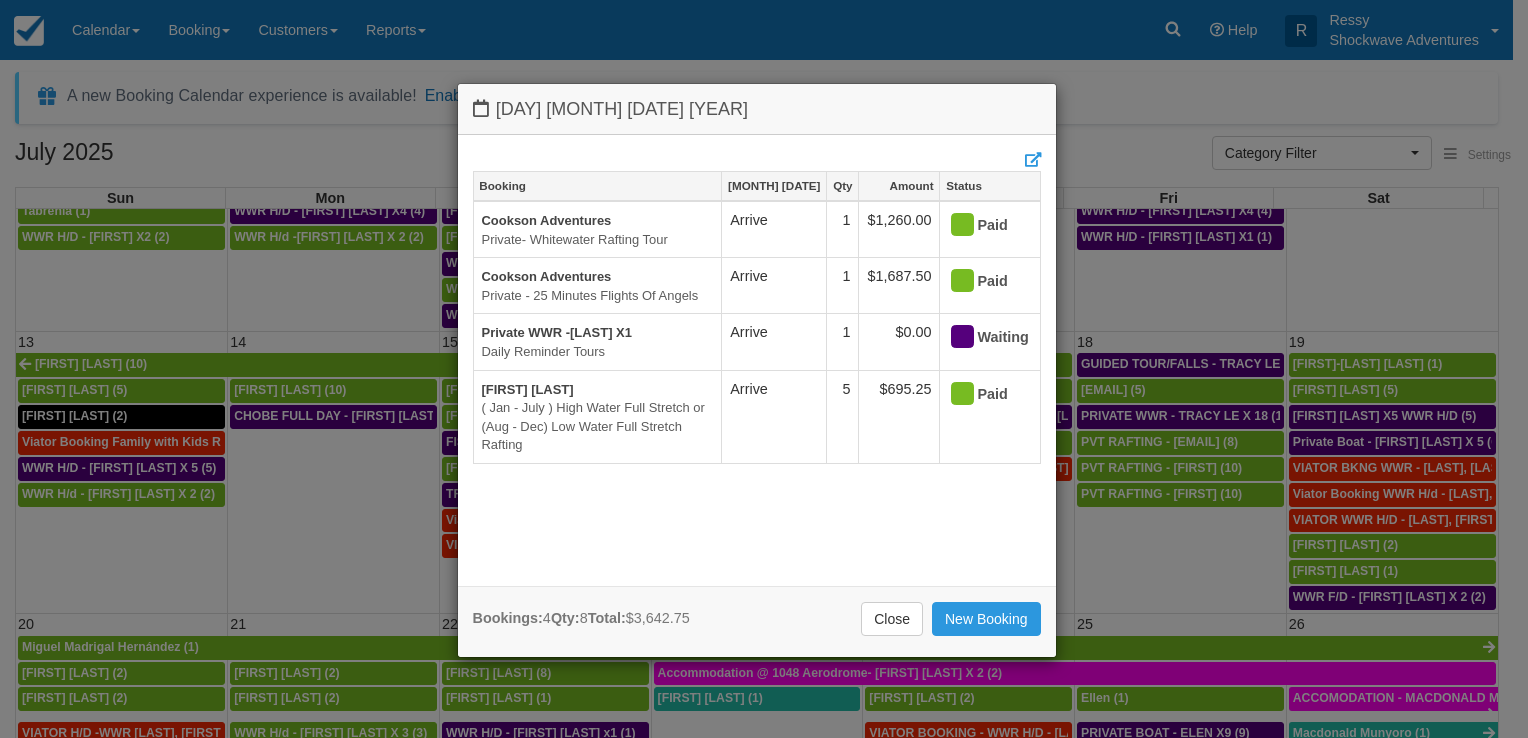 click on "Wednesday July 16 2025
Booking Jul 16 Qty Amount Status
Cookson Adventures Private- Whitewater Rafting Tour Arrive 1 $1,260.00 Paid
Cookson Adventures Private - 25 Minutes Flights Of Angels Arrive 1 $1,687.50 Paid
Private WWR -Cookson Adventures X1 Daily Reminder Tours Arrive 1 $0.00 Waiting
Koen Vanholder ( Jan - July ) High Water Full Stretch or  (Aug - Dec) Low Water Full Stretch Rafting Arrive 5 $695.25 Paid
Bookings:  4
Qty:  8
Total:  $3,642.75
Close
New Booking" at bounding box center [764, 369] 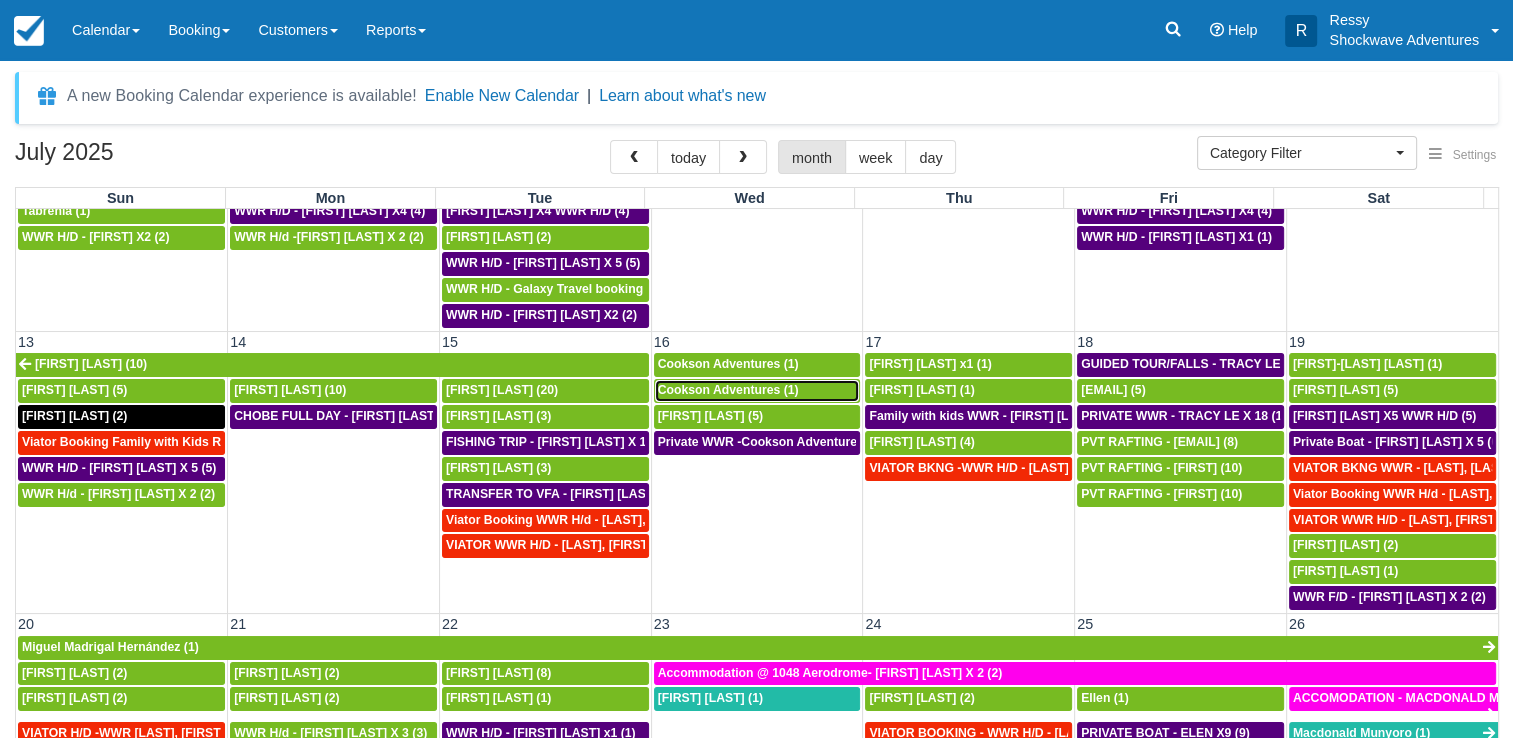 click on "Cookson Adventures (1)" at bounding box center (728, 390) 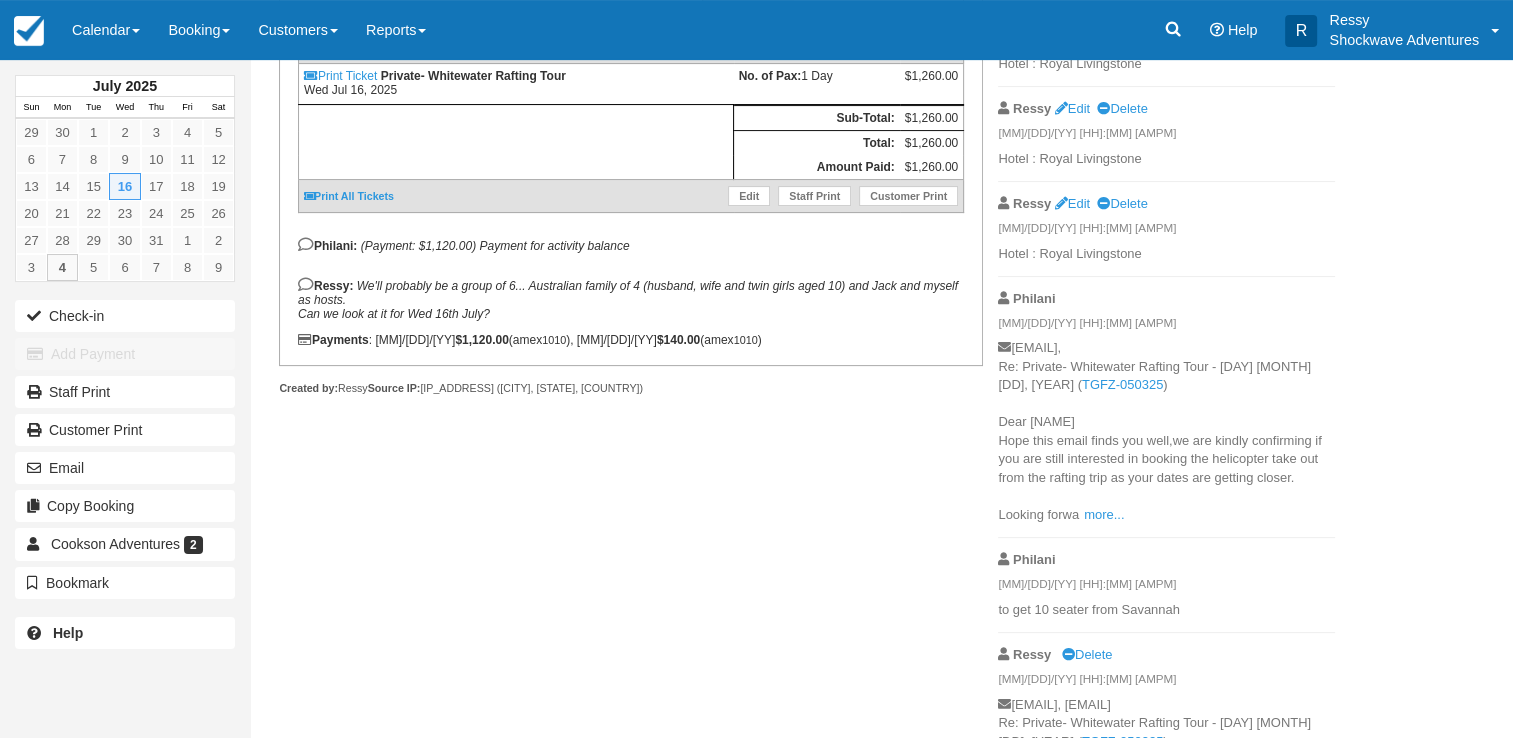 scroll, scrollTop: 400, scrollLeft: 0, axis: vertical 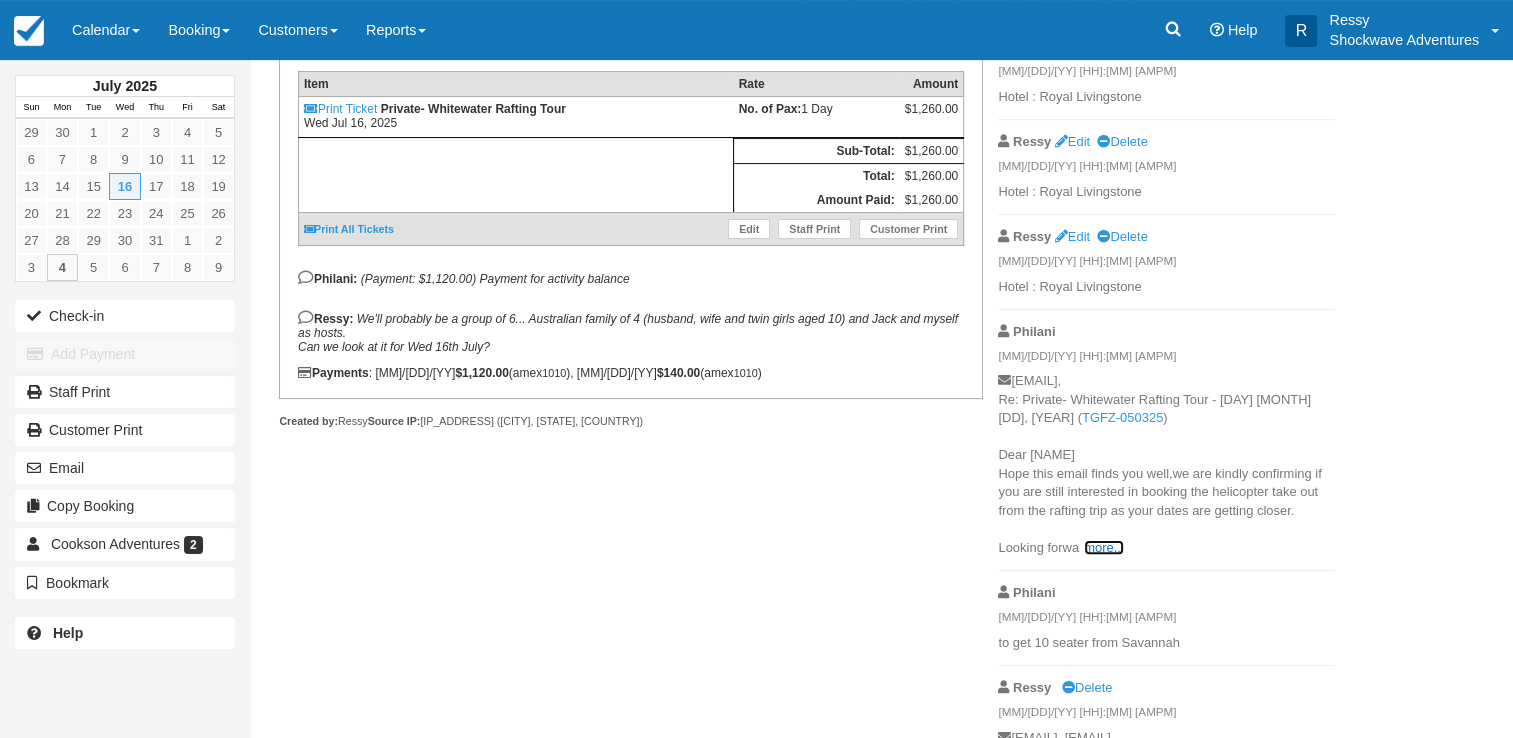 click on "more..." at bounding box center [1104, 547] 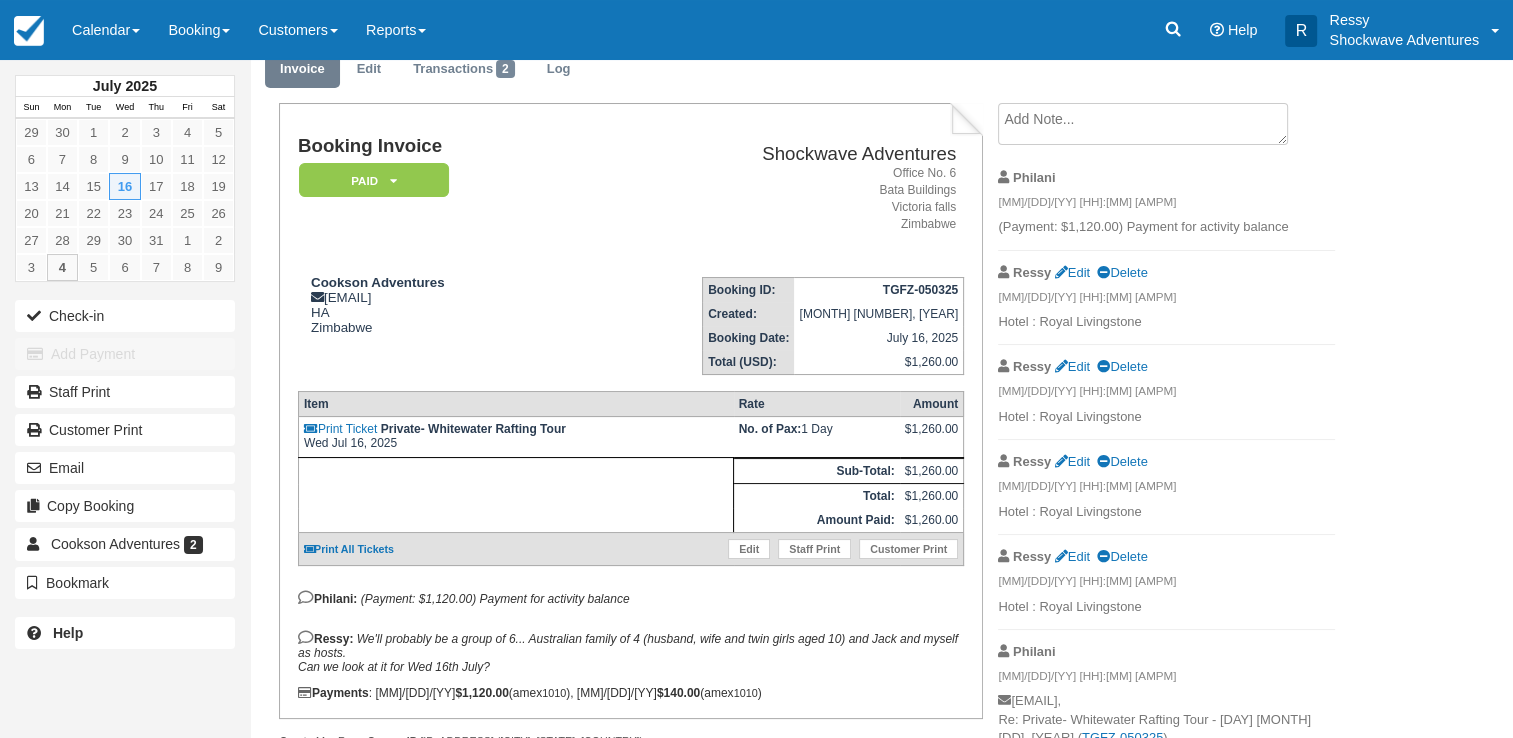 scroll, scrollTop: 48, scrollLeft: 0, axis: vertical 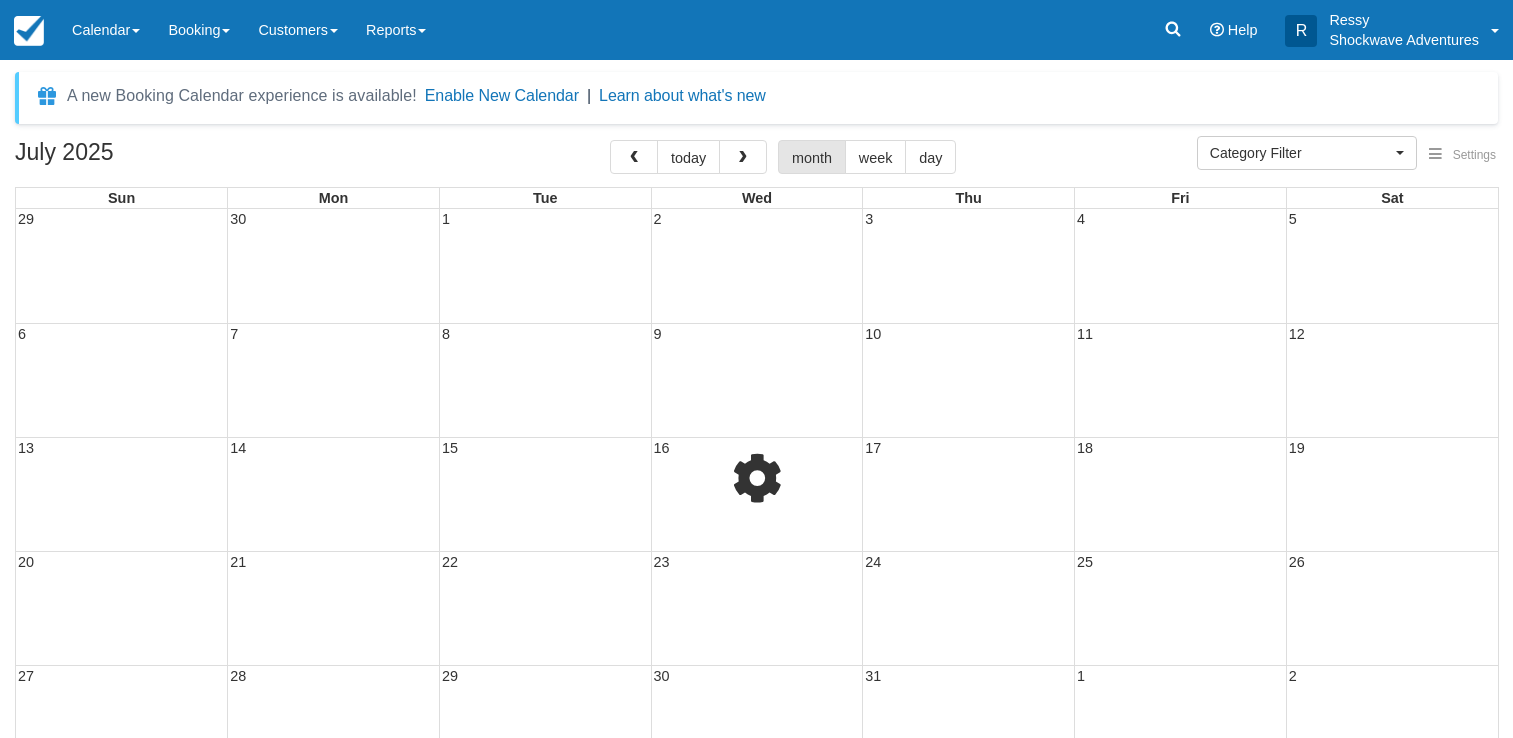select 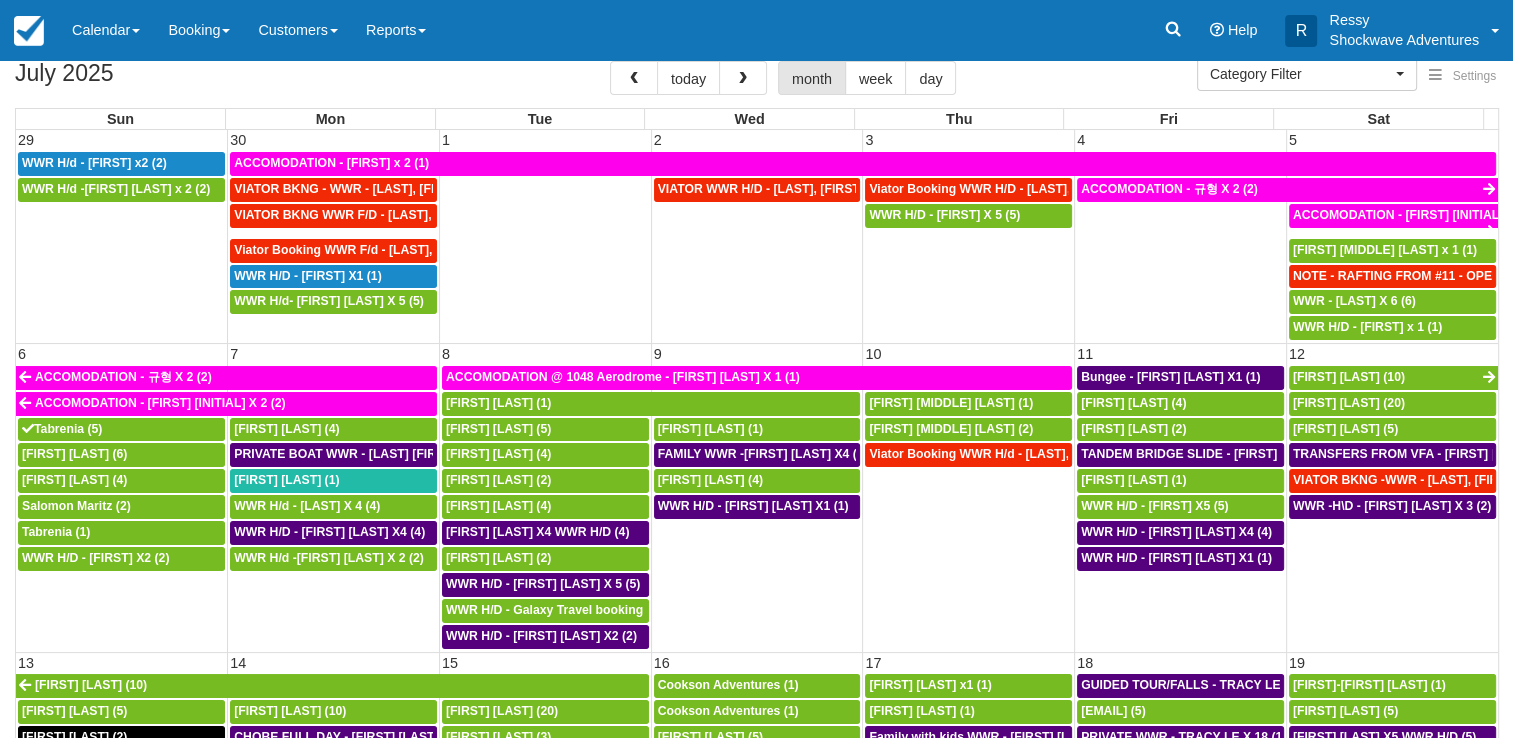 scroll, scrollTop: 163, scrollLeft: 0, axis: vertical 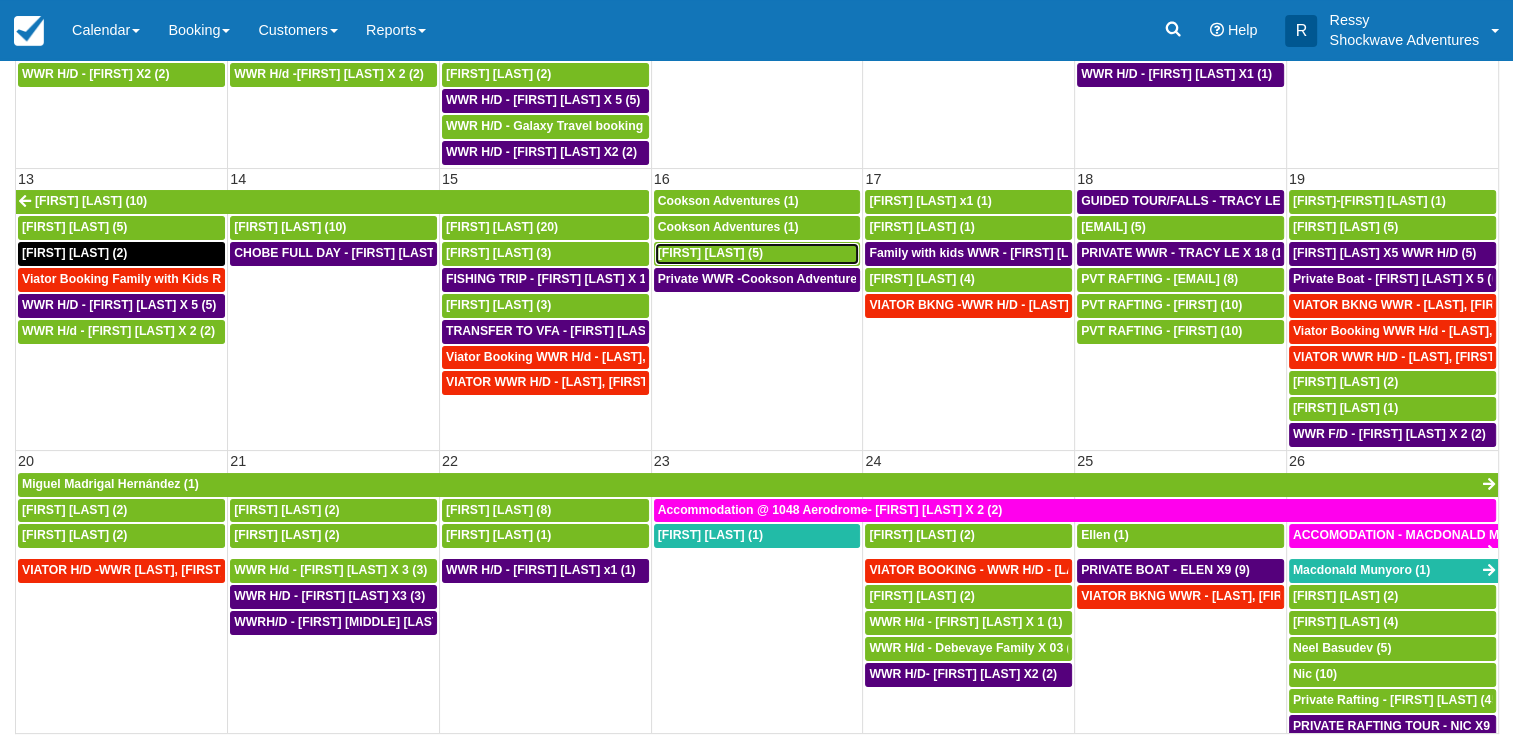click on "Koen Vanholder (5)" at bounding box center (757, 254) 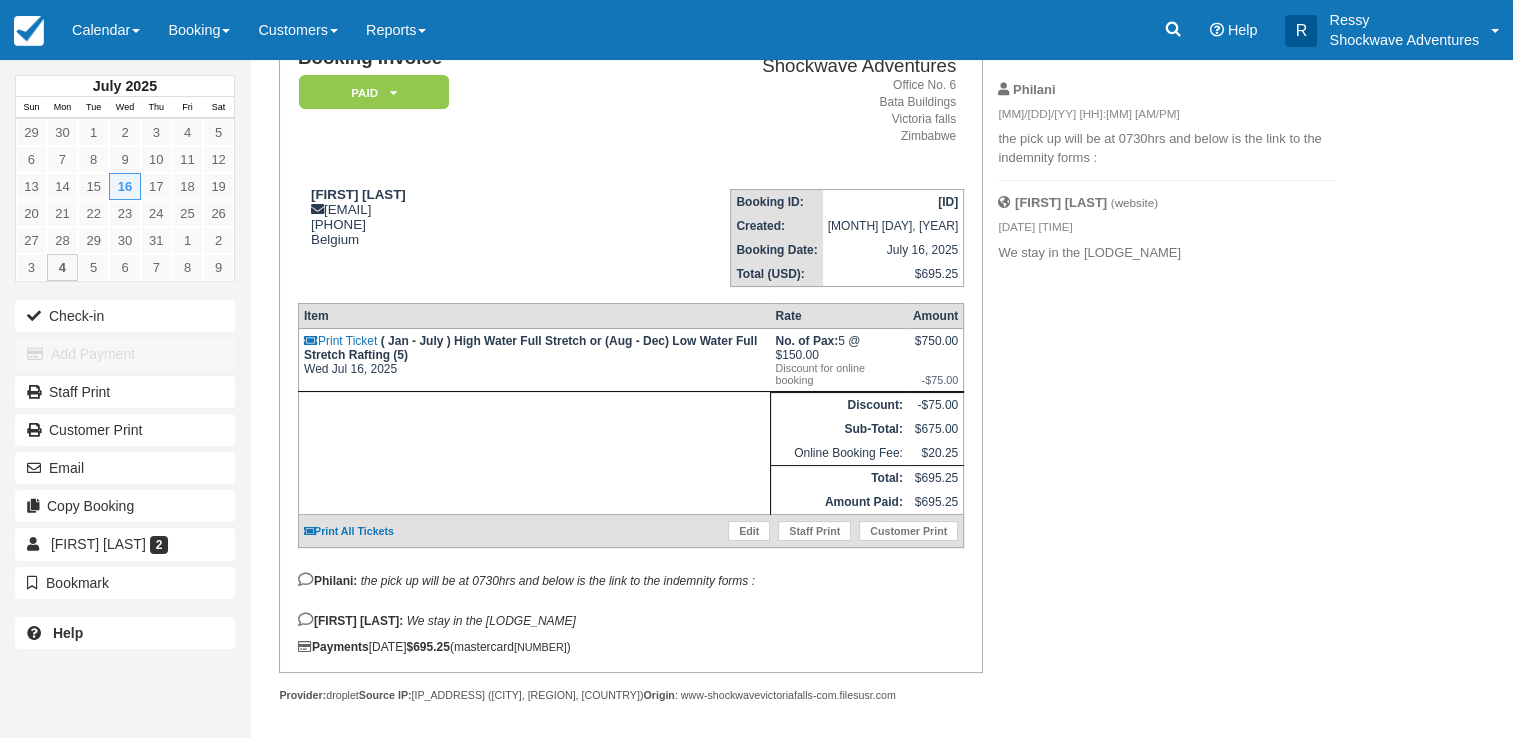 scroll, scrollTop: 169, scrollLeft: 0, axis: vertical 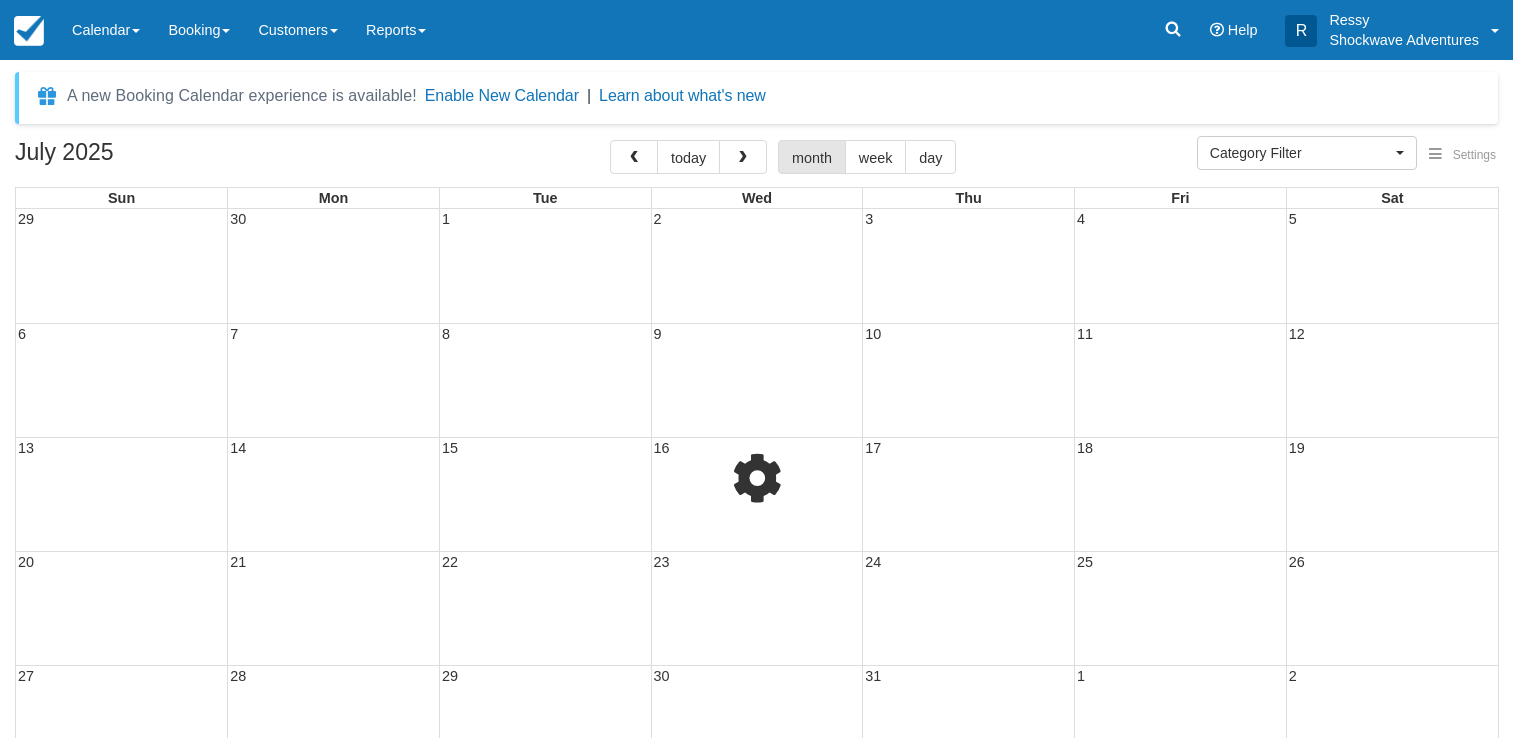 select 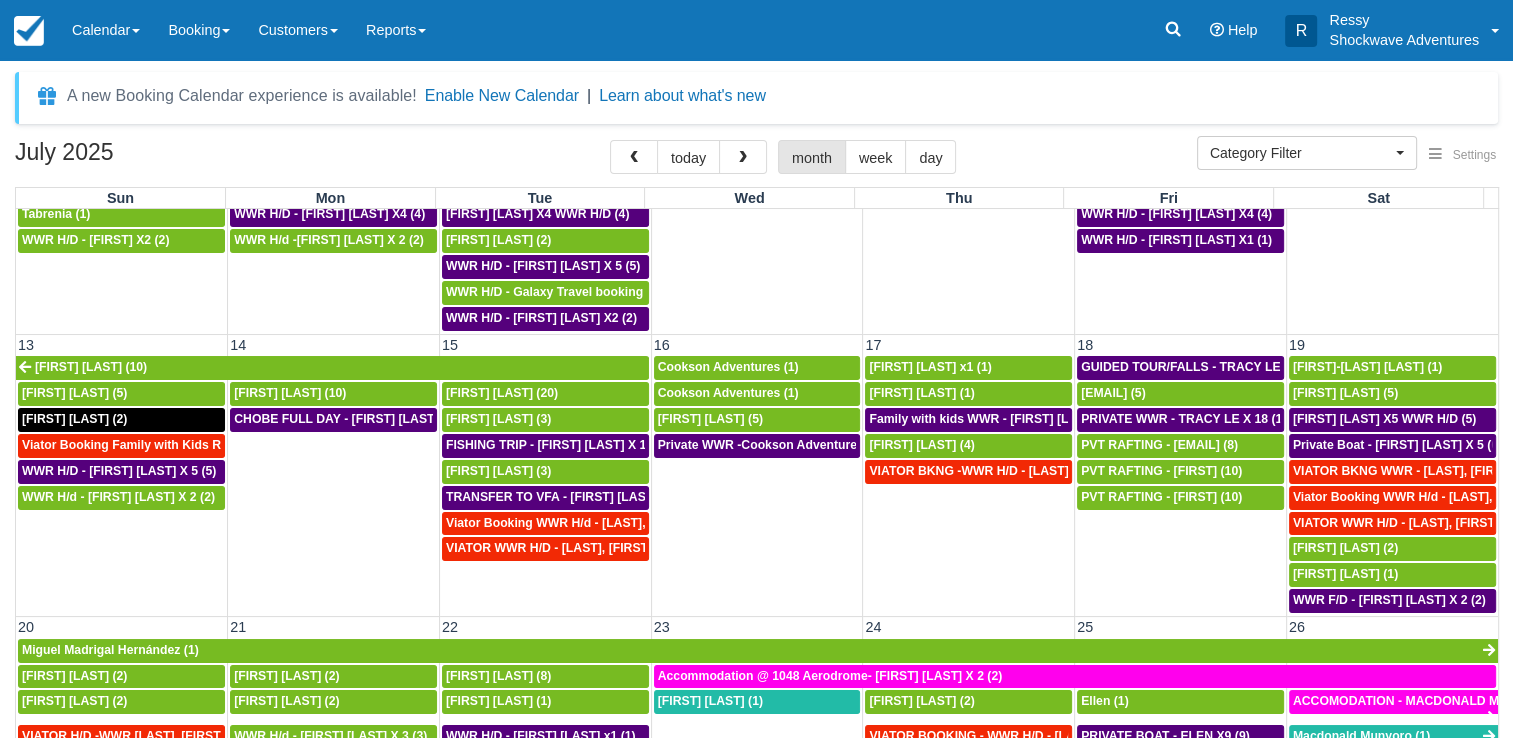 scroll, scrollTop: 400, scrollLeft: 0, axis: vertical 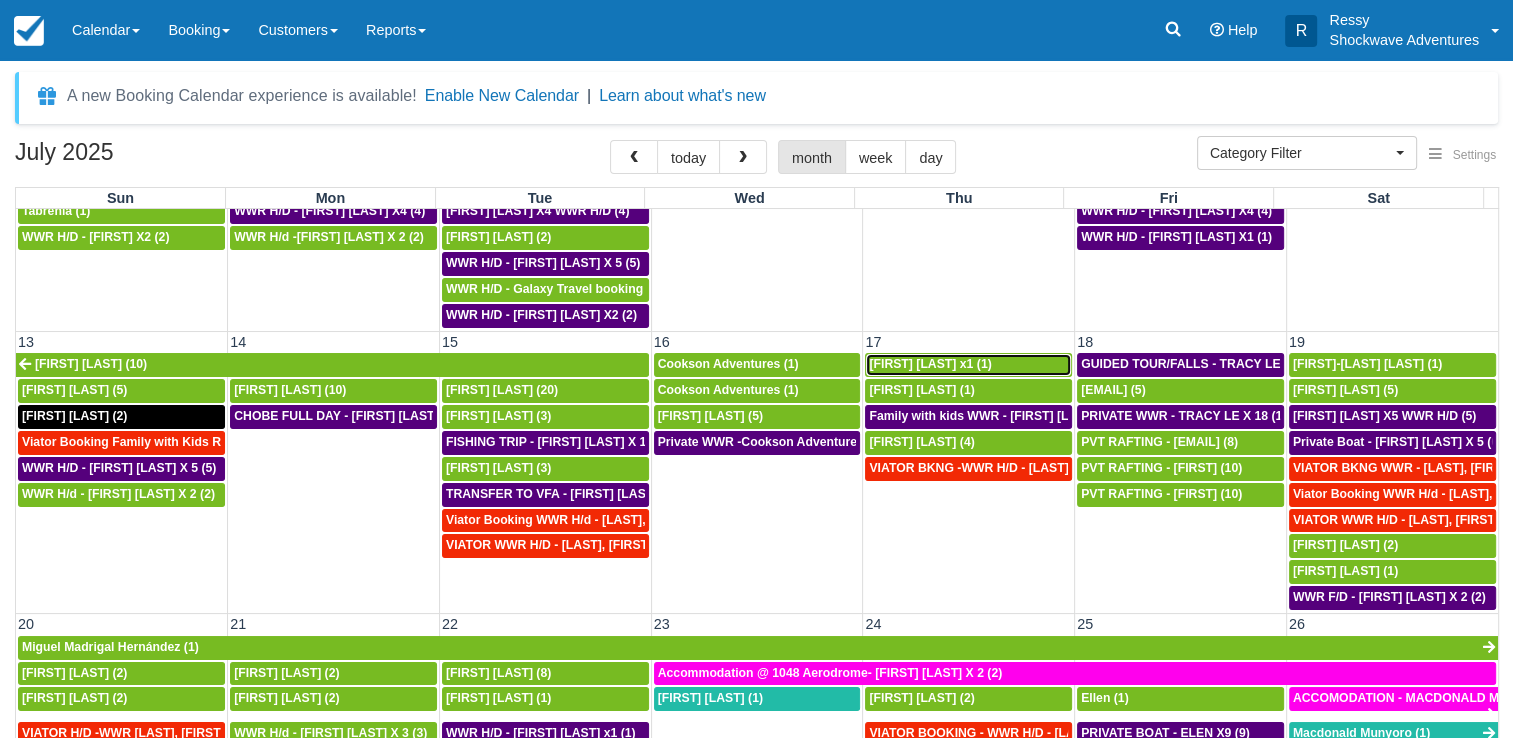 click on "[FIRST] [LAST] x1 (1)" at bounding box center [930, 364] 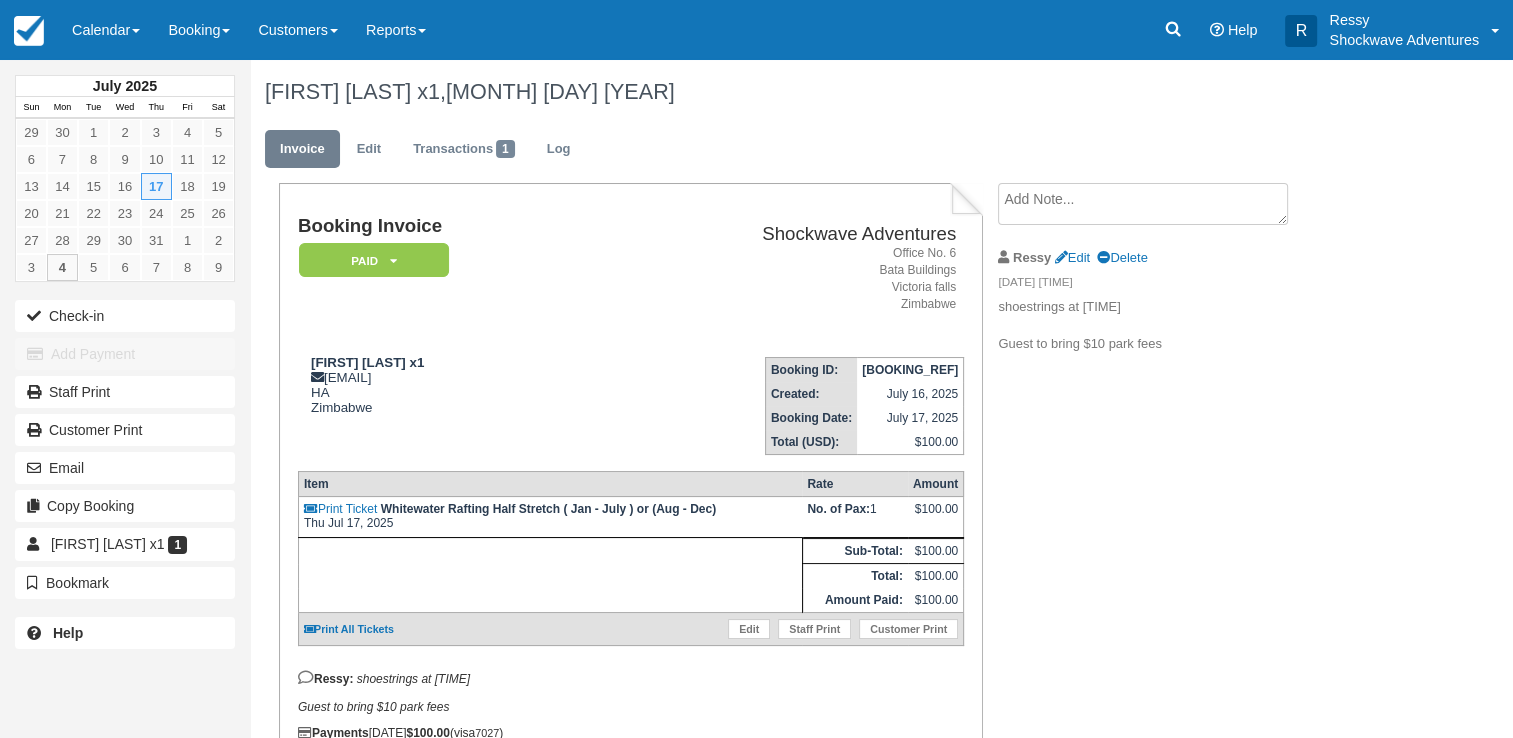 scroll, scrollTop: 88, scrollLeft: 0, axis: vertical 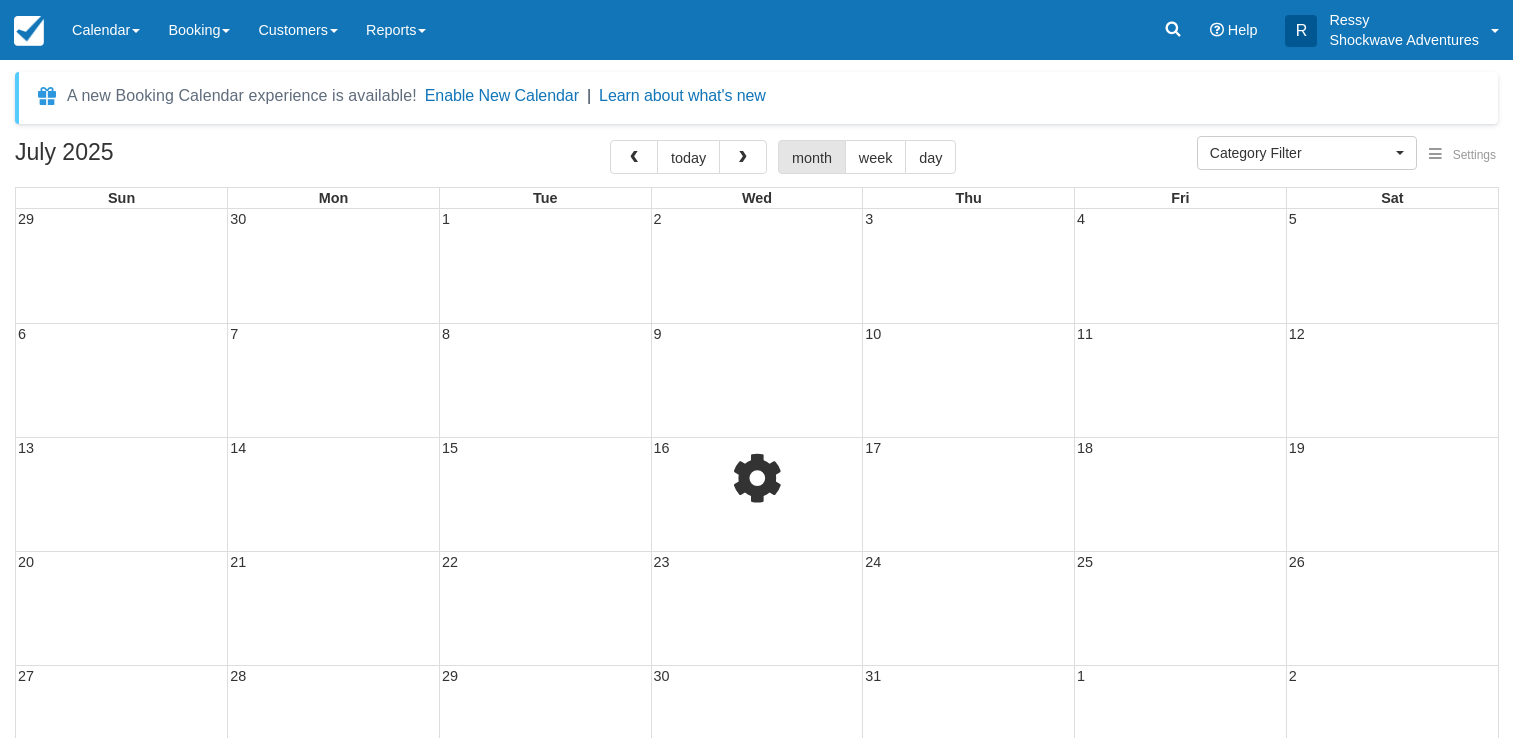 select 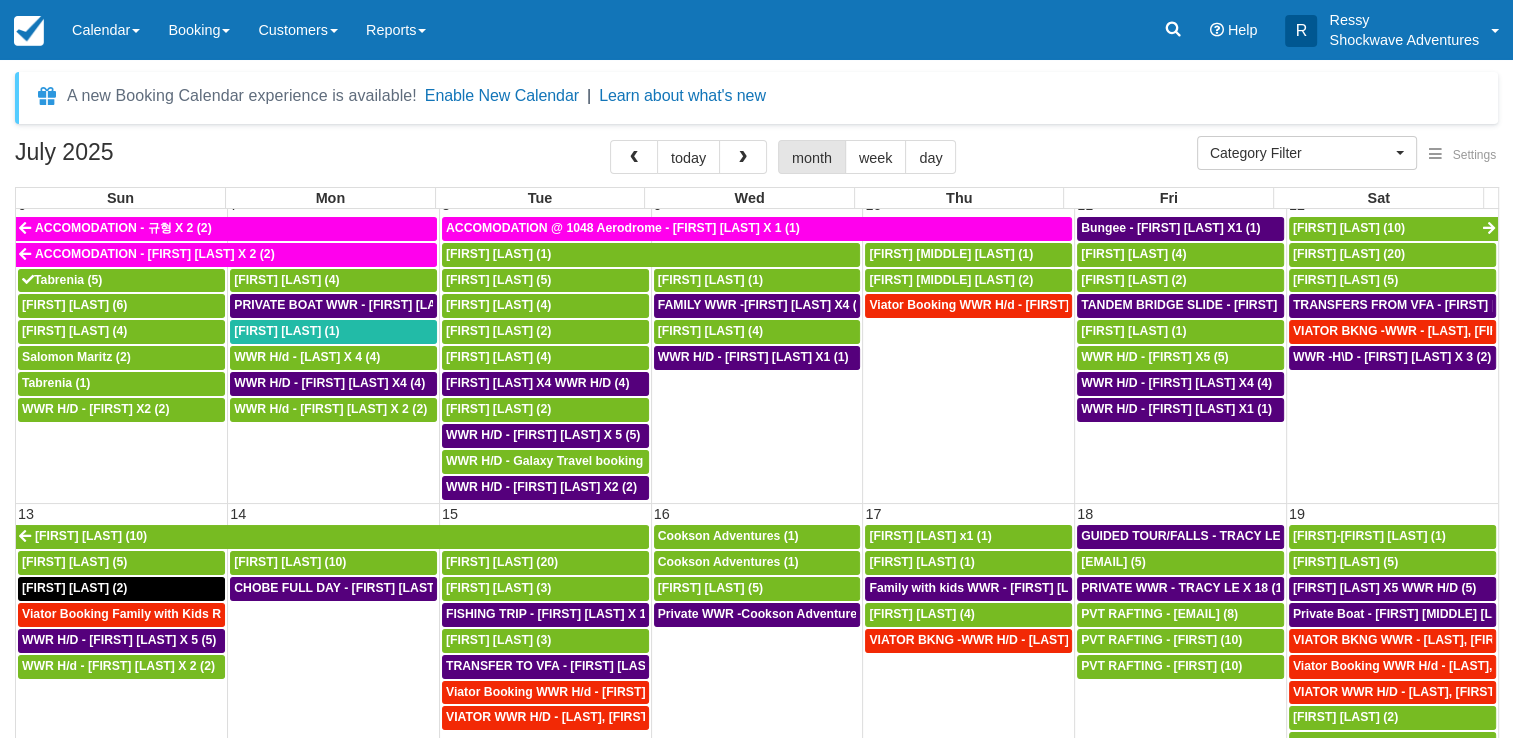 scroll, scrollTop: 300, scrollLeft: 0, axis: vertical 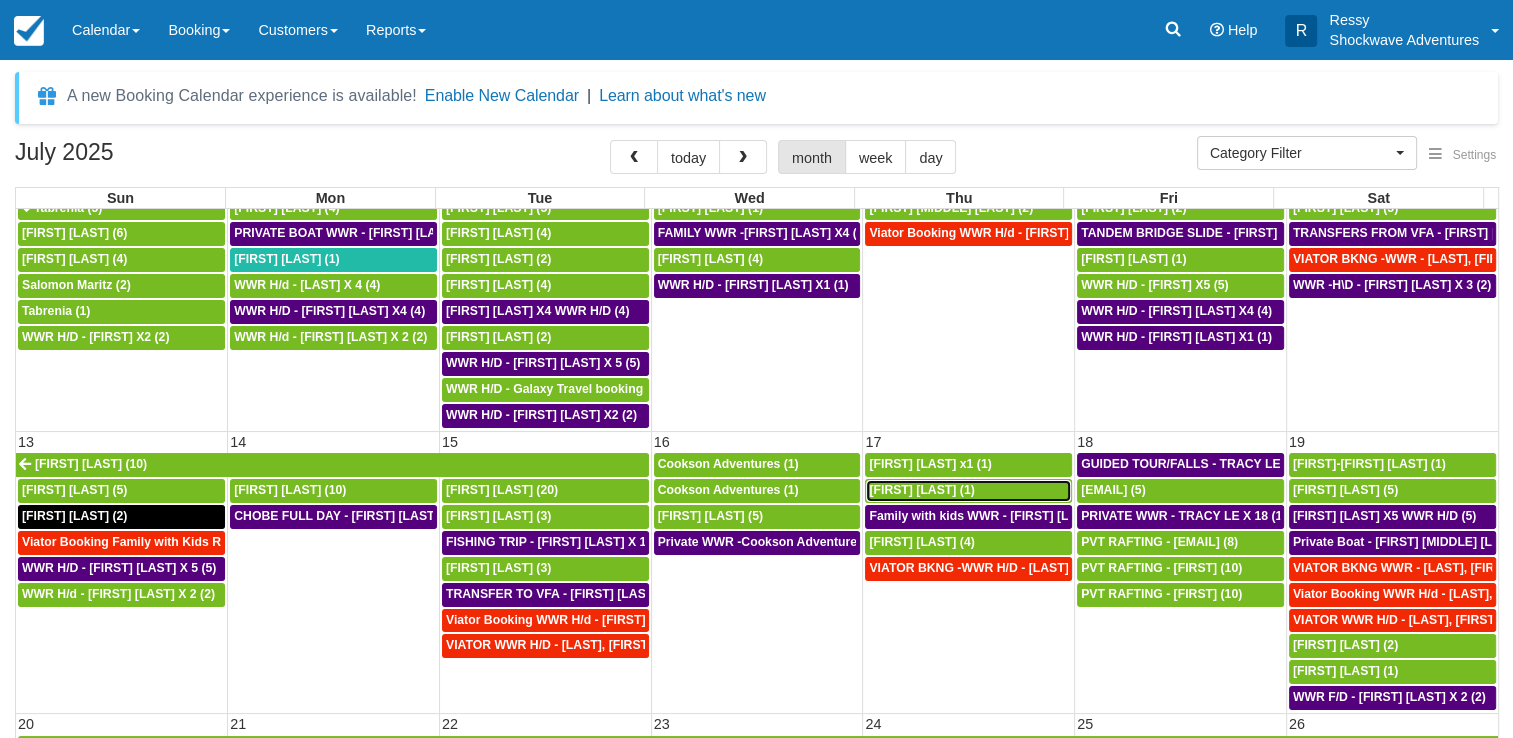 click on "[FIRST] [LAST] (1)" at bounding box center (921, 490) 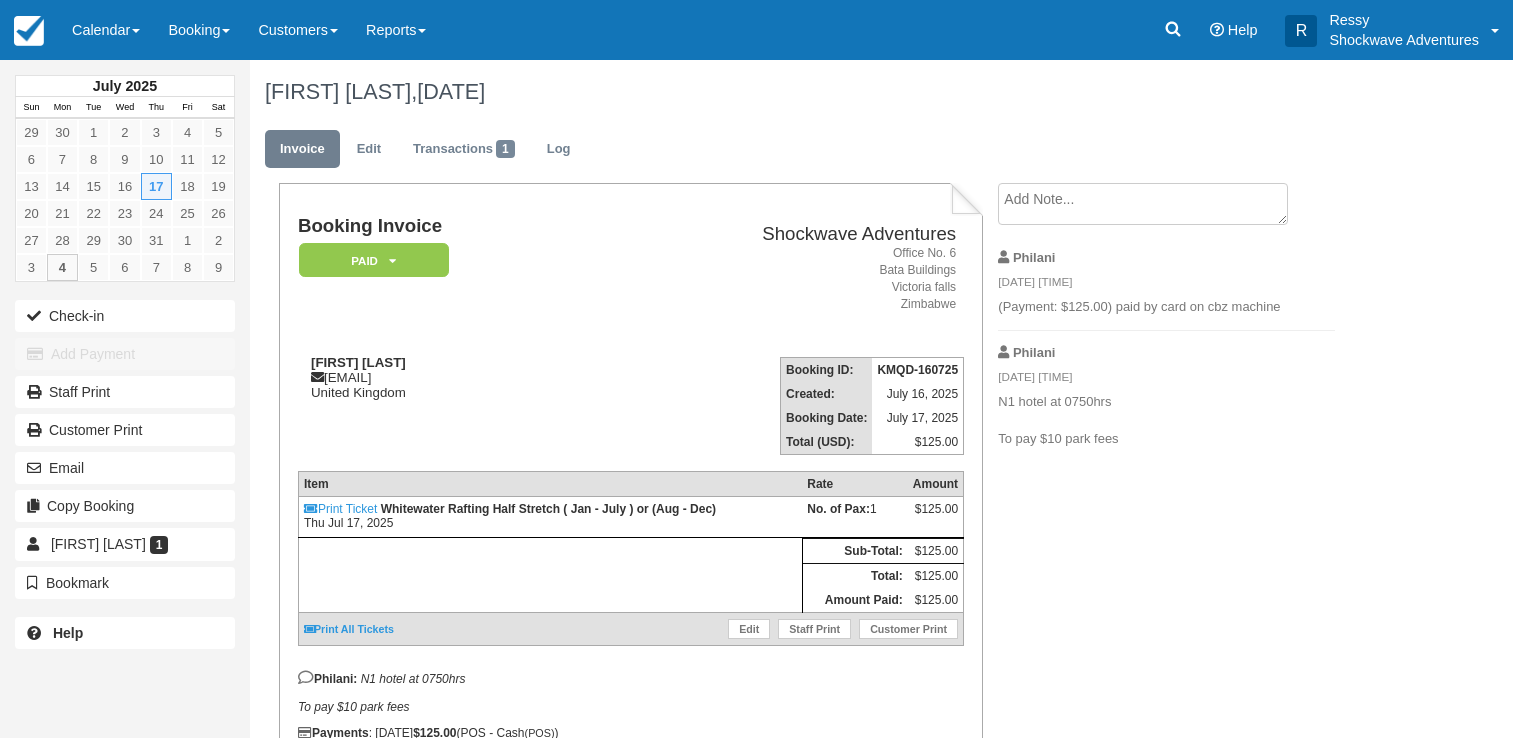 scroll, scrollTop: 0, scrollLeft: 0, axis: both 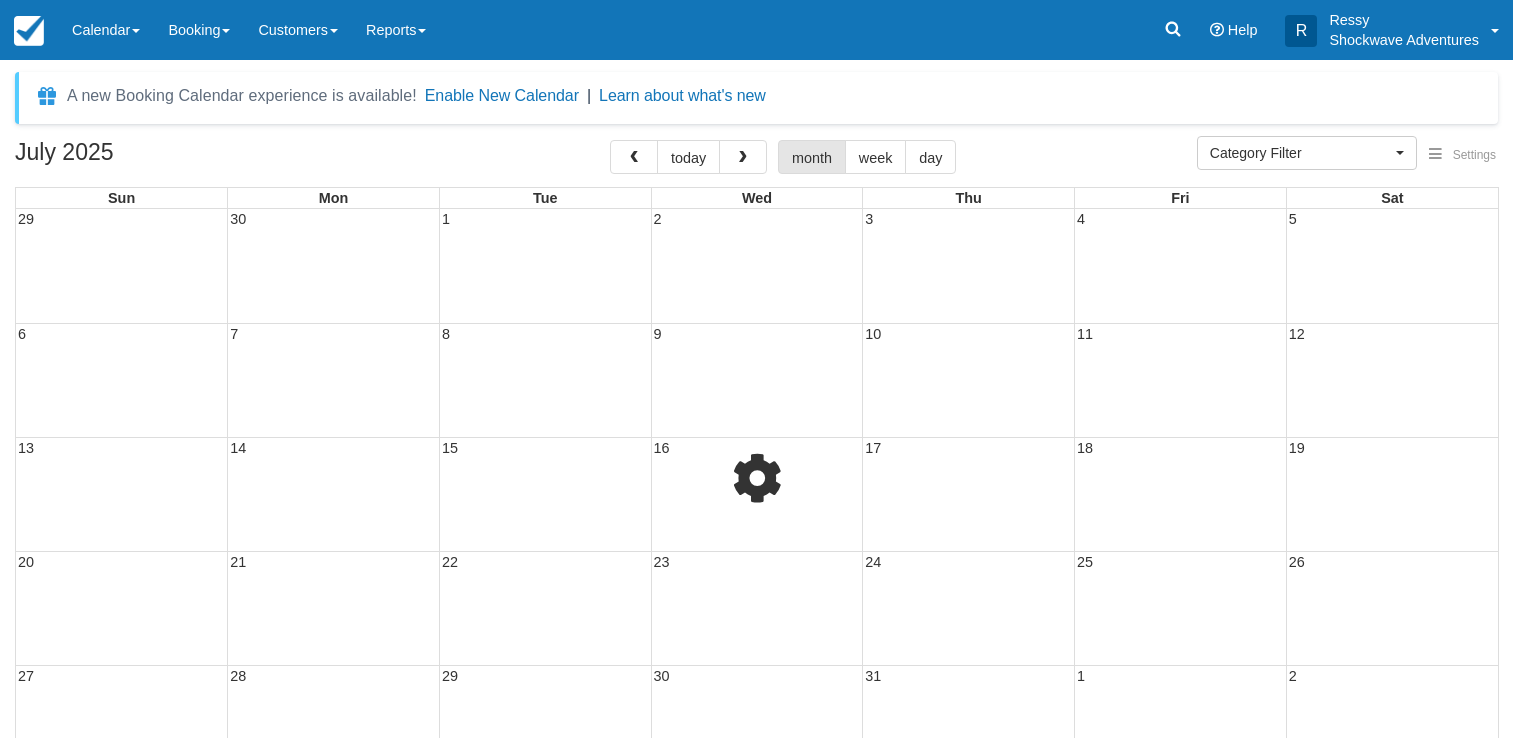 select 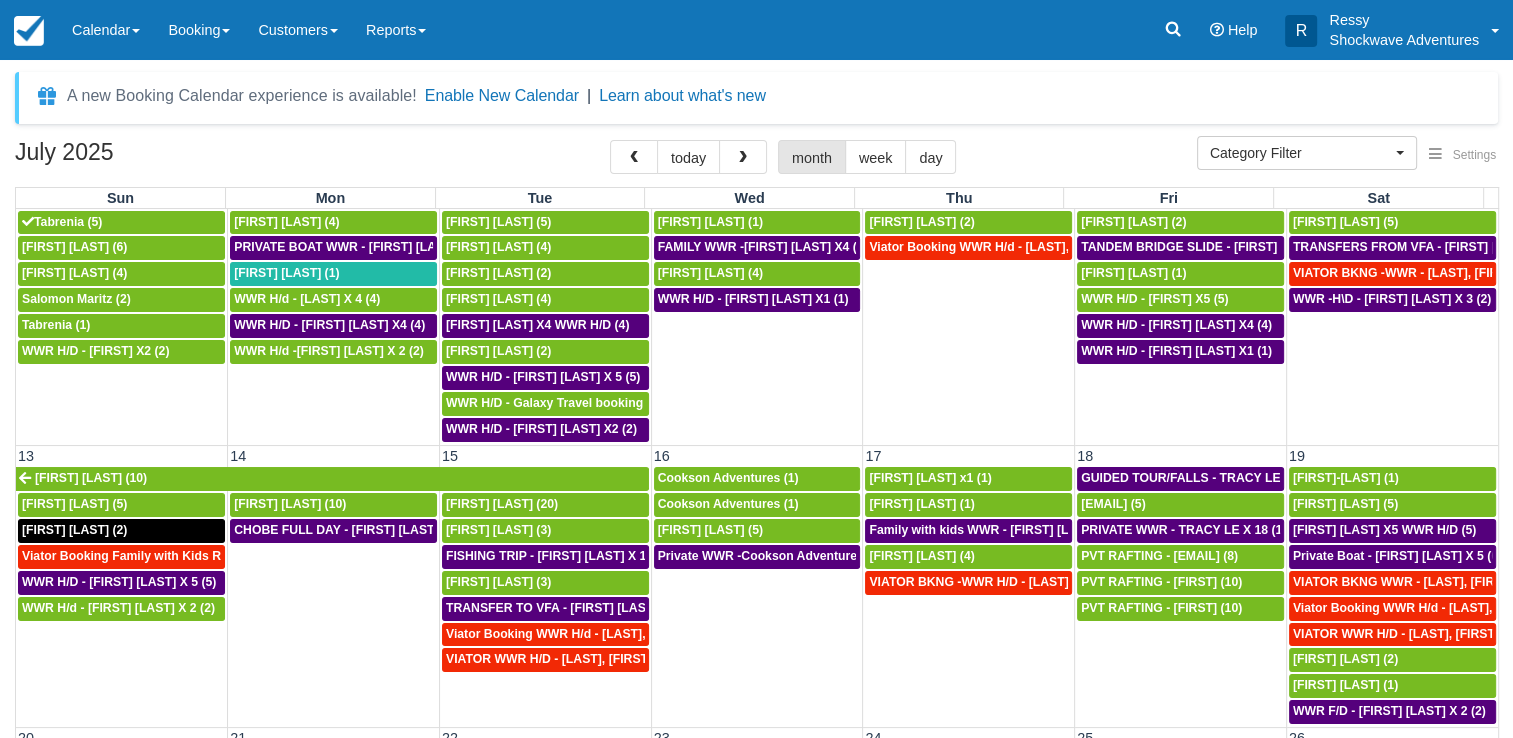 scroll, scrollTop: 300, scrollLeft: 0, axis: vertical 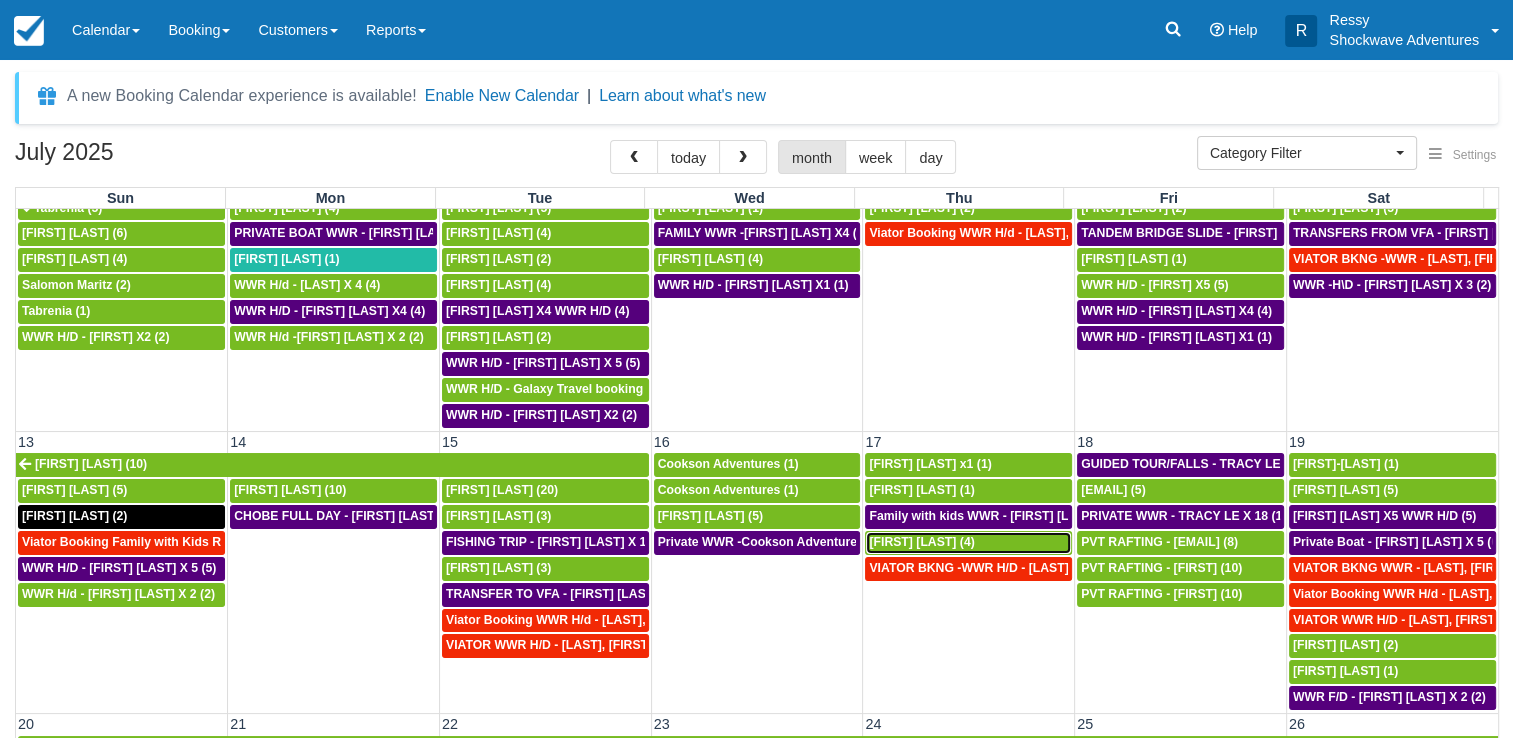 click on "Olivia Barna (4)" at bounding box center [921, 542] 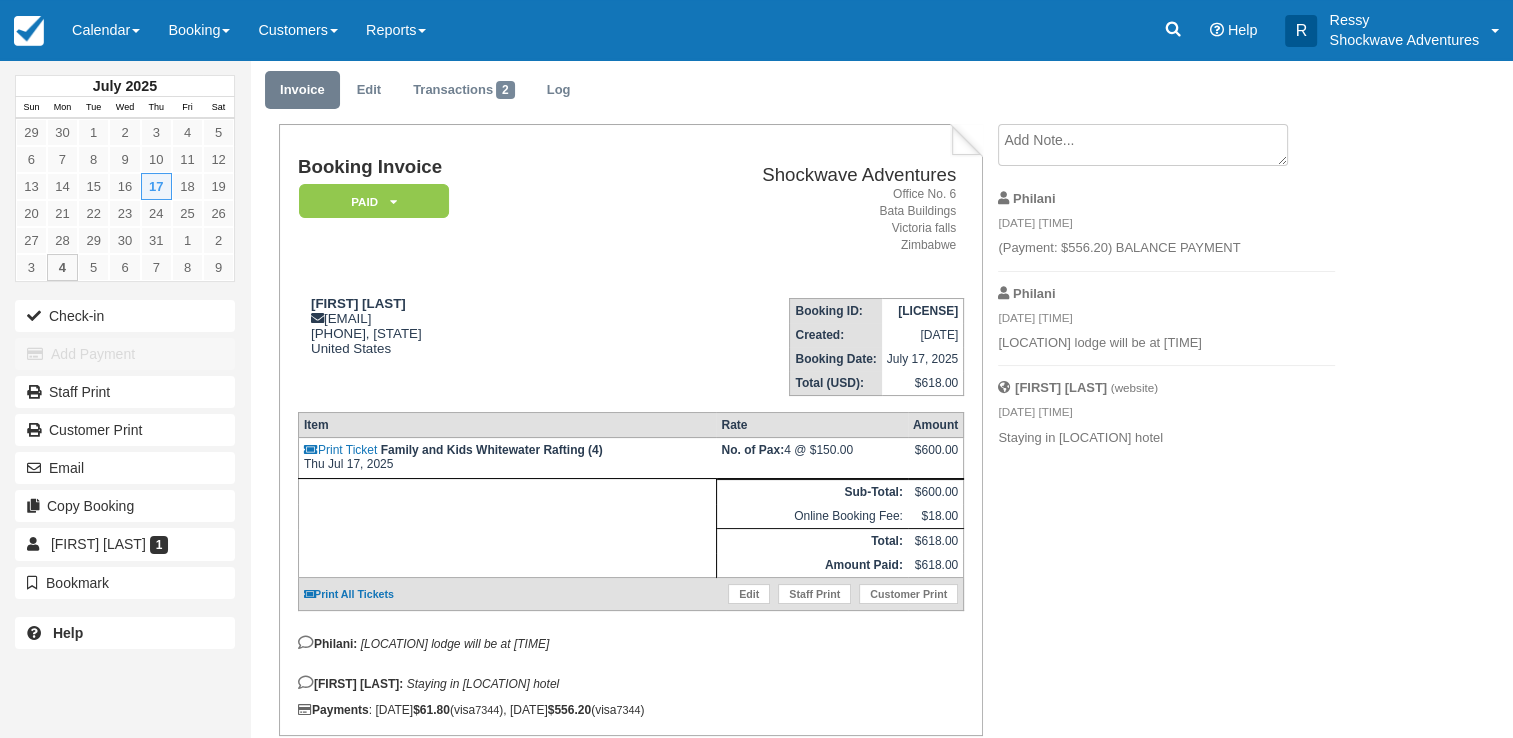 scroll, scrollTop: 0, scrollLeft: 0, axis: both 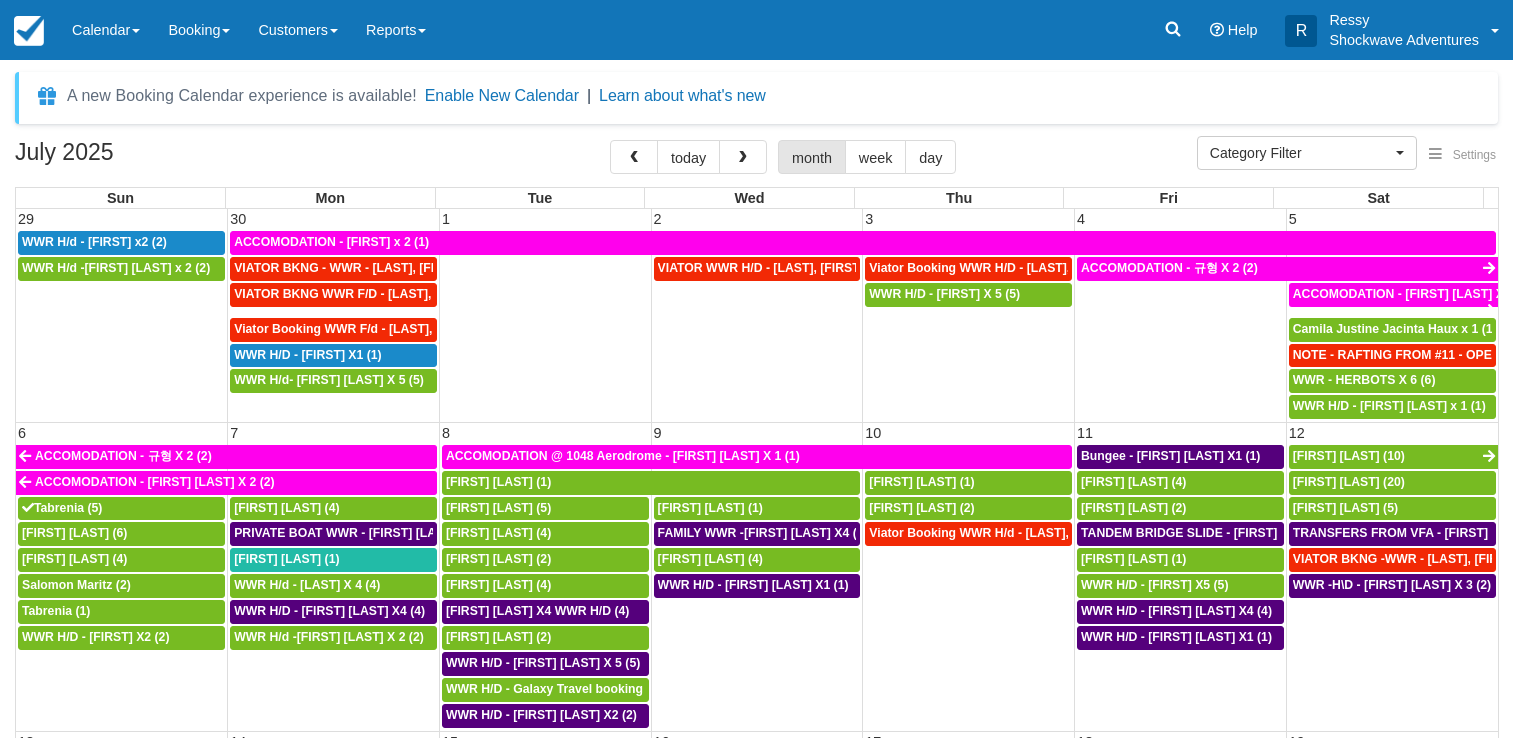 select 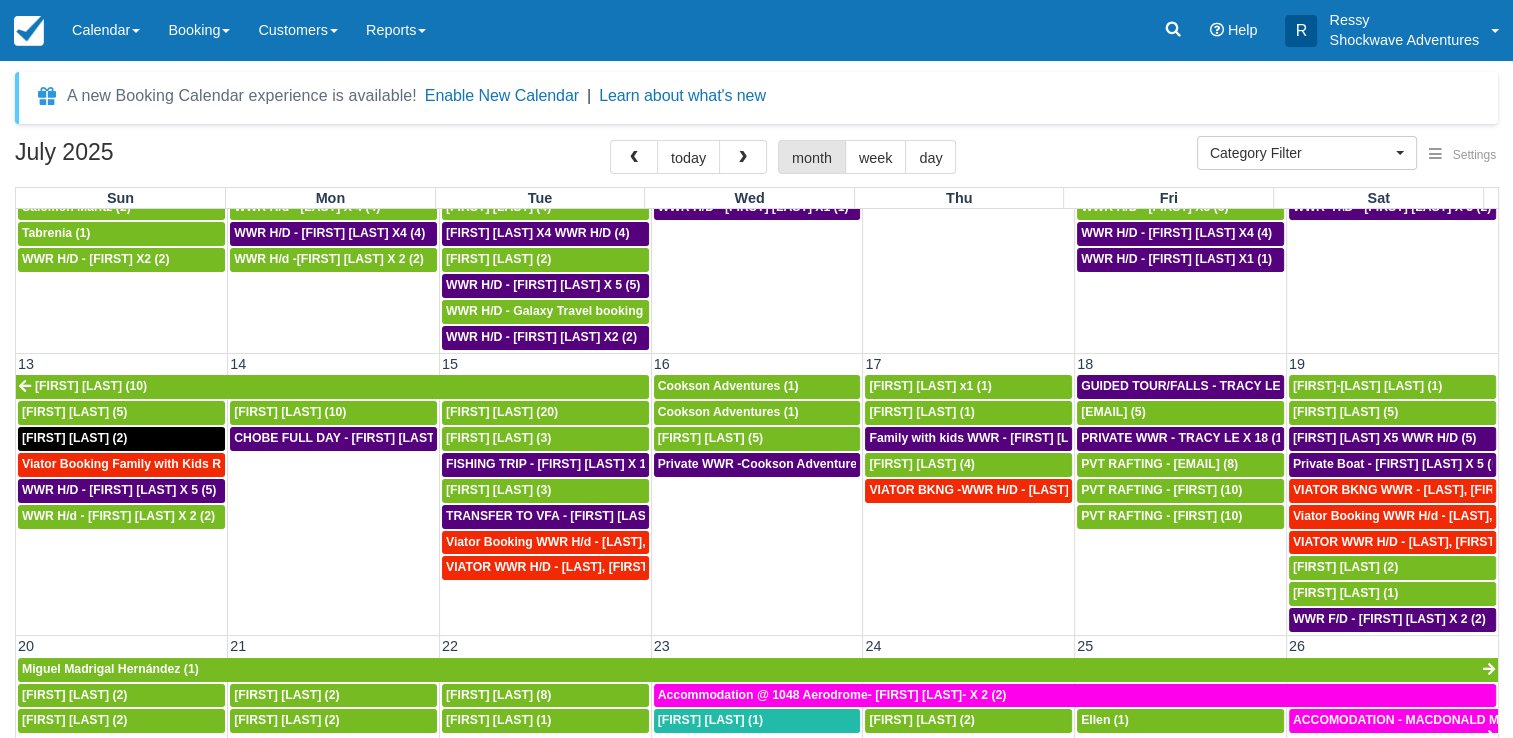 scroll, scrollTop: 400, scrollLeft: 0, axis: vertical 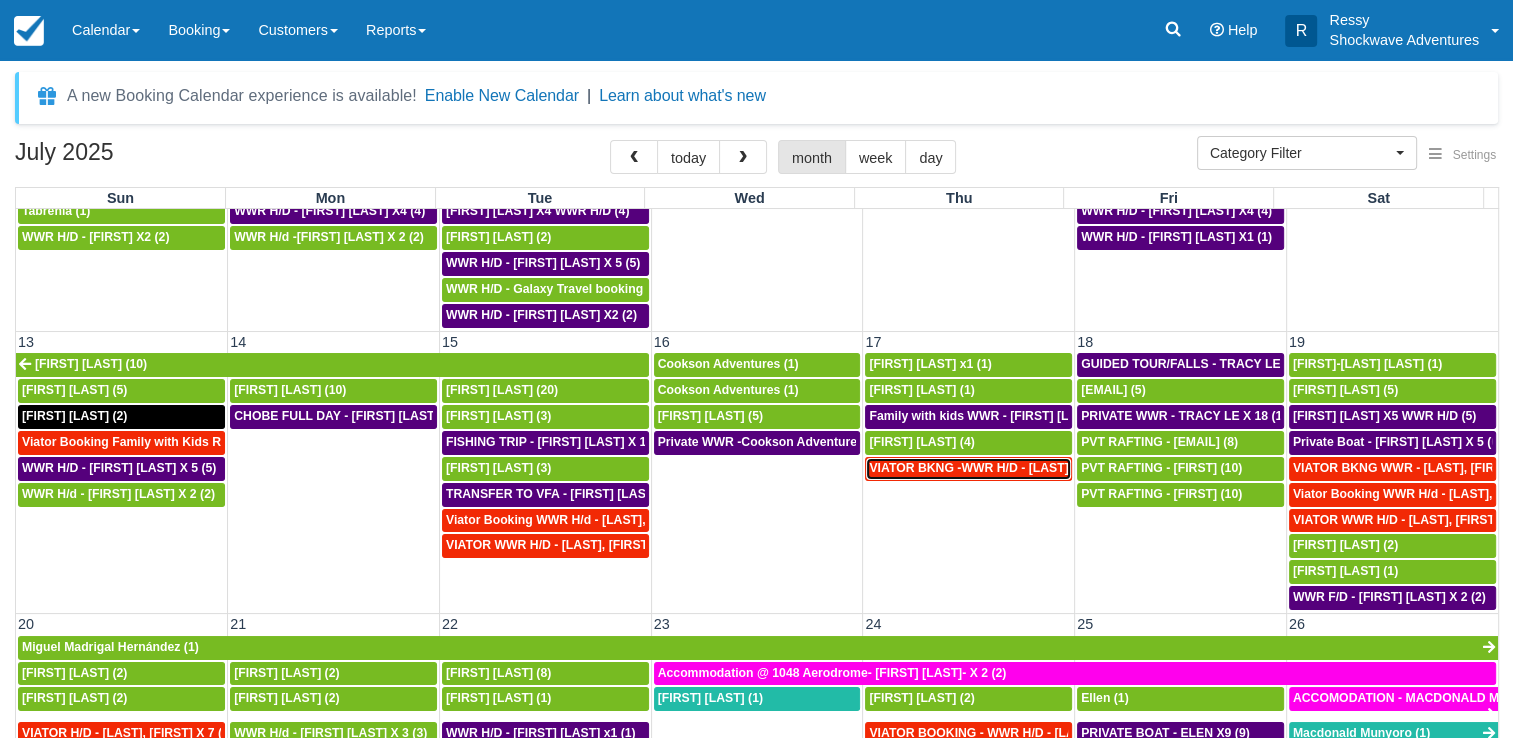 click on "VIATOR BKNG -WWR H/D - [LAST], [FIRST] X 2 (2)" at bounding box center (1014, 468) 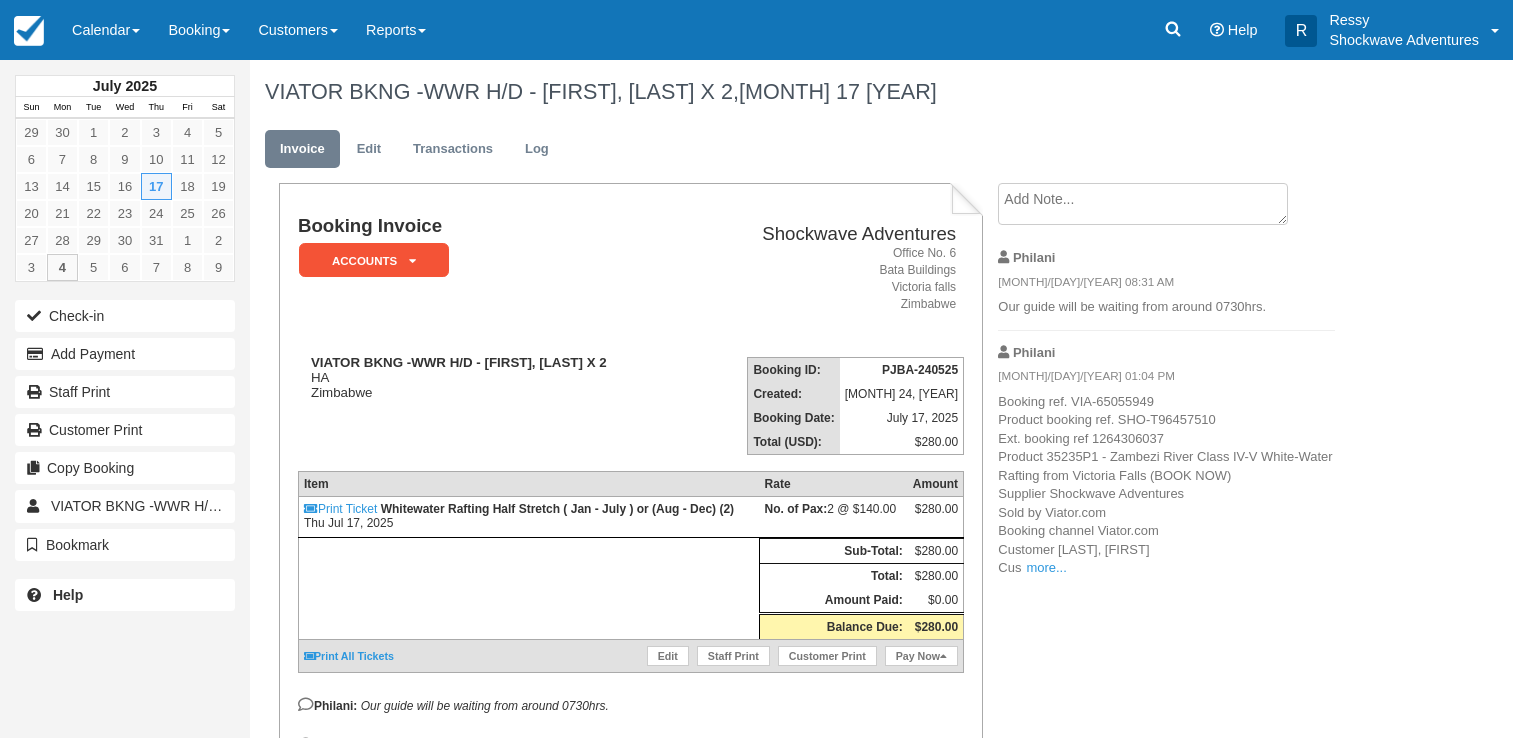 scroll, scrollTop: 0, scrollLeft: 0, axis: both 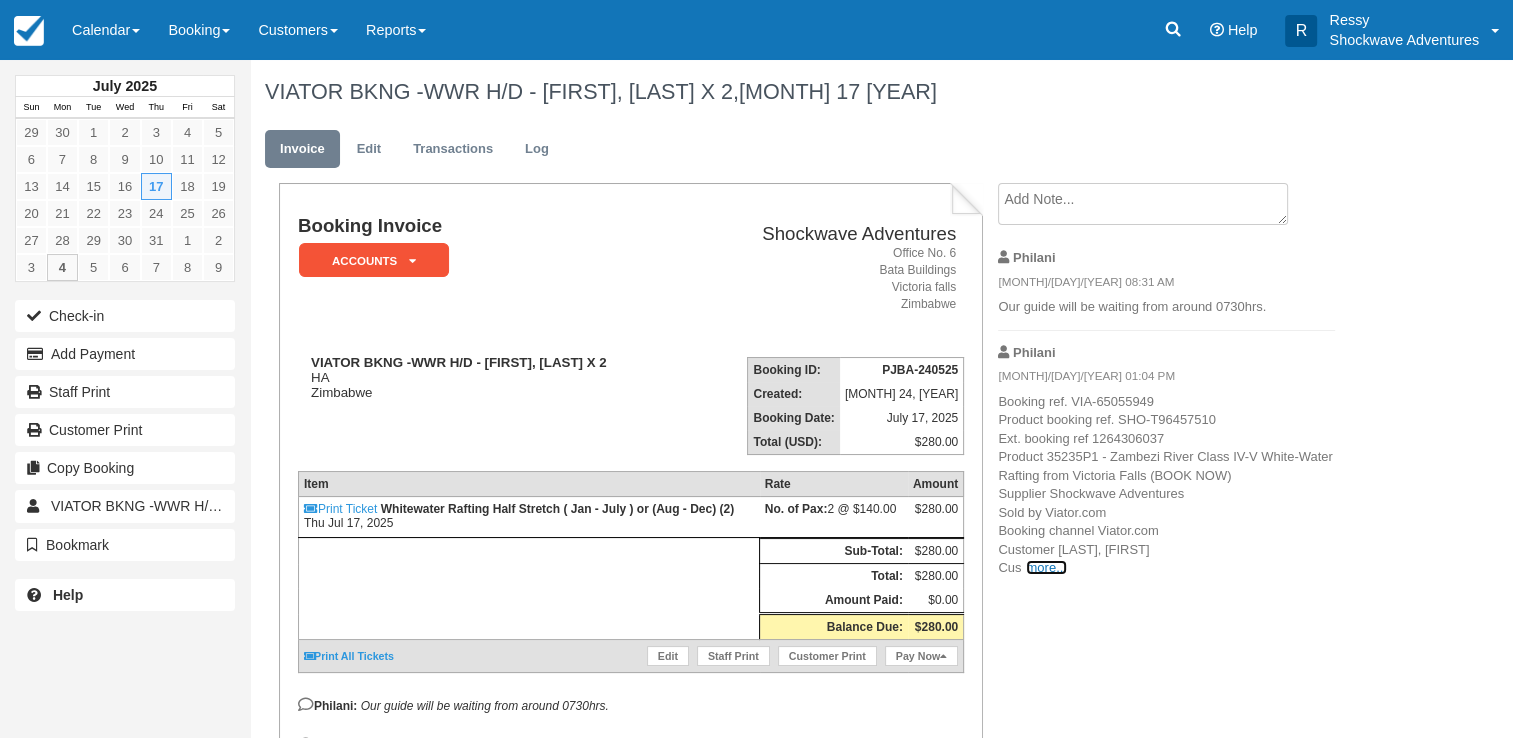 click on "more..." at bounding box center (1046, 567) 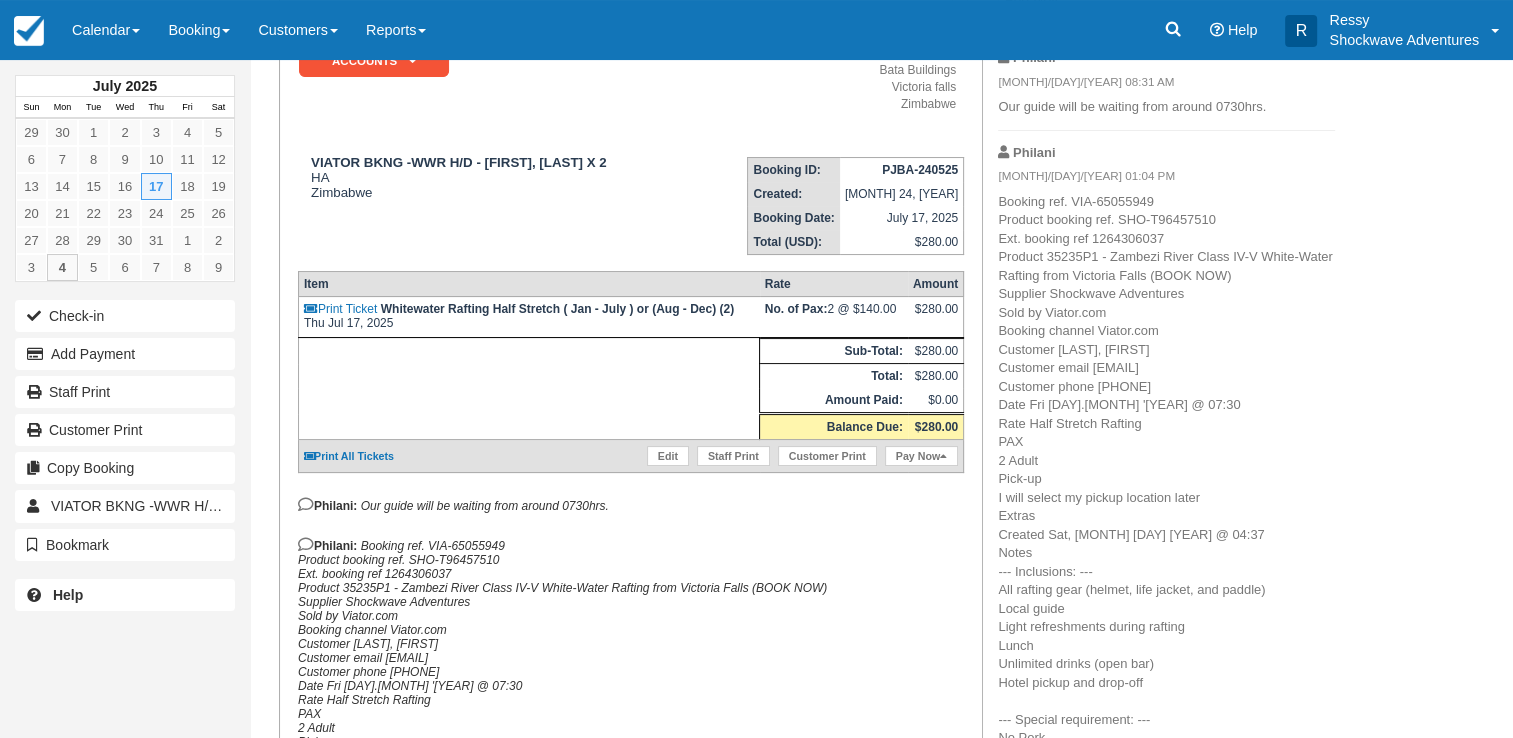 scroll, scrollTop: 0, scrollLeft: 0, axis: both 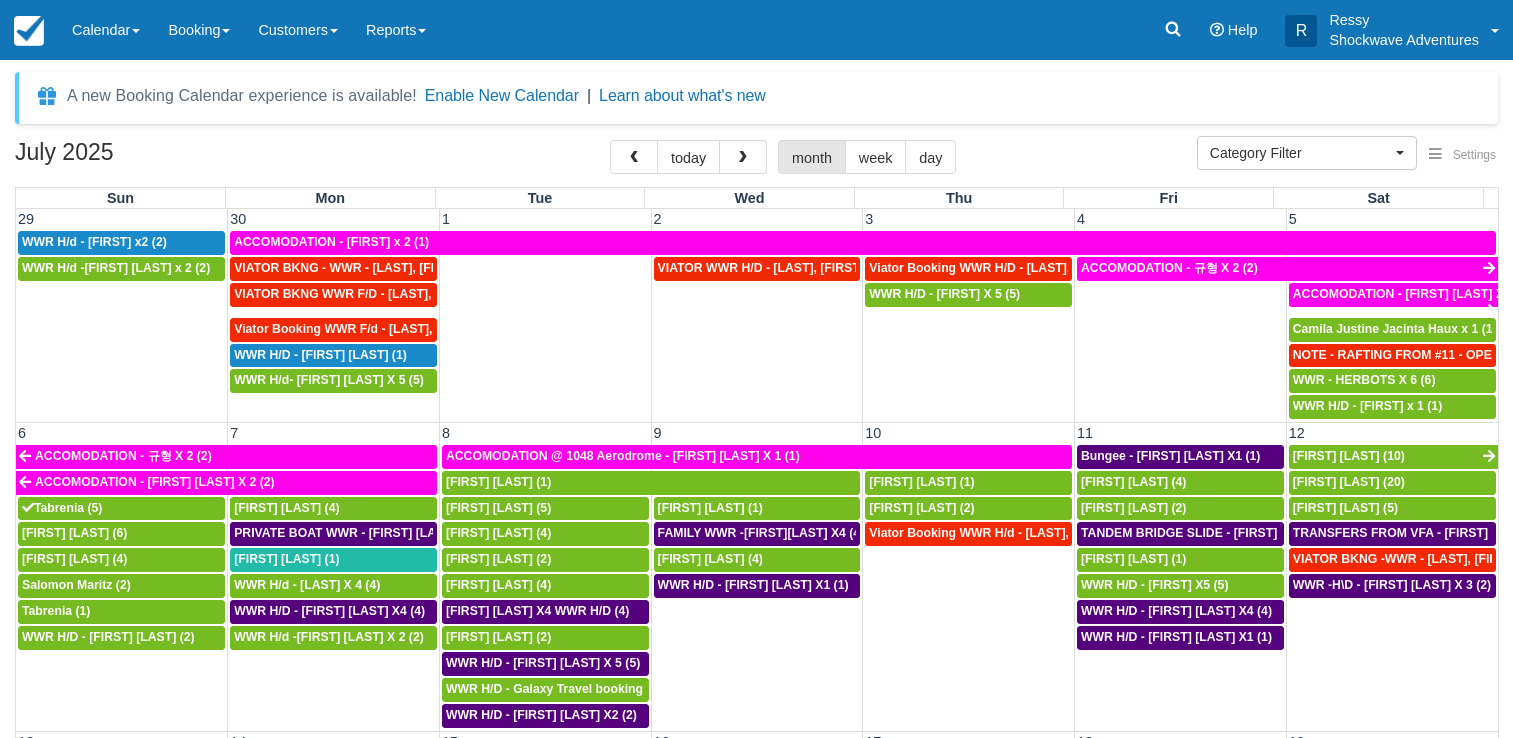 select 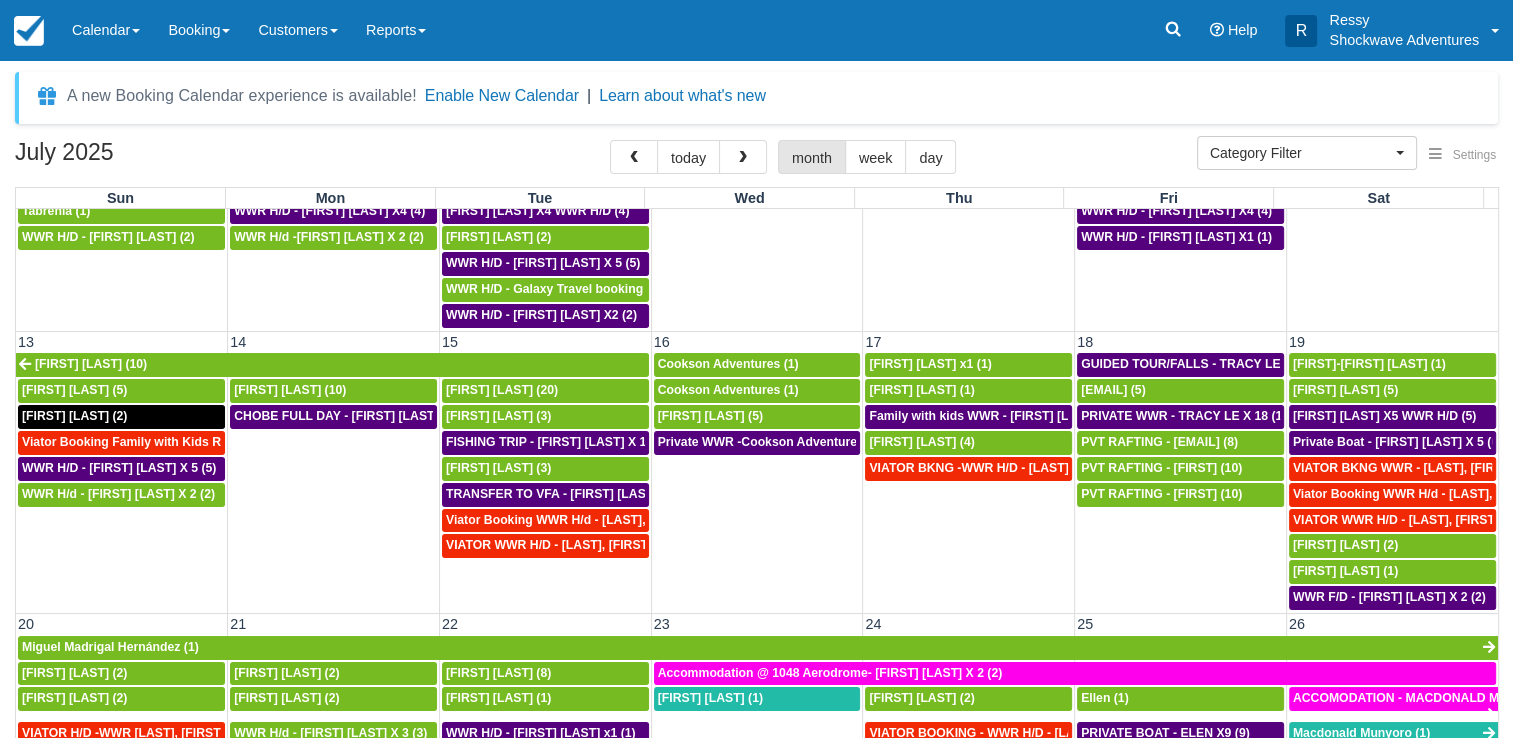scroll, scrollTop: 500, scrollLeft: 0, axis: vertical 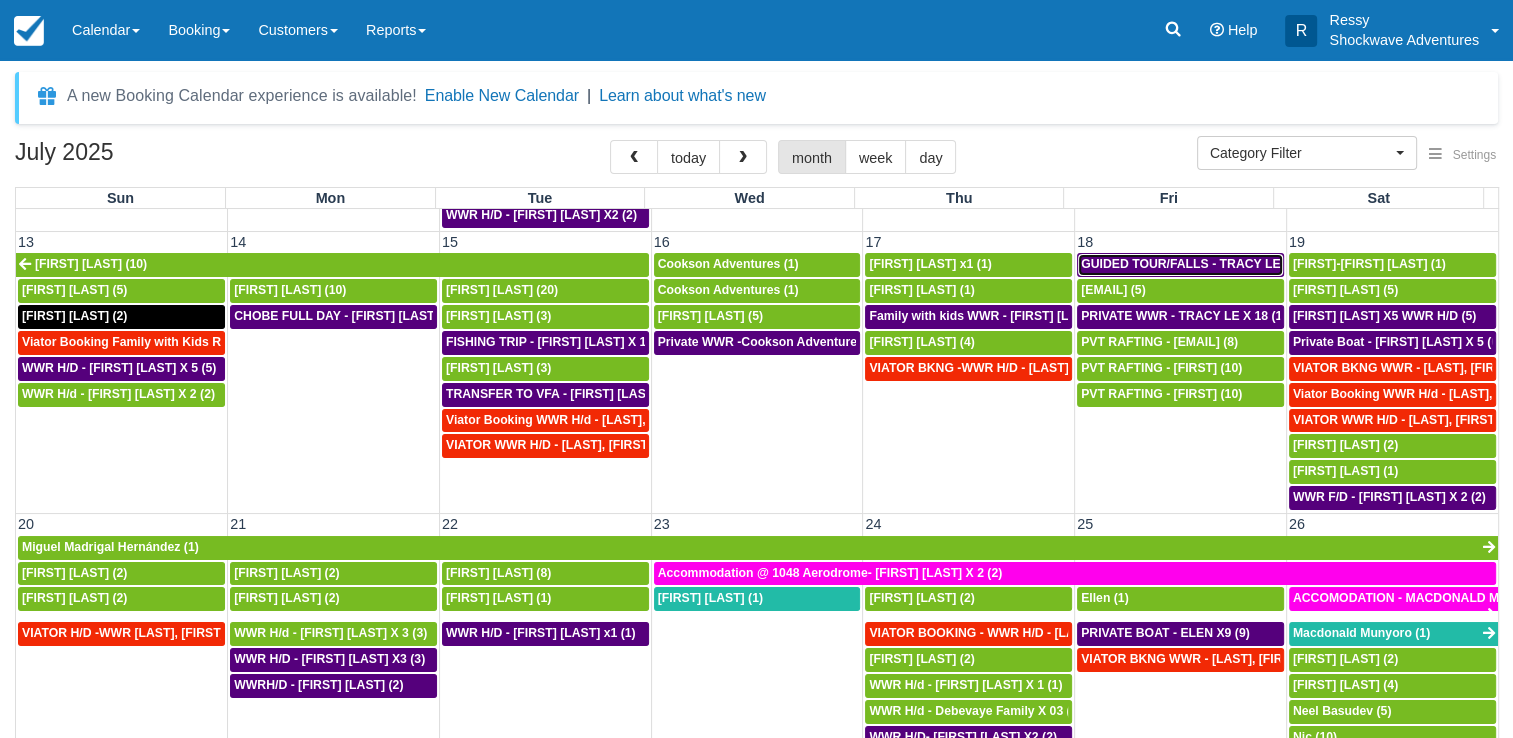 click on "GUIDED TOUR/FALLS  - TRACY LE X 18 (18)" at bounding box center [1207, 264] 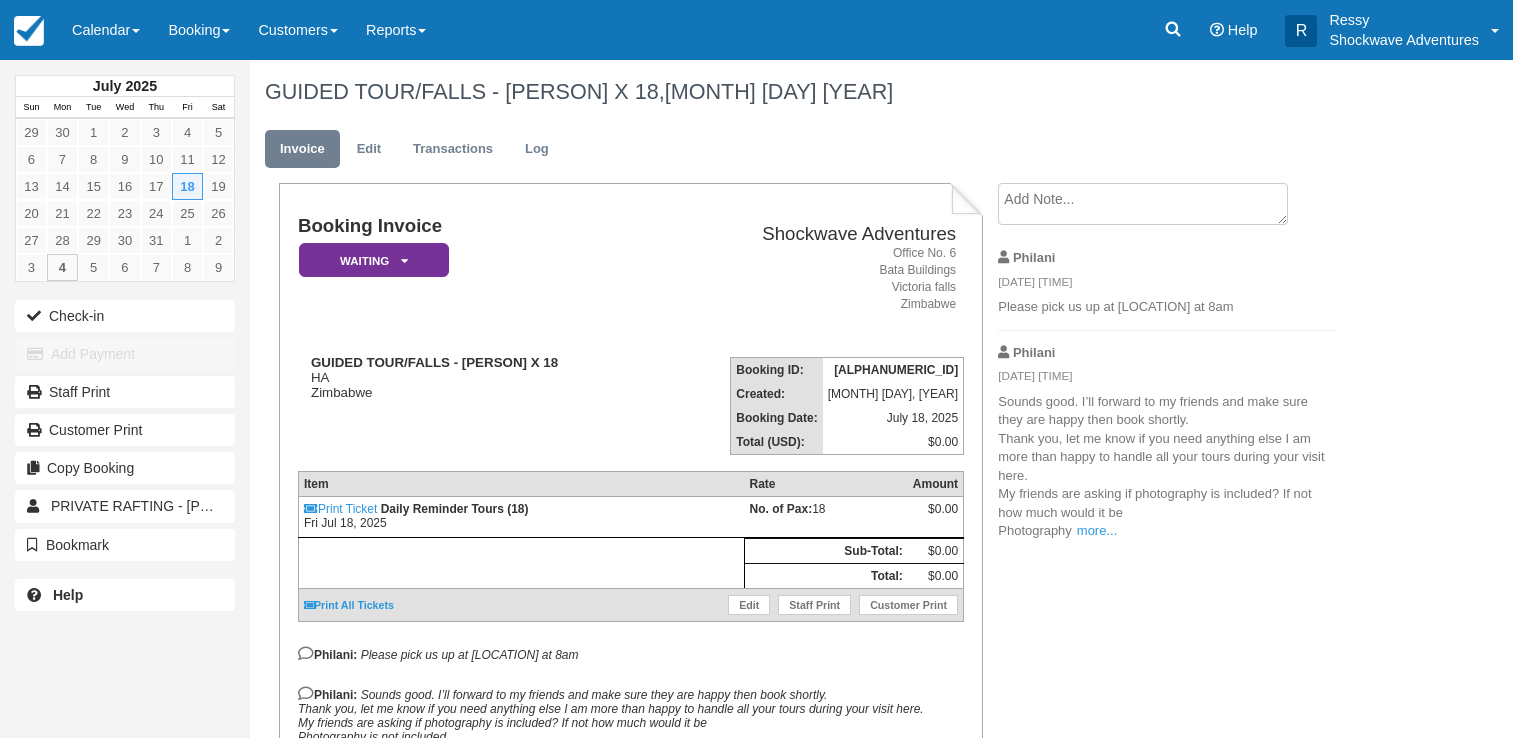 scroll, scrollTop: 0, scrollLeft: 0, axis: both 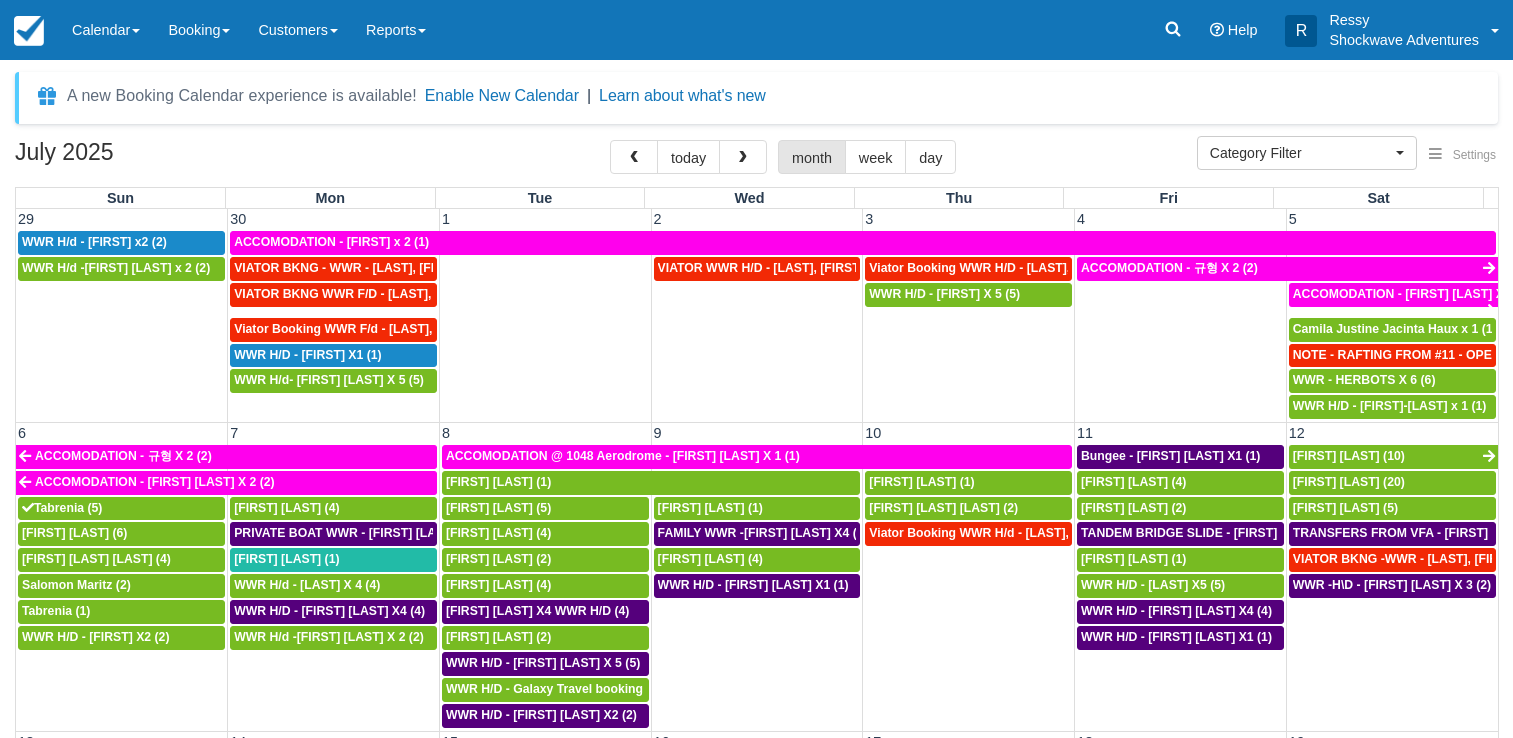 select 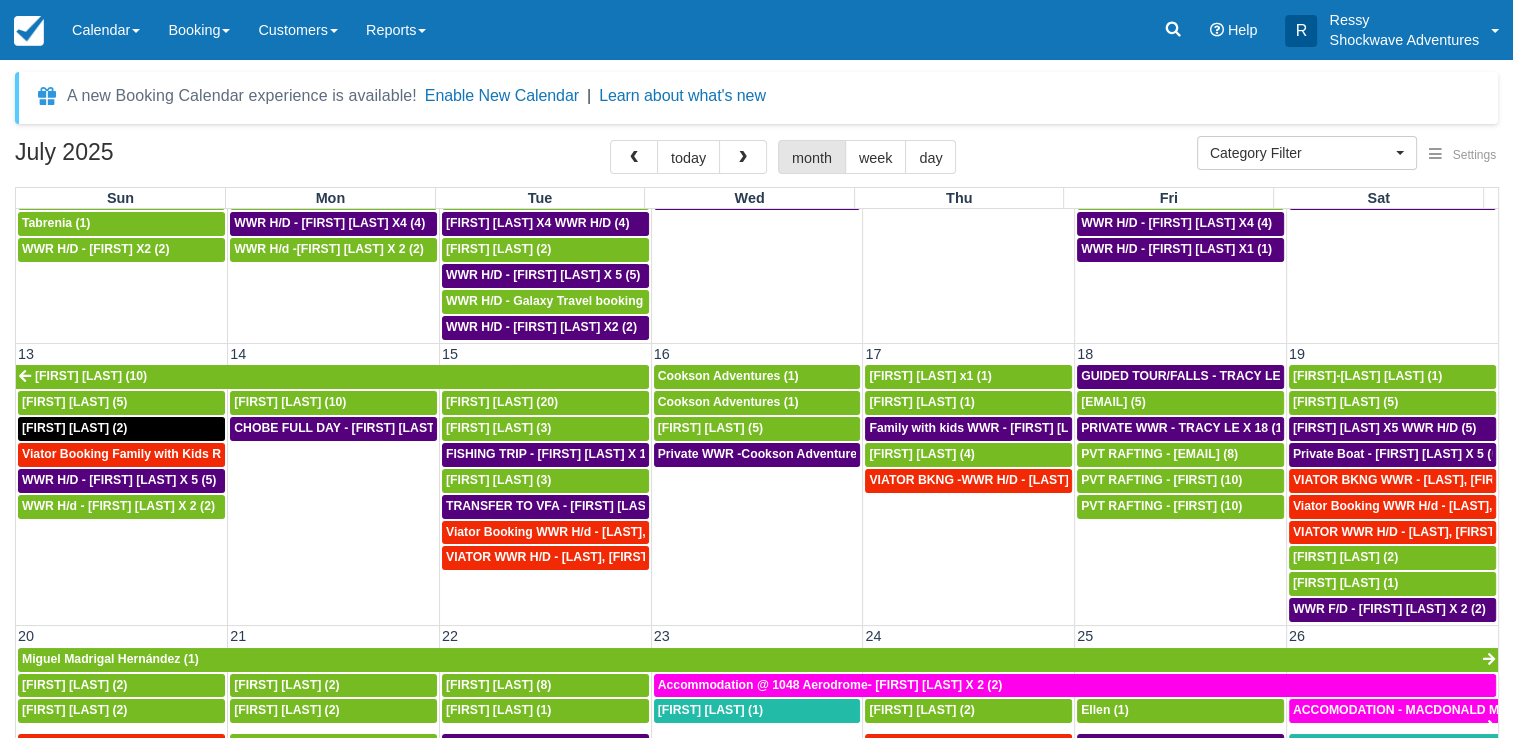 scroll, scrollTop: 400, scrollLeft: 0, axis: vertical 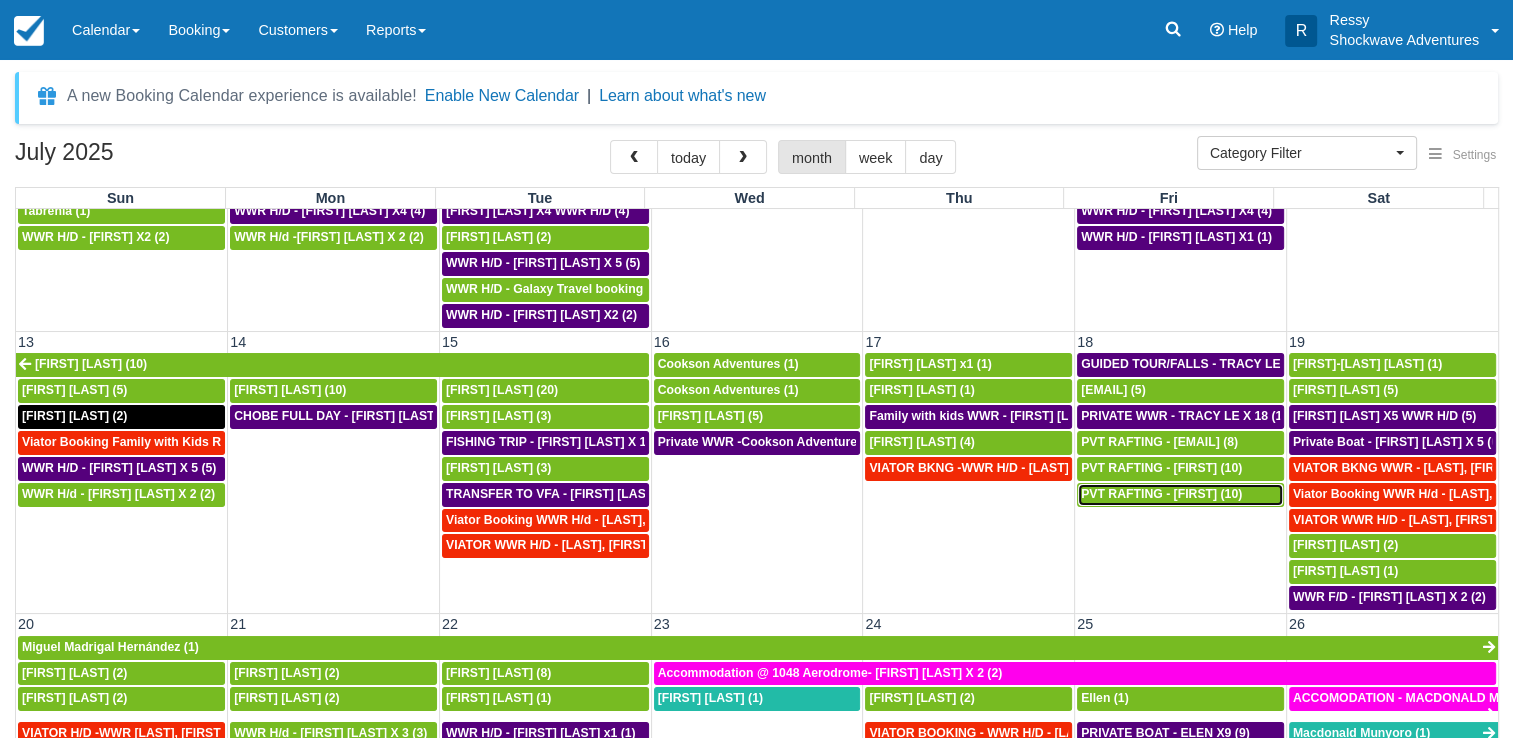 click on "PVT RAFTING - TRACY (10)" at bounding box center (1161, 494) 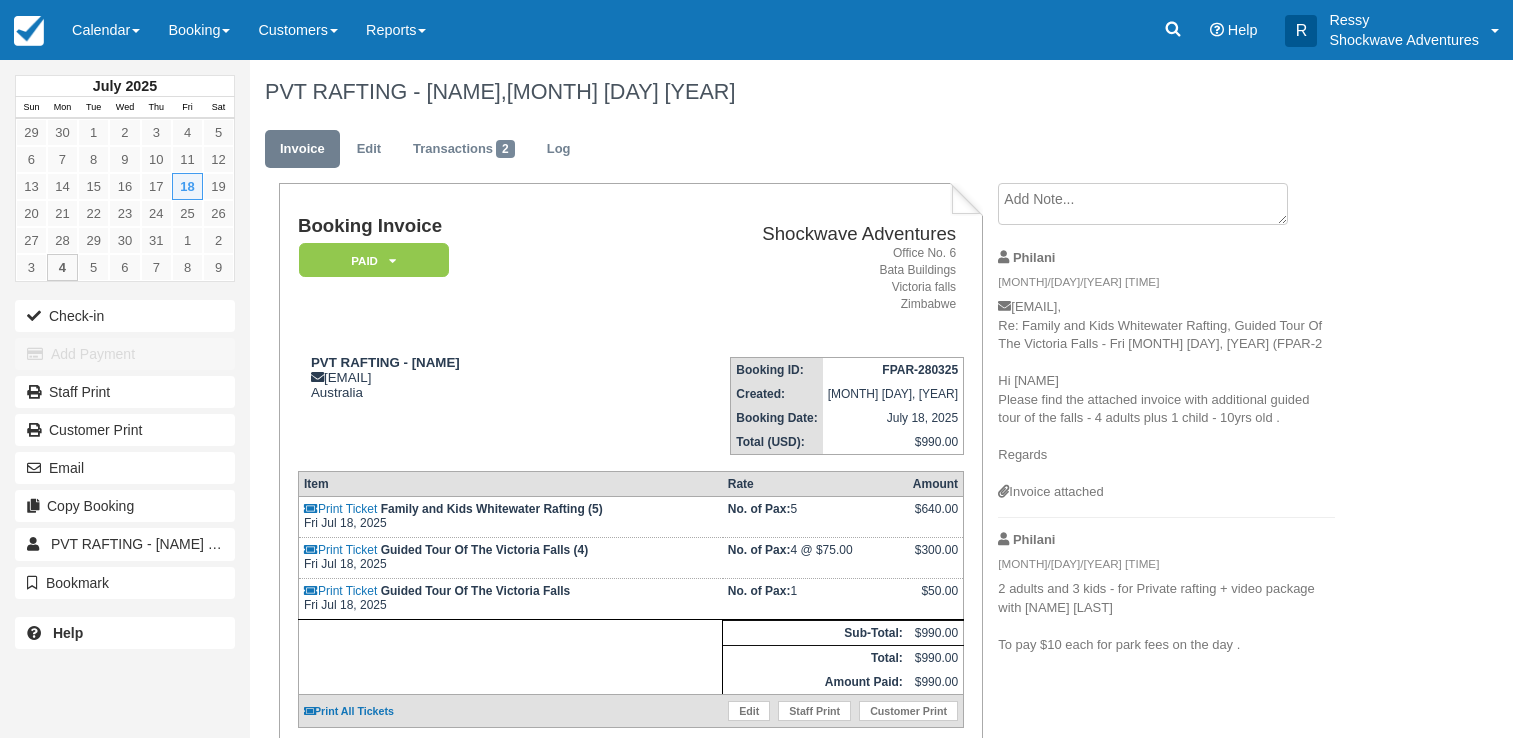 scroll, scrollTop: 0, scrollLeft: 0, axis: both 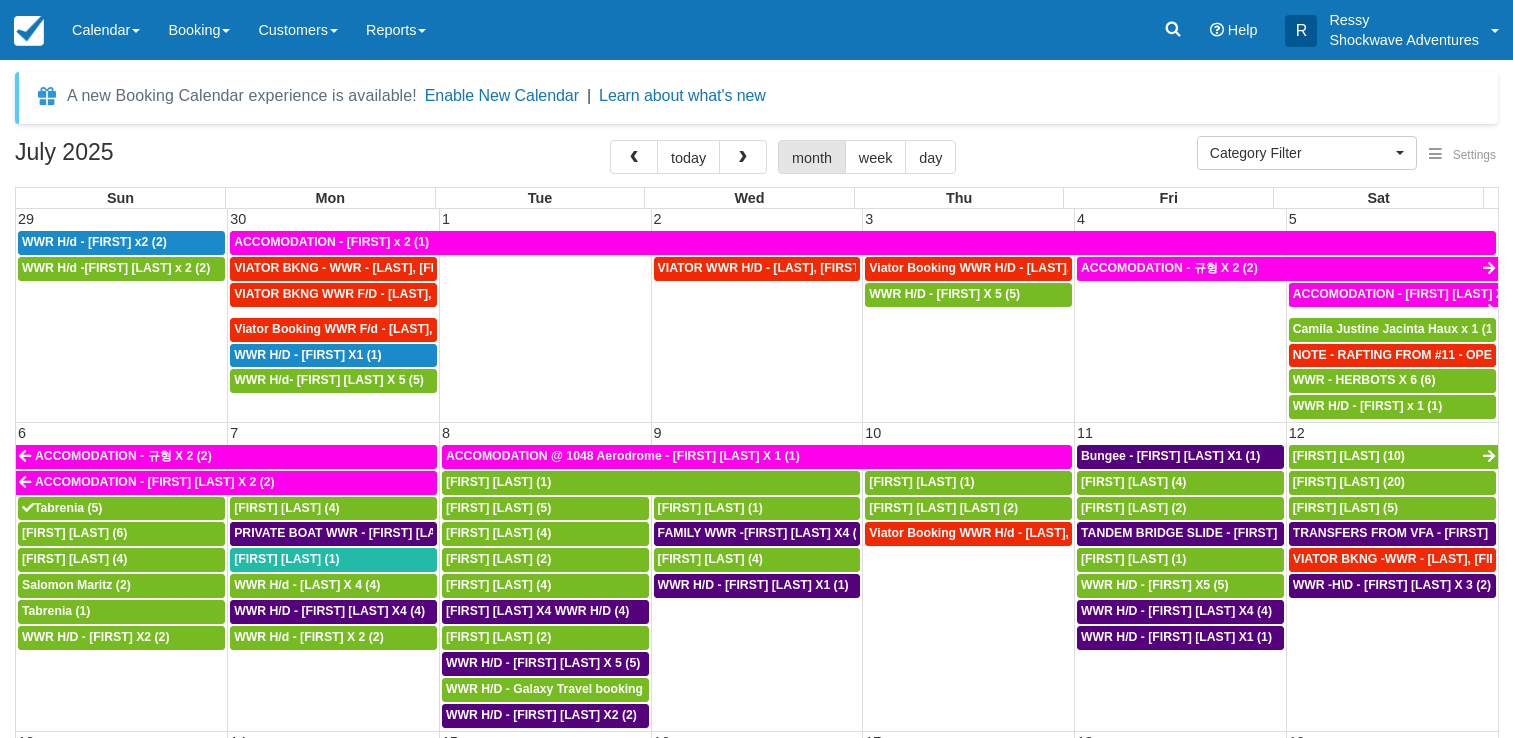 select 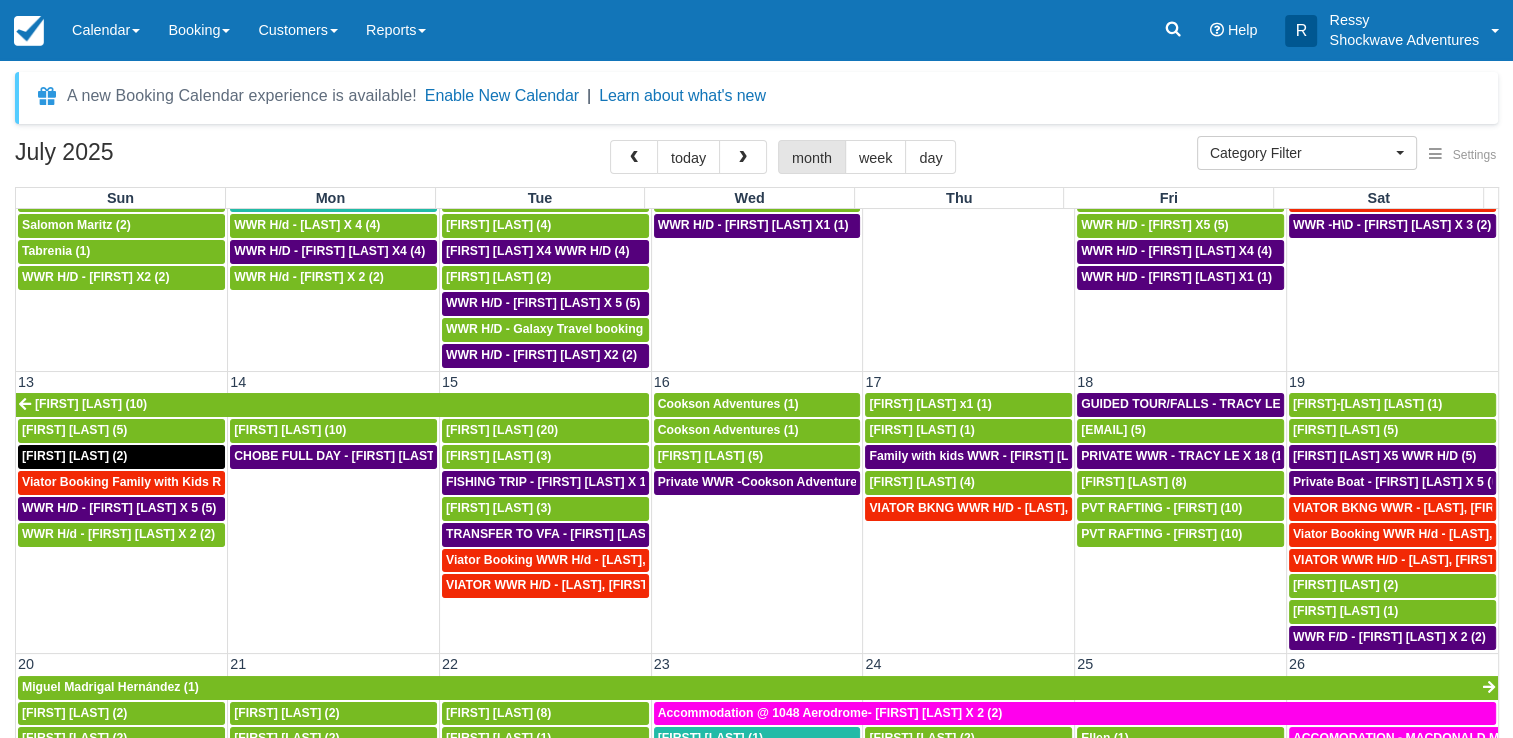 scroll, scrollTop: 400, scrollLeft: 0, axis: vertical 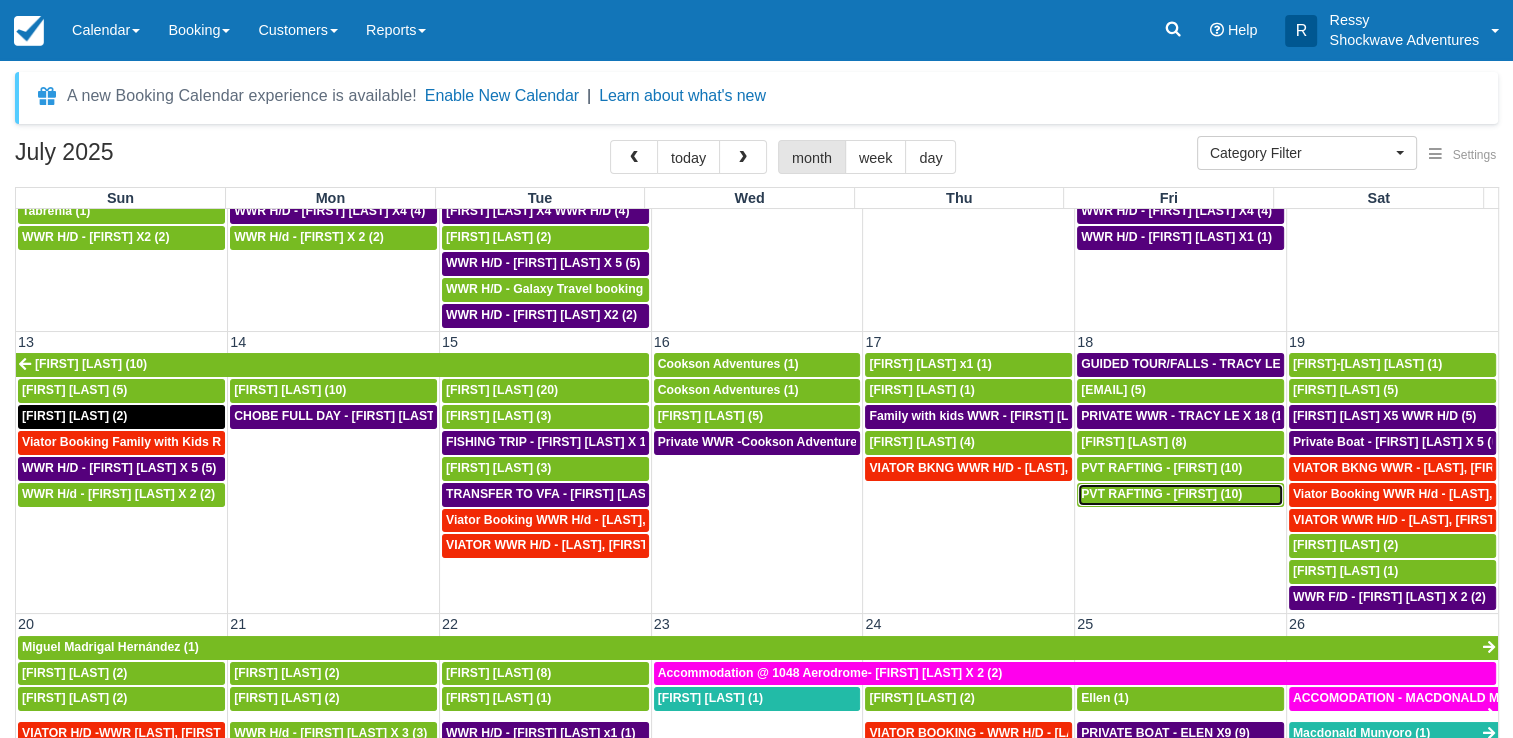 click on "PVT RAFTING - TRACY (10)" at bounding box center (1180, 495) 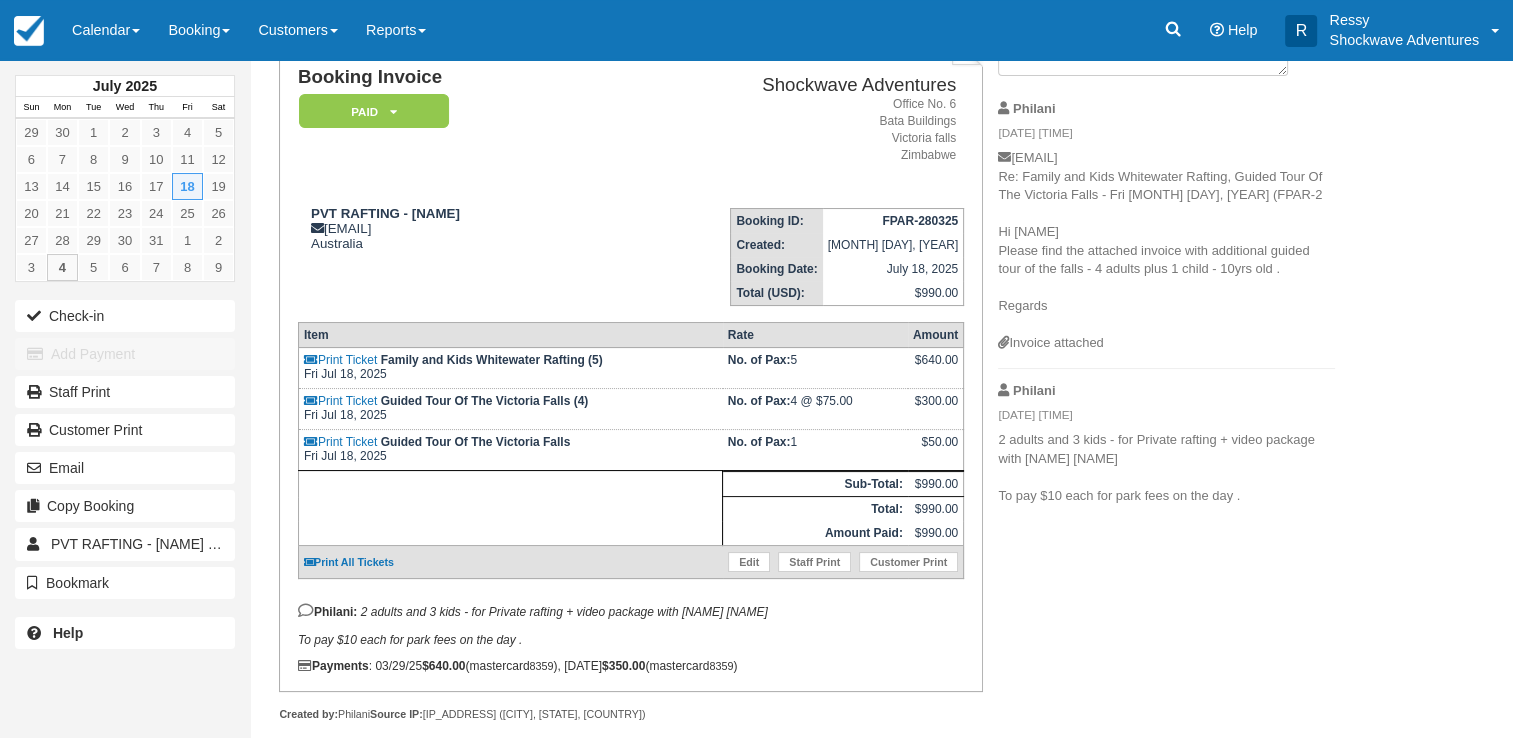 scroll, scrollTop: 170, scrollLeft: 0, axis: vertical 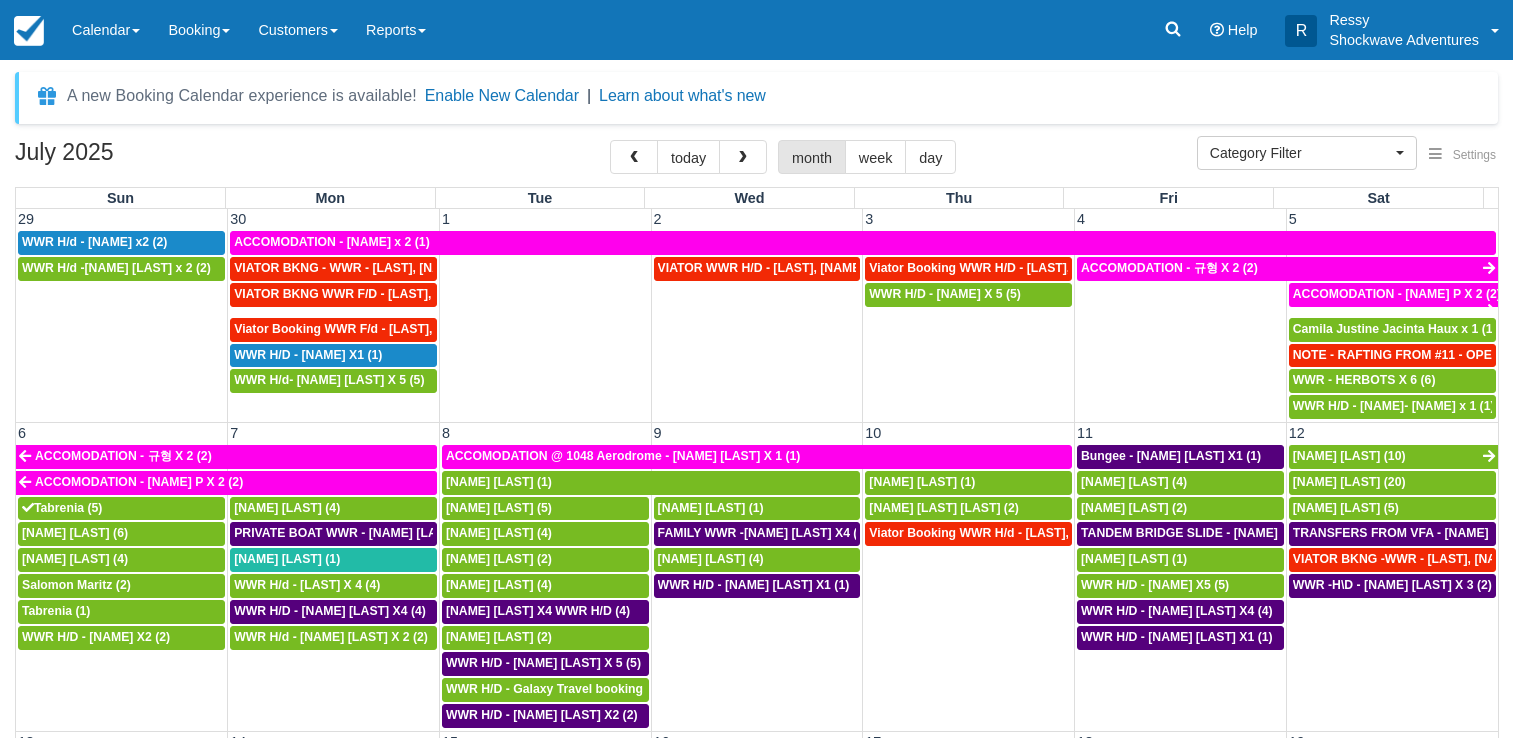 select 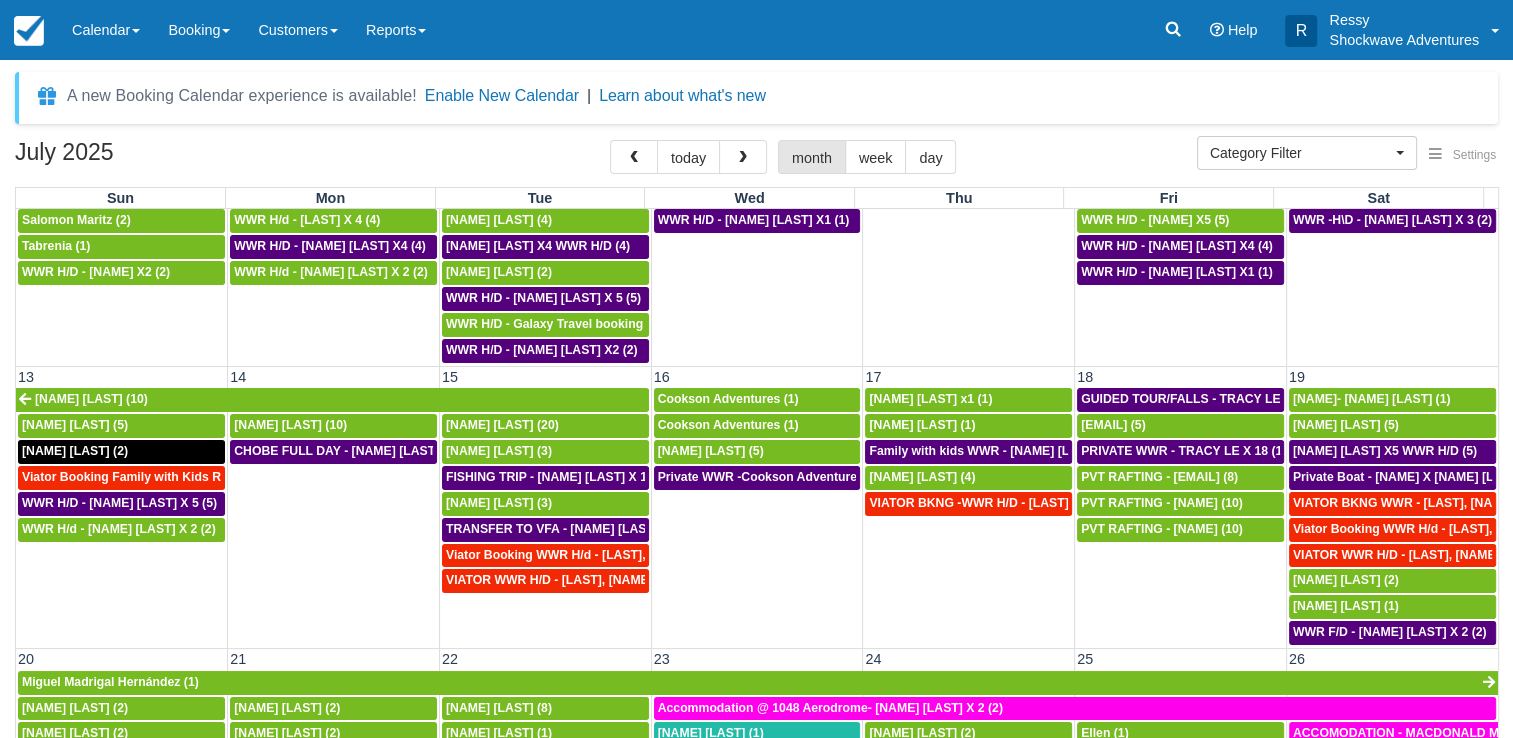 scroll, scrollTop: 400, scrollLeft: 0, axis: vertical 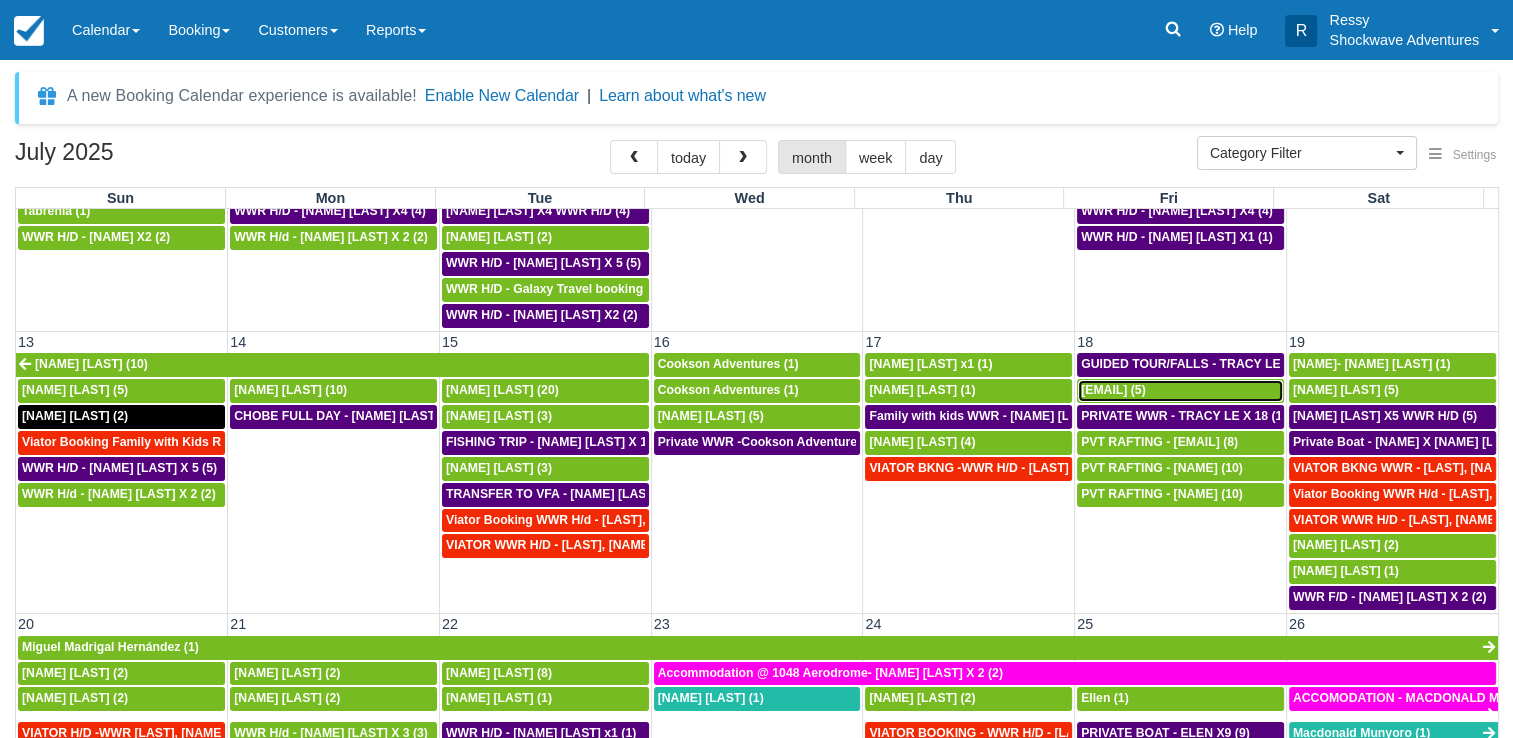 click on "Leeapps@gmail.com (5)" at bounding box center [1180, 391] 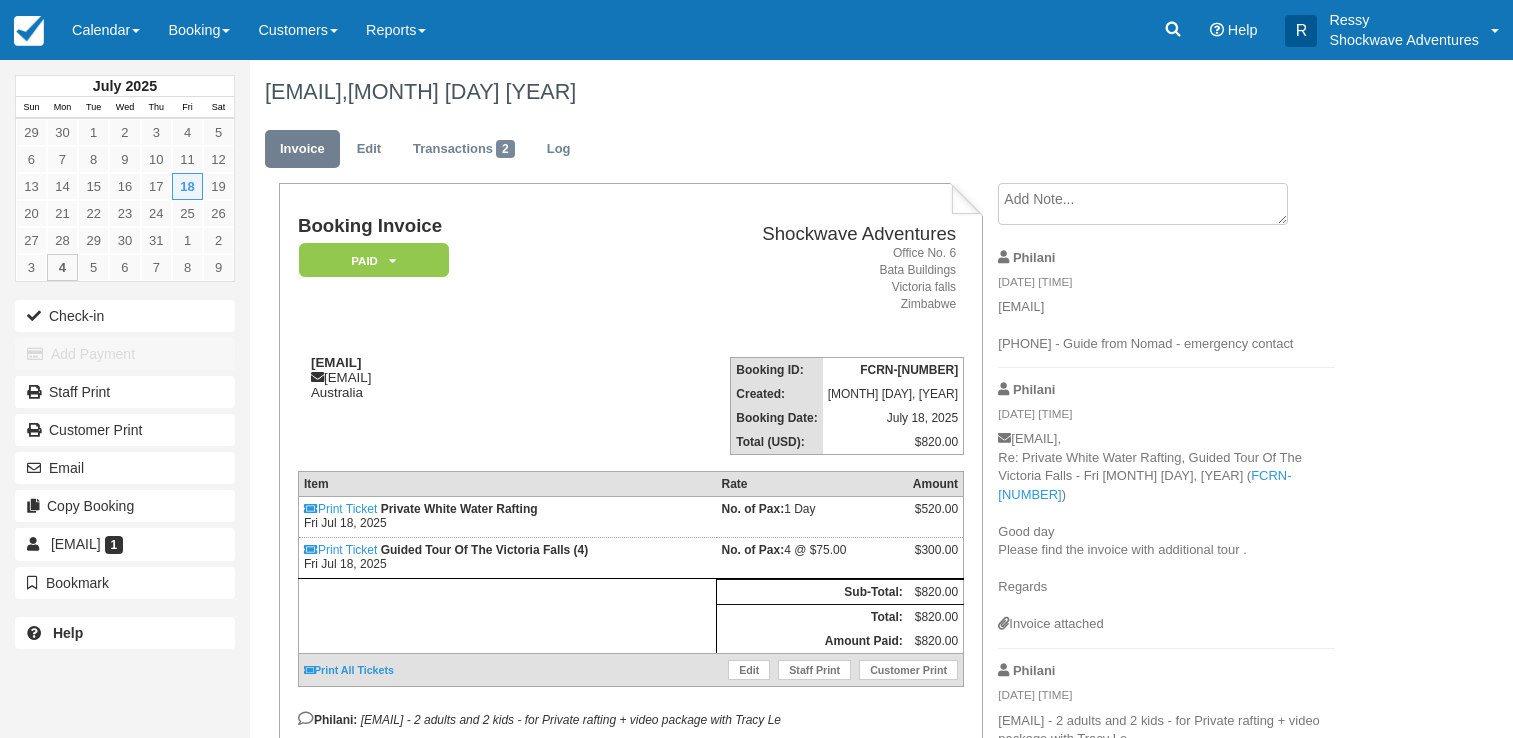 scroll, scrollTop: 0, scrollLeft: 0, axis: both 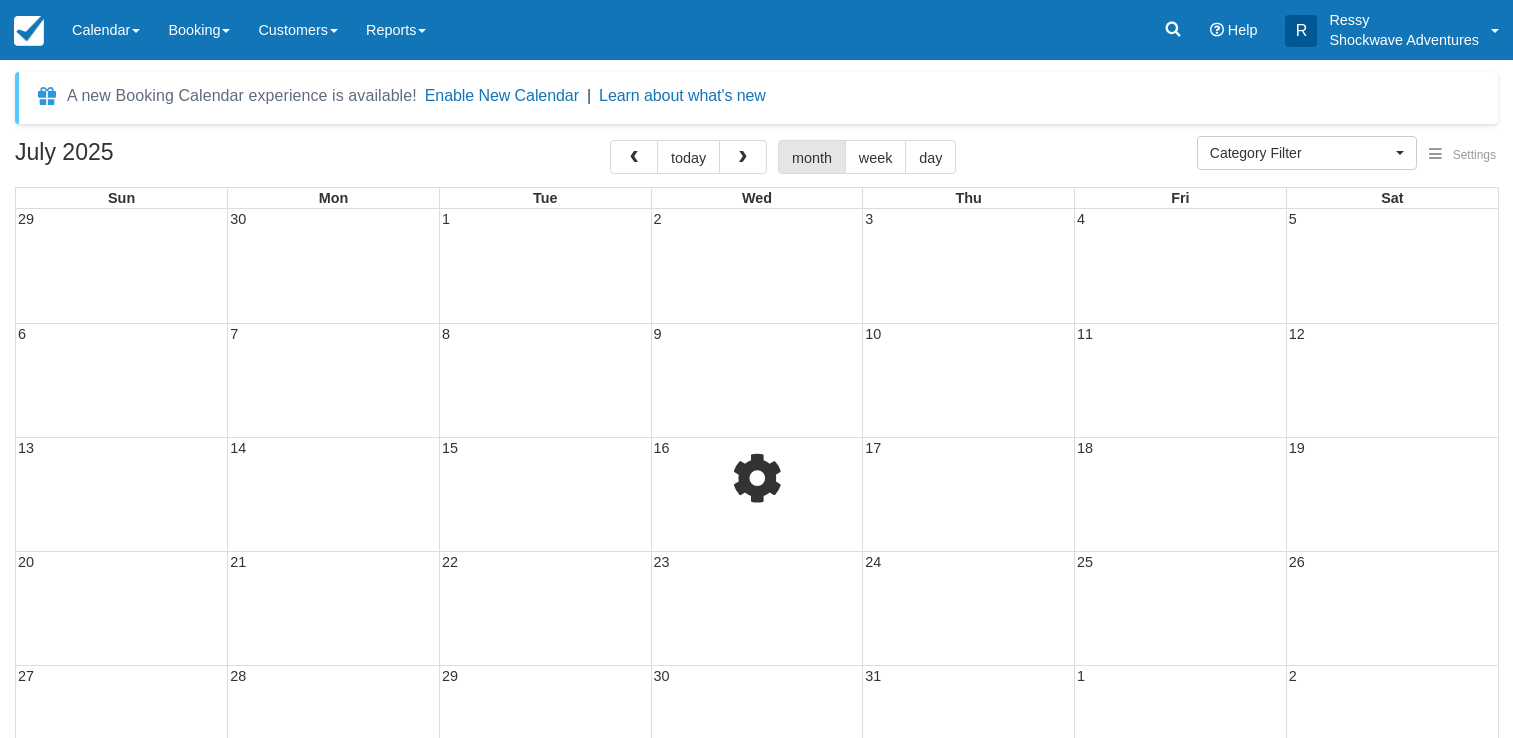 select 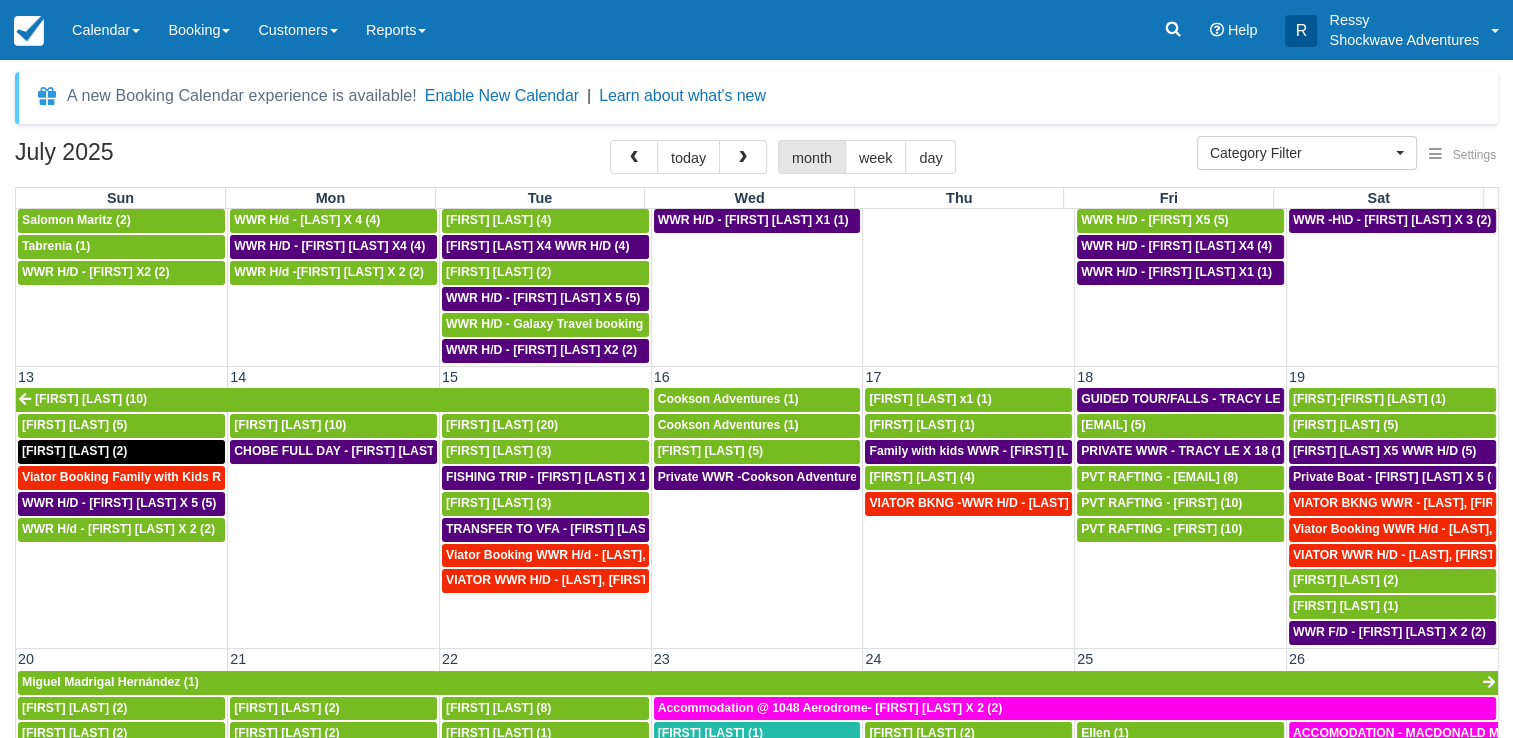 scroll, scrollTop: 400, scrollLeft: 0, axis: vertical 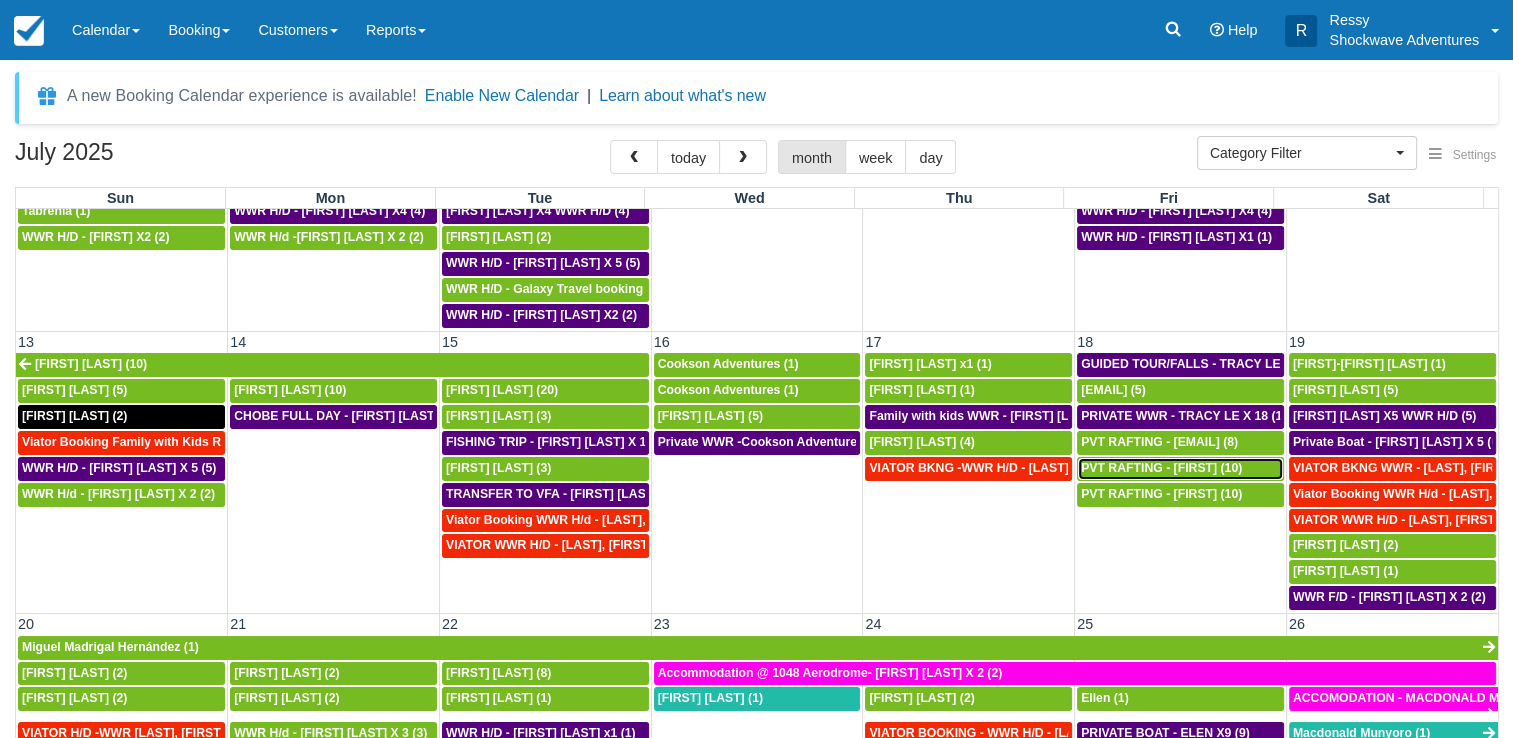 click on "PVT RAFTING - SIMON (10)" at bounding box center (1161, 468) 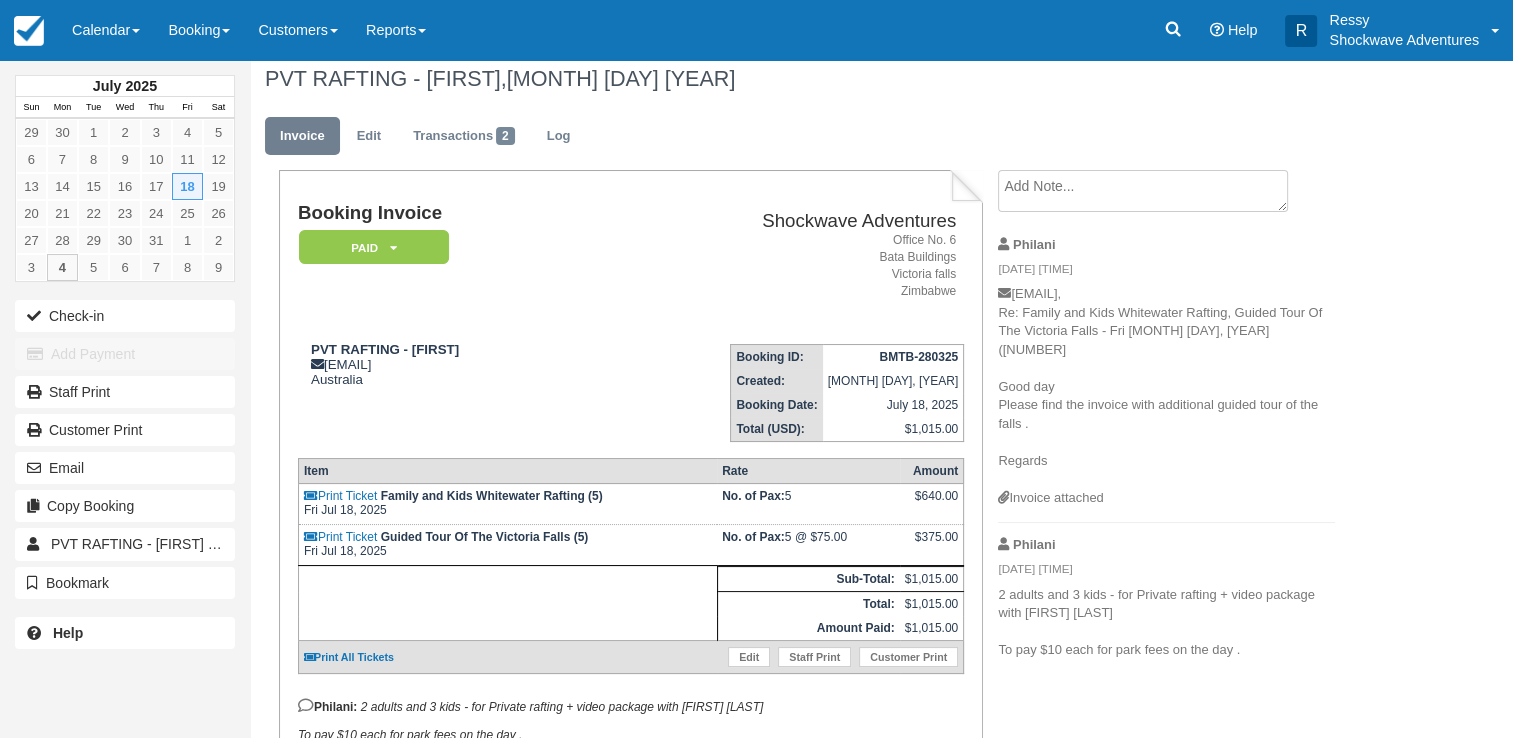 scroll, scrollTop: 0, scrollLeft: 0, axis: both 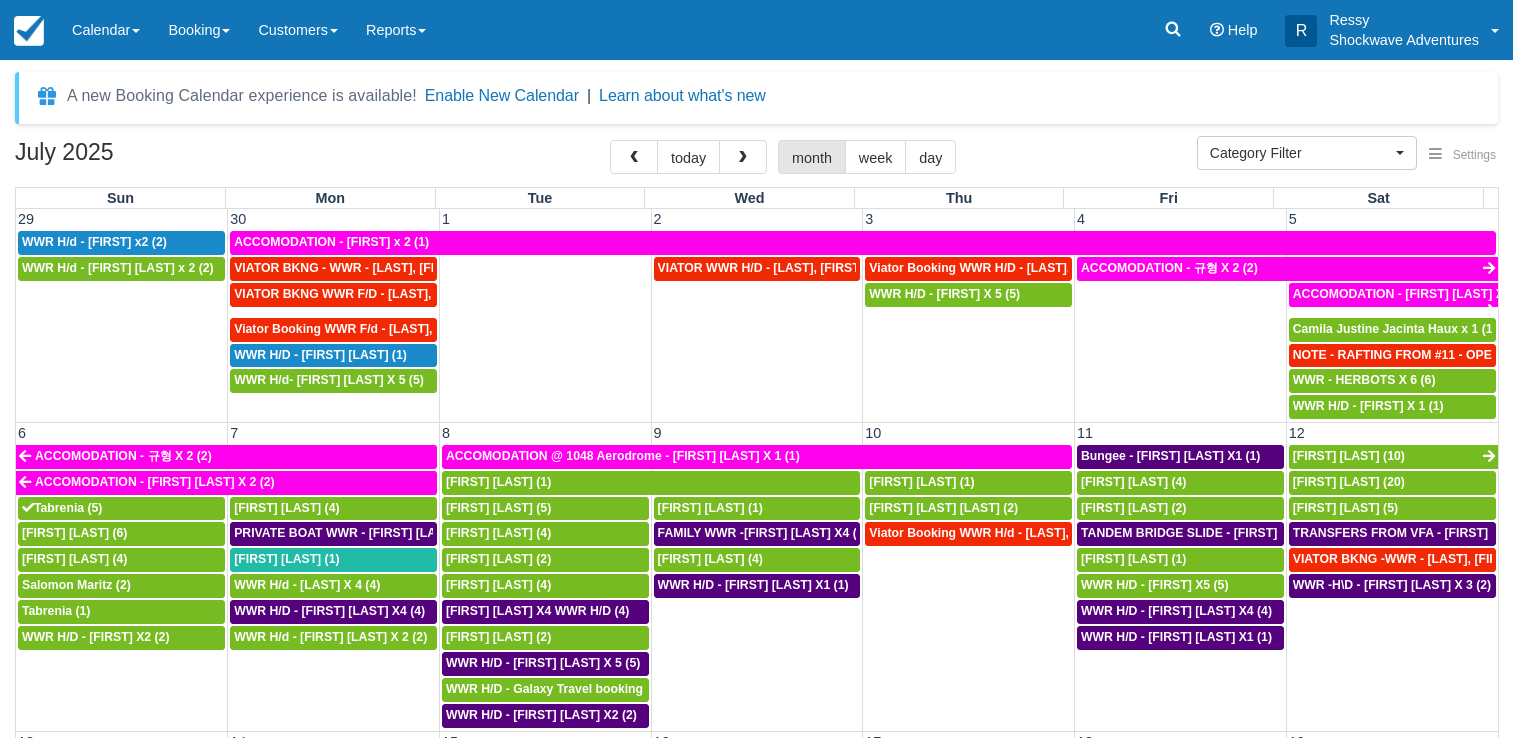 select 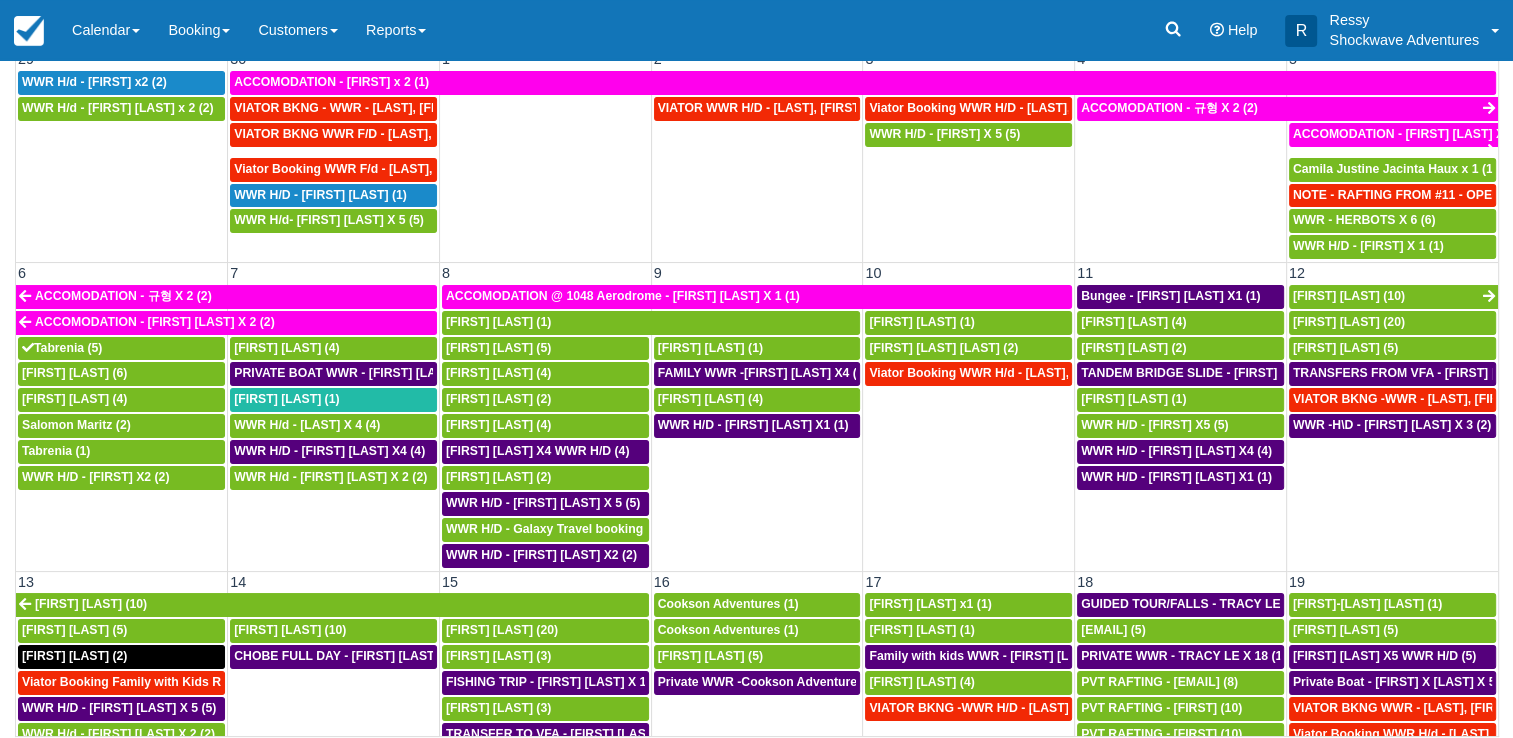 scroll, scrollTop: 163, scrollLeft: 0, axis: vertical 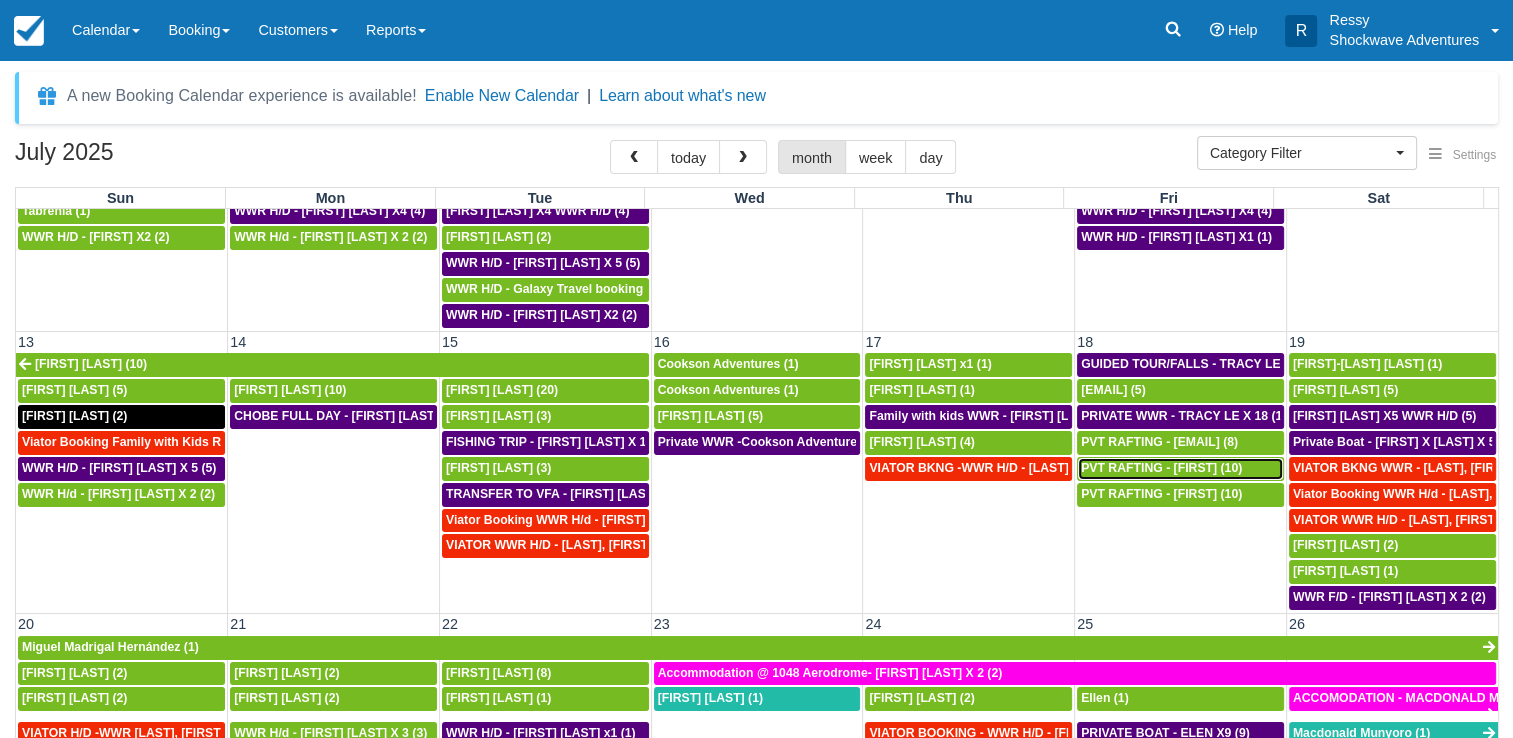 click on "PVT RAFTING - SIMON (10)" at bounding box center (1161, 468) 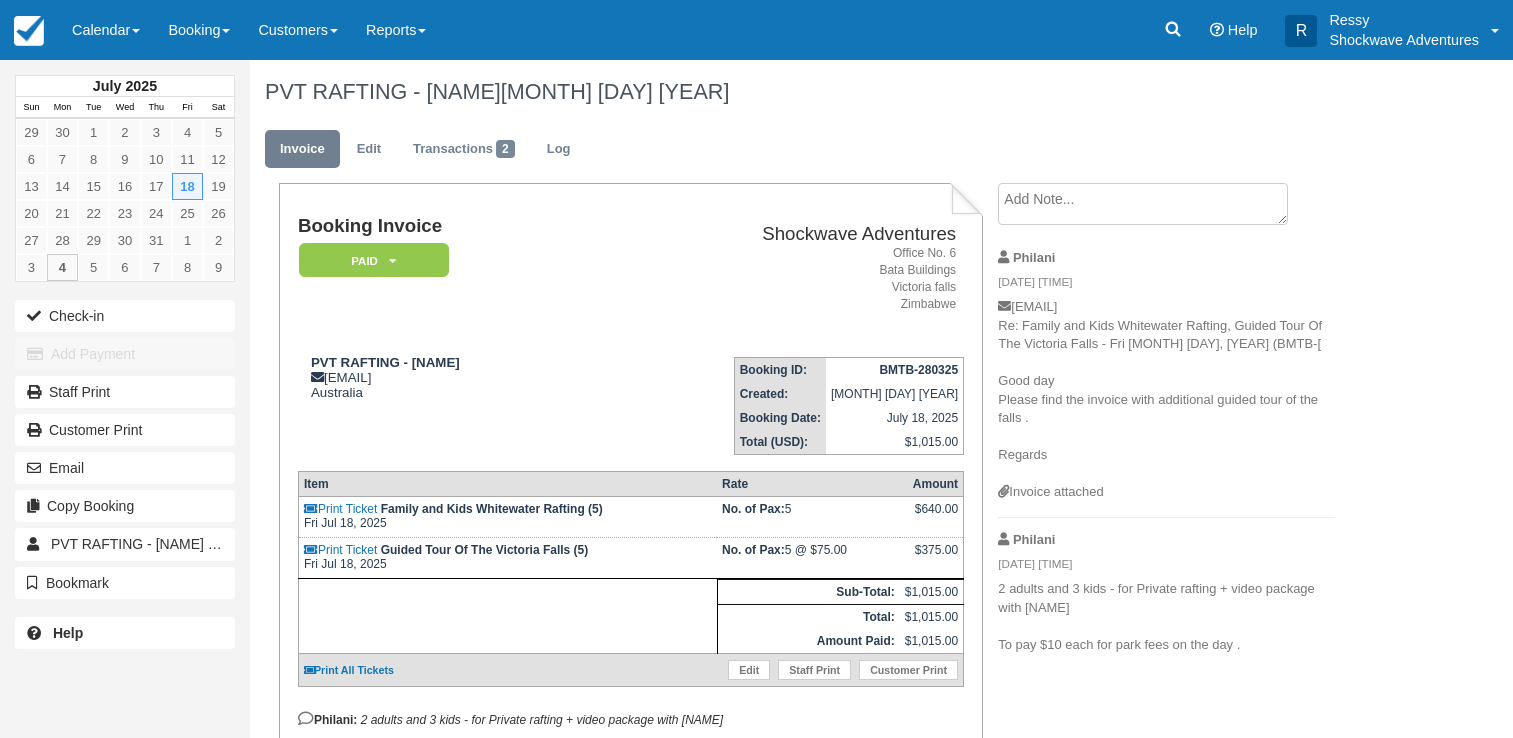 scroll, scrollTop: 0, scrollLeft: 0, axis: both 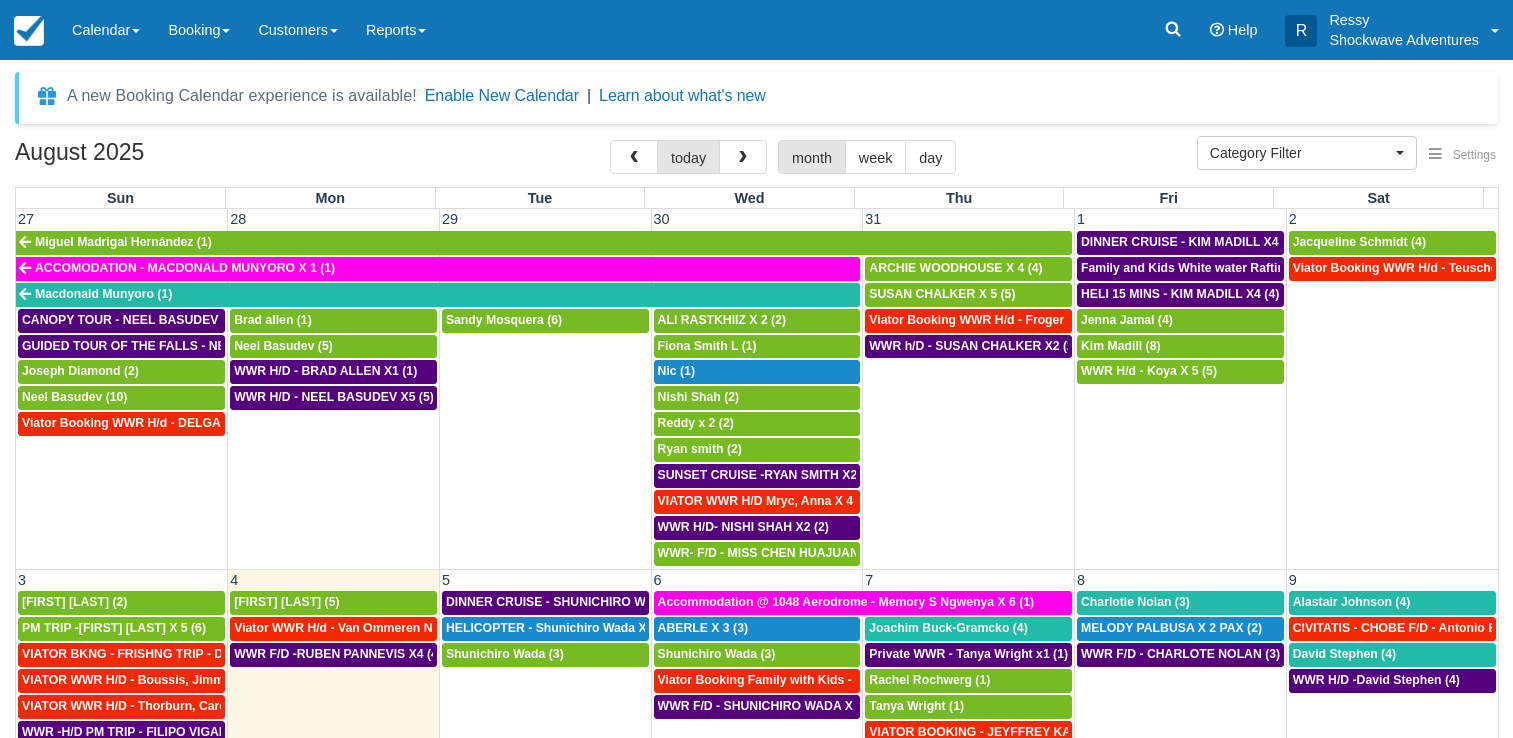 select 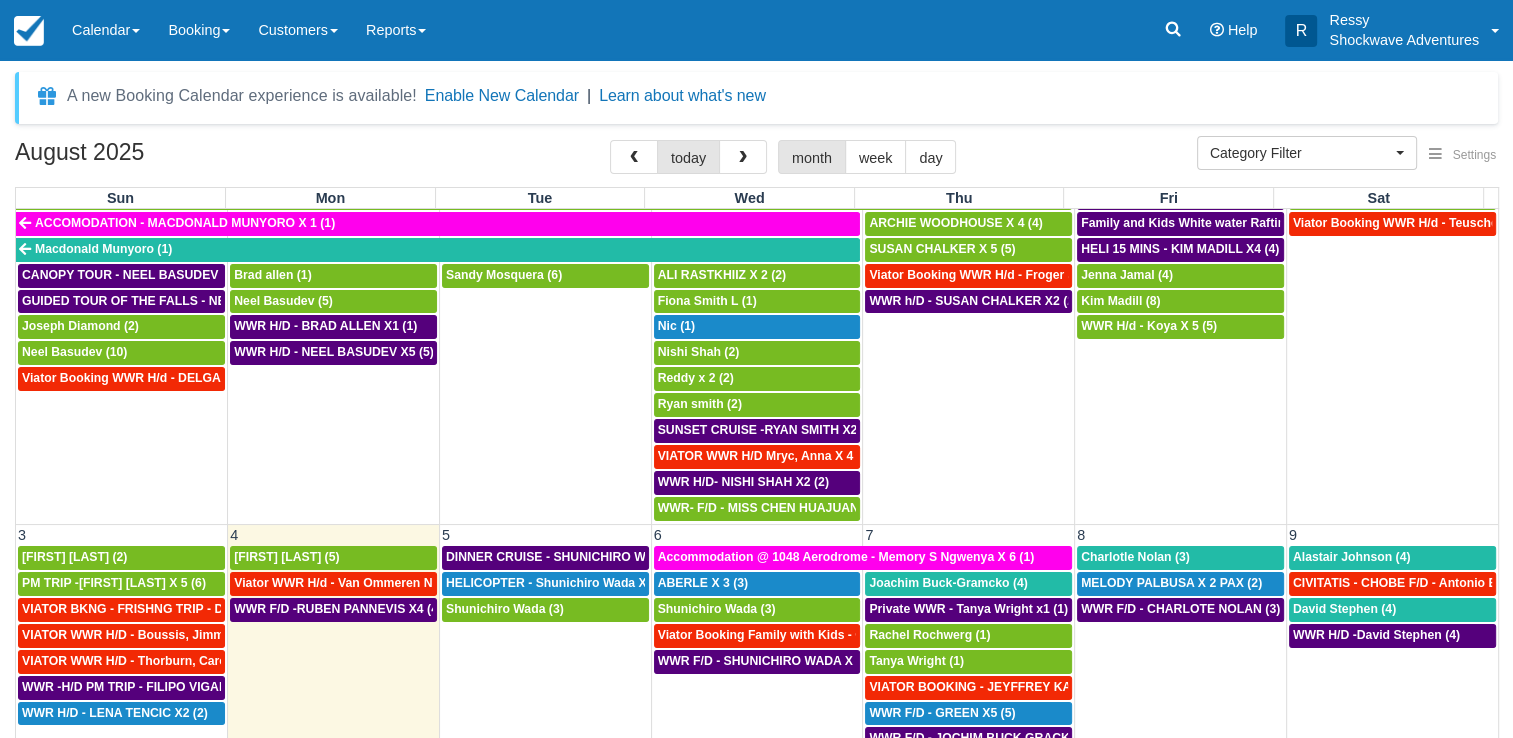 scroll, scrollTop: 0, scrollLeft: 0, axis: both 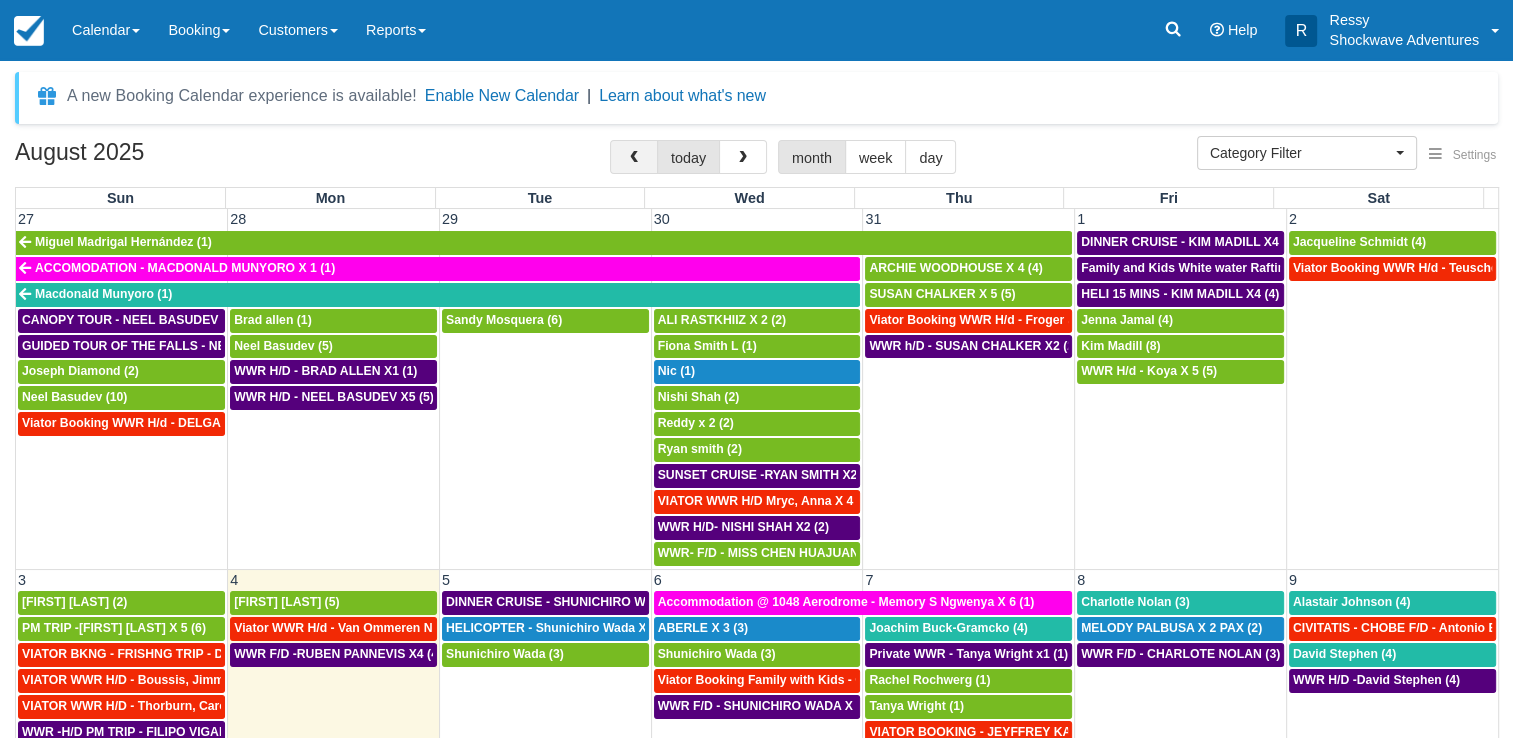 click at bounding box center (634, 158) 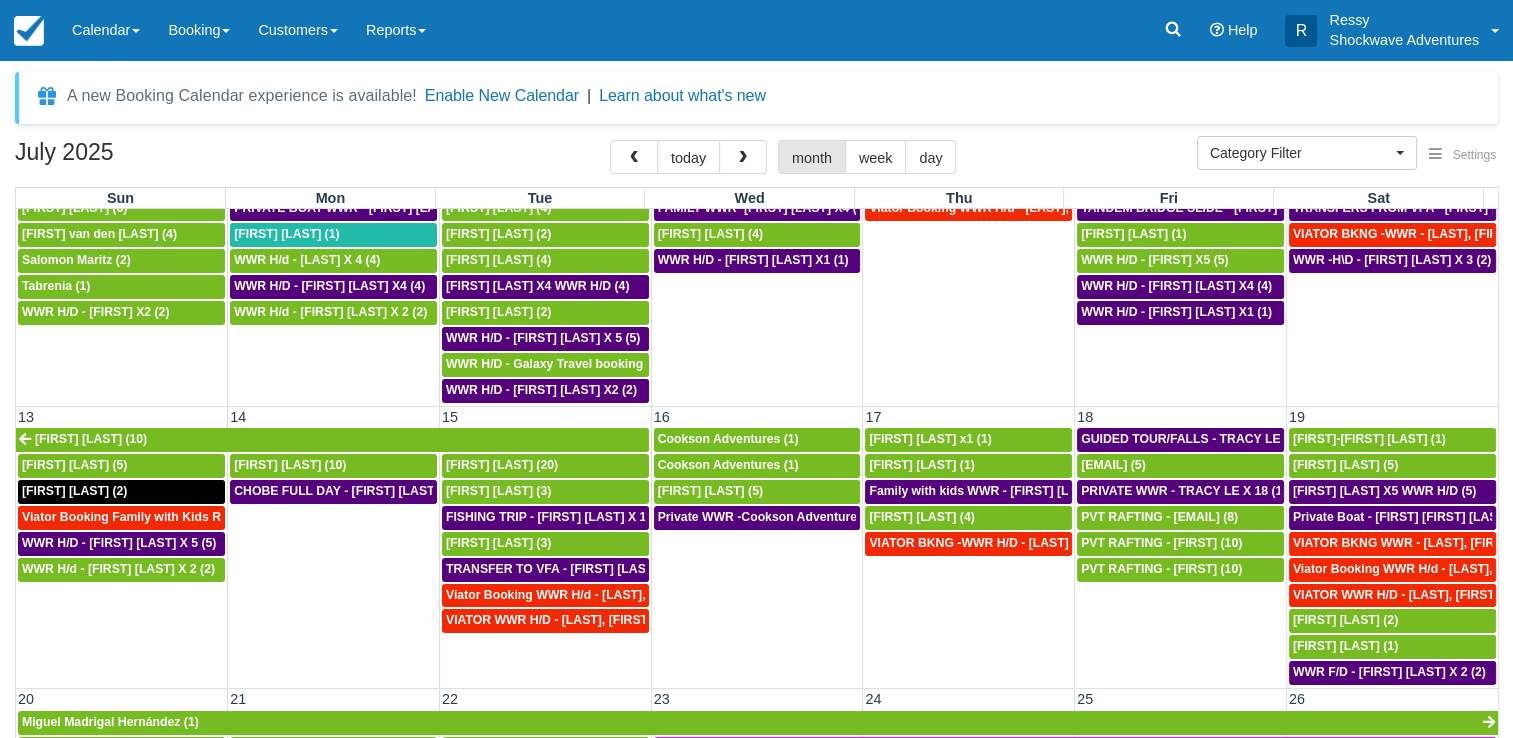 scroll, scrollTop: 400, scrollLeft: 0, axis: vertical 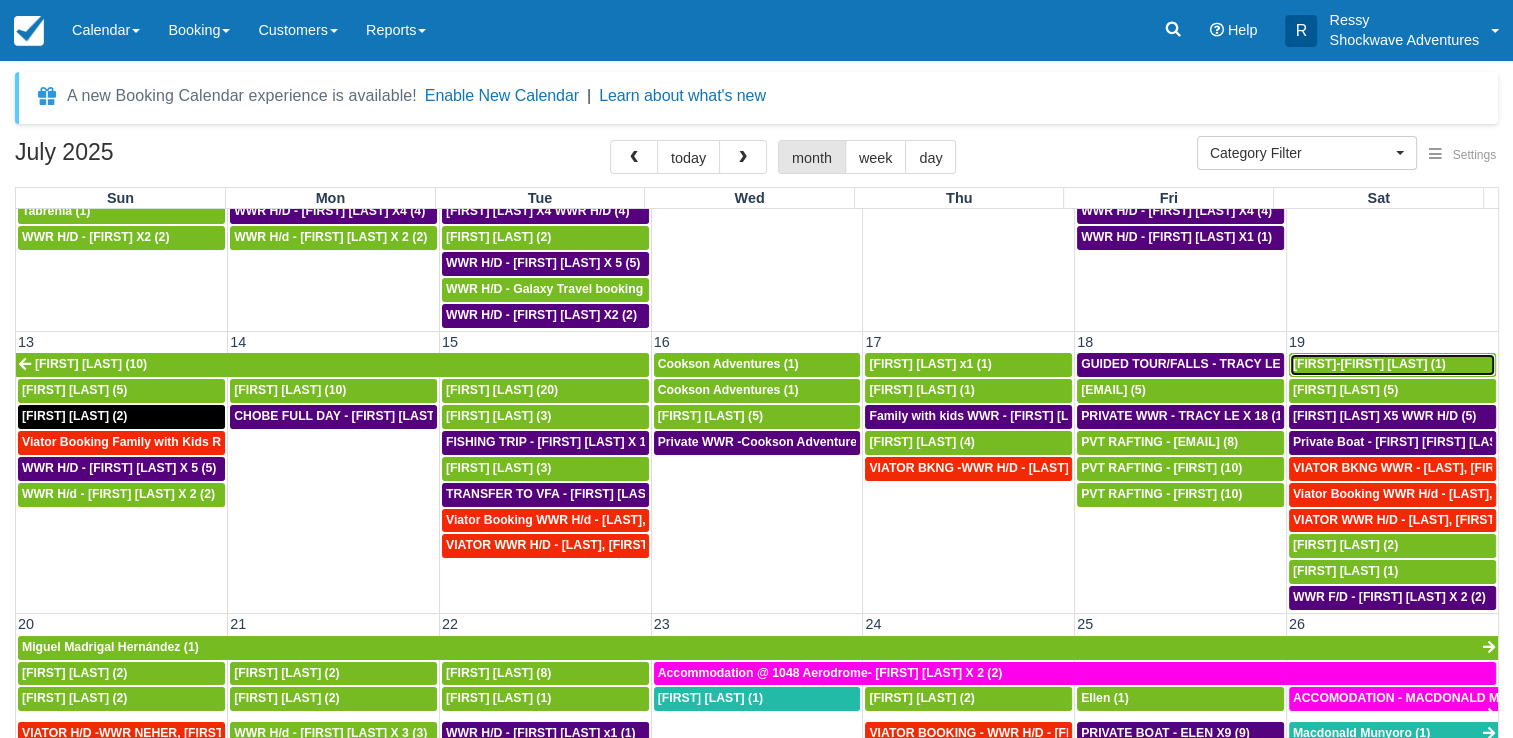 click on "FRANCOIS-XAVIER Lefevre (1)" at bounding box center (1369, 364) 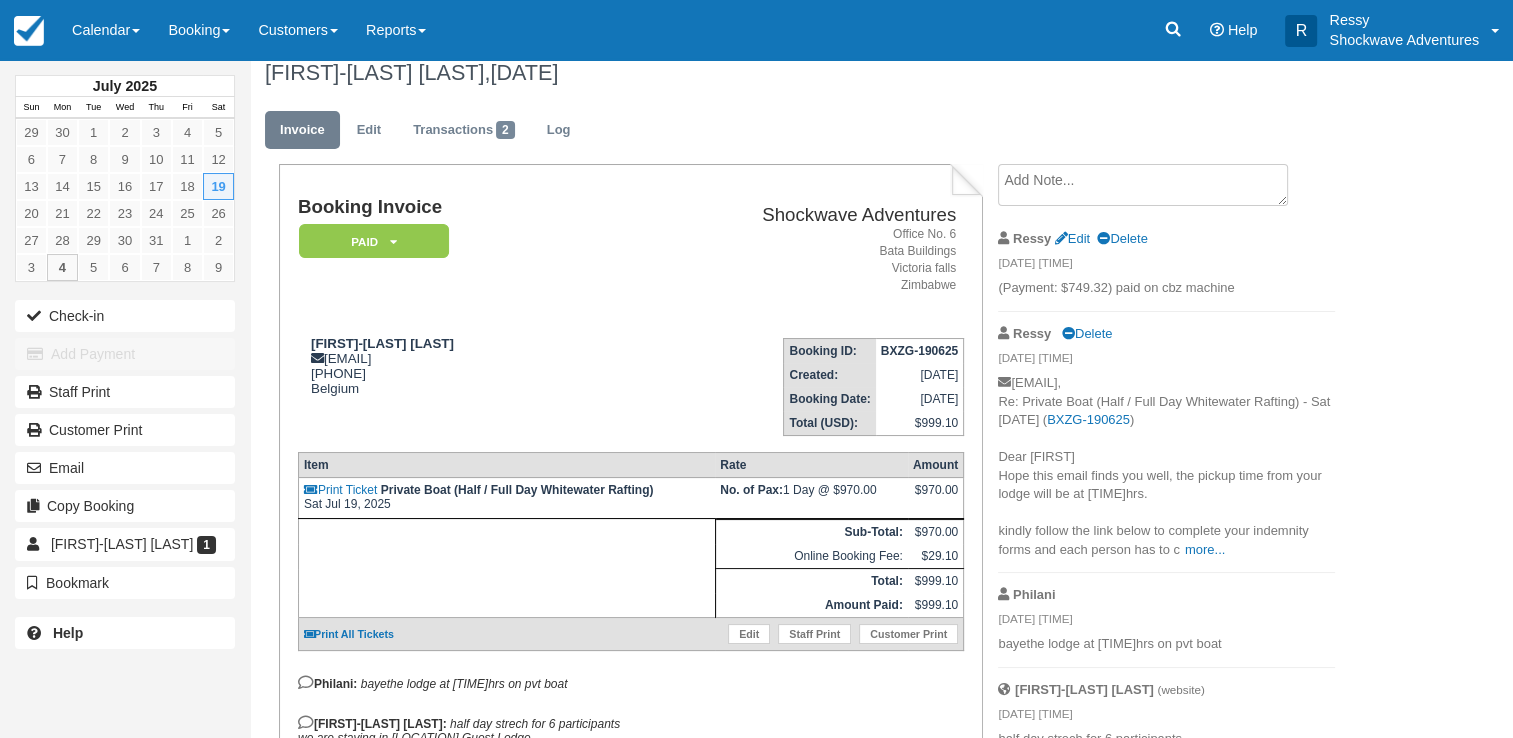 scroll, scrollTop: 0, scrollLeft: 0, axis: both 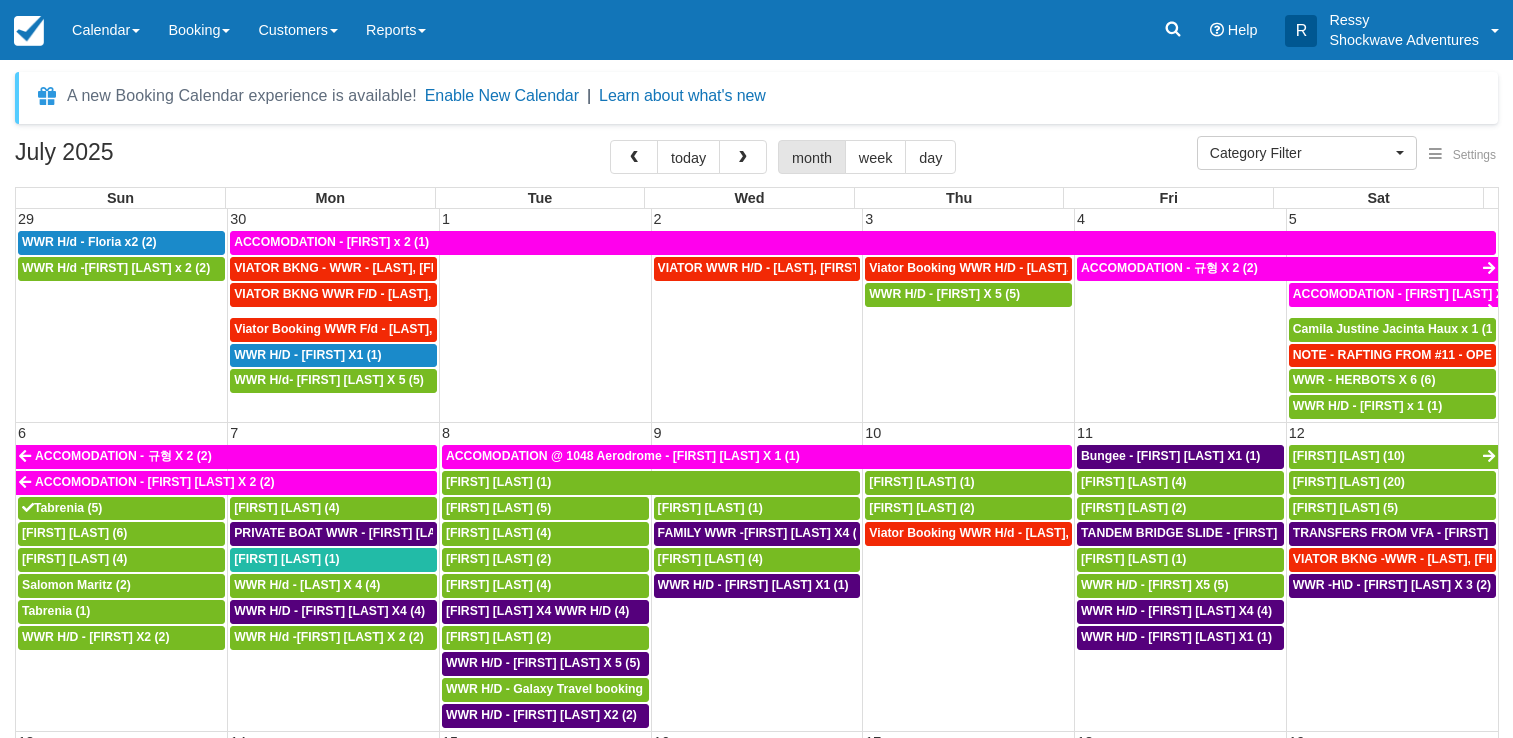 select 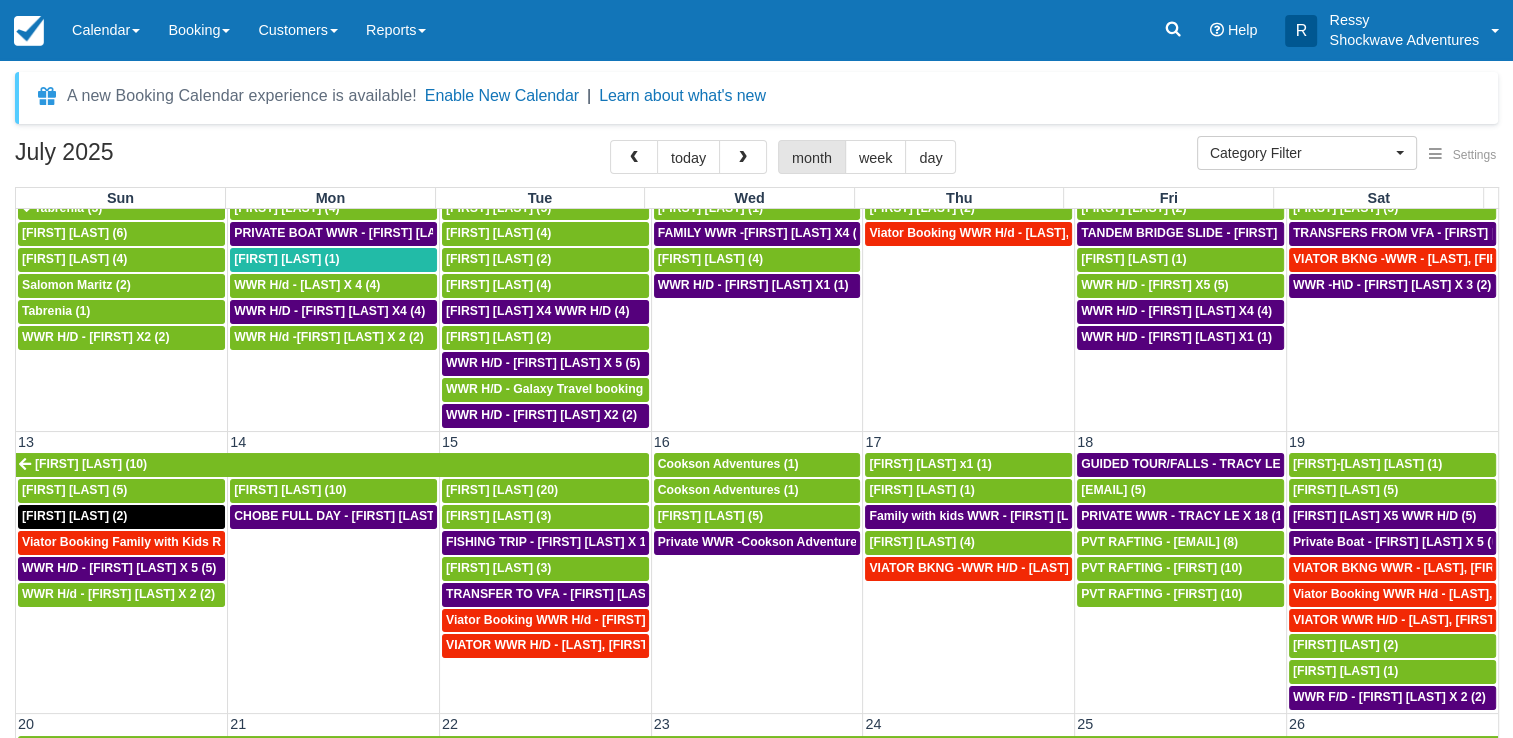 scroll, scrollTop: 400, scrollLeft: 0, axis: vertical 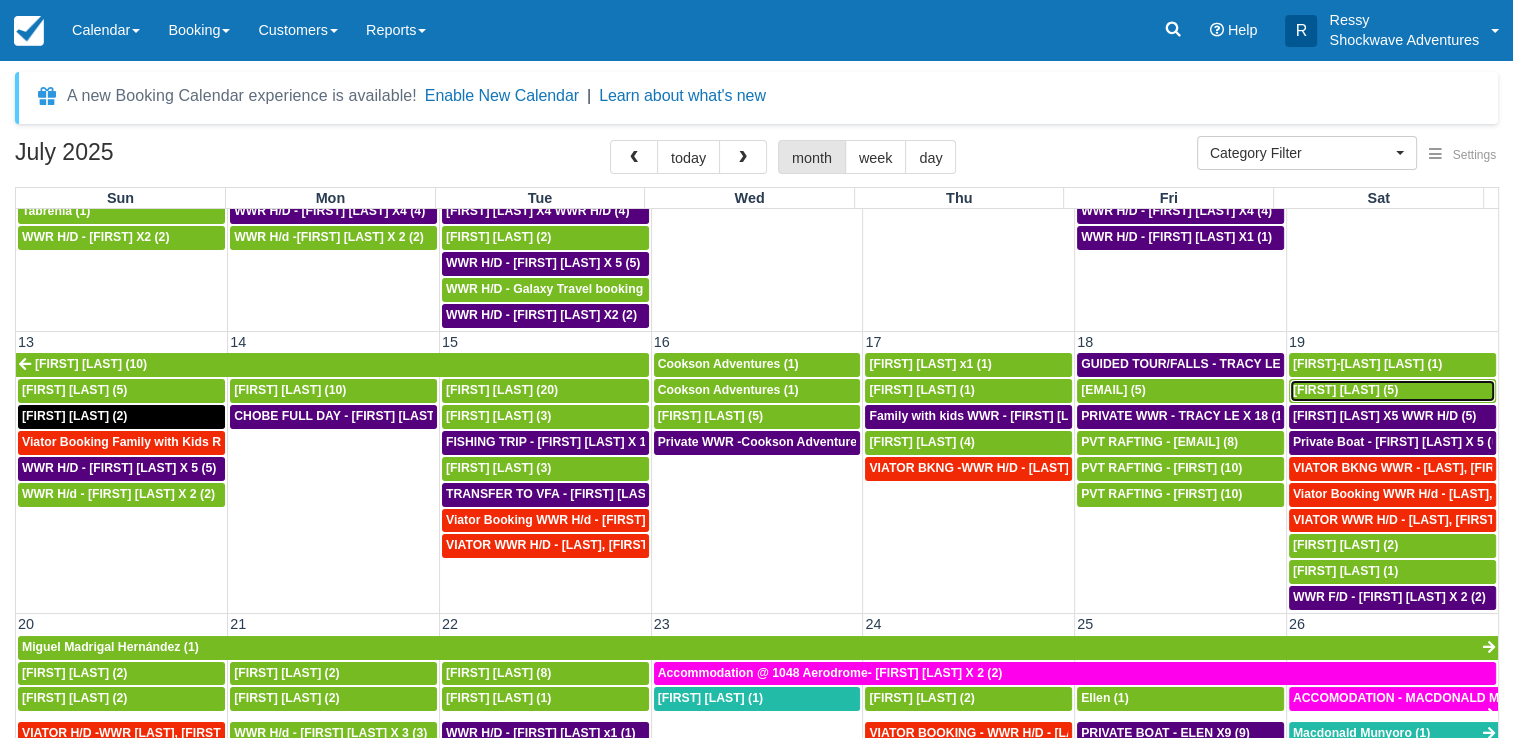 click on "Nicole Brown (5)" at bounding box center [1345, 390] 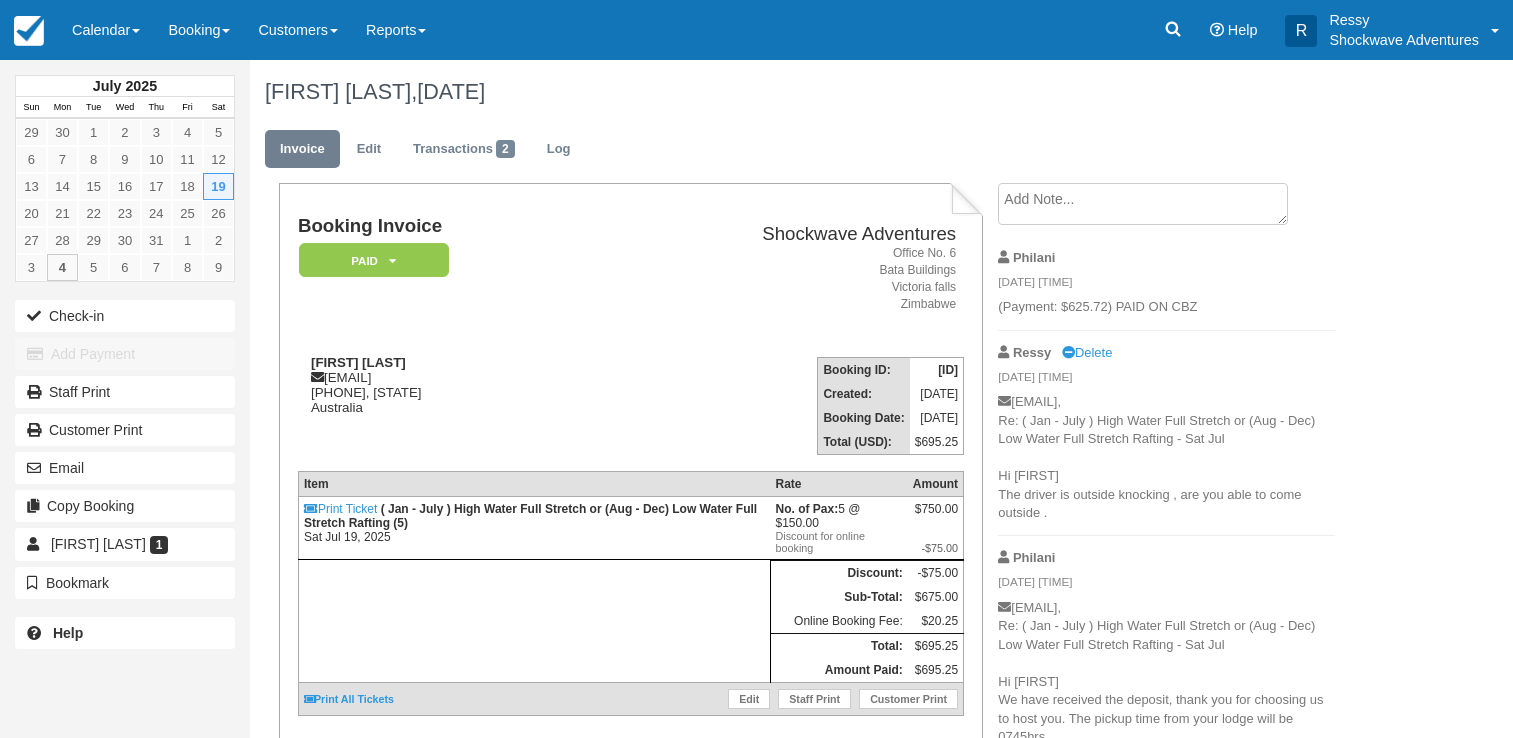scroll, scrollTop: 0, scrollLeft: 0, axis: both 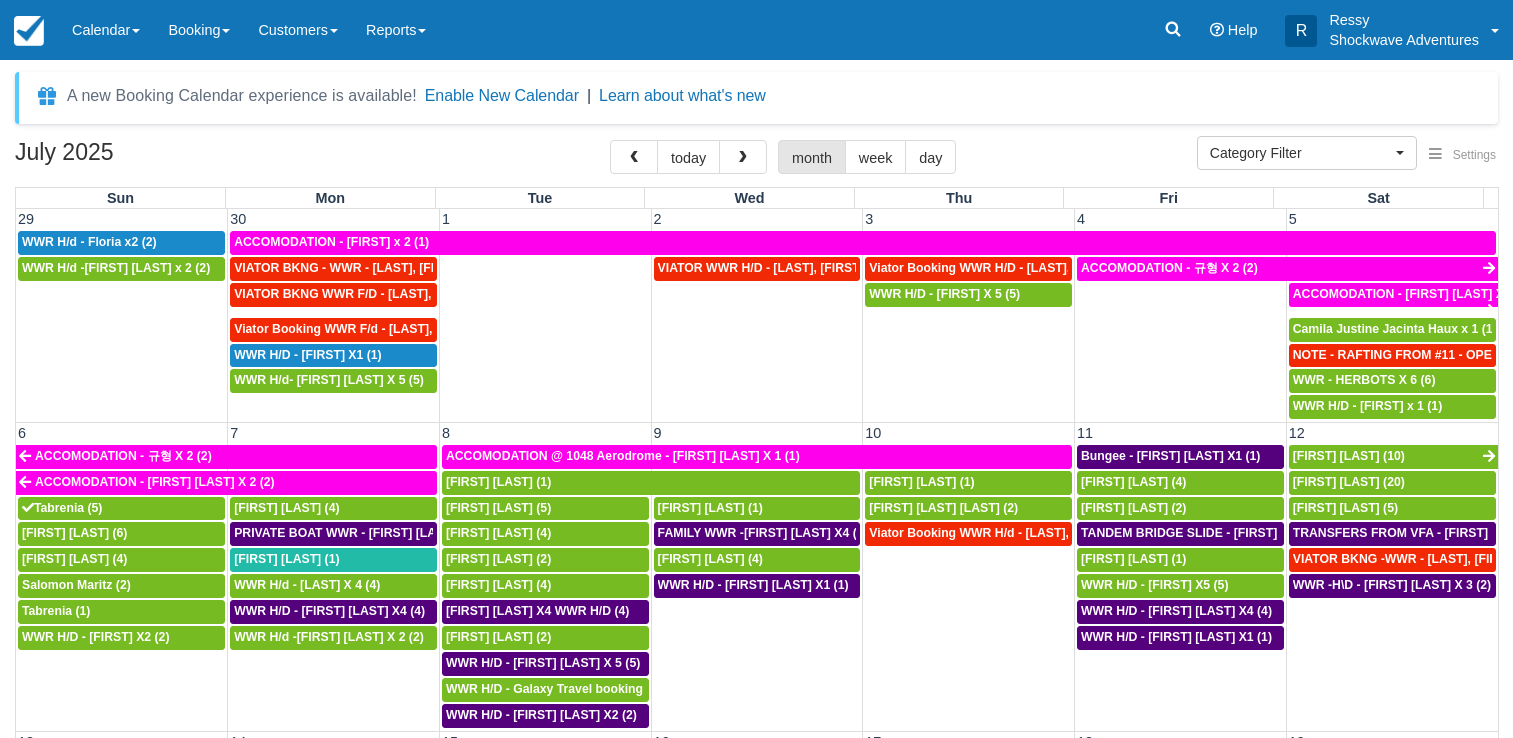 select 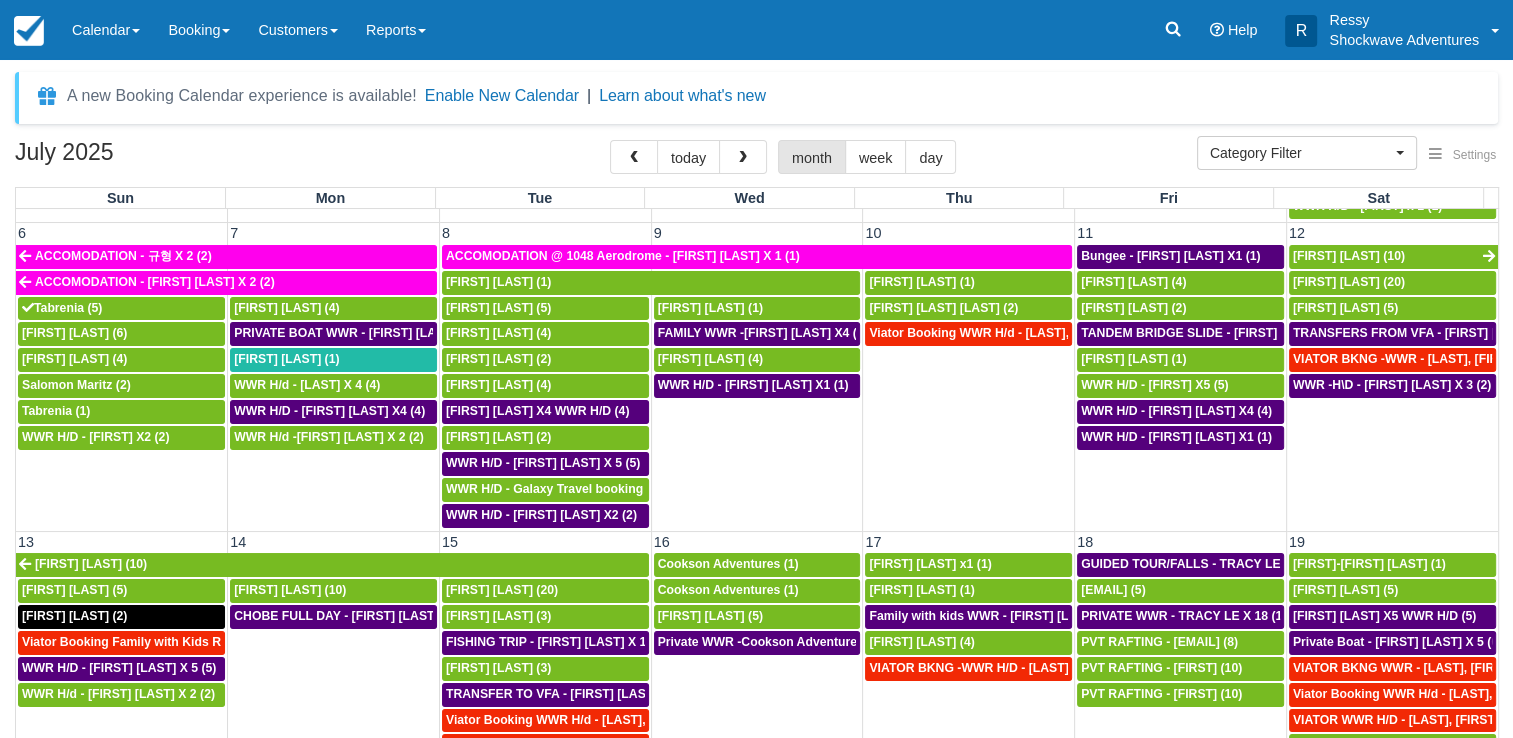 scroll, scrollTop: 300, scrollLeft: 0, axis: vertical 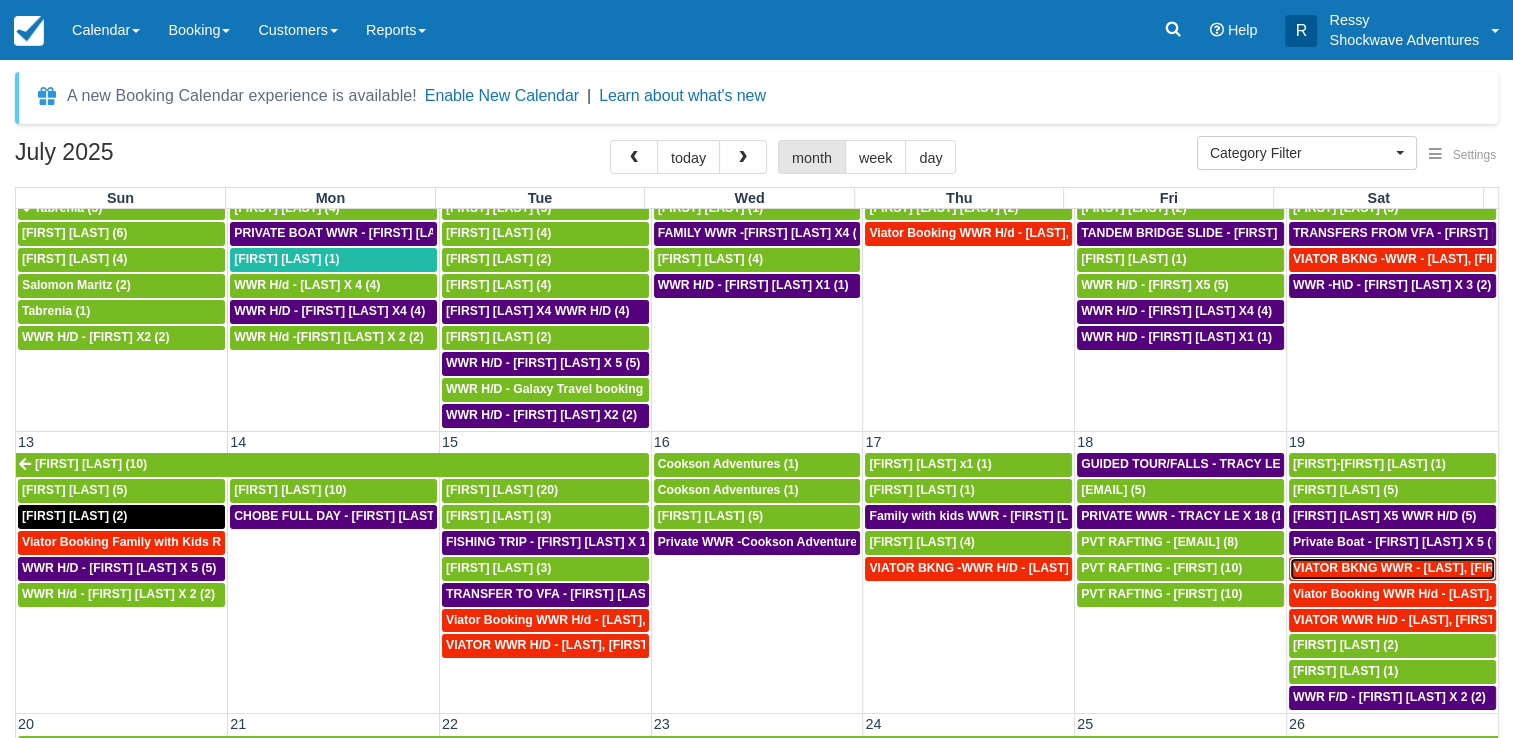 click on "VIATOR BKNG  WWR - [LAST], [FIRST] X 2 (2)" at bounding box center [1423, 568] 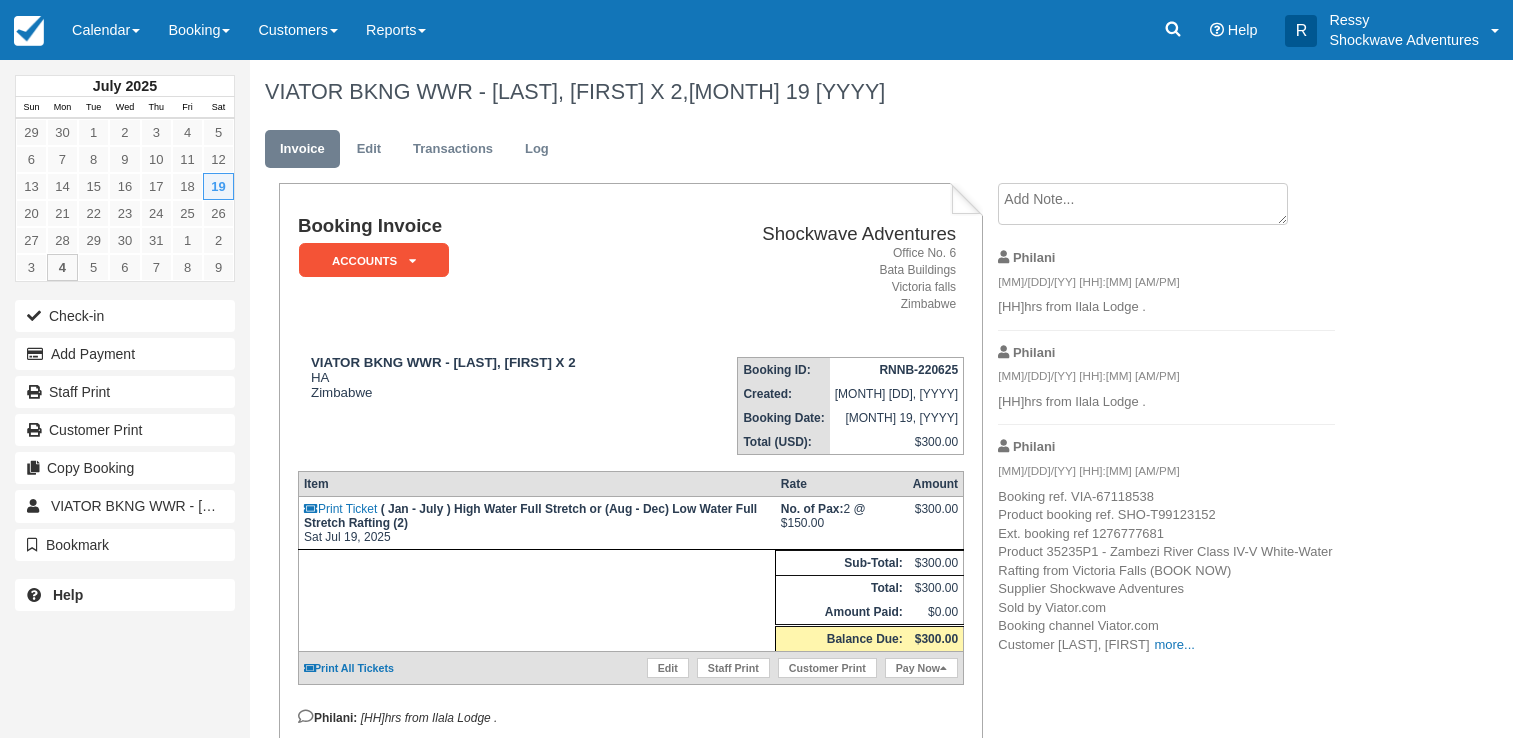 scroll, scrollTop: 0, scrollLeft: 0, axis: both 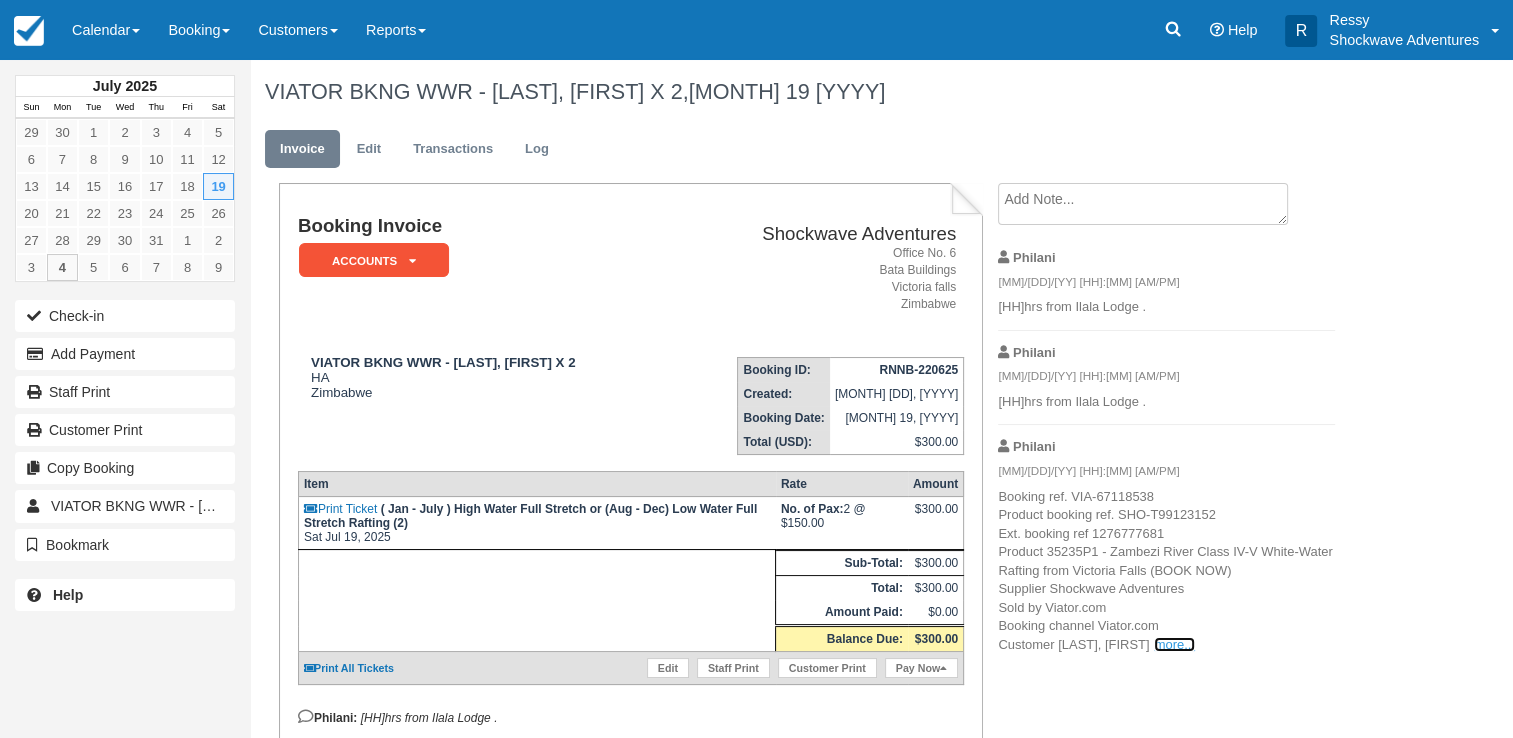 click on "more..." at bounding box center [1174, 644] 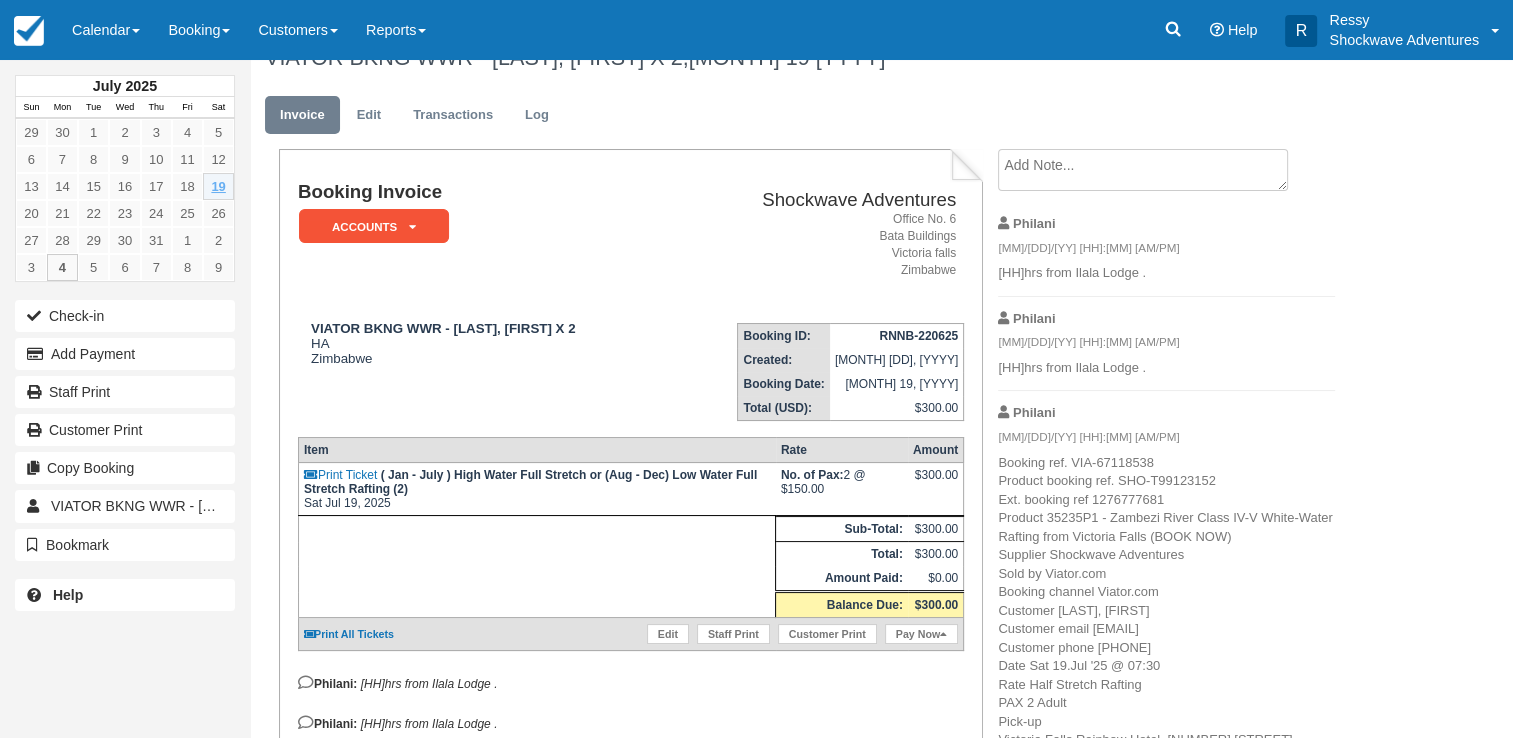 scroll, scrollTop: 0, scrollLeft: 0, axis: both 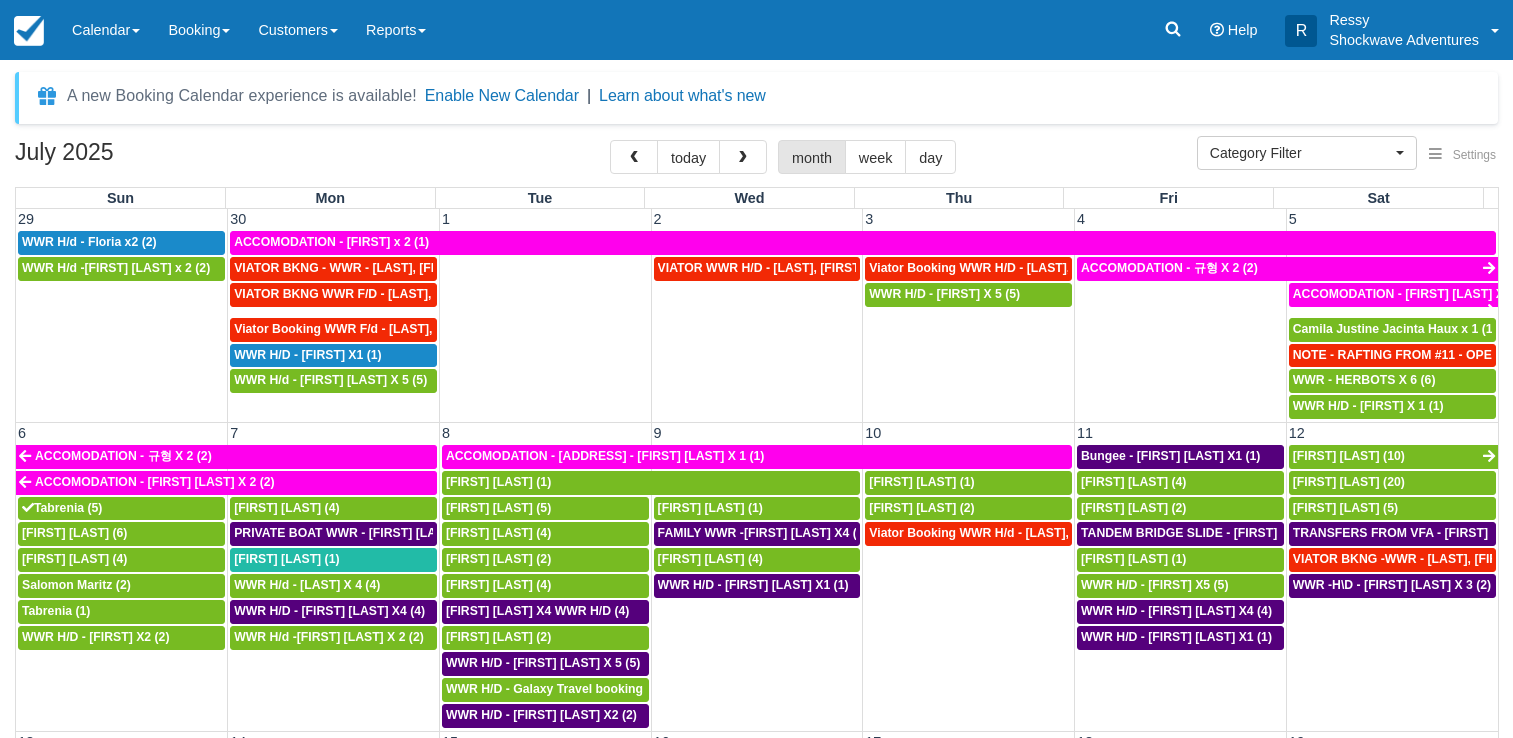 select 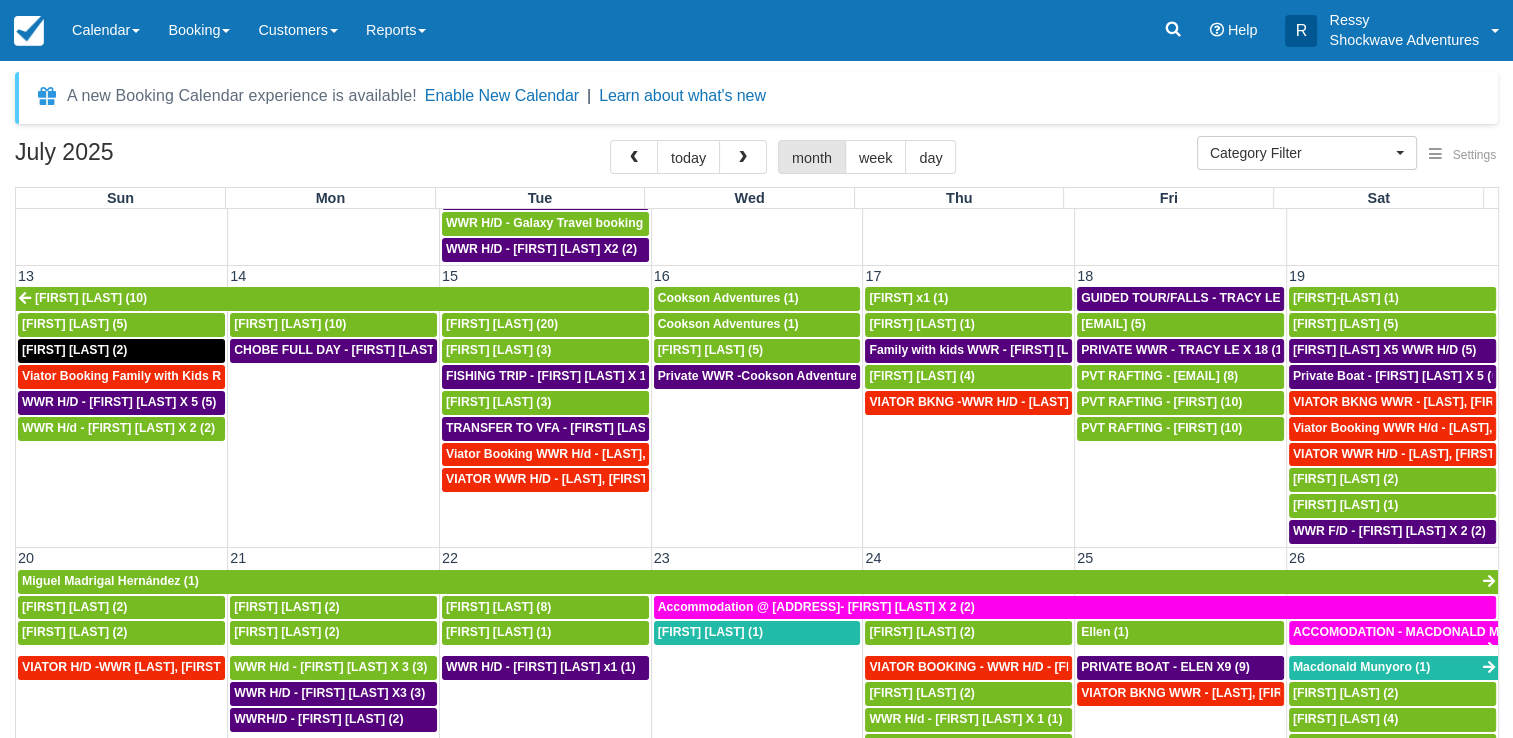 scroll, scrollTop: 500, scrollLeft: 0, axis: vertical 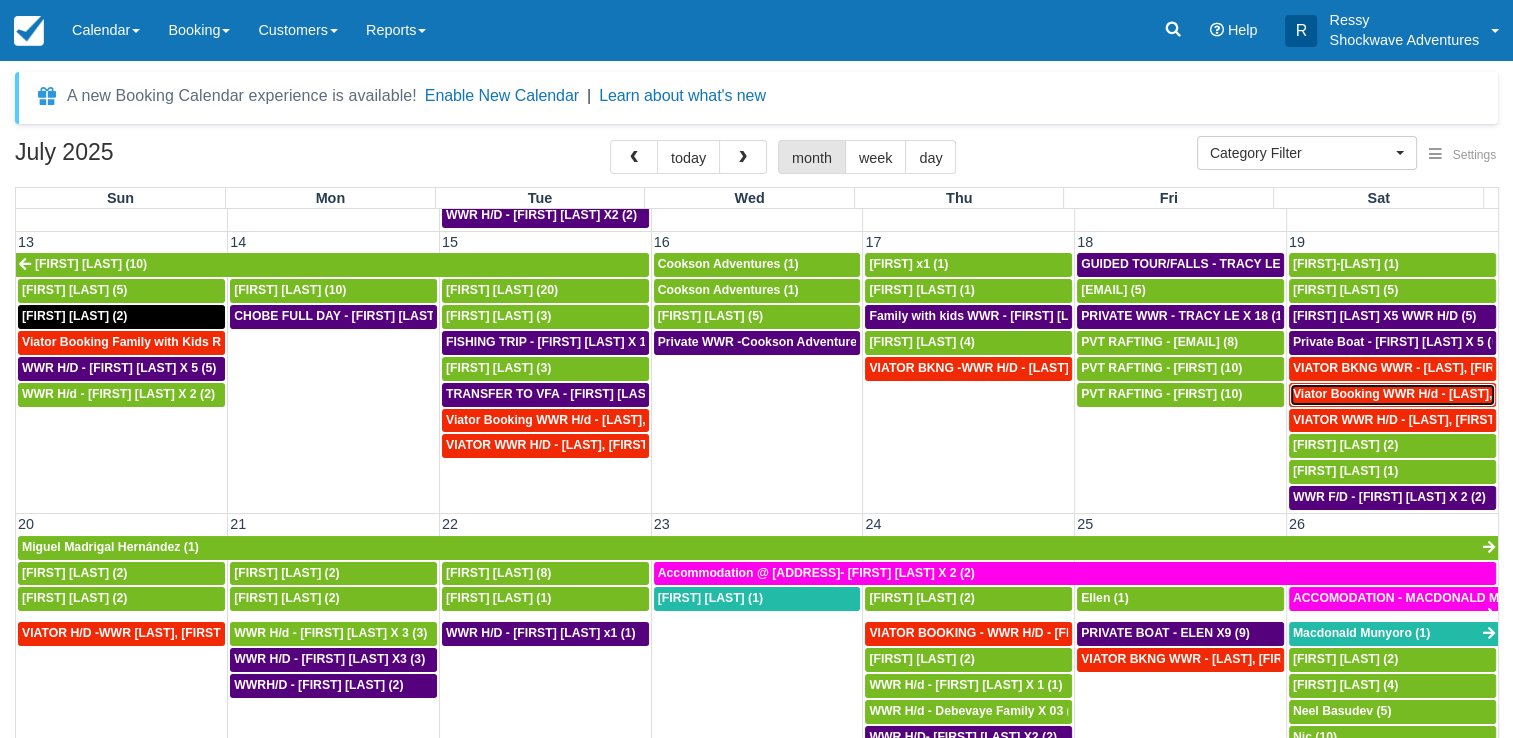 click on "Viator Booking WWR H/d - [LAST], [FIRST]   X 2 (2)" at bounding box center [1436, 394] 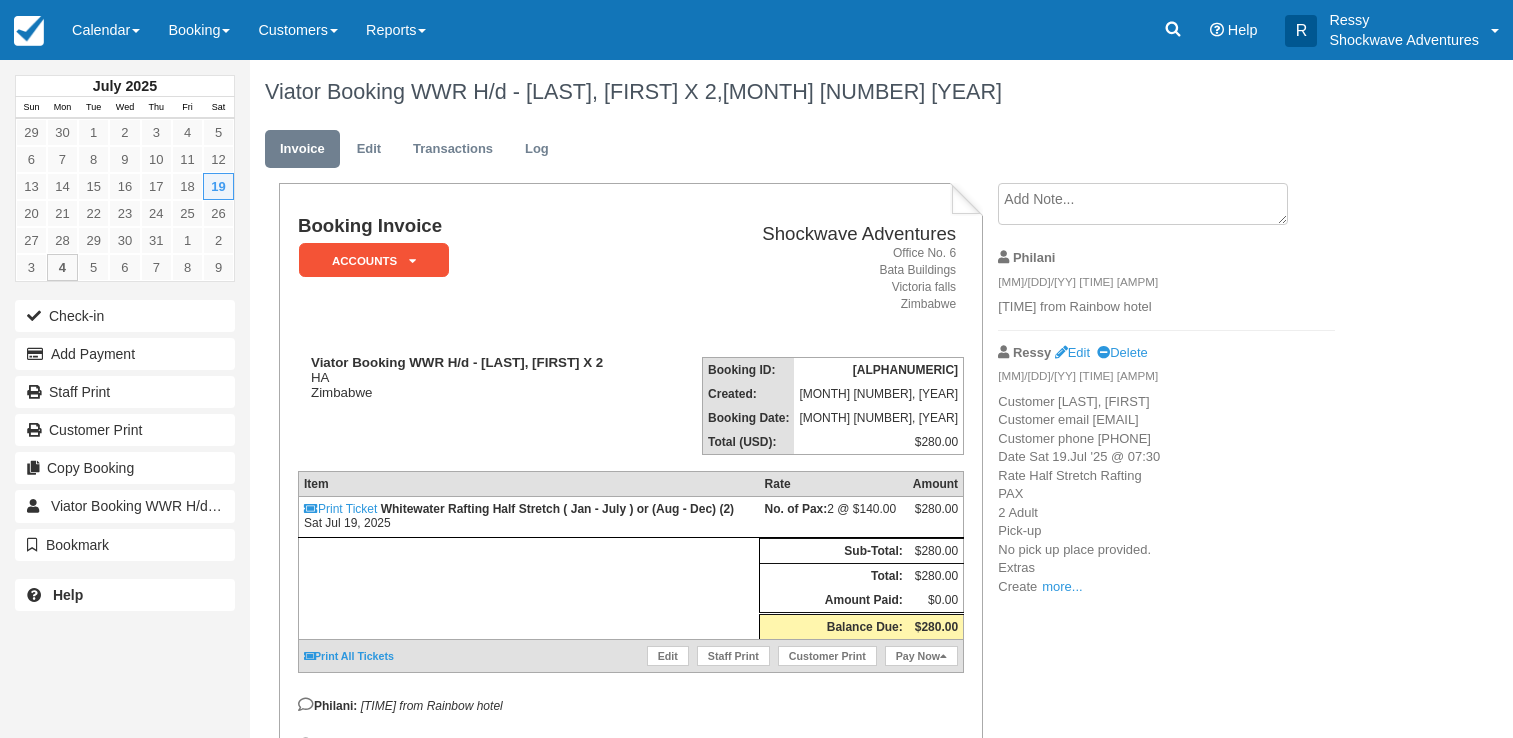 scroll, scrollTop: 0, scrollLeft: 0, axis: both 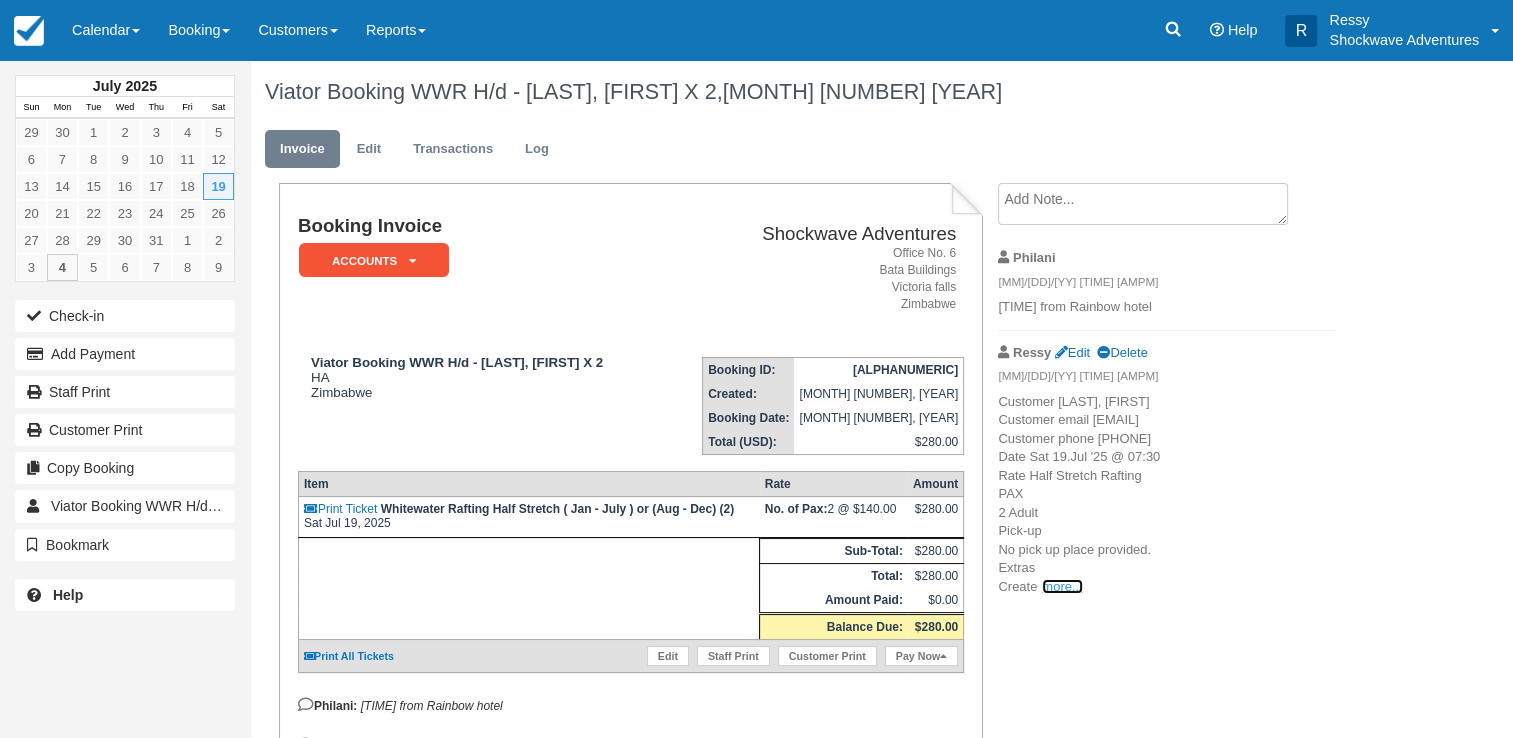 click on "more..." at bounding box center [1062, 586] 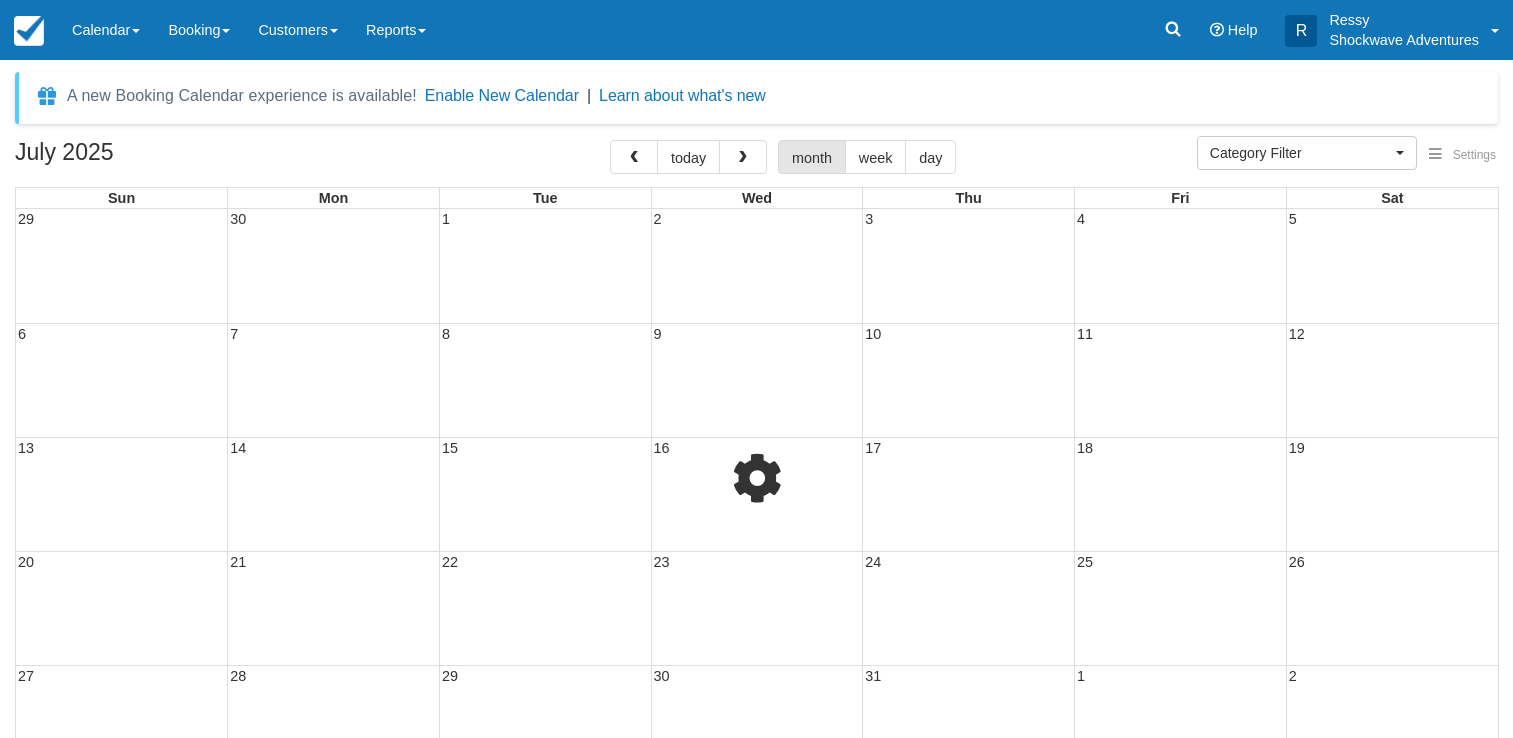 select 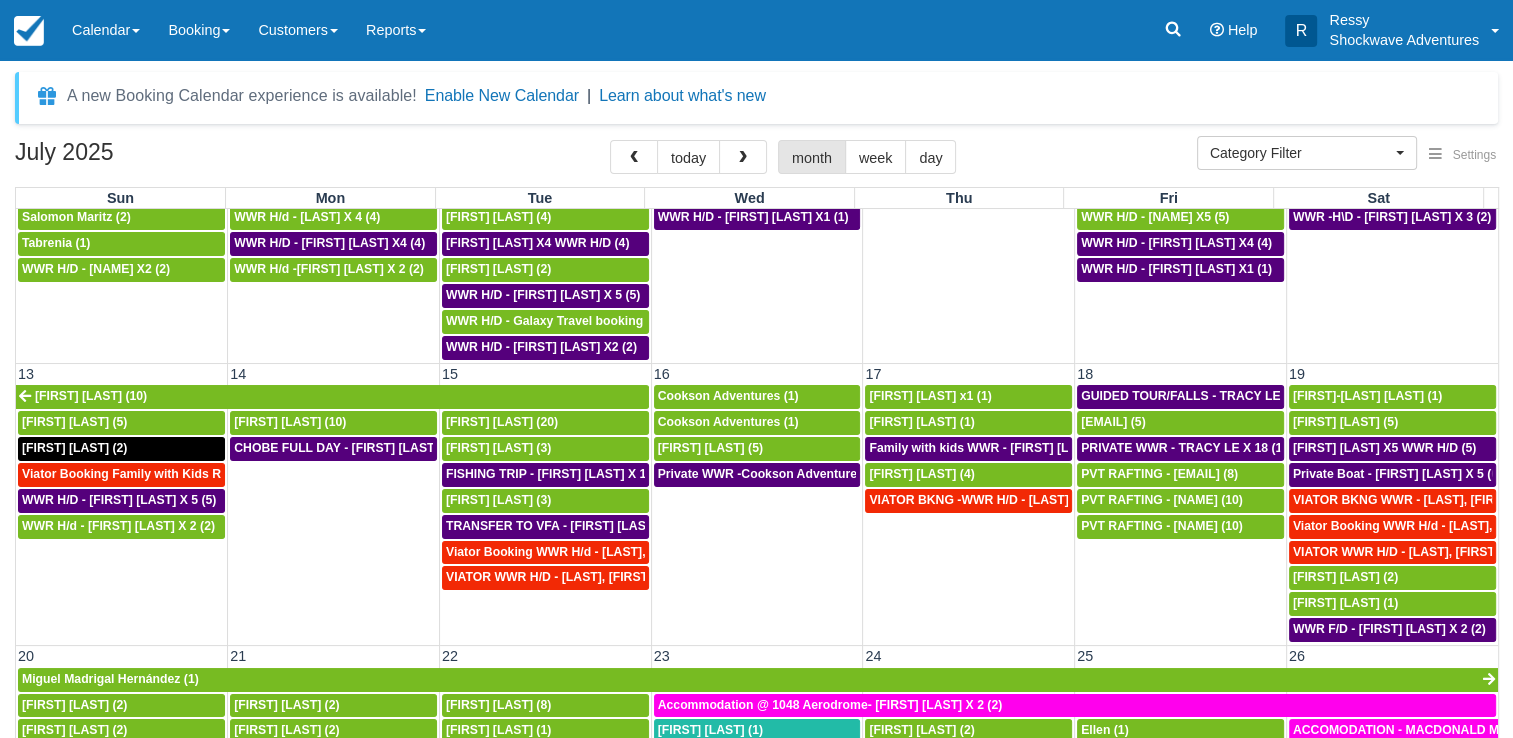 scroll, scrollTop: 300, scrollLeft: 0, axis: vertical 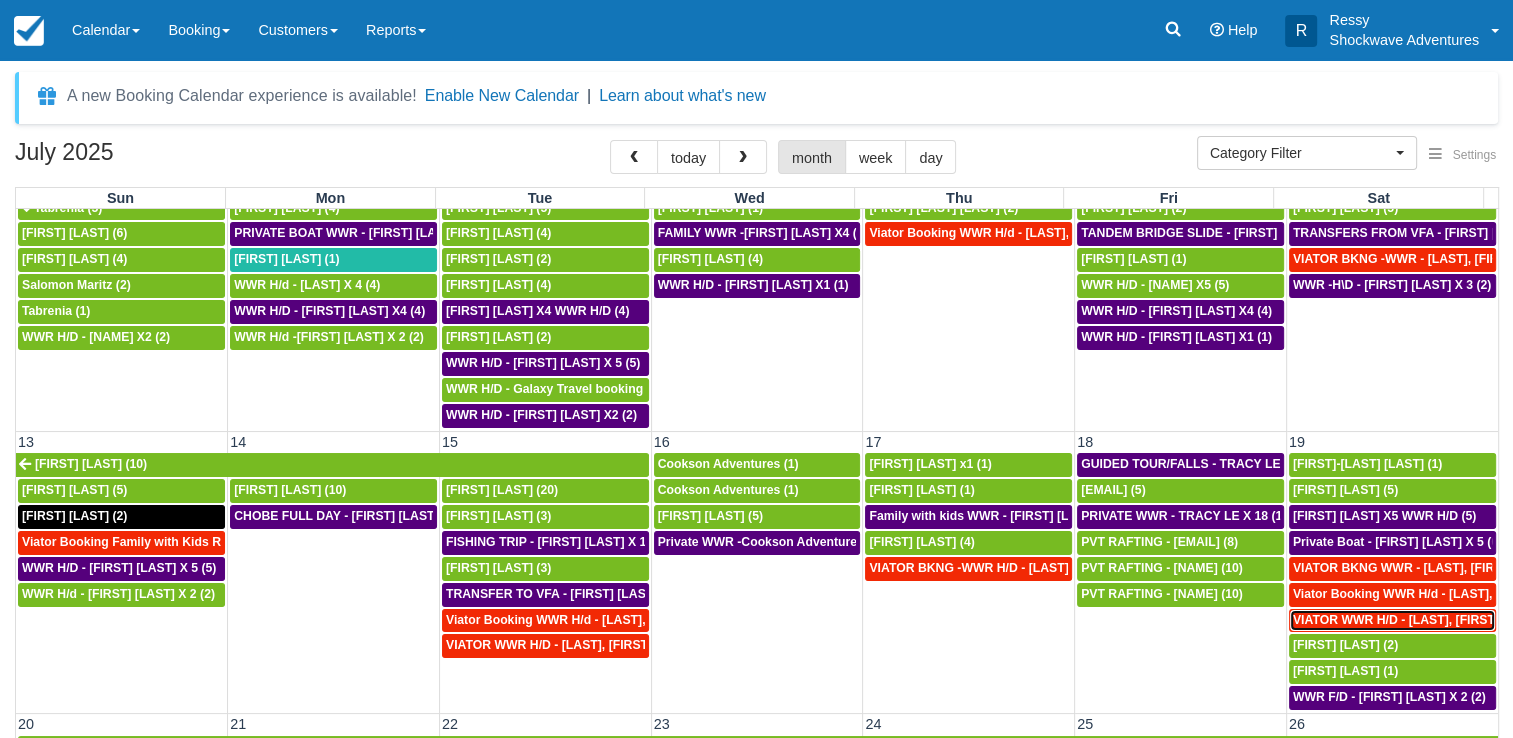 click on "VIATOR WWR H/D - zimmerman, hannah X 3 (3)" at bounding box center [1416, 620] 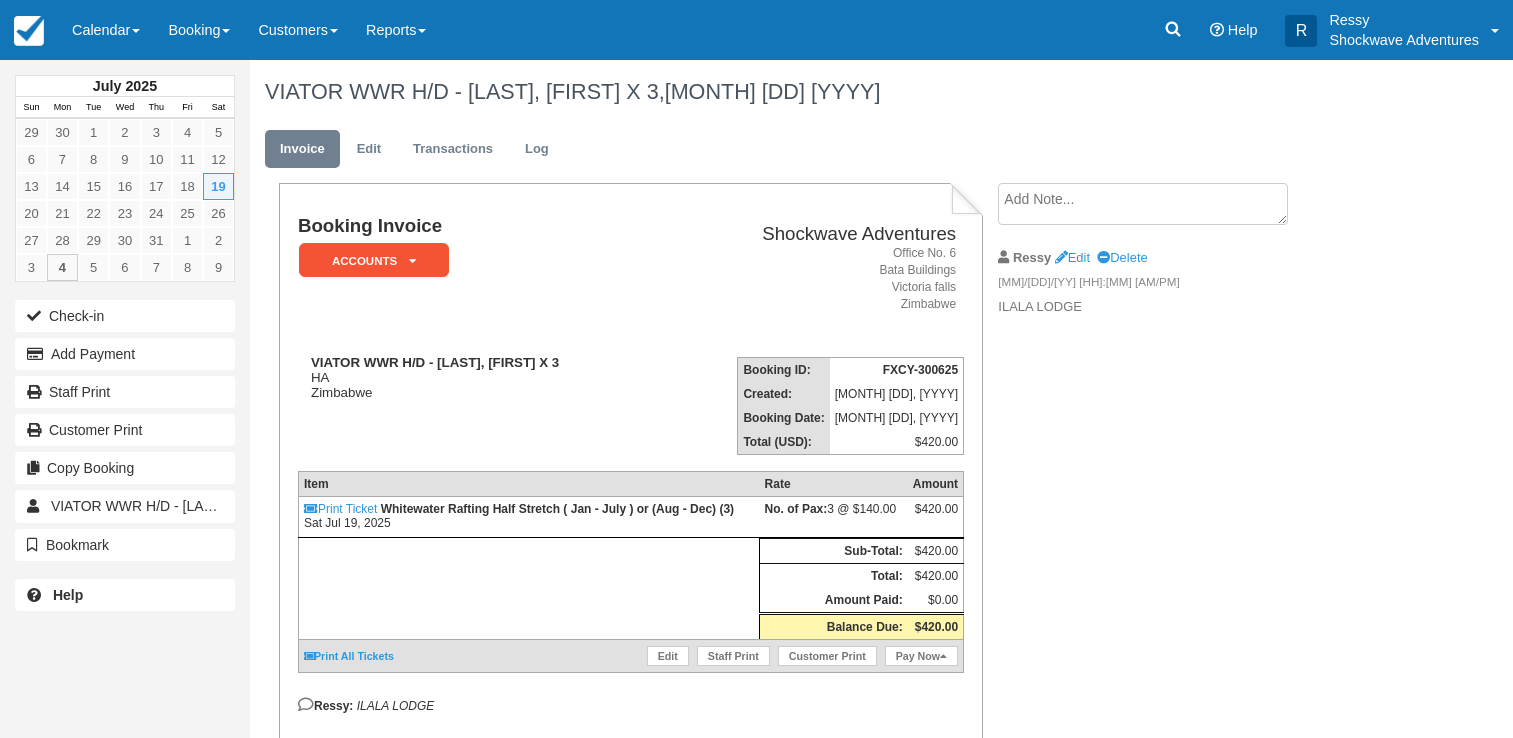 scroll, scrollTop: 0, scrollLeft: 0, axis: both 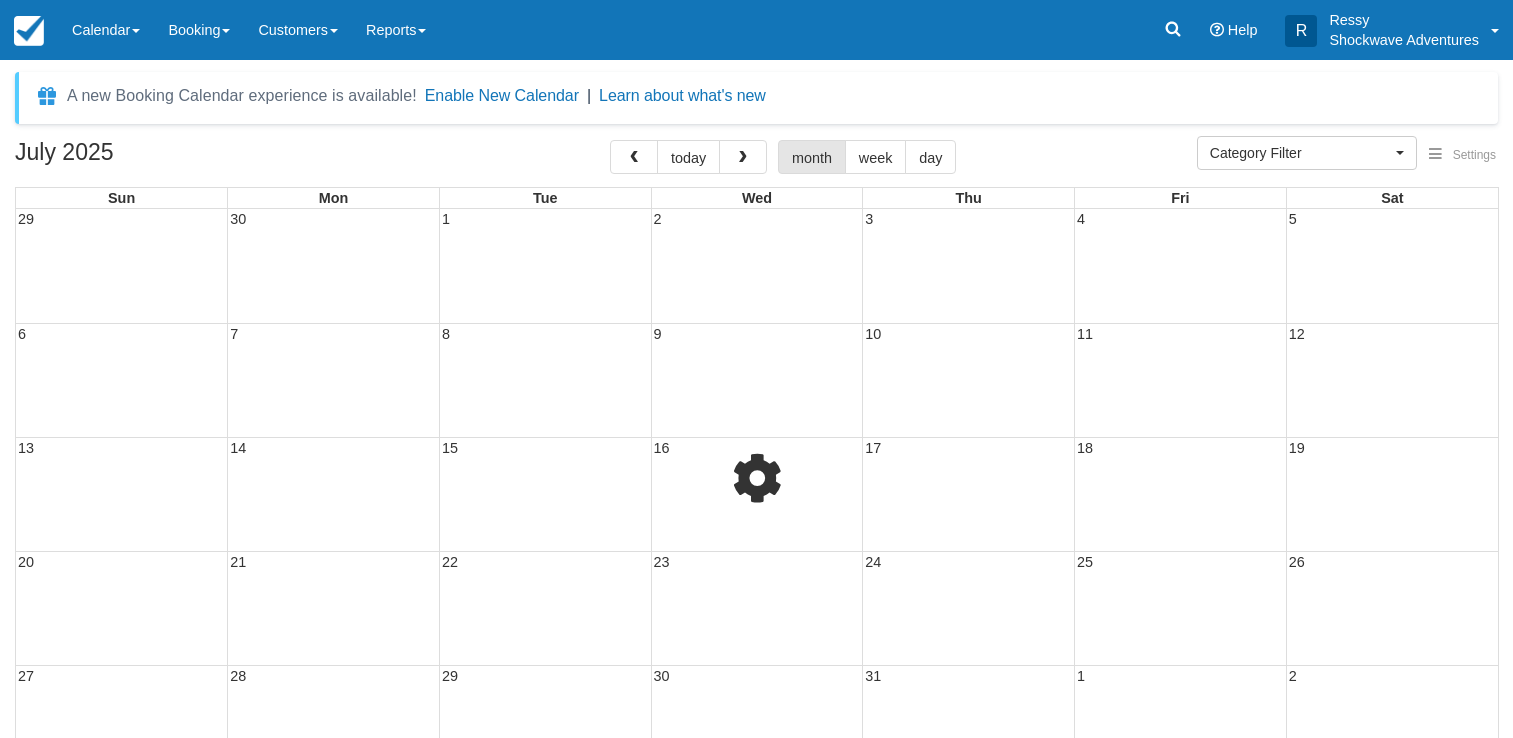 select 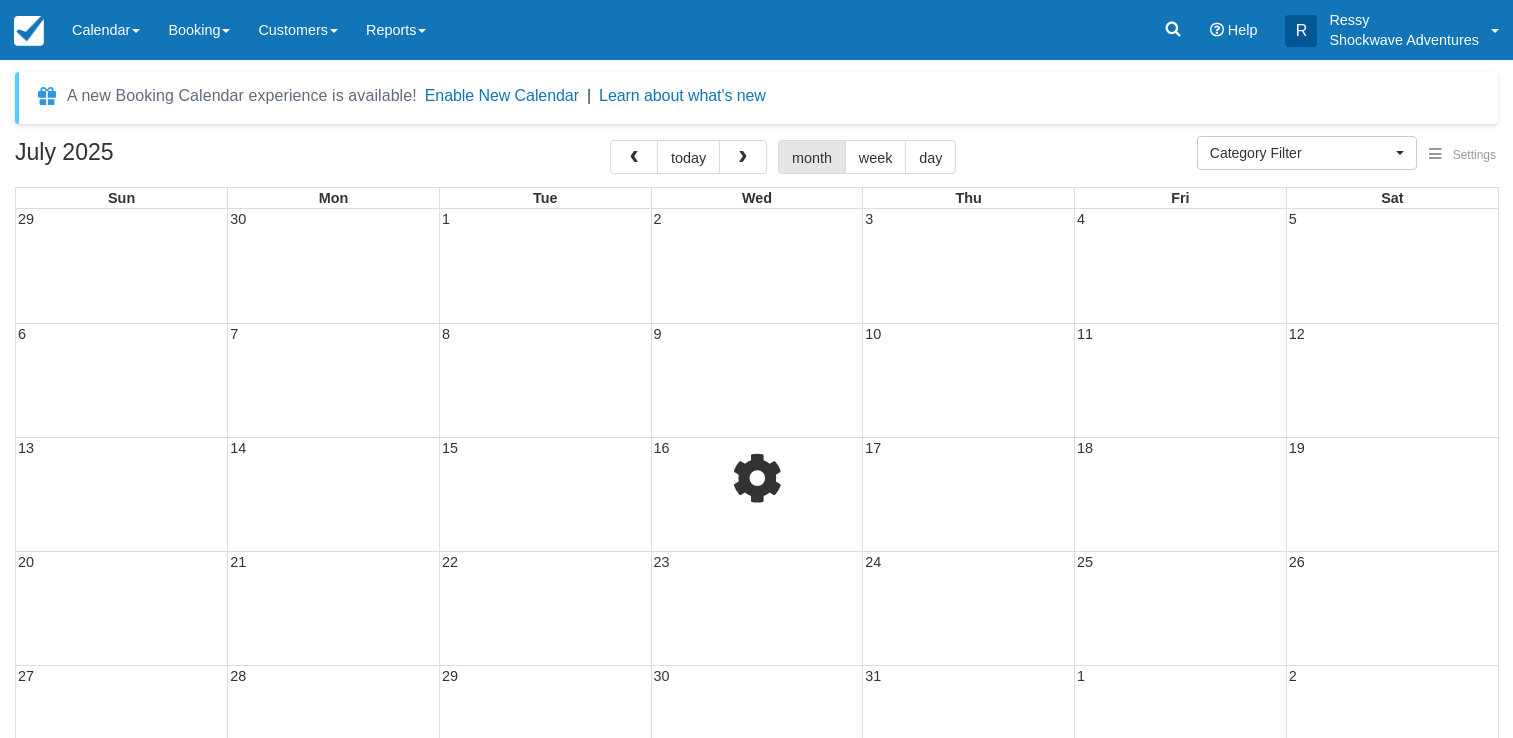 scroll, scrollTop: 0, scrollLeft: 0, axis: both 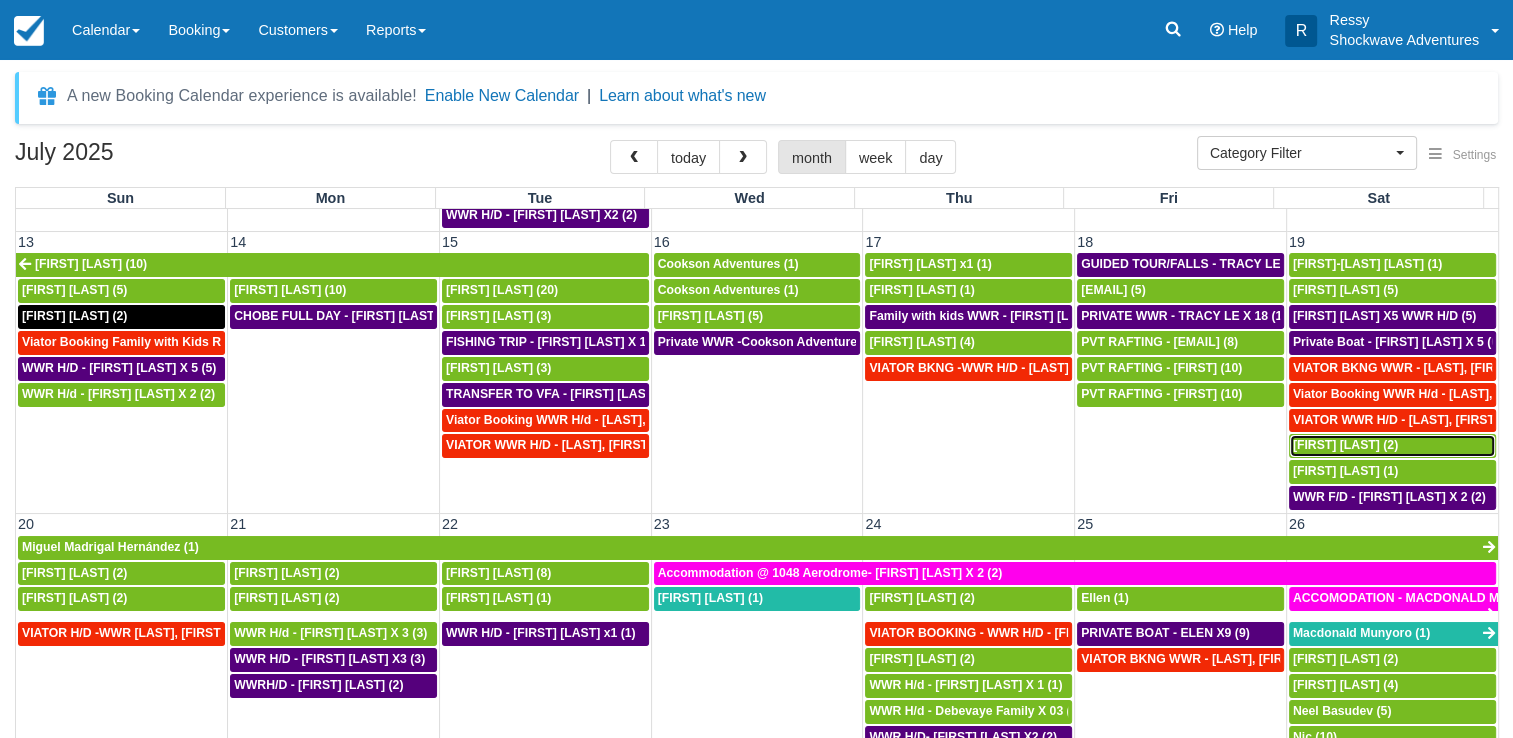 click on "[FIRST] [LAST] (2)" at bounding box center [1345, 445] 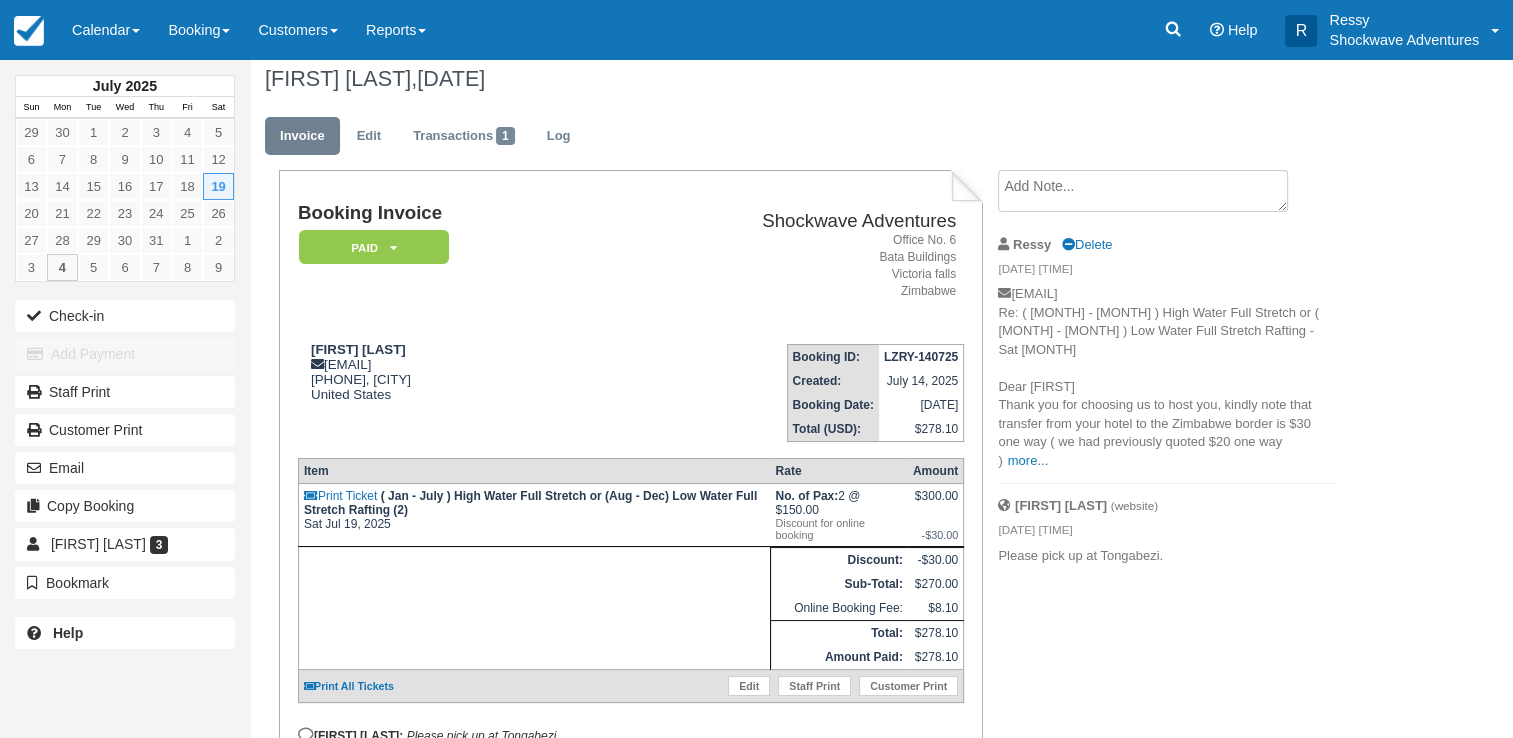 scroll, scrollTop: 0, scrollLeft: 0, axis: both 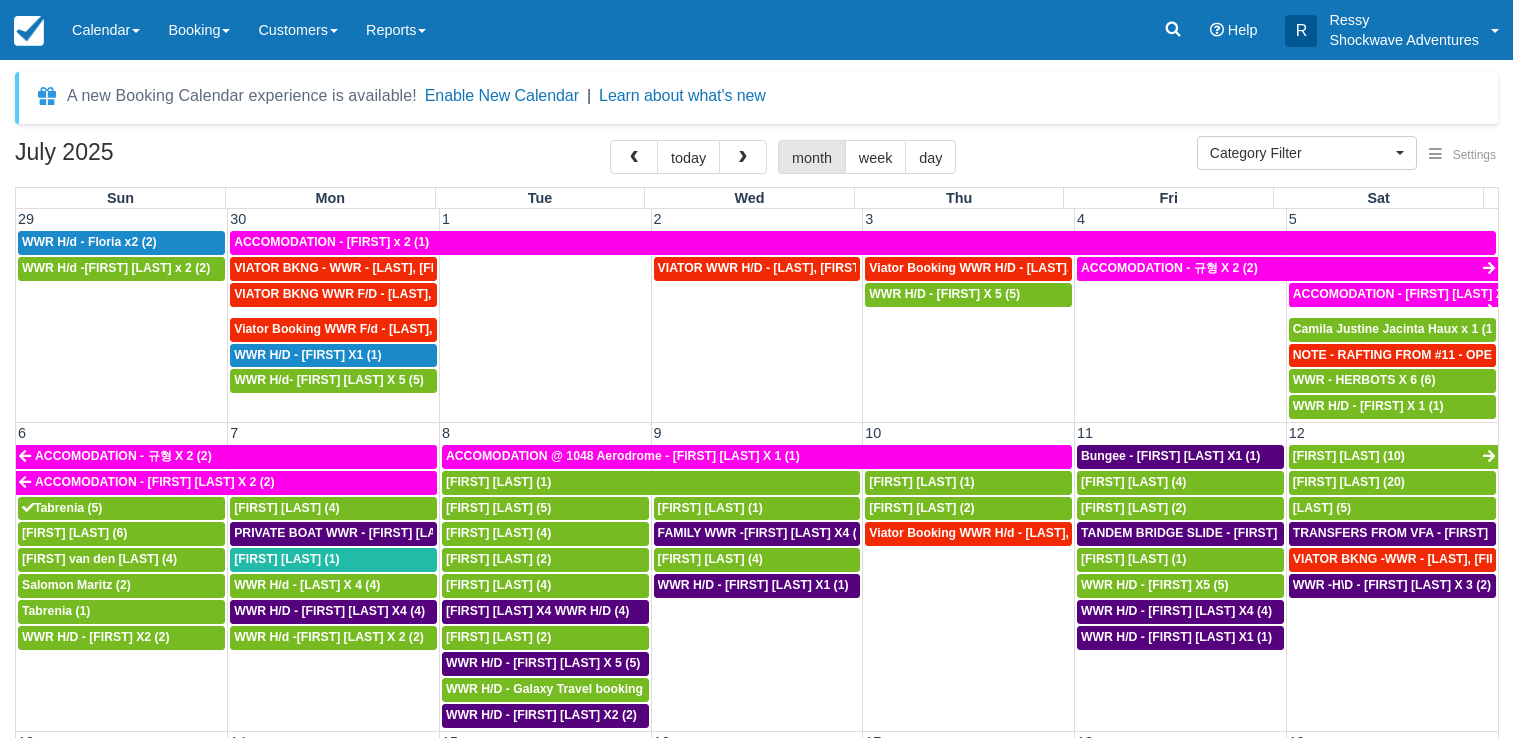 select 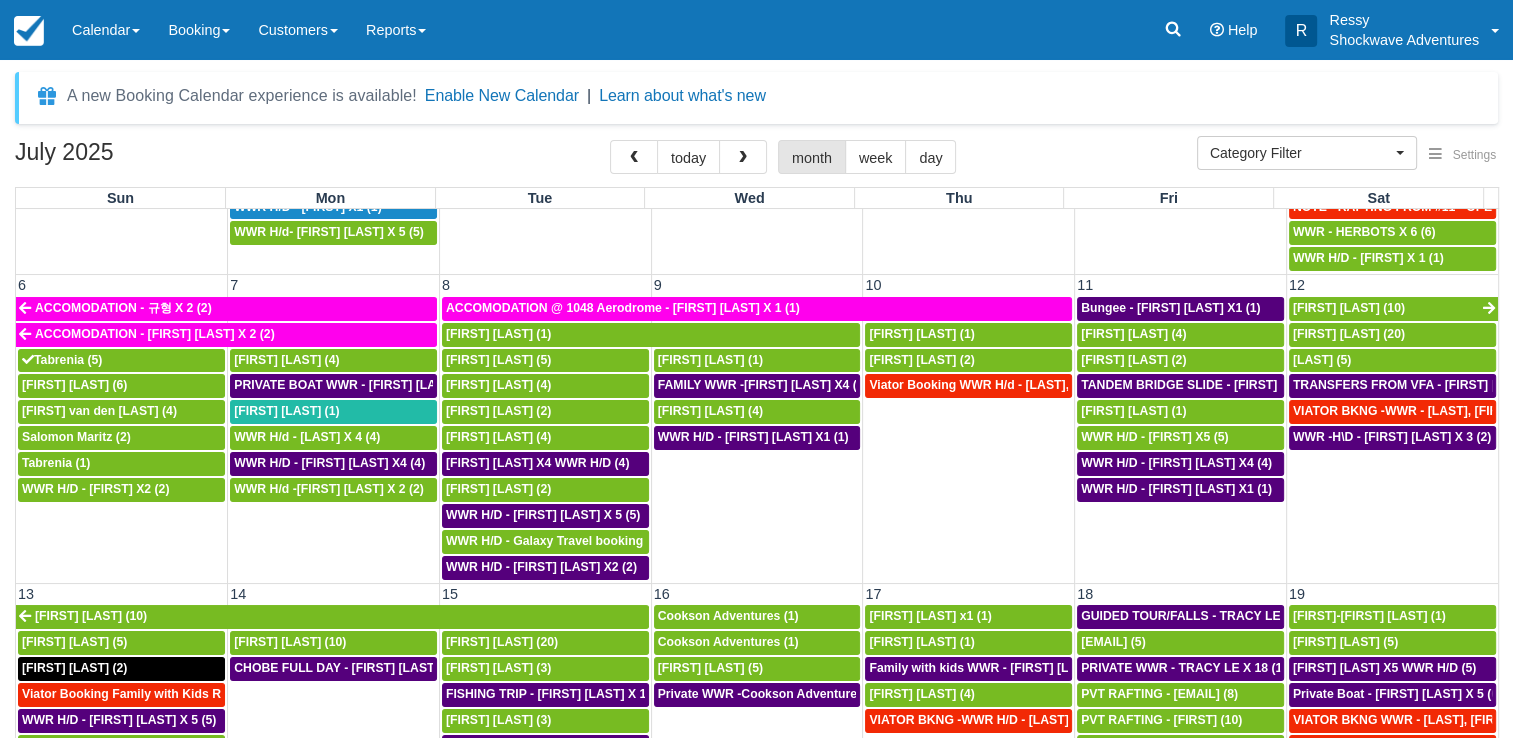 scroll, scrollTop: 100, scrollLeft: 0, axis: vertical 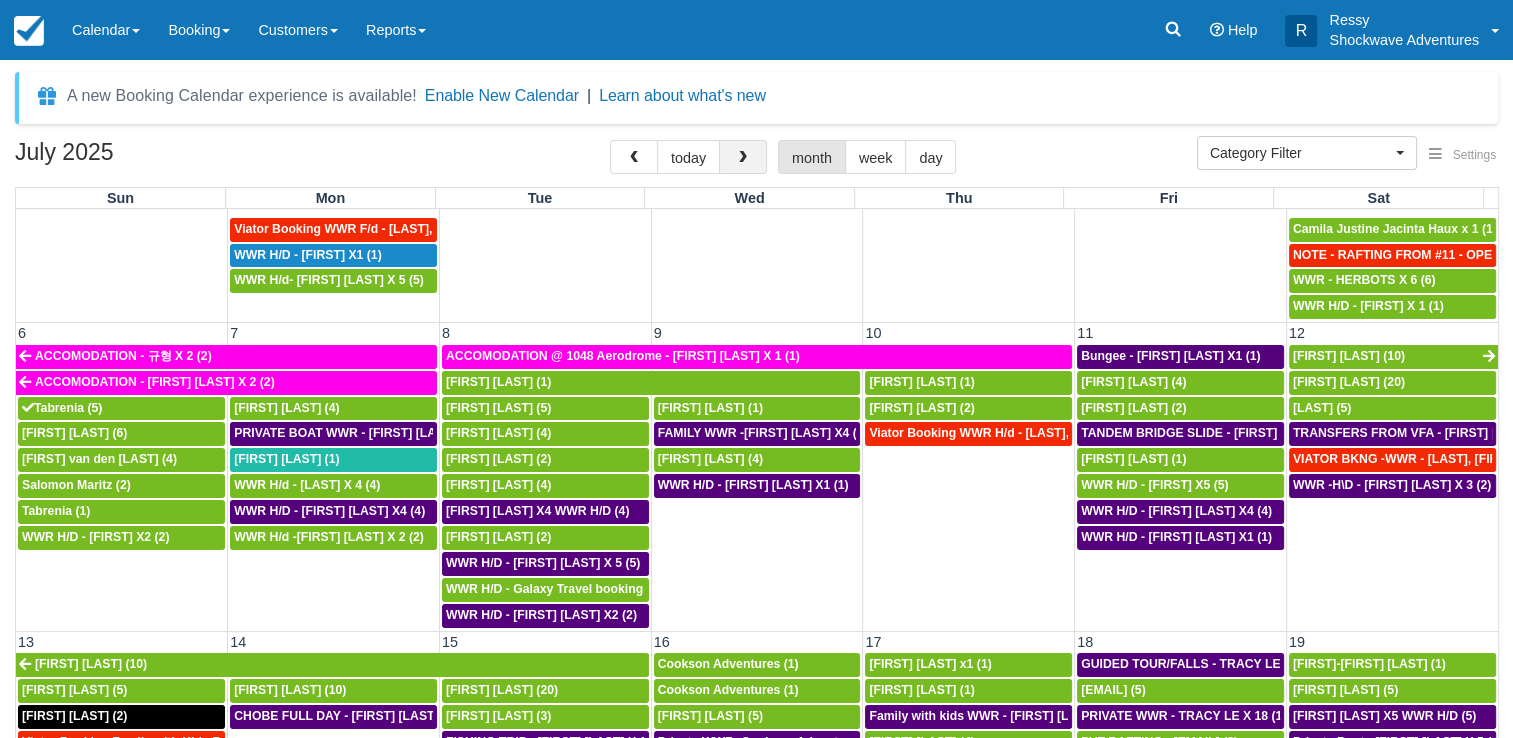 click at bounding box center [743, 157] 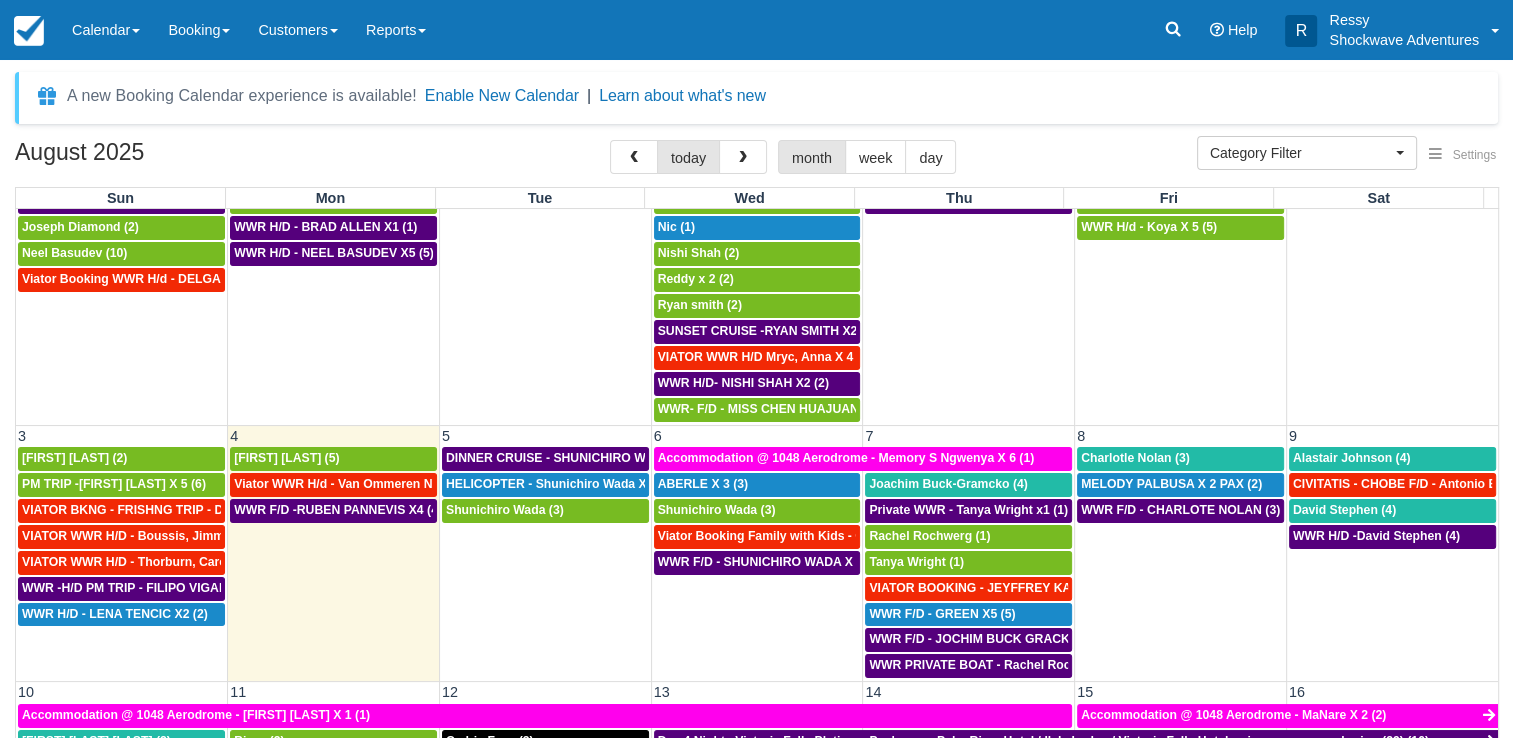 scroll, scrollTop: 0, scrollLeft: 0, axis: both 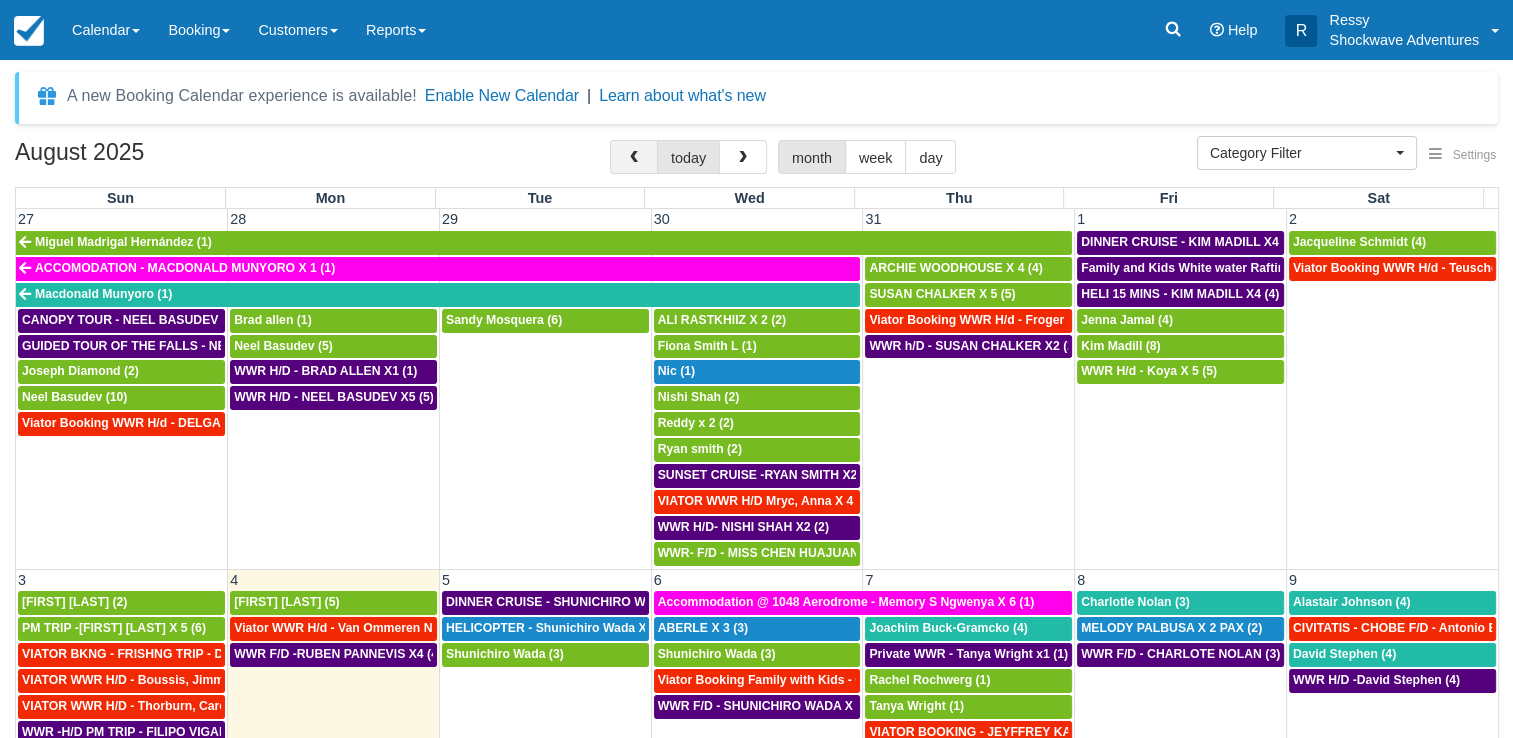 click at bounding box center (634, 157) 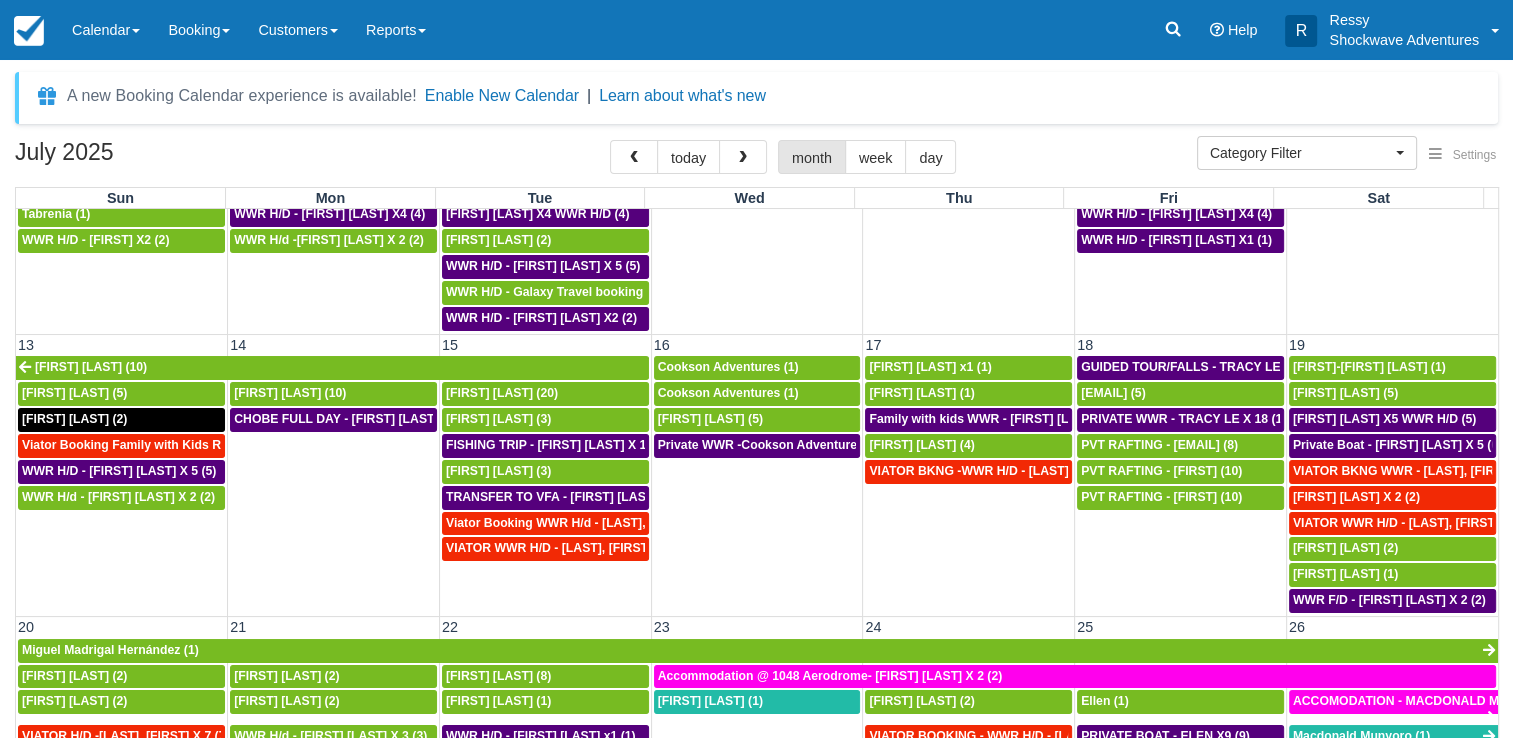 scroll, scrollTop: 400, scrollLeft: 0, axis: vertical 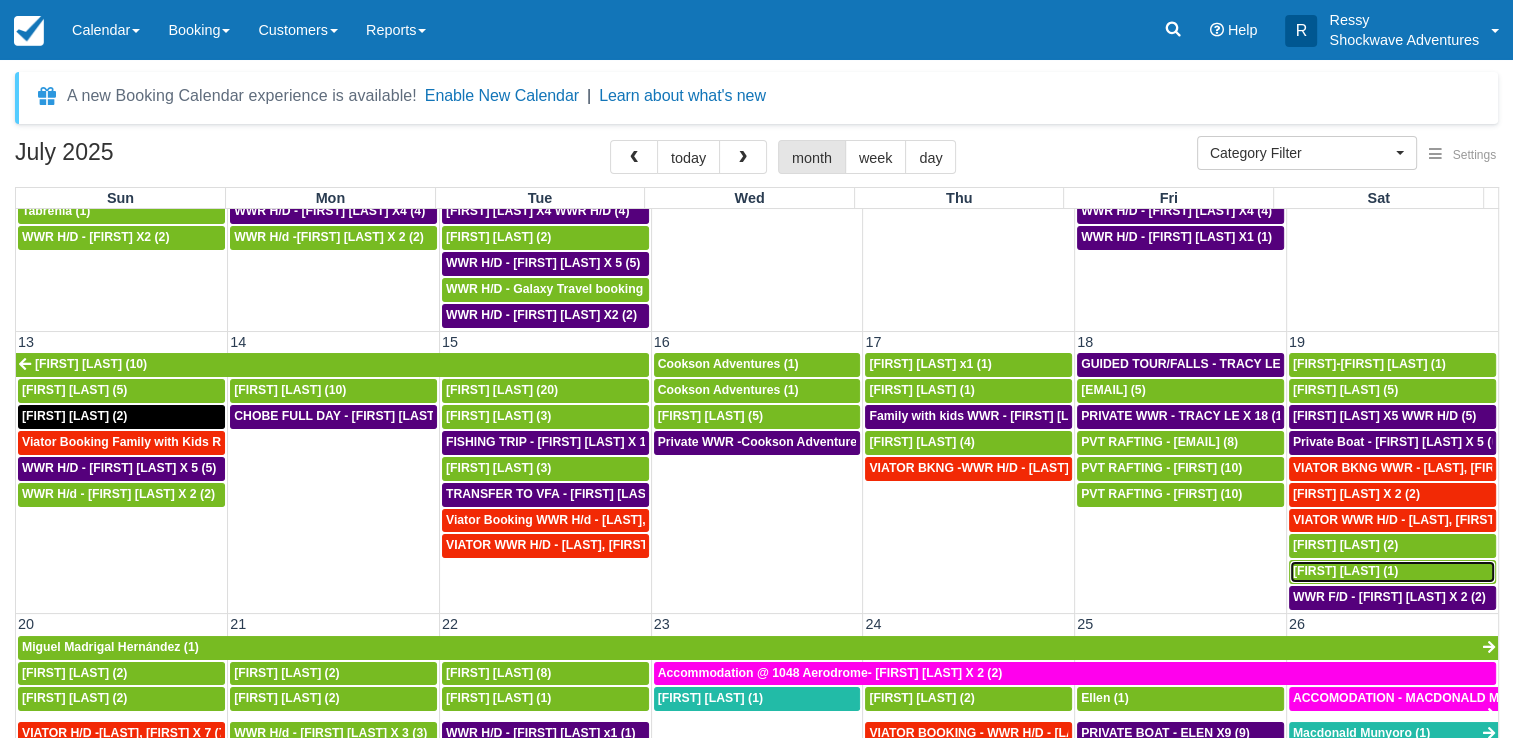 click on "Viktoria Schrager (1)" at bounding box center (1345, 571) 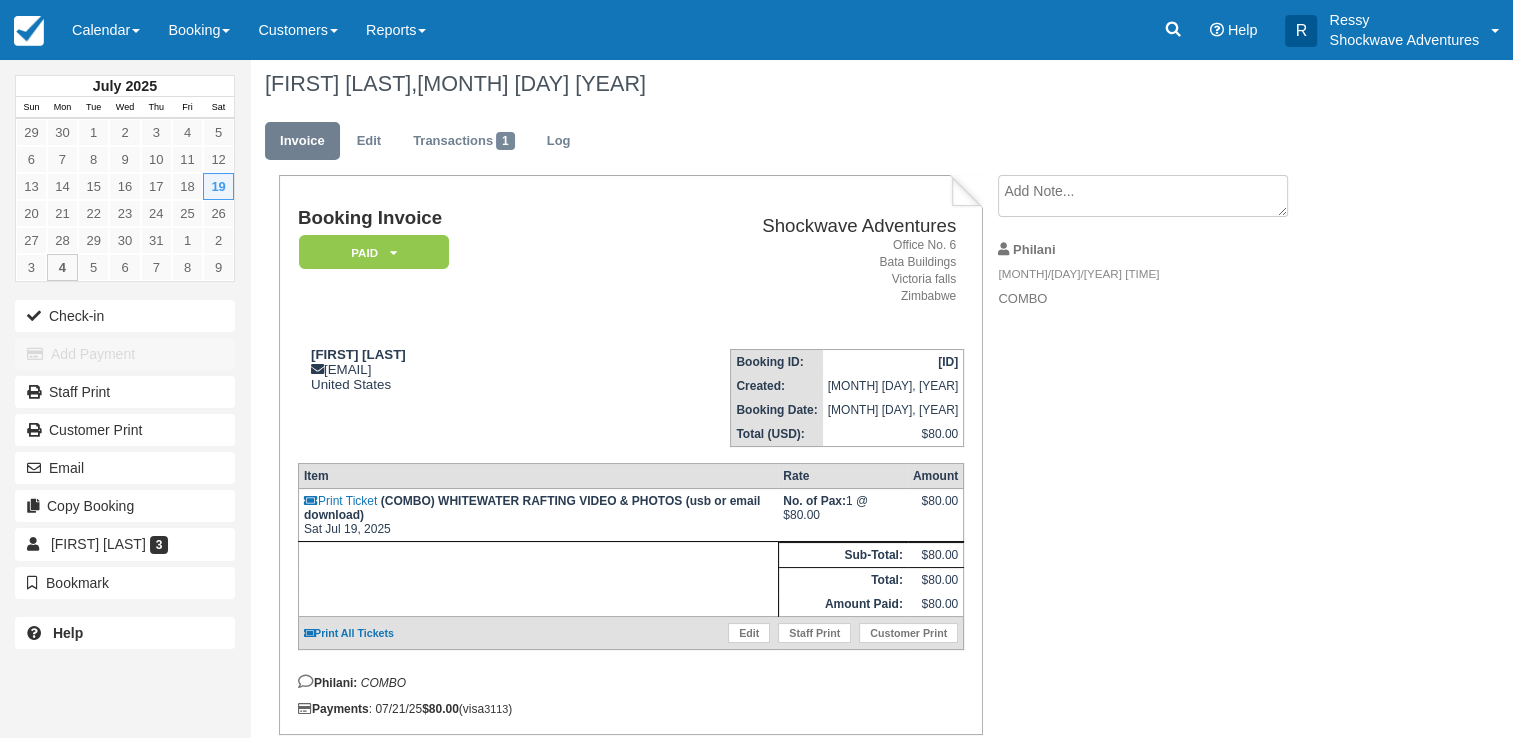 scroll, scrollTop: 0, scrollLeft: 0, axis: both 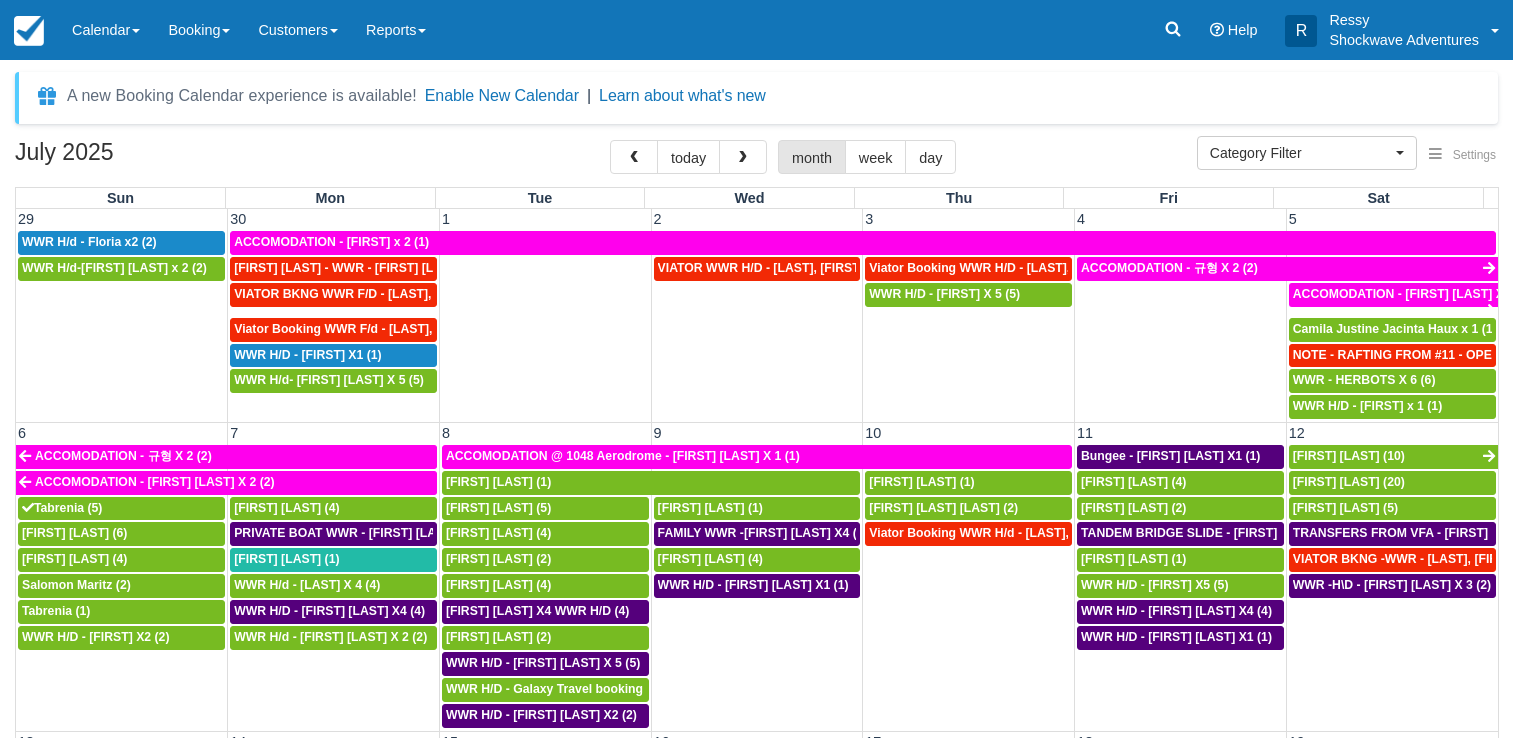 select 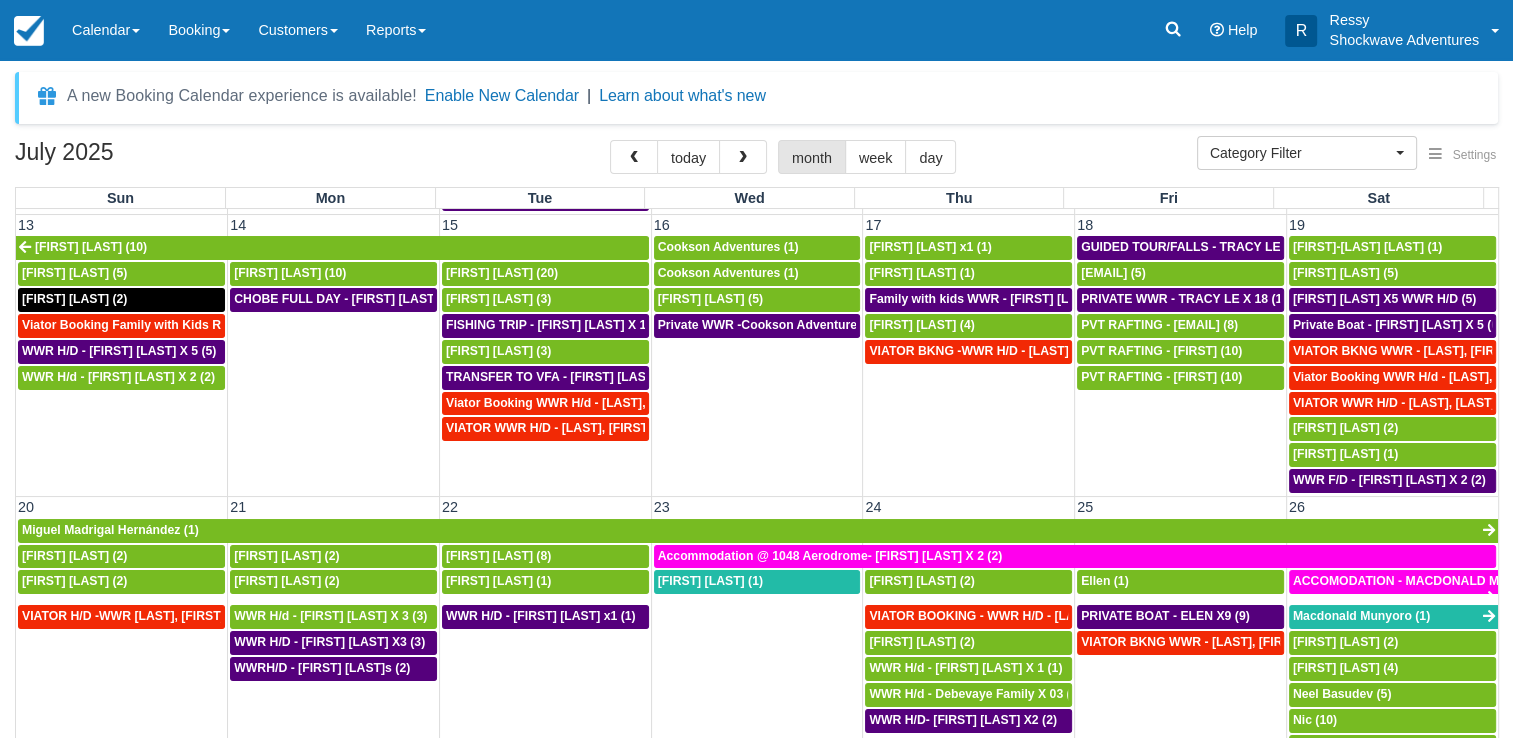 scroll, scrollTop: 700, scrollLeft: 0, axis: vertical 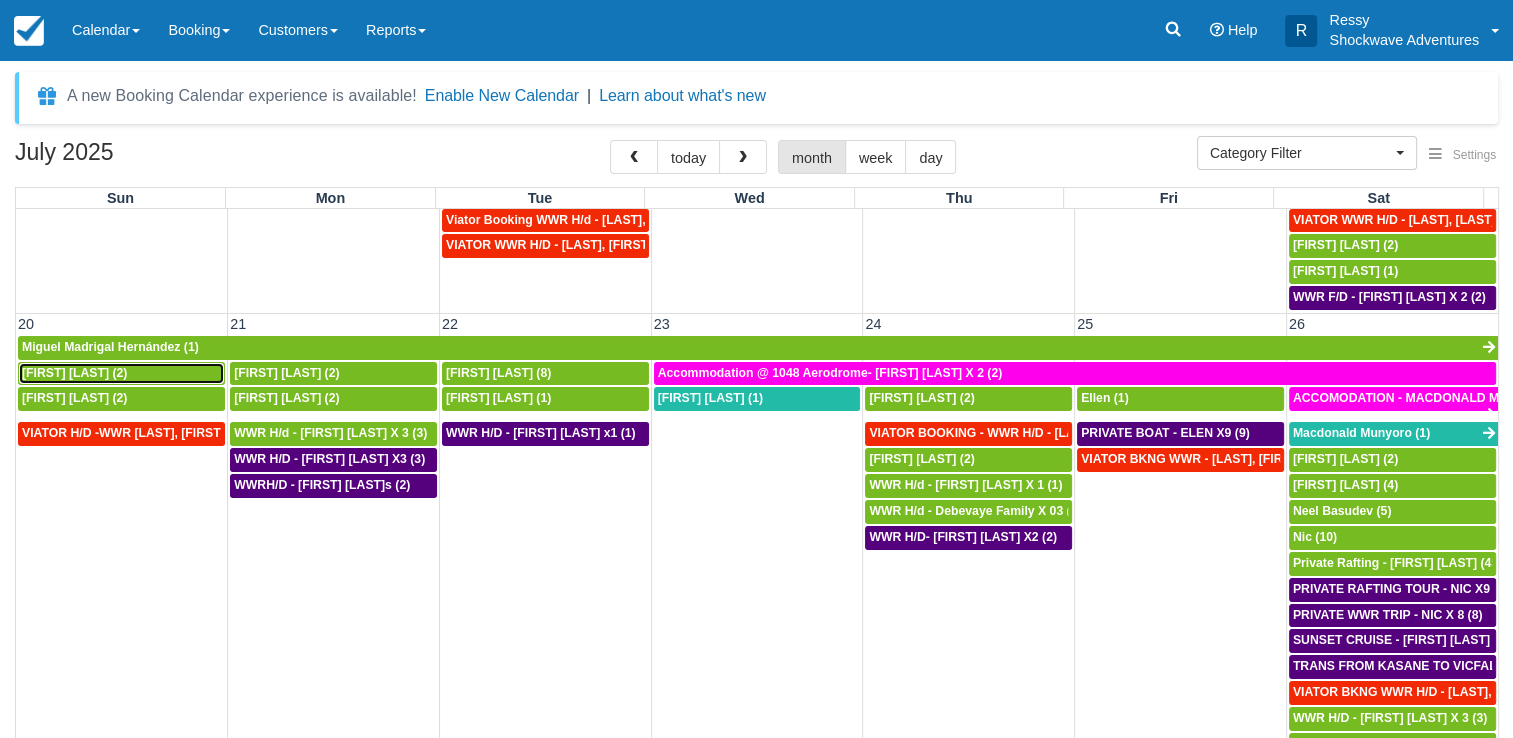 click on "[FIRST] [LAST] (2)" at bounding box center [74, 373] 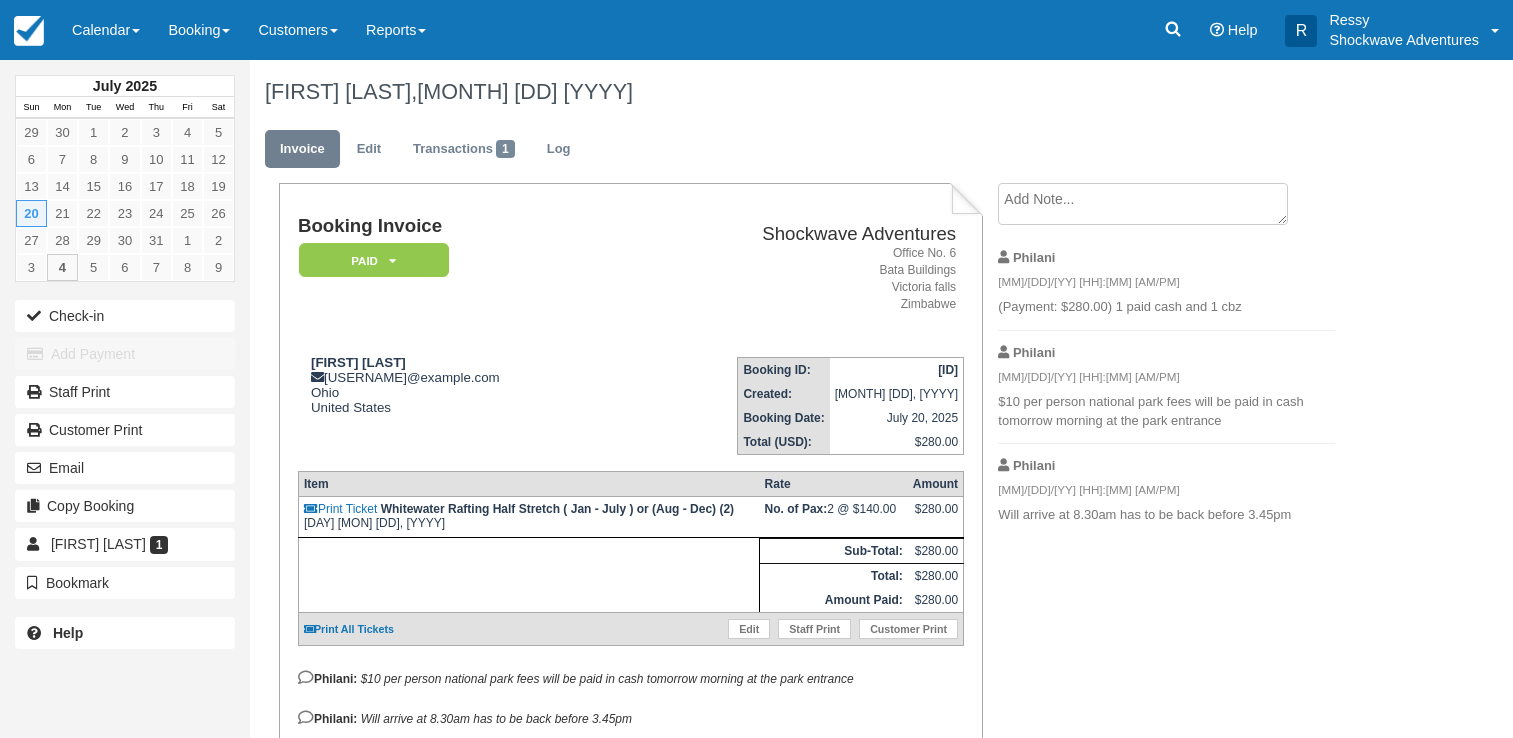 scroll, scrollTop: 0, scrollLeft: 0, axis: both 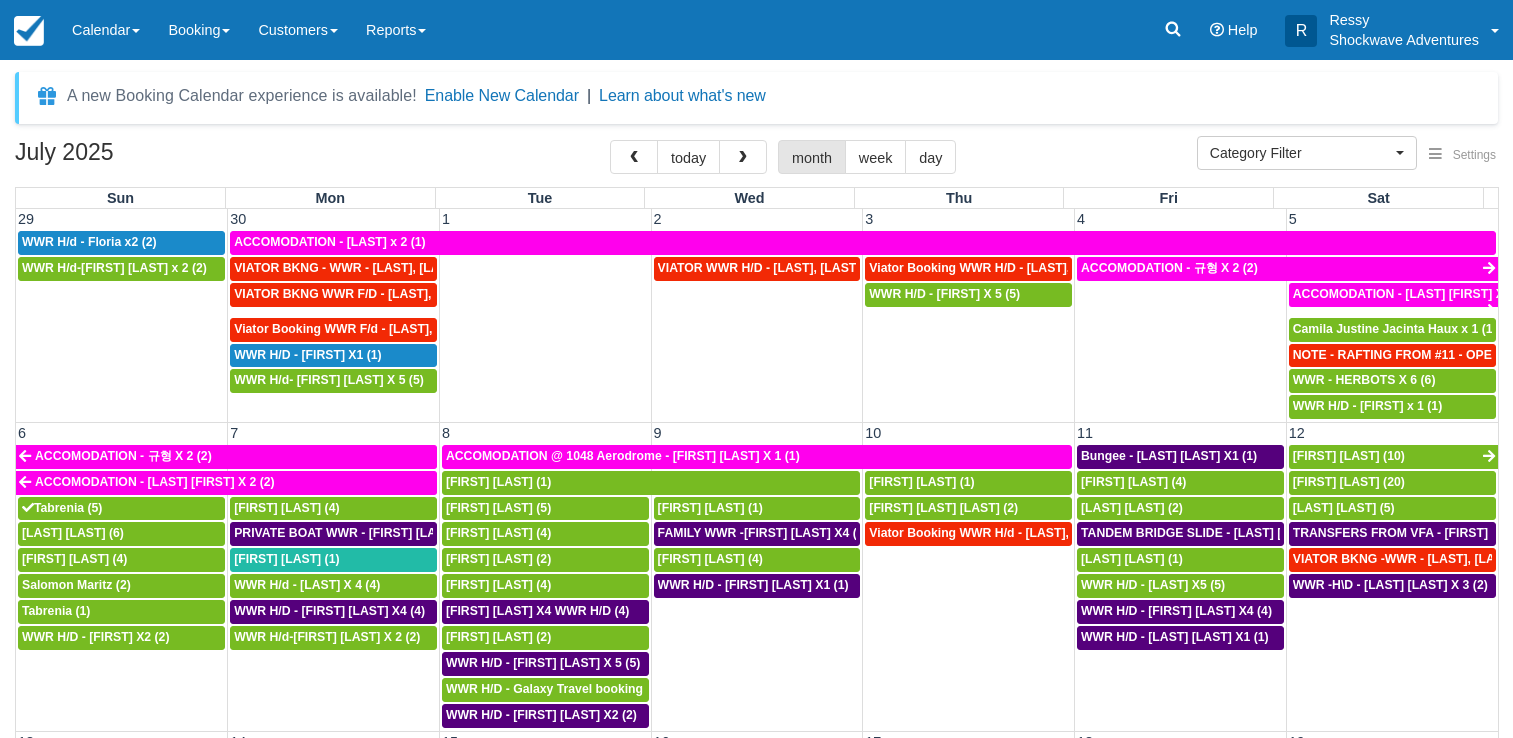 select 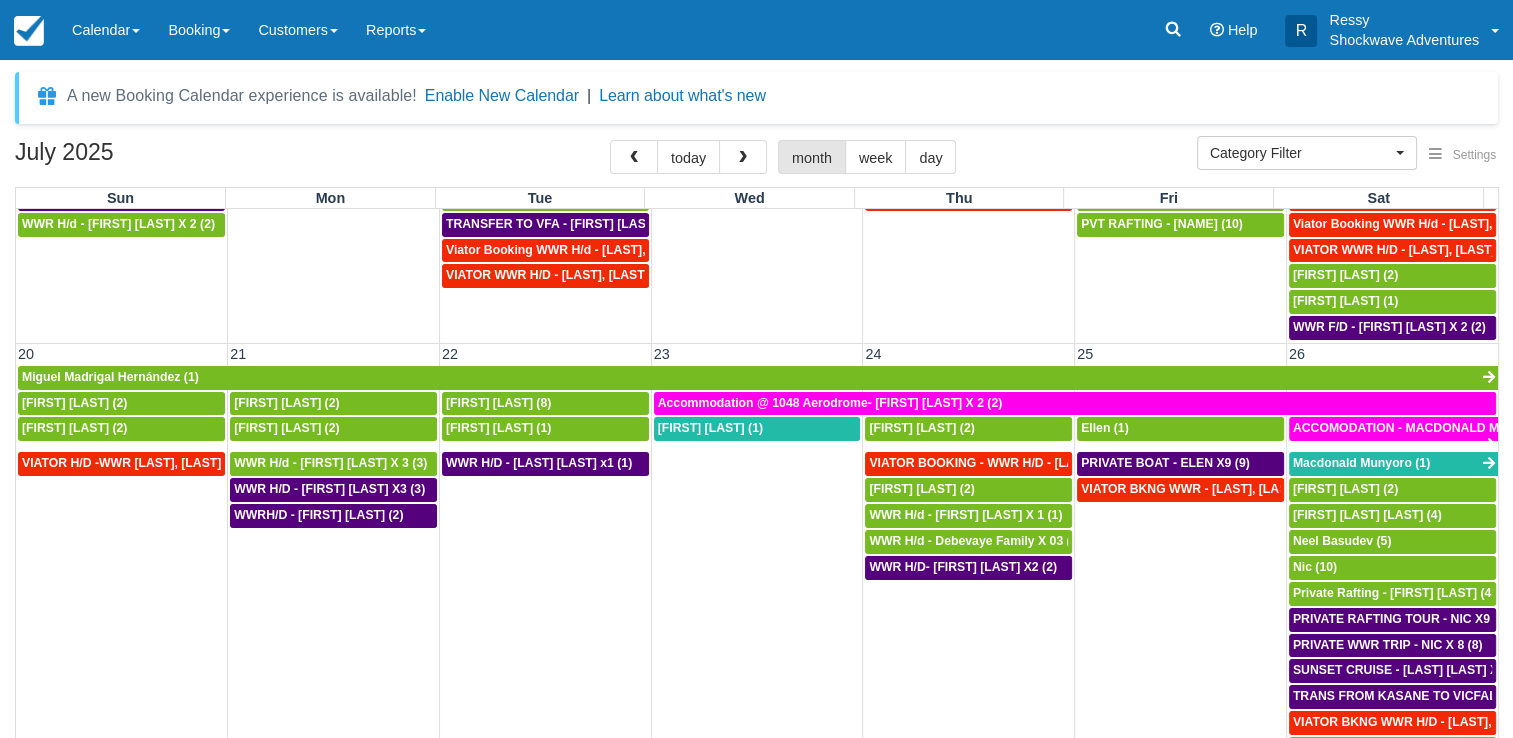 scroll, scrollTop: 700, scrollLeft: 0, axis: vertical 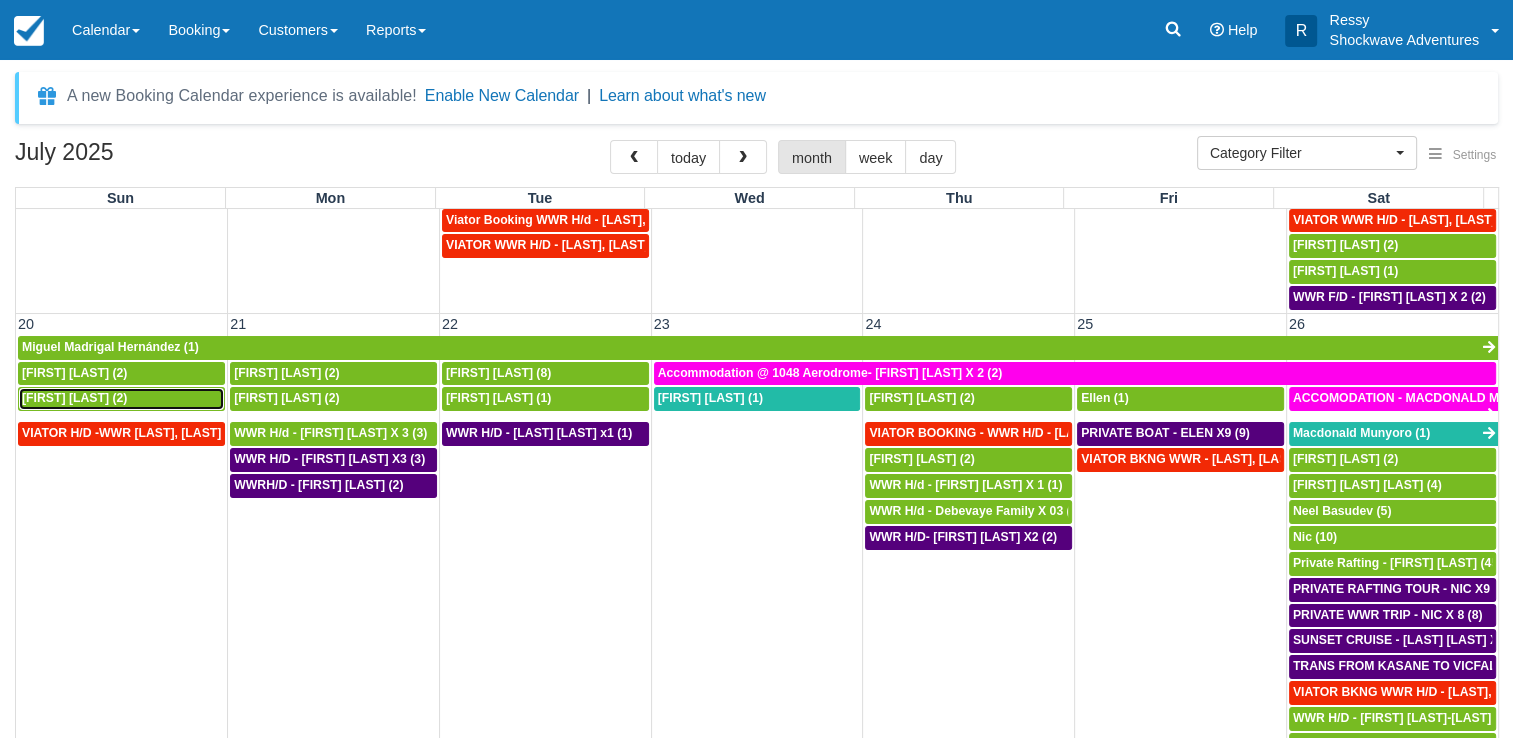 click on "[FIRST] [LAST] (2)" at bounding box center (121, 399) 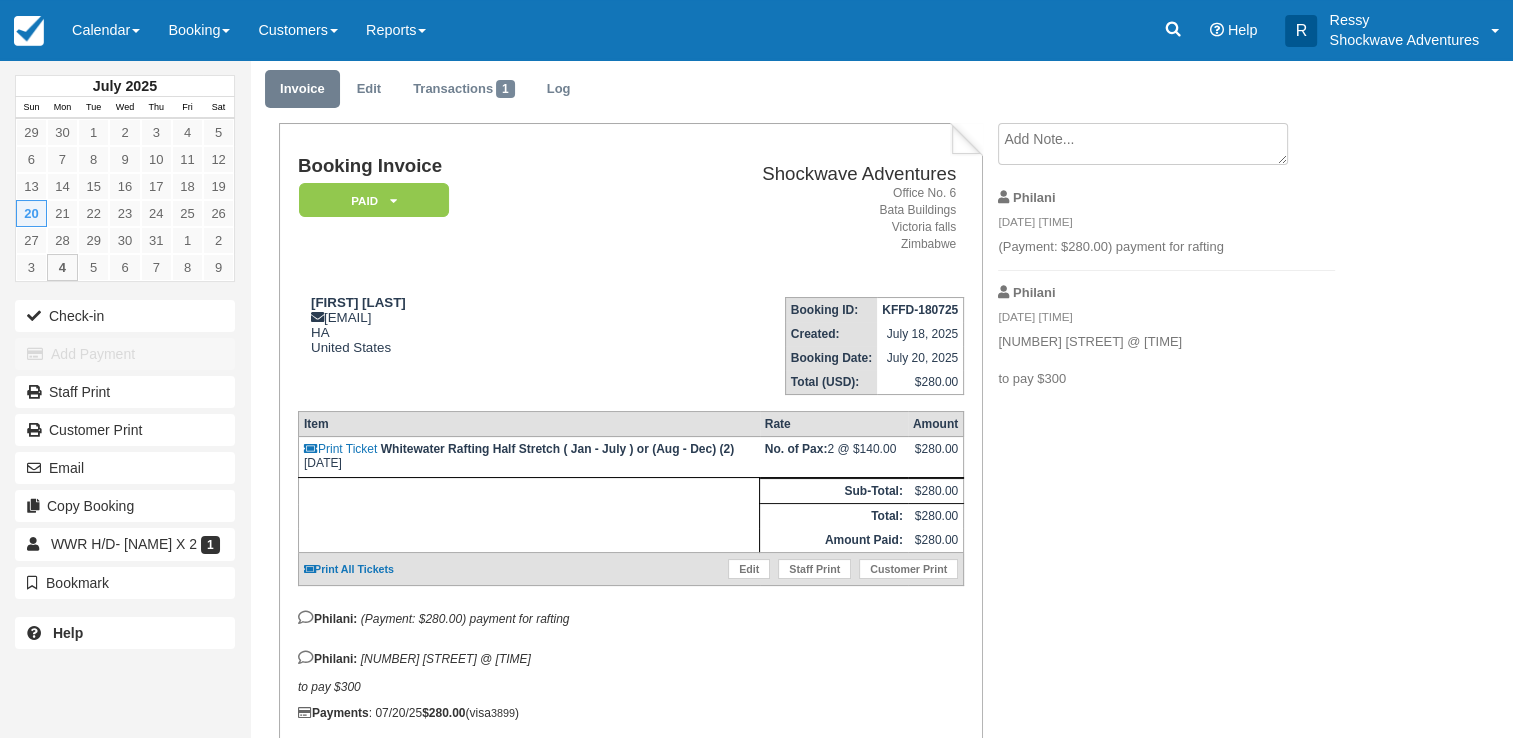 scroll, scrollTop: 0, scrollLeft: 0, axis: both 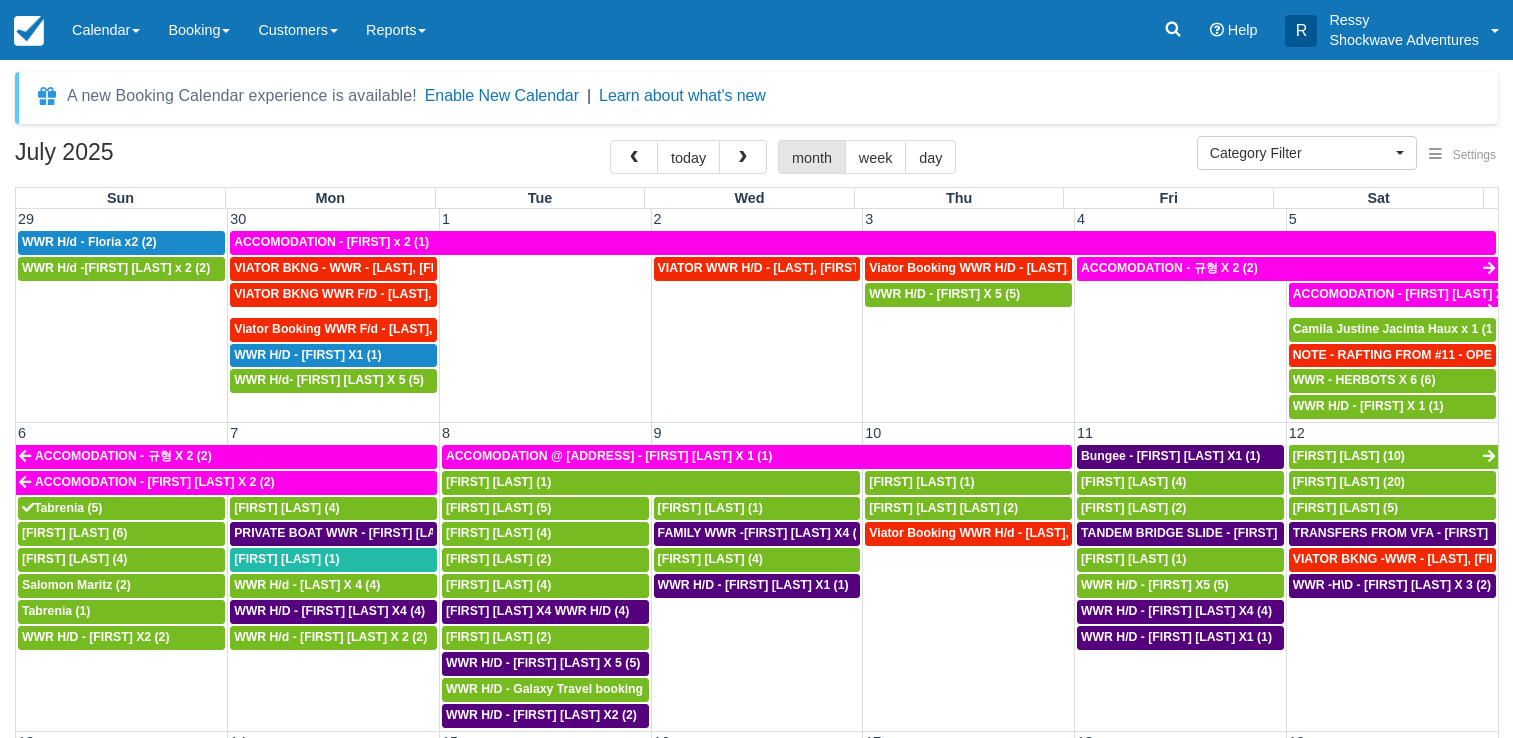 select 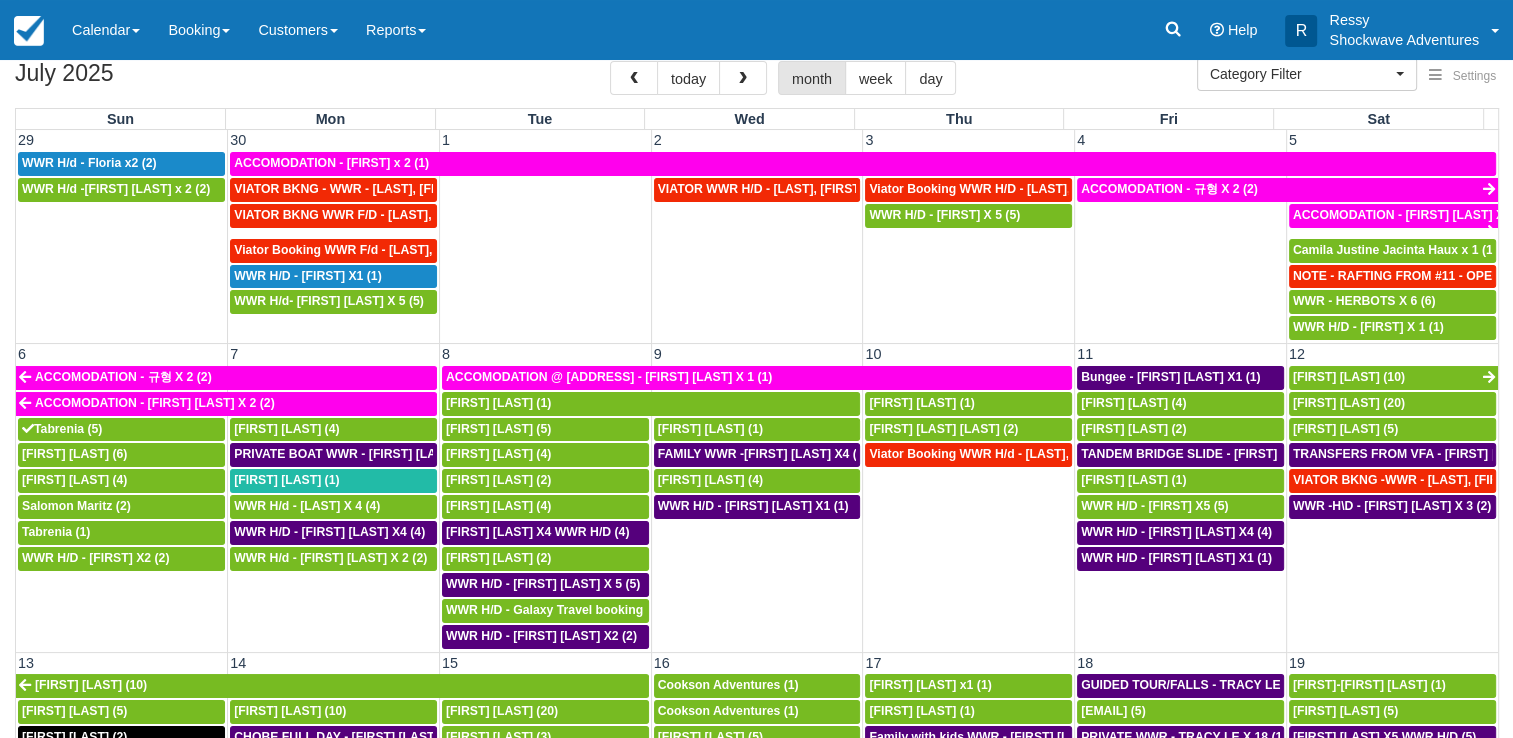 scroll, scrollTop: 100, scrollLeft: 0, axis: vertical 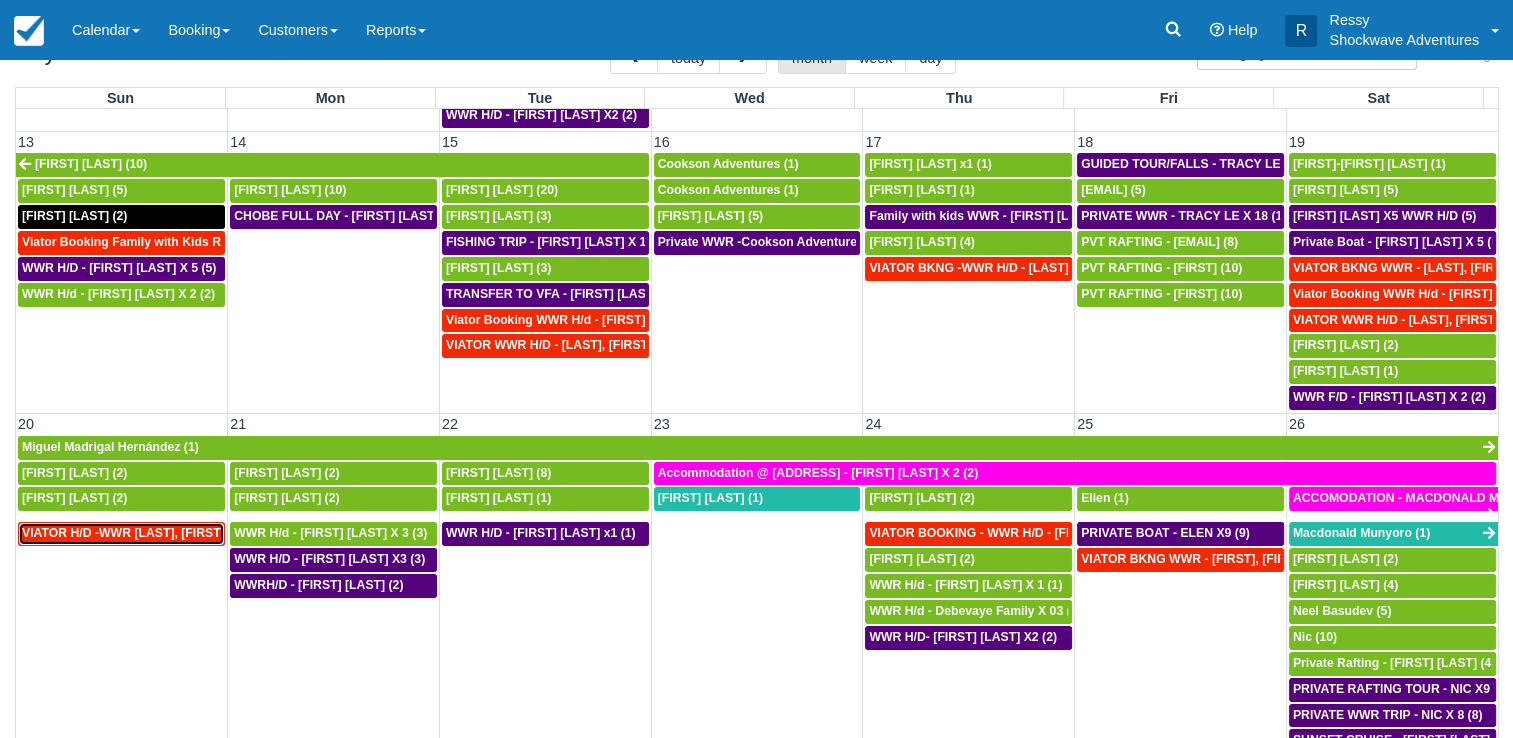click on "VIATOR H/D -WWR NEHER, MICHAEL  X 7 (7)" at bounding box center [143, 533] 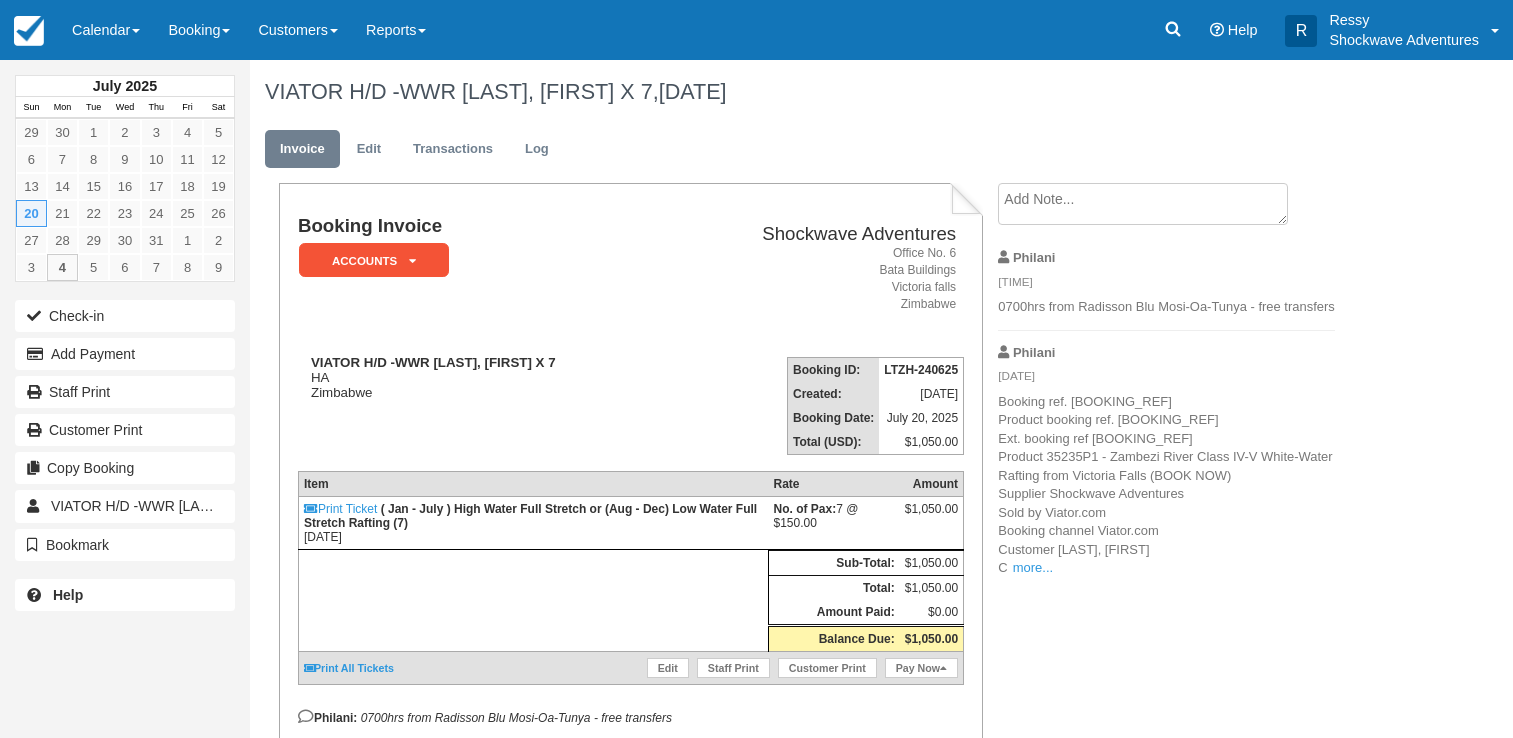 scroll, scrollTop: 0, scrollLeft: 0, axis: both 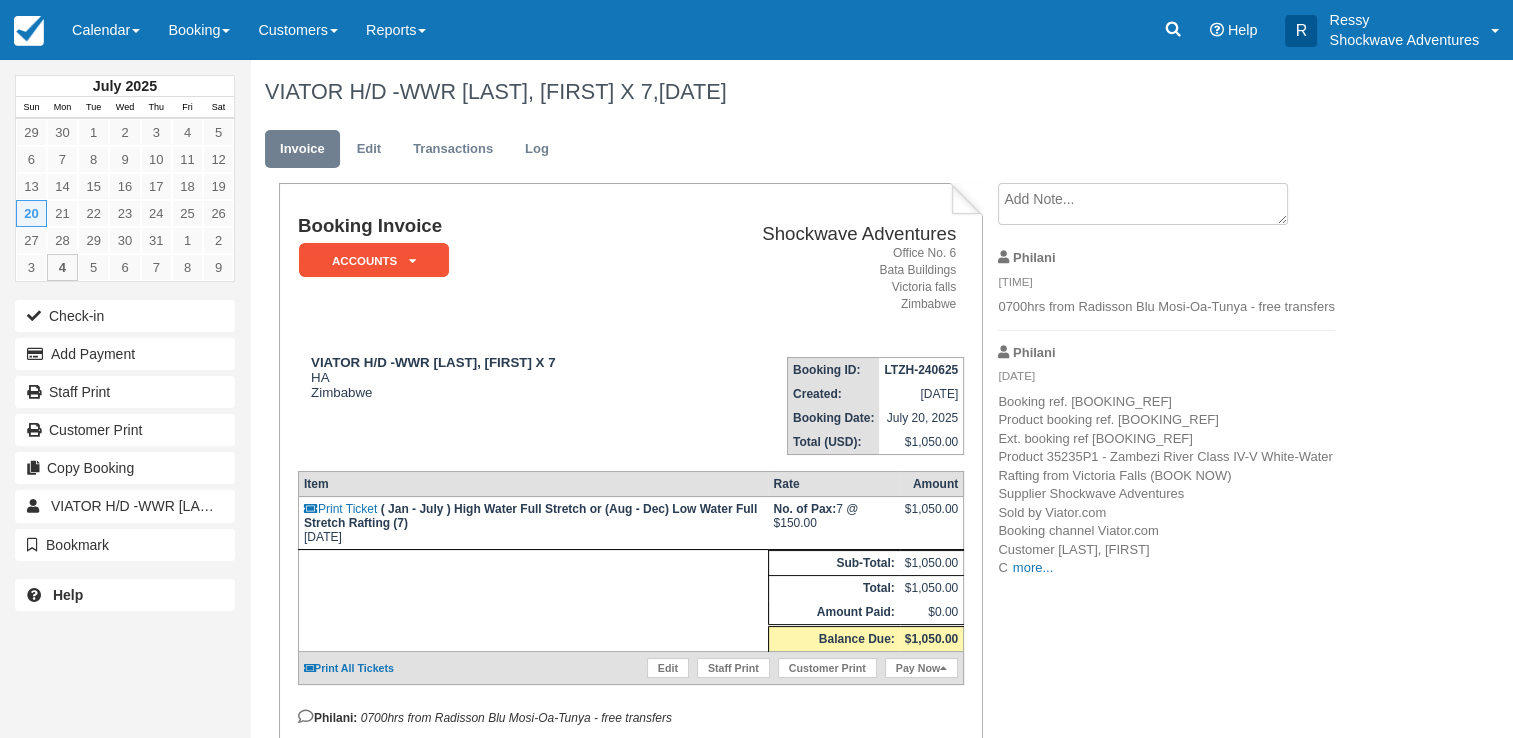 click on "Date 	[DATE] @ 07:30
Booking ref. 	[BOOKING_REF]
Product booking ref. 	[BOOKING_REF]
Ext. booking ref 	[BOOKING_REF]
Product 	35235P1 - Zambezi River Class IV-V White-Water Rafting from Victoria Falls (BOOK NOW)
Supplier 	Shockwave Adventures
Sold by 	Viator.com
Booking channel 	Viator.com
Customer 	[LAST], [FIRST]
C more... ustomer email 	[EMAIL]
Customer phone 	[PHONE]
Date 	[DATE] @ 07:30
Rate 	Half Stretch Rafting
PAX 	7 Adult
Pick-up
My hotel is not listed: Radisson Blu Mosi-Oa-Tunya
Extras
Created 	[DATE] @ 01:48
Notes
--- Inclusions: ---
All rafting gear (helmet, life jacket, and paddle)
Local guide
Light refreshments during rafting
Lunch
Unlimited drinks (open bar)
Hotel pickup and drop-off" at bounding box center [1166, 485] 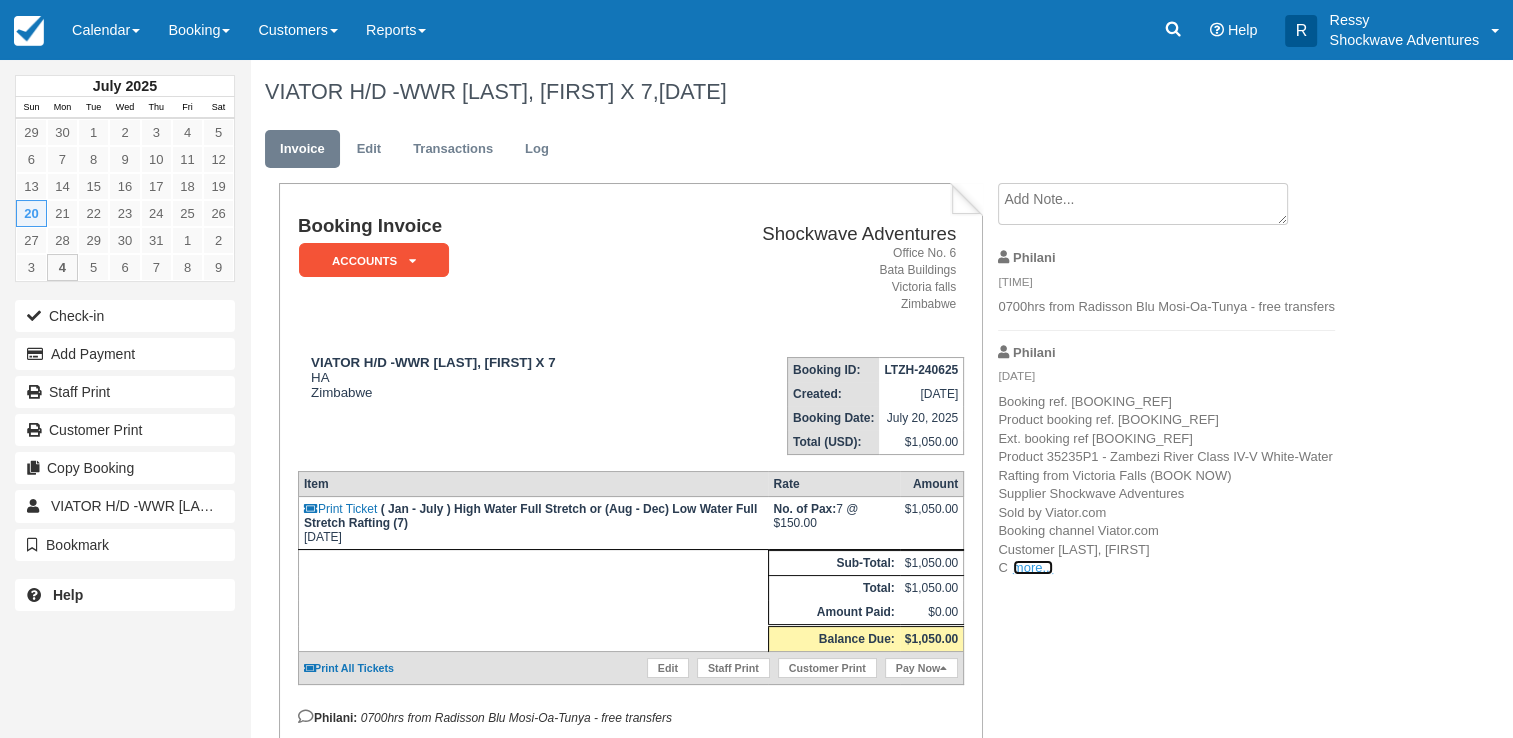 click on "more..." at bounding box center [1033, 567] 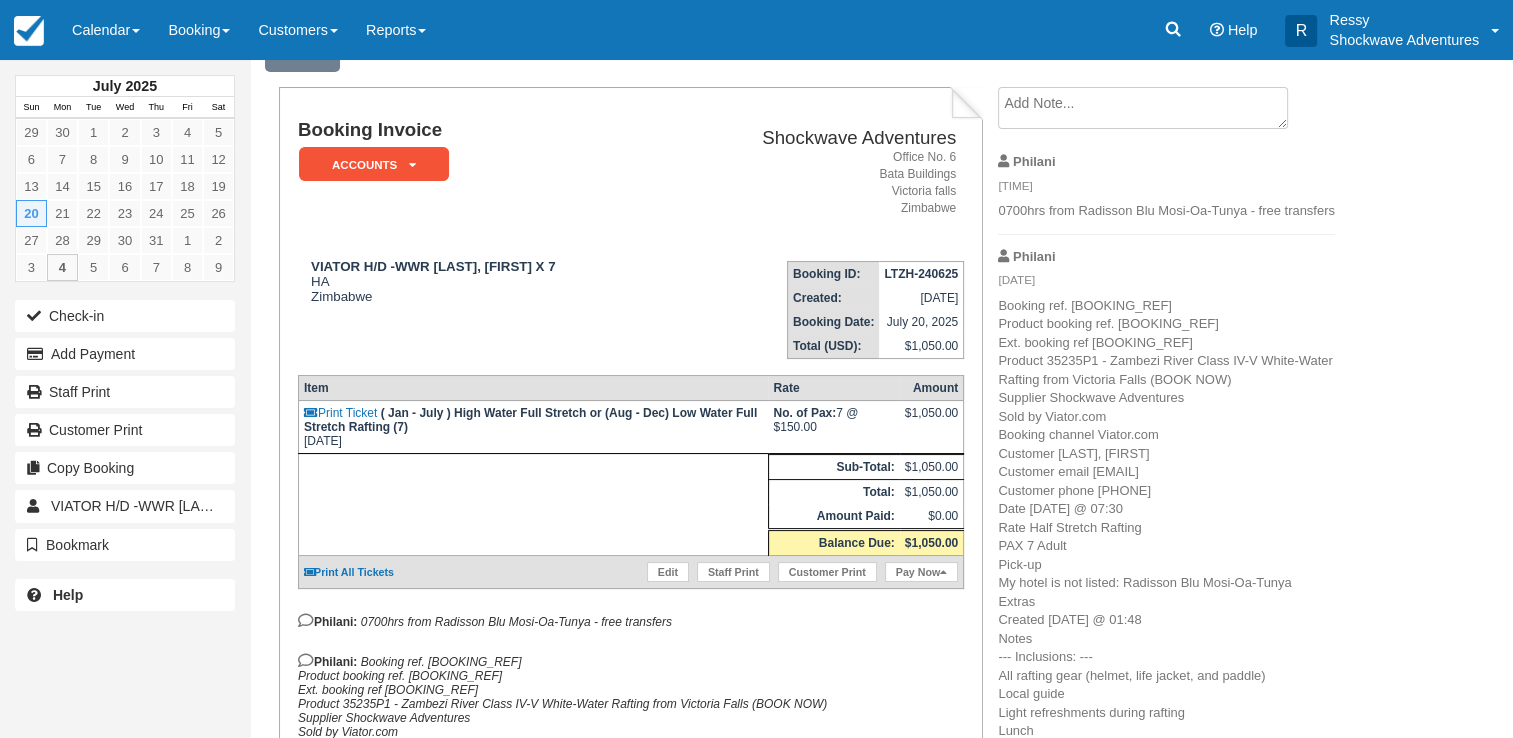 scroll, scrollTop: 0, scrollLeft: 0, axis: both 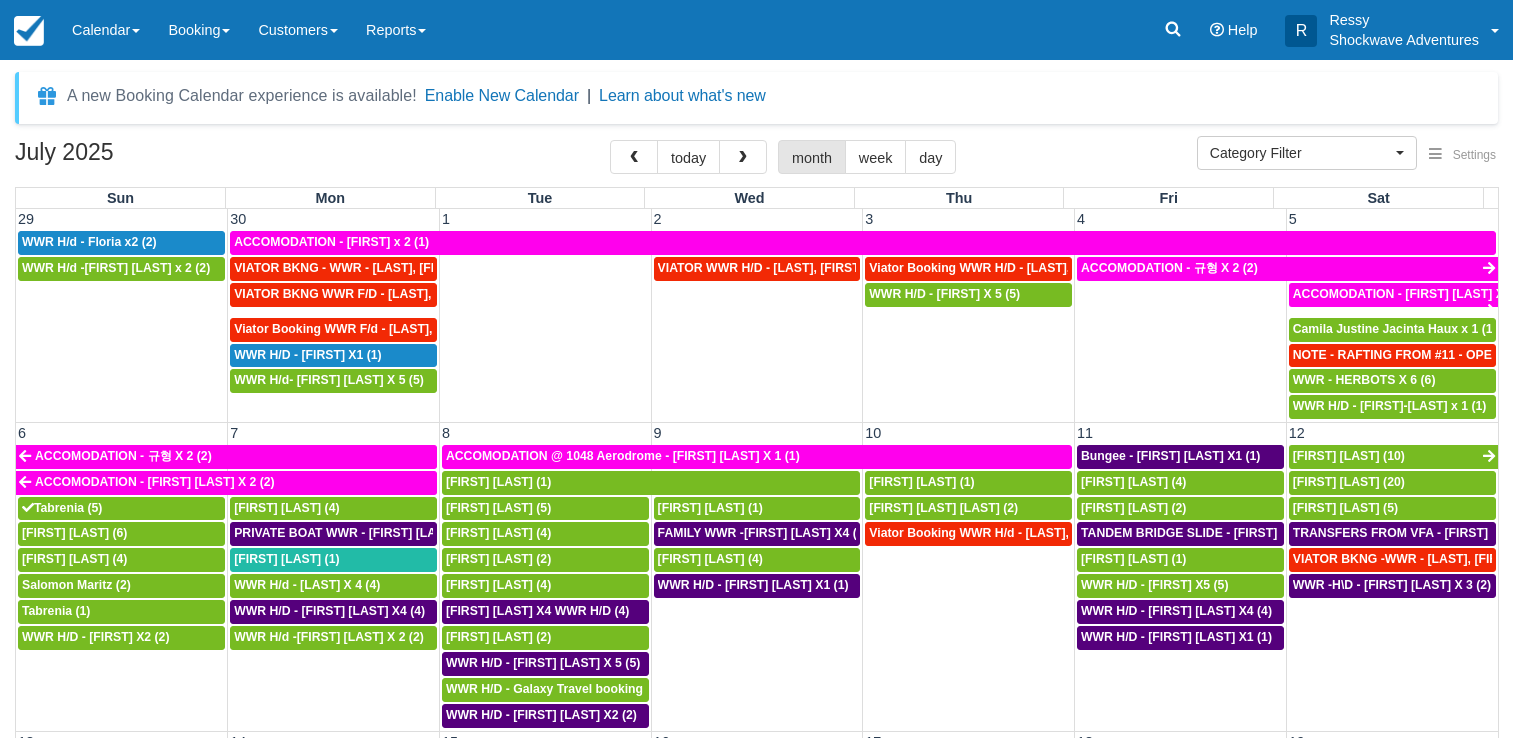 select 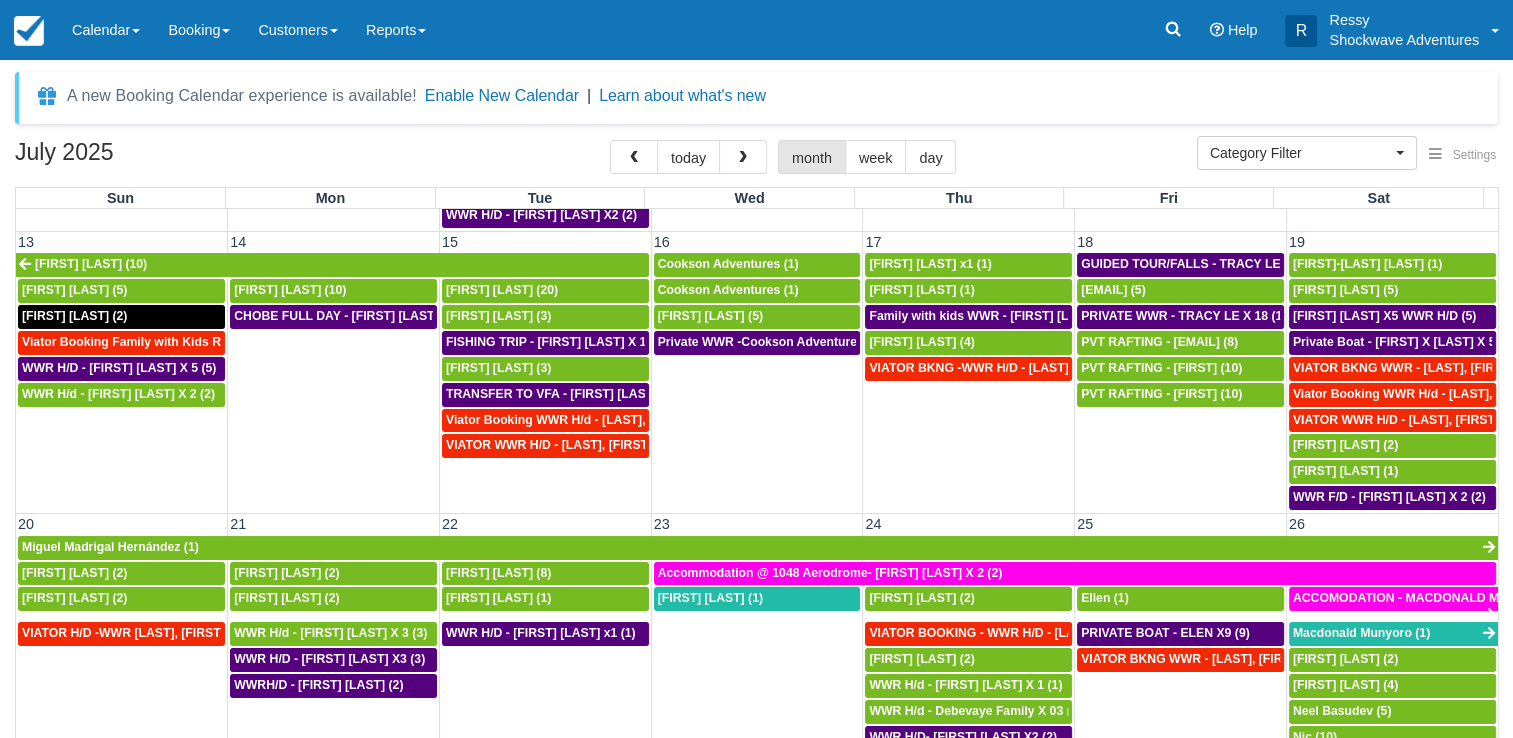 scroll, scrollTop: 600, scrollLeft: 0, axis: vertical 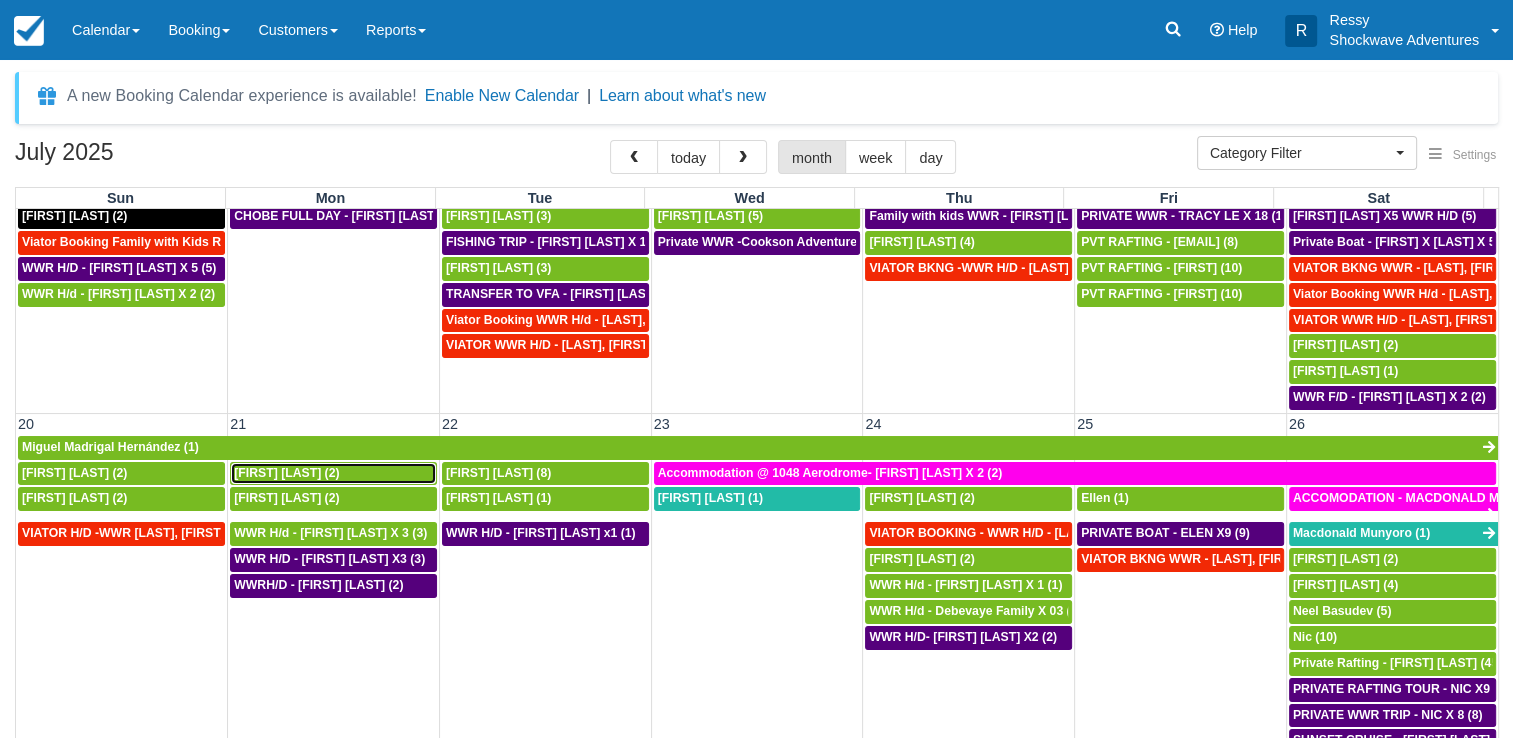 click on "Clarabelle Watson (2)" at bounding box center (333, 474) 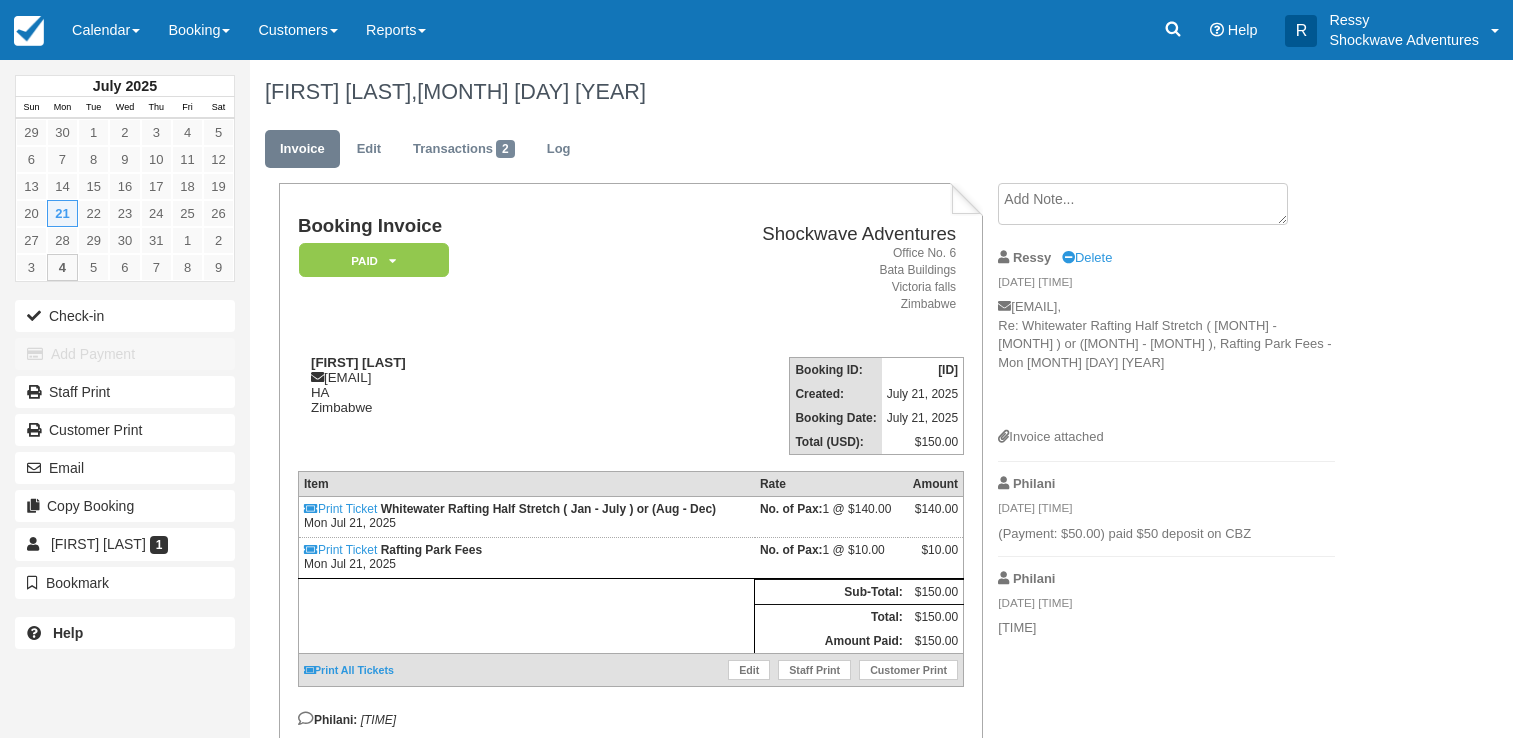 scroll, scrollTop: 0, scrollLeft: 0, axis: both 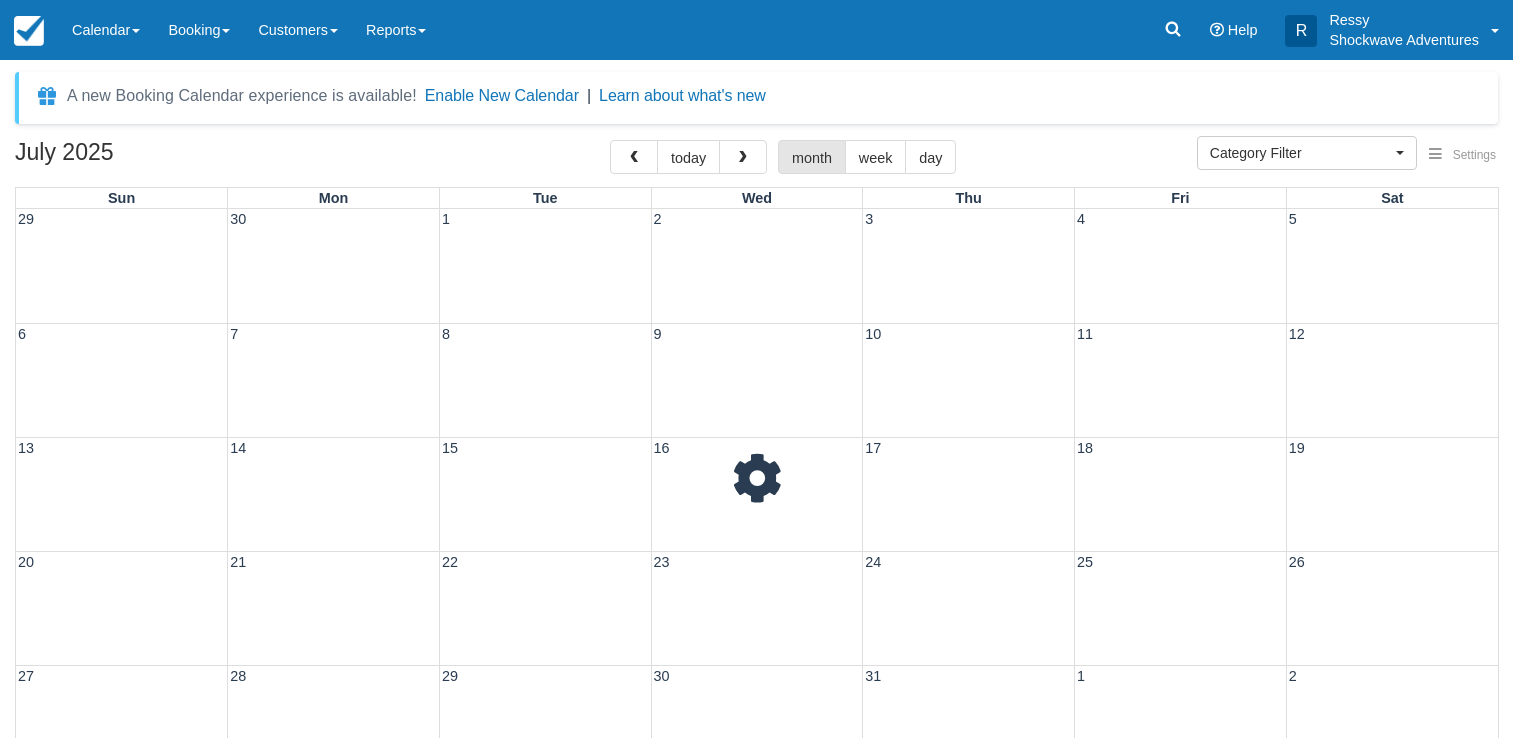 select 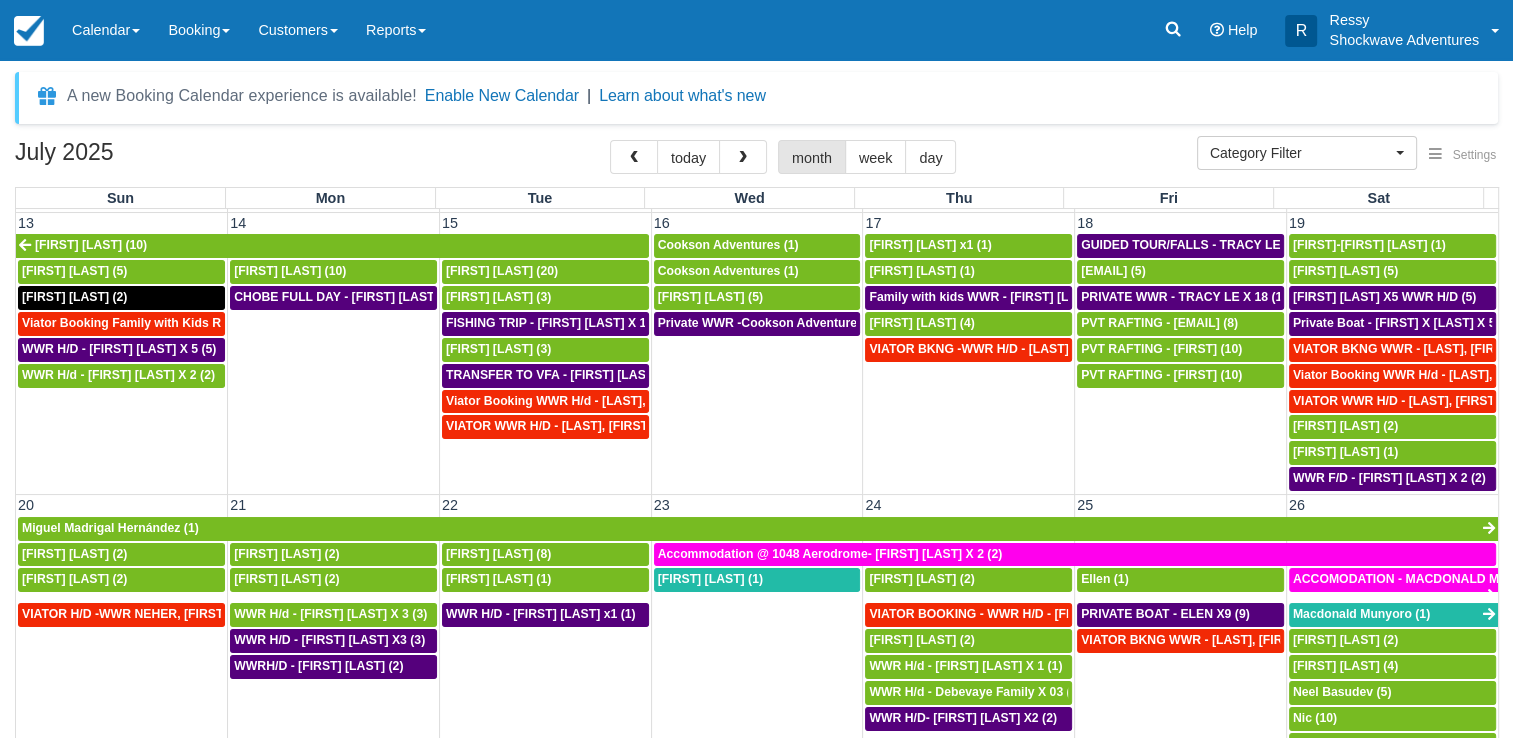 scroll, scrollTop: 700, scrollLeft: 0, axis: vertical 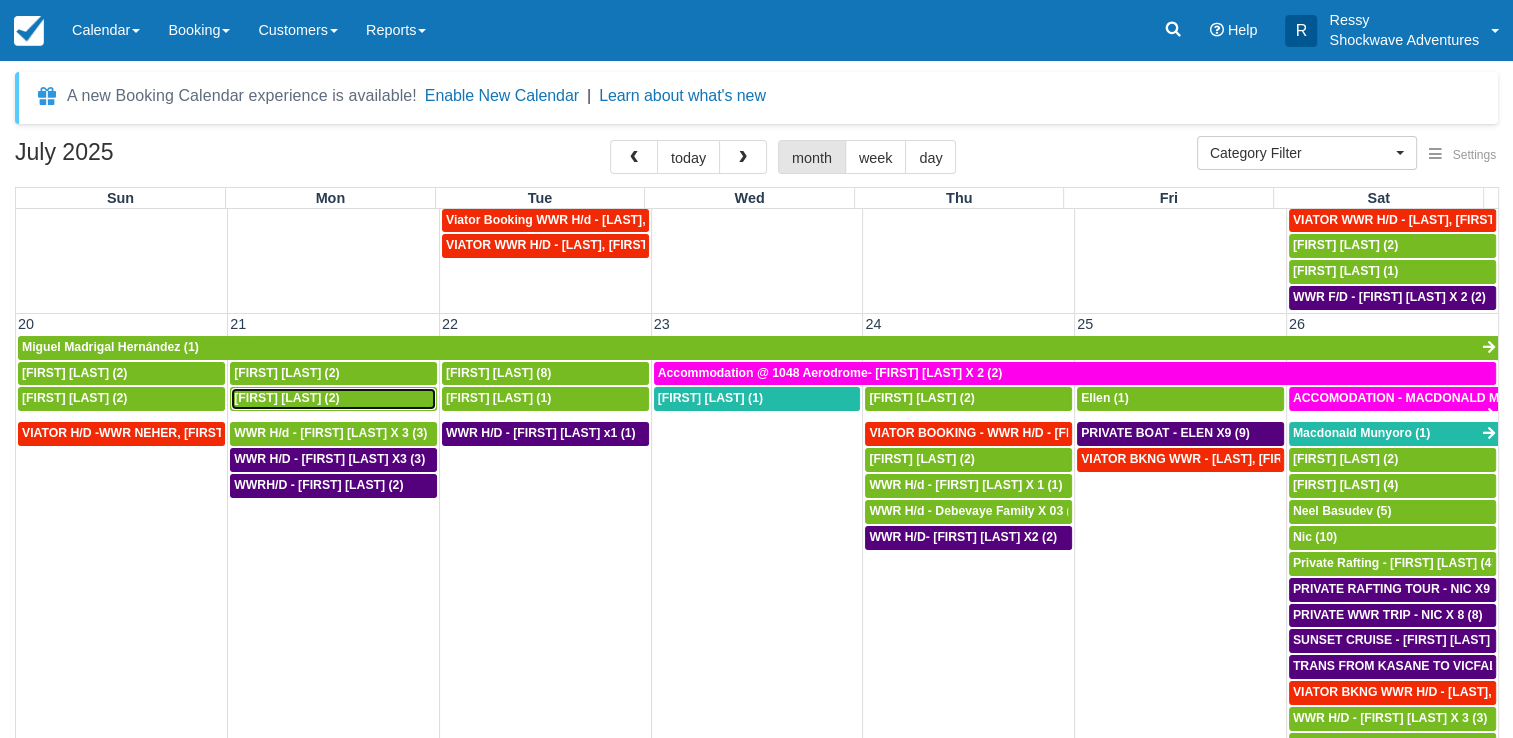 click on "Simon J Gordon (2)" at bounding box center (286, 398) 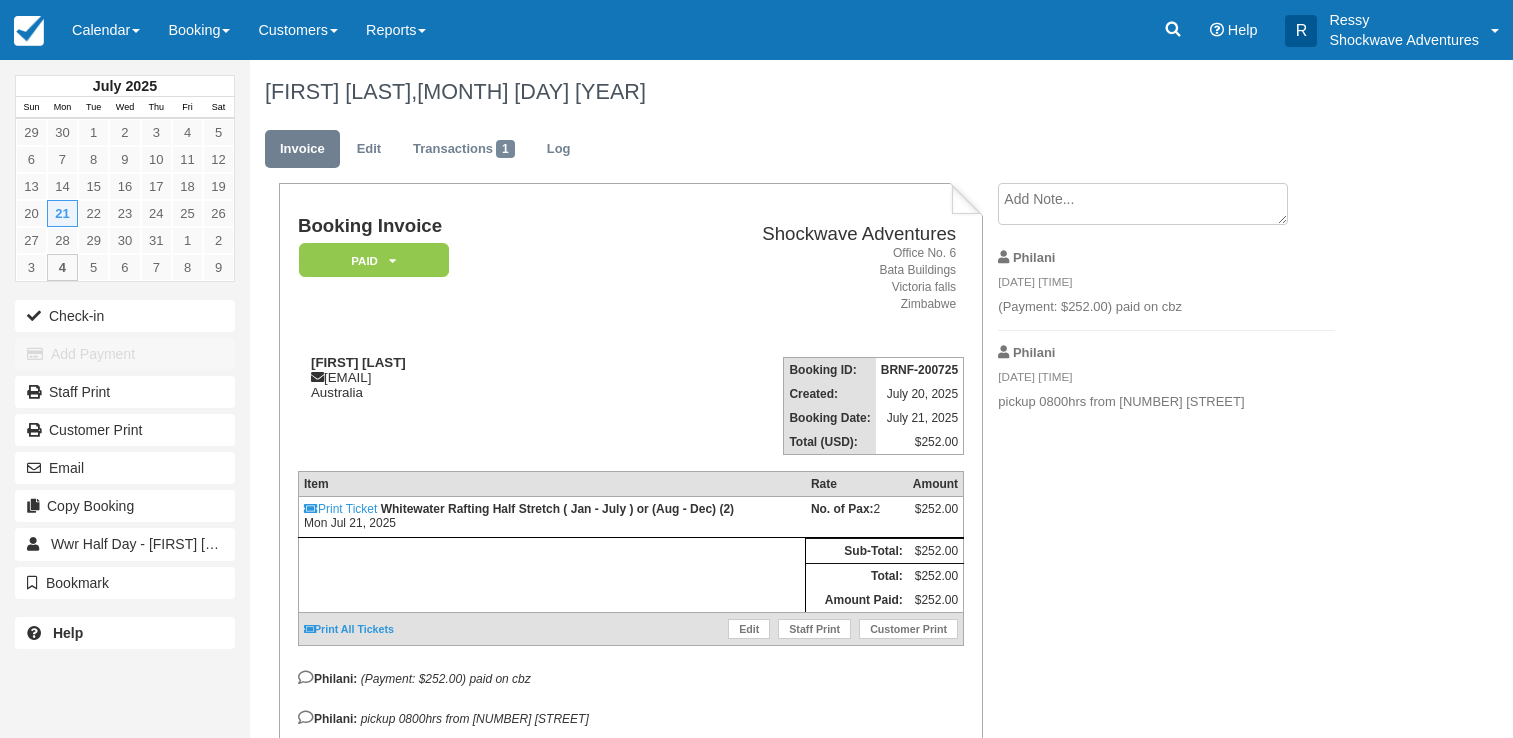 scroll, scrollTop: 0, scrollLeft: 0, axis: both 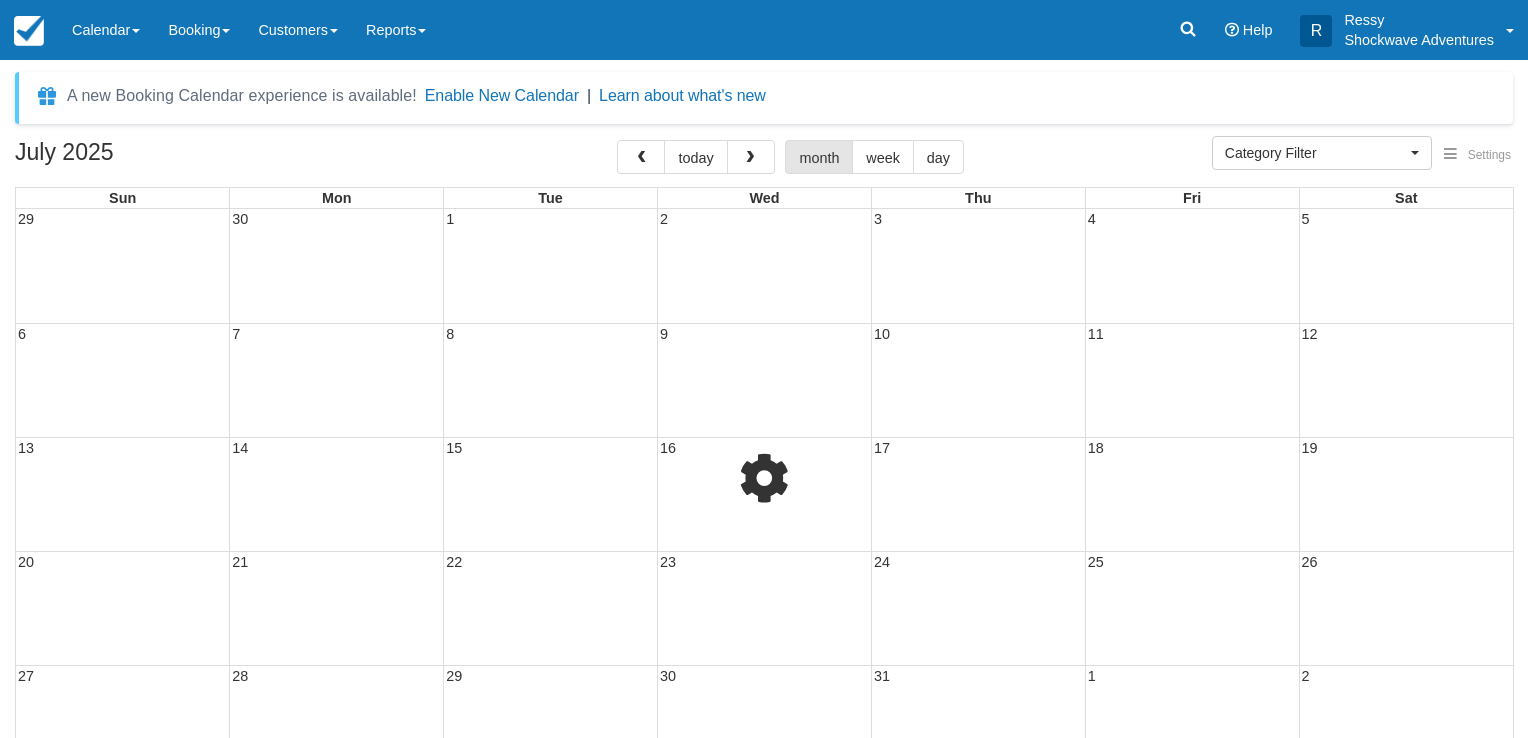 select 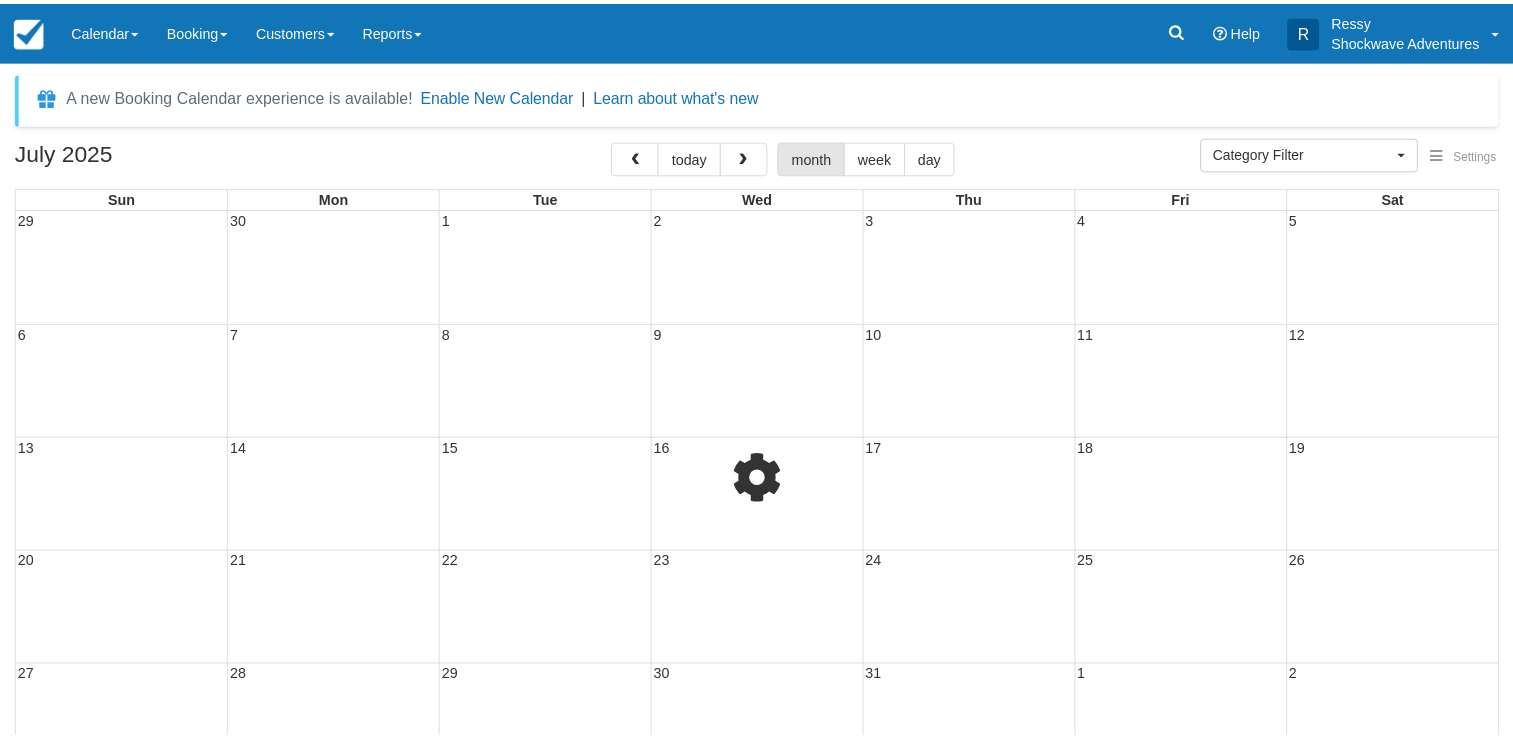 scroll, scrollTop: 0, scrollLeft: 0, axis: both 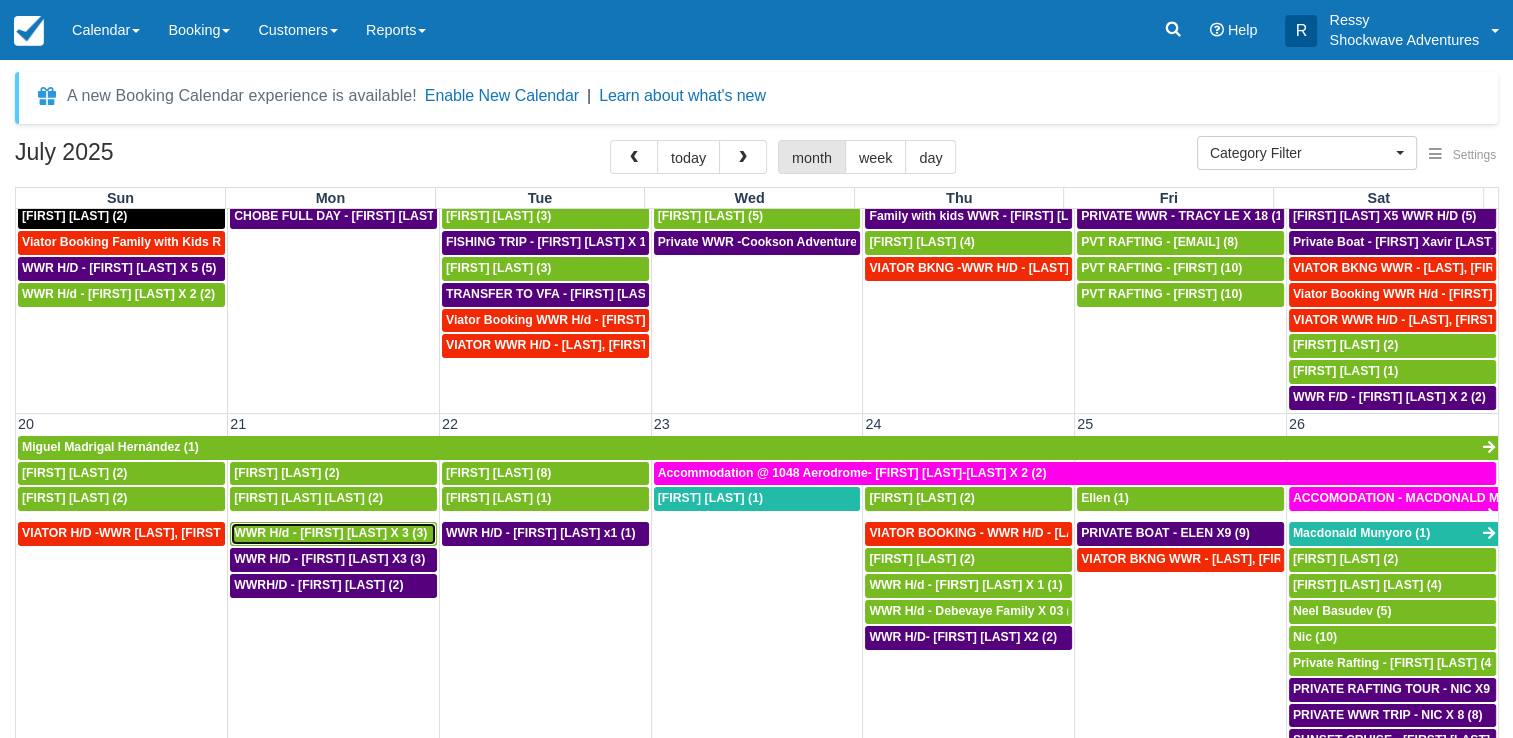 click on "WWR H/d - Alex Charitonos  X 3 (3)" at bounding box center [330, 533] 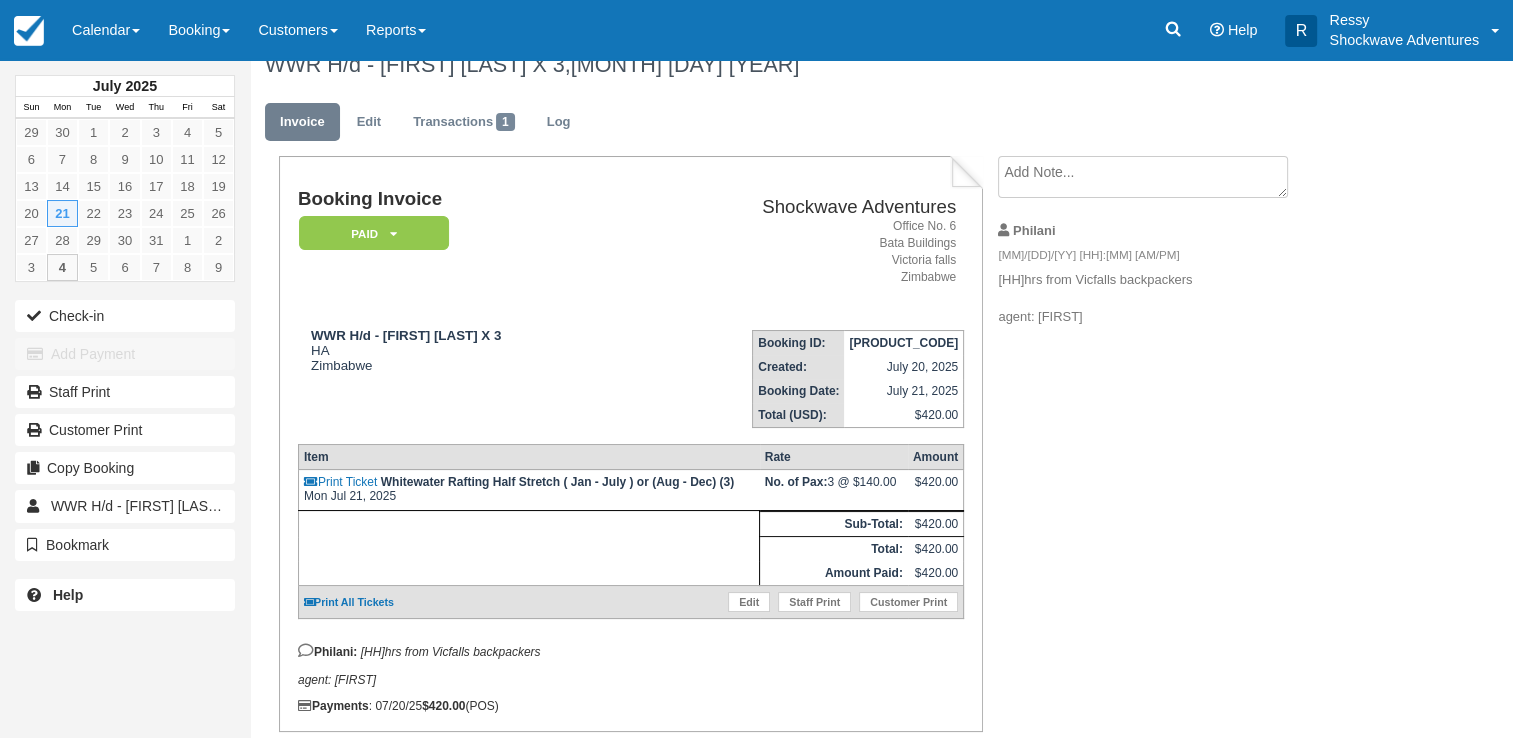 scroll, scrollTop: 0, scrollLeft: 0, axis: both 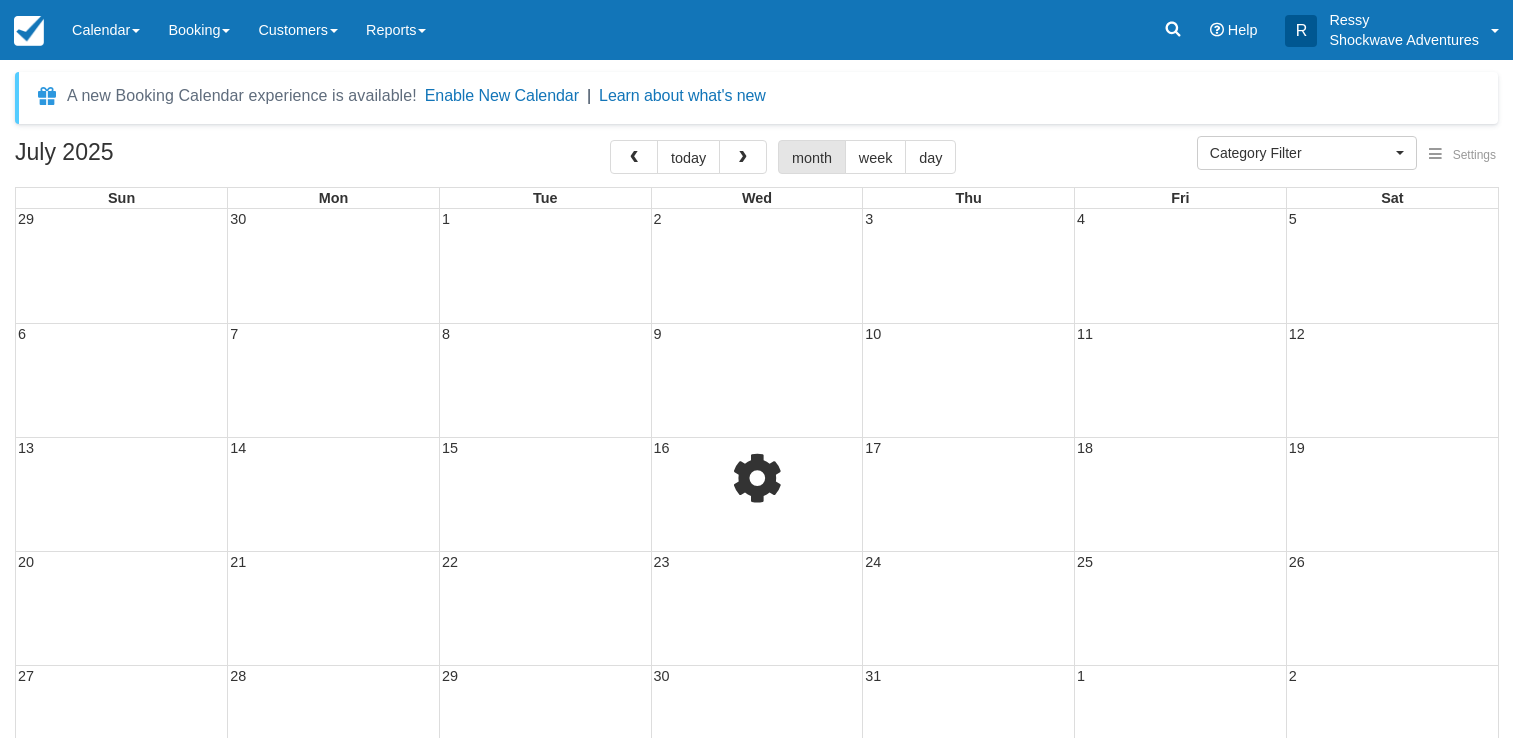 select 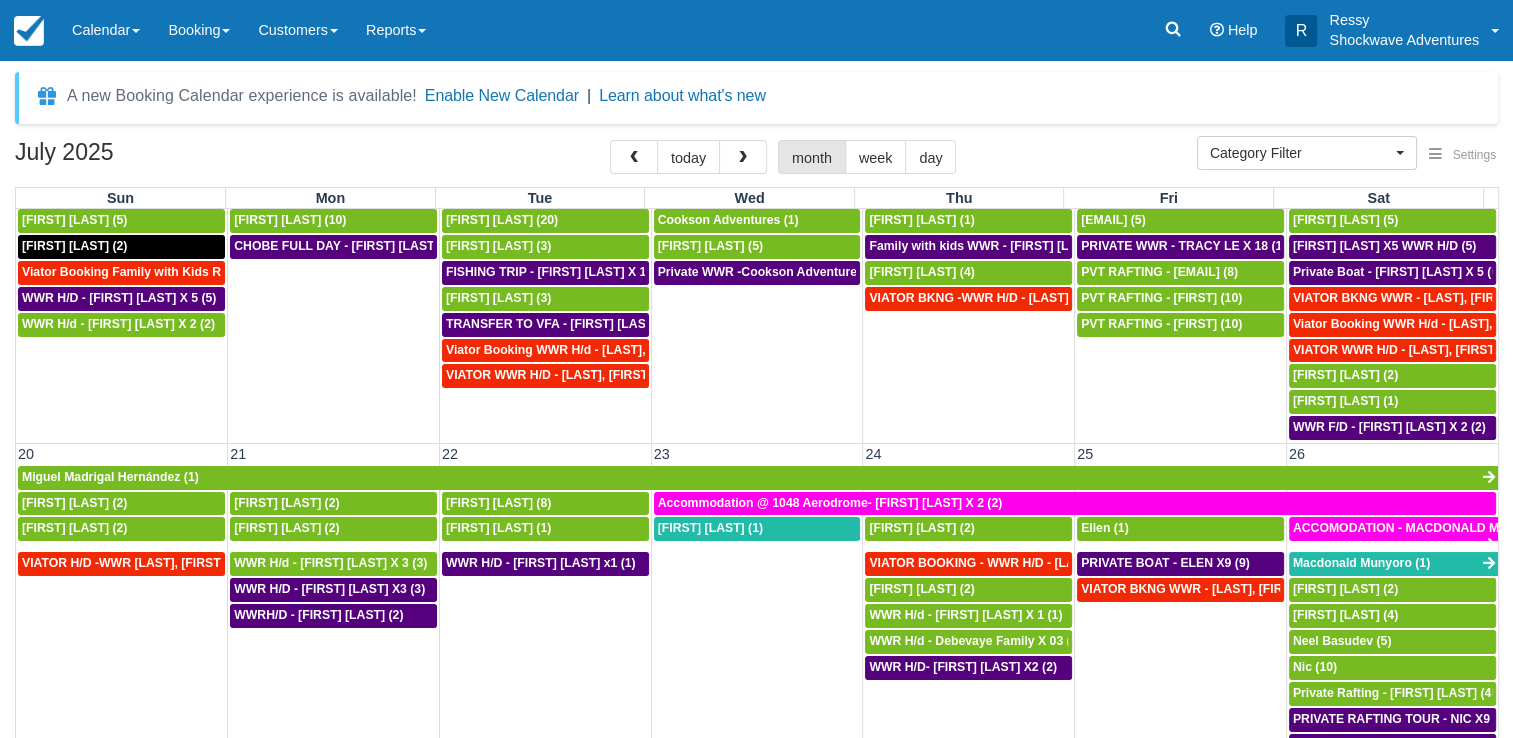 scroll, scrollTop: 600, scrollLeft: 0, axis: vertical 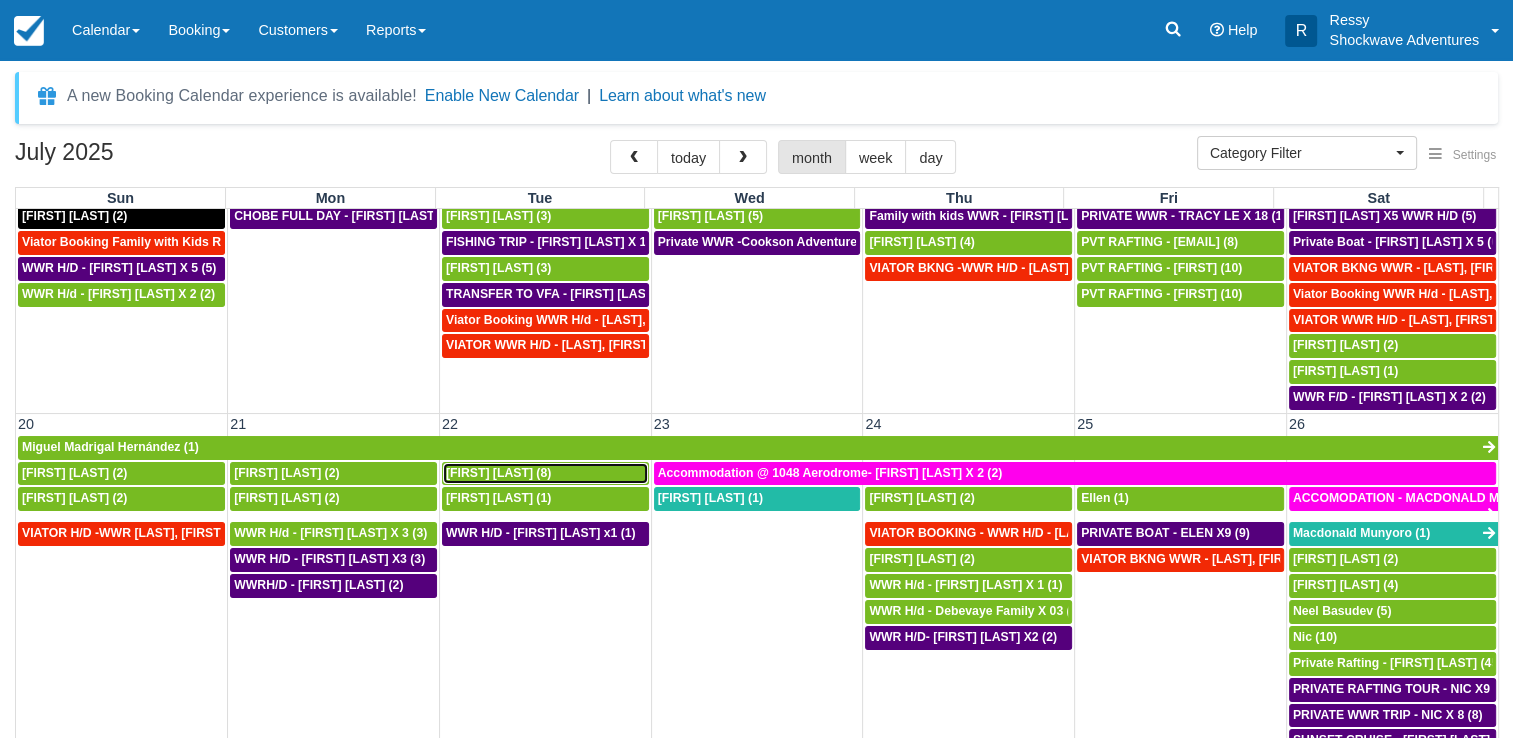 click on "[FIRST] [LAST] (8)" at bounding box center [545, 474] 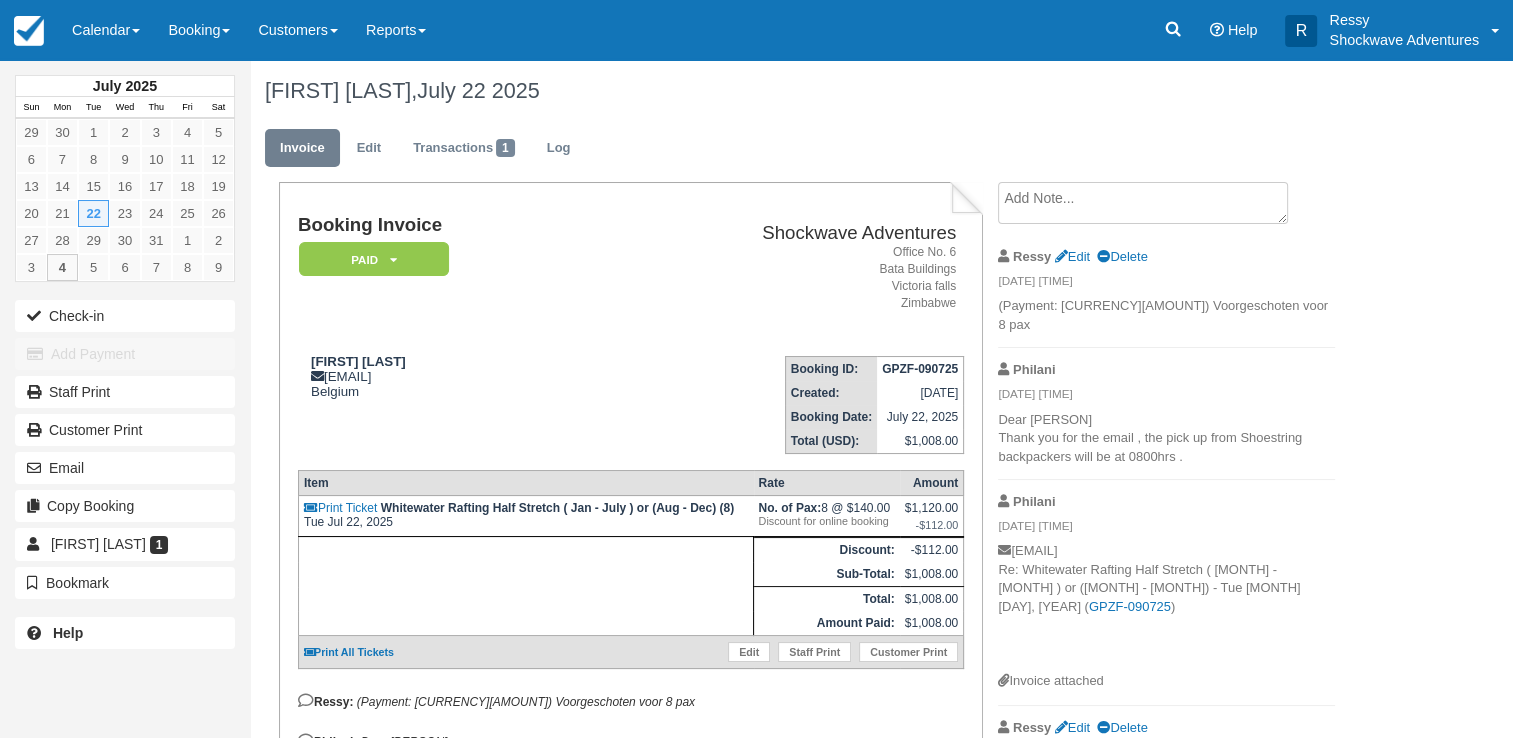 scroll, scrollTop: 0, scrollLeft: 0, axis: both 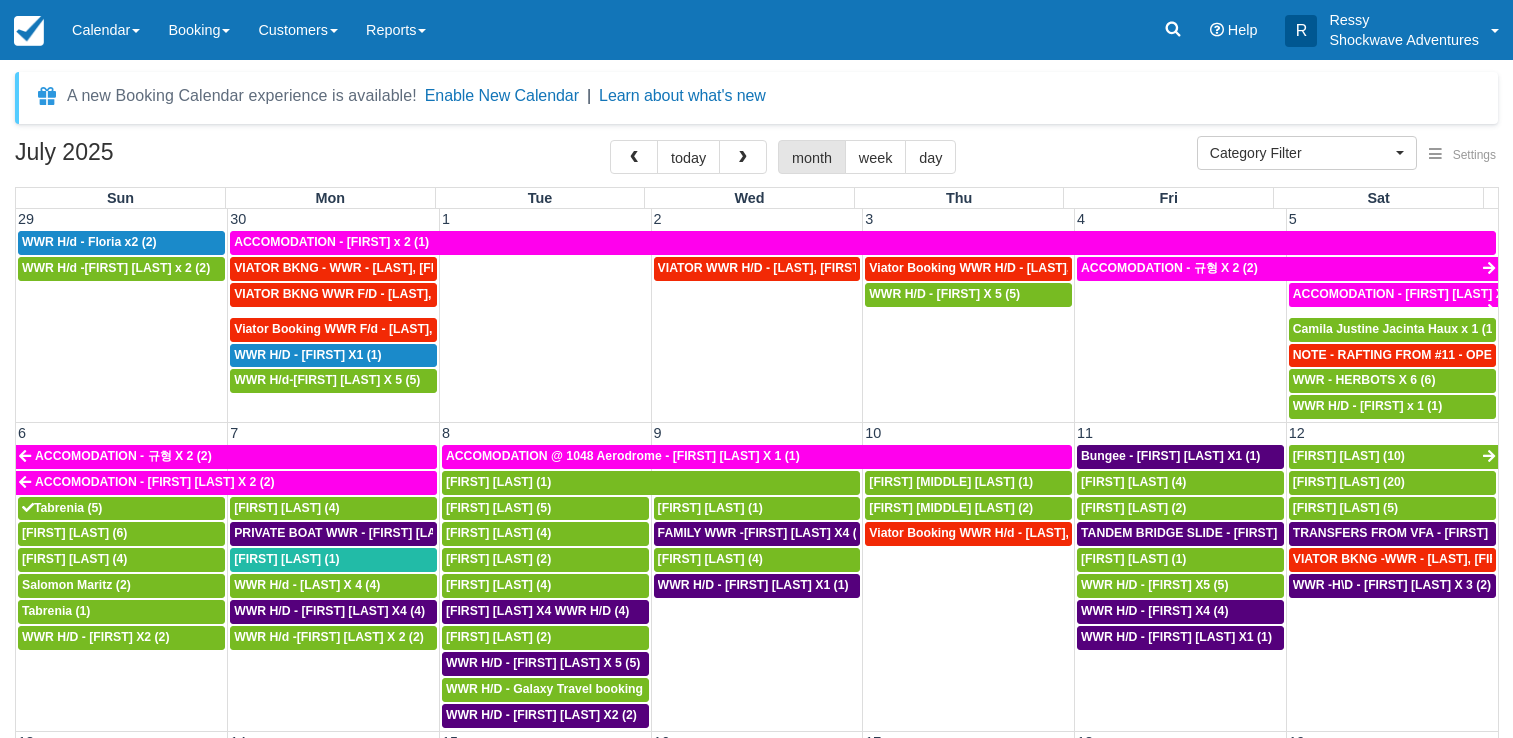 select 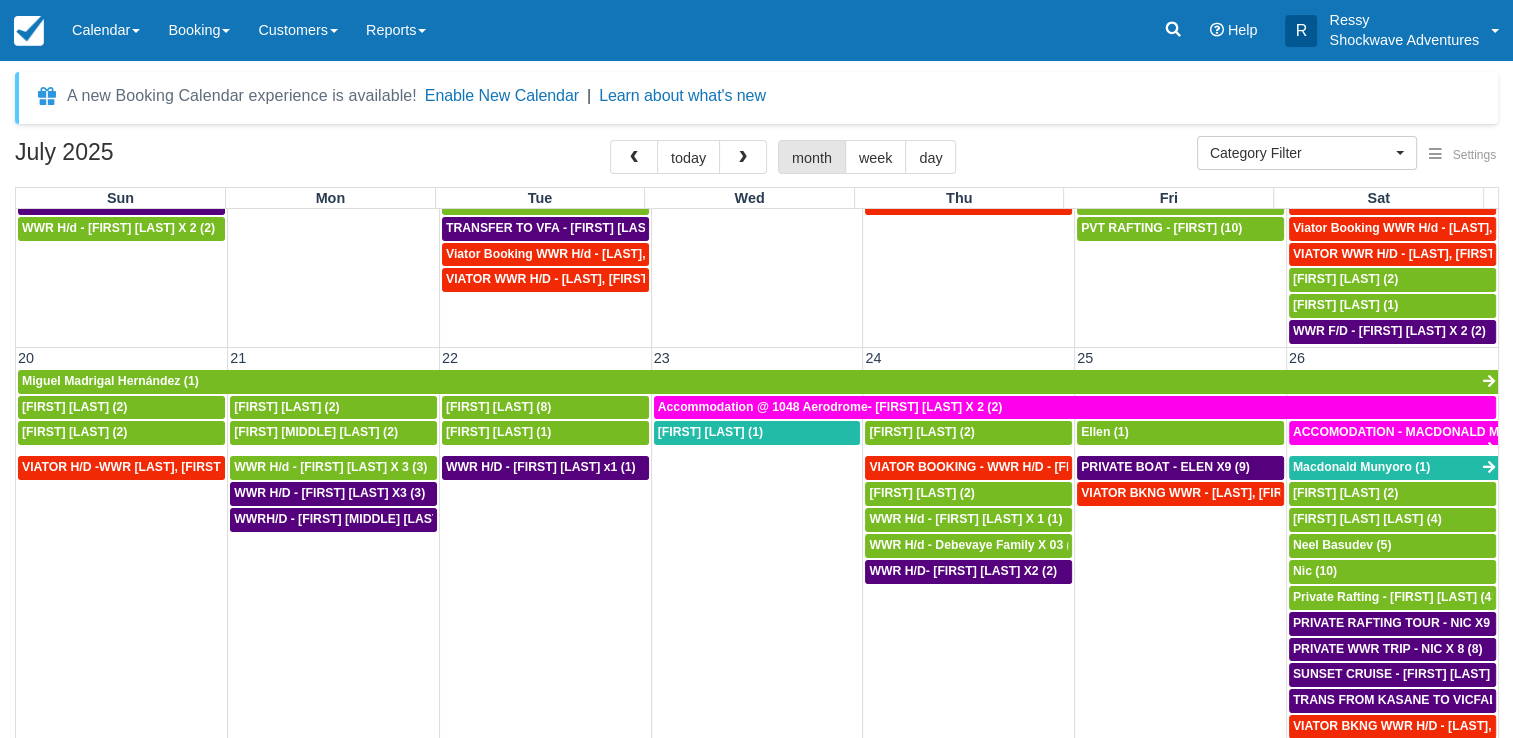 scroll, scrollTop: 700, scrollLeft: 0, axis: vertical 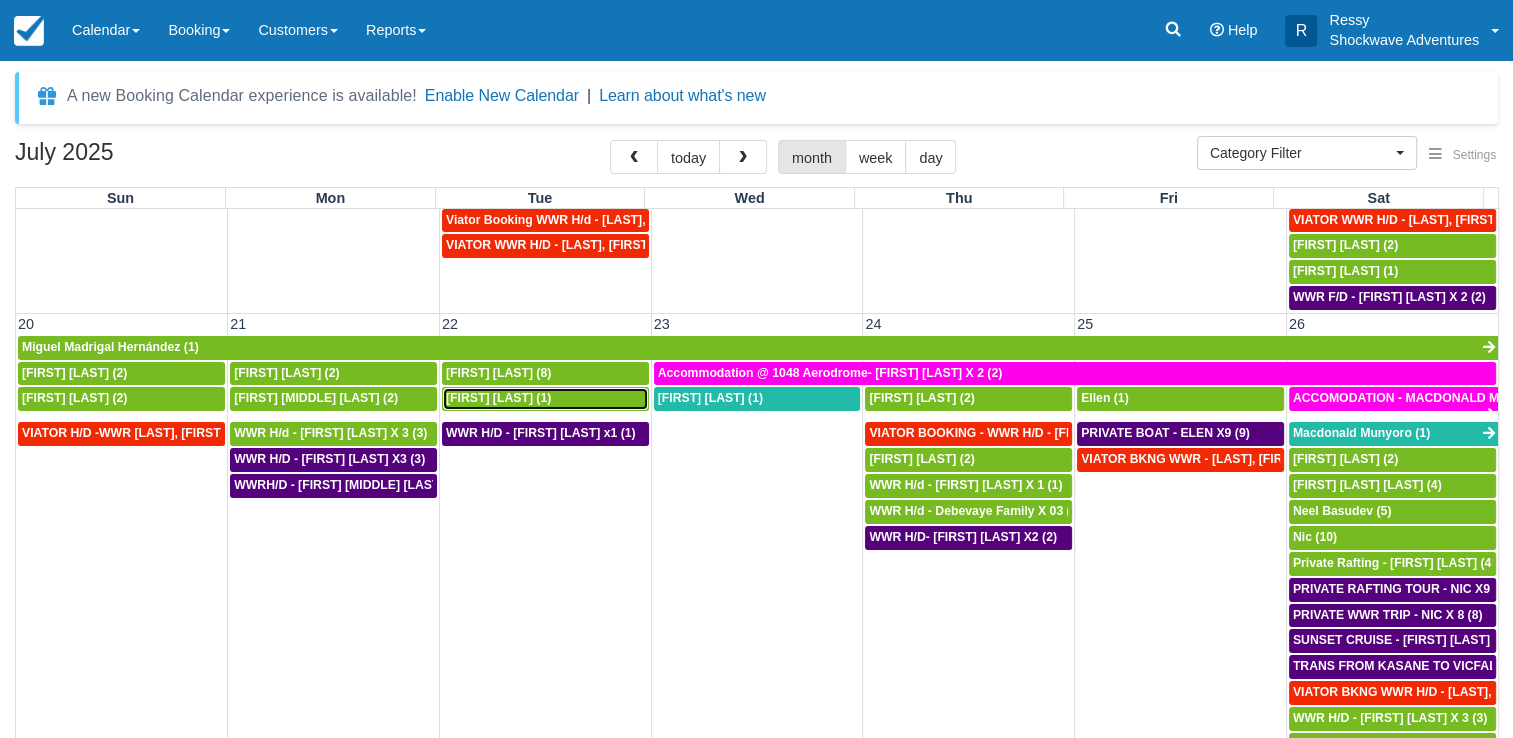 click on "Kristen Jenoriki (1)" at bounding box center [545, 399] 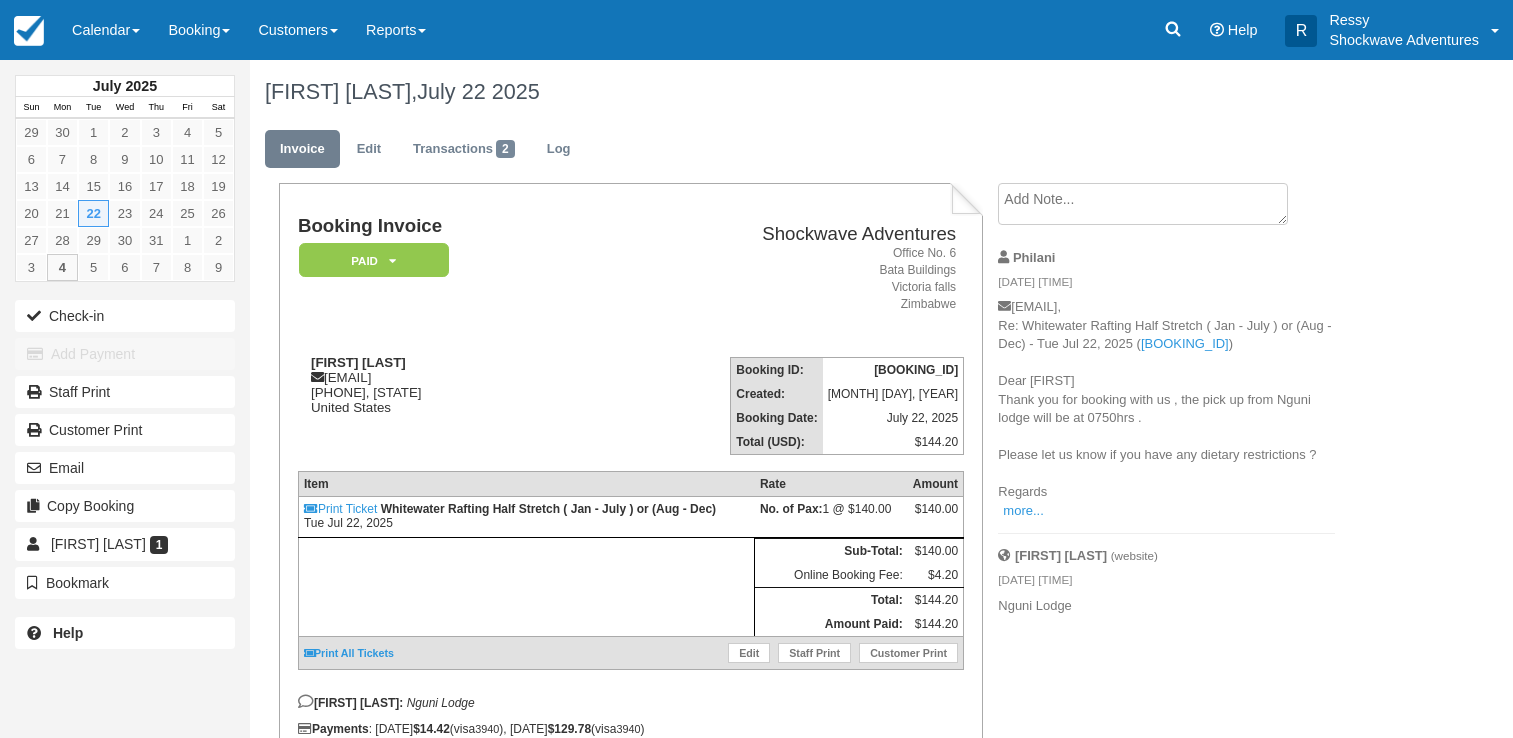 scroll, scrollTop: 0, scrollLeft: 0, axis: both 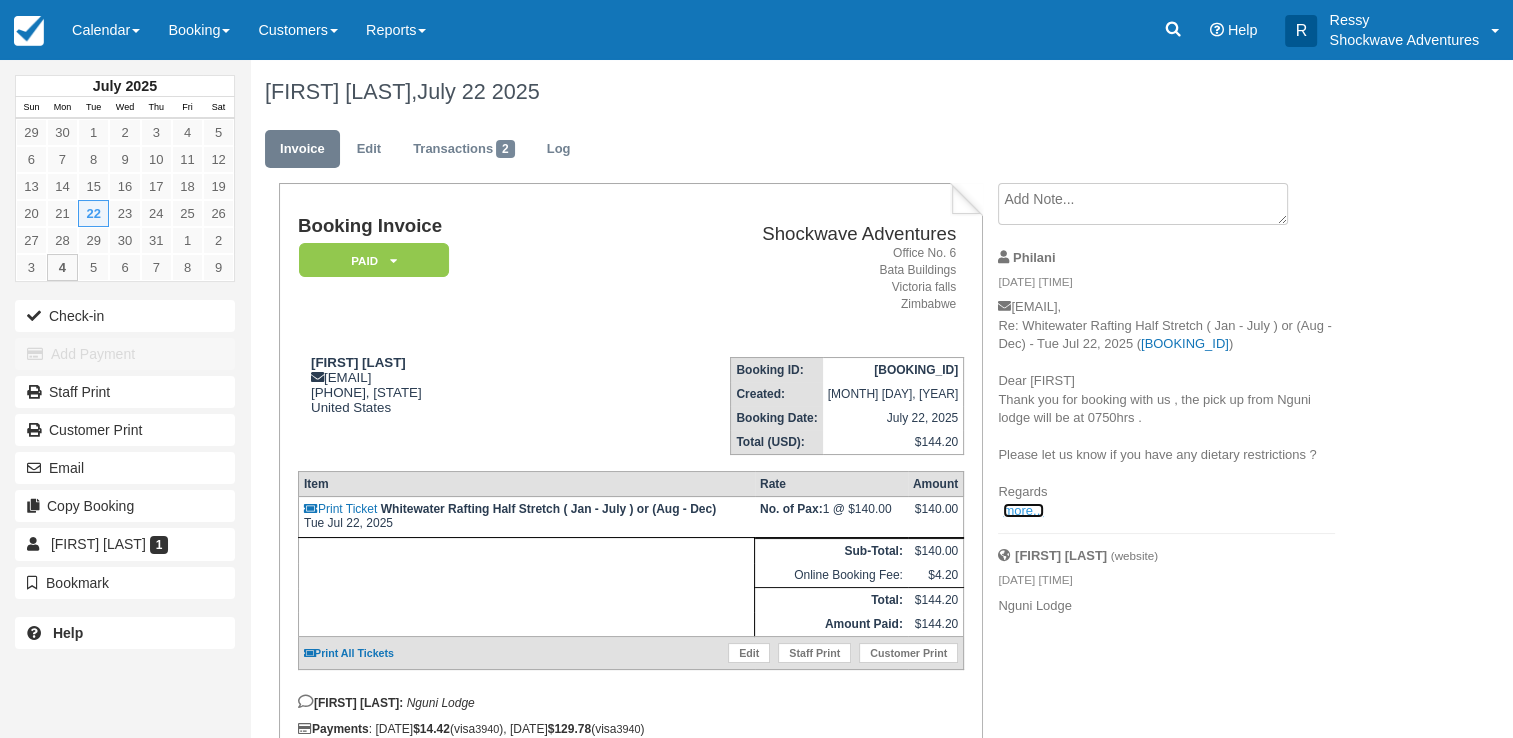 click on "more..." at bounding box center [1023, 510] 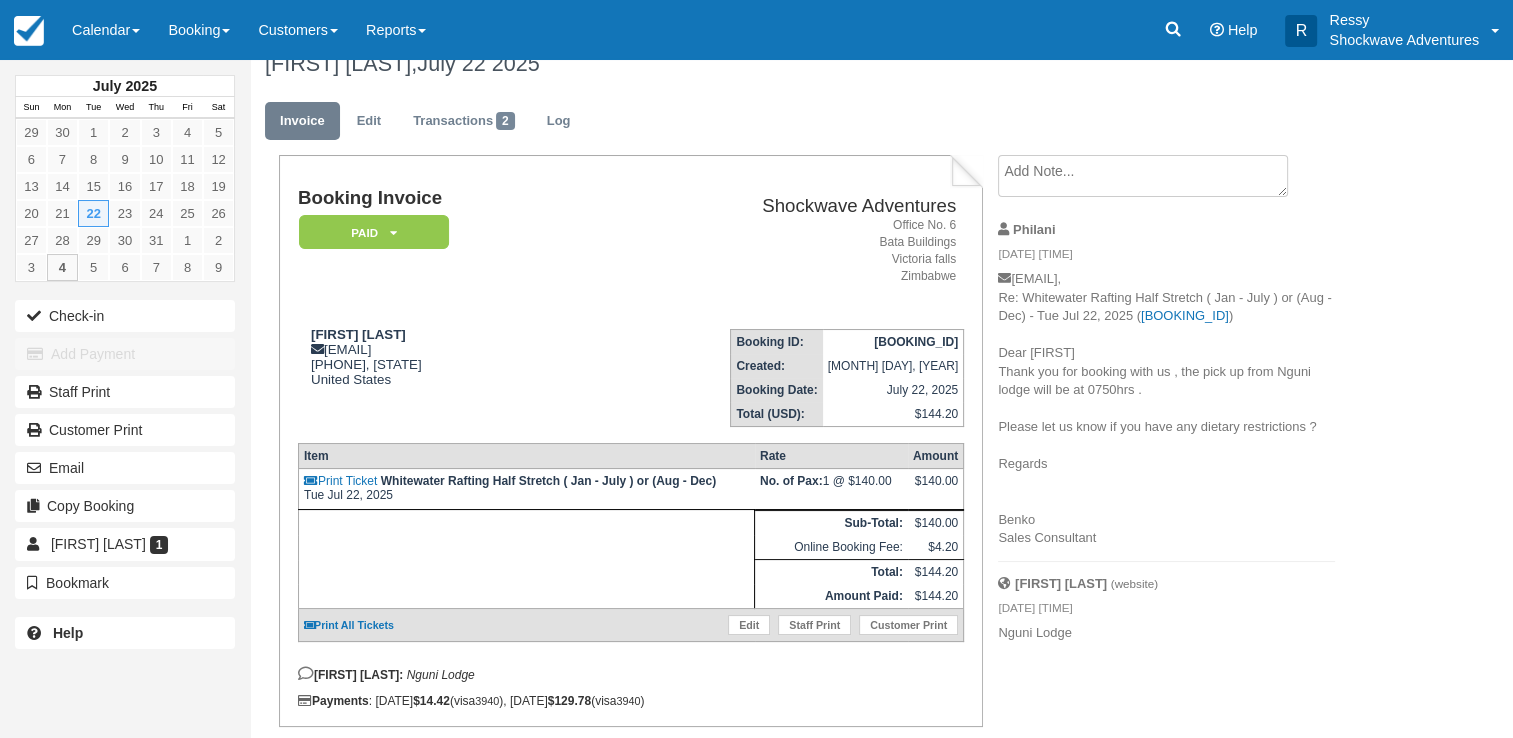scroll, scrollTop: 0, scrollLeft: 0, axis: both 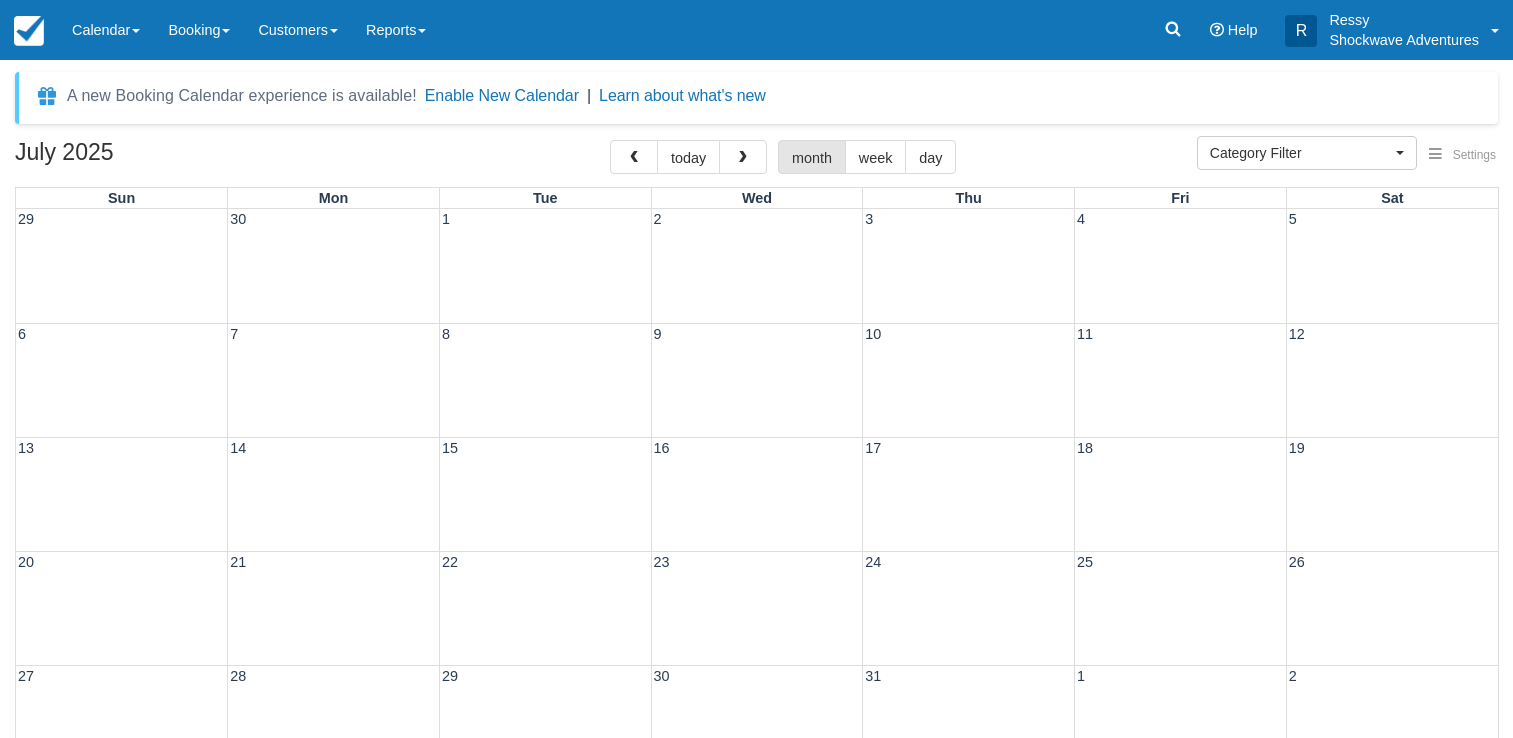 select 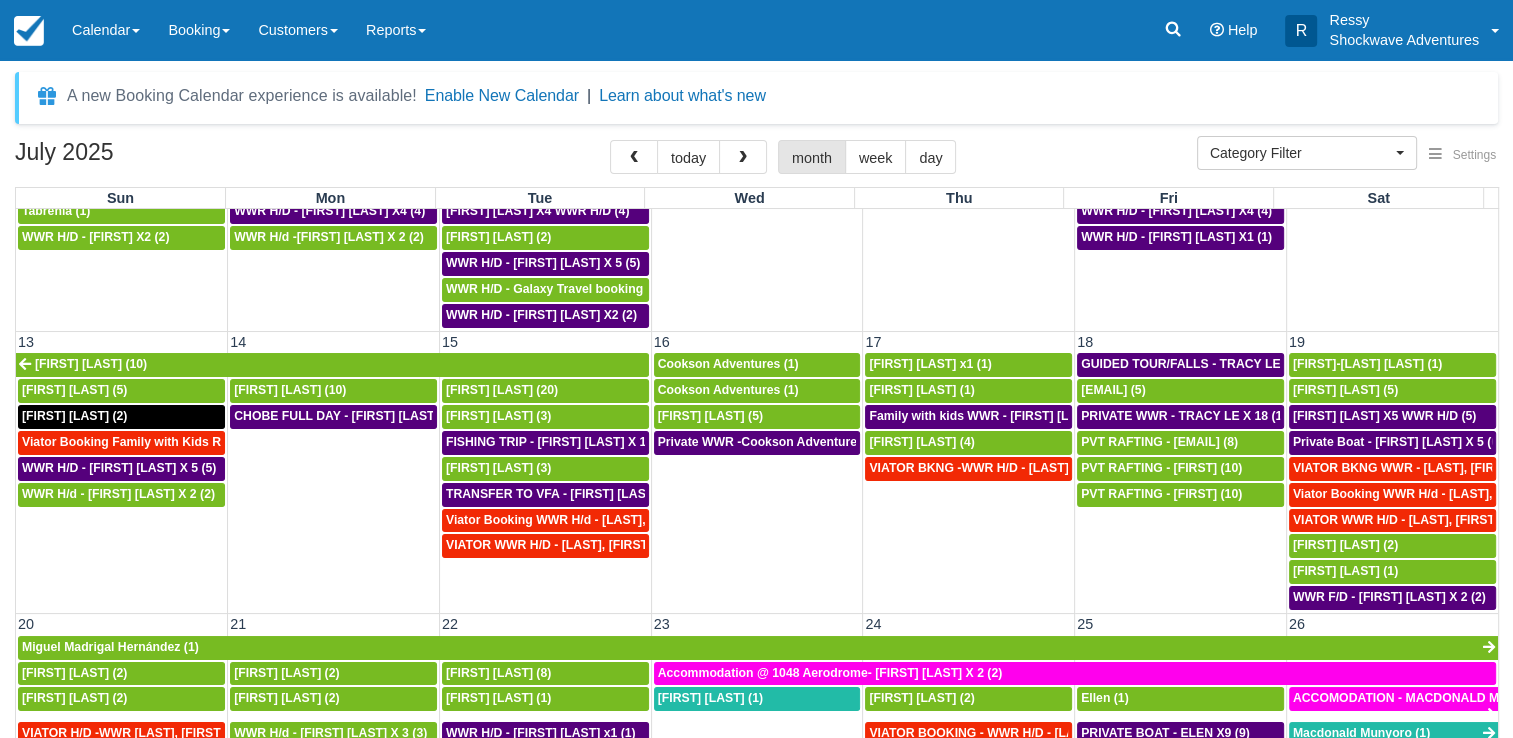 scroll, scrollTop: 500, scrollLeft: 0, axis: vertical 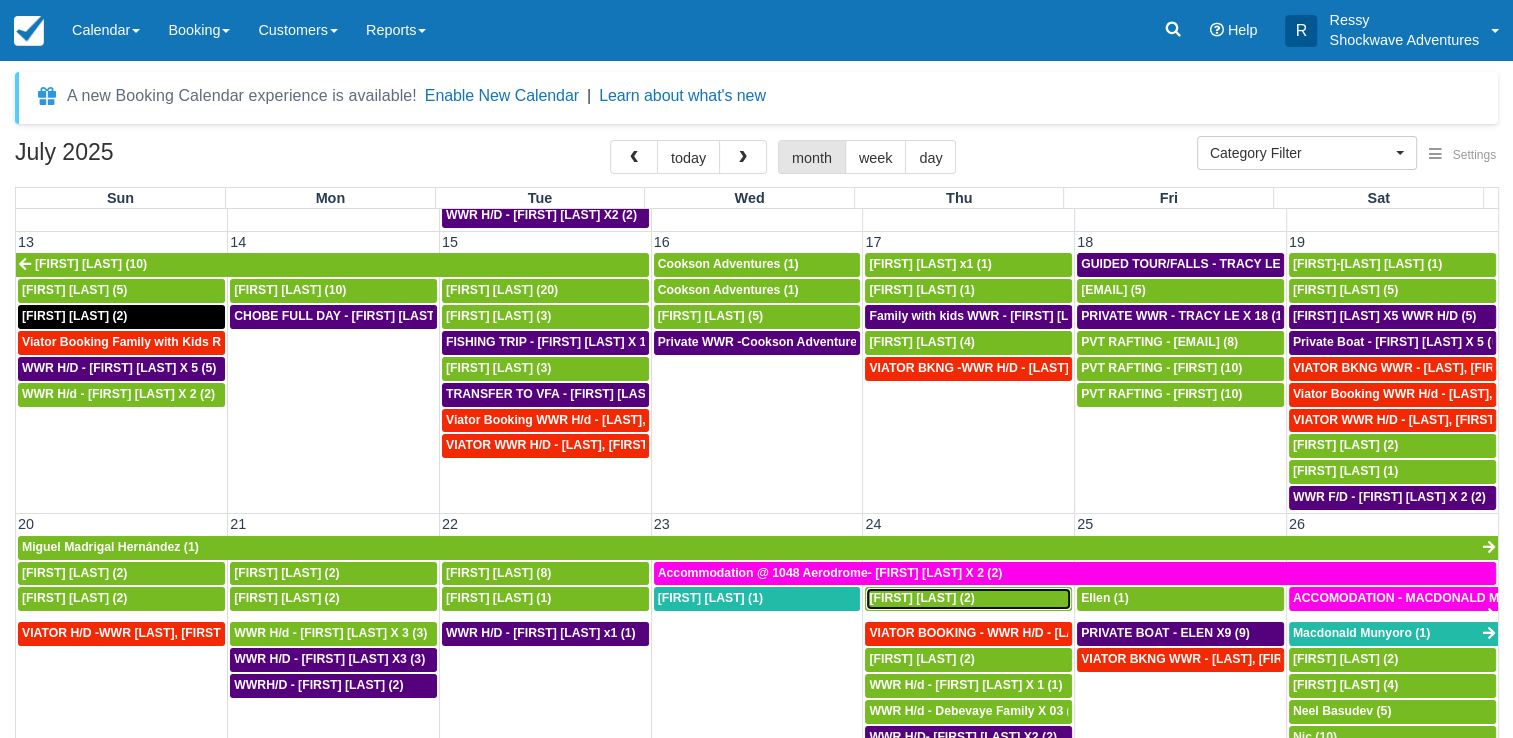 click on "[FIRST] [LAST] (2)" at bounding box center [921, 598] 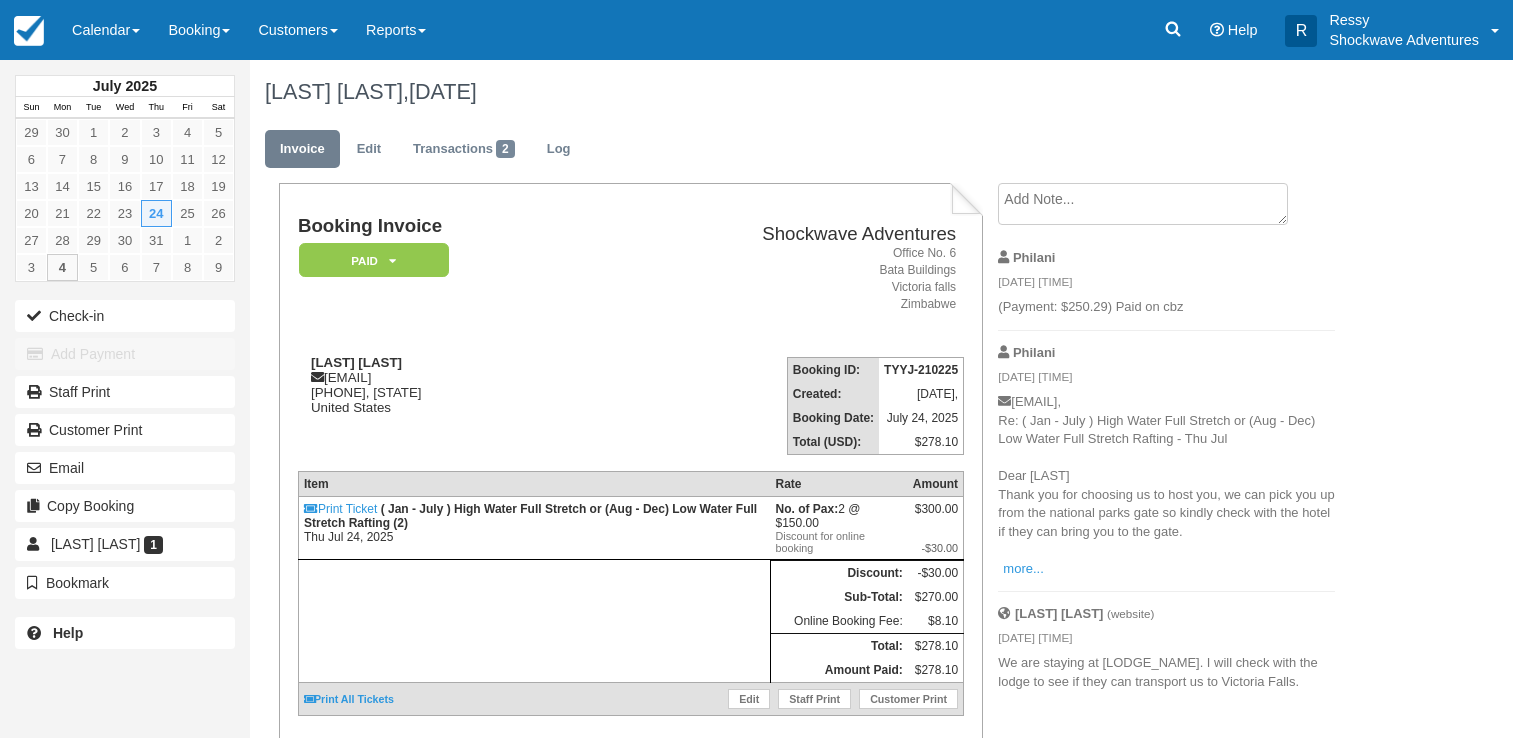 scroll, scrollTop: 0, scrollLeft: 0, axis: both 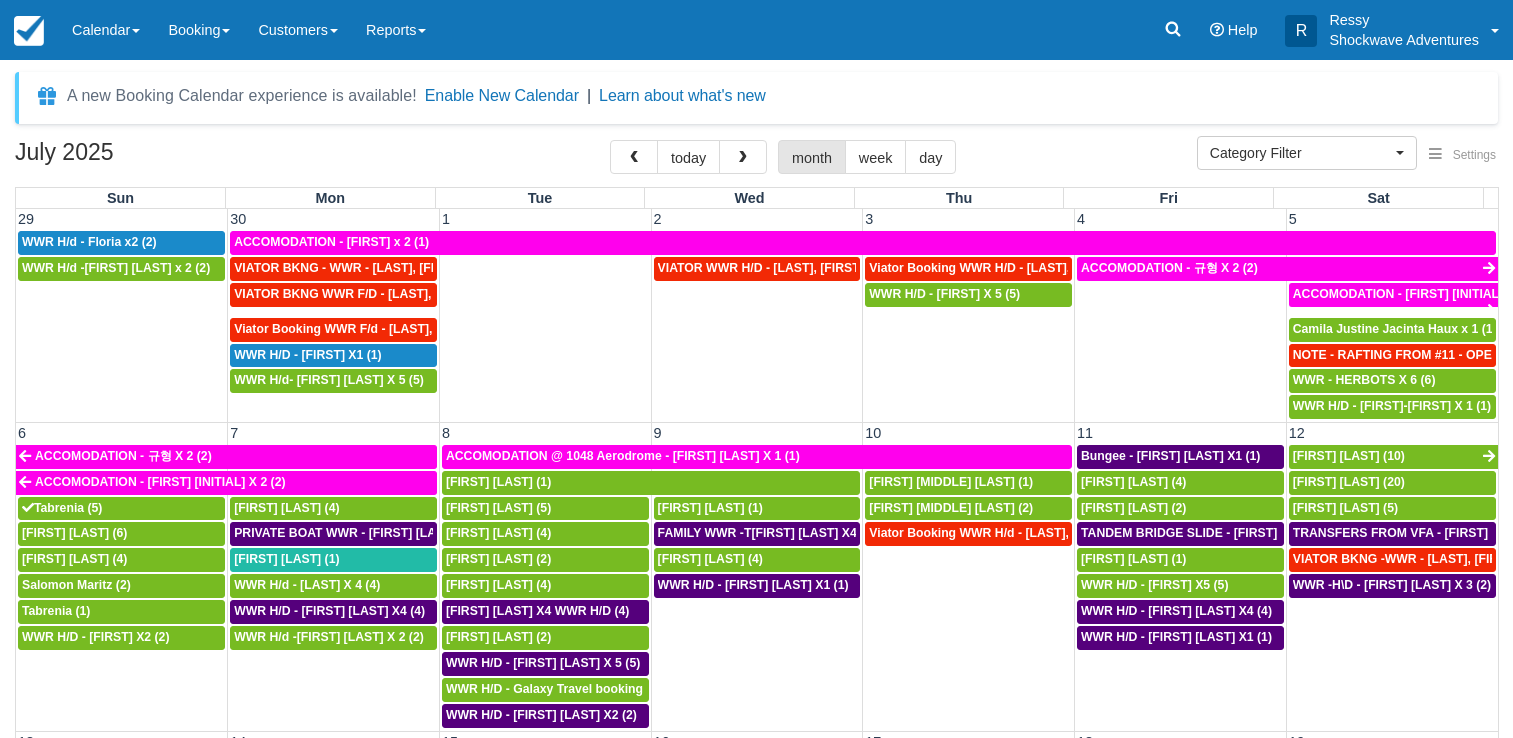 select 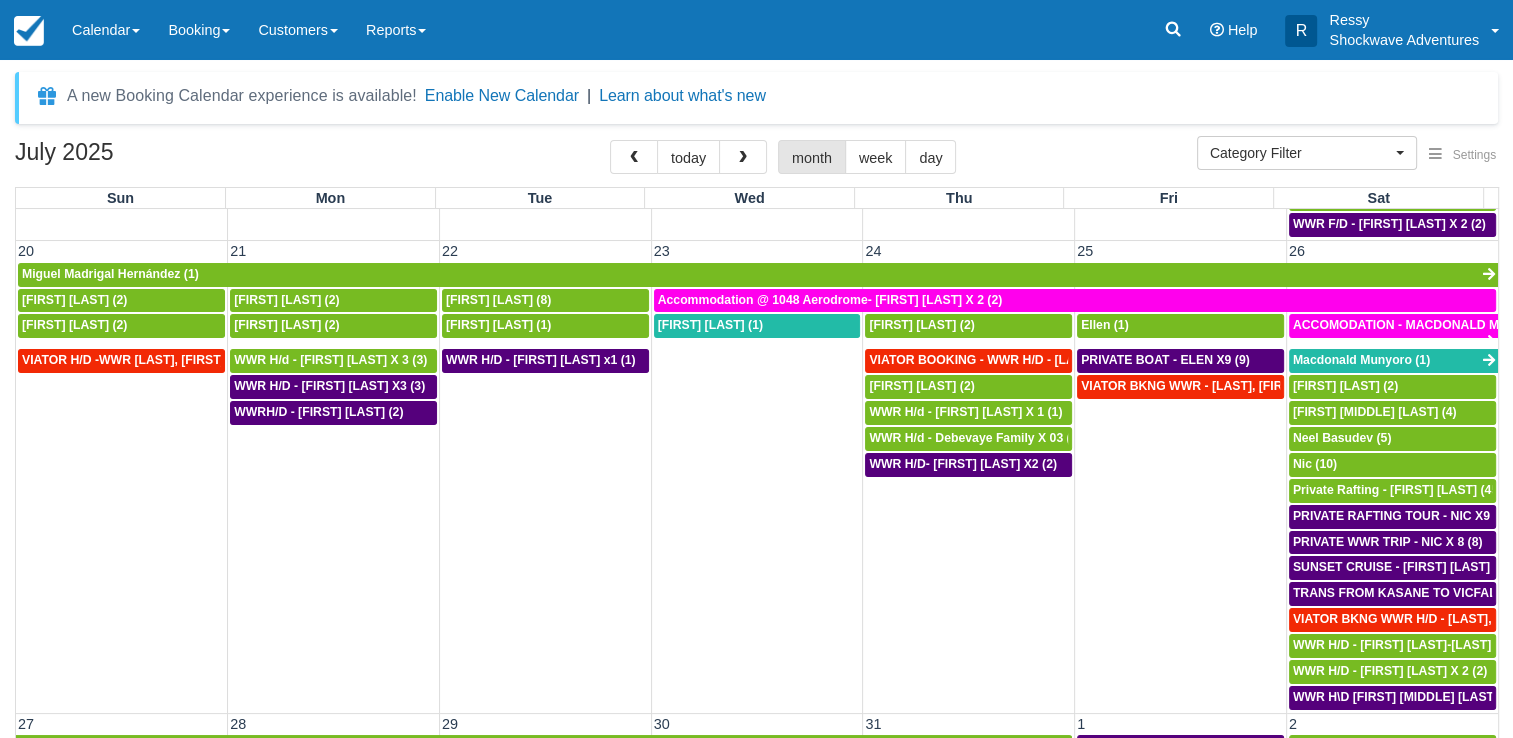 scroll, scrollTop: 700, scrollLeft: 0, axis: vertical 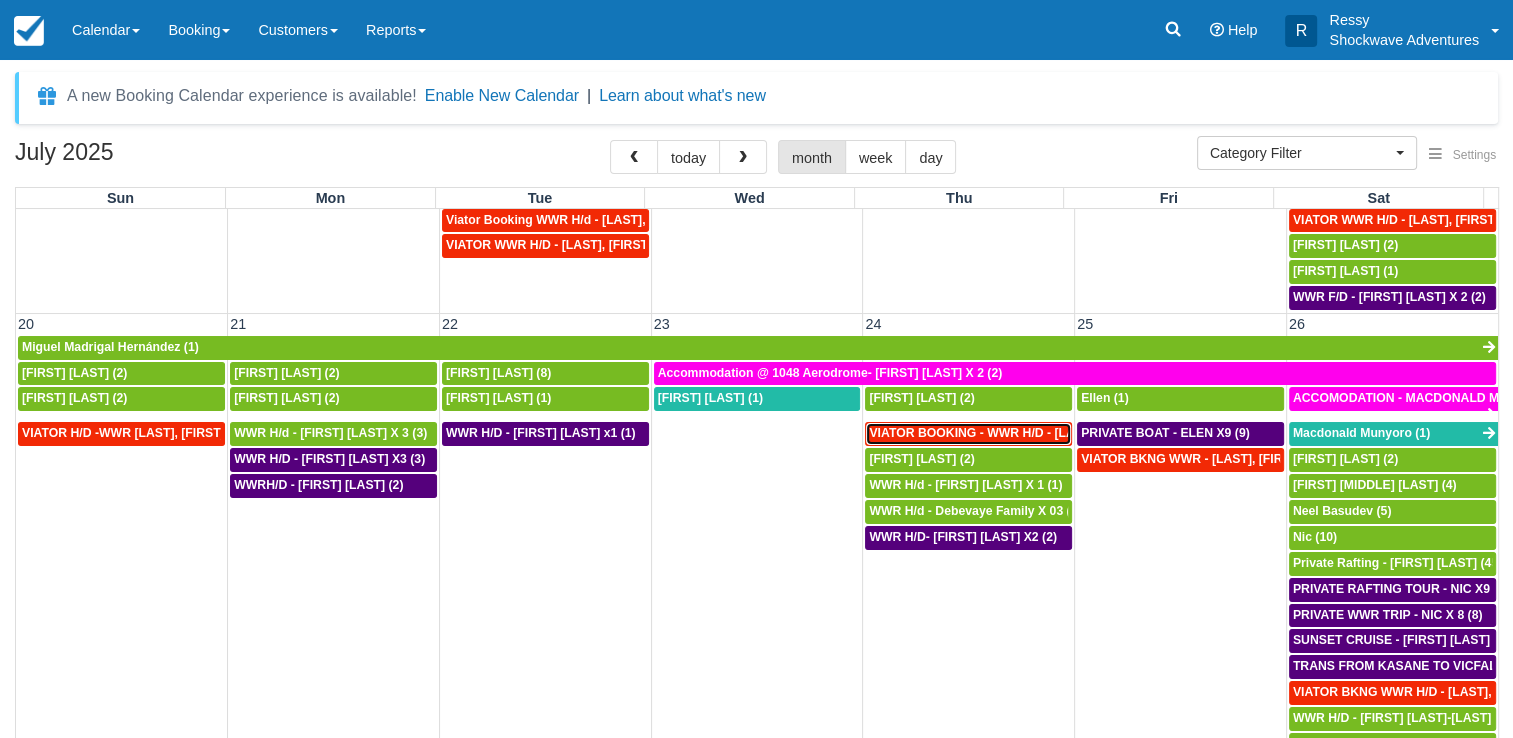 click on "VIATOR BOOKING - WWR H/D - [FIRST] [LAST] X1 (1)" at bounding box center [1023, 433] 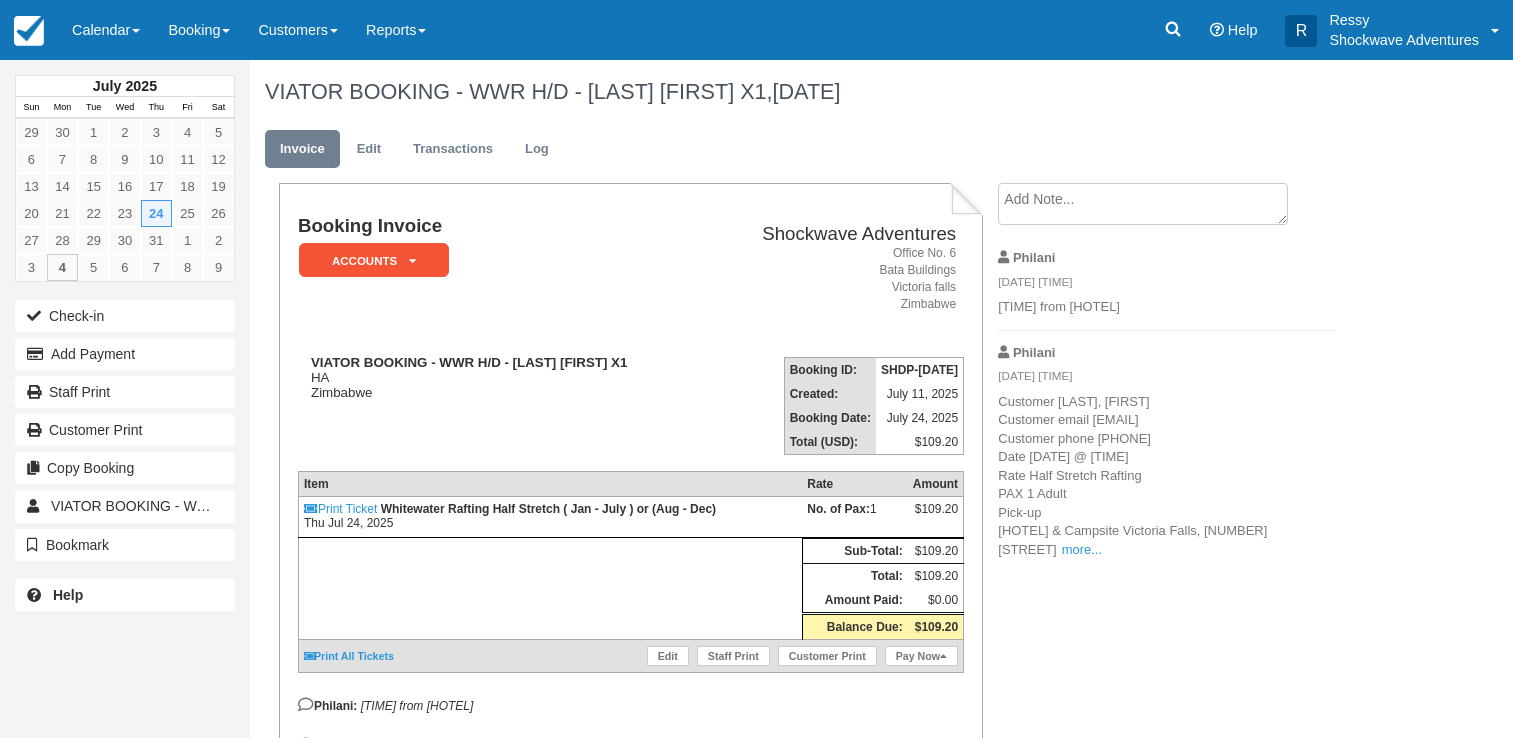 scroll, scrollTop: 0, scrollLeft: 0, axis: both 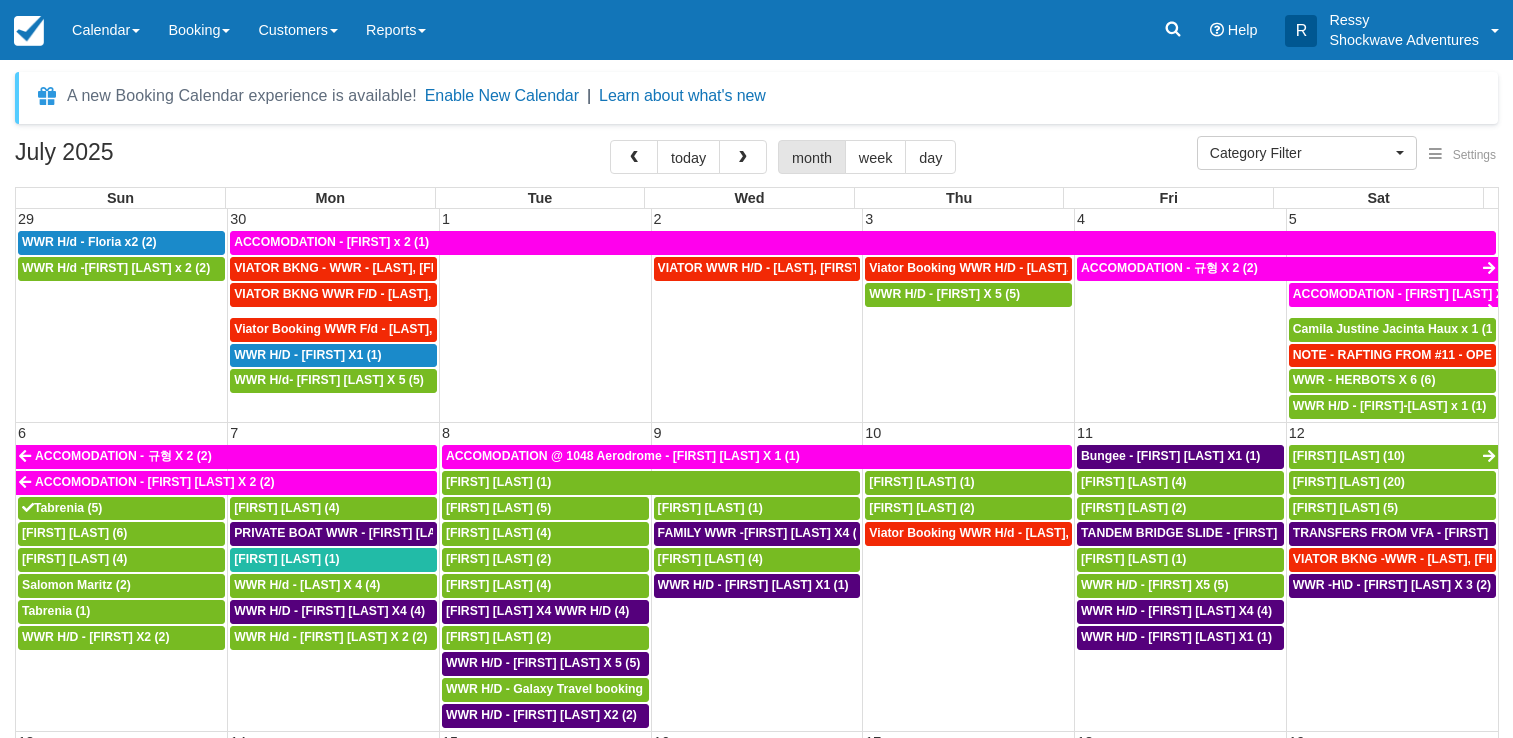 select 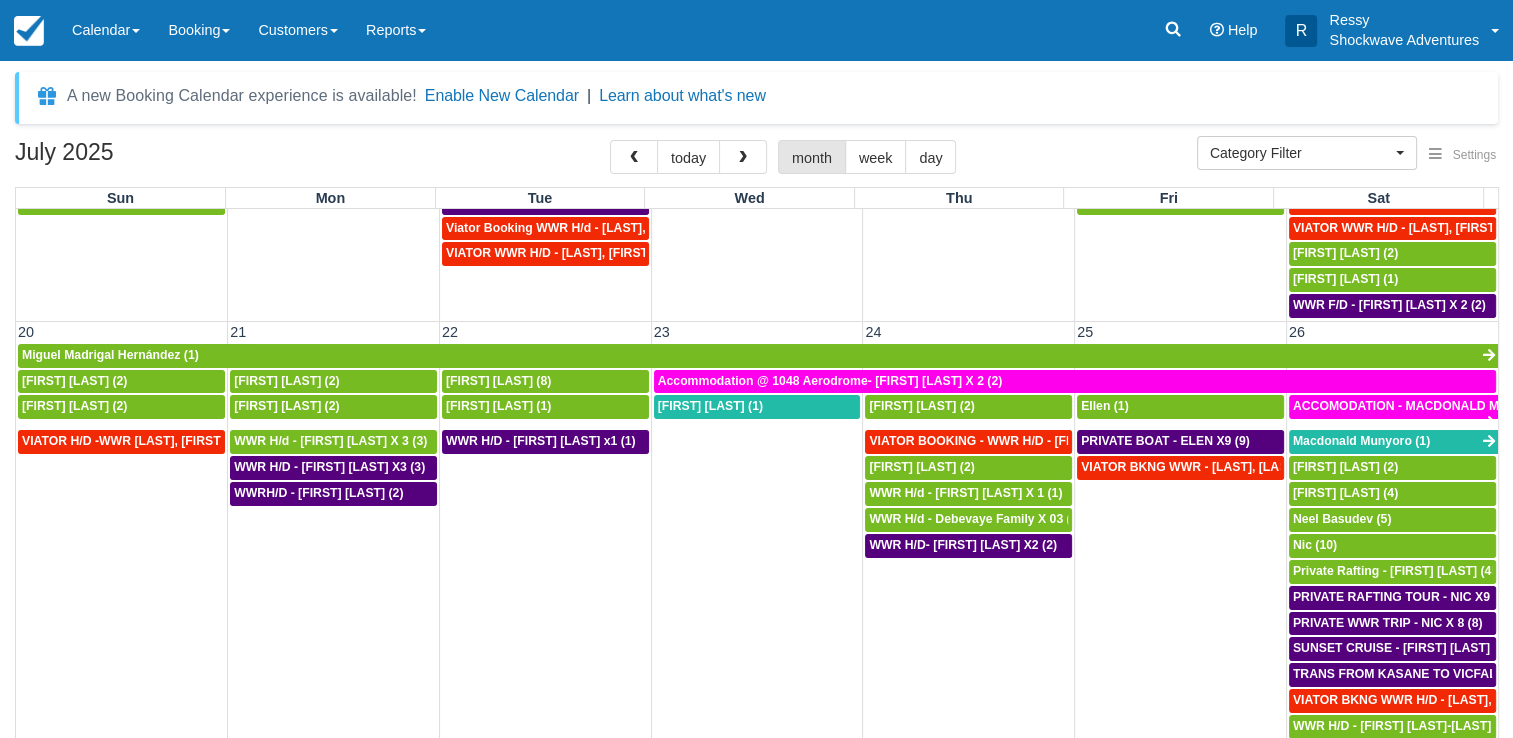 scroll, scrollTop: 700, scrollLeft: 0, axis: vertical 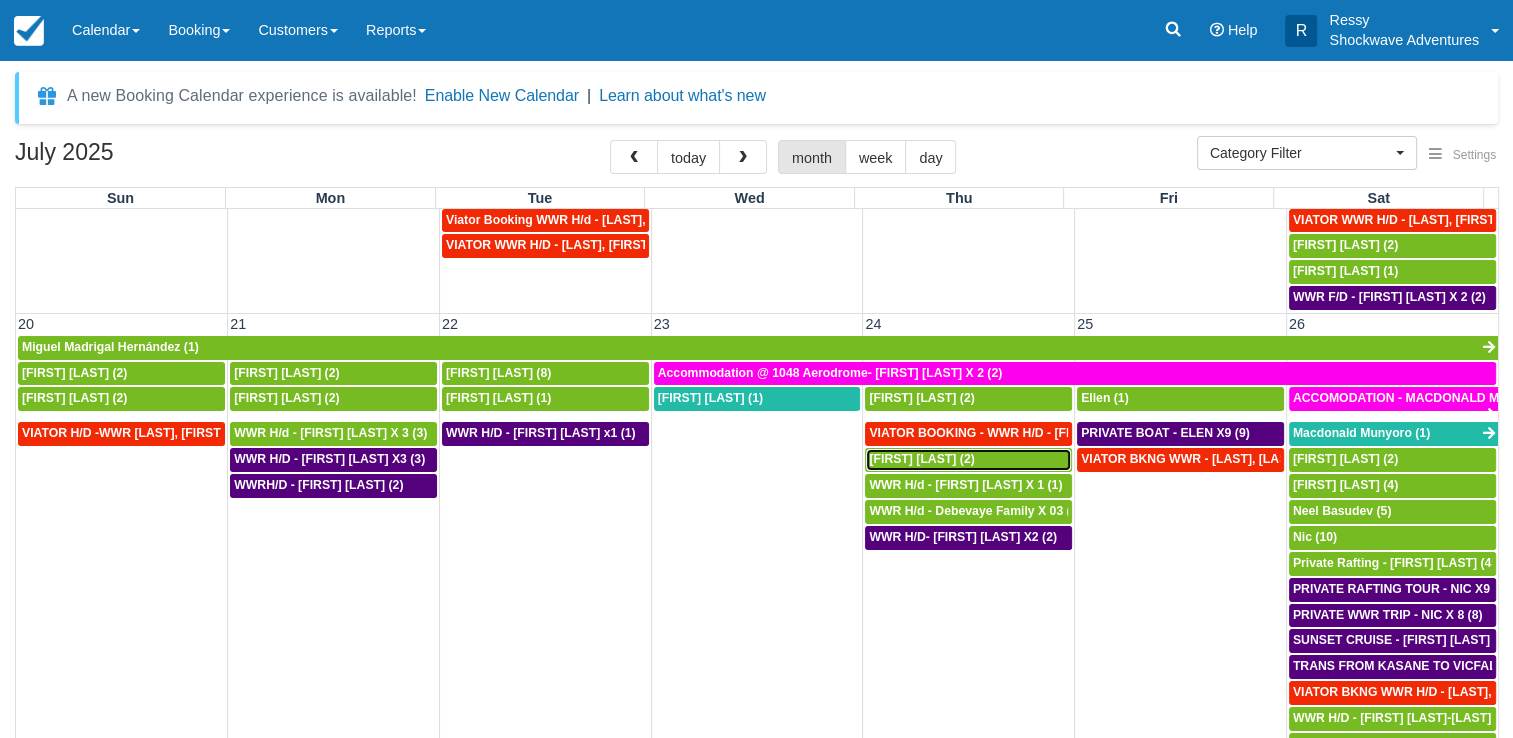 click on "William McKinney (2)" at bounding box center [921, 459] 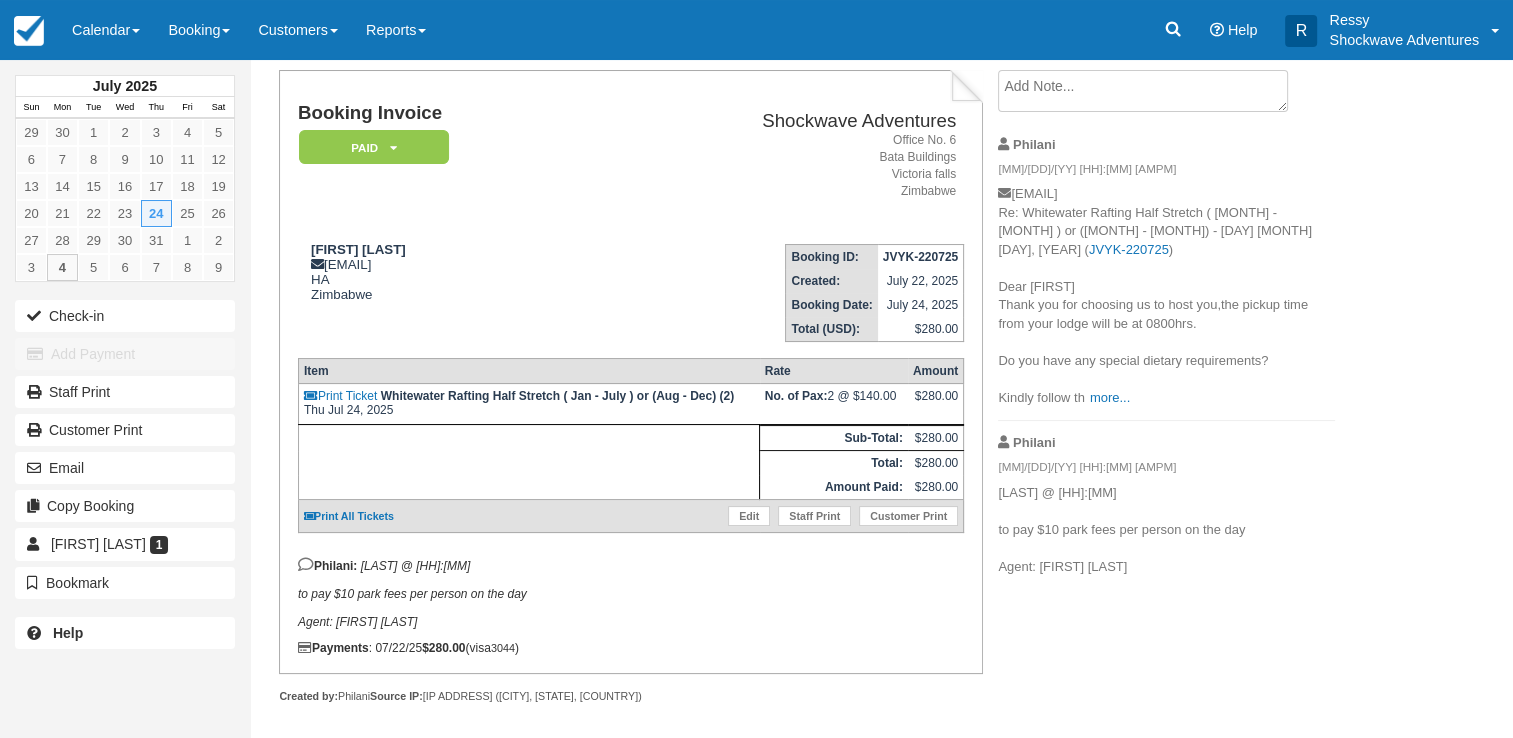scroll, scrollTop: 116, scrollLeft: 0, axis: vertical 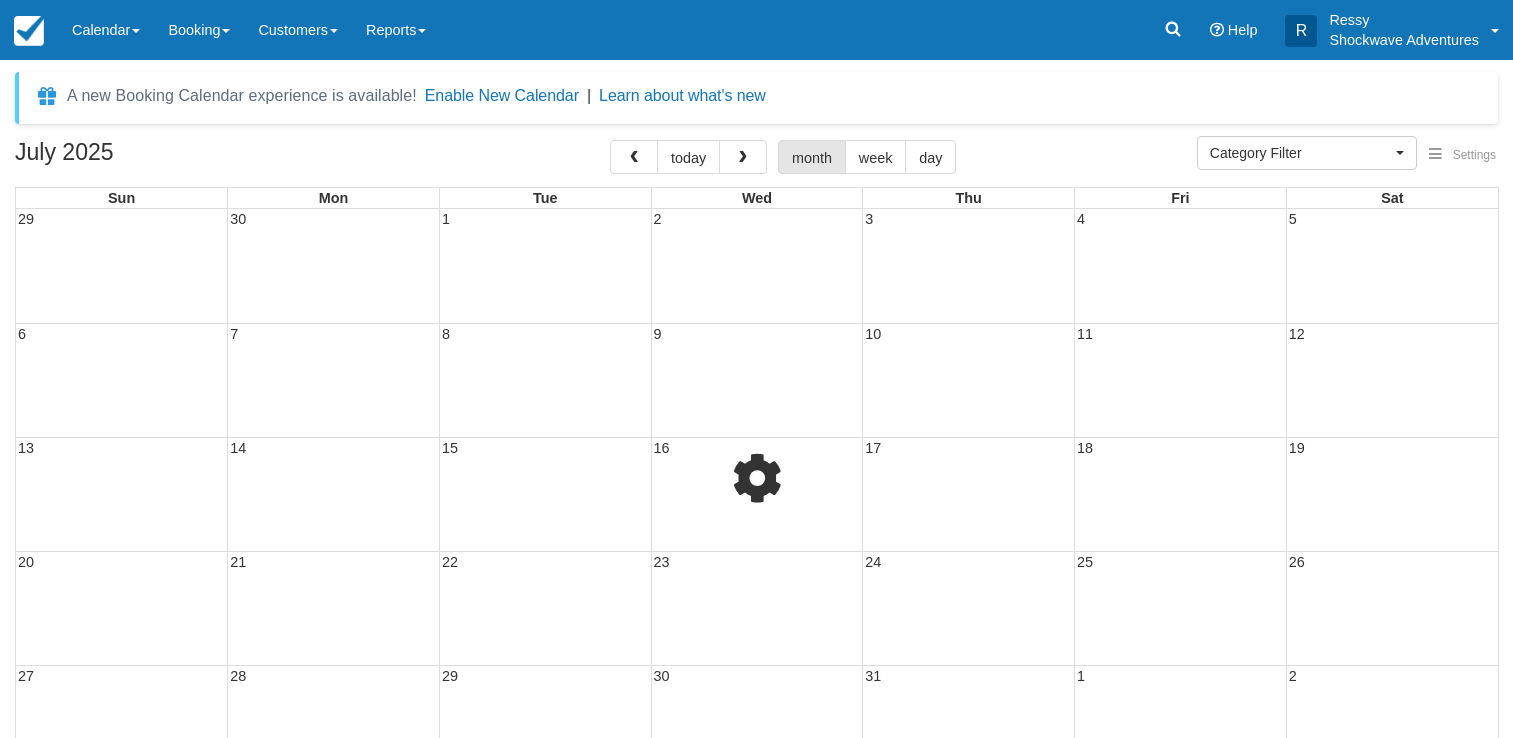 select 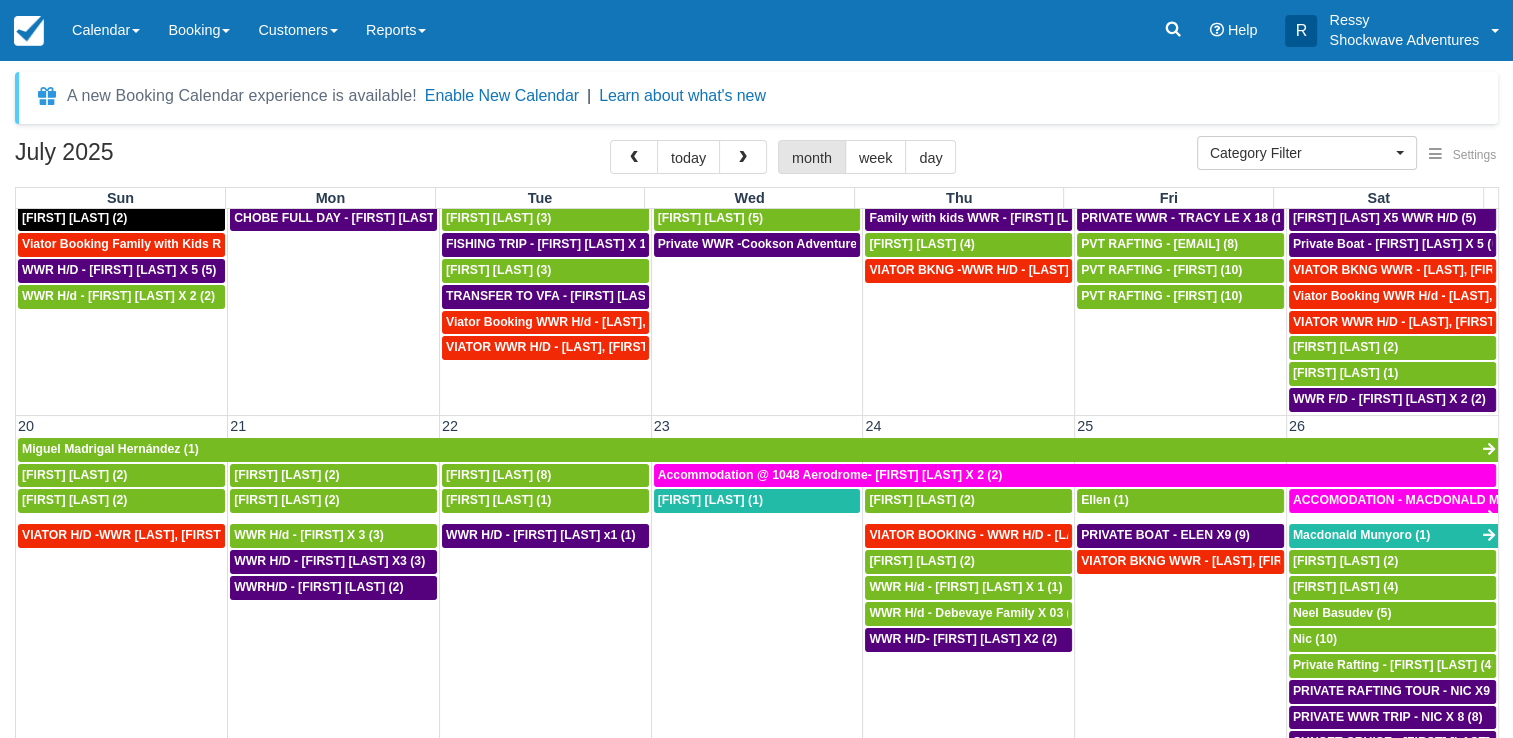 scroll, scrollTop: 600, scrollLeft: 0, axis: vertical 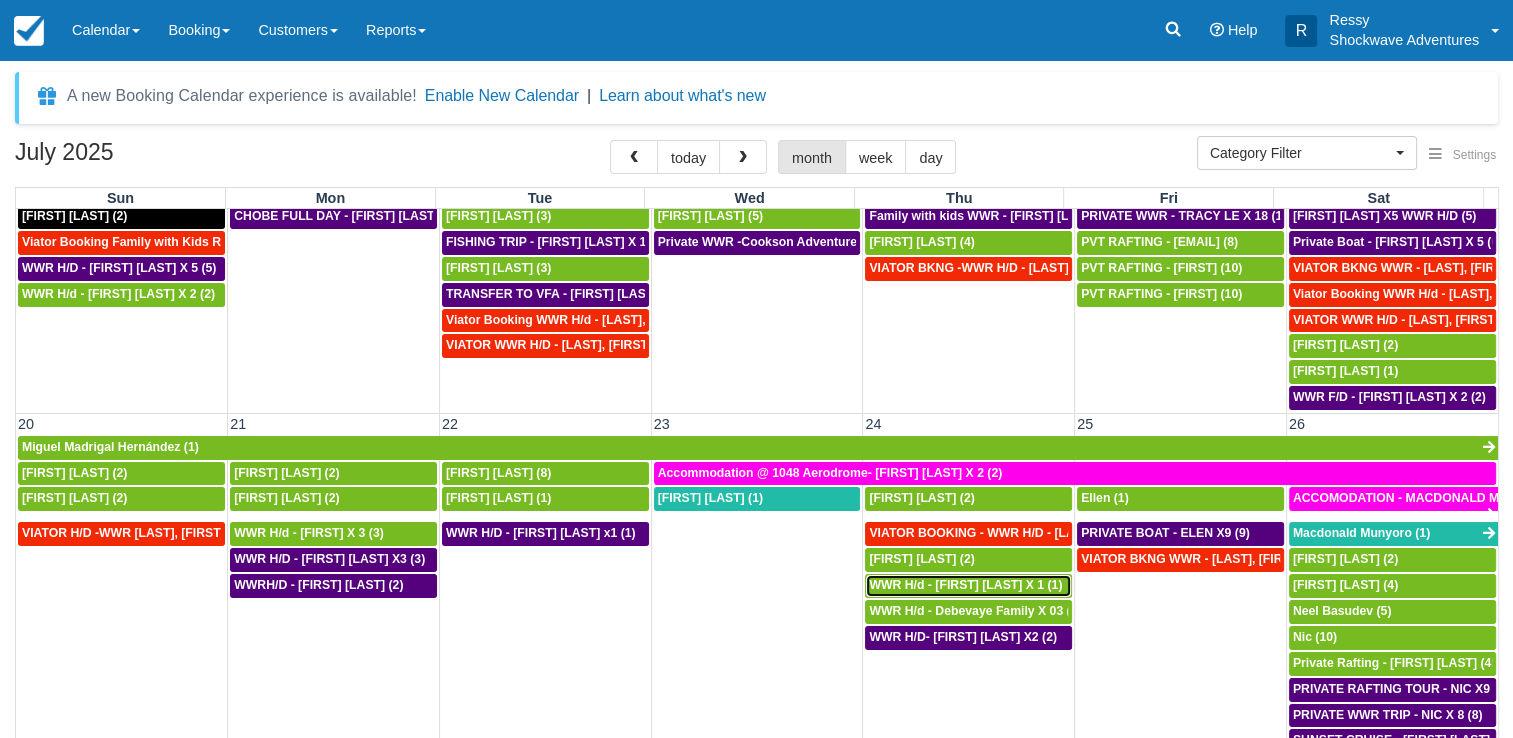 click on "WWR H/d -  Aliyah Elganiy X 1 (1)" at bounding box center (965, 585) 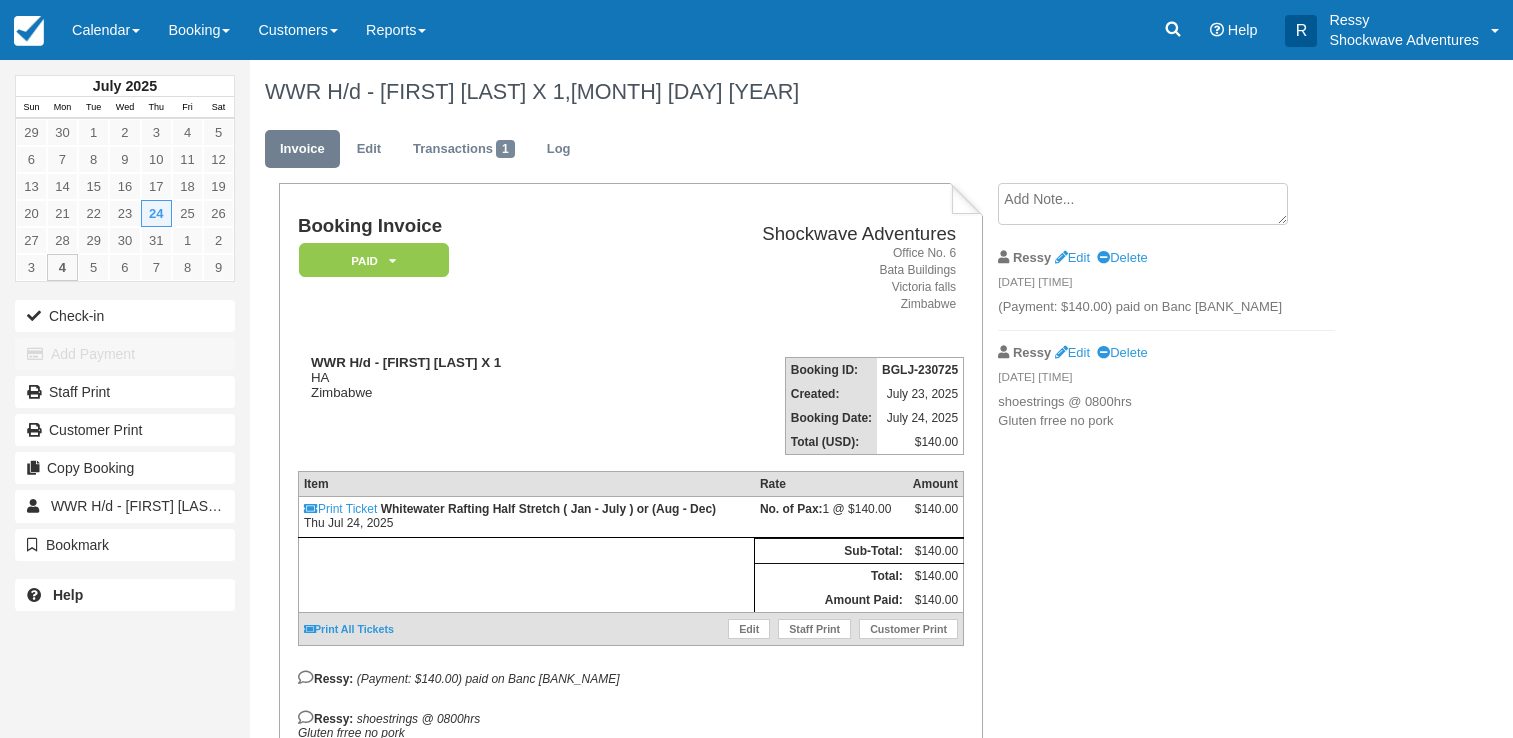scroll, scrollTop: 0, scrollLeft: 0, axis: both 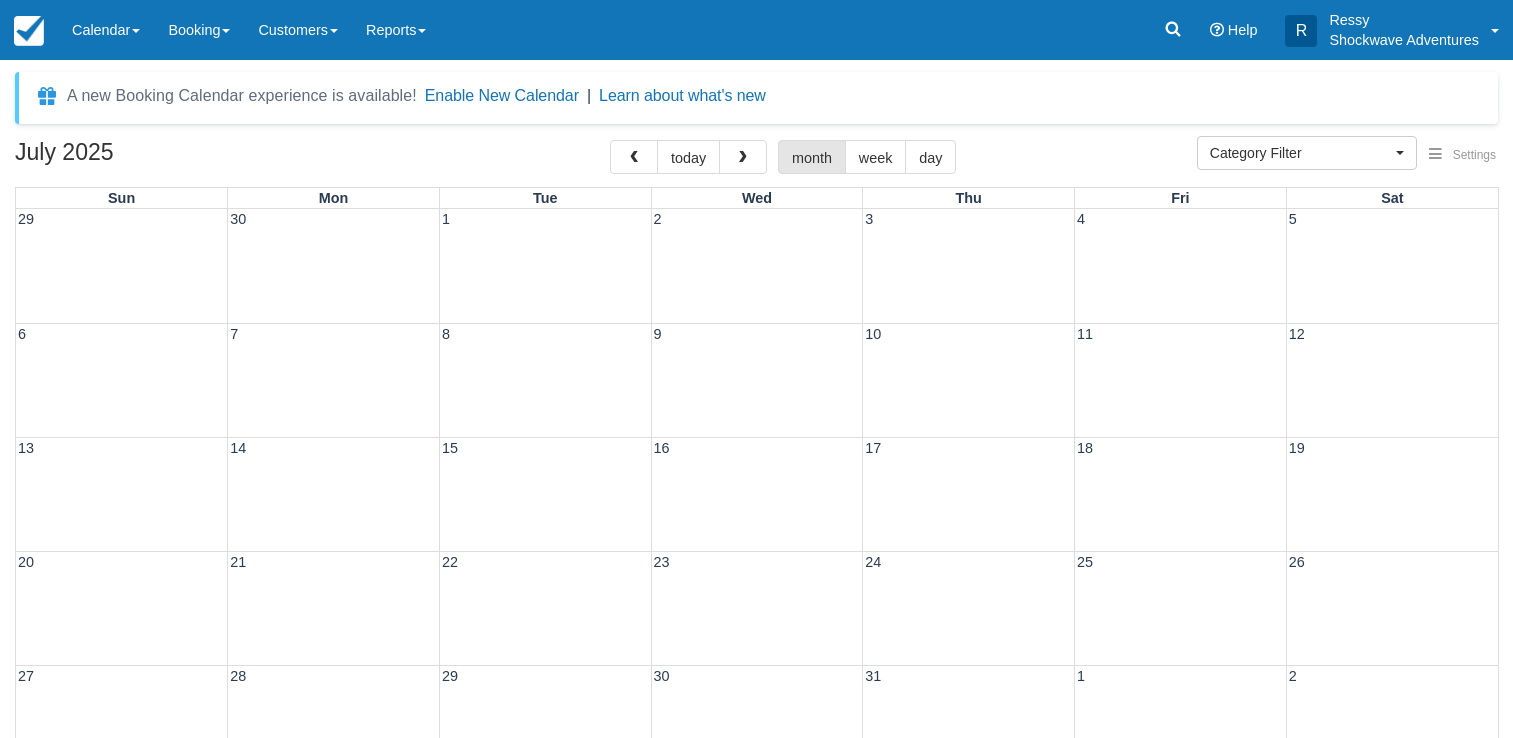 select 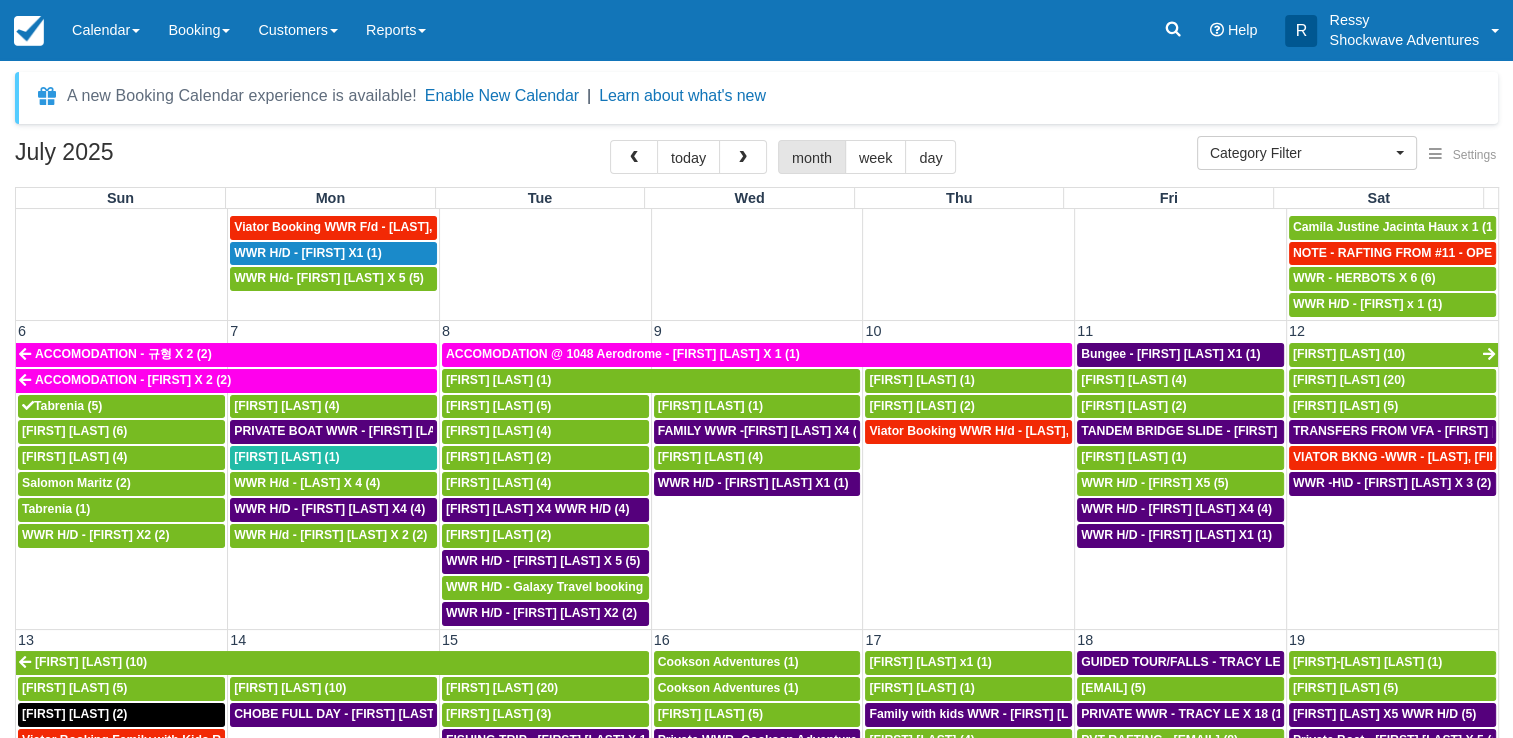 scroll, scrollTop: 700, scrollLeft: 0, axis: vertical 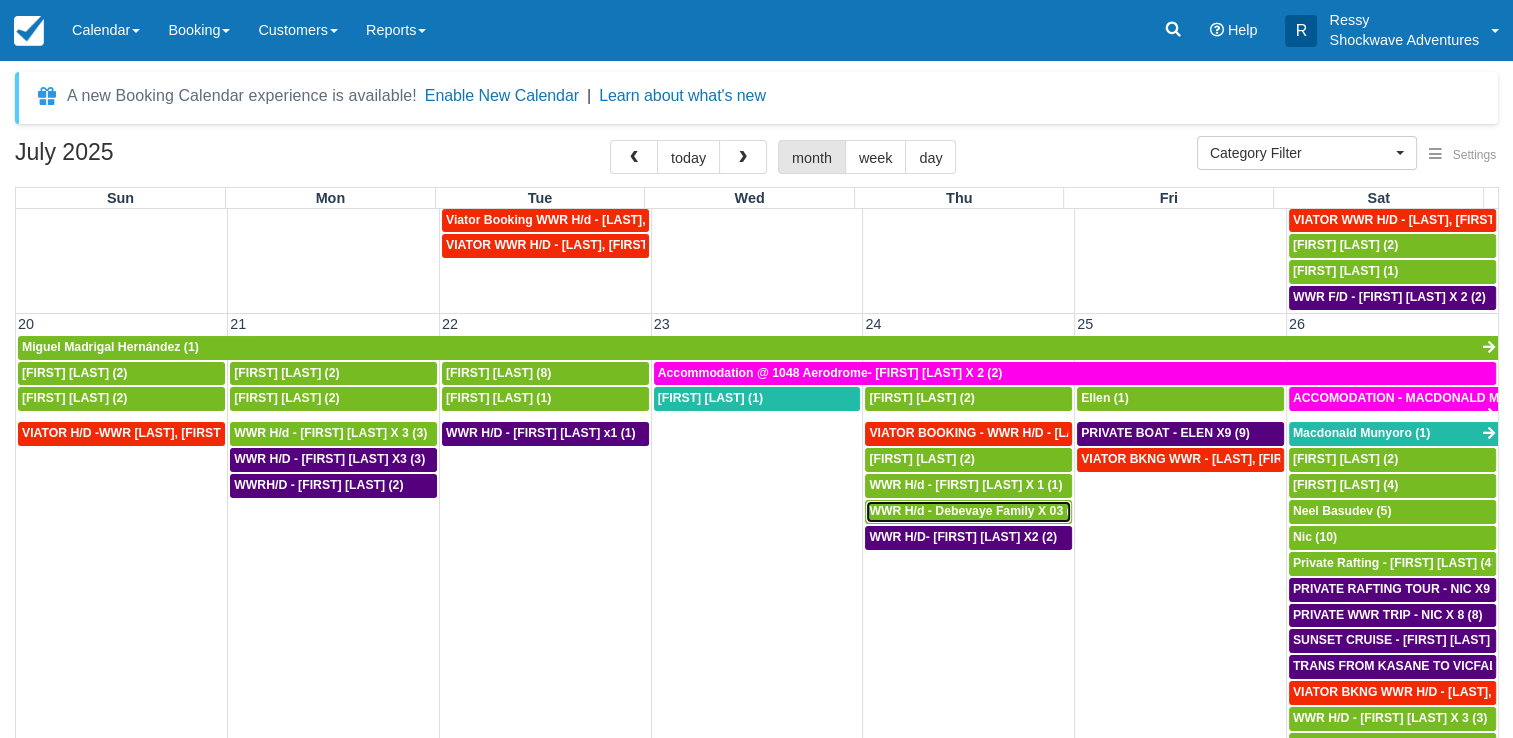 click on "WWR H/d - Debevaye Family X 03 (3)" at bounding box center [975, 511] 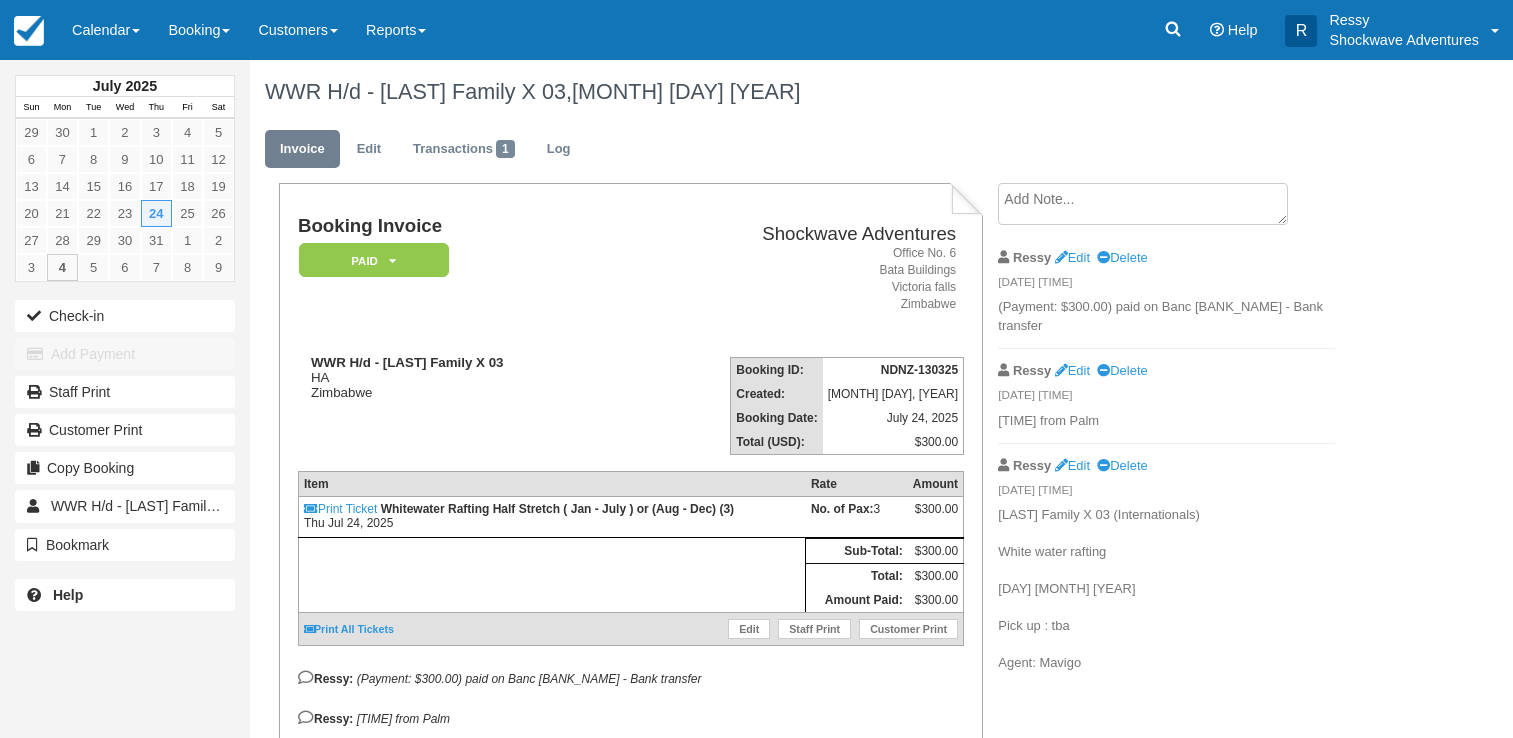 scroll, scrollTop: 0, scrollLeft: 0, axis: both 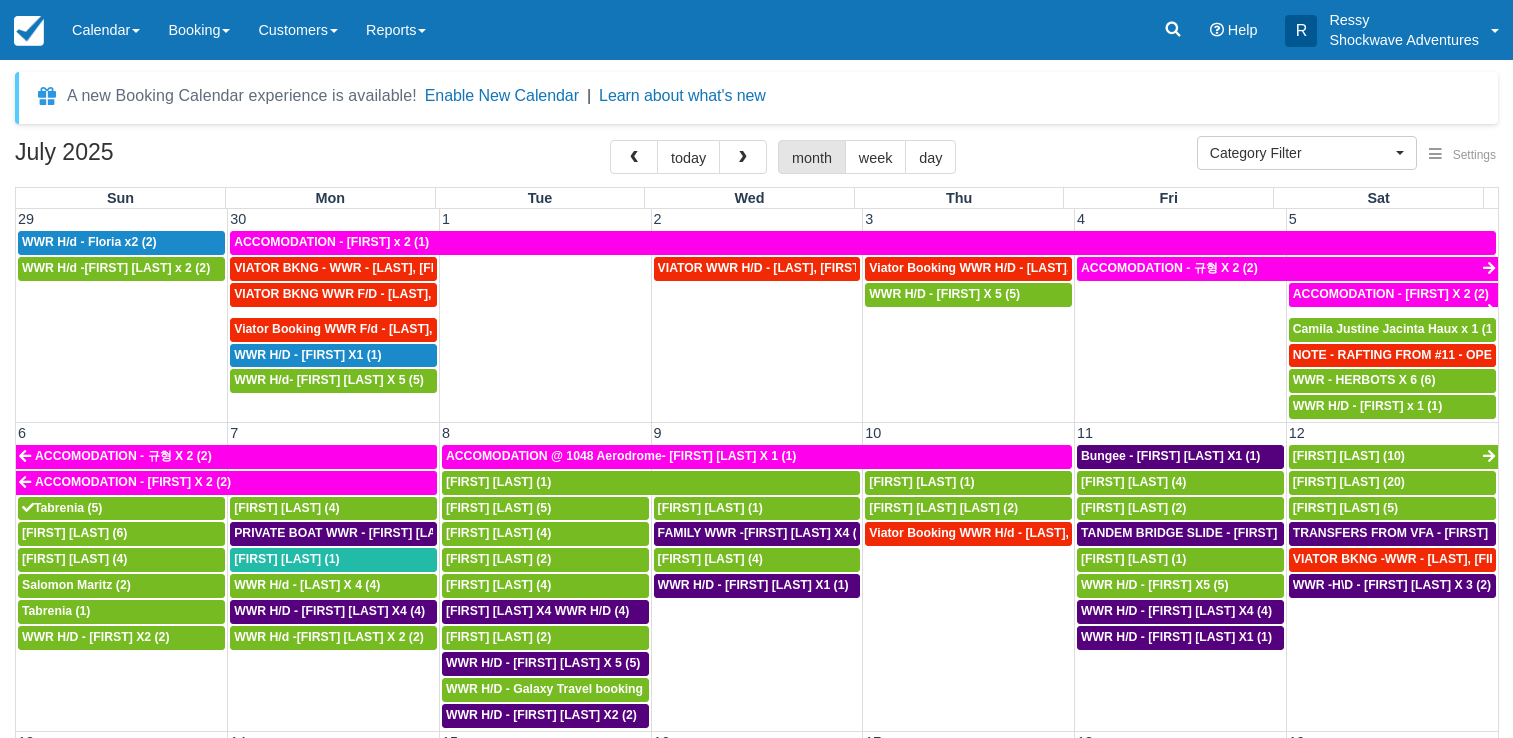 select 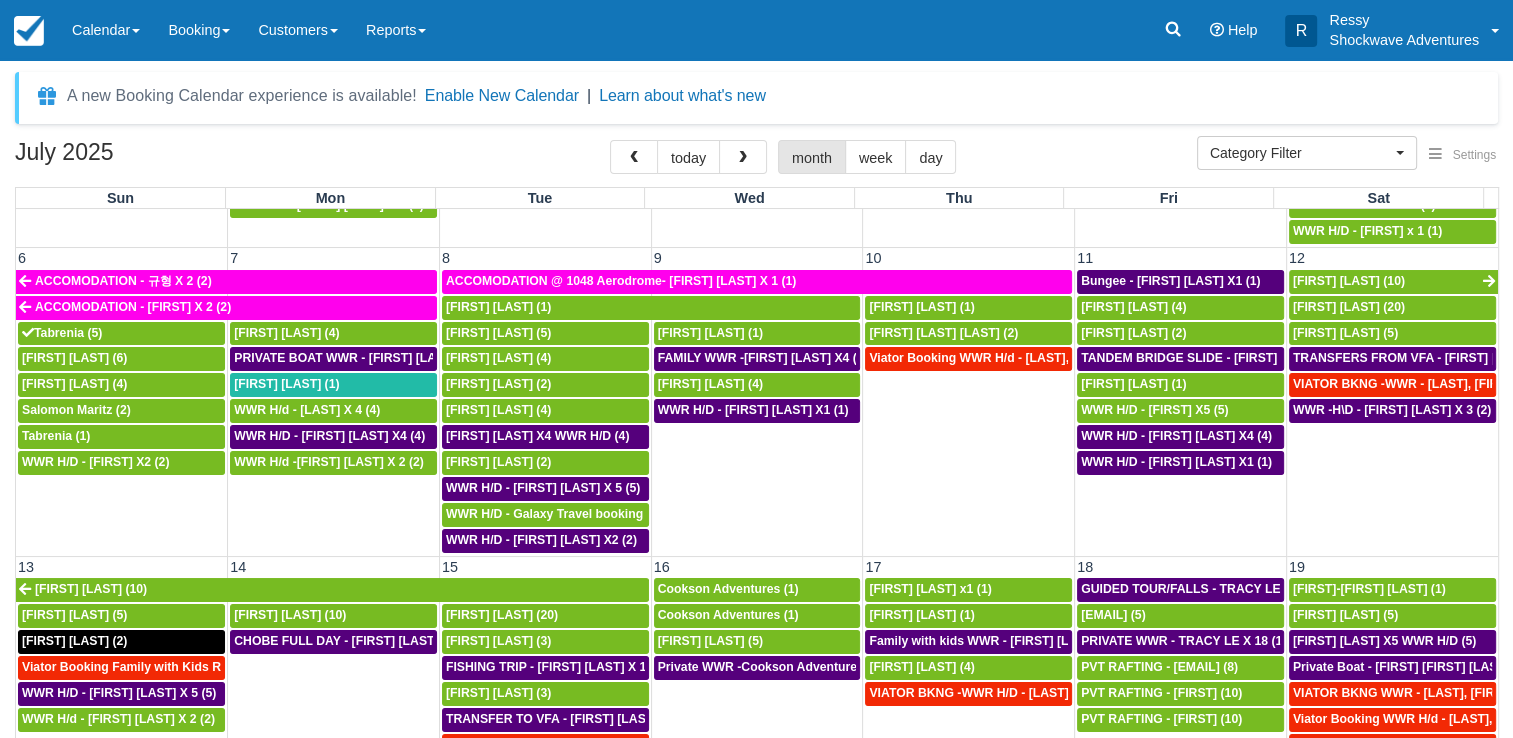 scroll, scrollTop: 600, scrollLeft: 0, axis: vertical 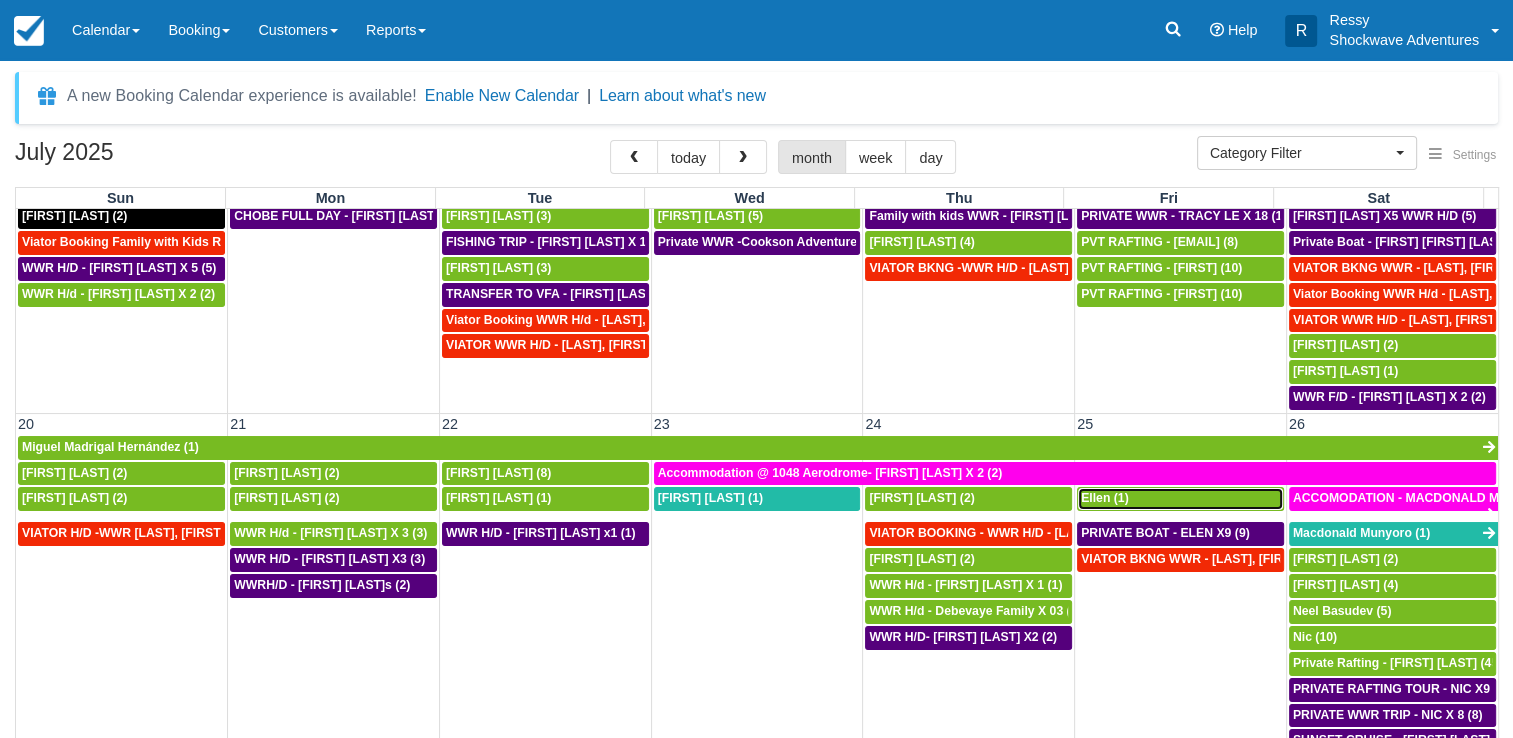 click on "Ellen (1)" at bounding box center [1180, 499] 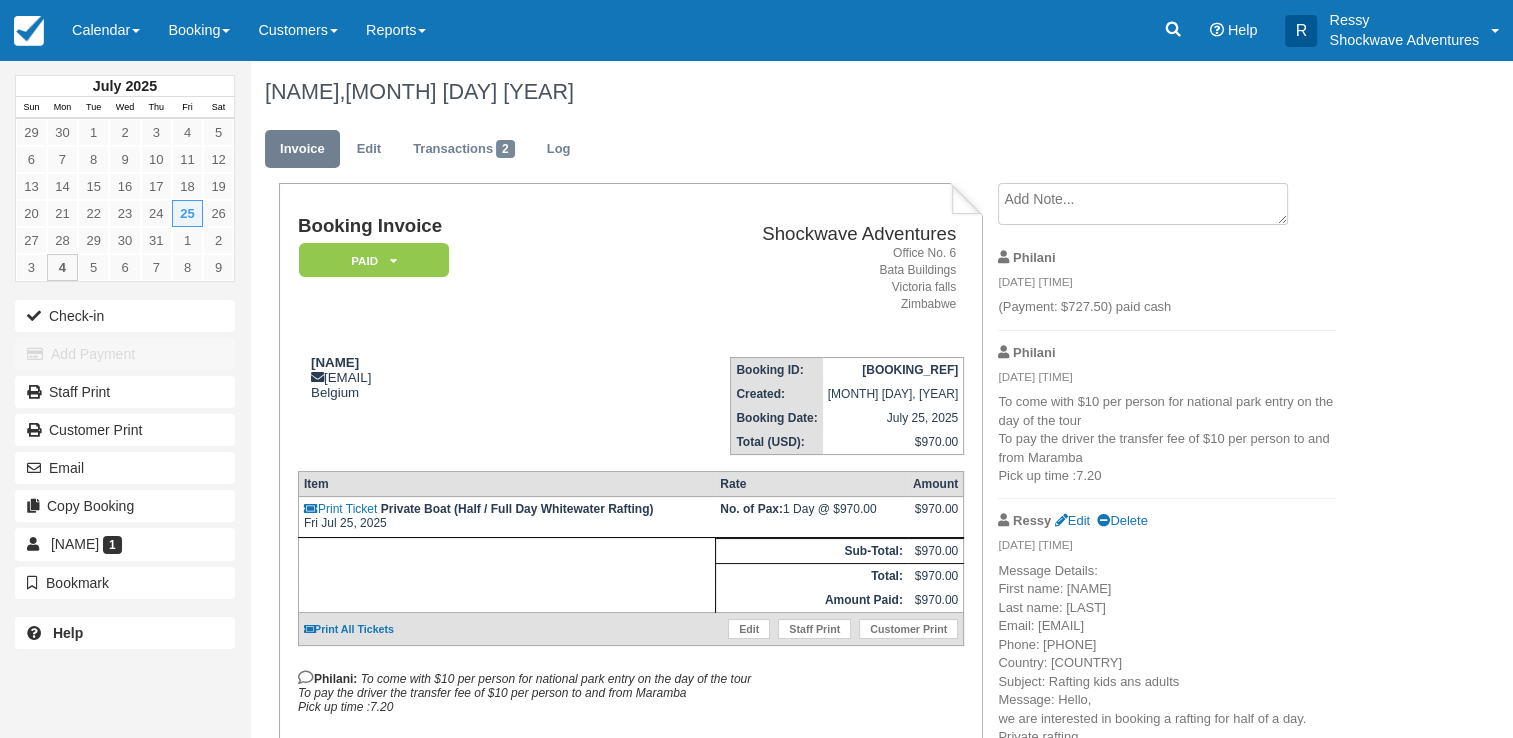 scroll, scrollTop: 100, scrollLeft: 0, axis: vertical 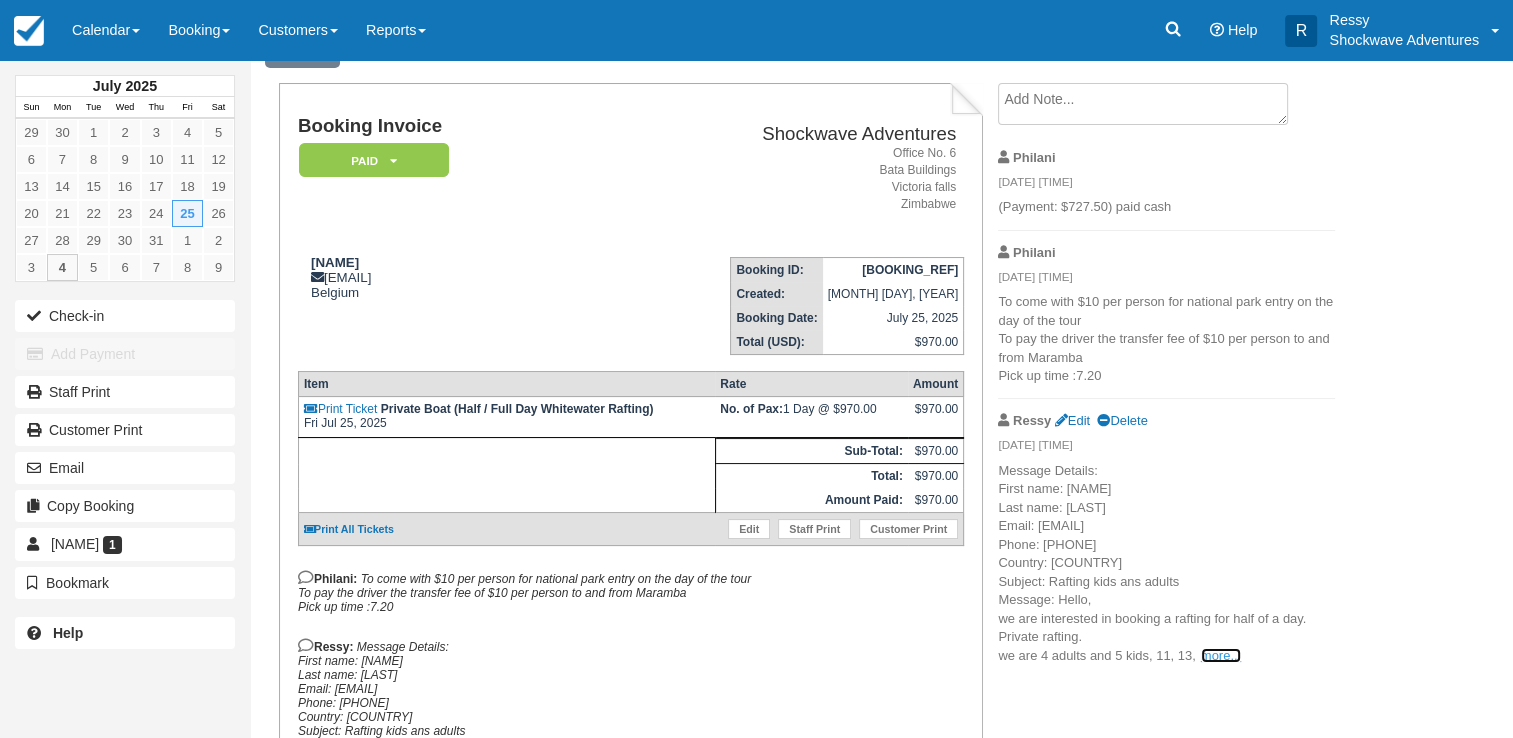 click on "more..." at bounding box center [1221, 655] 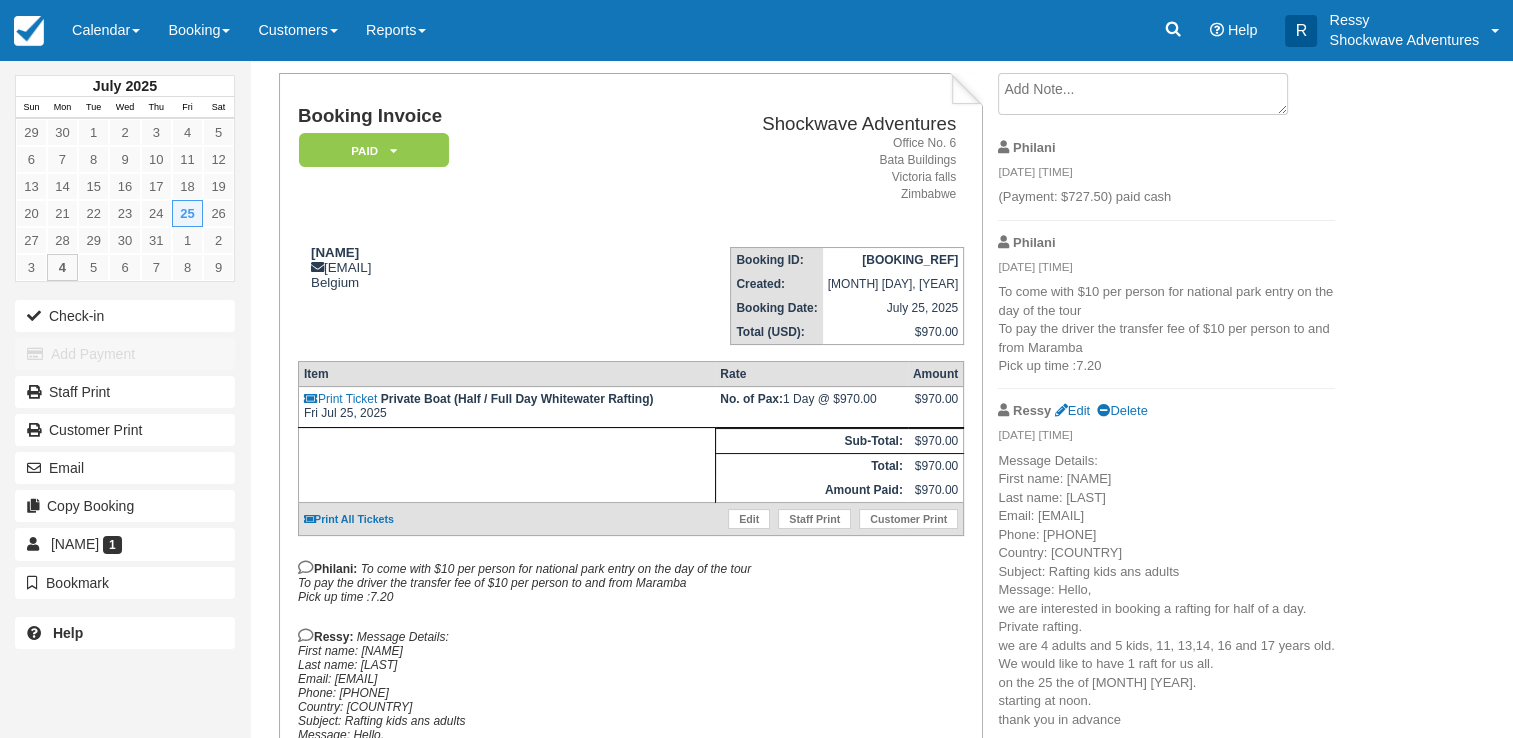 scroll, scrollTop: 0, scrollLeft: 0, axis: both 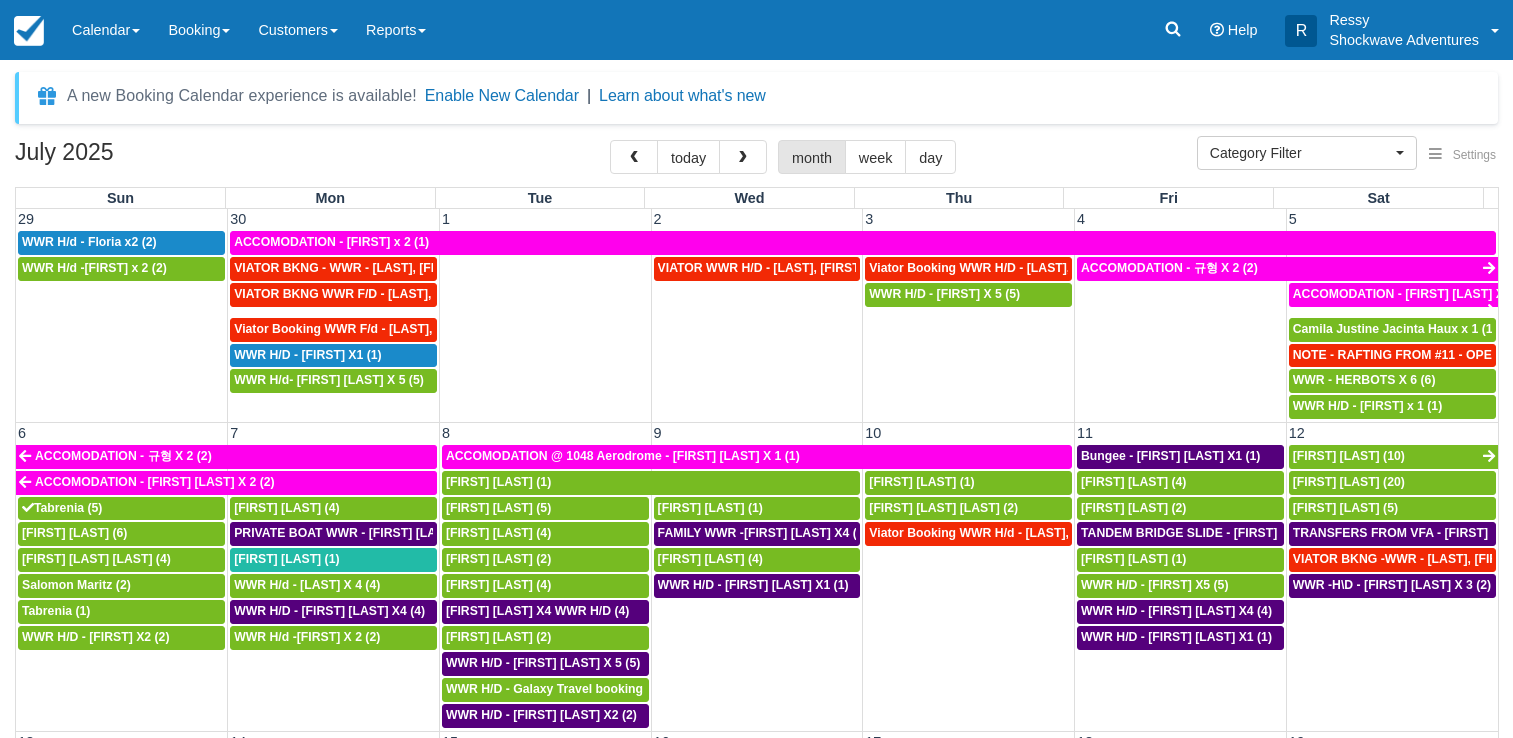 select 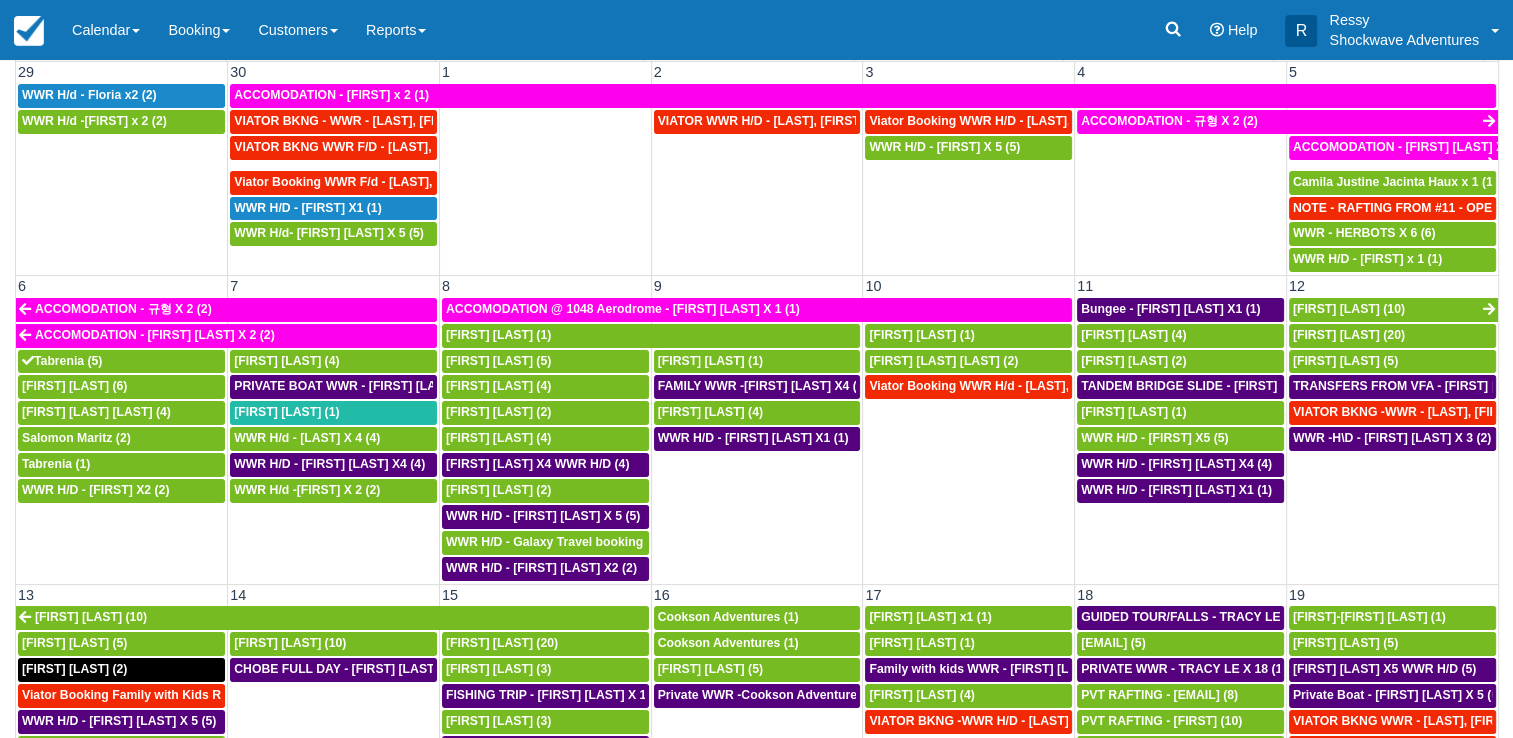 scroll, scrollTop: 163, scrollLeft: 0, axis: vertical 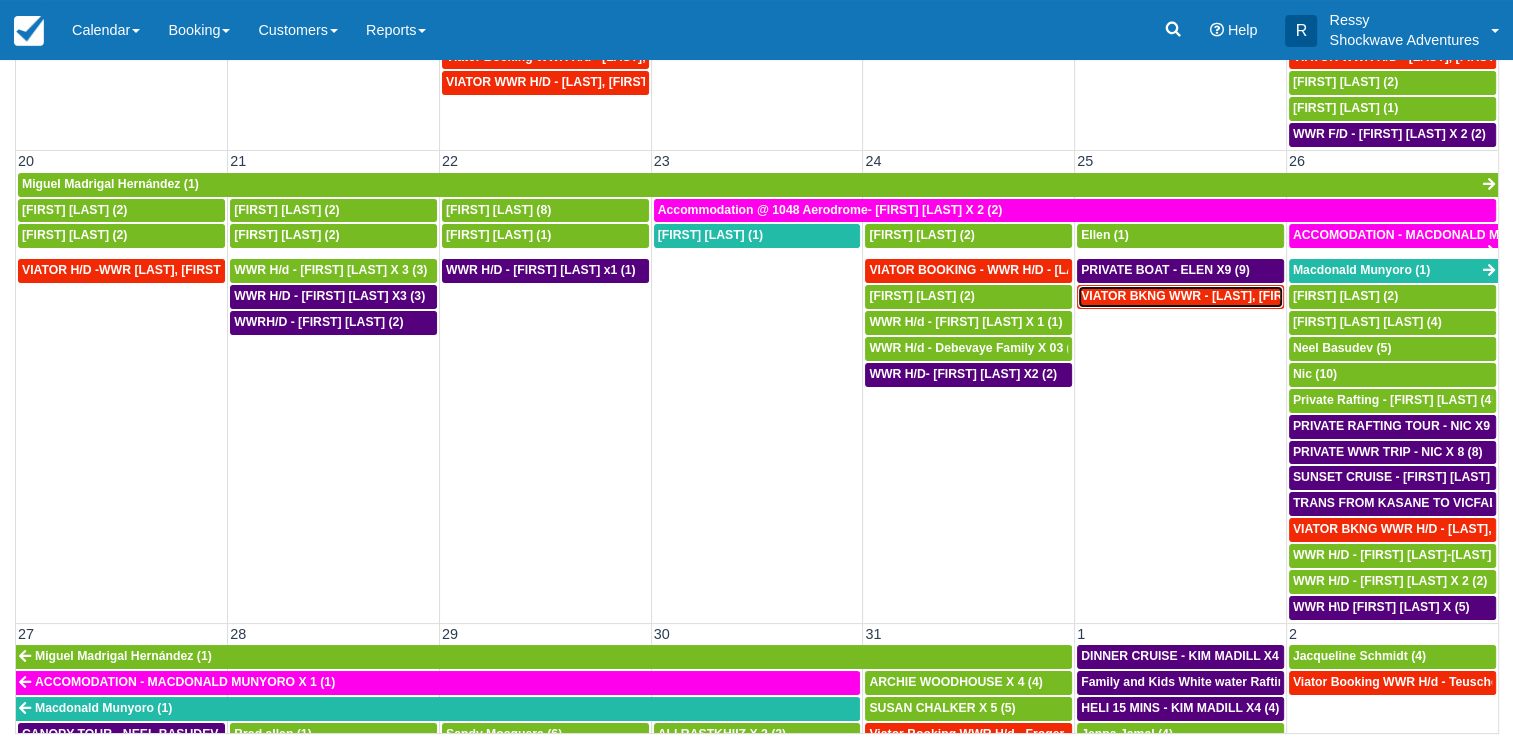 click on "VIATOR BKNG WWR - Curtis, Belinda X 2 (2)" at bounding box center [1211, 296] 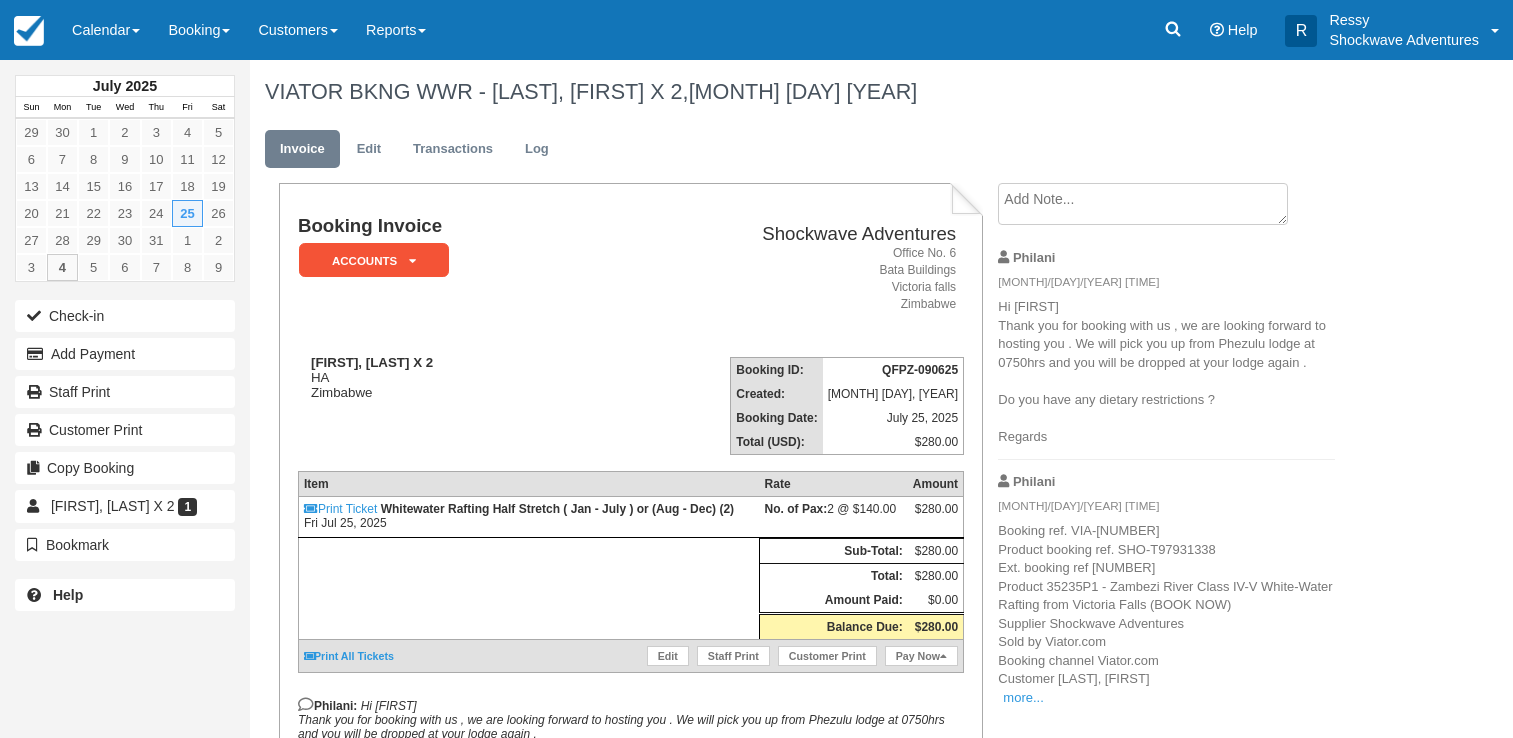scroll, scrollTop: 0, scrollLeft: 0, axis: both 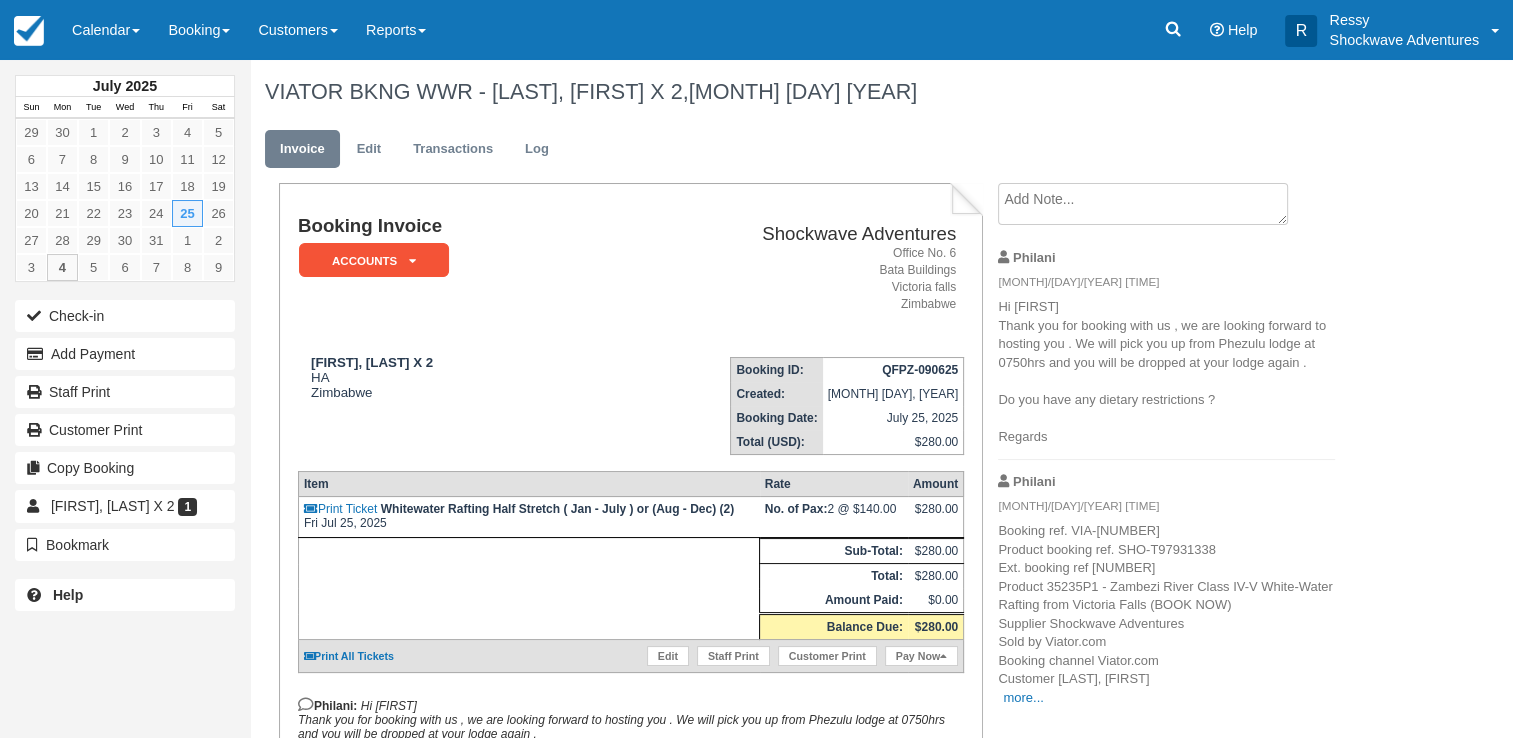 click on "Booking ref. 	VIA-[NUMBER]
Product booking ref. 	SHO-T97931338
Ext. booking ref 	[NUMBER]
Product 	35235P1 - Zambezi River Class IV-V White-Water Rafting from Victoria Falls (BOOK NOW)
Supplier 	Shockwave Adventures
Sold by 	Viator.com
Booking channel 	Viator.com
Customer 	[LAST], [FIRST]
more... Customer email 	[EMAIL]
Customer phone 	AU+[PHONE]
Date 	Fri [MONTH] [DAY] '[YEAR] @ [TIME]
Rate 	Half Stretch Rafting
PAX 	2 Adult
Pick-up
My hotel is not listed: PheZulu Guest Lodge
Extras
Created 	[DAY], [MONTH] [DAY] [YEAR] @ [TIME]
Notes
--- Inclusions: ---
All rafting gear (helmet, life jacket, and paddle)
Local guide
Light refreshments during rafting
Lunch
Unlimited drinks (open bar)
Hotel pickup and drop-off
Viator amount: USD 218.4" at bounding box center (1166, 614) 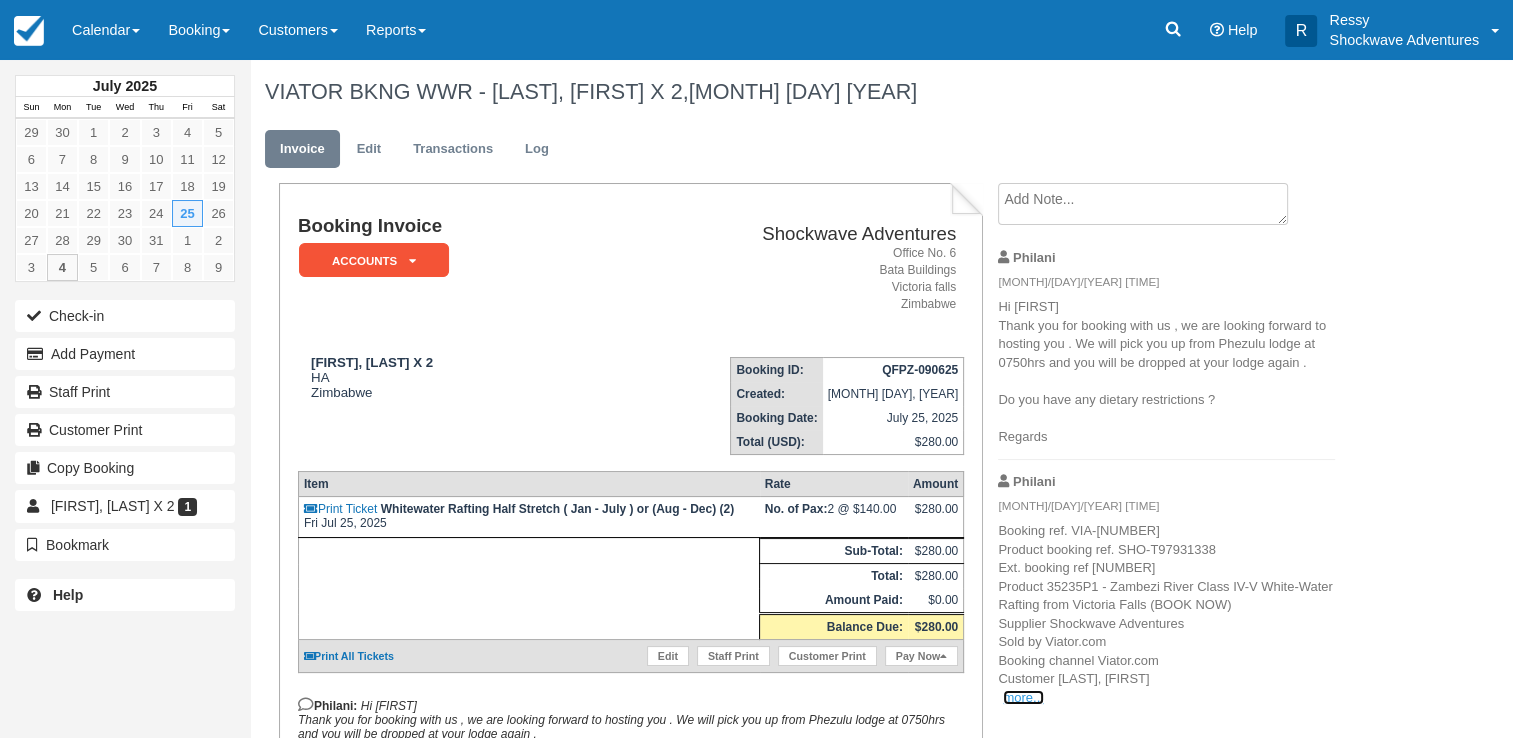 click on "more..." at bounding box center [1023, 697] 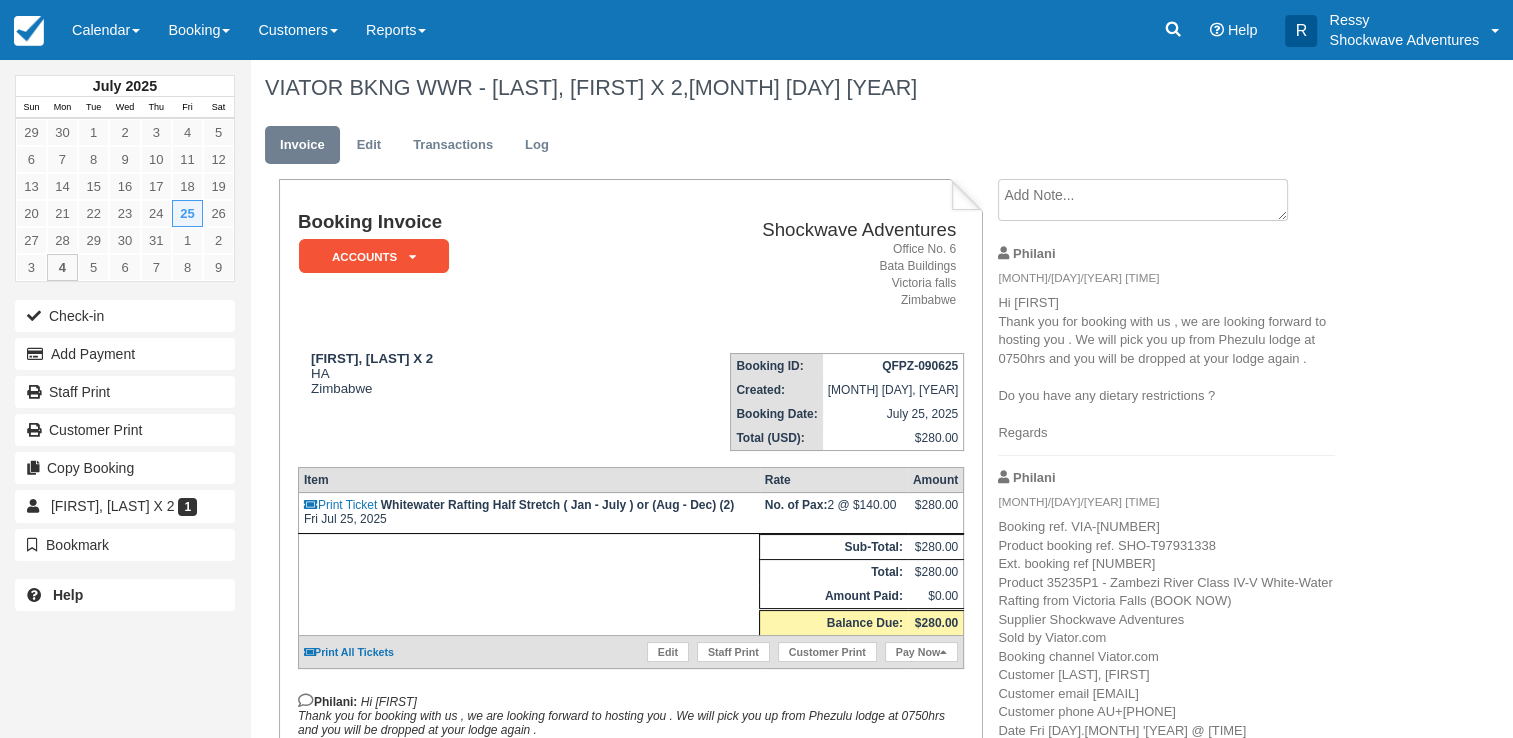 scroll, scrollTop: 0, scrollLeft: 0, axis: both 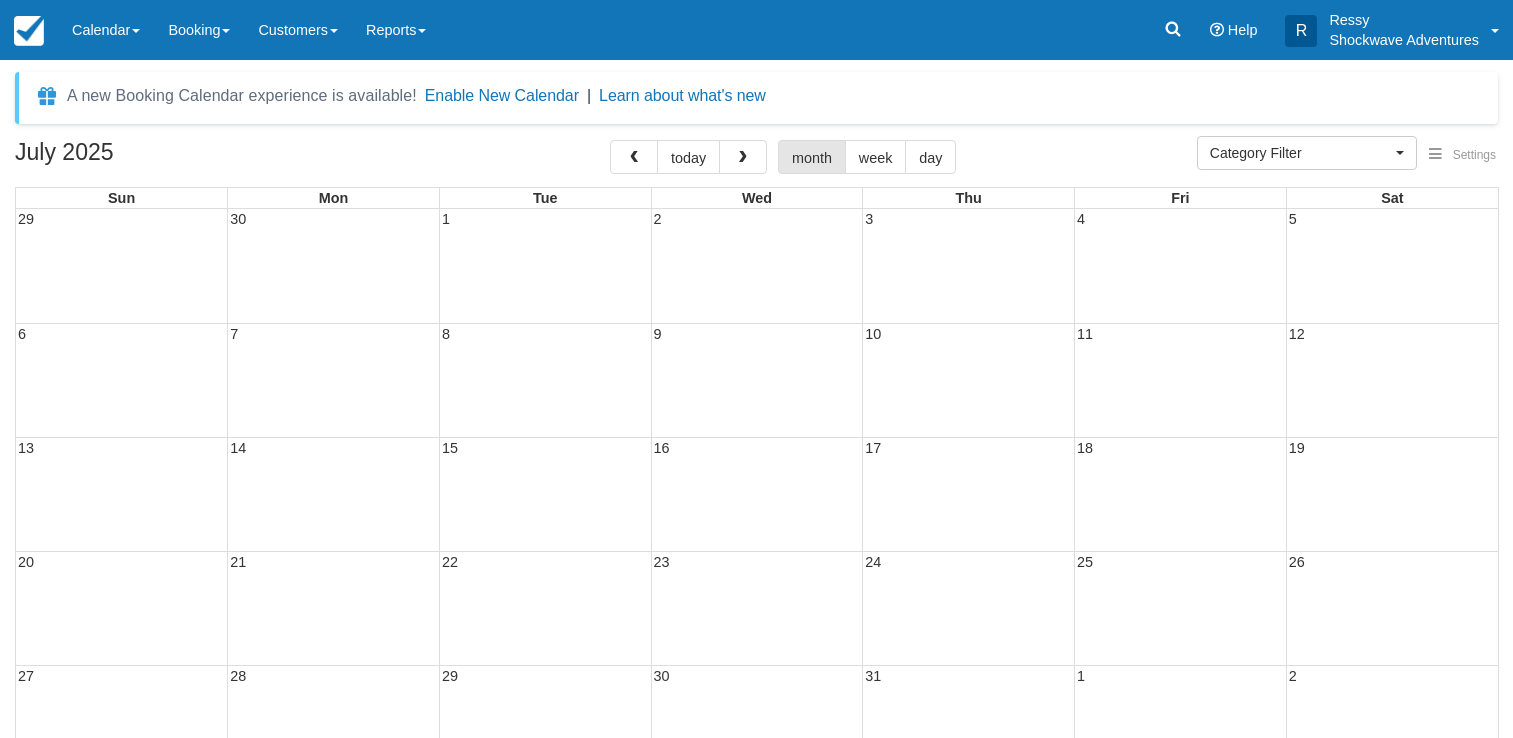 select 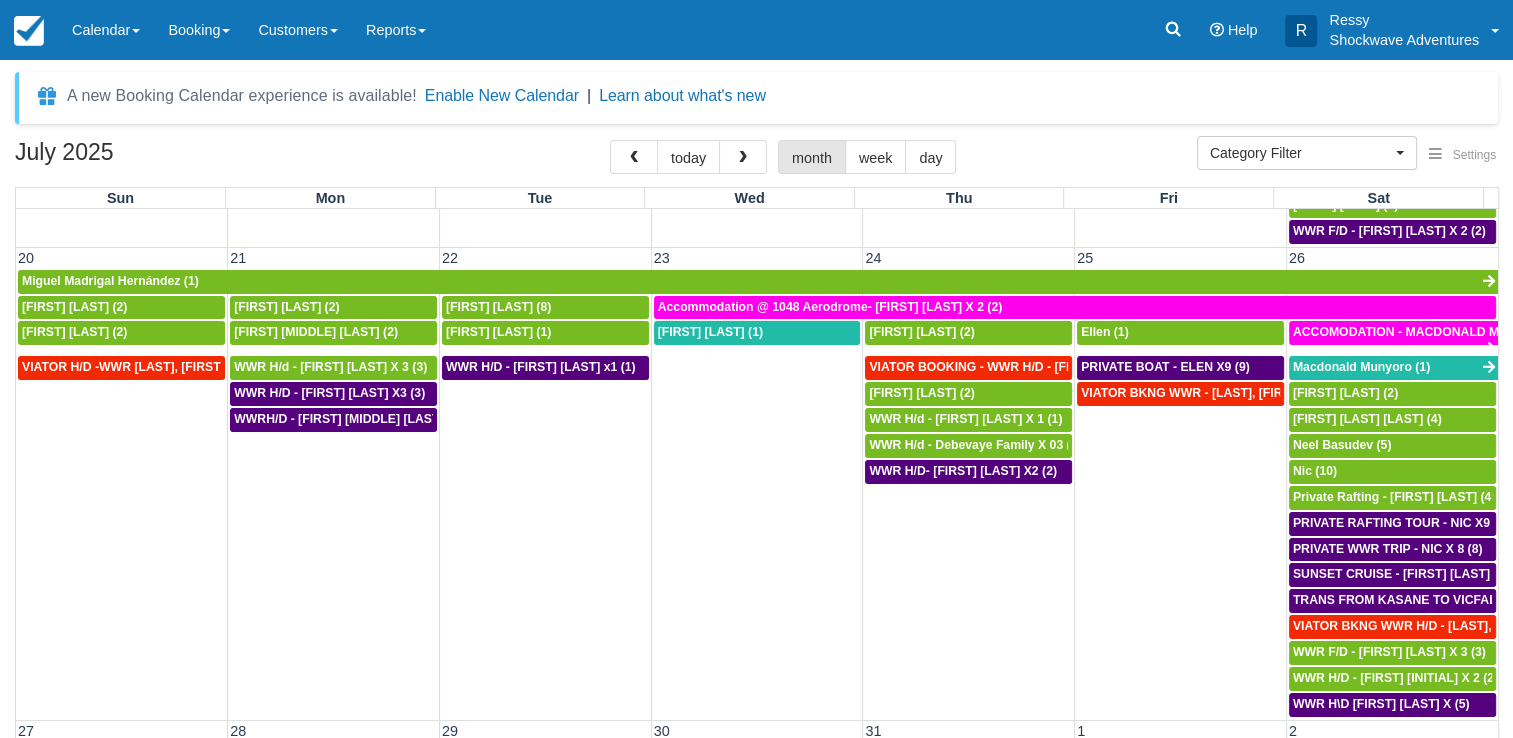 scroll, scrollTop: 800, scrollLeft: 0, axis: vertical 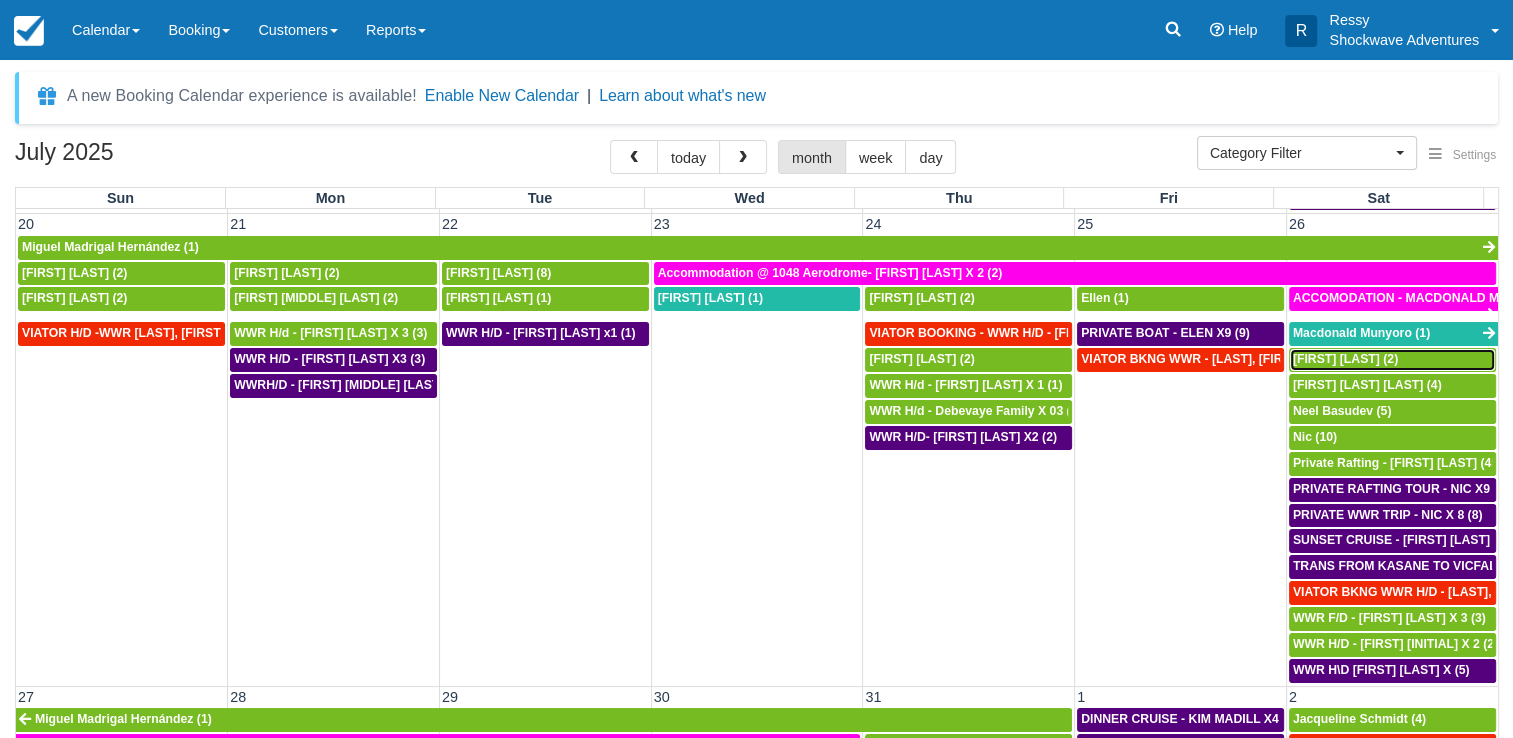 click on "Landon Hering (2)" at bounding box center (1392, 360) 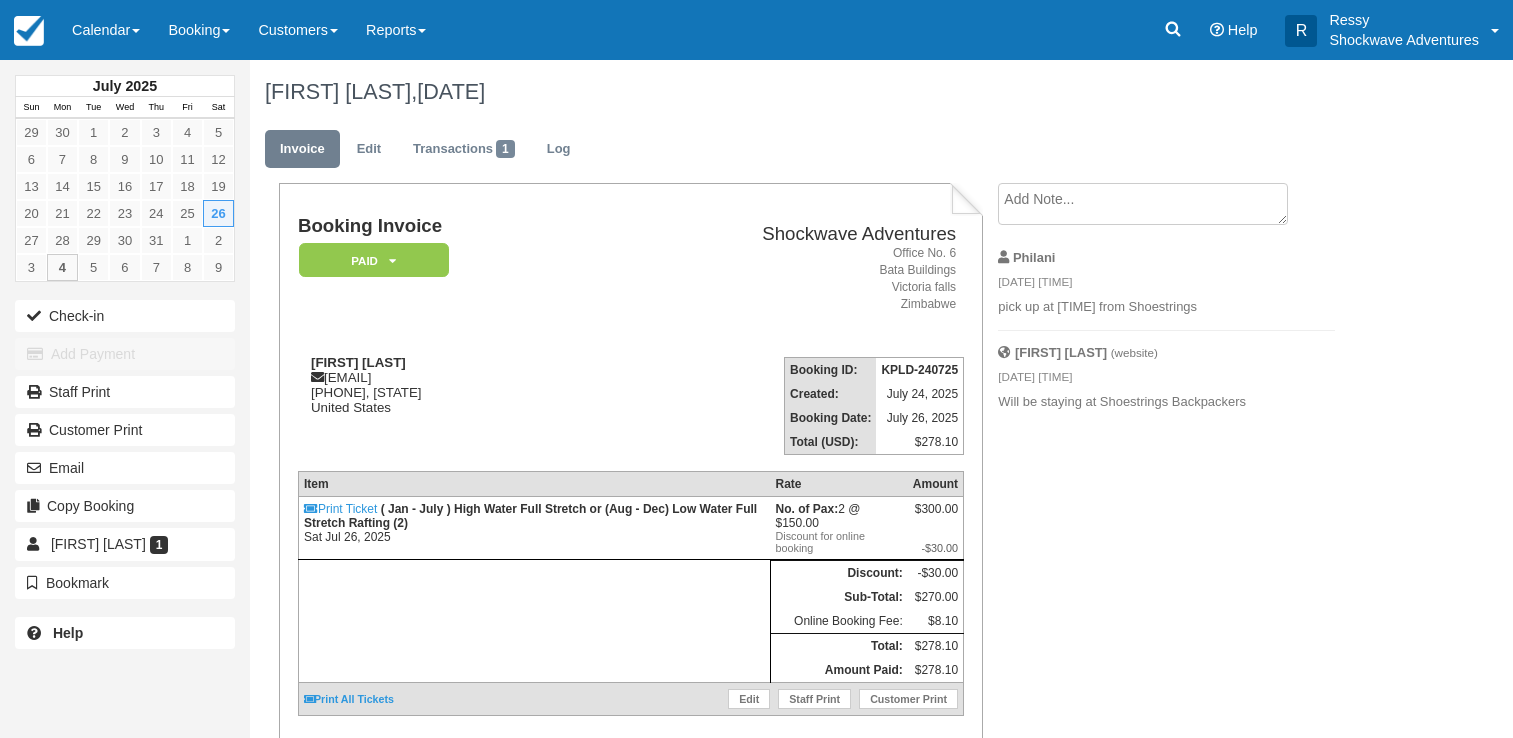scroll, scrollTop: 0, scrollLeft: 0, axis: both 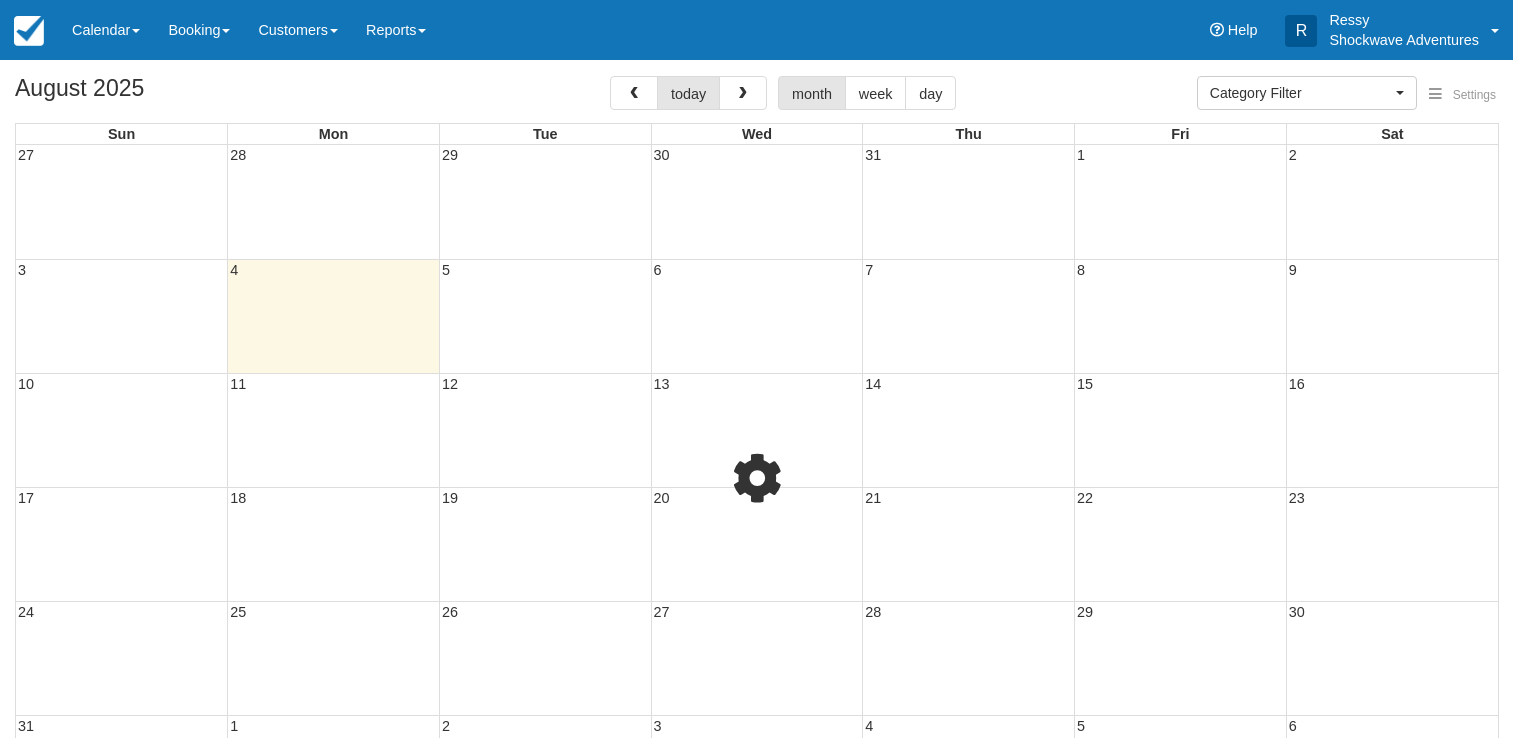 select 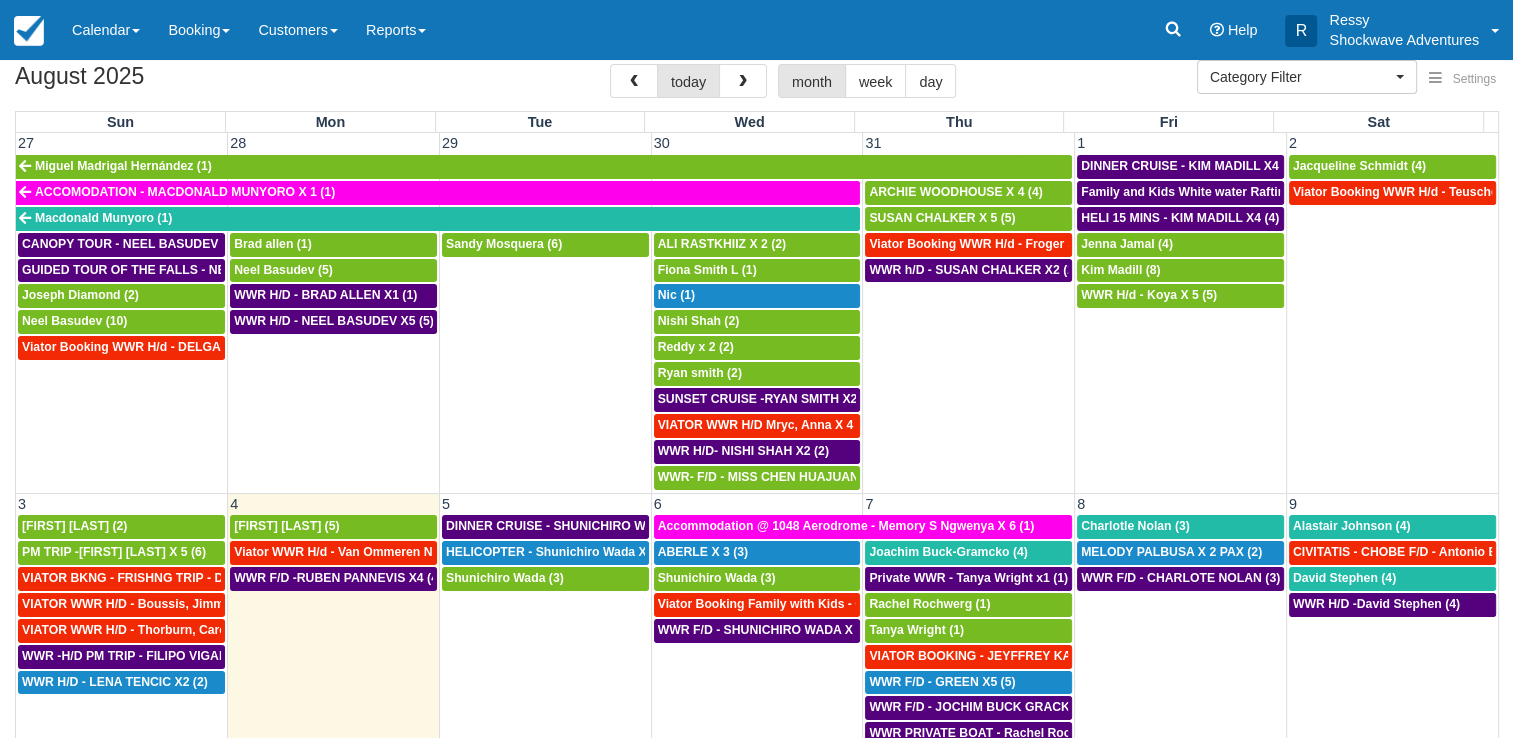scroll, scrollTop: 0, scrollLeft: 0, axis: both 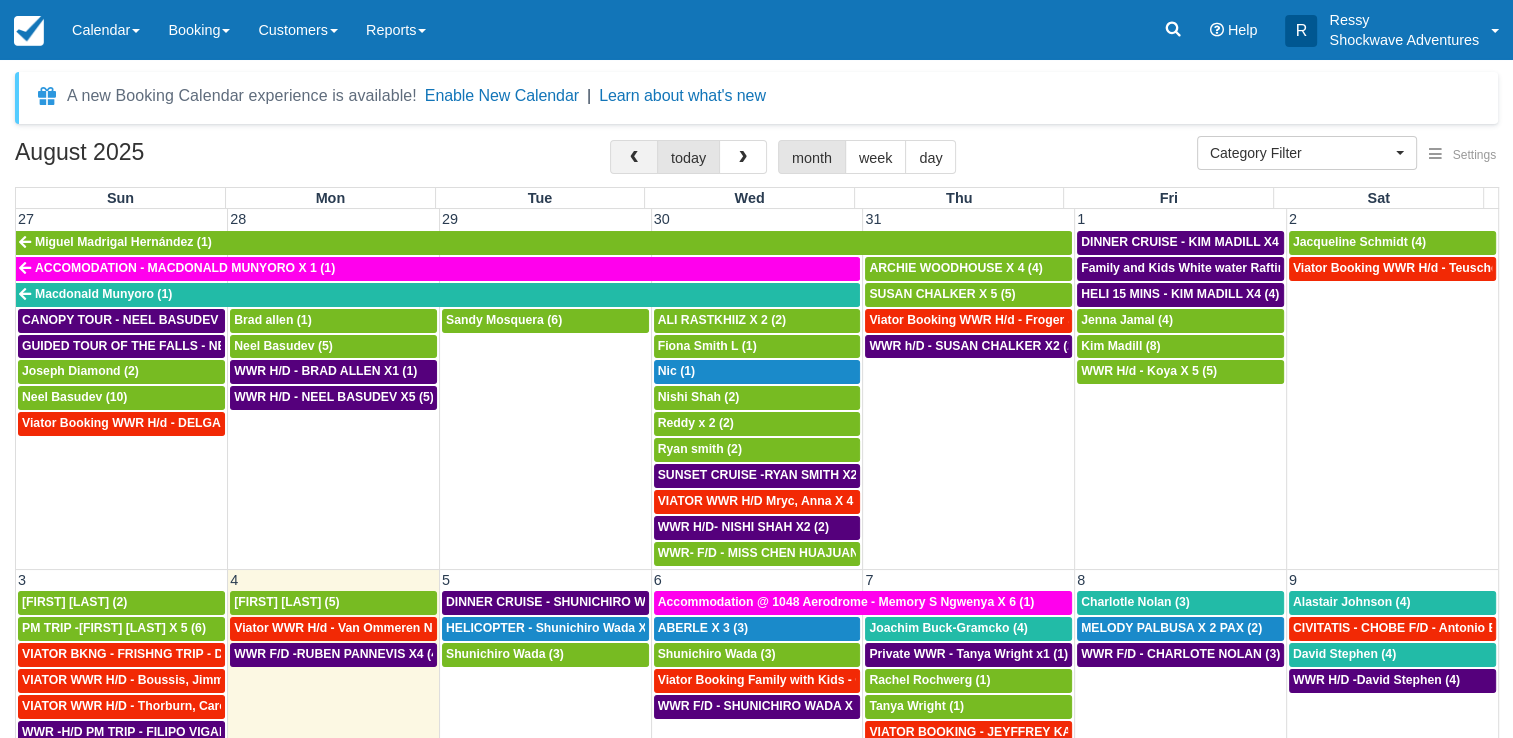 click at bounding box center [634, 157] 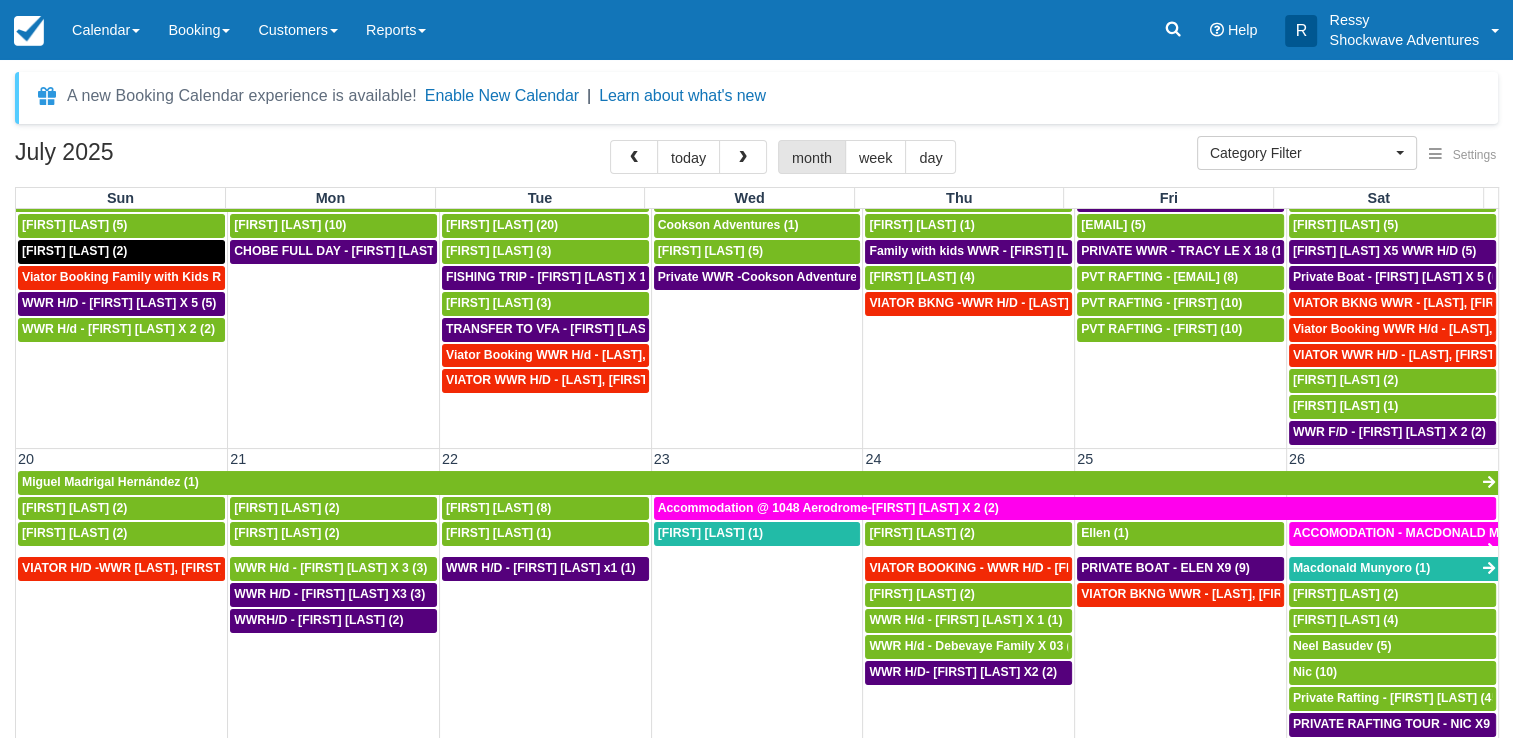 scroll, scrollTop: 800, scrollLeft: 0, axis: vertical 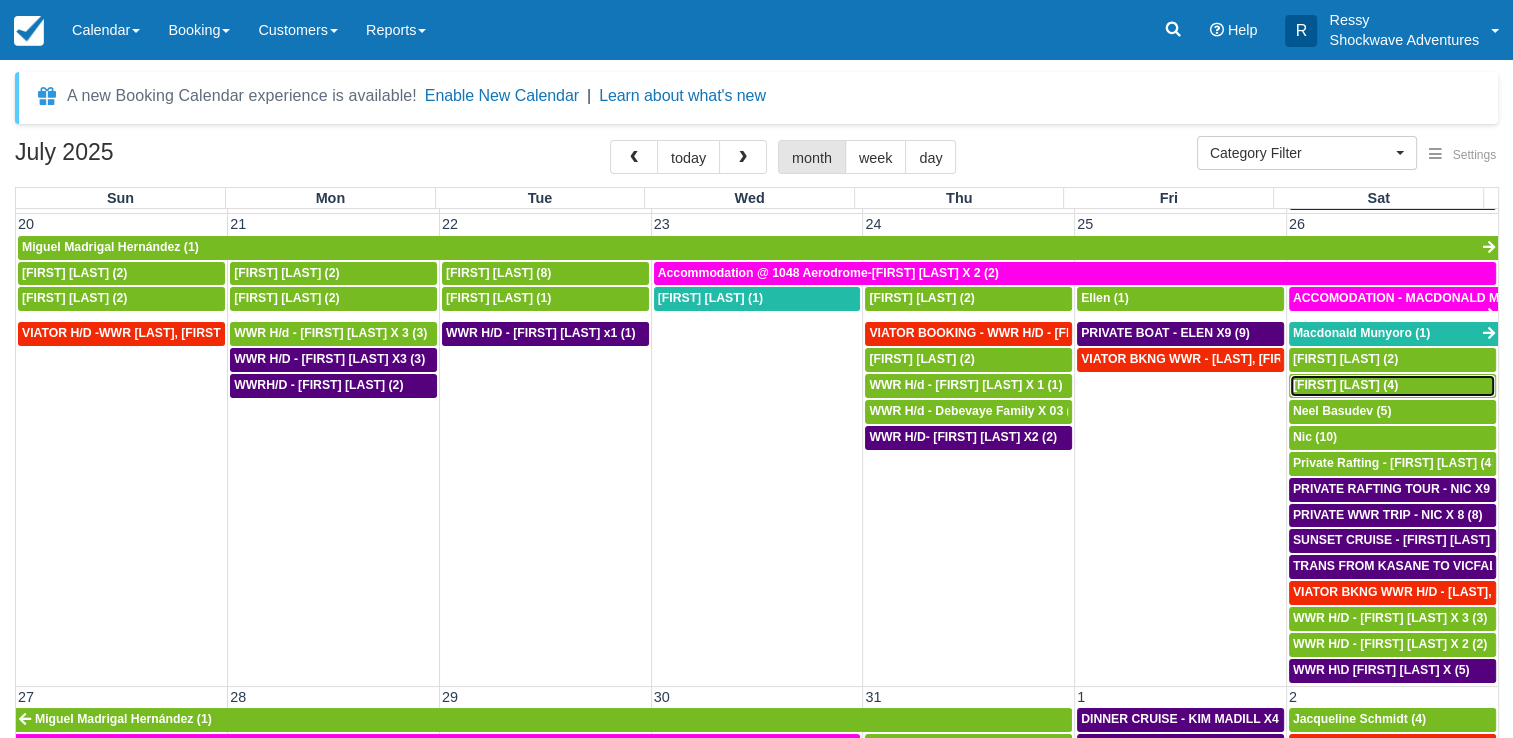 click on "Martin Preuss Nielsen (4)" at bounding box center [1345, 385] 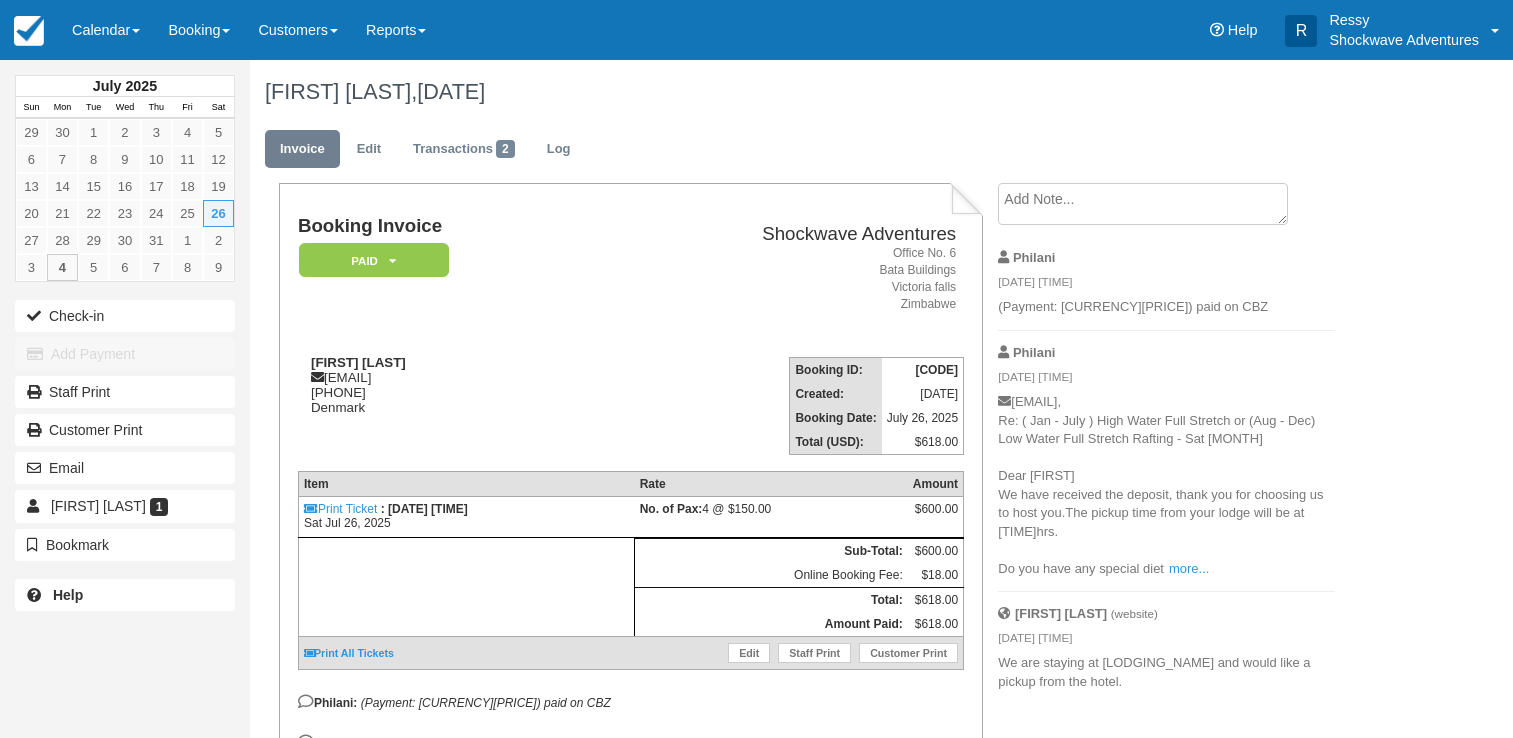 scroll, scrollTop: 0, scrollLeft: 0, axis: both 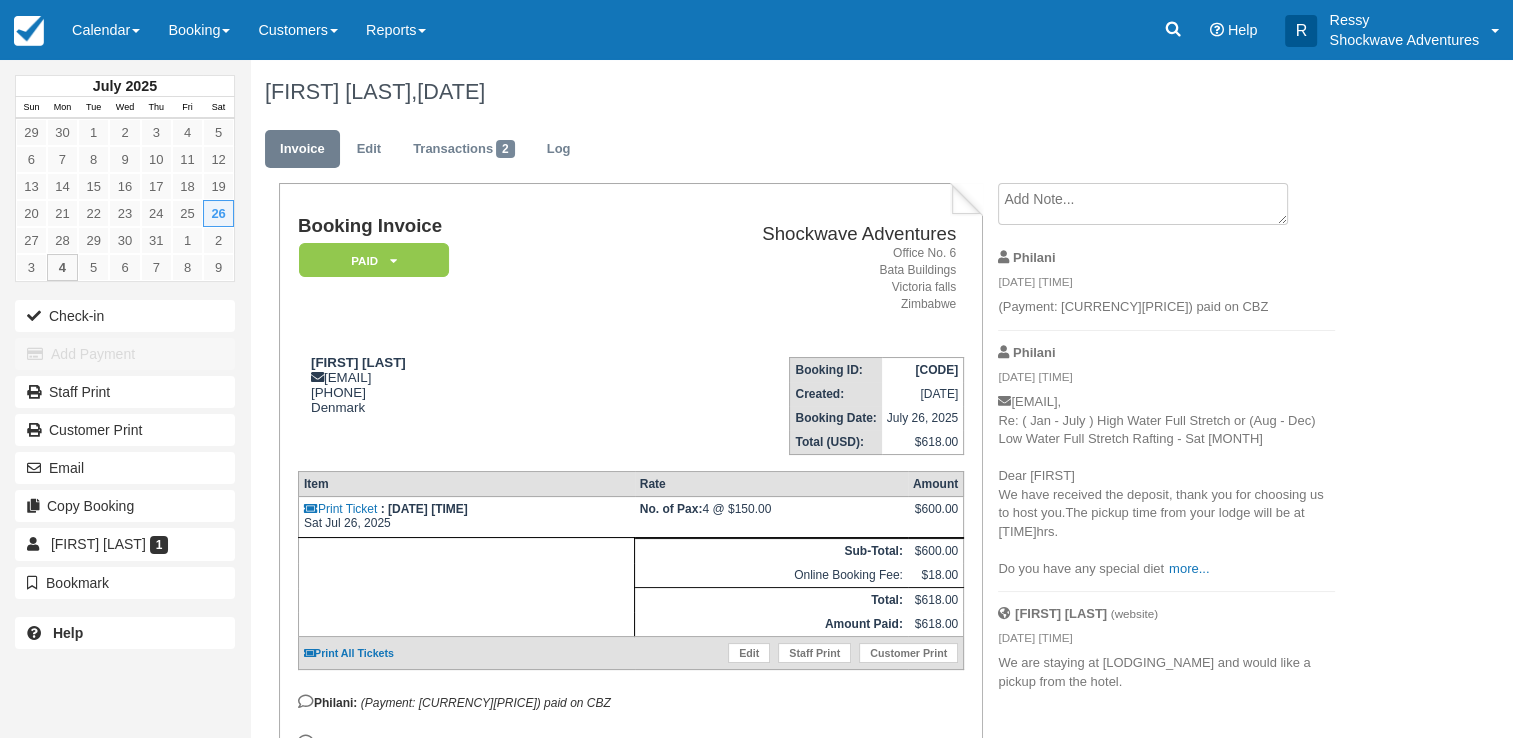drag, startPoint x: 584, startPoint y: 33, endPoint x: 627, endPoint y: 320, distance: 290.20337 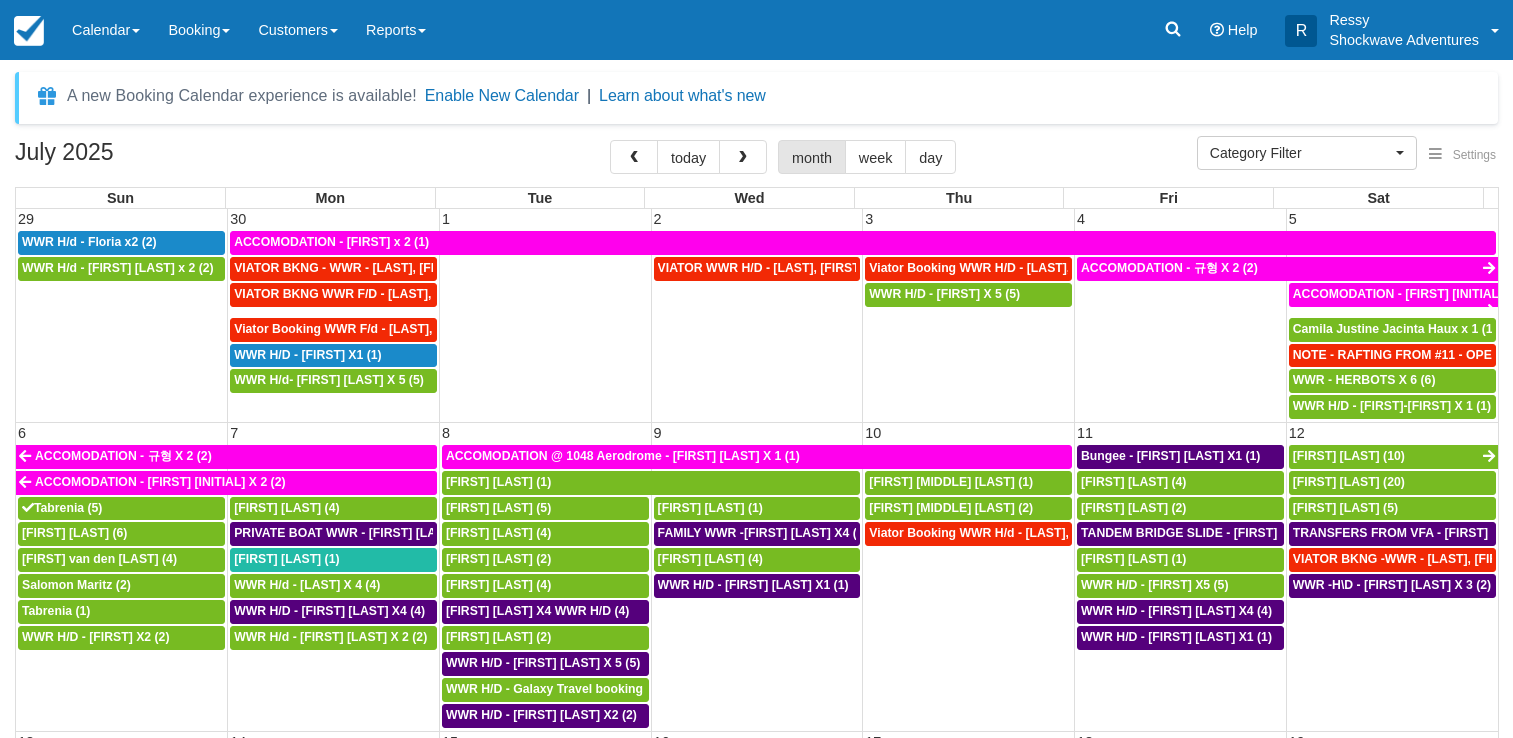 select 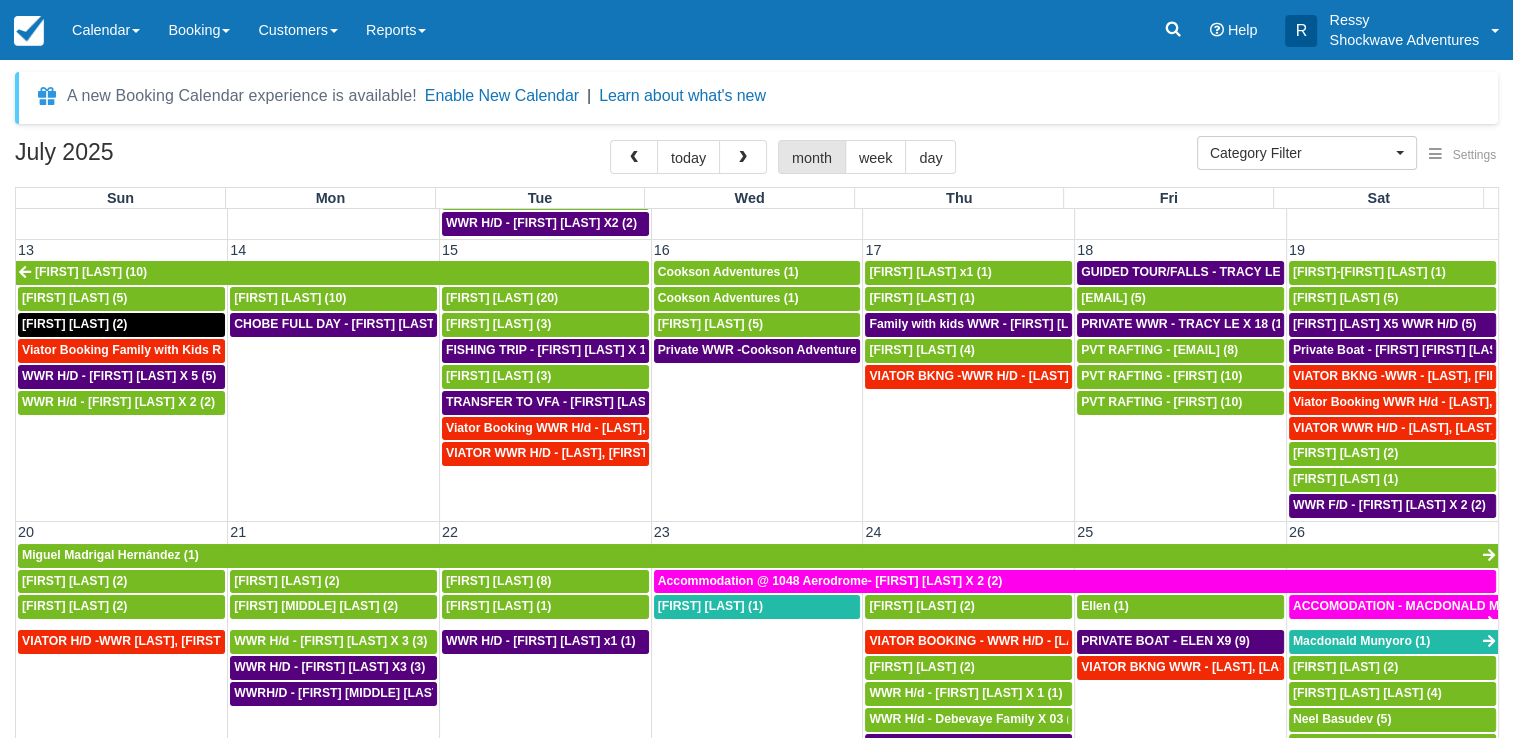 scroll, scrollTop: 600, scrollLeft: 0, axis: vertical 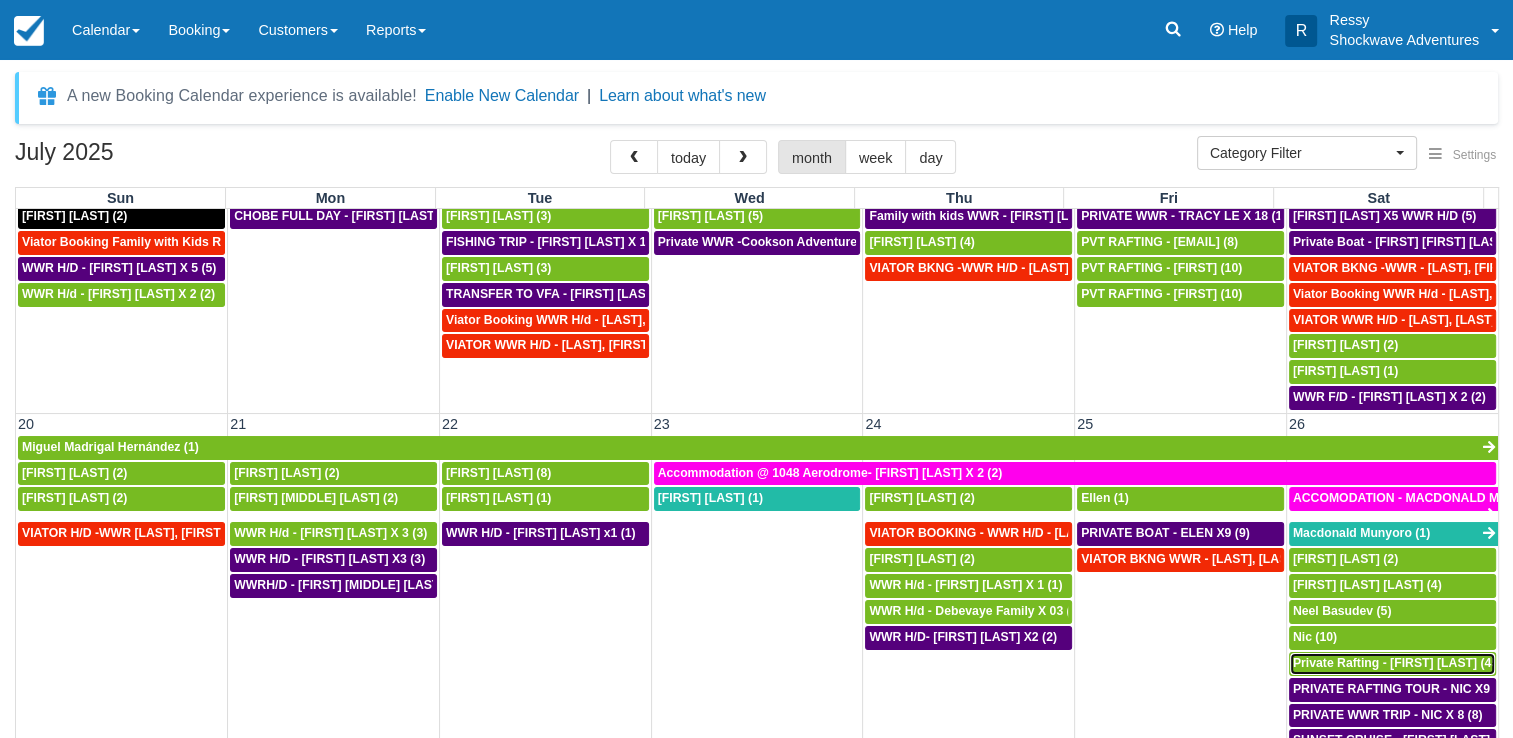 click on "Private Rafting - Julia Cora (45)" at bounding box center [1397, 663] 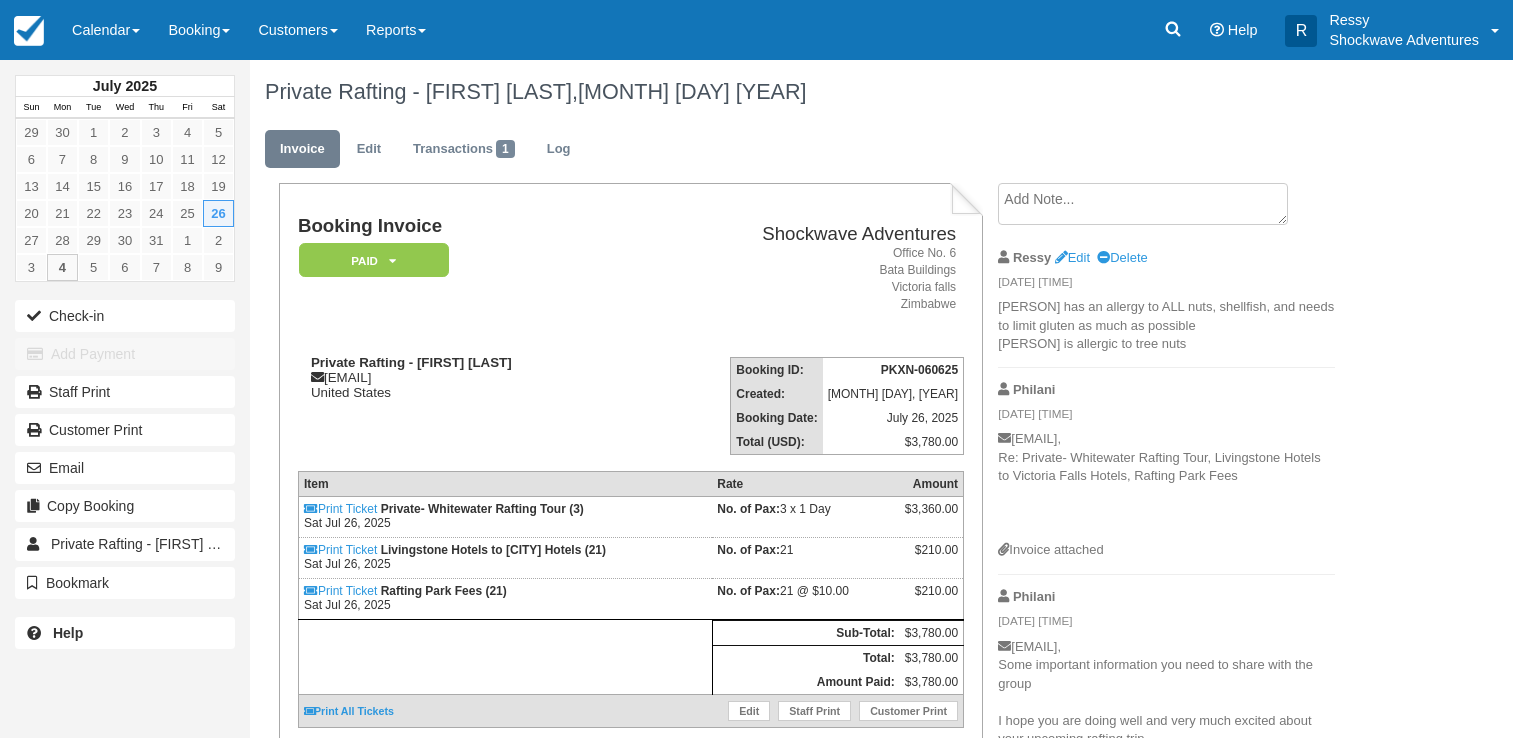 scroll, scrollTop: 0, scrollLeft: 0, axis: both 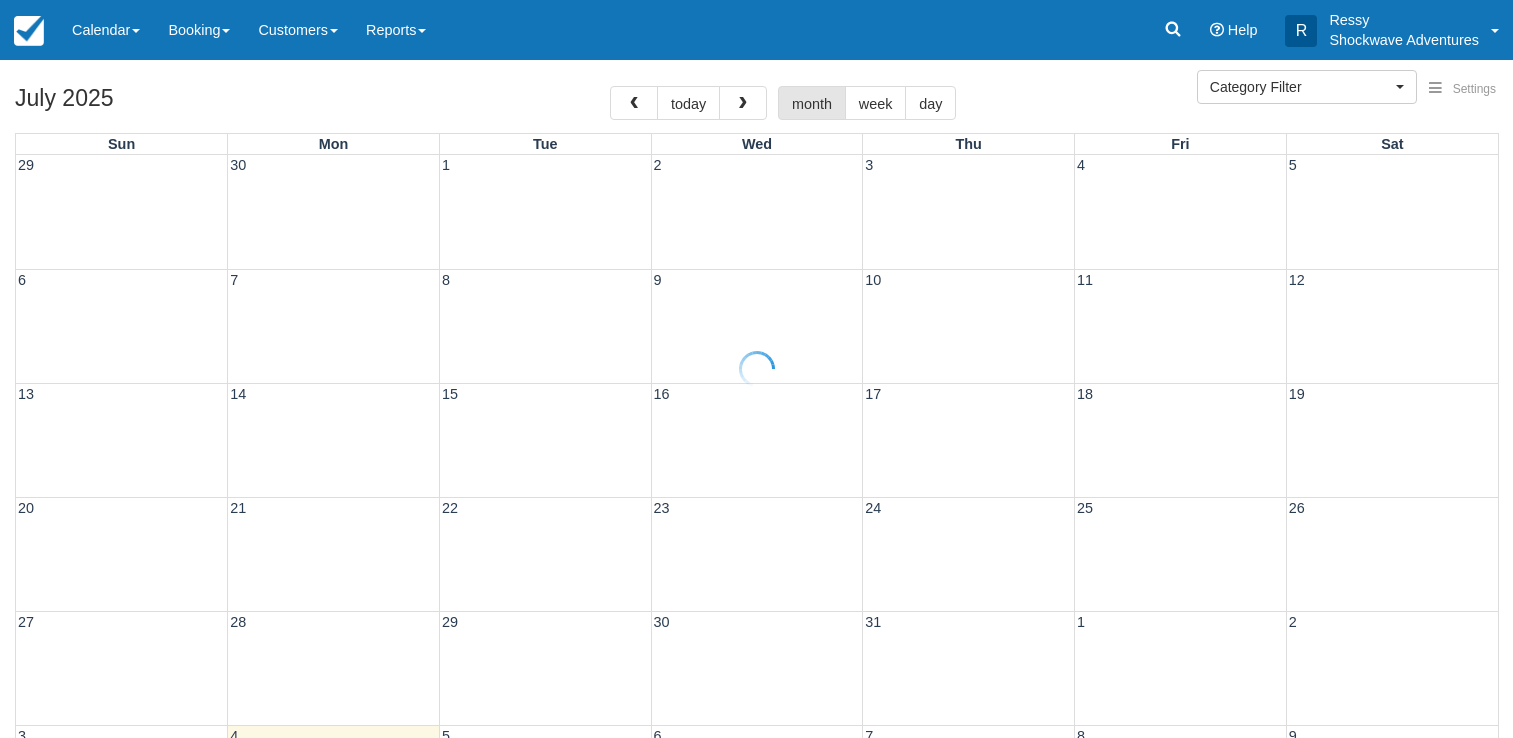 select 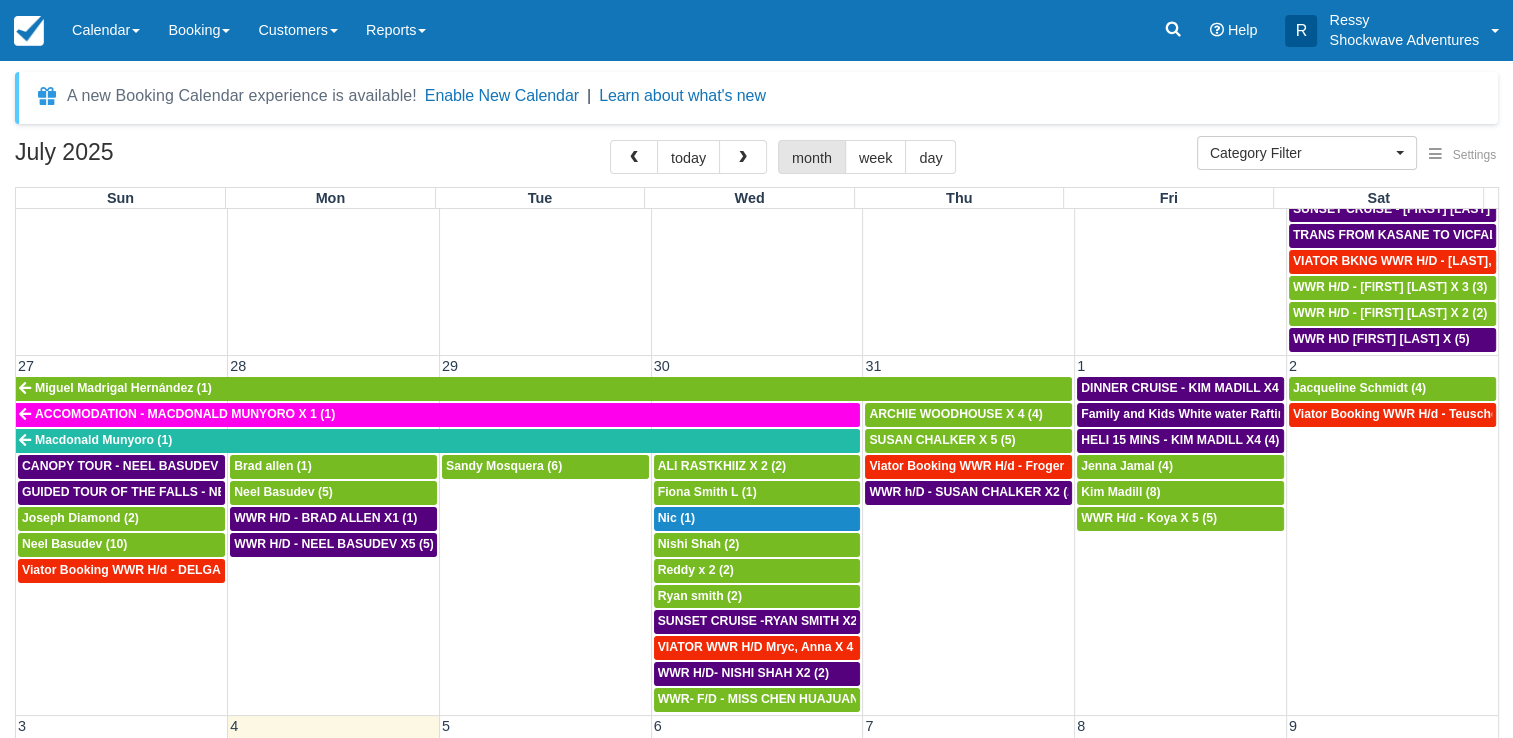 scroll, scrollTop: 1179, scrollLeft: 0, axis: vertical 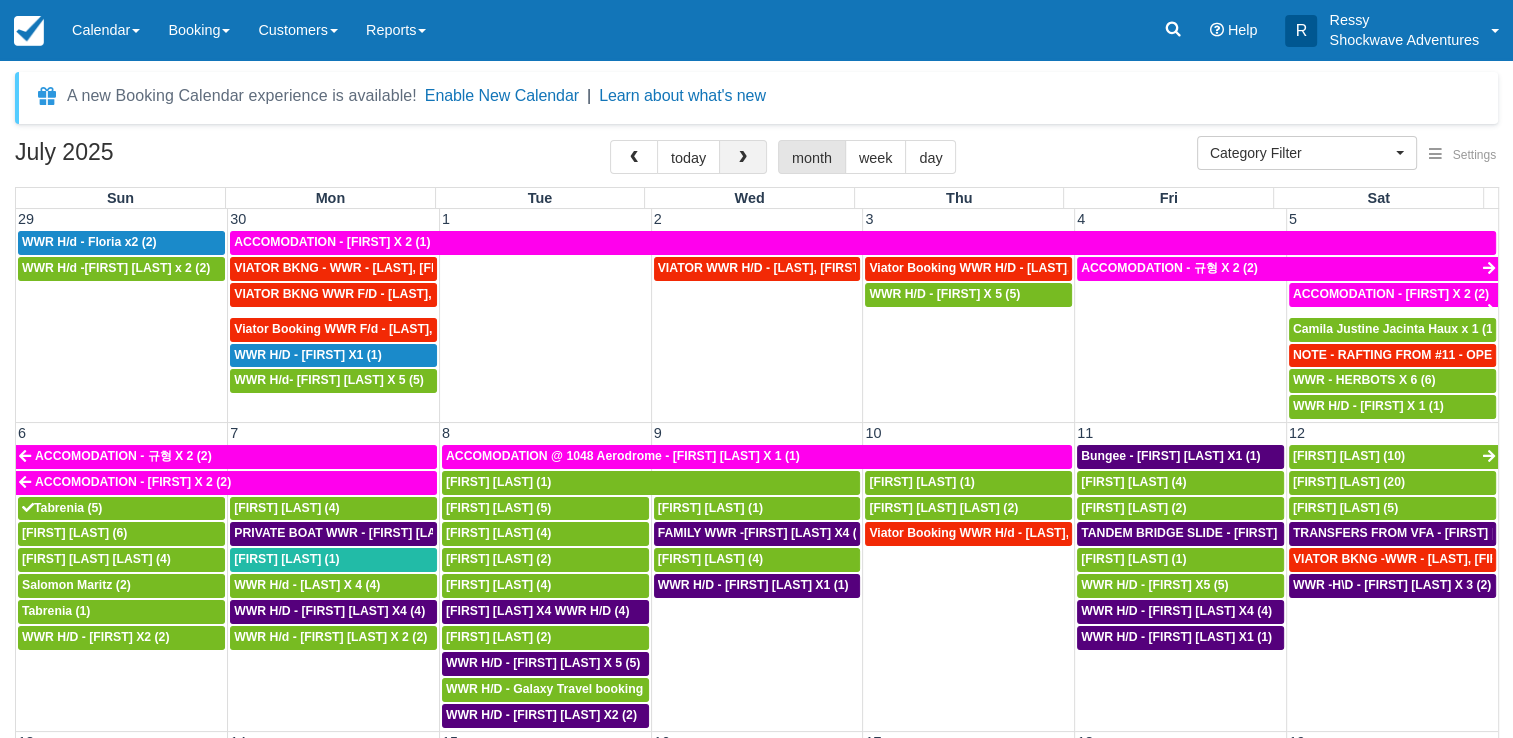 click at bounding box center [743, 157] 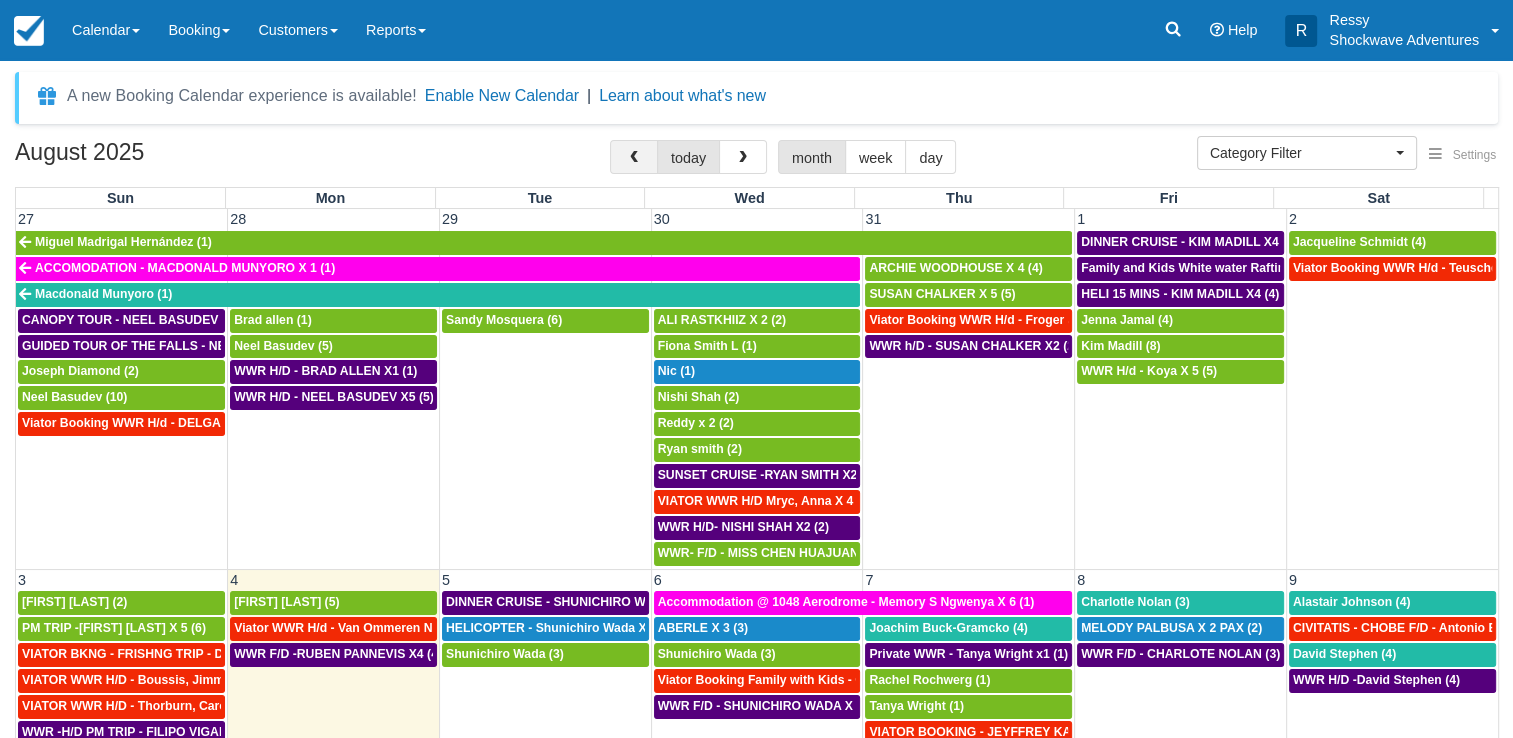 click at bounding box center [634, 157] 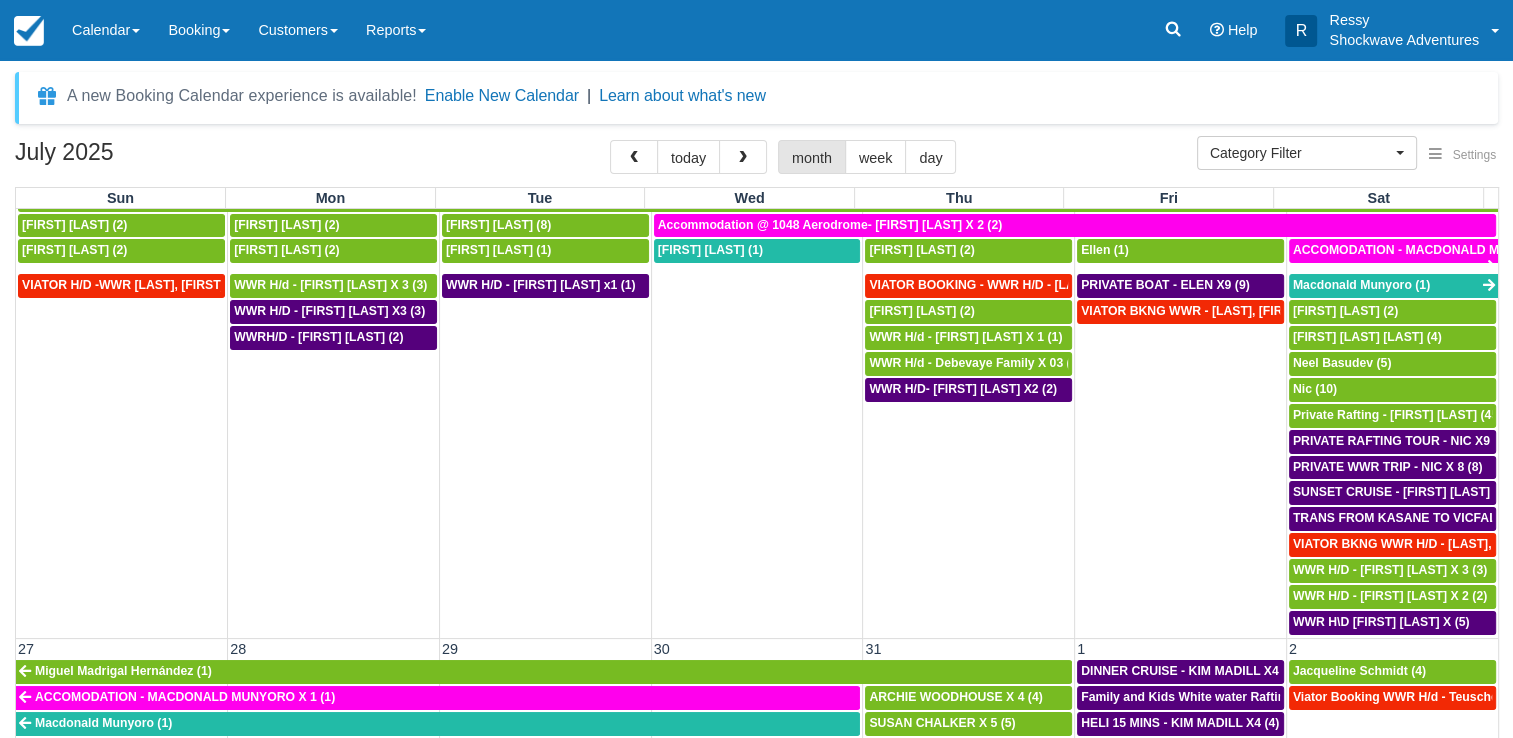 scroll, scrollTop: 900, scrollLeft: 0, axis: vertical 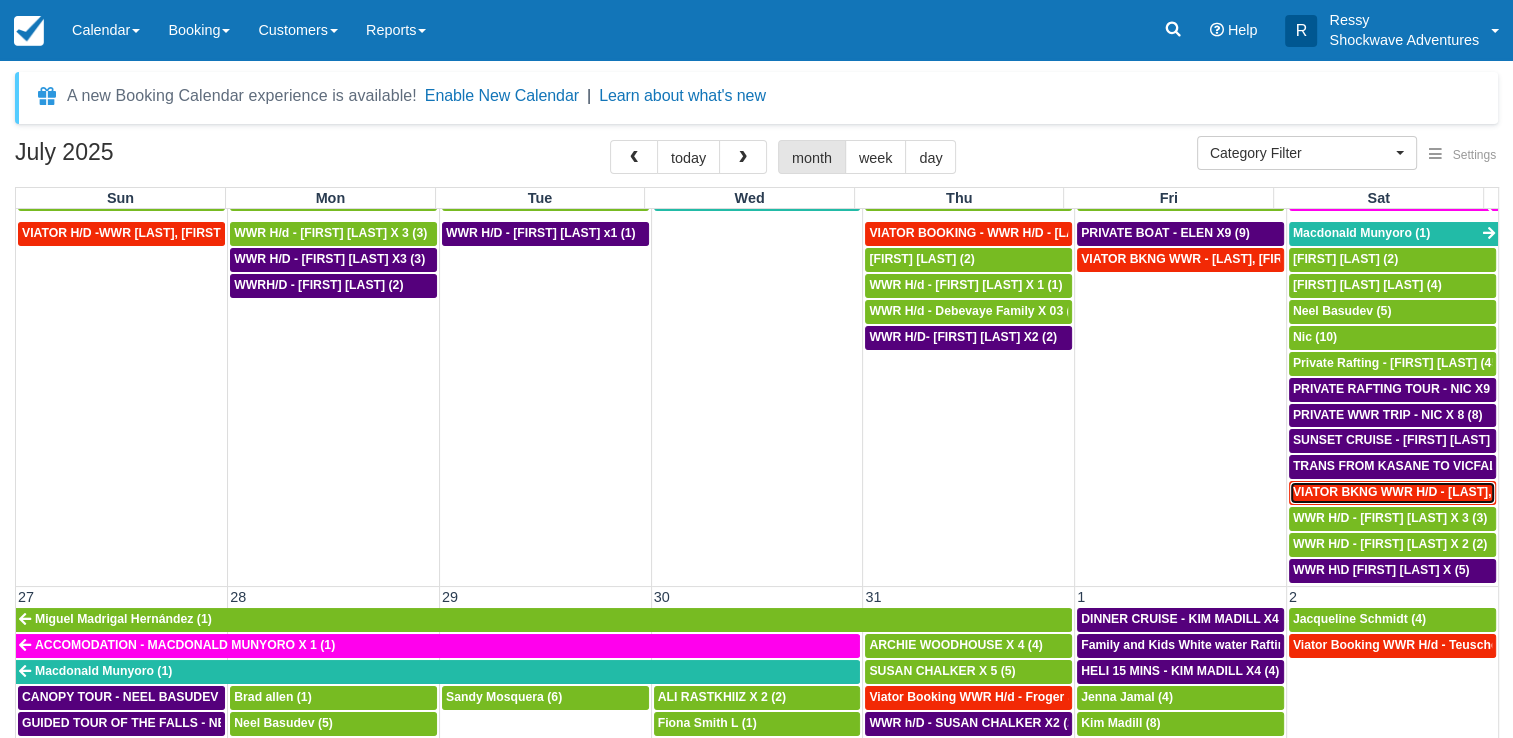 click on "VIATOR BKNG  WWR H/D - Garnick, Terri X 2 (2)" at bounding box center [1436, 492] 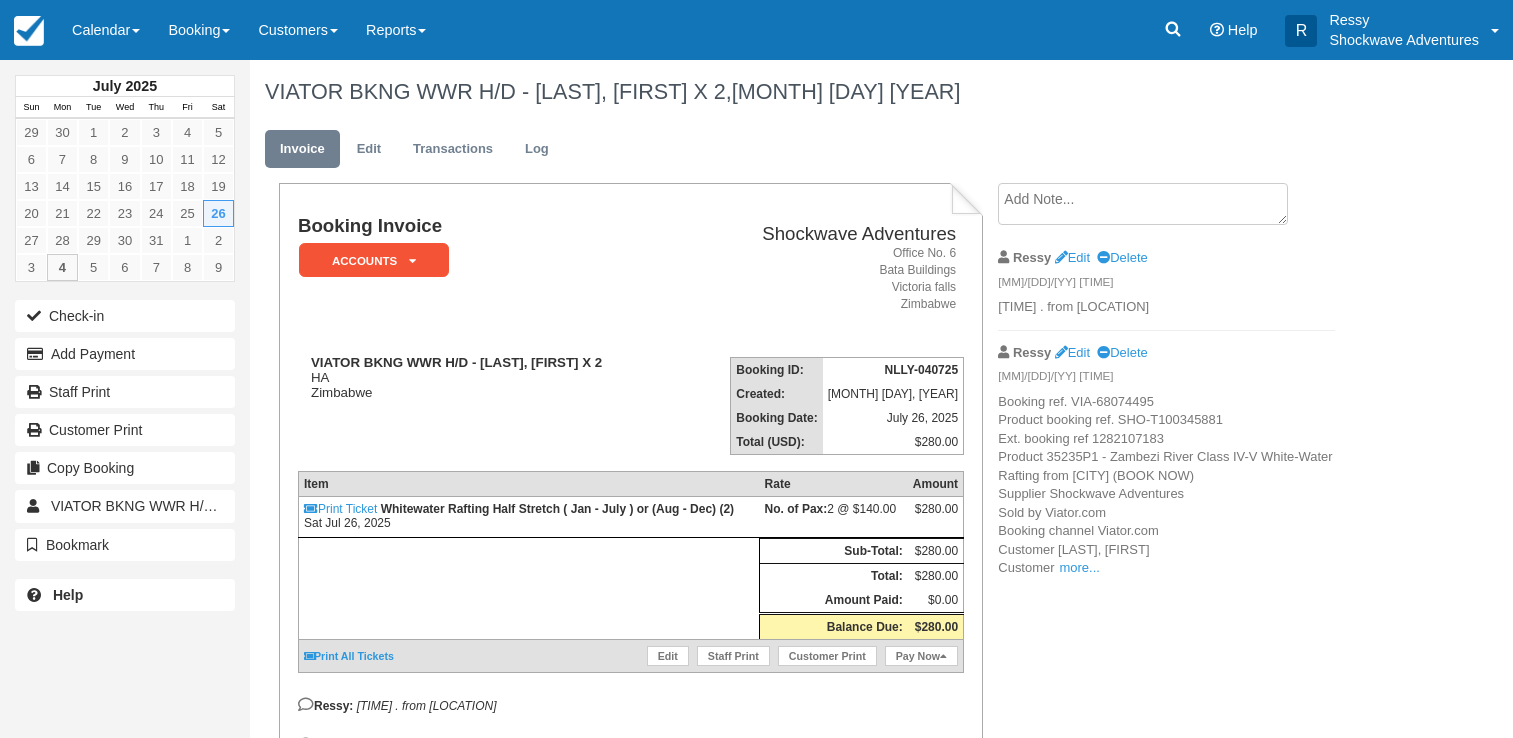 scroll, scrollTop: 0, scrollLeft: 0, axis: both 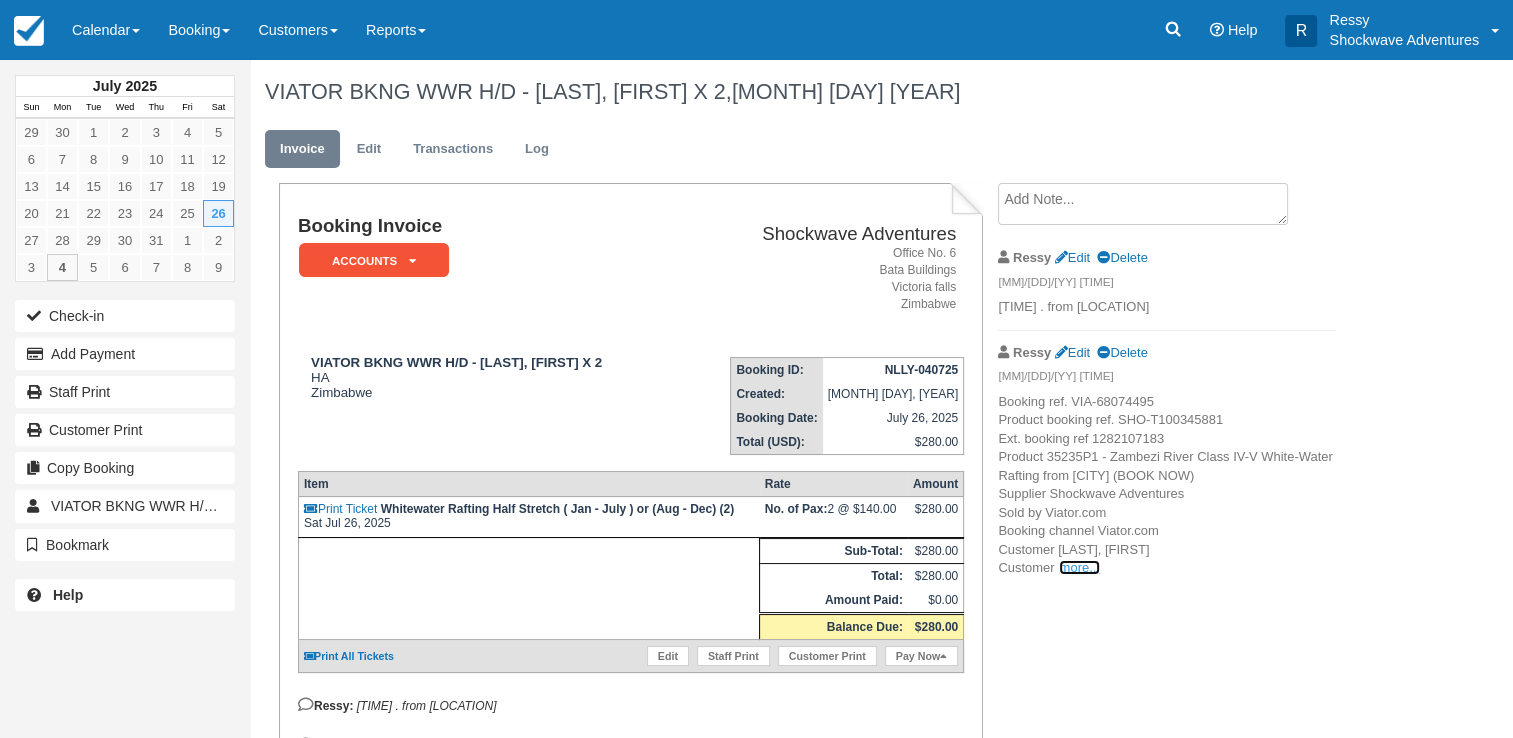 click on "more..." at bounding box center (1079, 567) 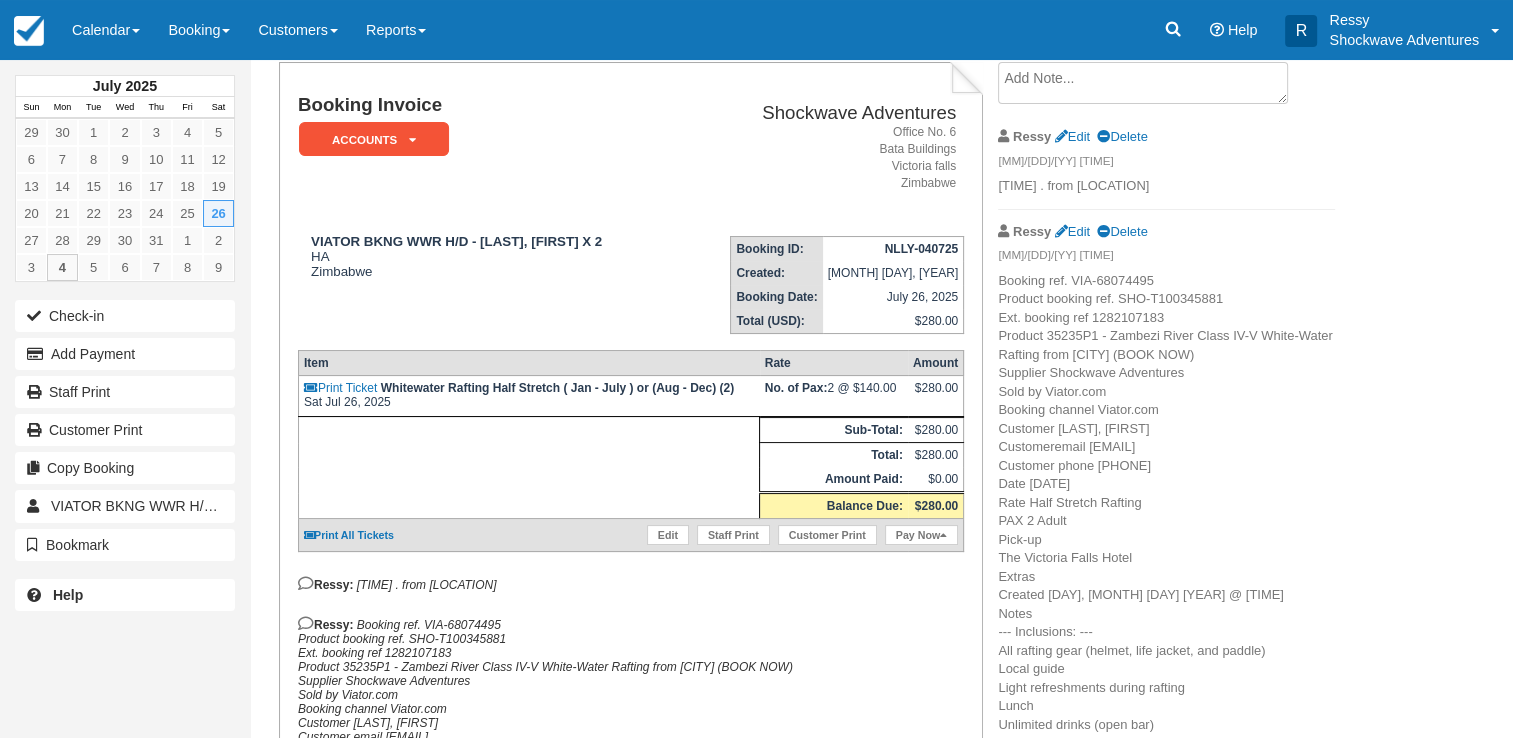 scroll, scrollTop: 300, scrollLeft: 0, axis: vertical 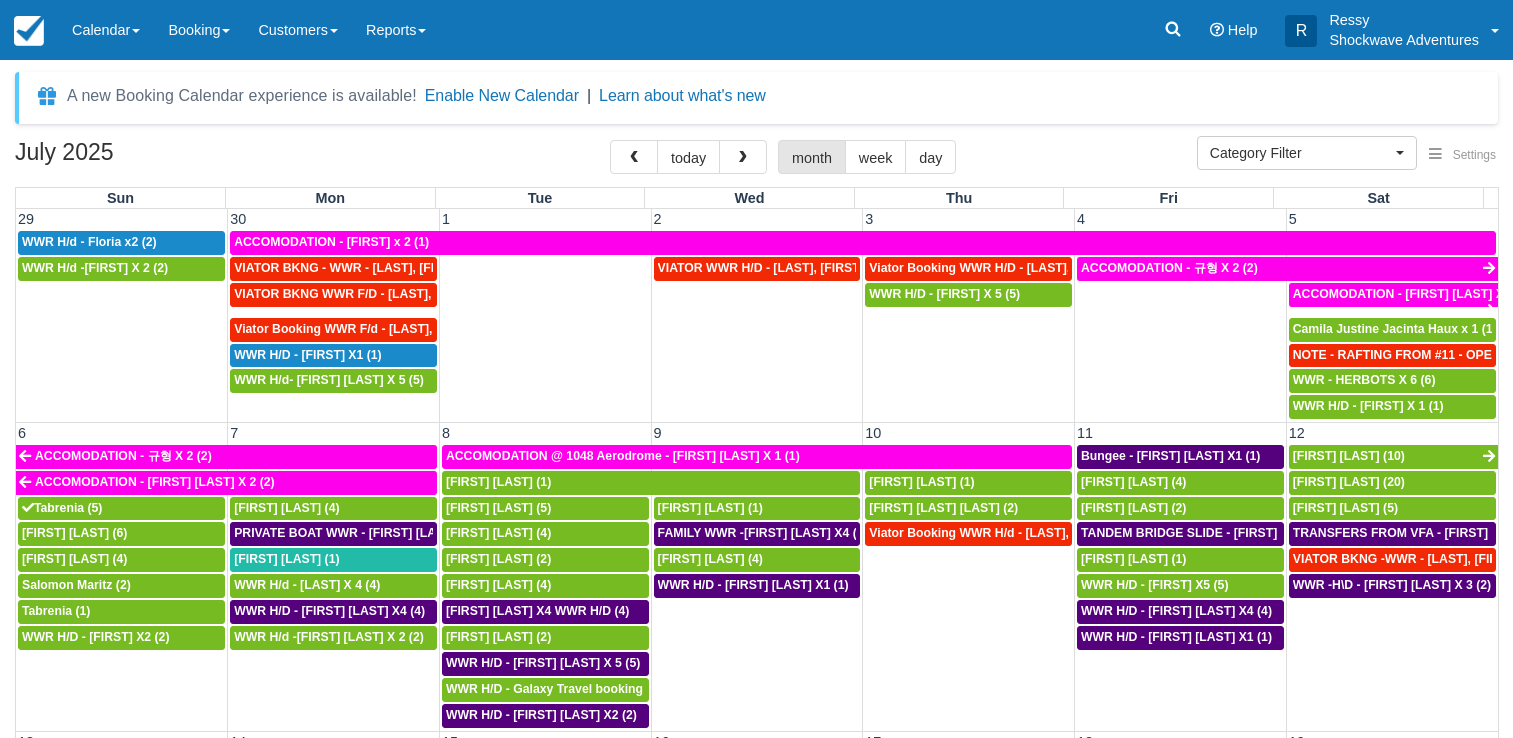 select 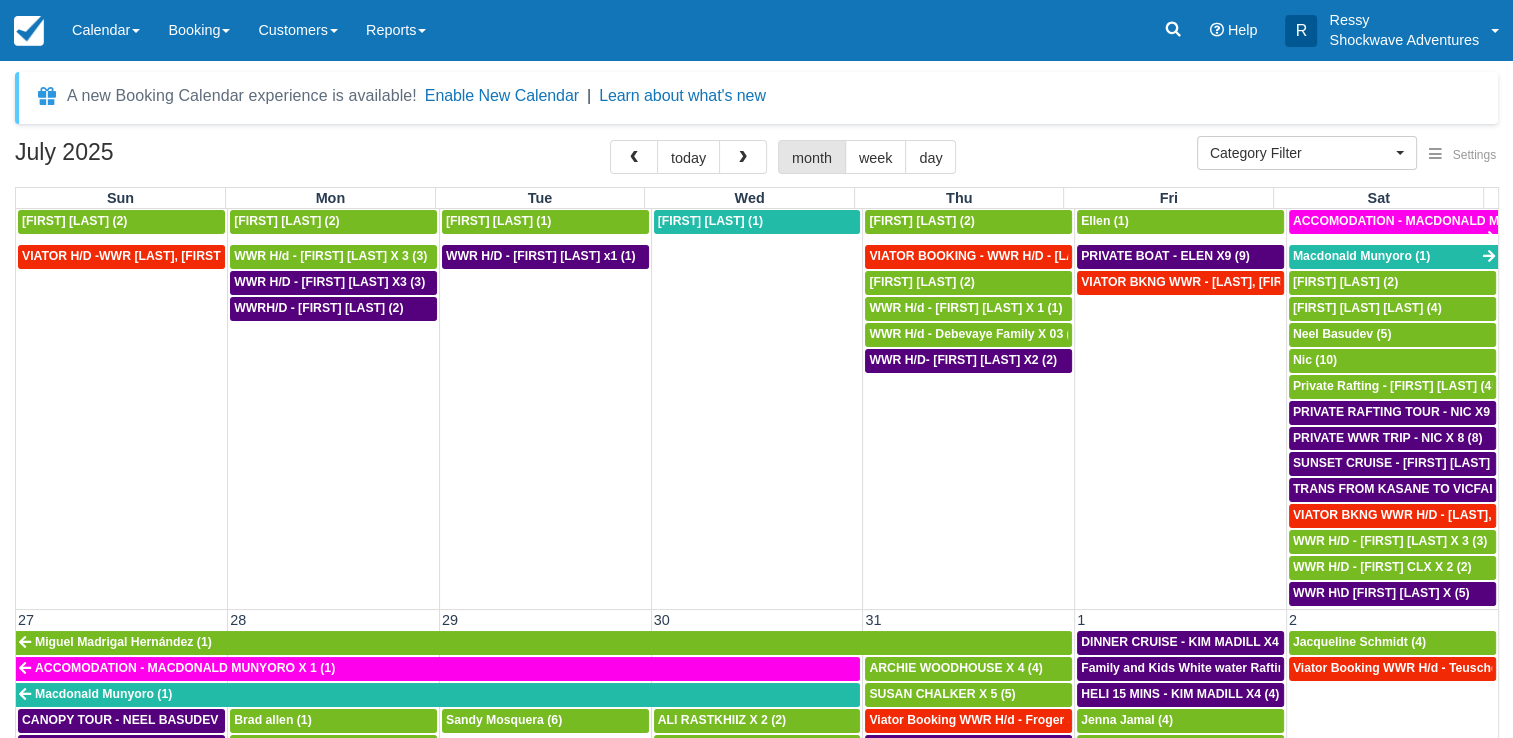scroll, scrollTop: 900, scrollLeft: 0, axis: vertical 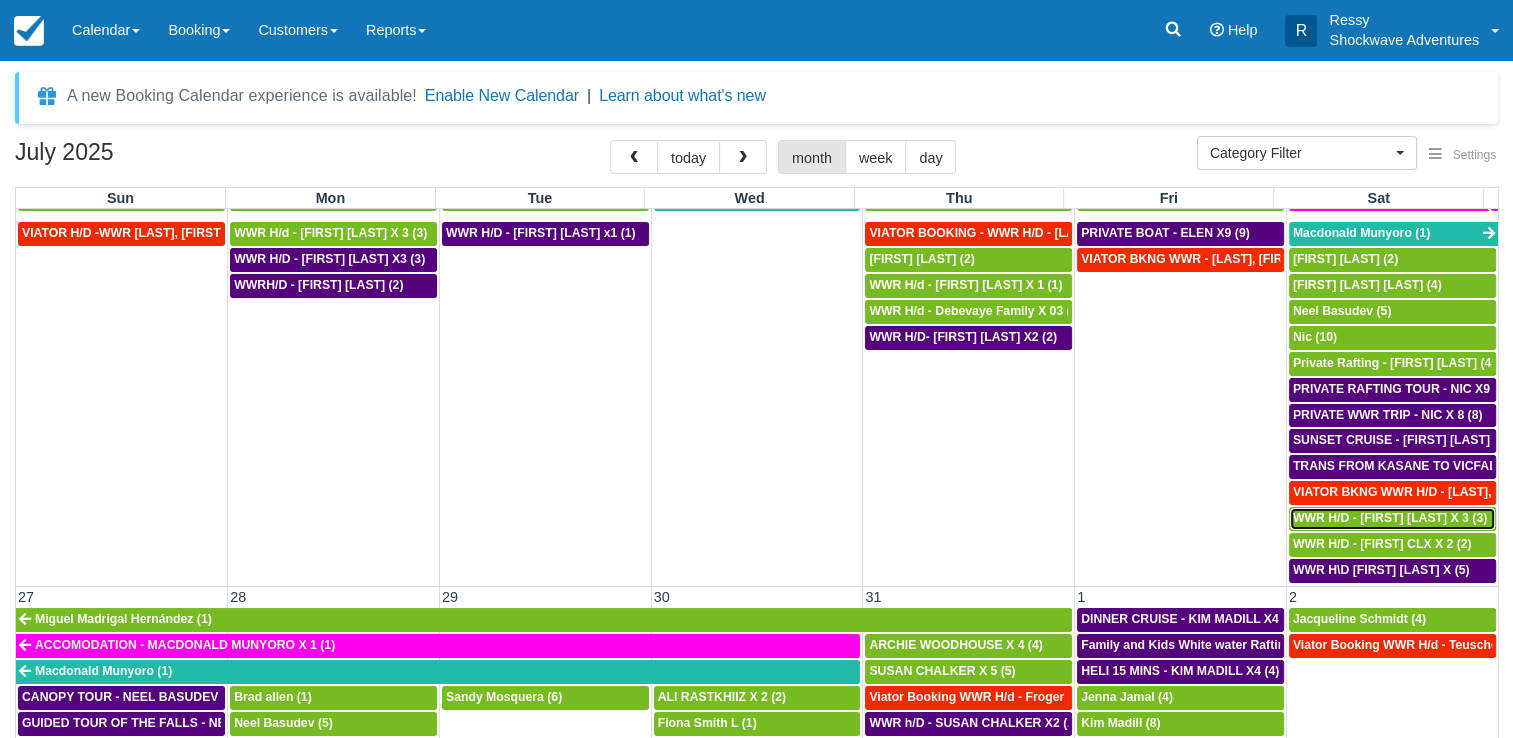 click on "WWR H/D - FIONA SMITH- LAITTAN X 3 (3)" at bounding box center [1390, 518] 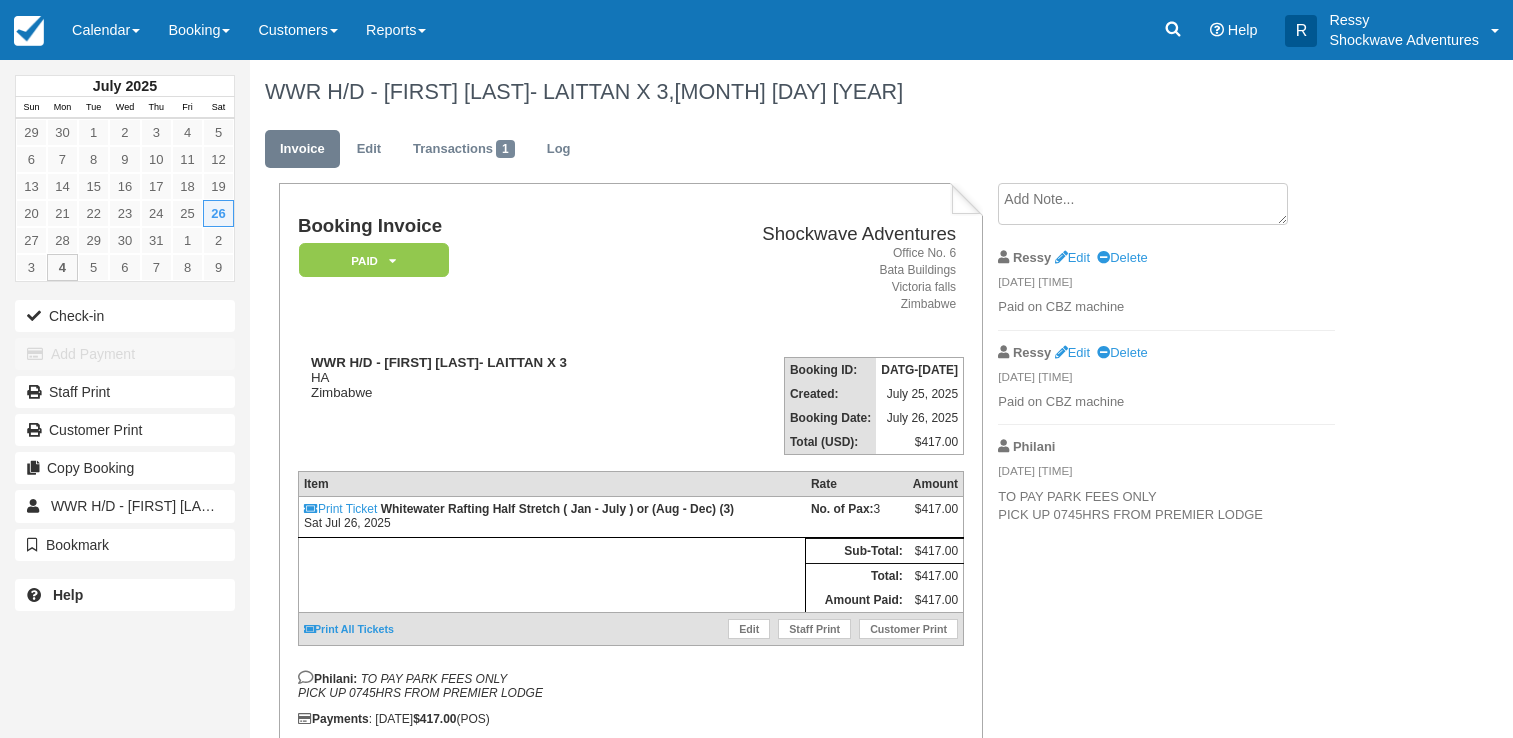 scroll, scrollTop: 0, scrollLeft: 0, axis: both 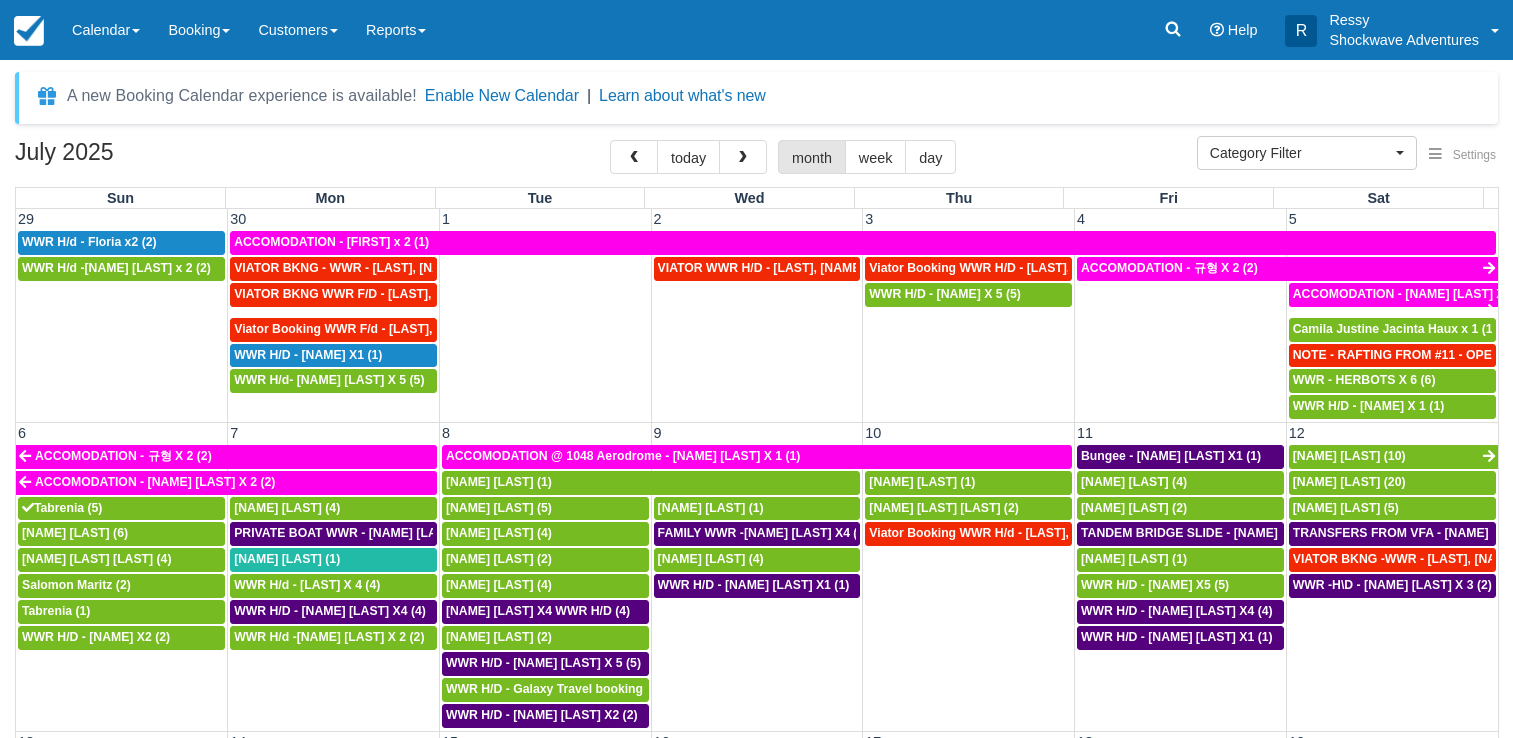 select 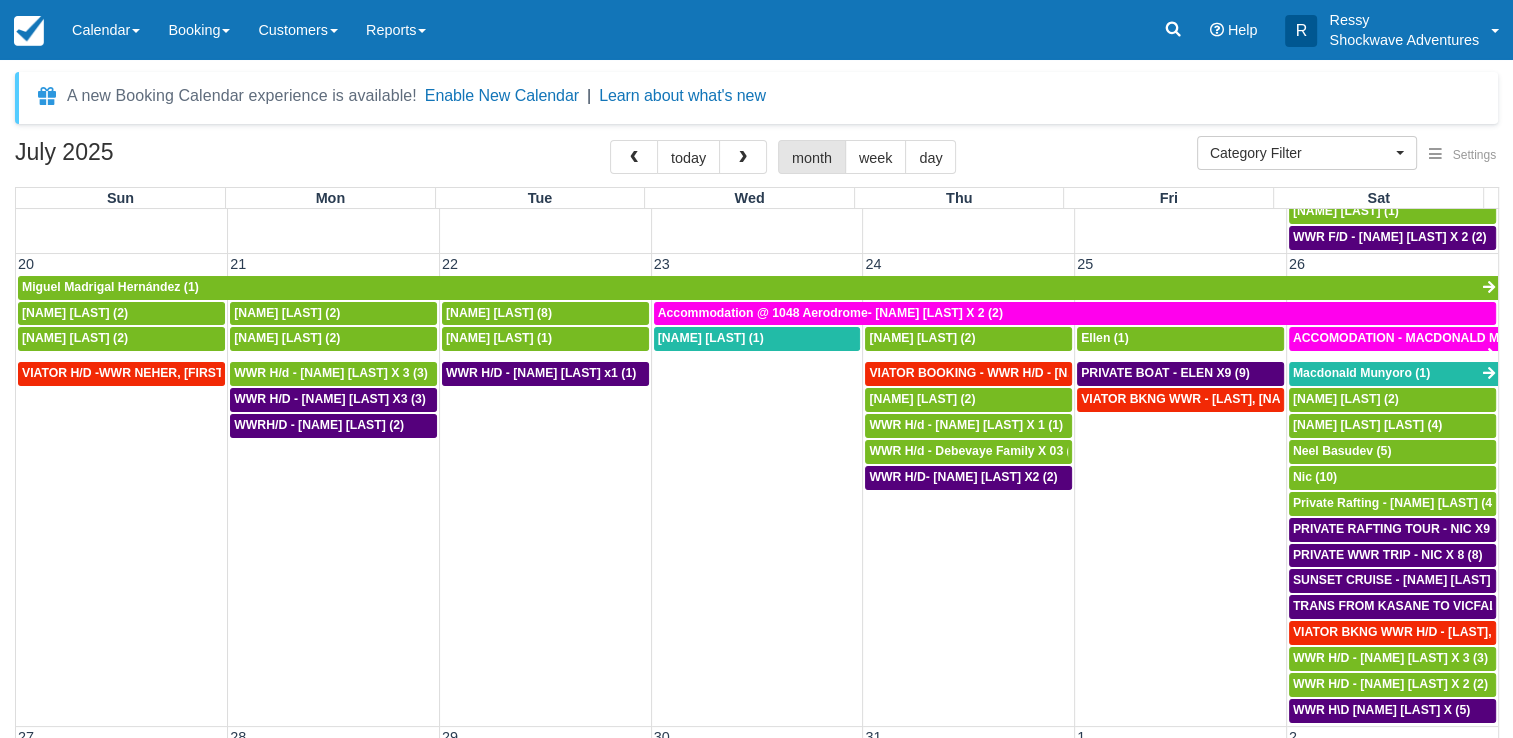 scroll, scrollTop: 800, scrollLeft: 0, axis: vertical 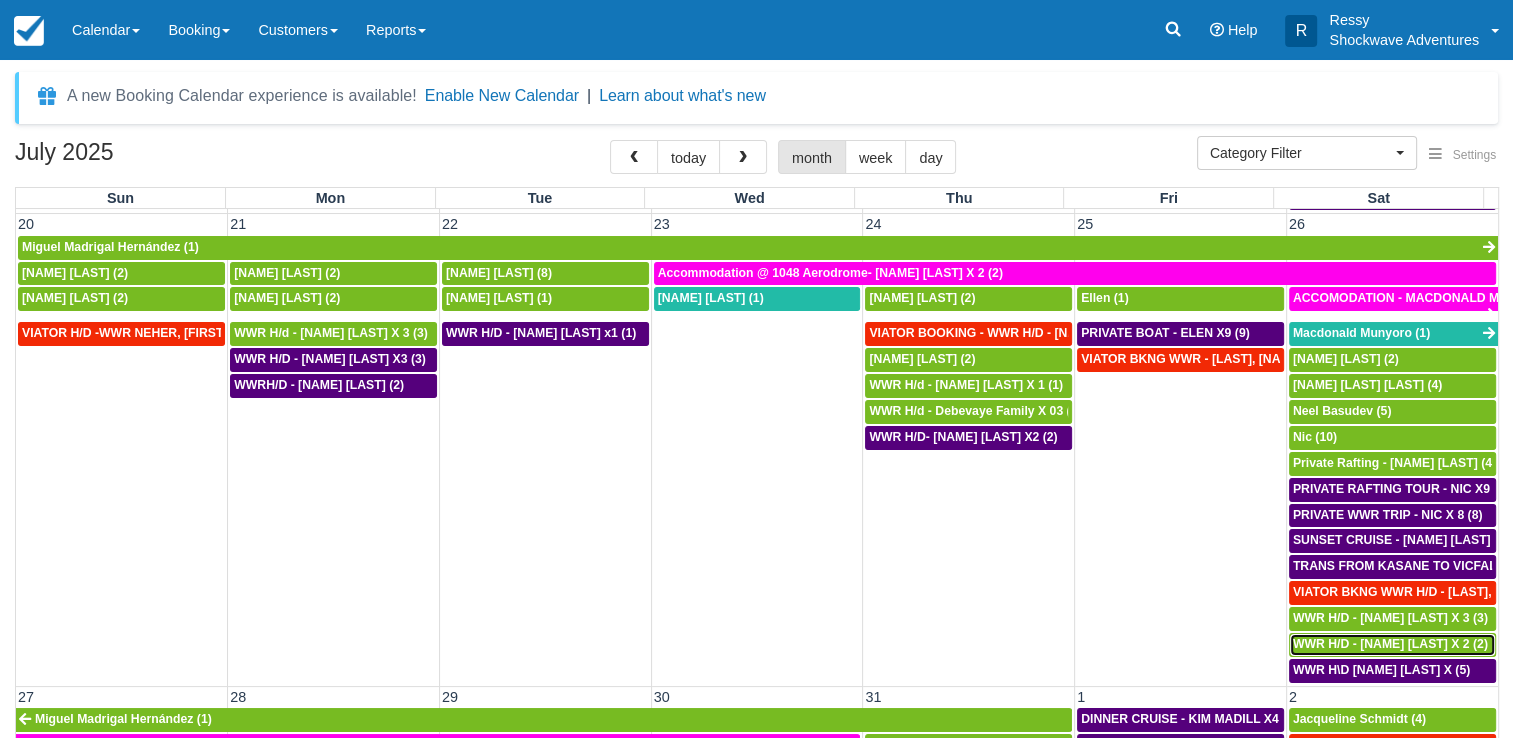 click on "WWR H/D - PETER CLX  X 2 (2)" at bounding box center (1390, 644) 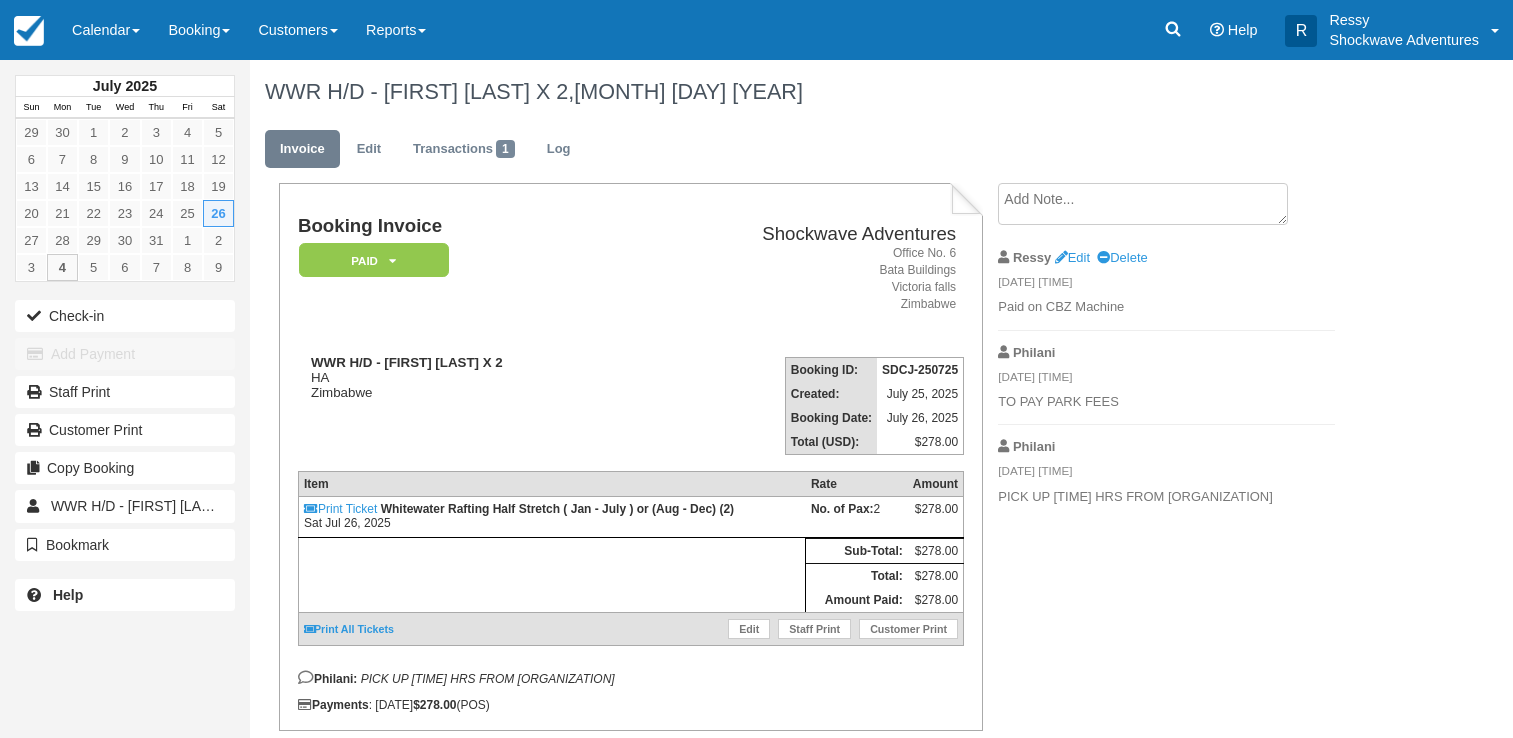 scroll, scrollTop: 0, scrollLeft: 0, axis: both 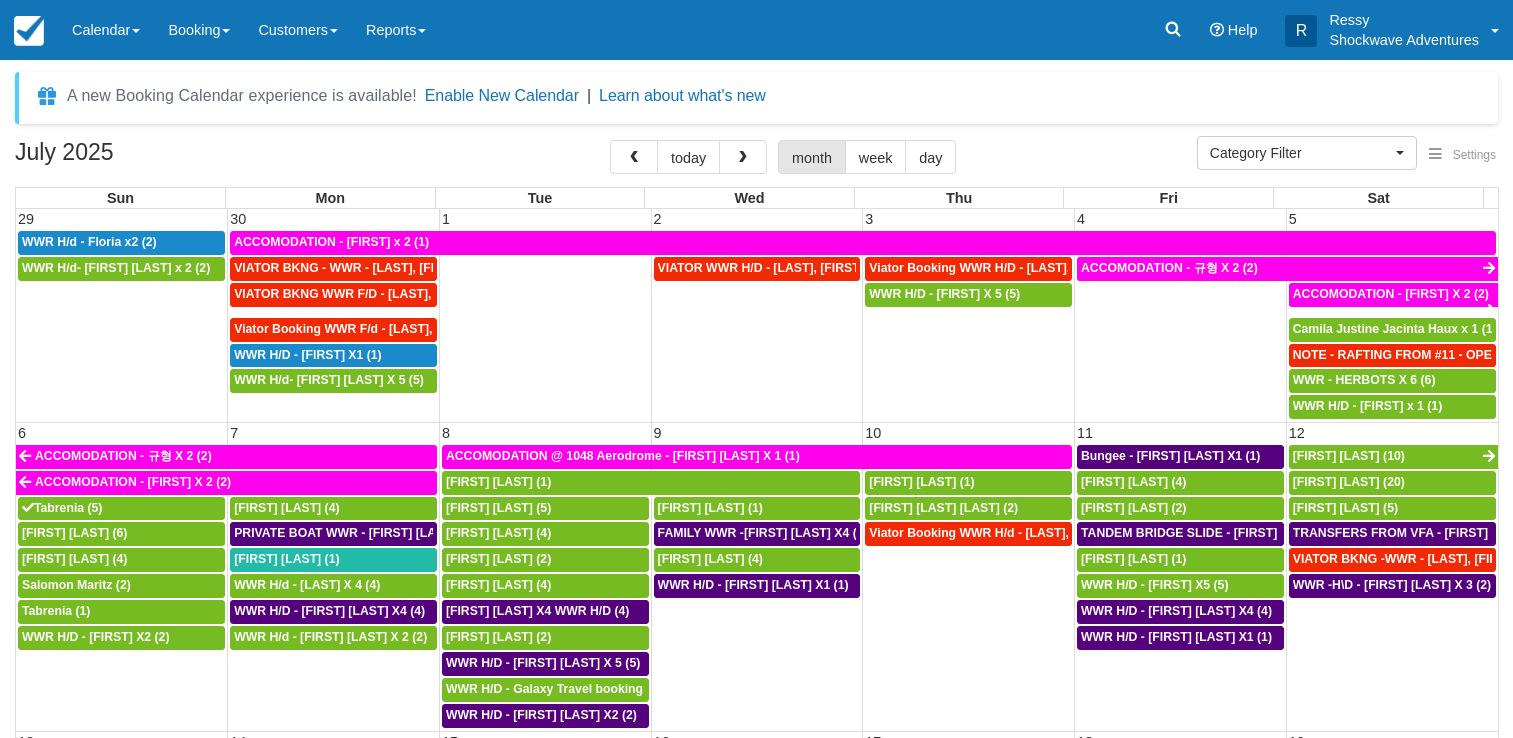 select 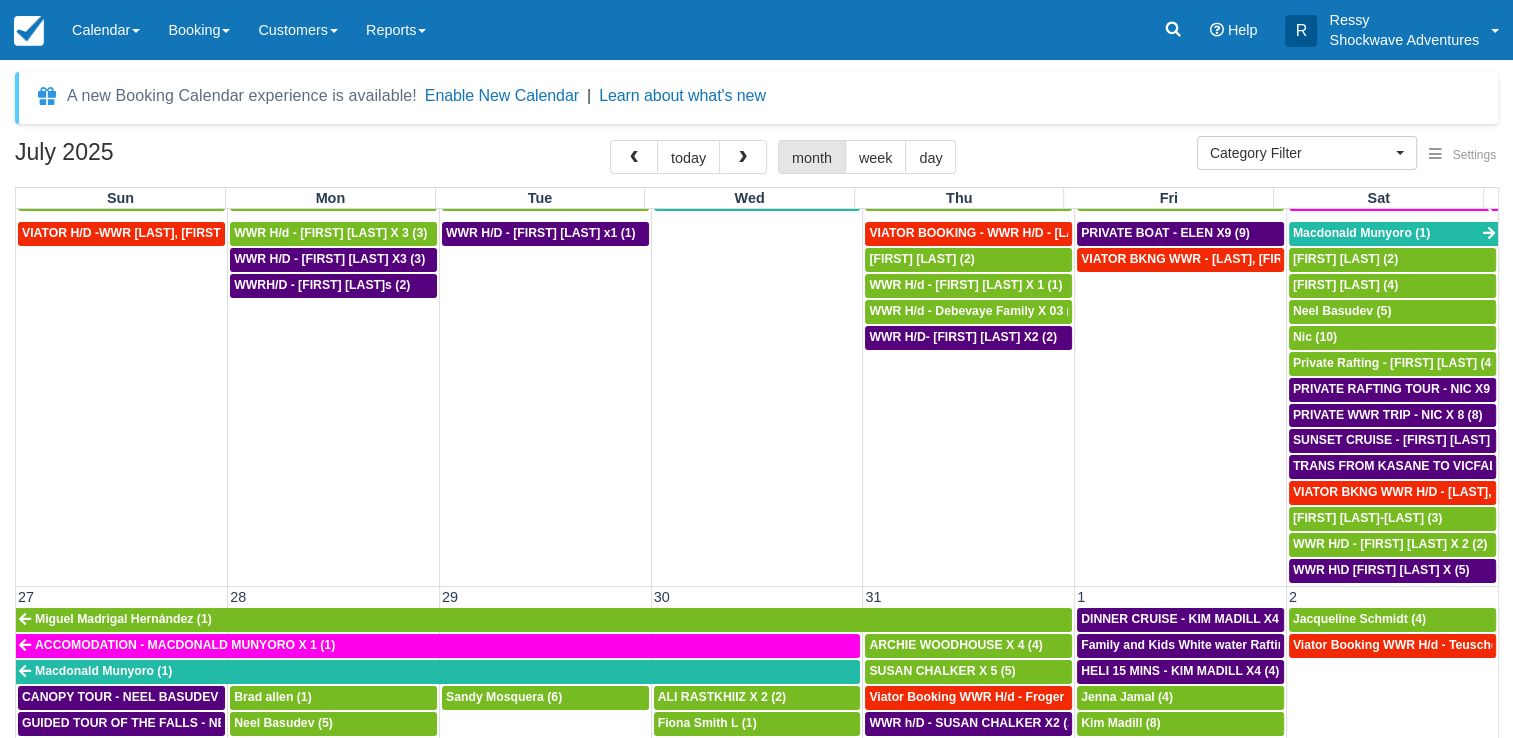 scroll, scrollTop: 1000, scrollLeft: 0, axis: vertical 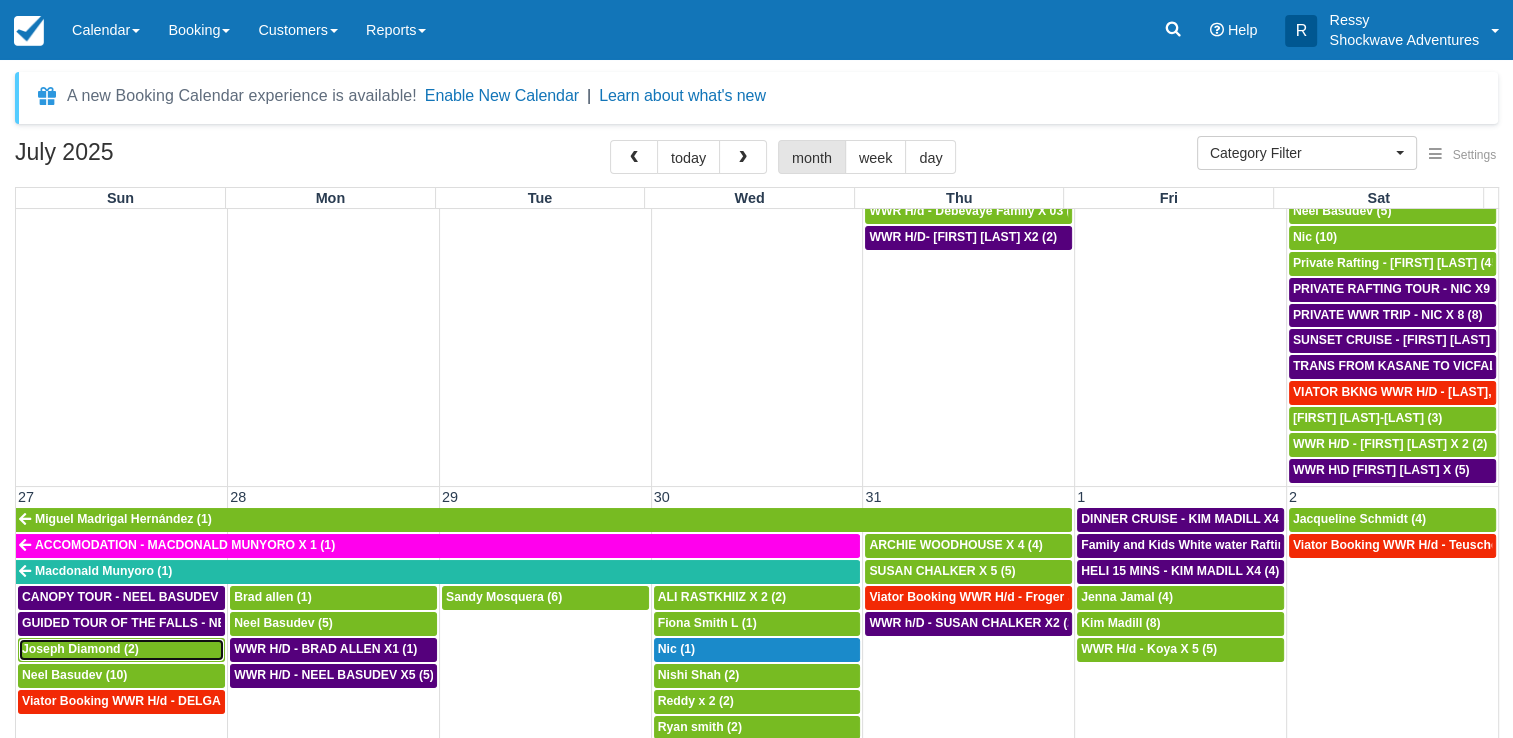 click on "Joseph Diamond (2)" at bounding box center [80, 649] 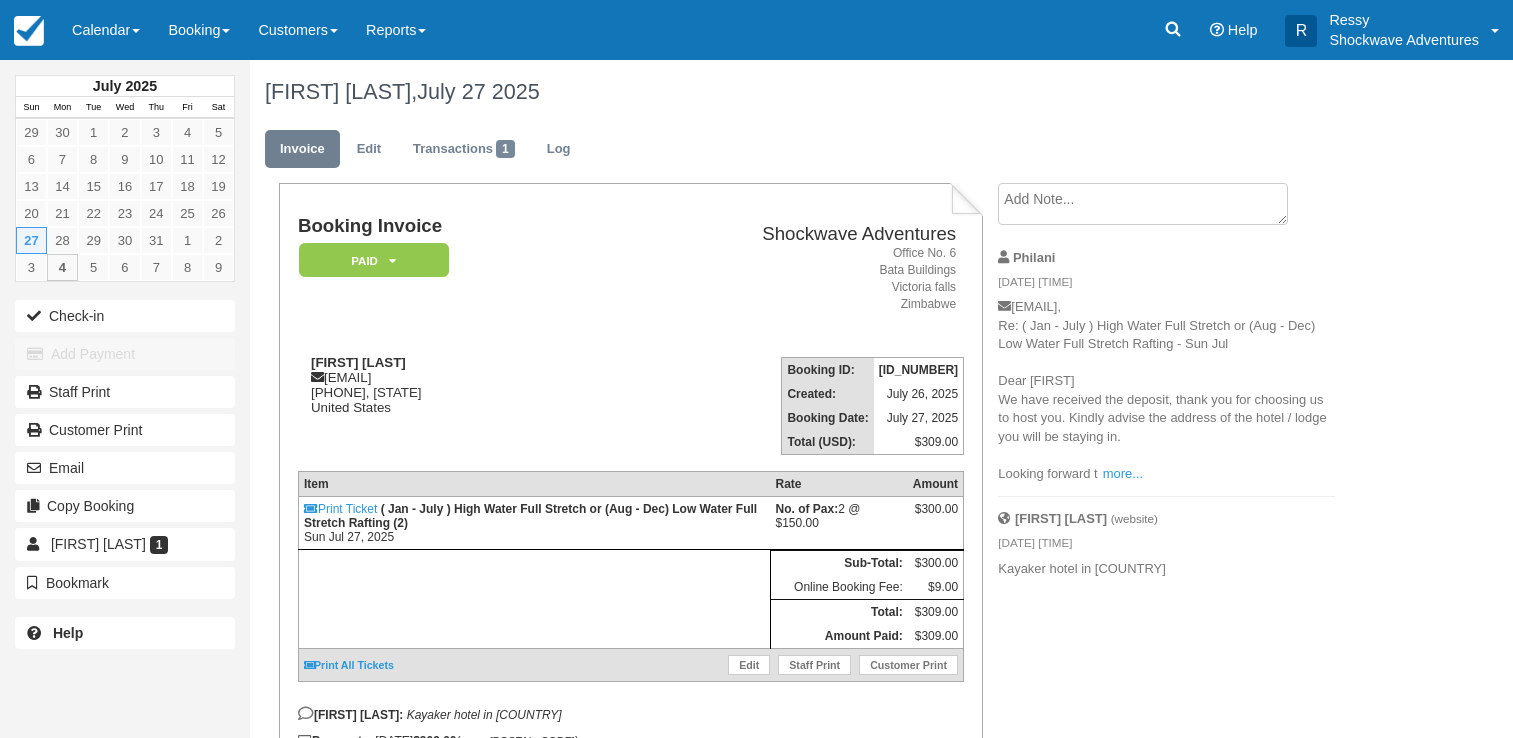 scroll, scrollTop: 0, scrollLeft: 0, axis: both 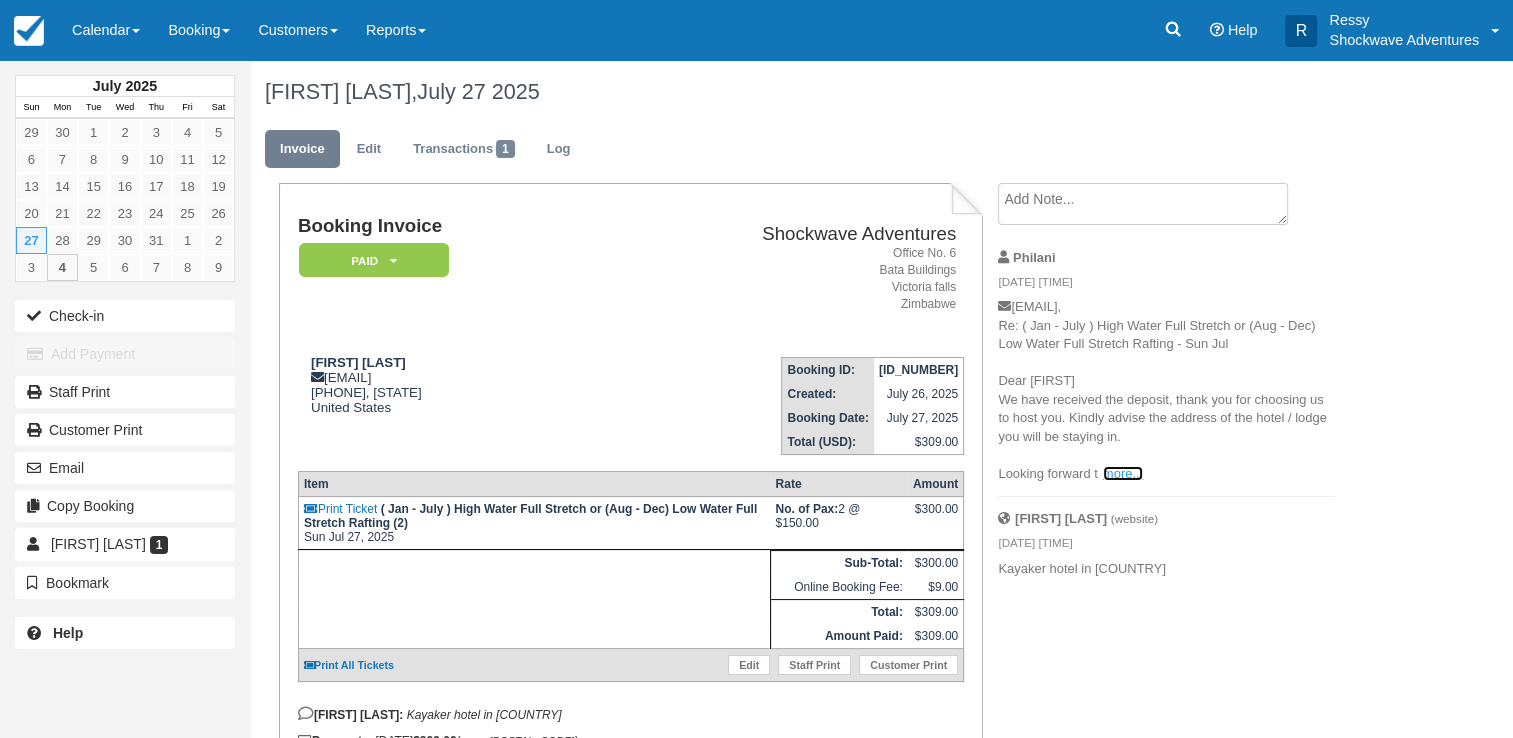 click on "more..." at bounding box center [1123, 473] 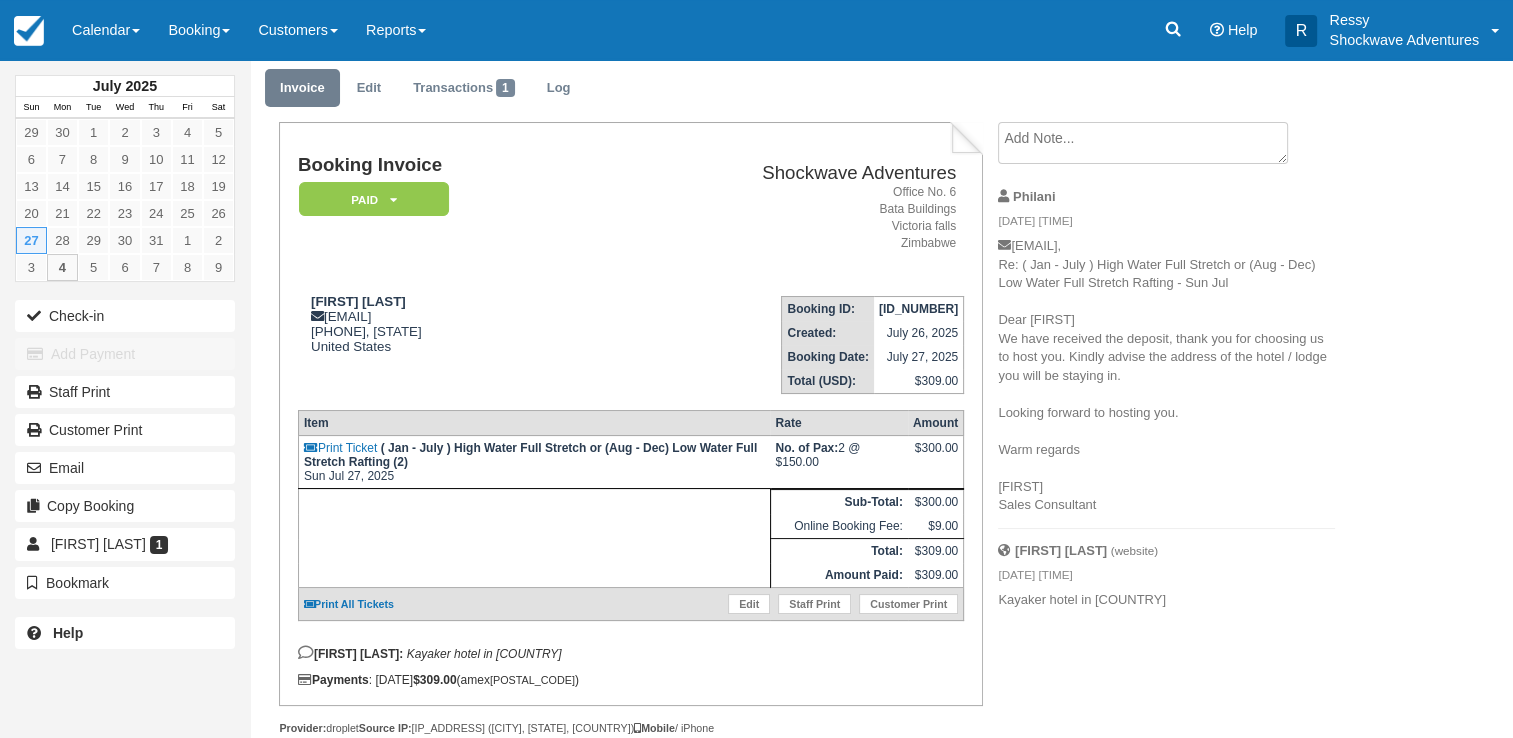 scroll, scrollTop: 96, scrollLeft: 0, axis: vertical 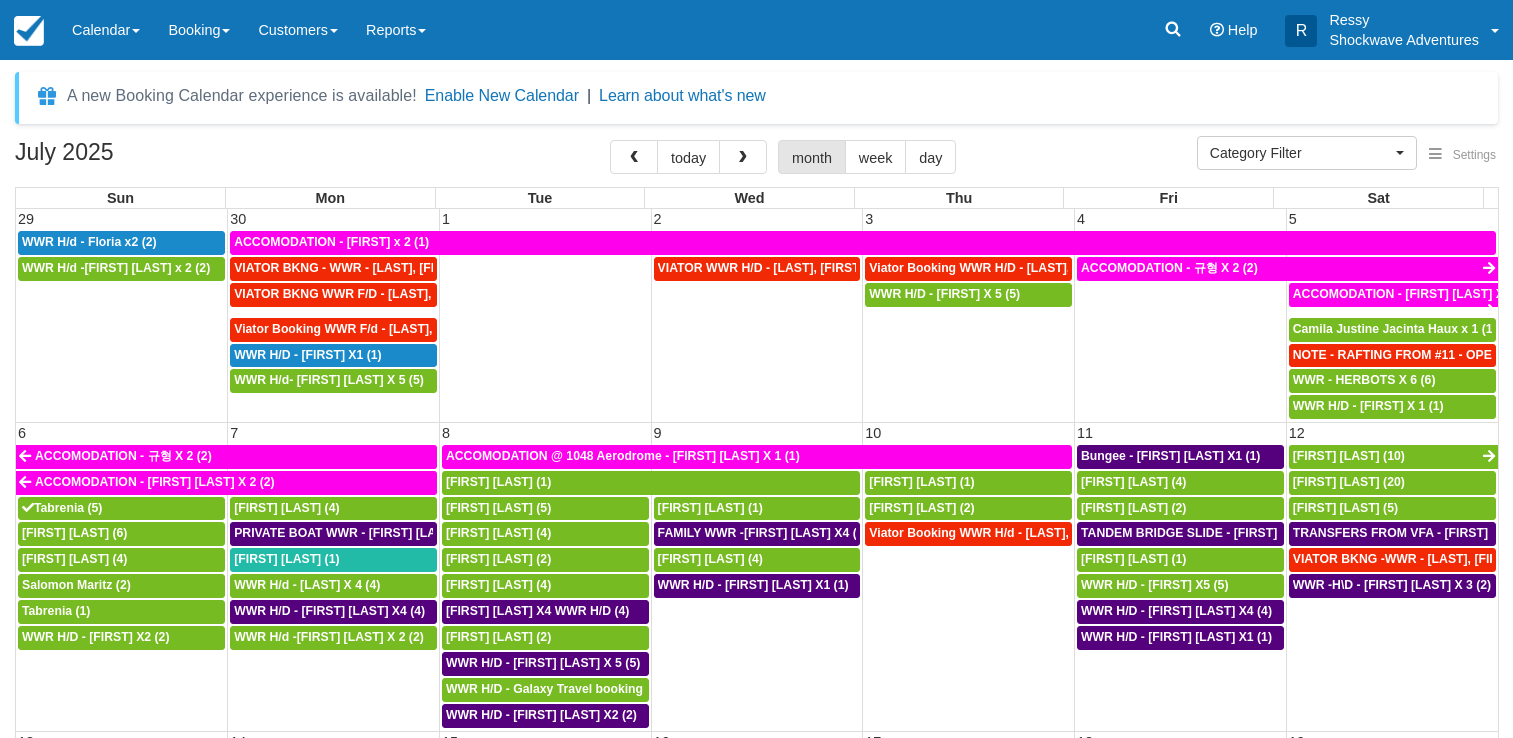 select 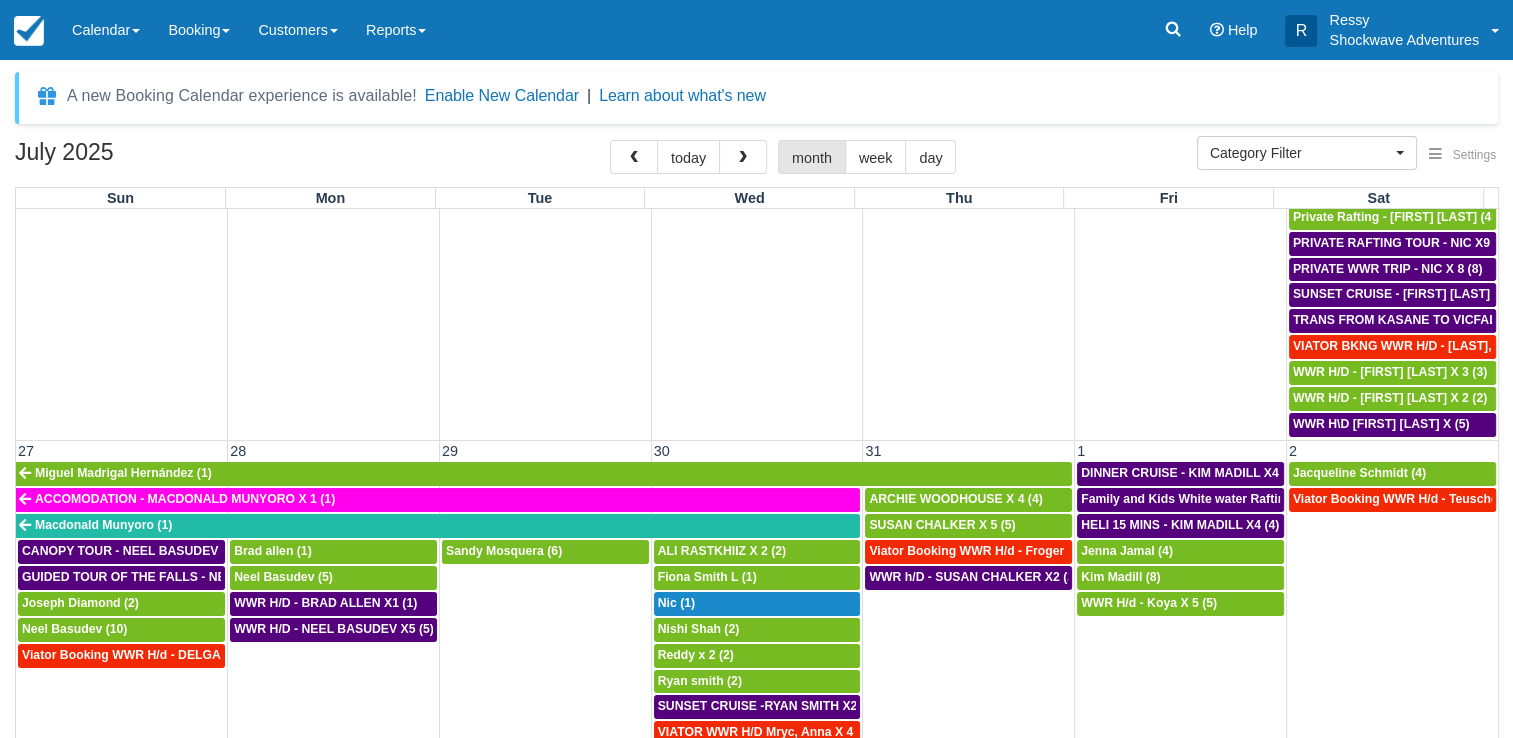 scroll, scrollTop: 1179, scrollLeft: 0, axis: vertical 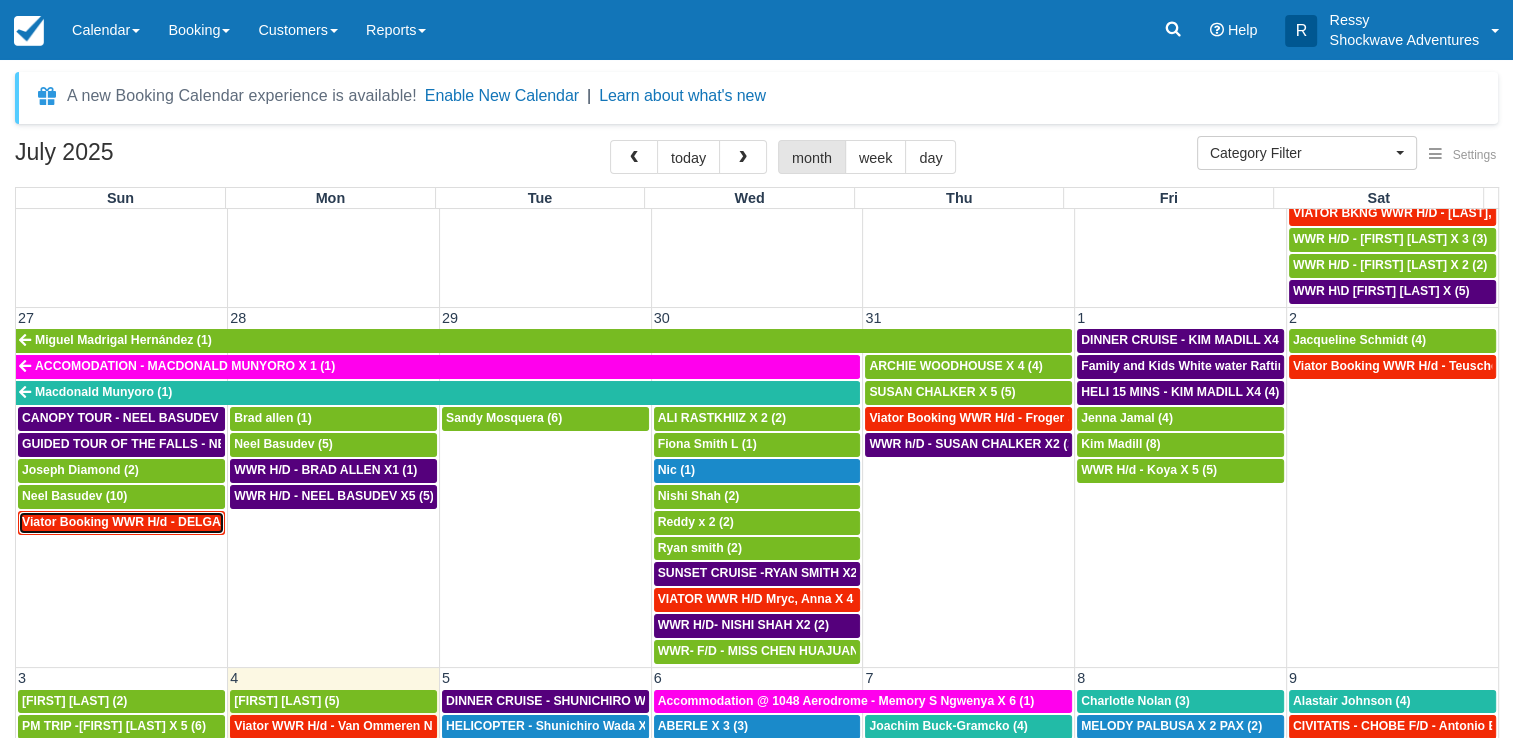 click on "Viator Booking WWR H/d - DELGADO PIQUERAS, FRANCISCO (1)" at bounding box center [213, 522] 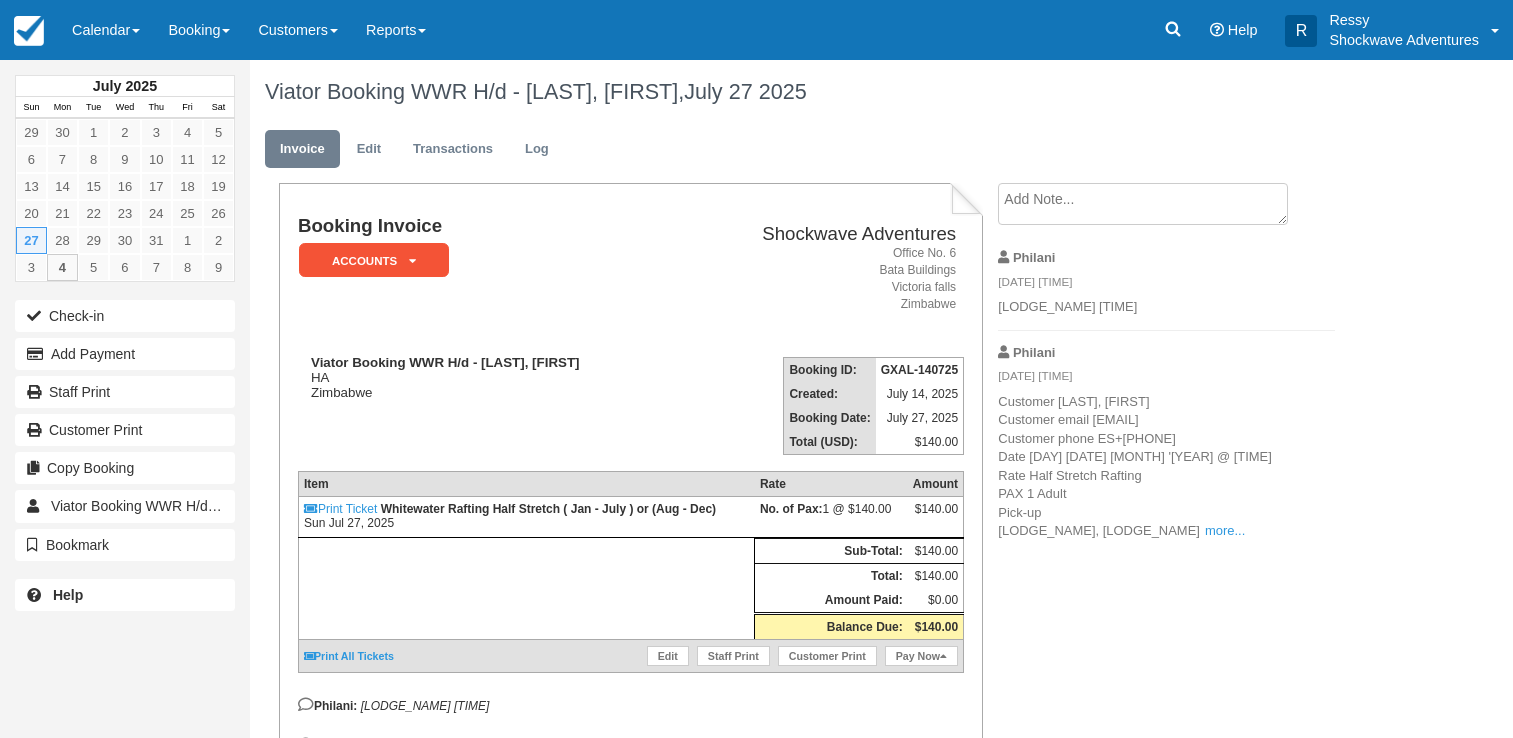scroll, scrollTop: 0, scrollLeft: 0, axis: both 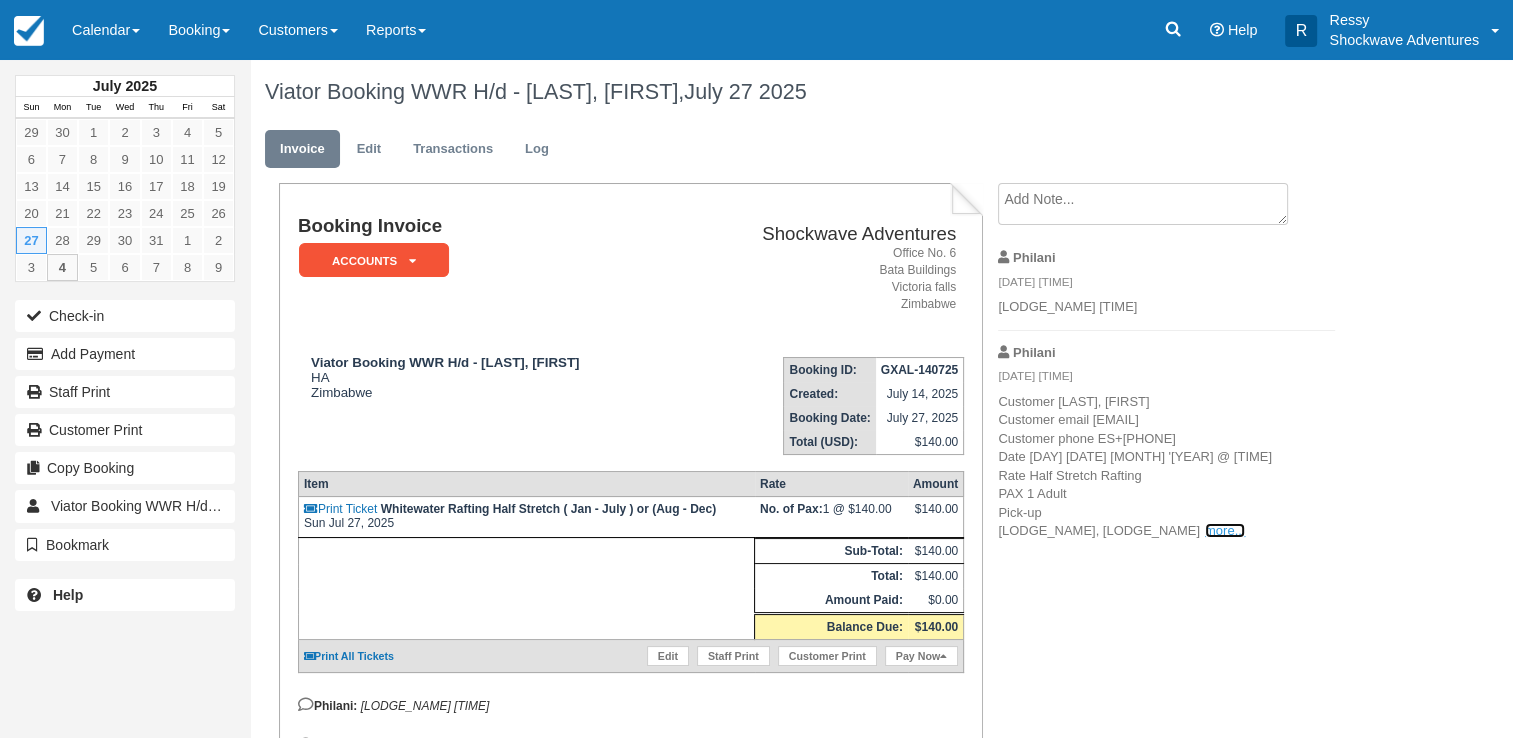 click on "more..." at bounding box center [1225, 530] 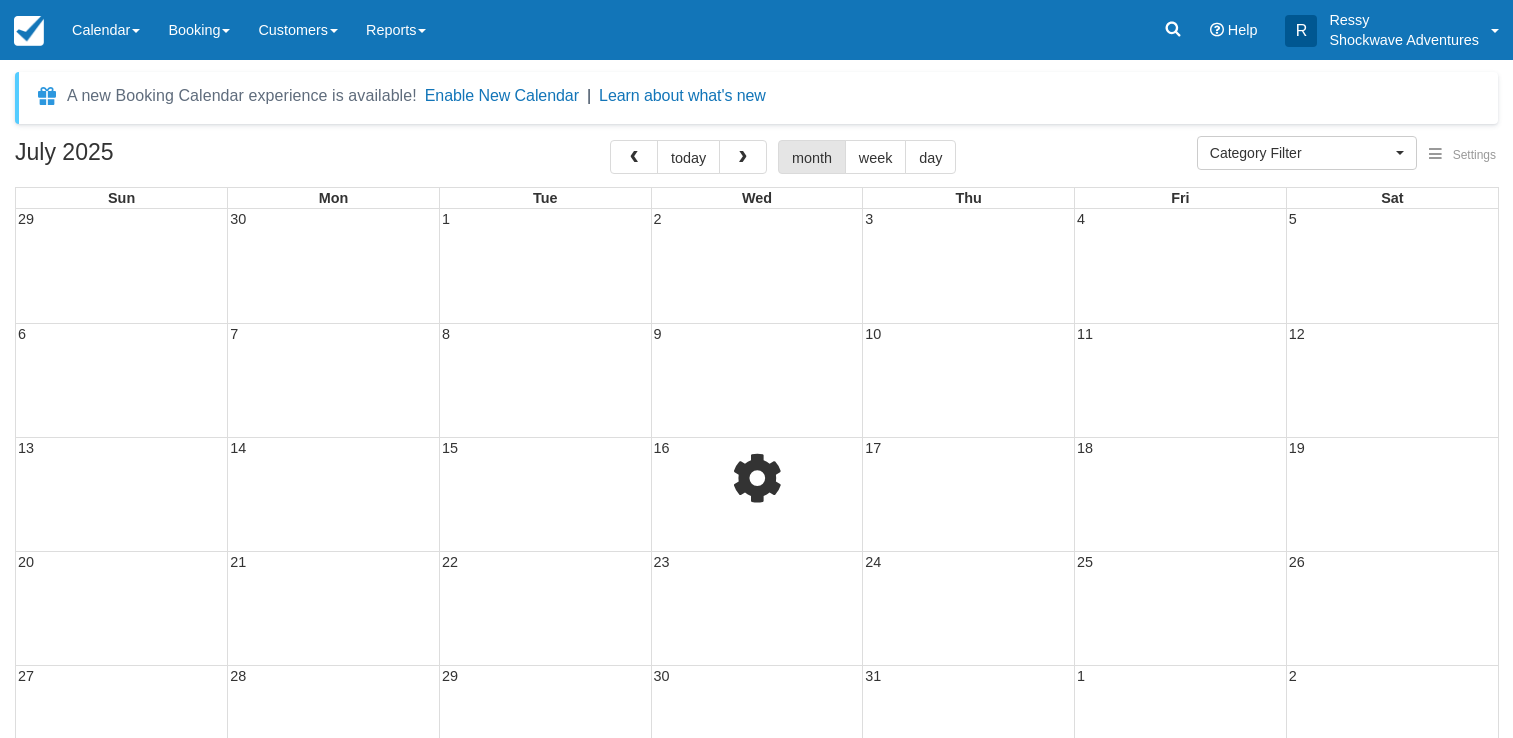 select 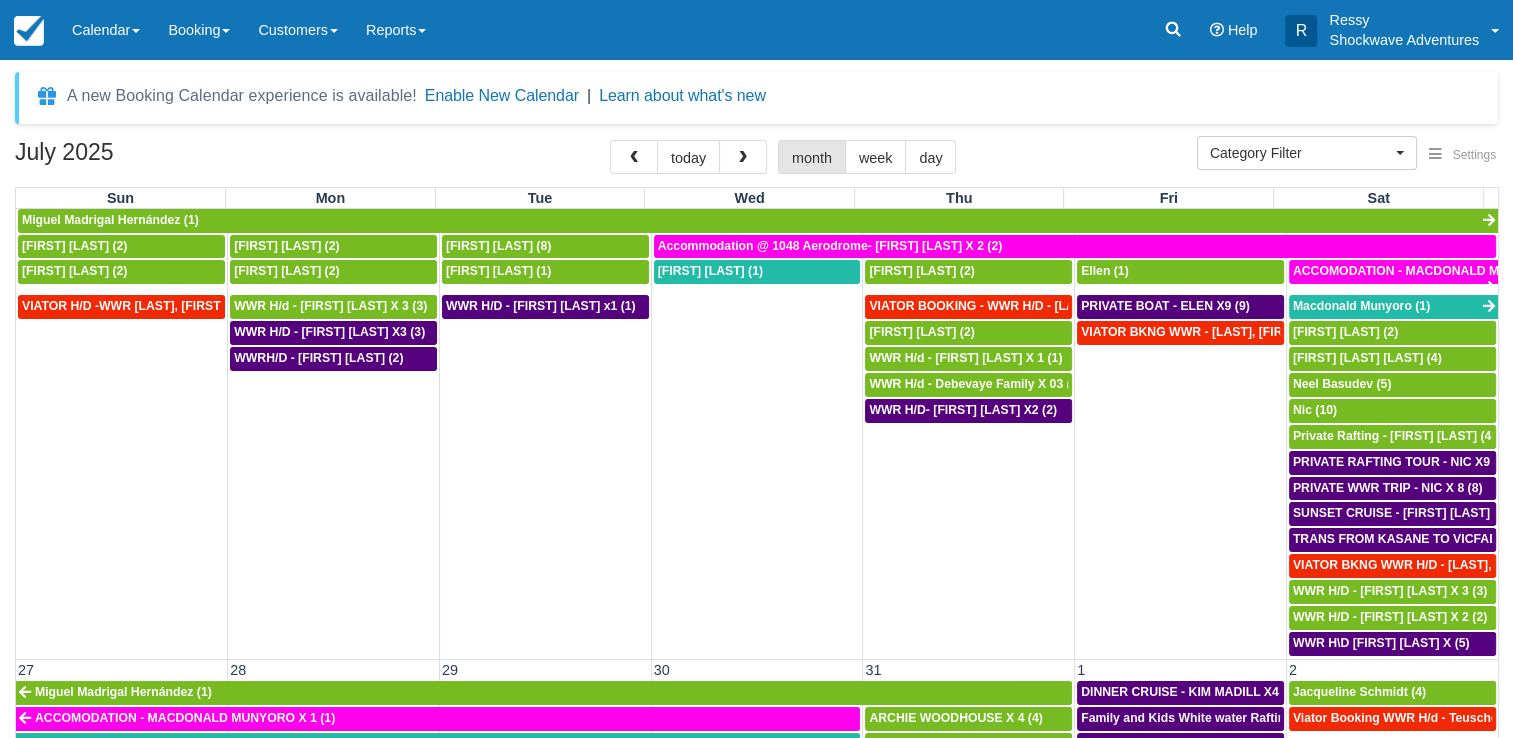 scroll, scrollTop: 1100, scrollLeft: 0, axis: vertical 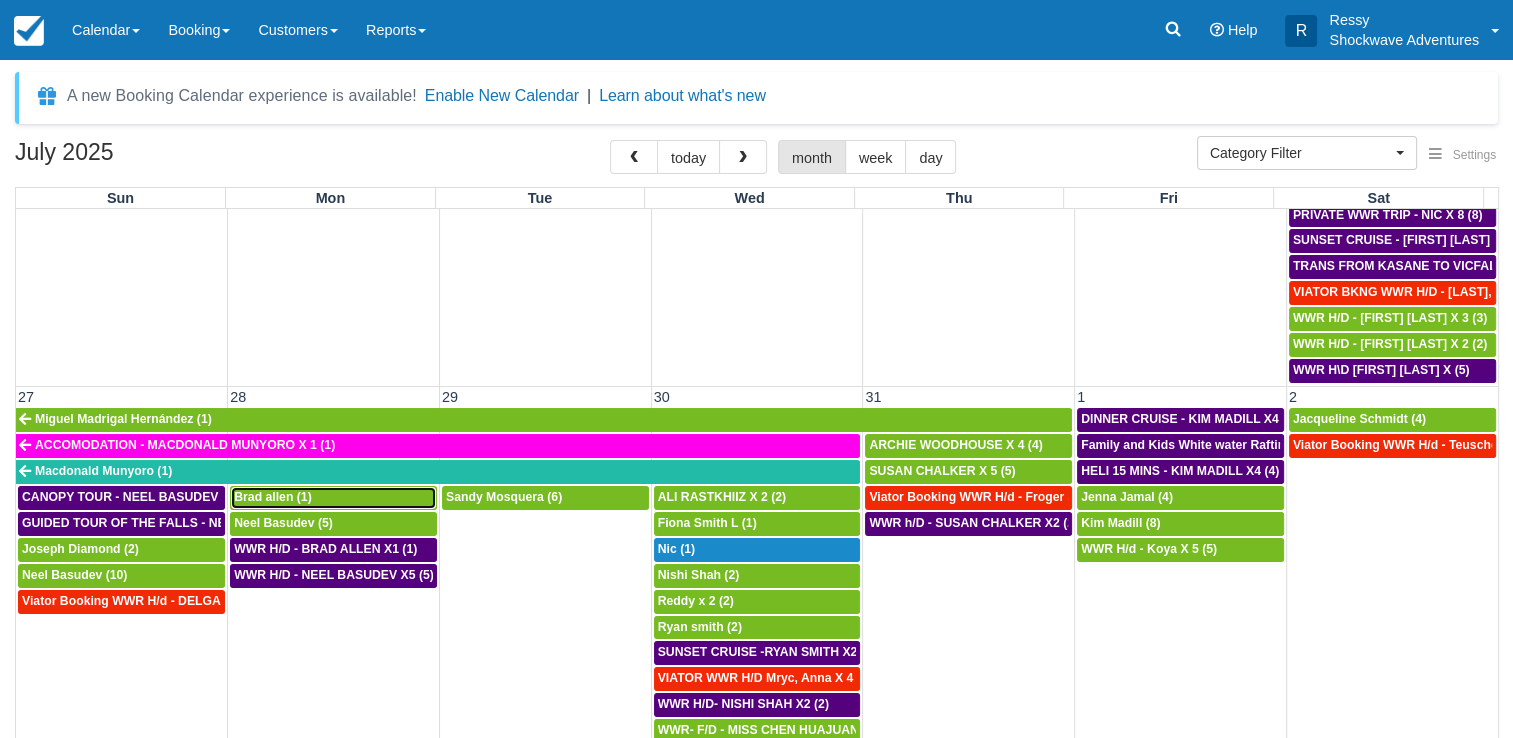 click on "Brad allen (1)" at bounding box center [333, 498] 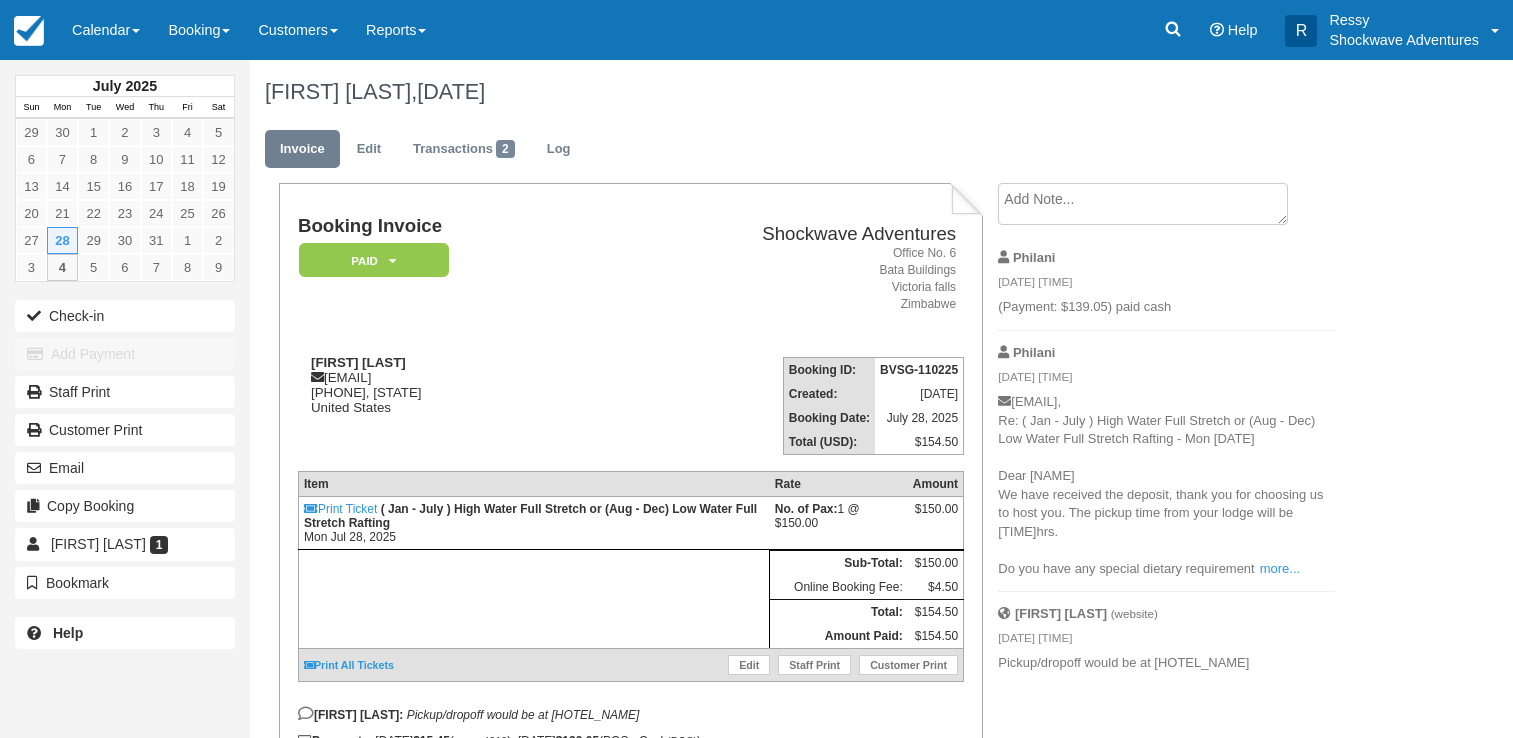 scroll, scrollTop: 0, scrollLeft: 0, axis: both 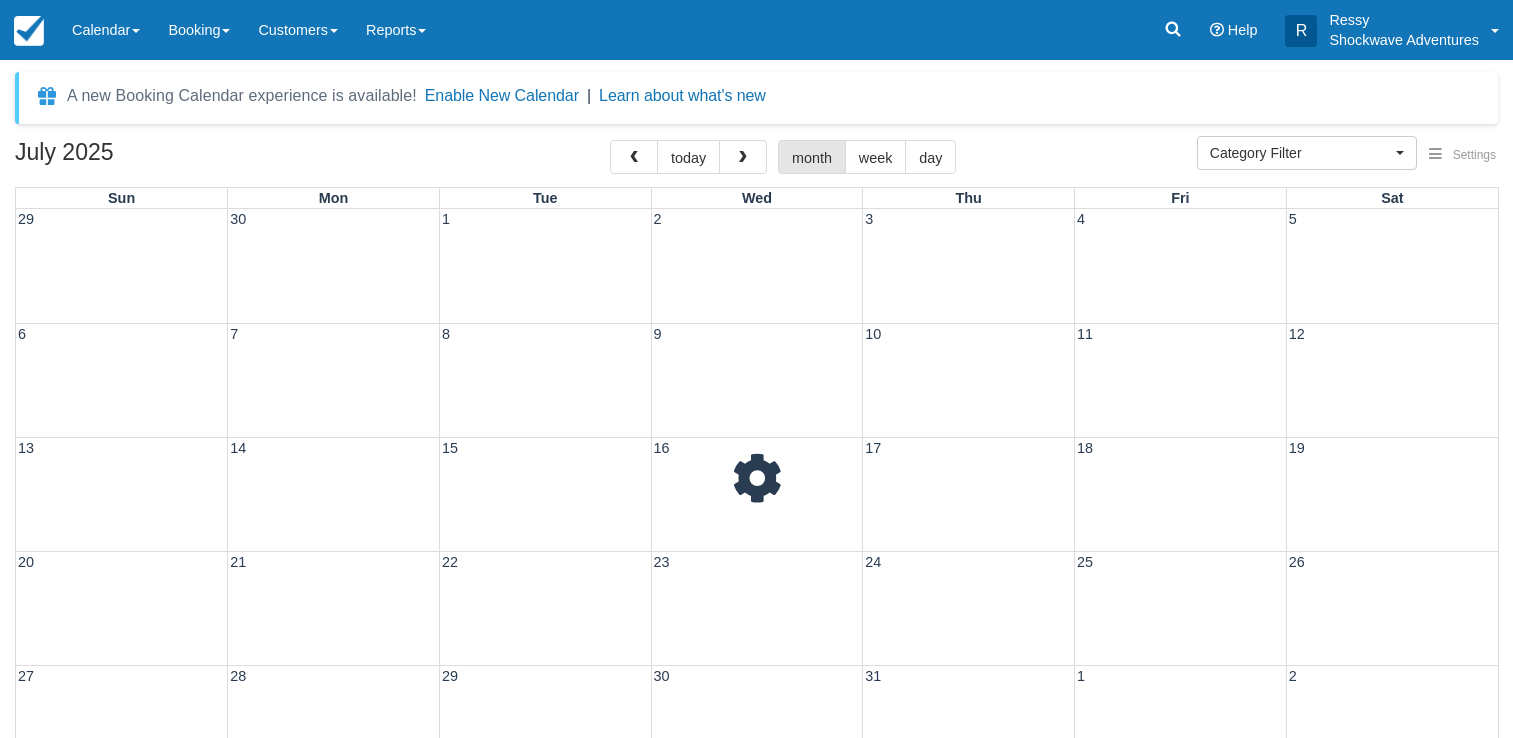 select 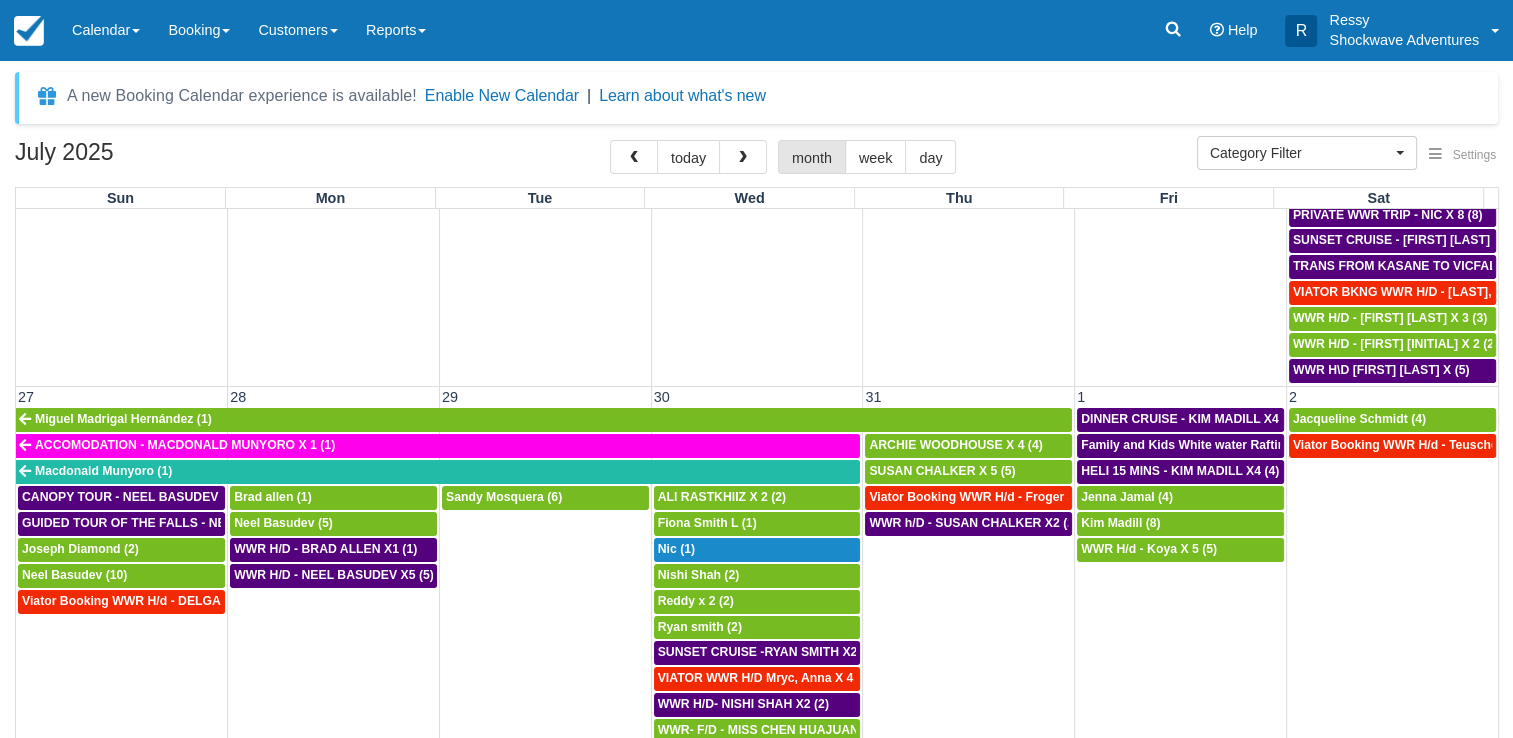 scroll, scrollTop: 1179, scrollLeft: 0, axis: vertical 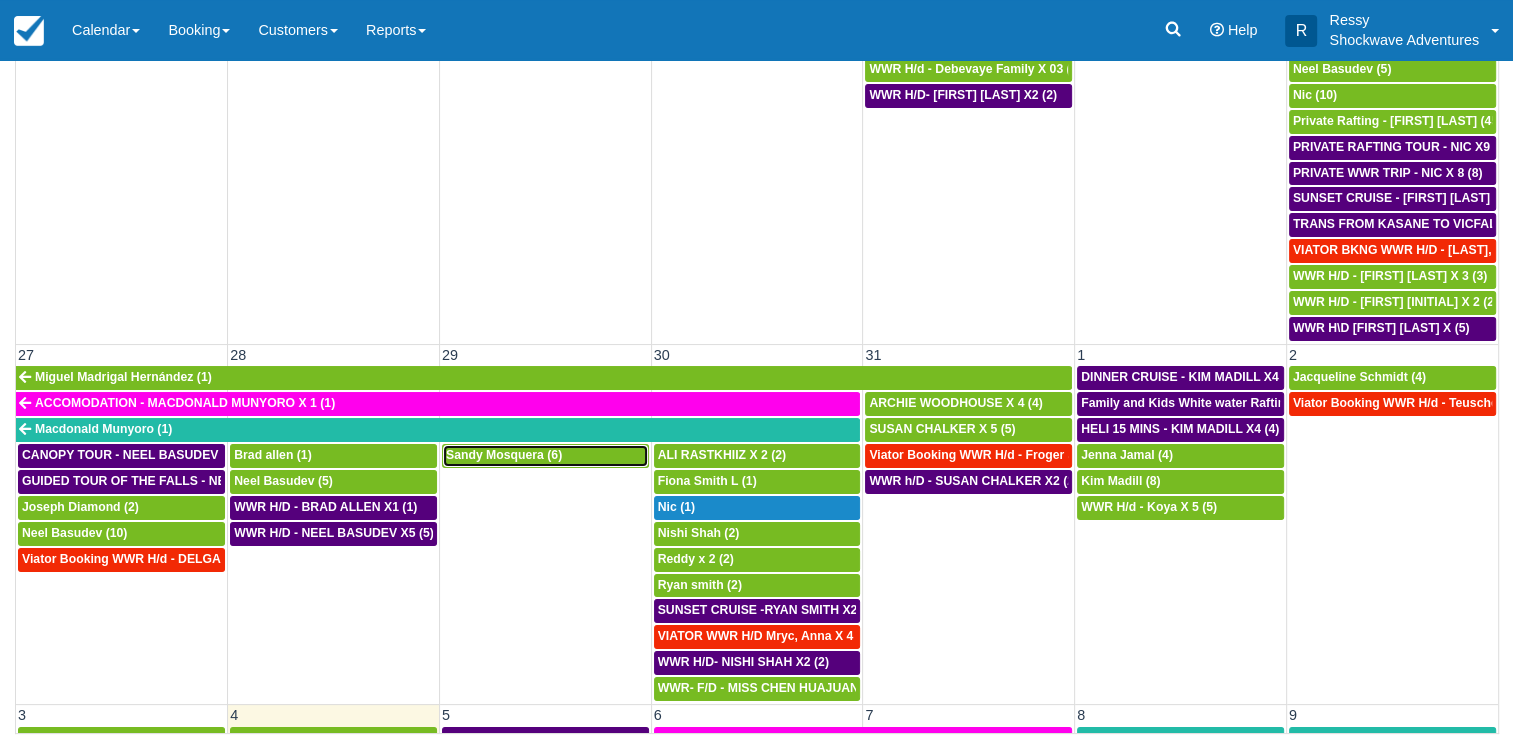 click on "Sandy Mosquera (6)" at bounding box center [545, 456] 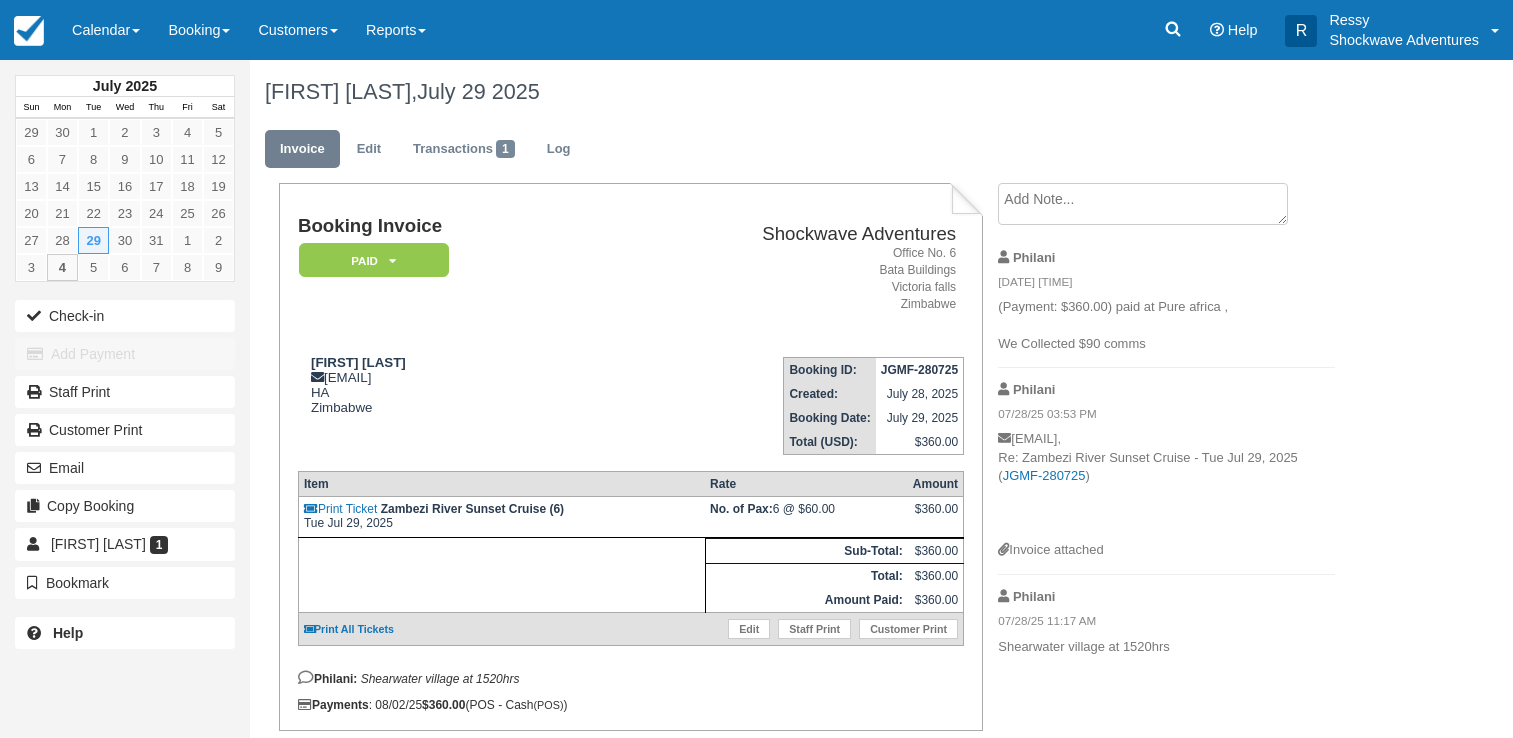 scroll, scrollTop: 0, scrollLeft: 0, axis: both 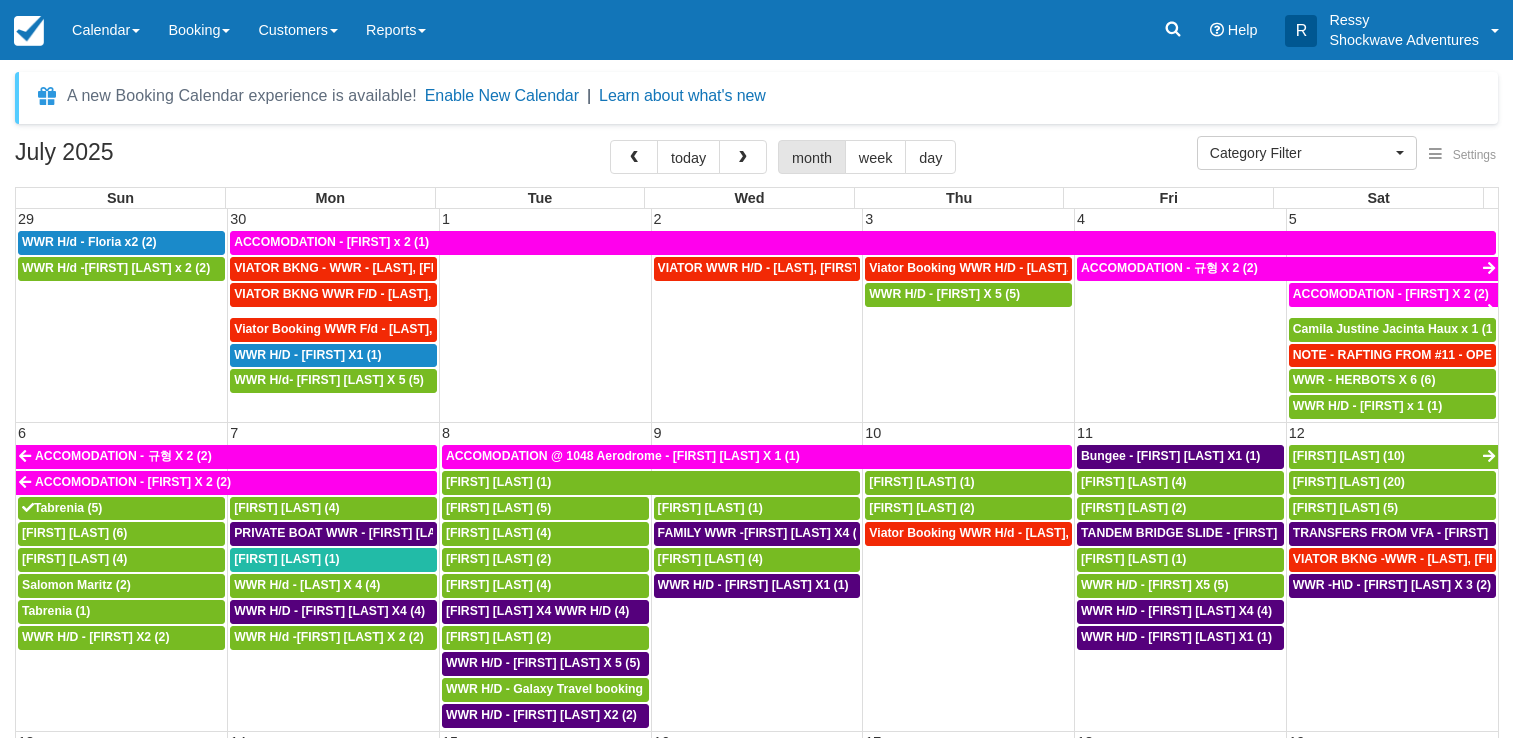 select 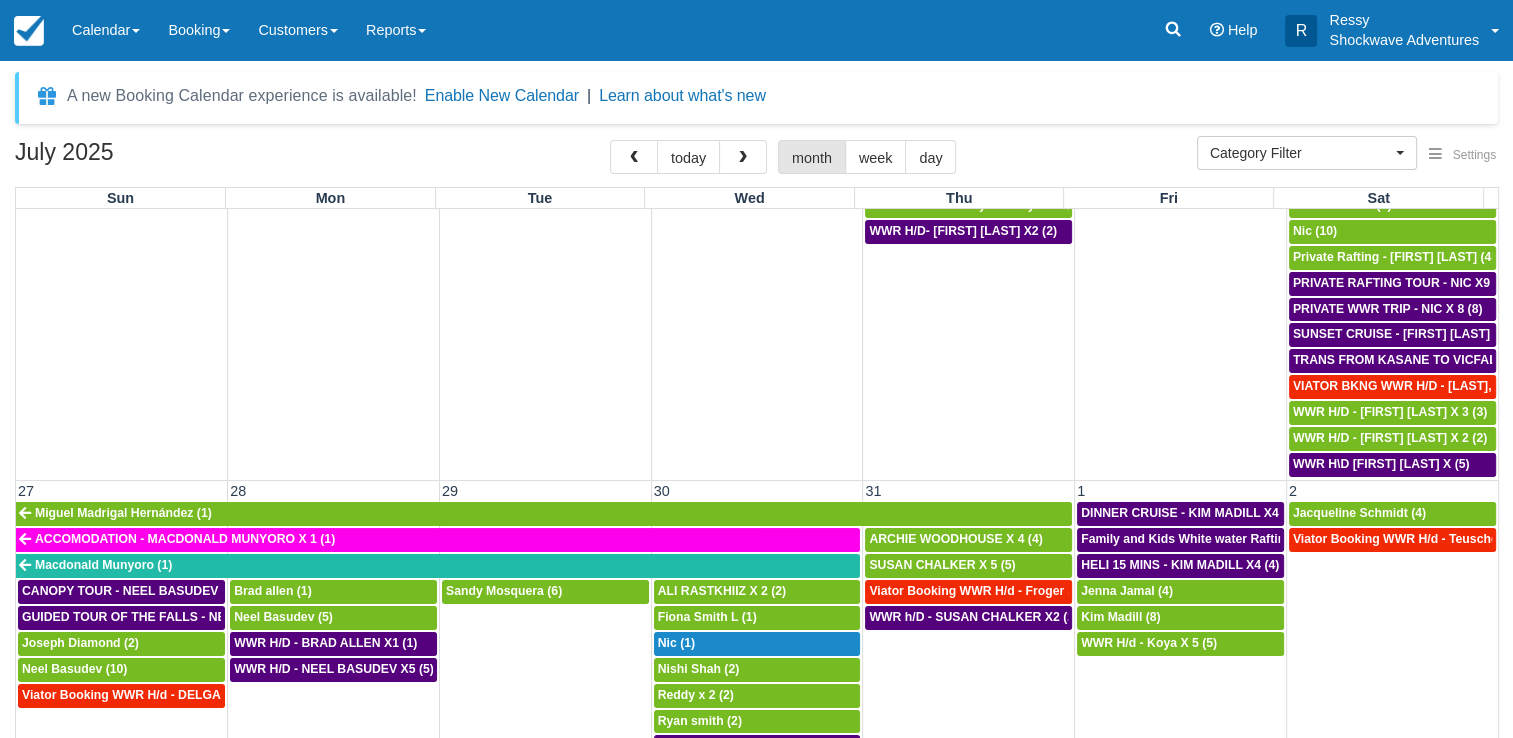 scroll, scrollTop: 1179, scrollLeft: 0, axis: vertical 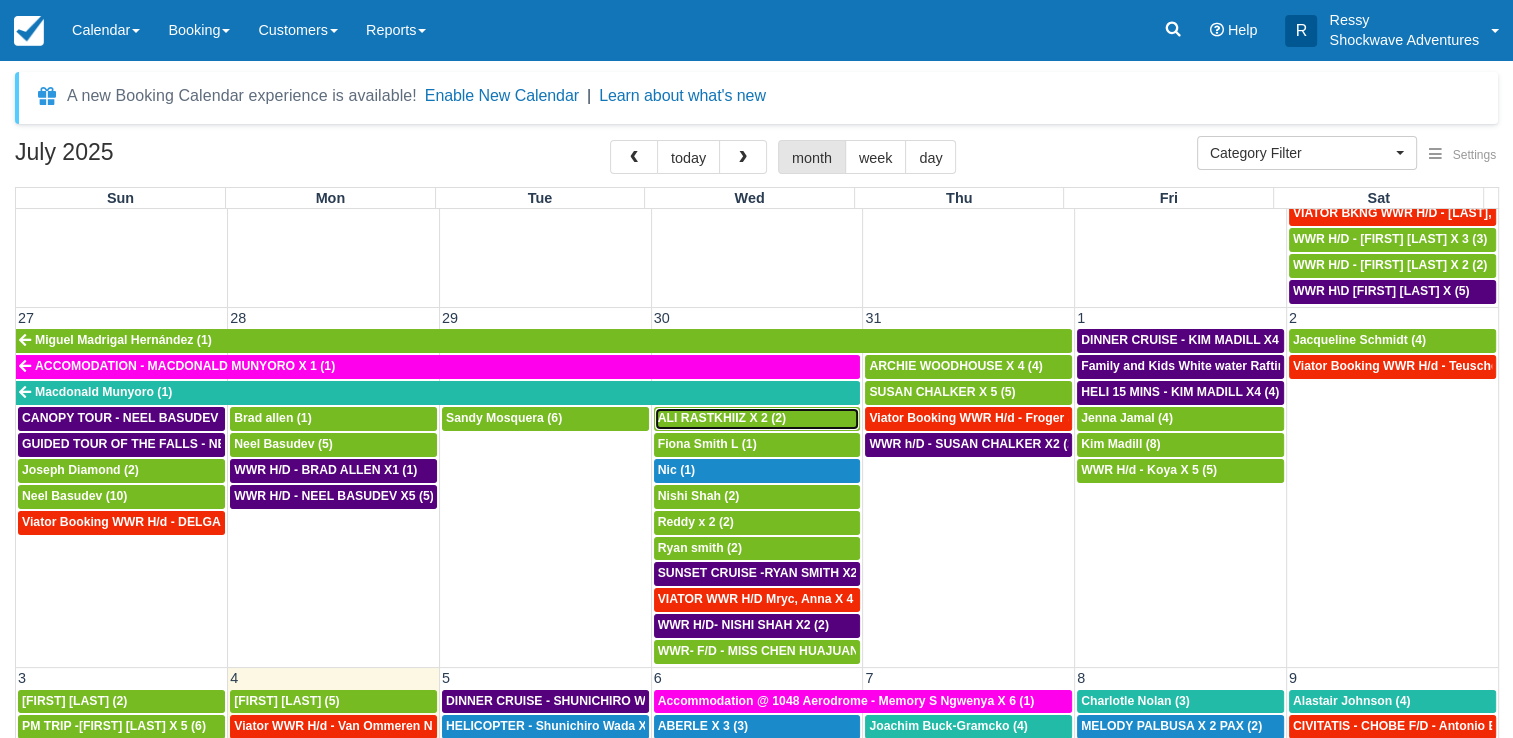 click on "ALI RASTKHIIZ X 2 (2)" at bounding box center (722, 418) 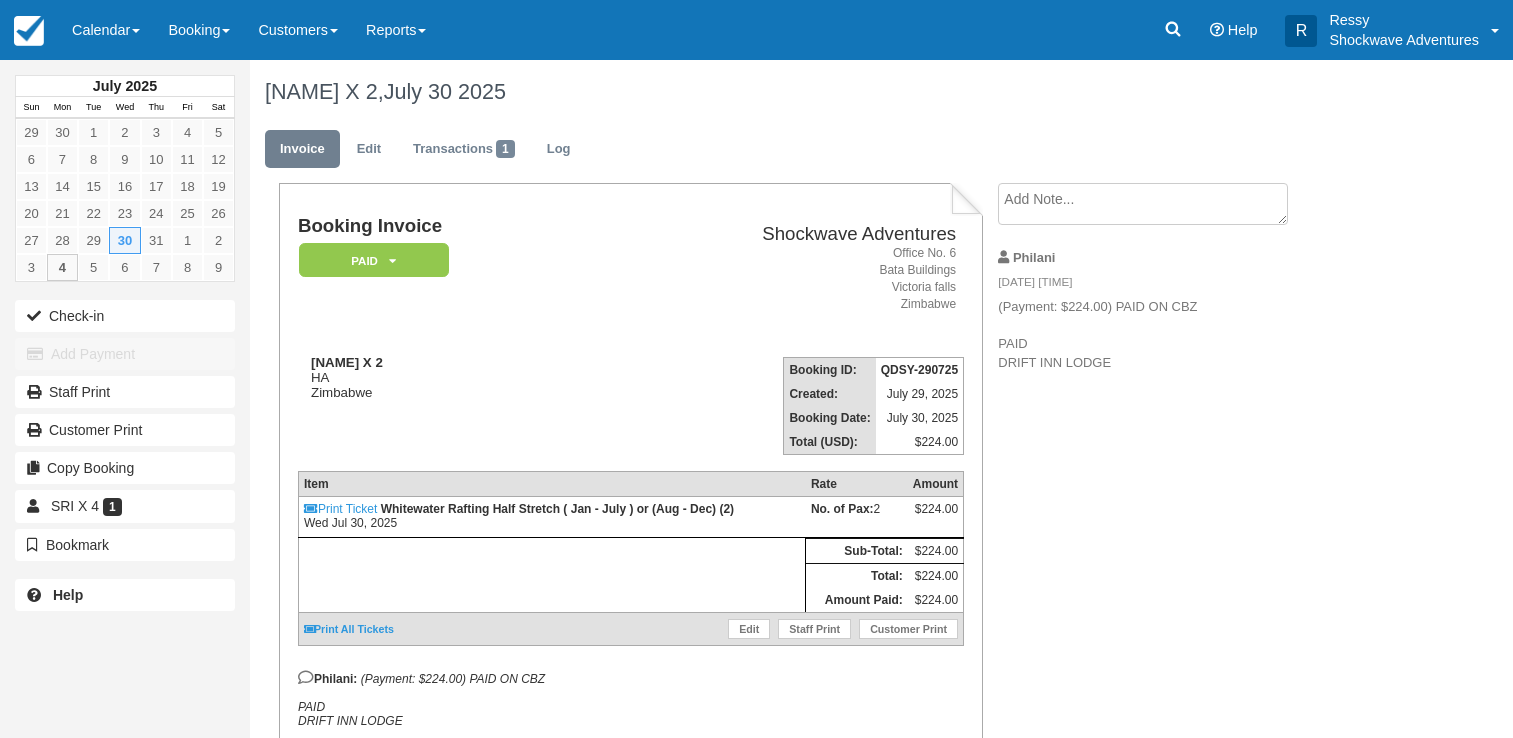 scroll, scrollTop: 0, scrollLeft: 0, axis: both 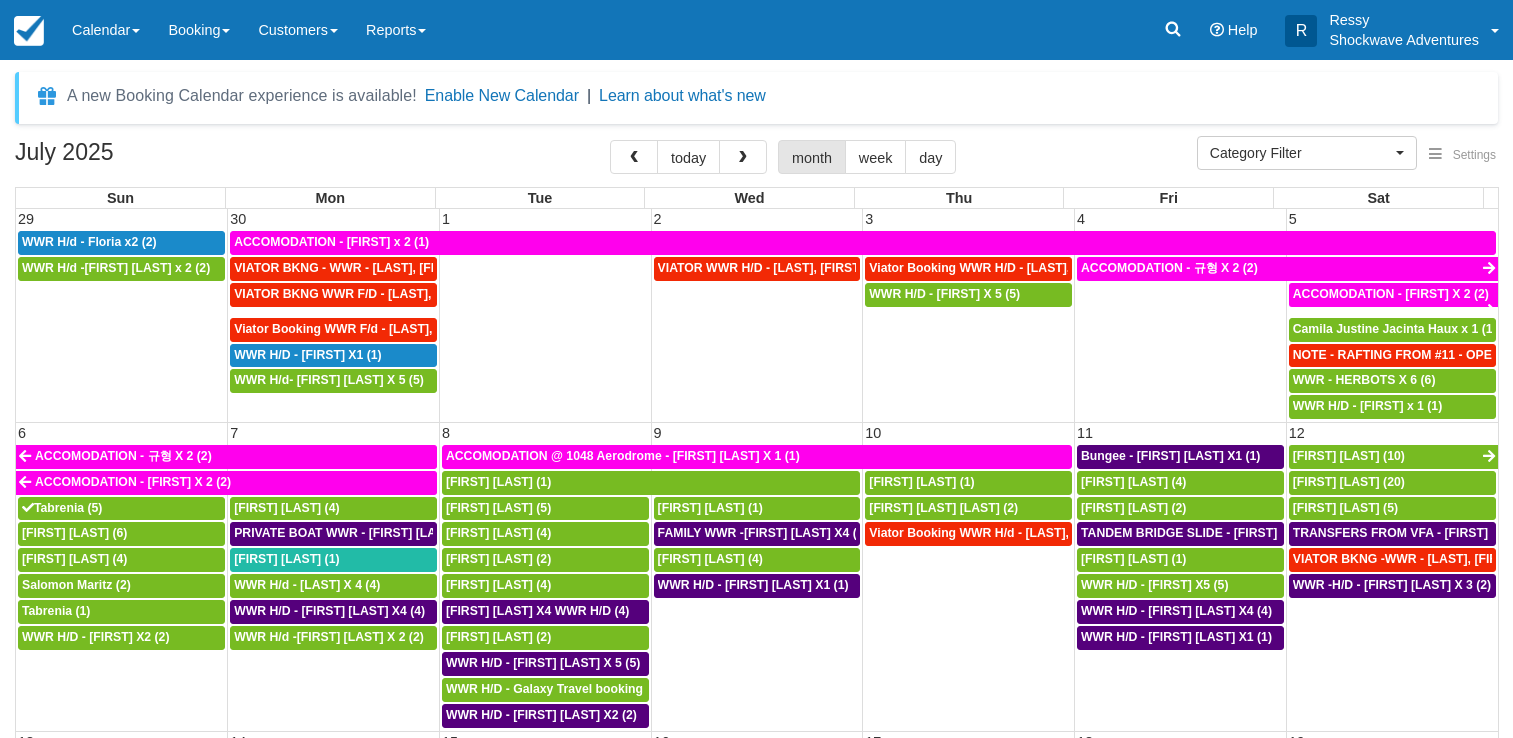select 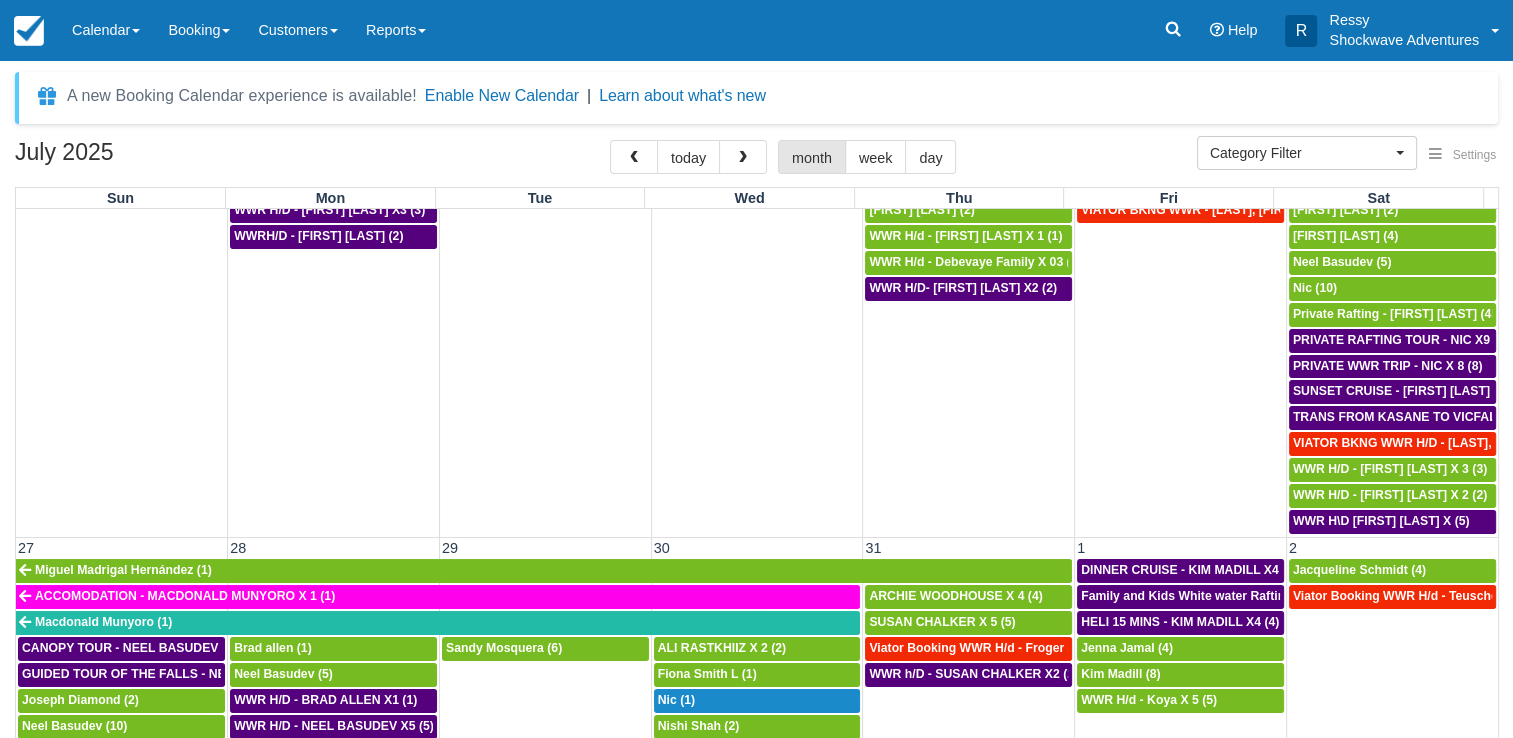 scroll, scrollTop: 1179, scrollLeft: 0, axis: vertical 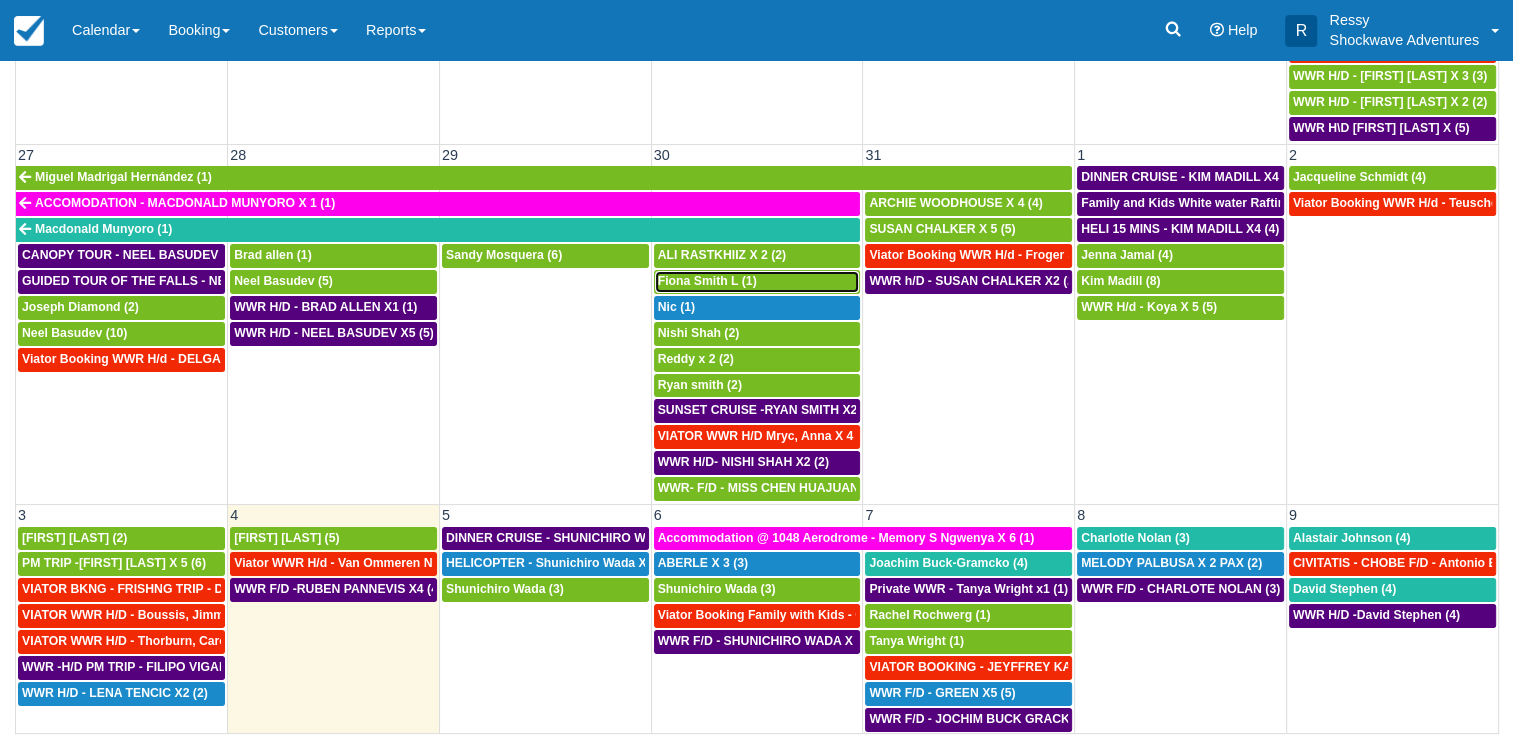 click on "Fiona Smith L (1)" at bounding box center [707, 281] 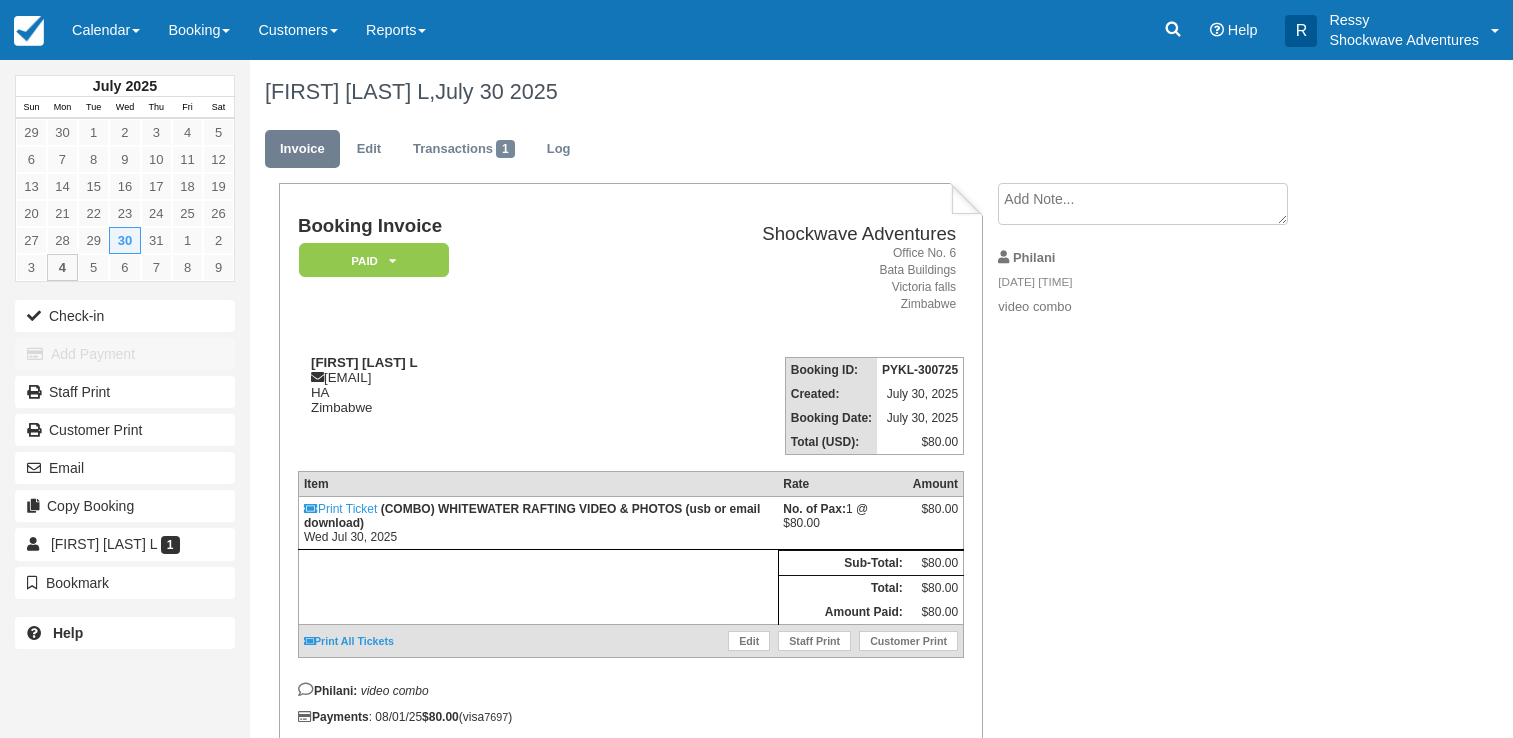 scroll, scrollTop: 0, scrollLeft: 0, axis: both 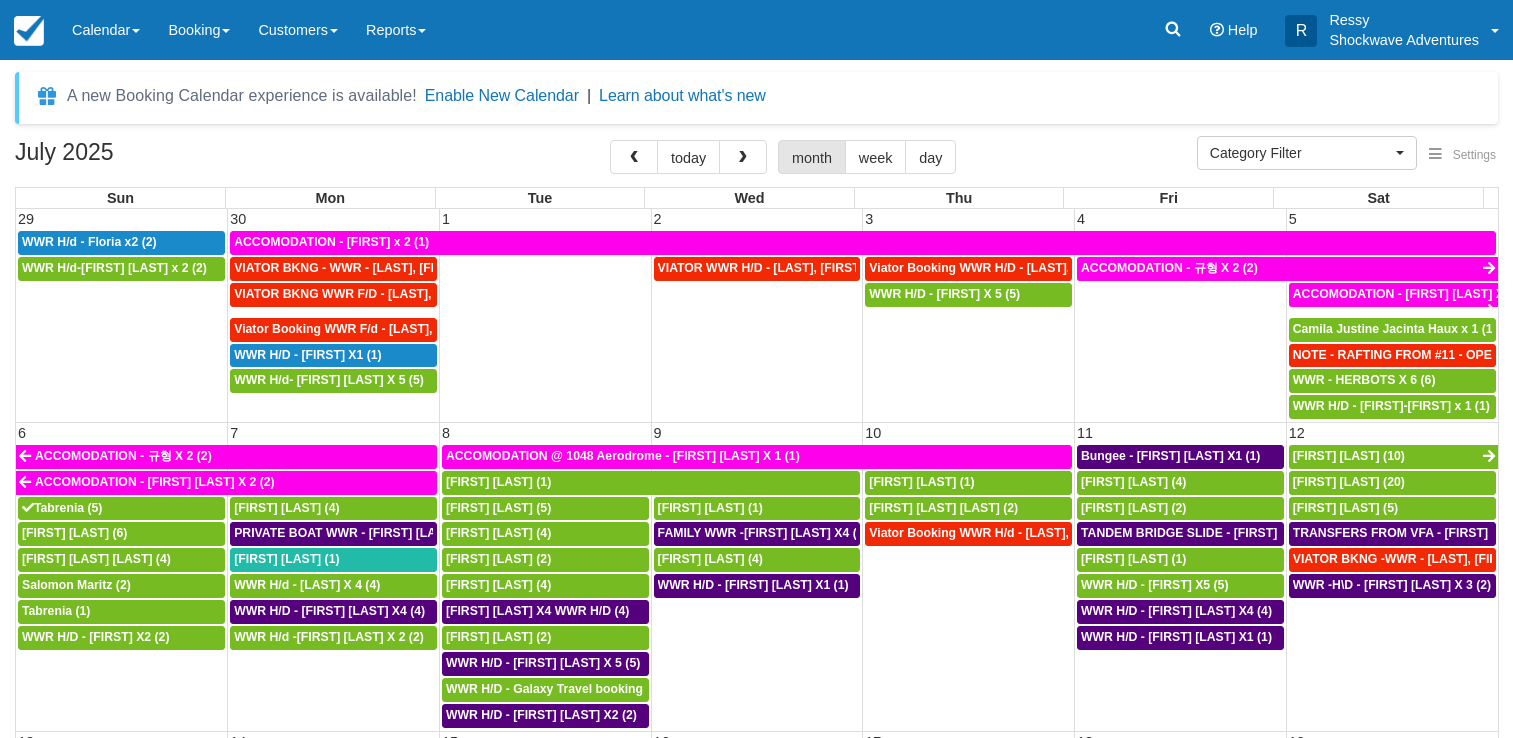 select 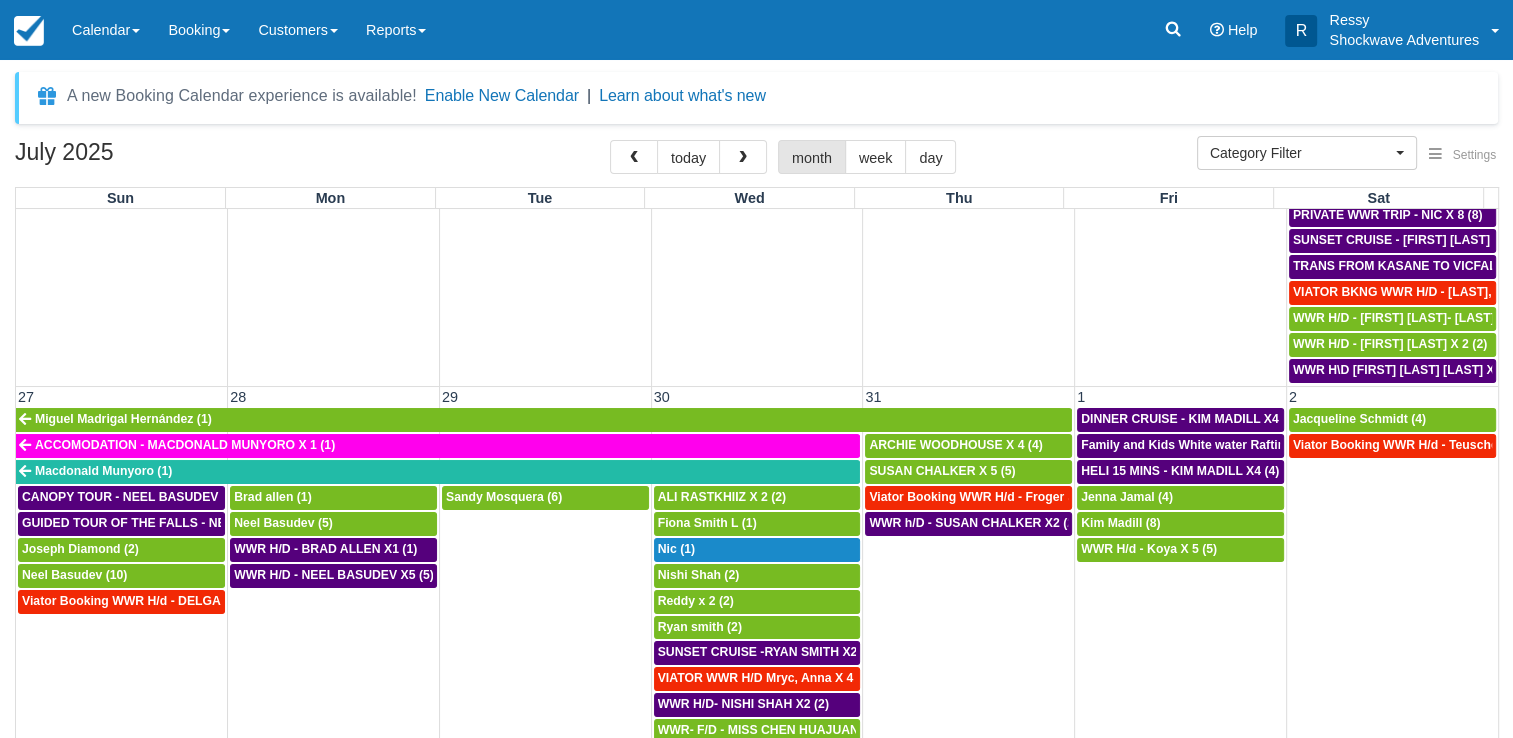 scroll, scrollTop: 1179, scrollLeft: 0, axis: vertical 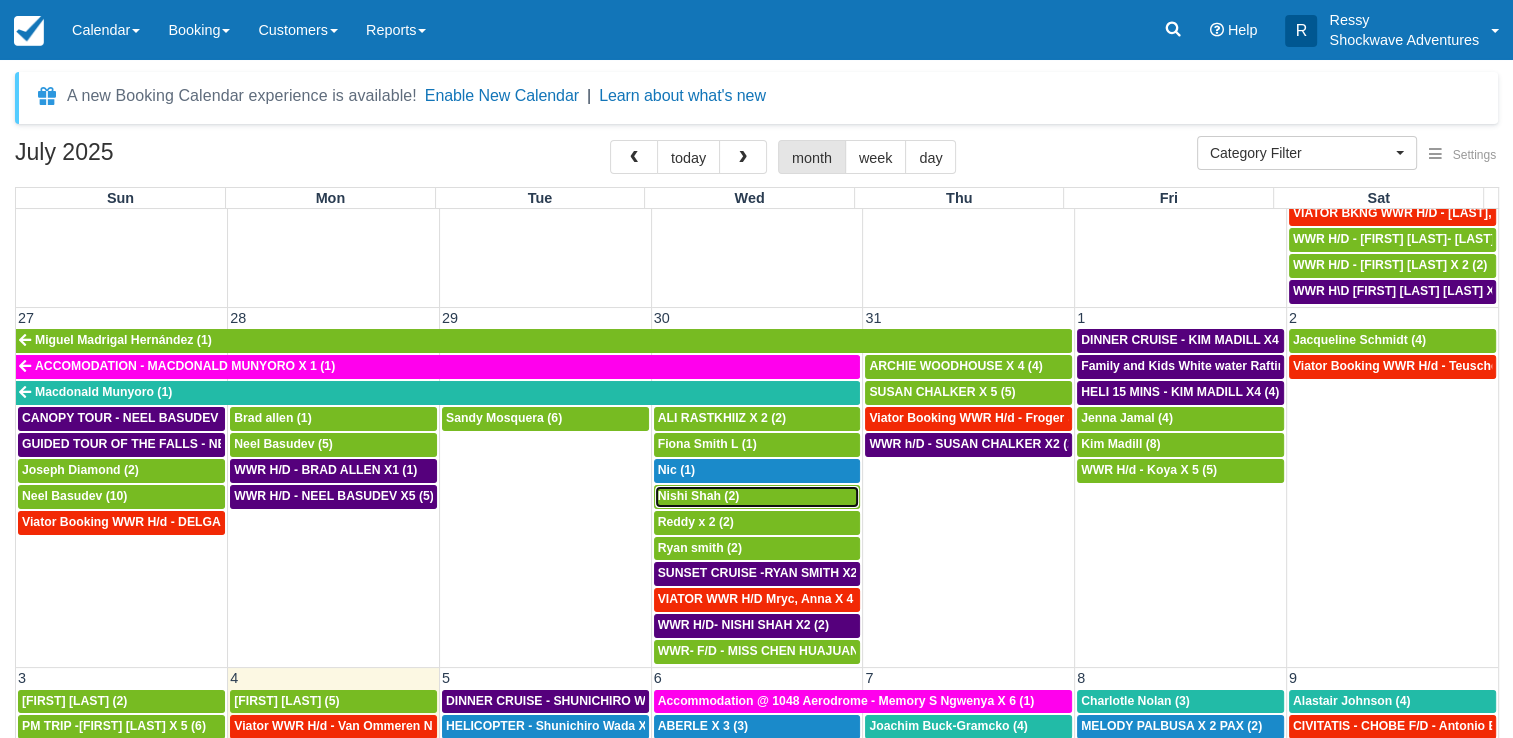 click on "Nishi Shah (2)" at bounding box center [757, 497] 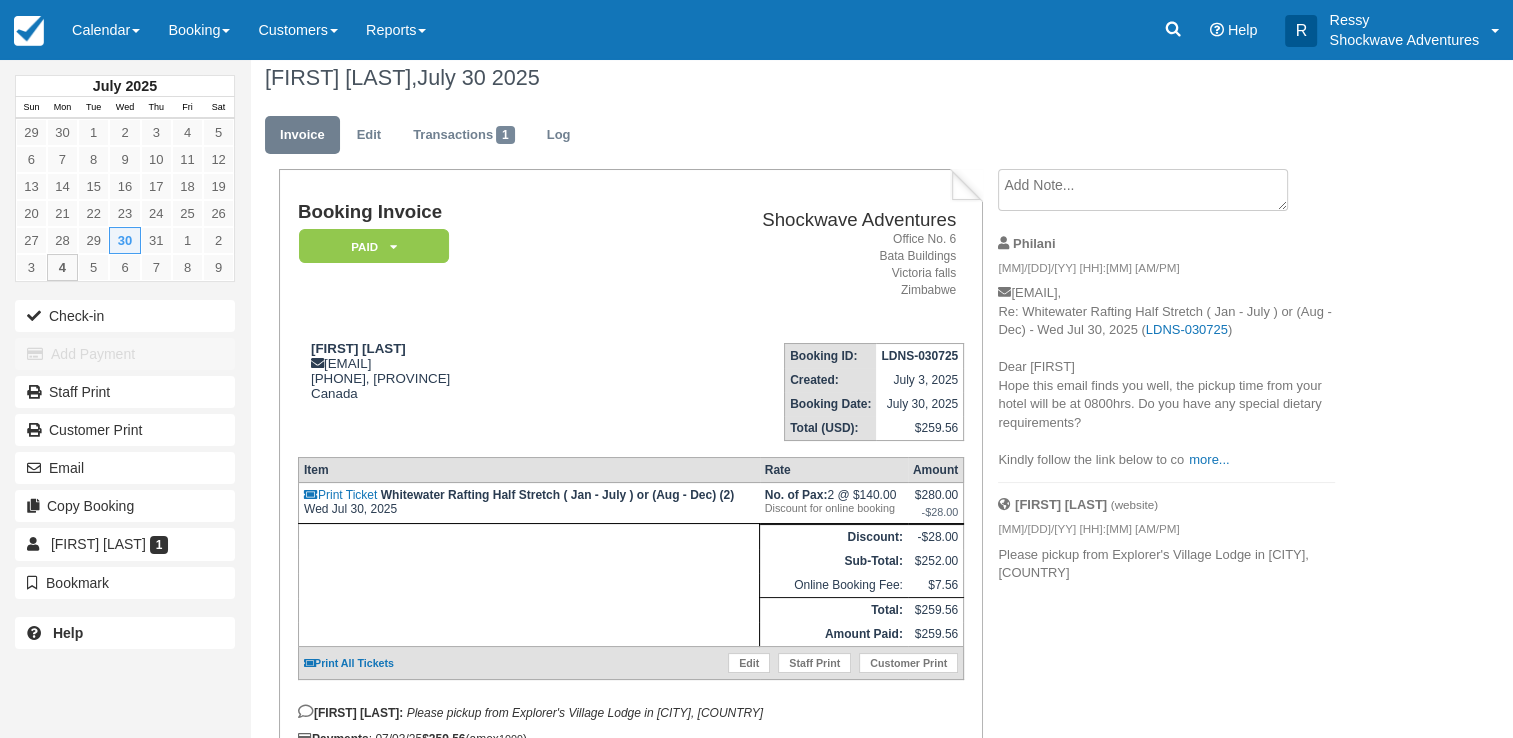 scroll, scrollTop: 0, scrollLeft: 0, axis: both 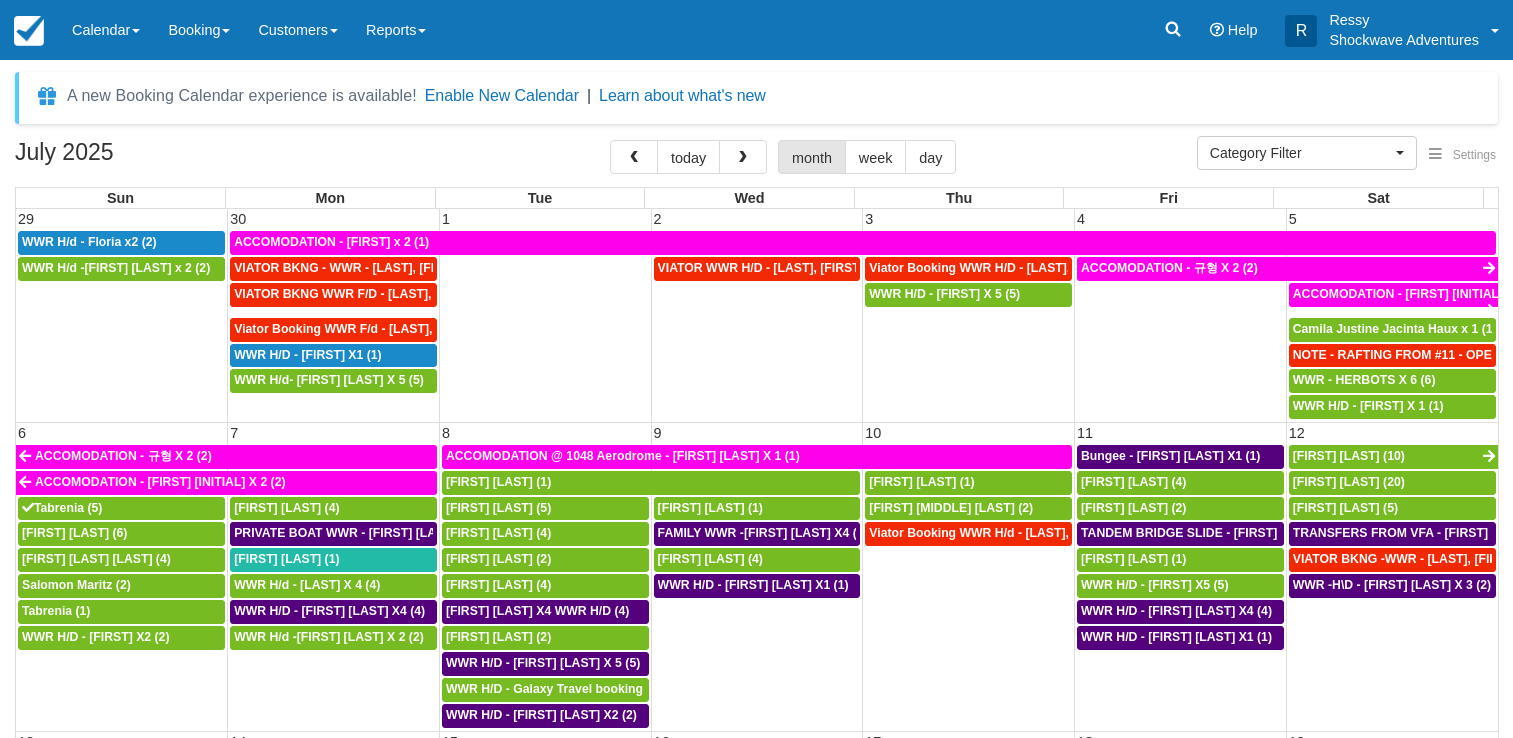 select 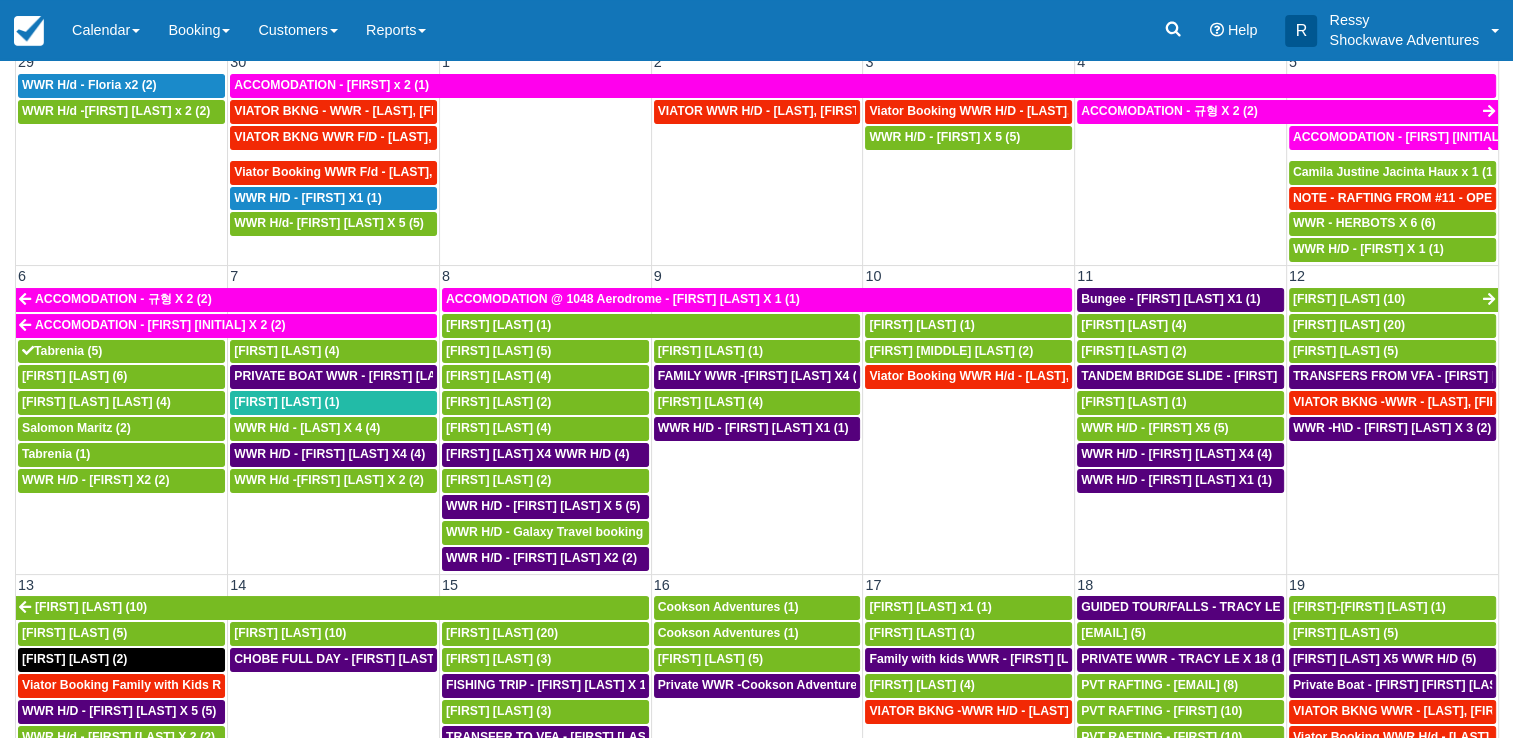scroll, scrollTop: 163, scrollLeft: 0, axis: vertical 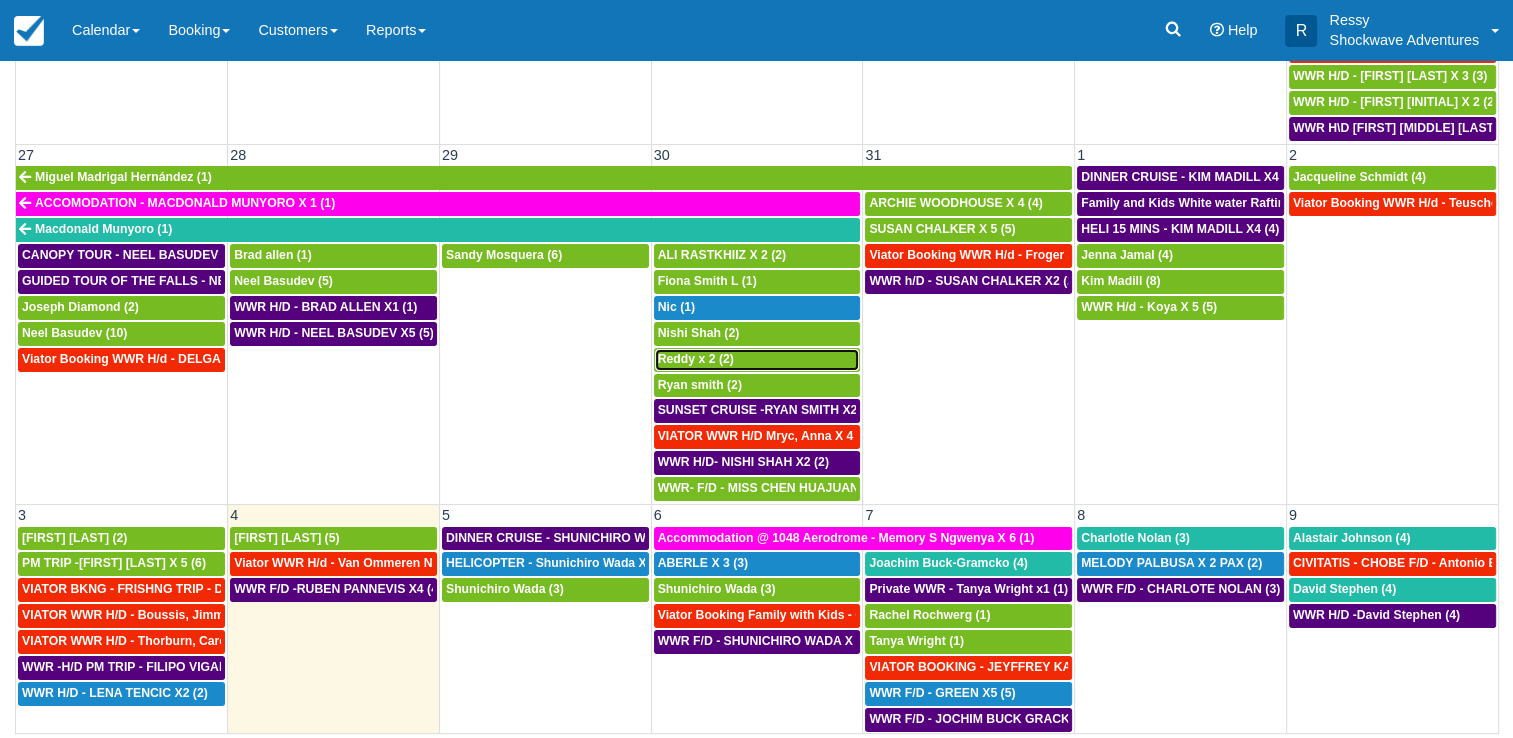 click on "Reddy x 2 (2)" at bounding box center [757, 360] 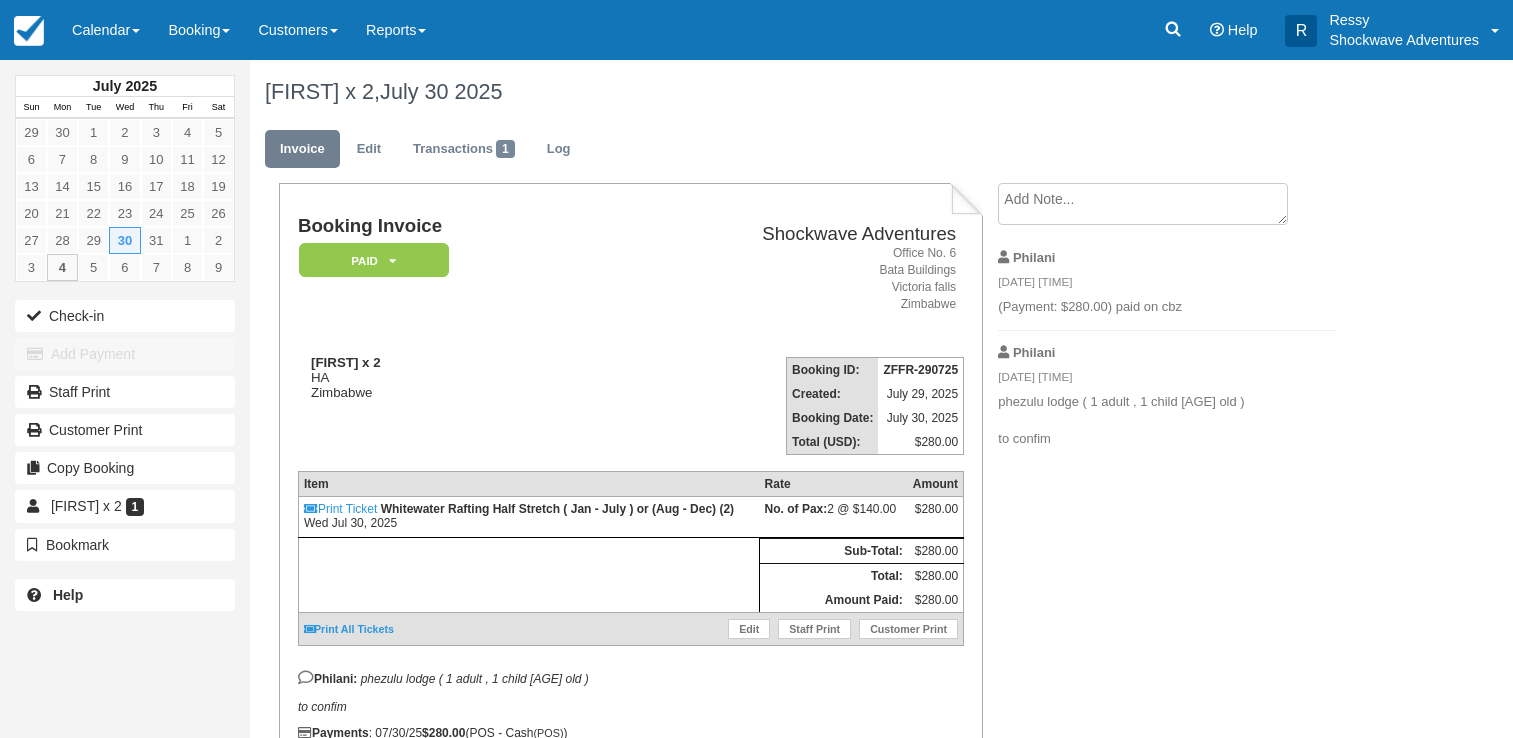scroll, scrollTop: 0, scrollLeft: 0, axis: both 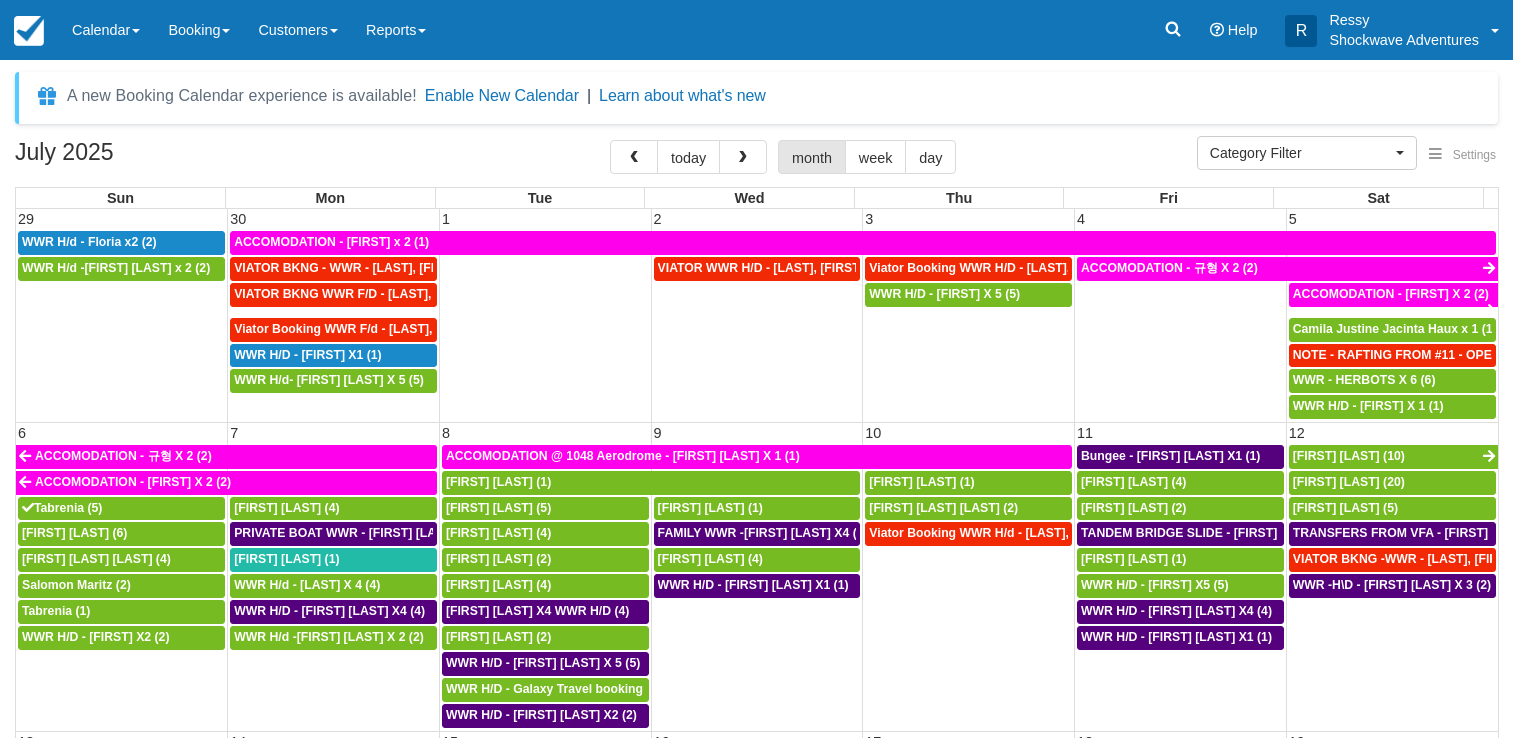 select 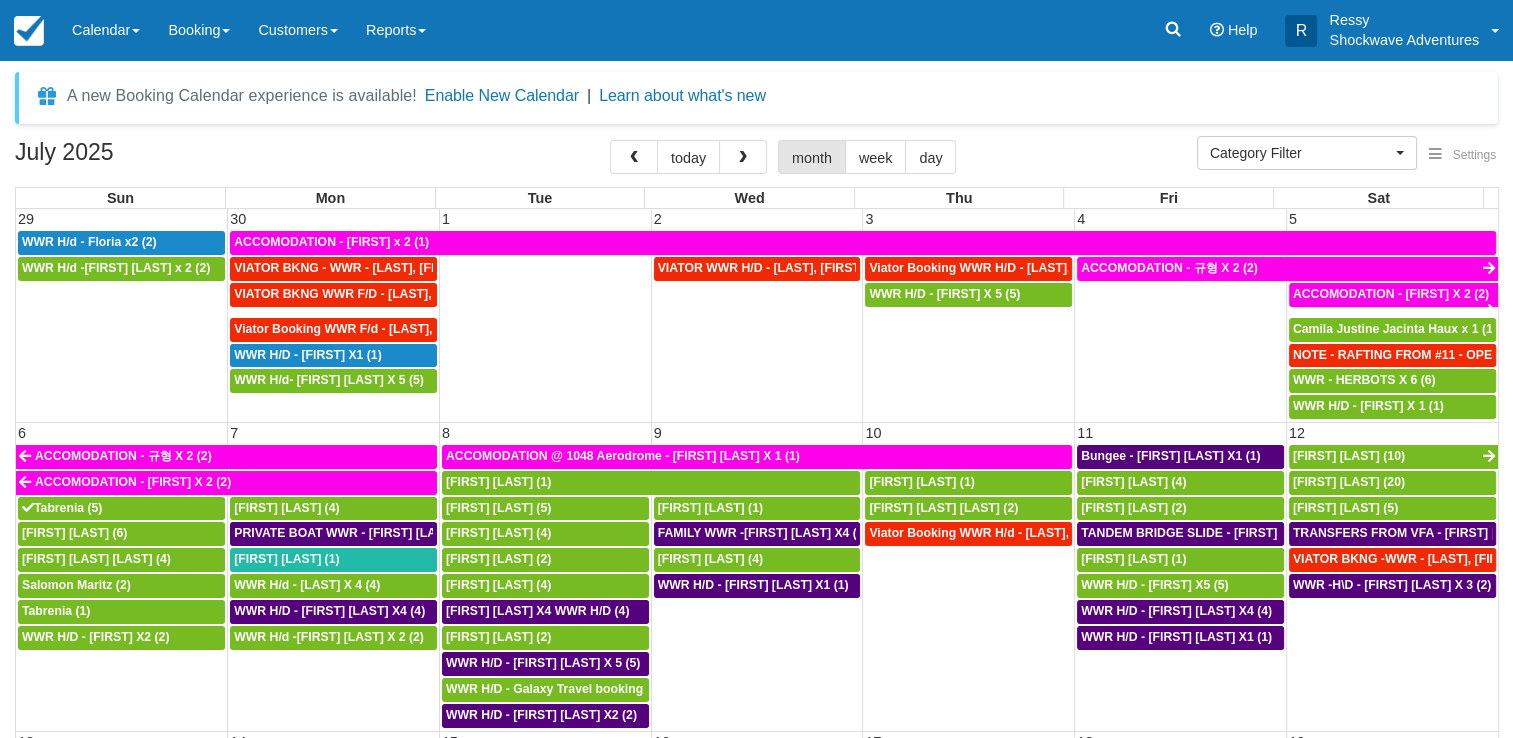scroll, scrollTop: 1179, scrollLeft: 0, axis: vertical 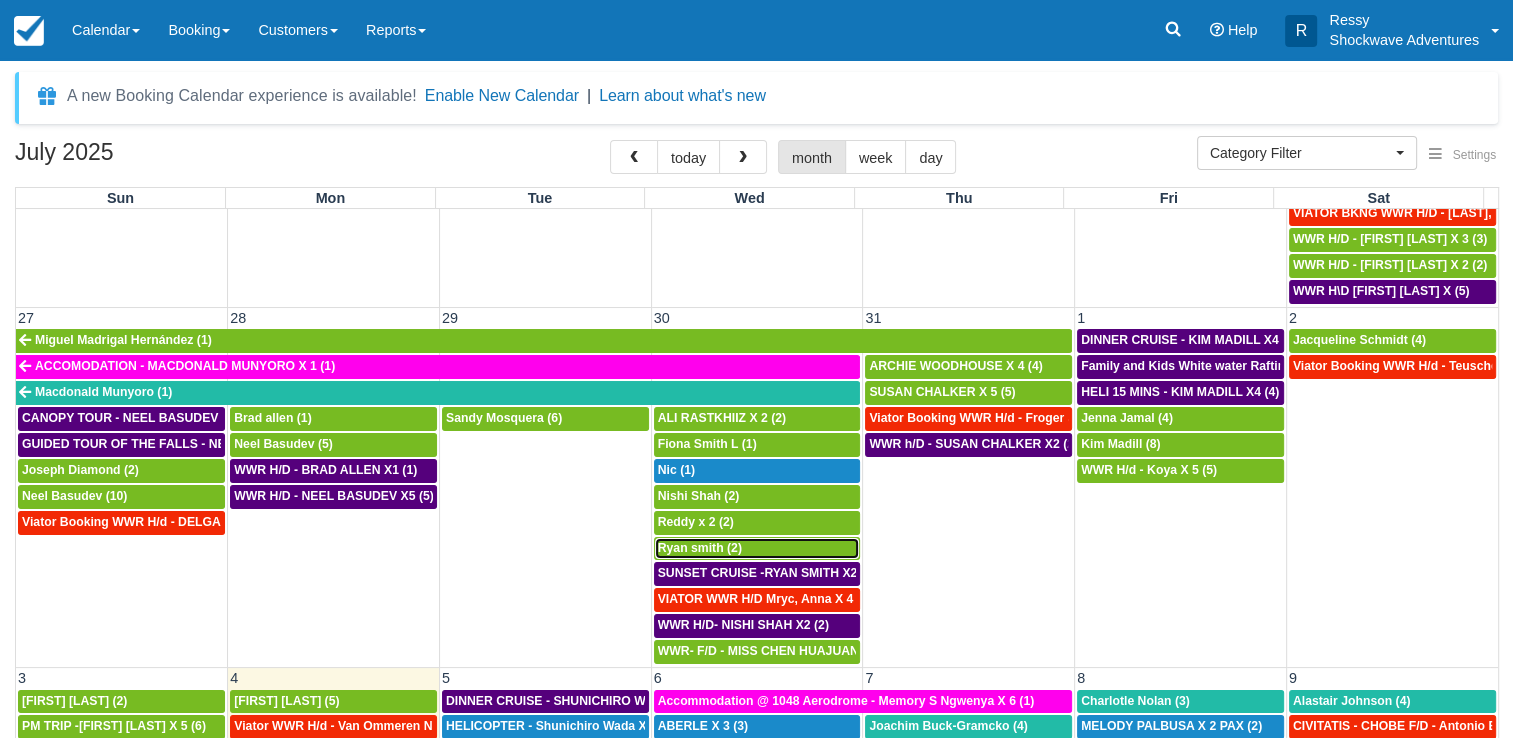 click on "Ryan smith (2)" at bounding box center (700, 548) 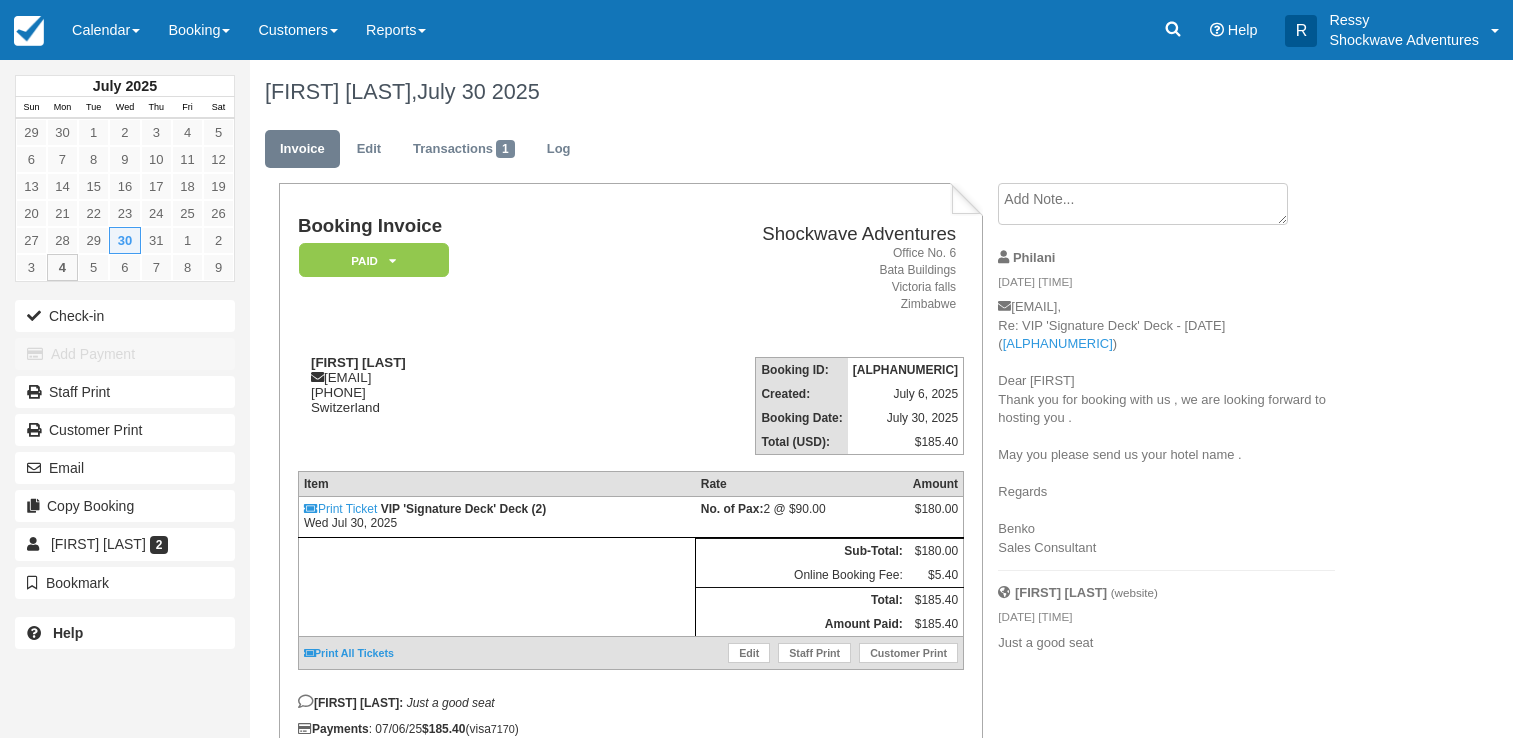 scroll, scrollTop: 0, scrollLeft: 0, axis: both 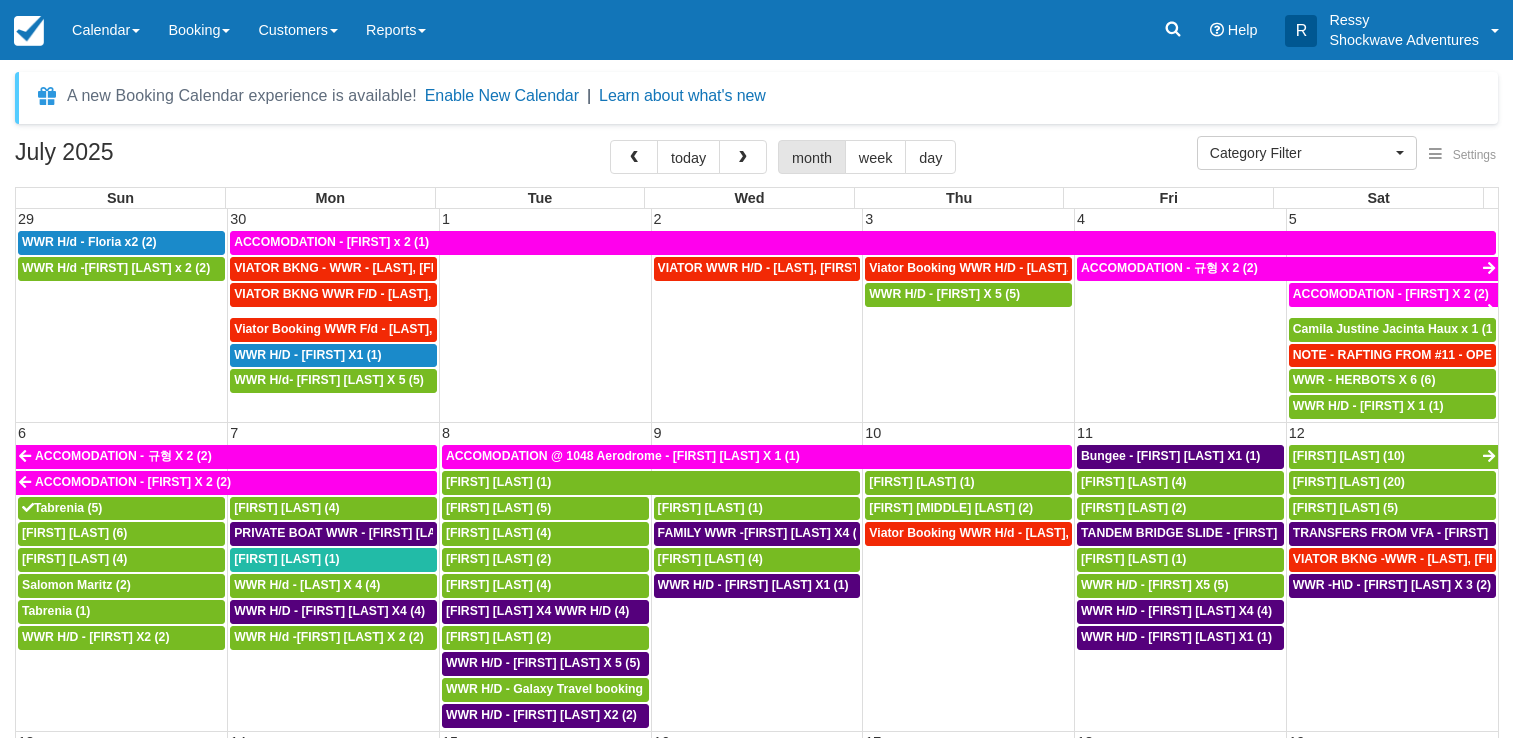 select 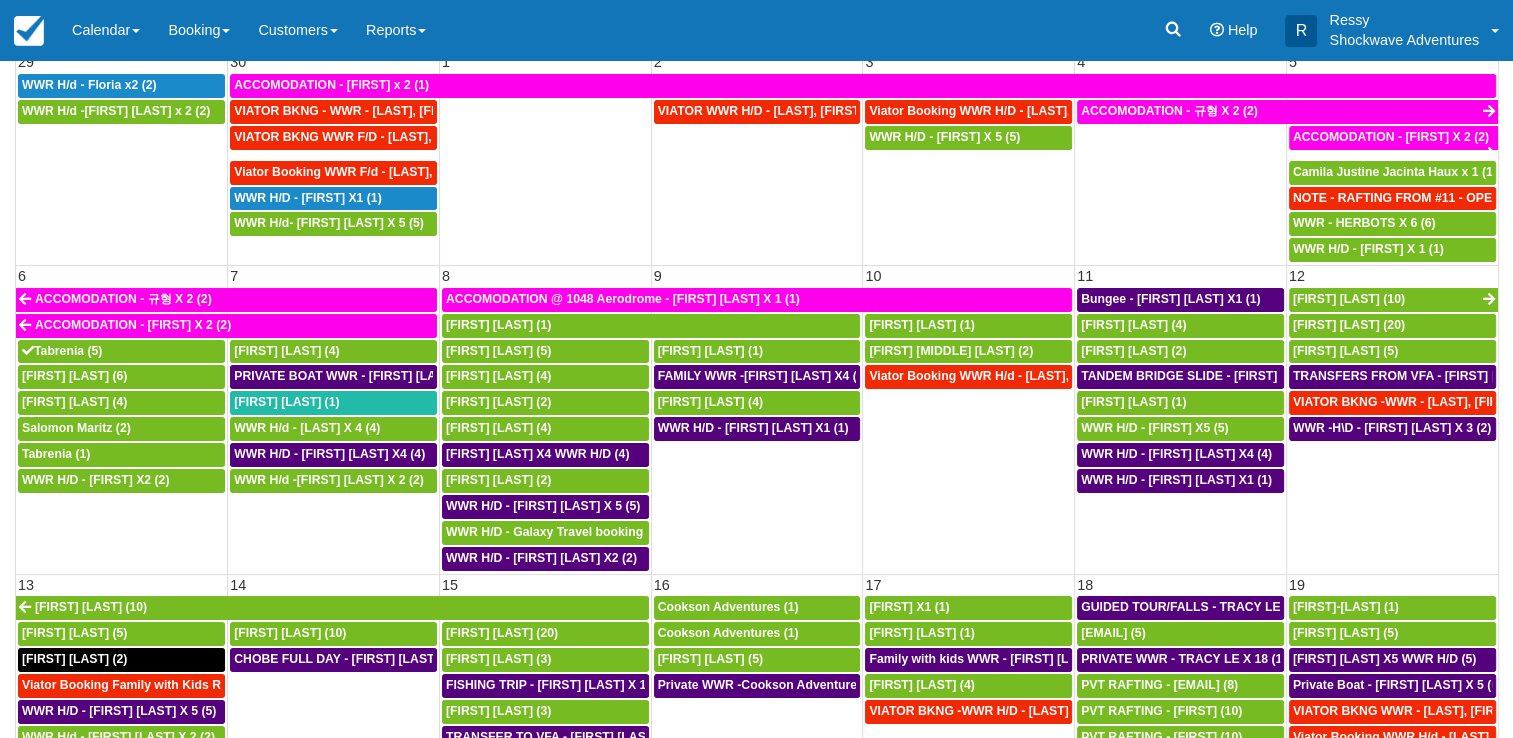 scroll, scrollTop: 163, scrollLeft: 0, axis: vertical 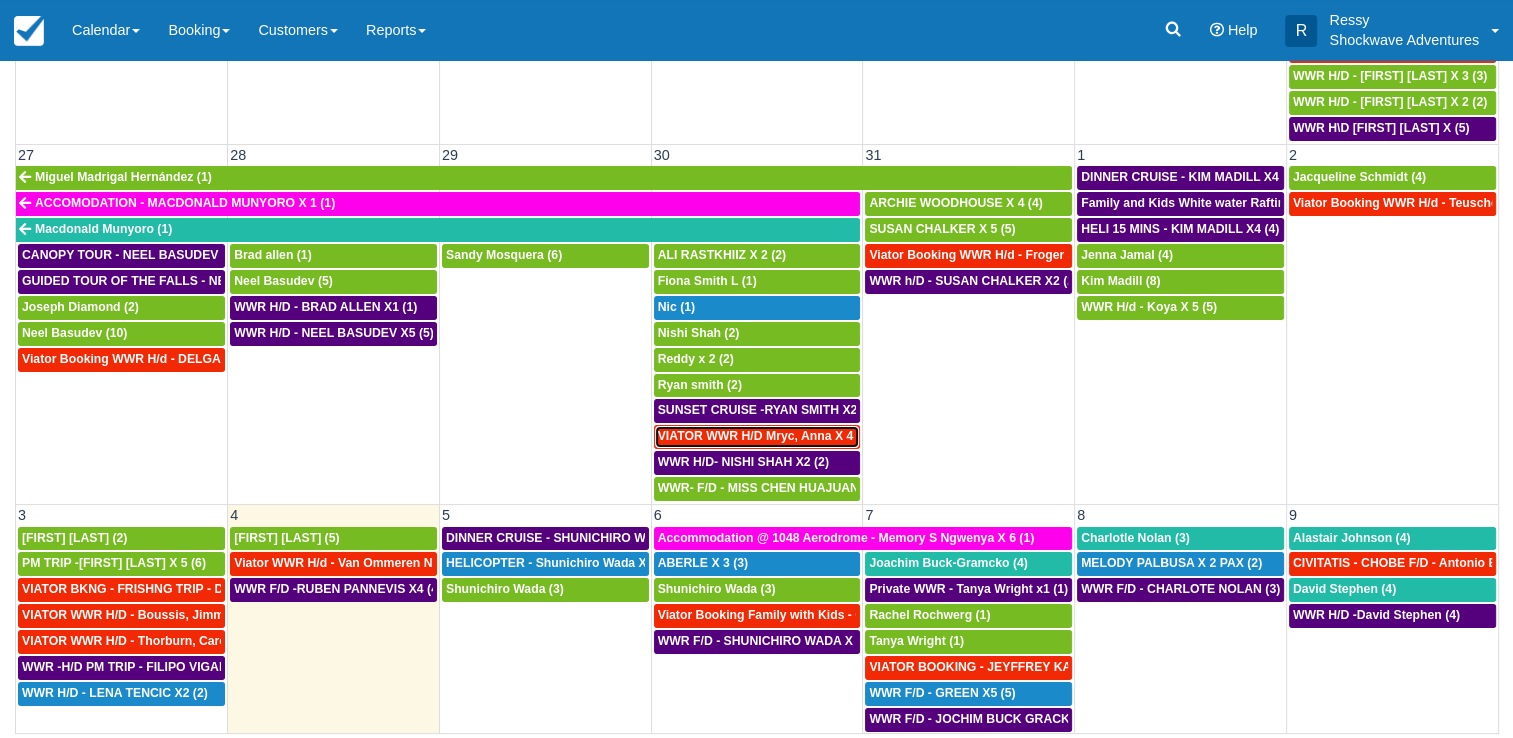 click on "VIATOR WWR  H/D Mryc, Anna X 4 (4)" at bounding box center [765, 436] 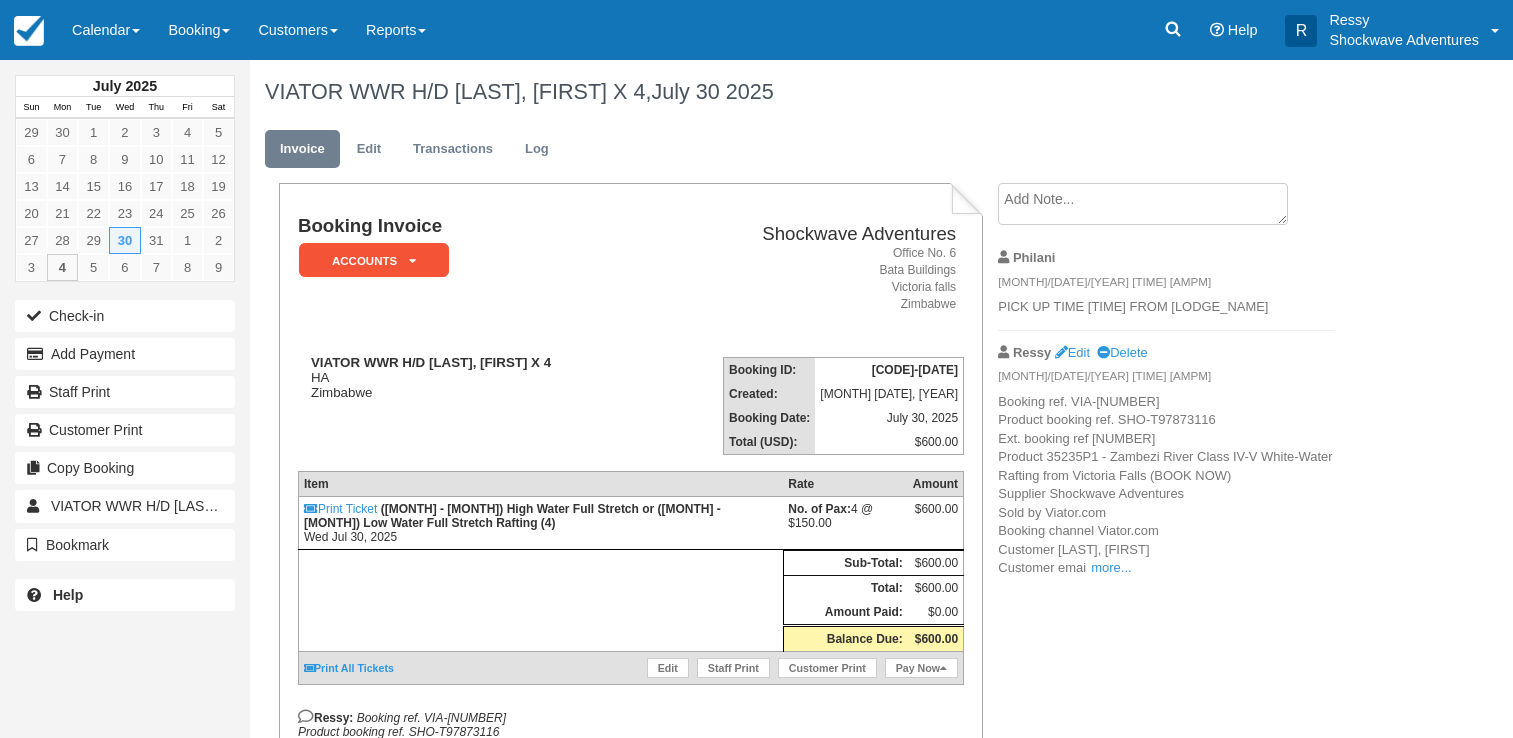scroll, scrollTop: 0, scrollLeft: 0, axis: both 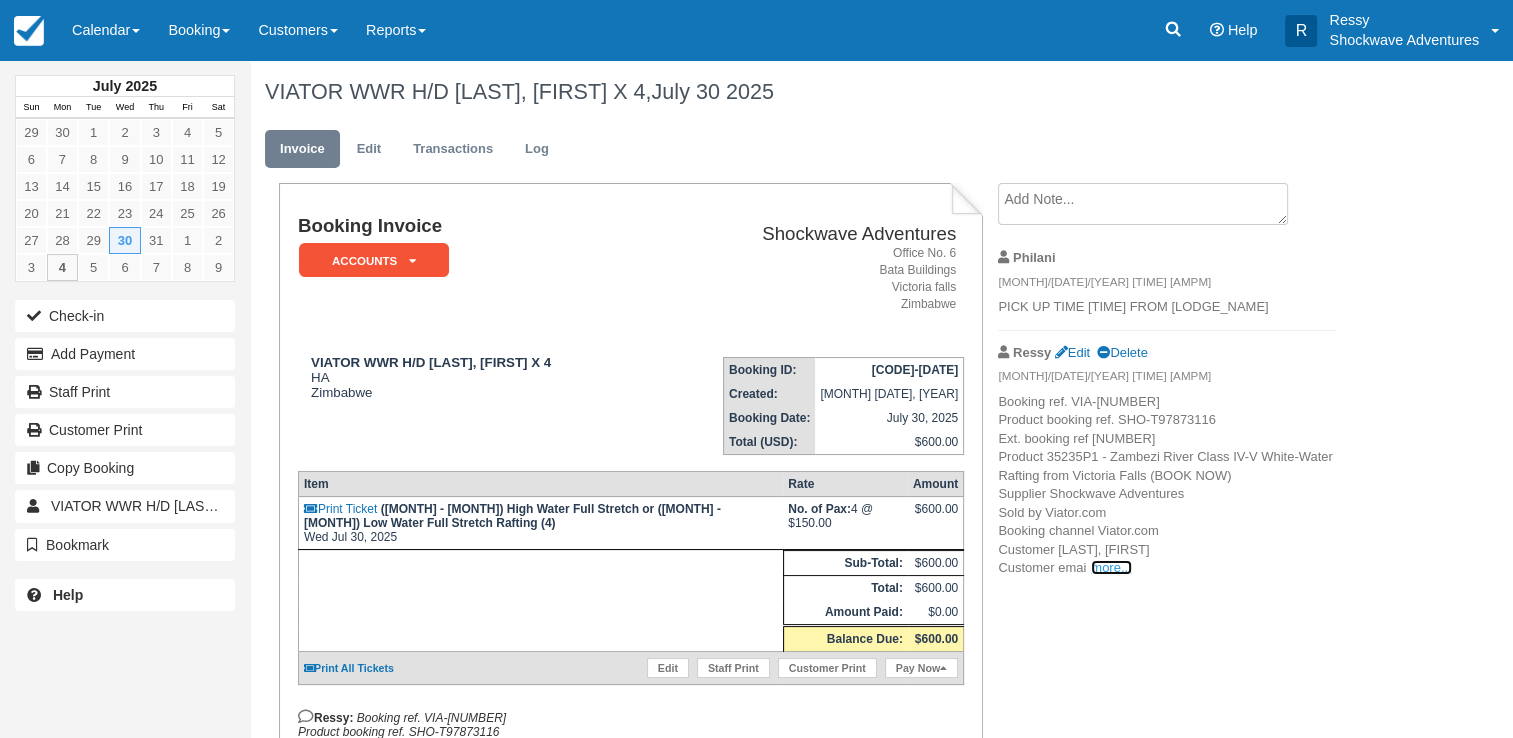 click on "more..." at bounding box center [1111, 567] 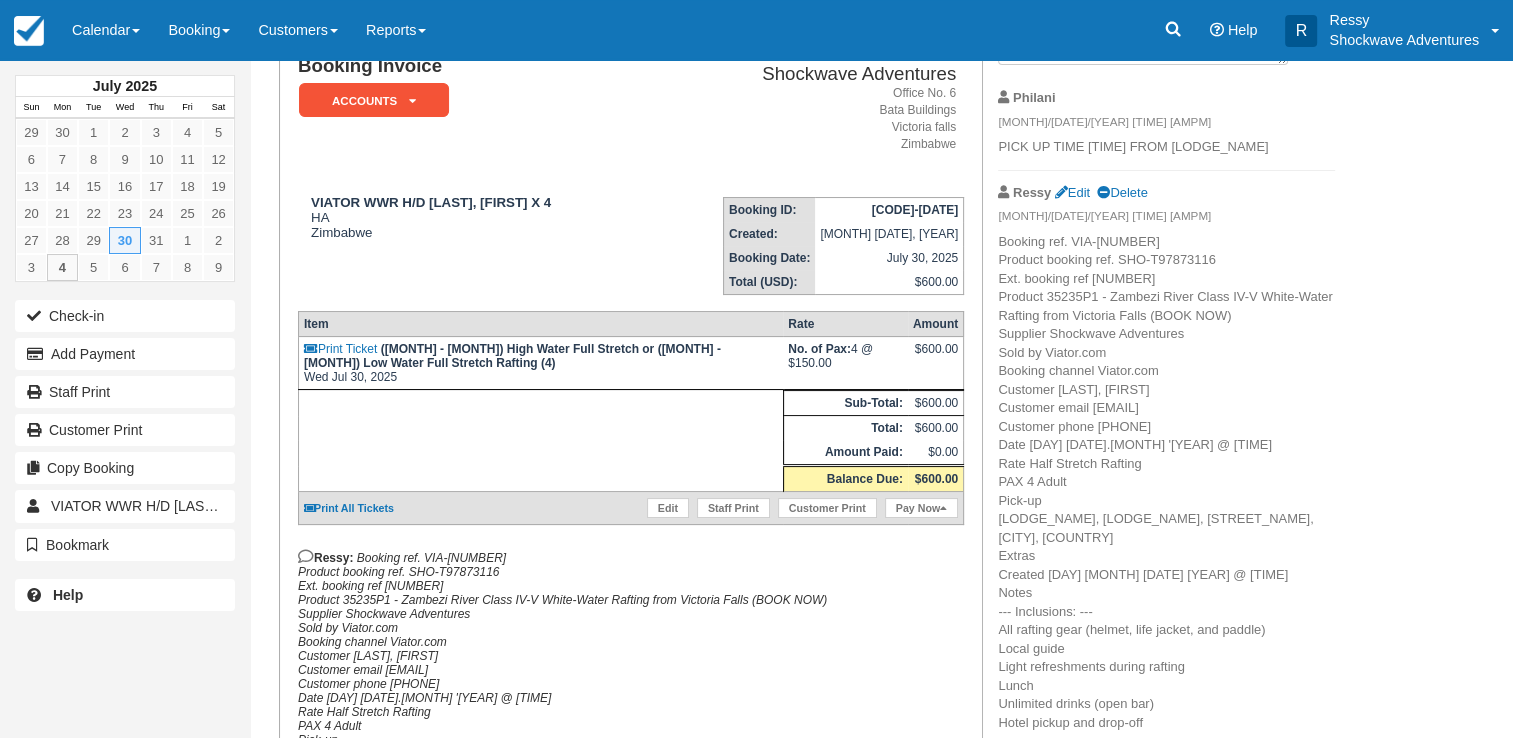 scroll, scrollTop: 0, scrollLeft: 0, axis: both 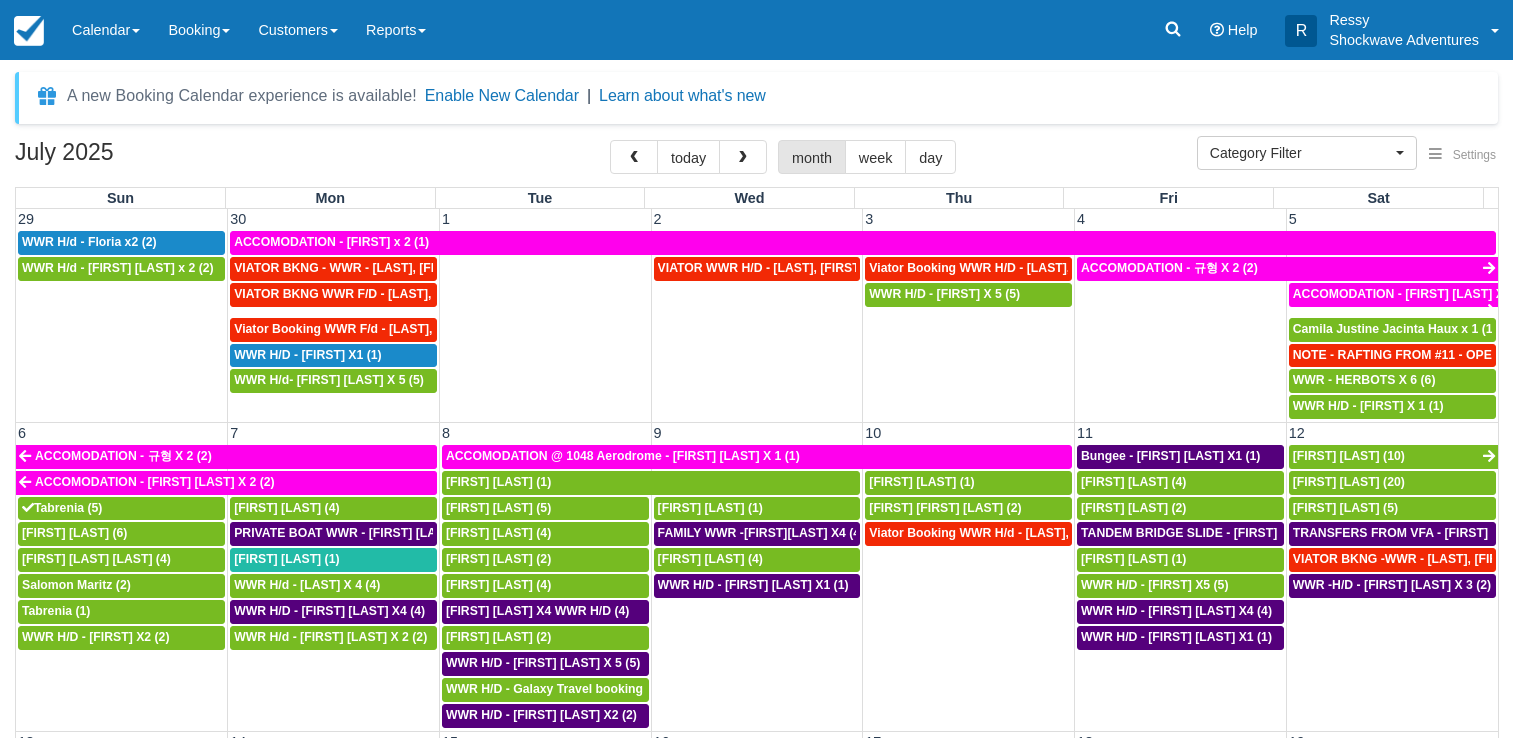 select 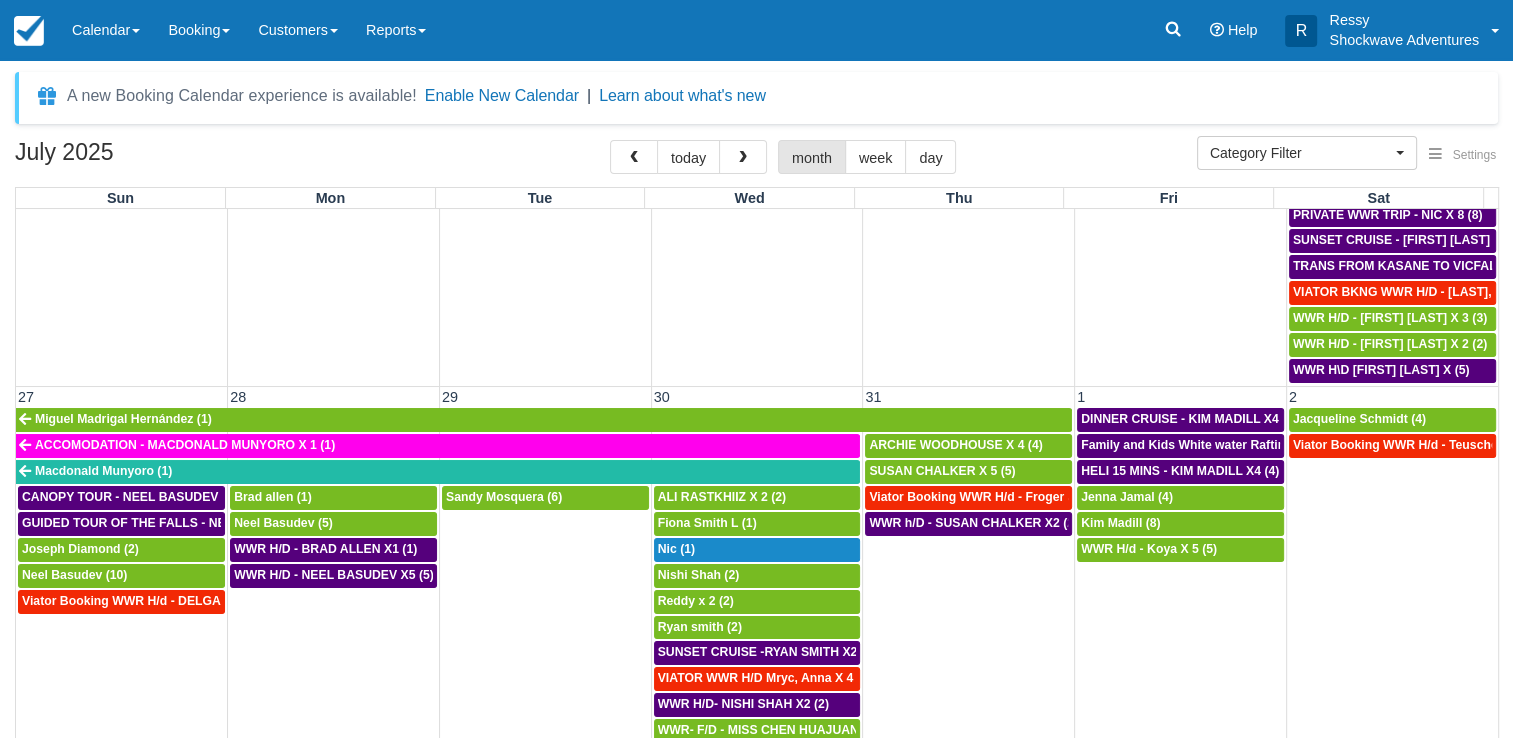 scroll, scrollTop: 1179, scrollLeft: 0, axis: vertical 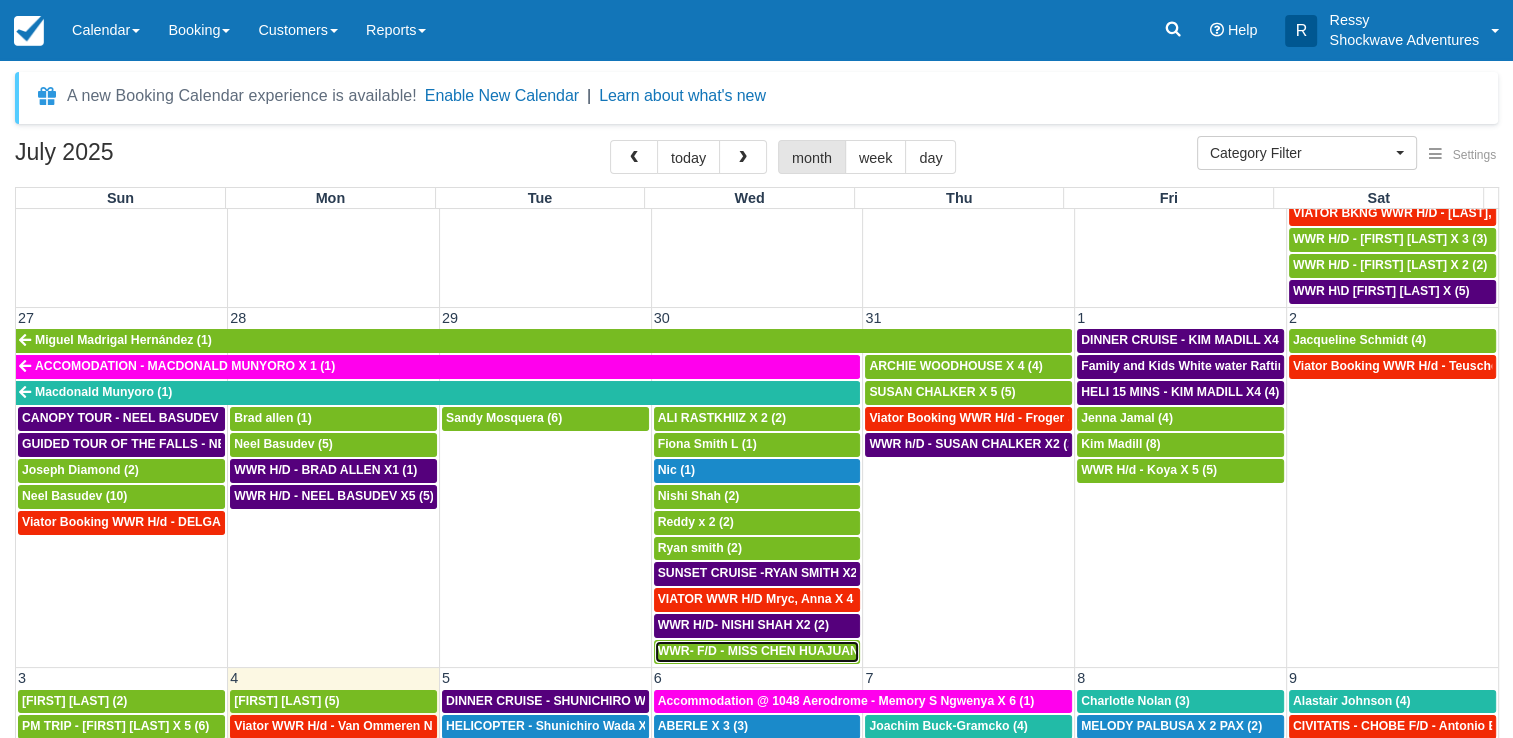 click on "WWR- F/D - MISS CHEN HUAJUAN X1 (1)" at bounding box center (777, 651) 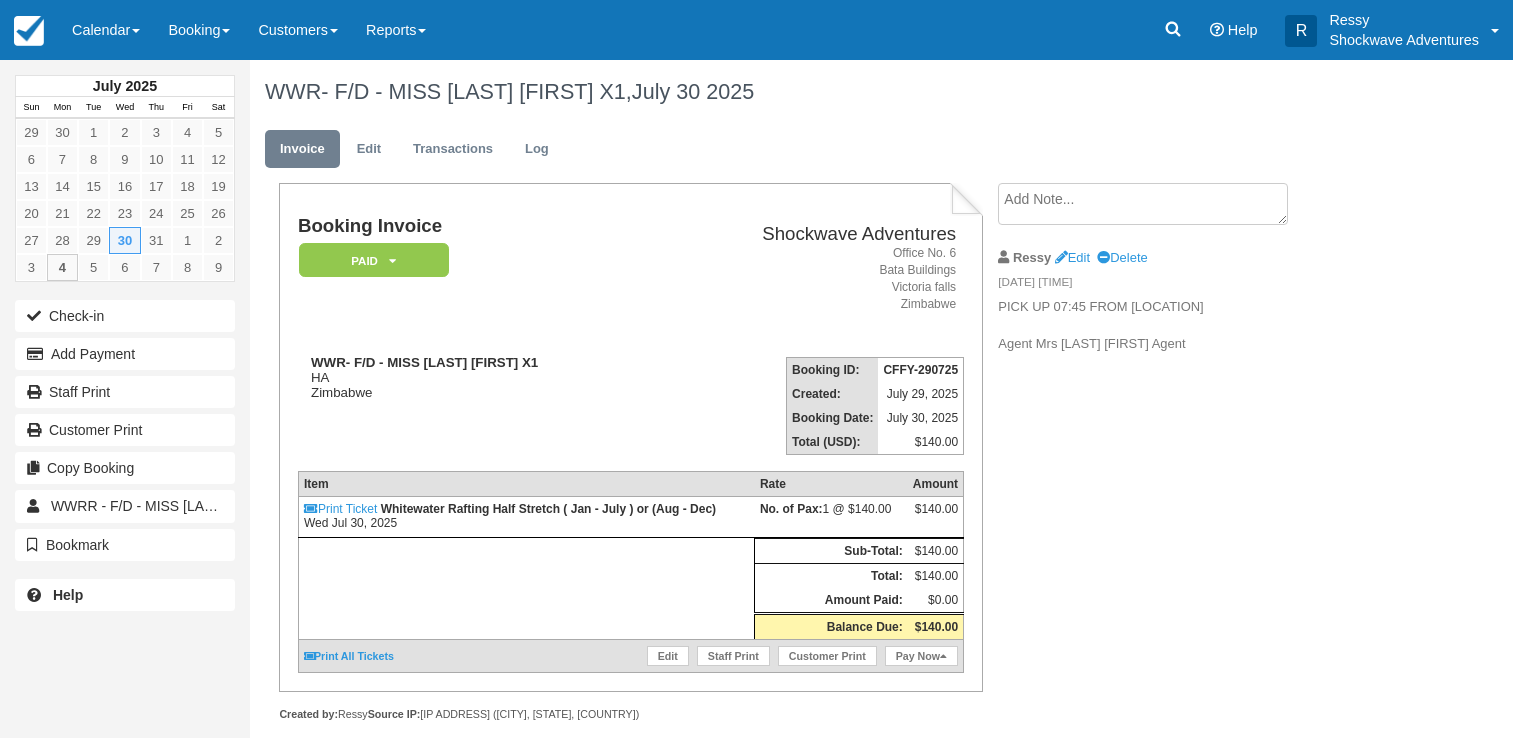 scroll, scrollTop: 0, scrollLeft: 0, axis: both 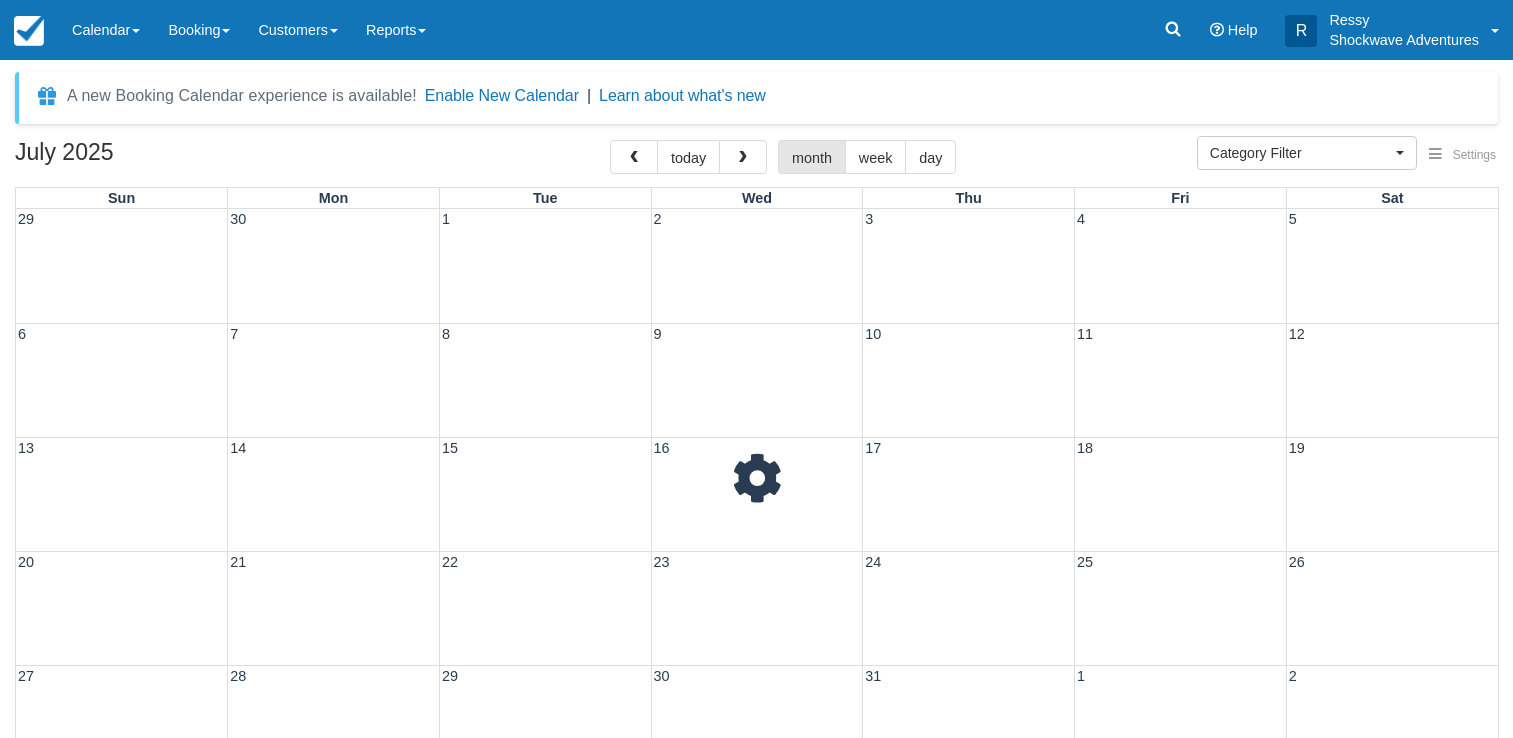 select 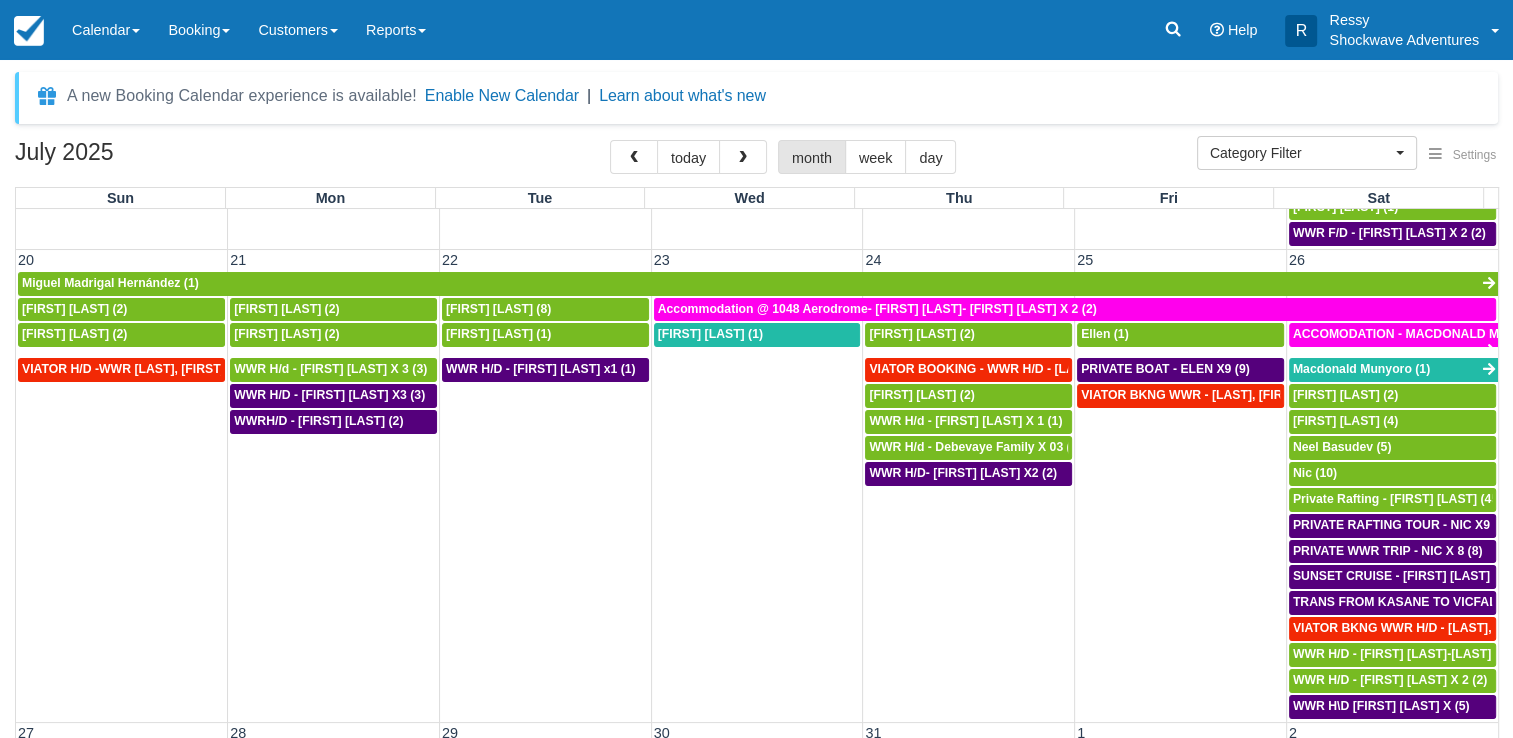 scroll, scrollTop: 1179, scrollLeft: 0, axis: vertical 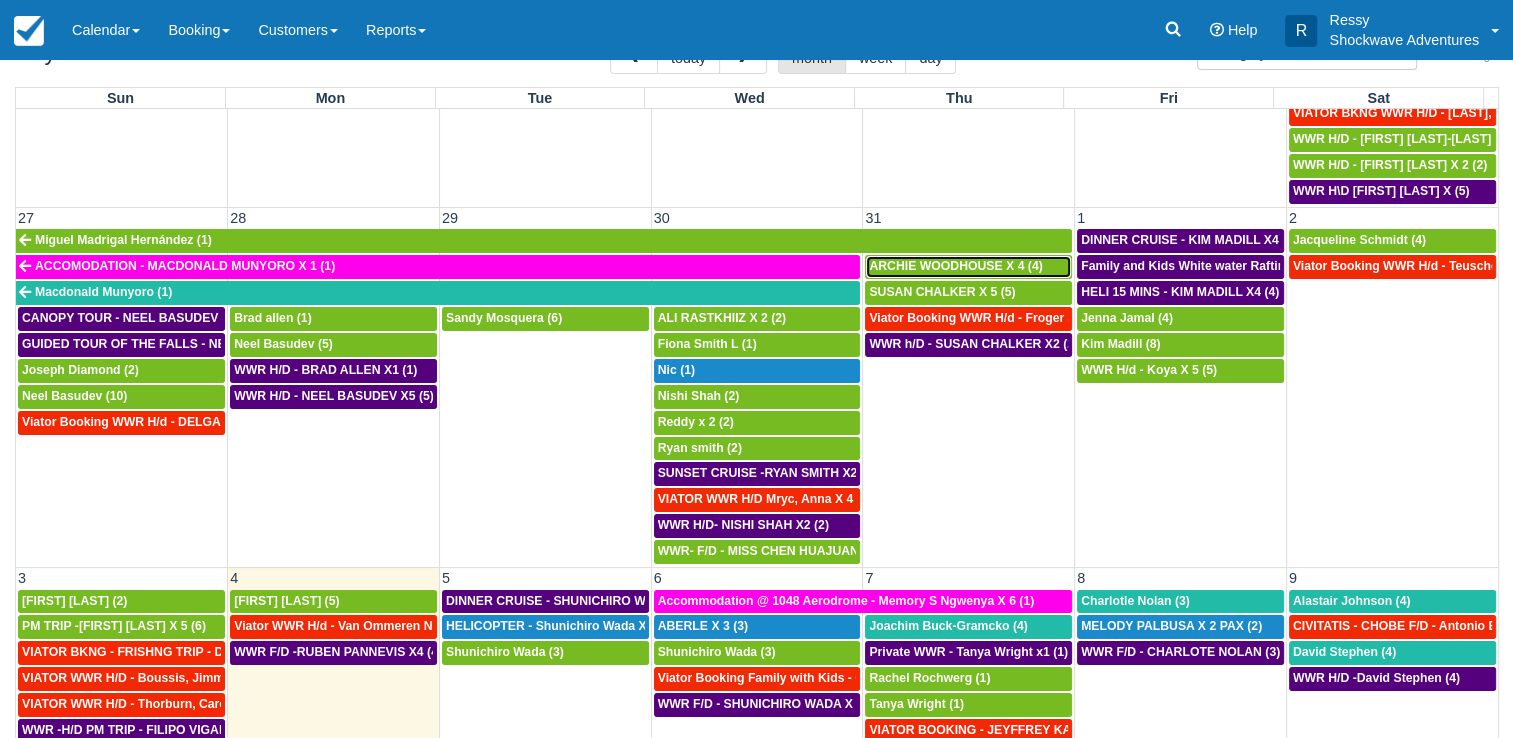 click on "ARCHIE WOODHOUSE X 4 (4)" at bounding box center [968, 267] 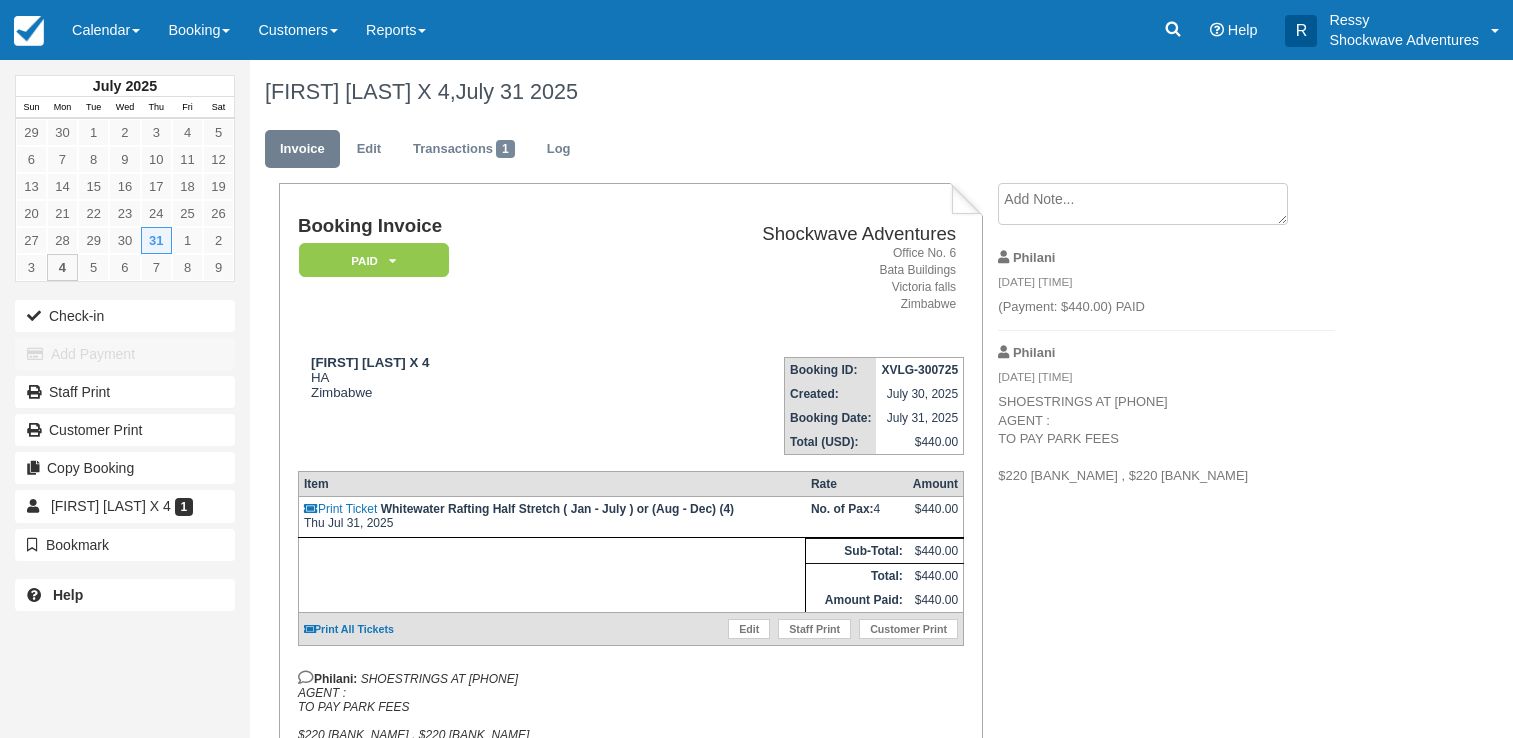 scroll, scrollTop: 0, scrollLeft: 0, axis: both 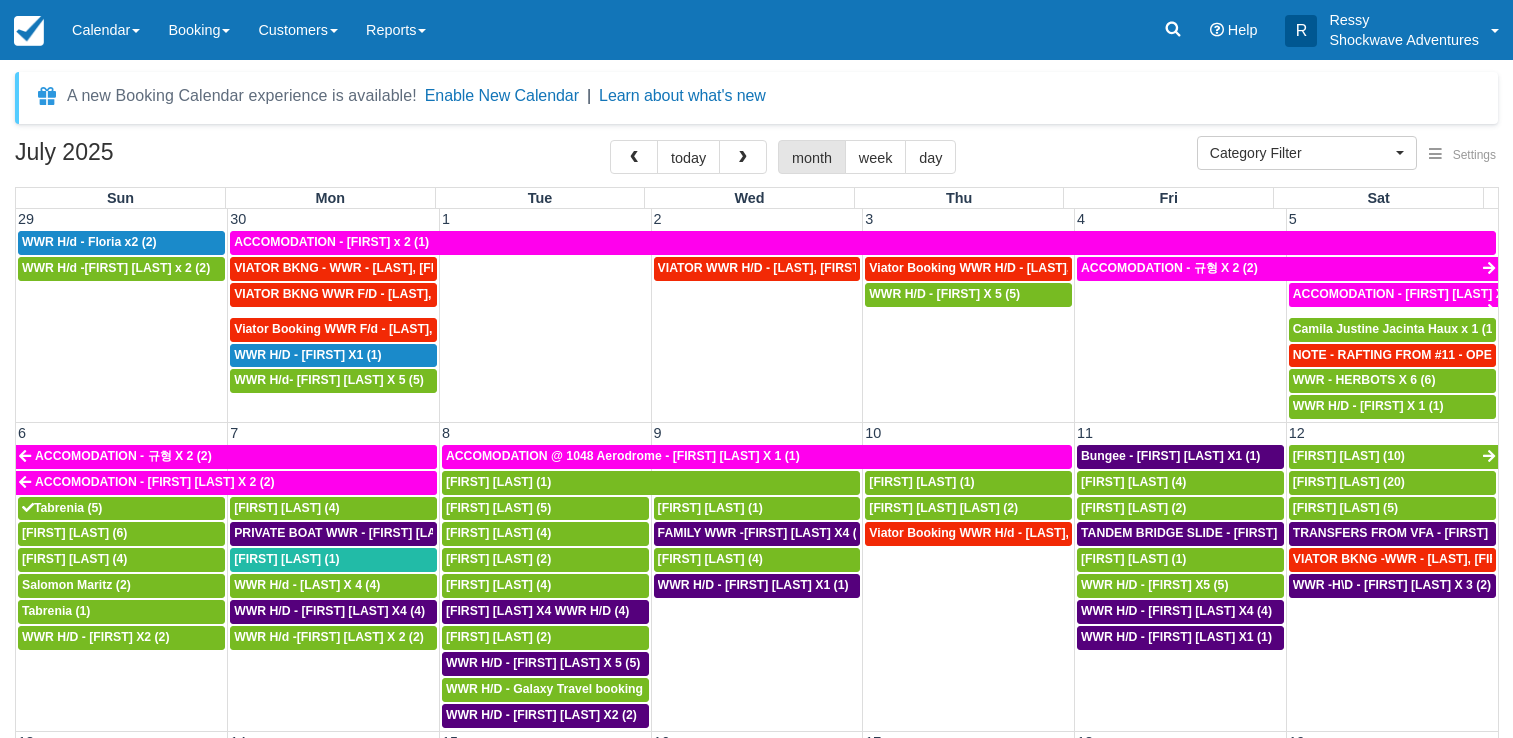select 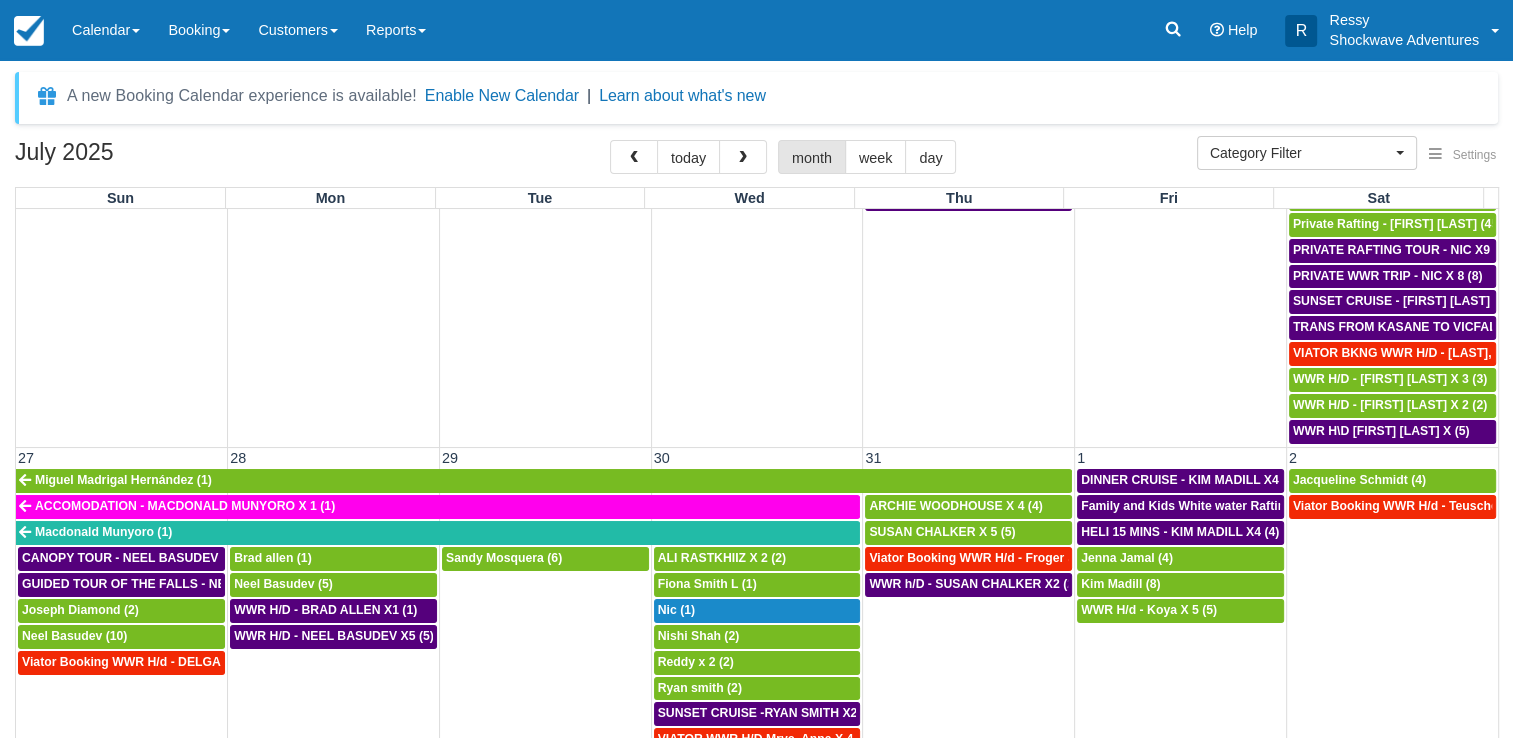 scroll, scrollTop: 1179, scrollLeft: 0, axis: vertical 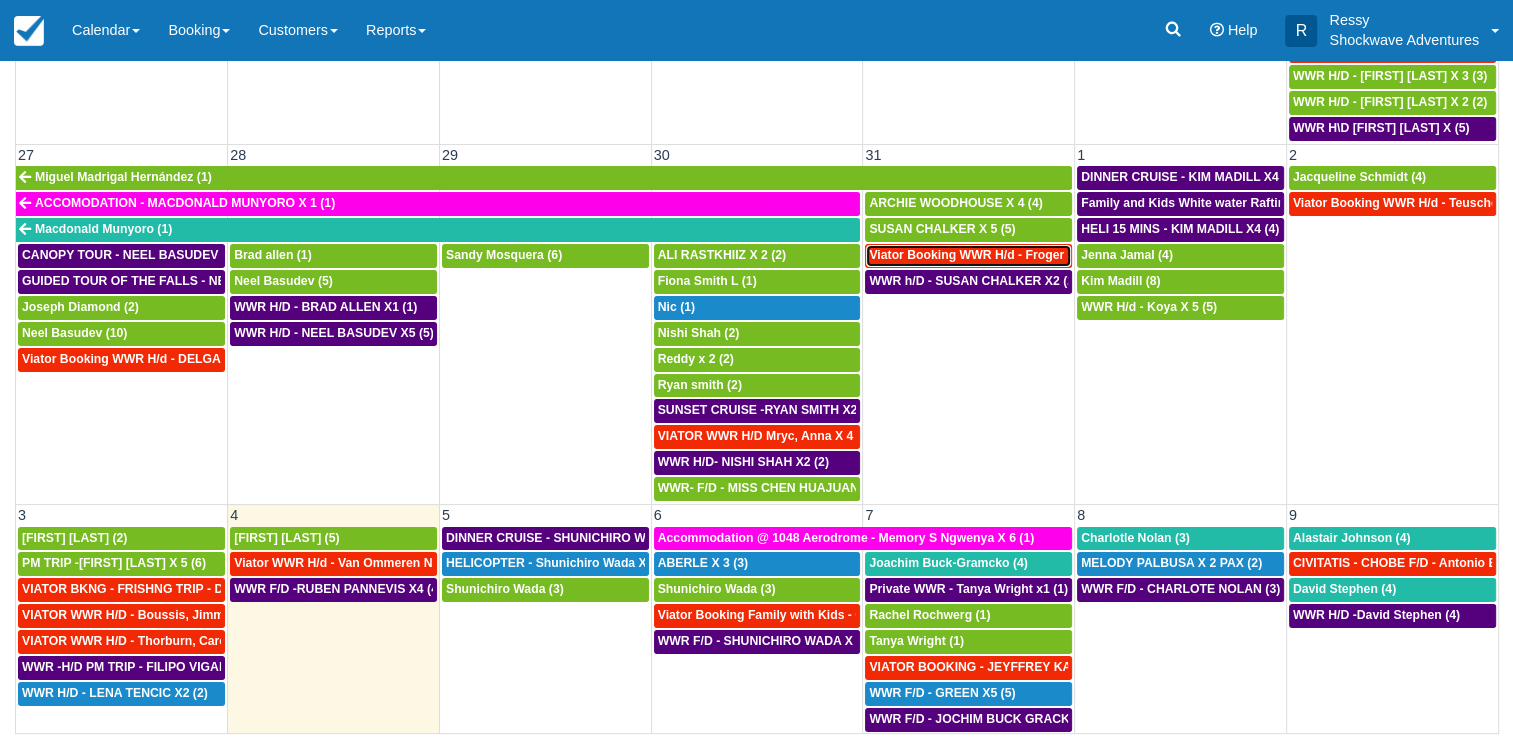 click on "Viator Booking WWR H/d - Froger Julien X1 (1)" at bounding box center [1004, 255] 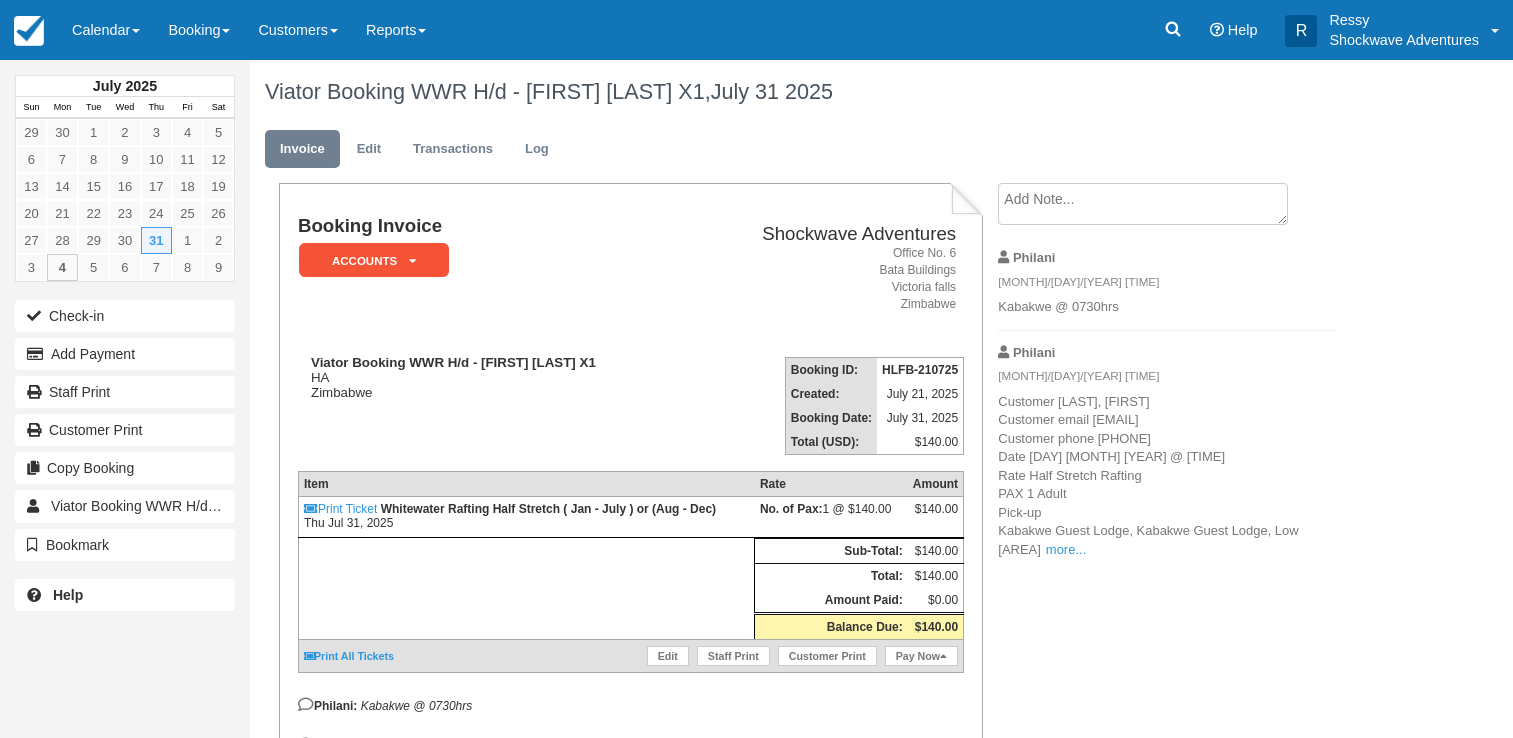 scroll, scrollTop: 0, scrollLeft: 0, axis: both 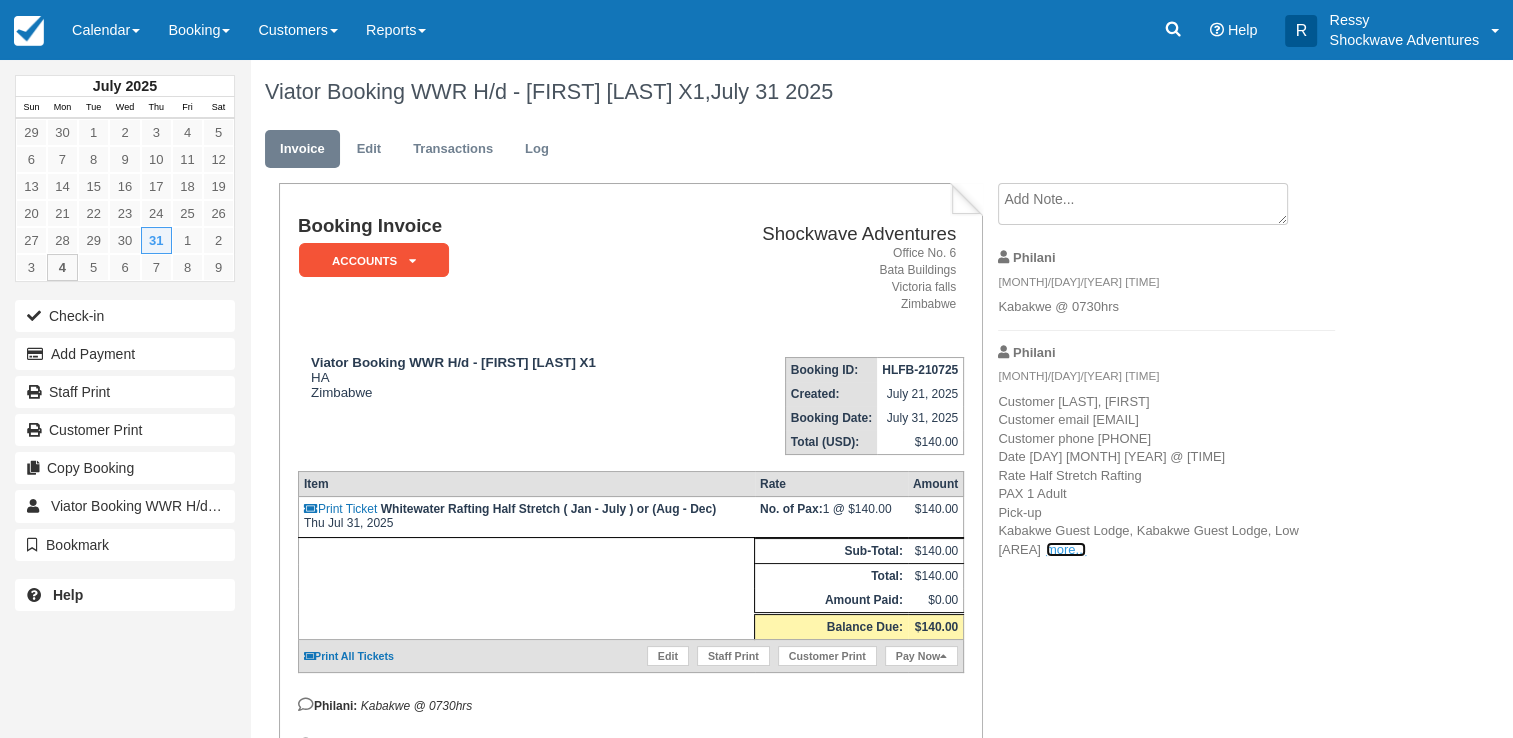 click on "more..." at bounding box center (1066, 549) 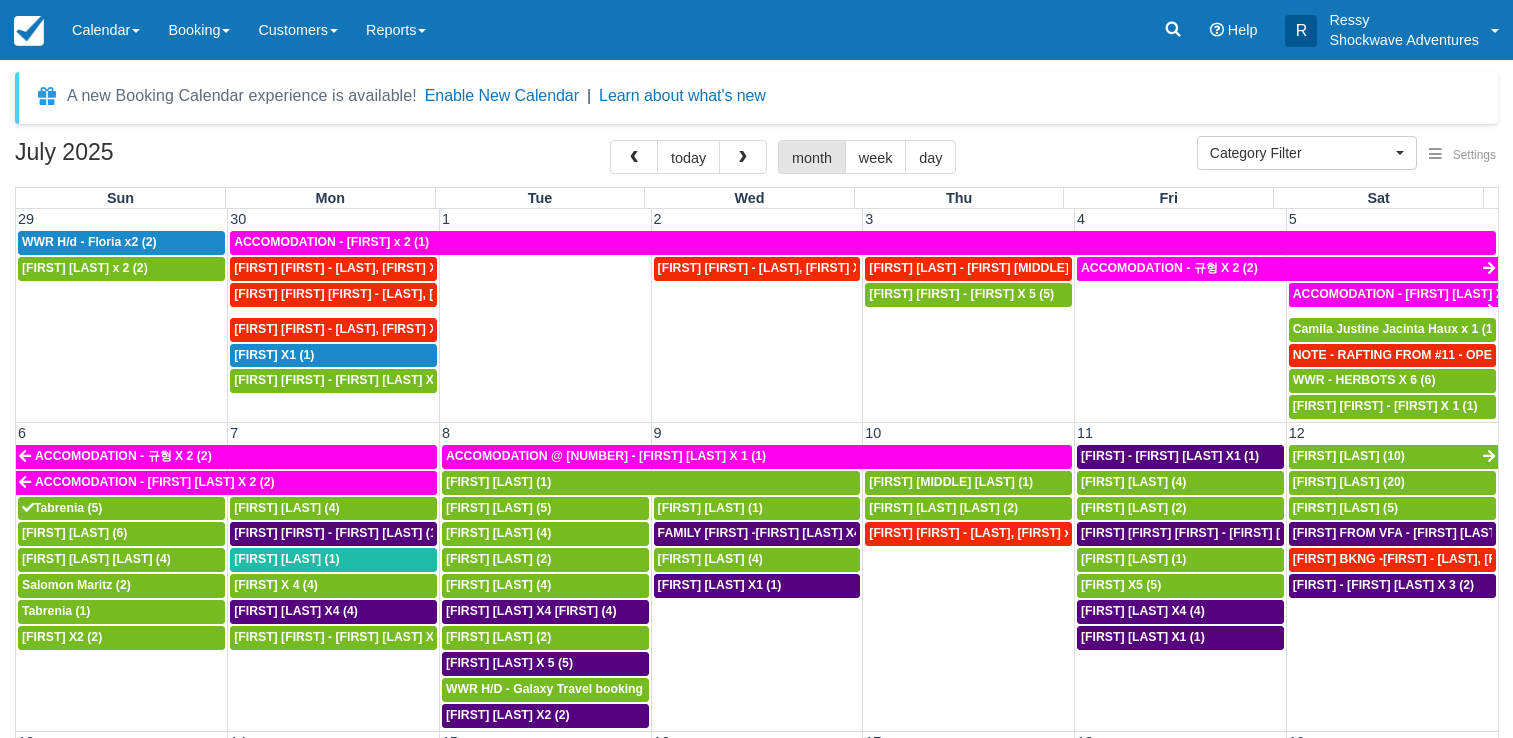 select 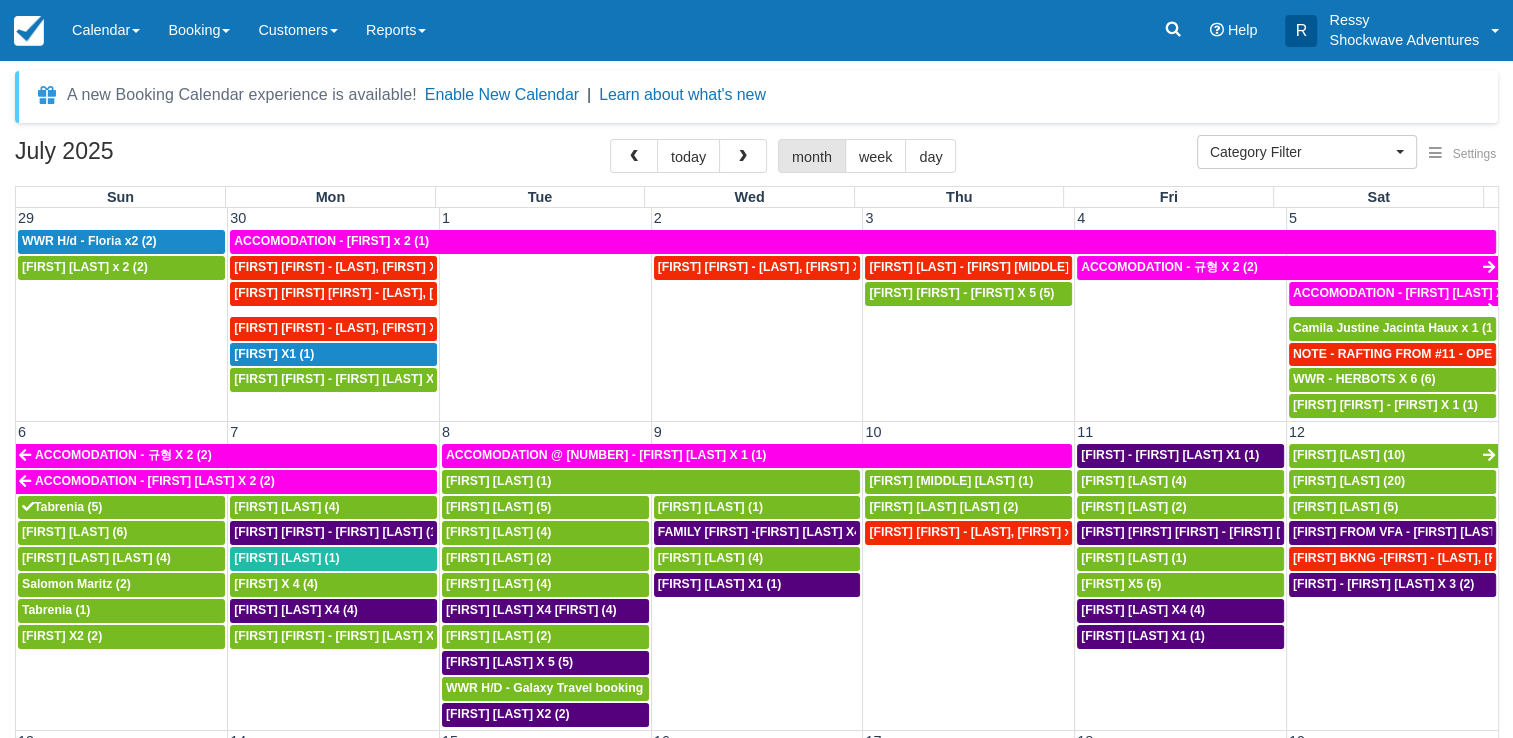 scroll, scrollTop: 0, scrollLeft: 0, axis: both 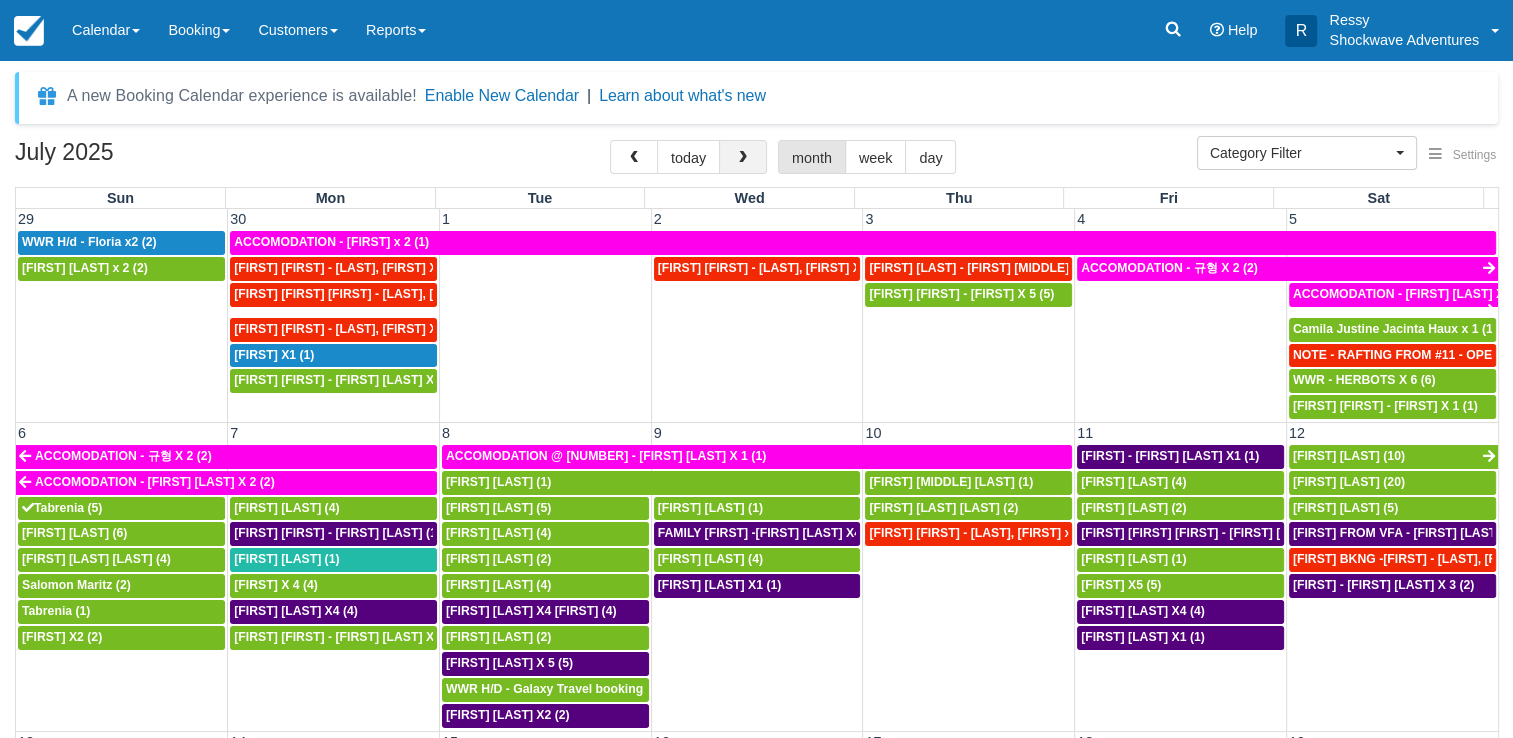 click at bounding box center [743, 157] 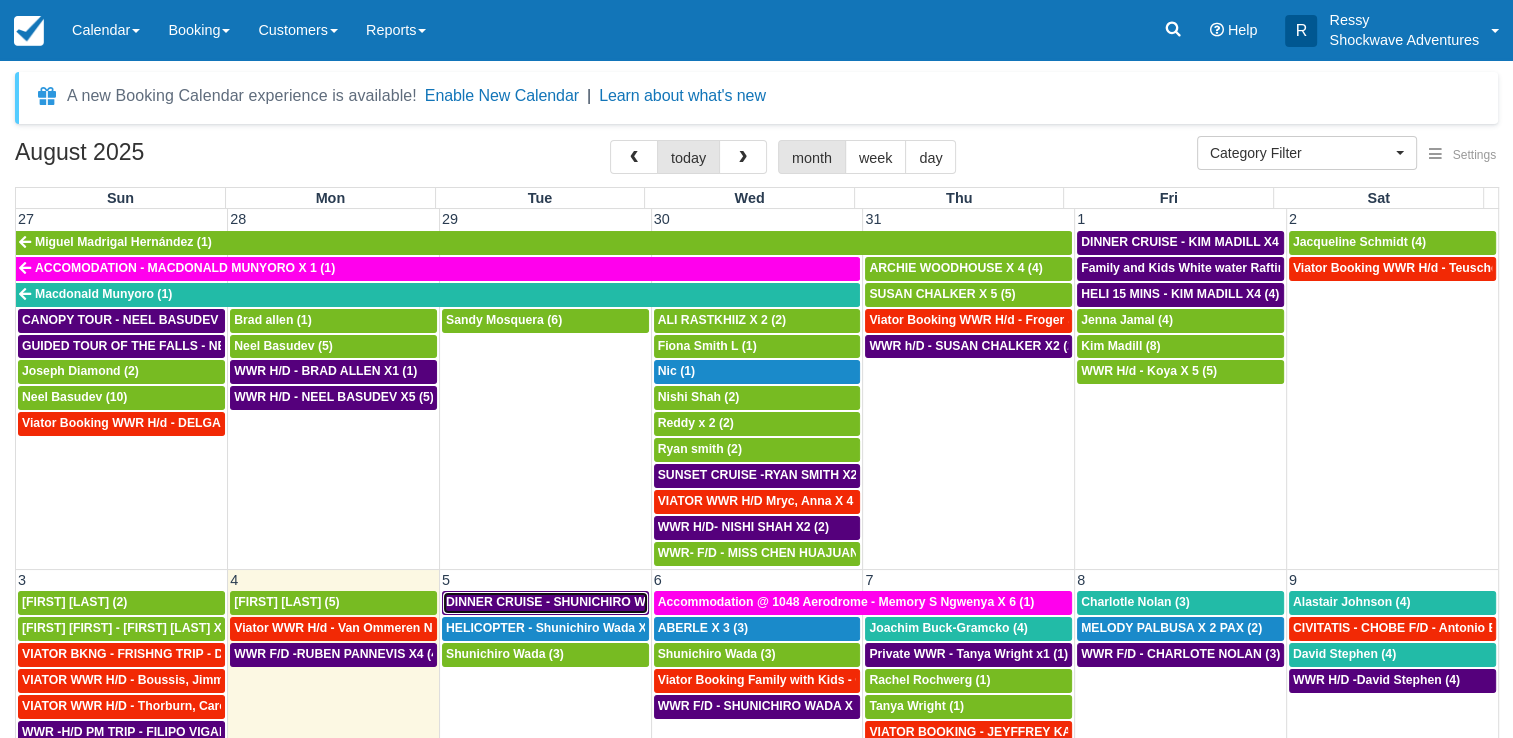 click on "DINNER CRUISE - SHUNICHIRO WADA X3 (3)" at bounding box center (577, 602) 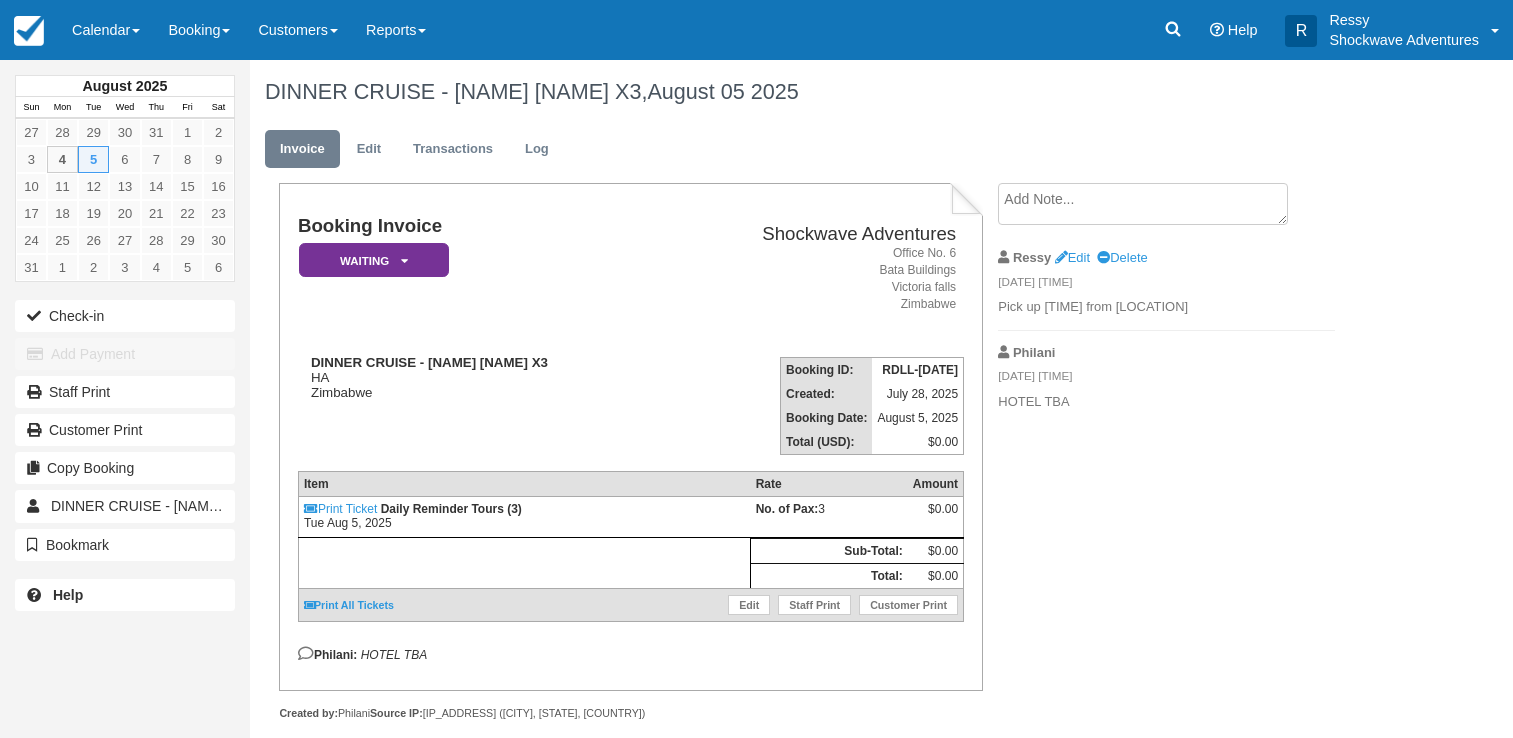 scroll, scrollTop: 0, scrollLeft: 0, axis: both 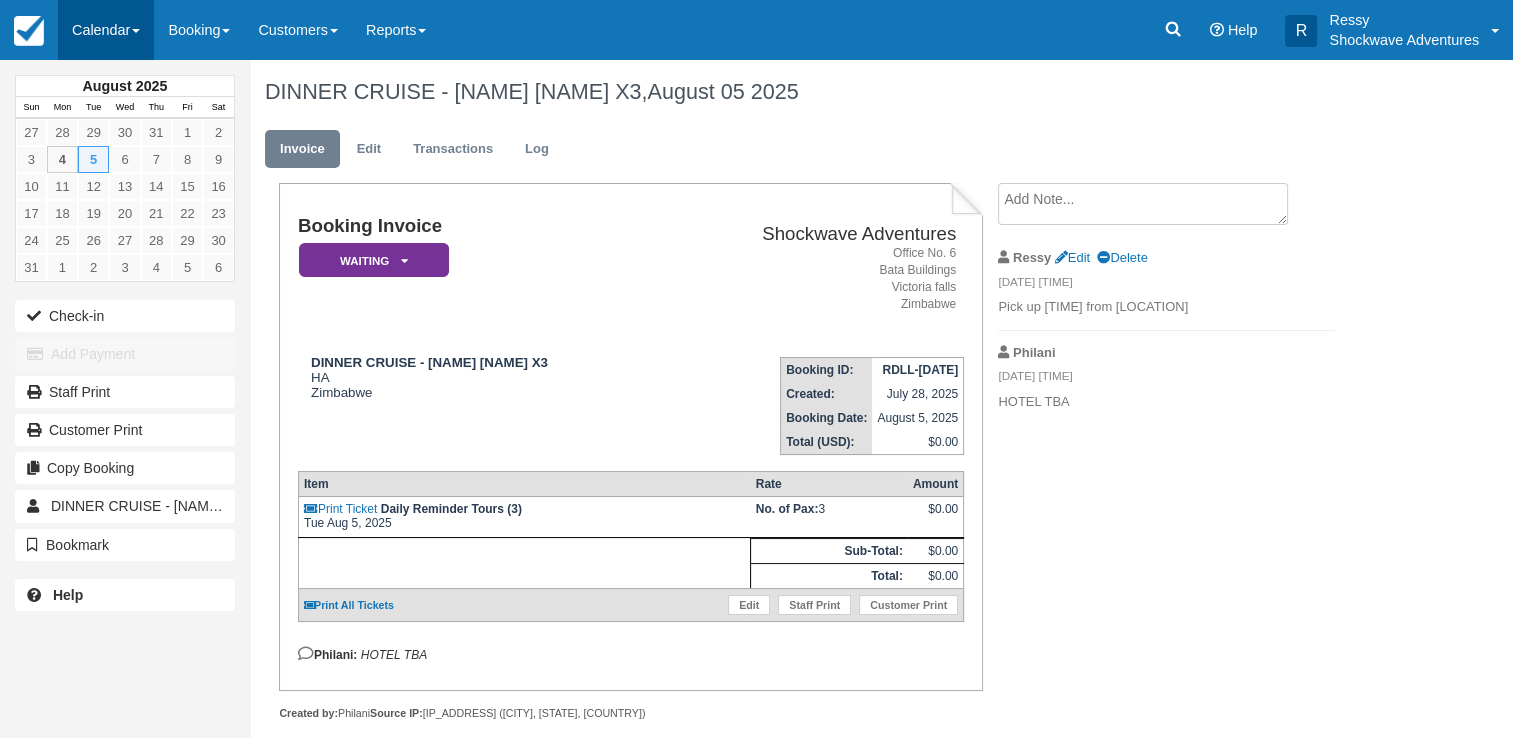 click on "Calendar" at bounding box center (106, 30) 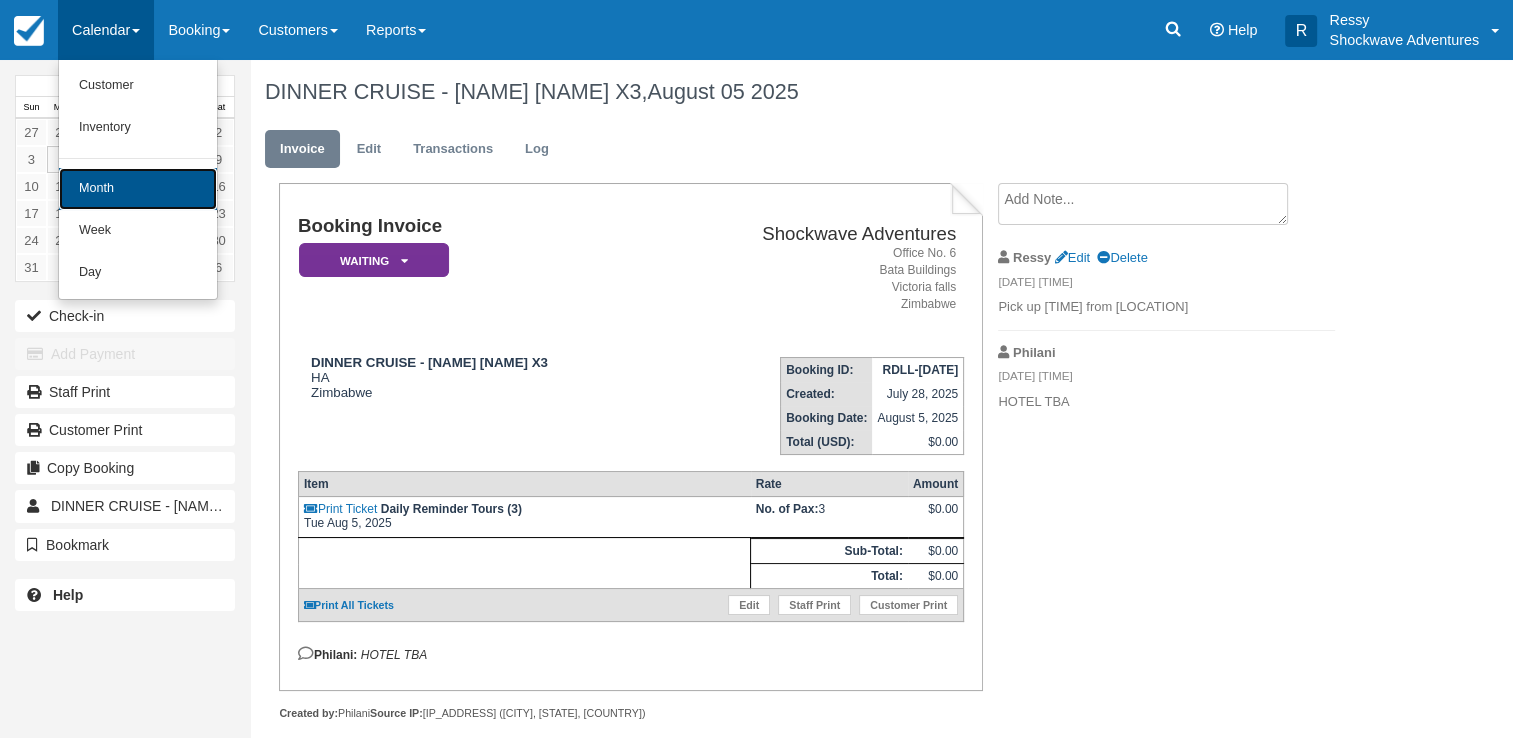 click on "Month" at bounding box center [138, 189] 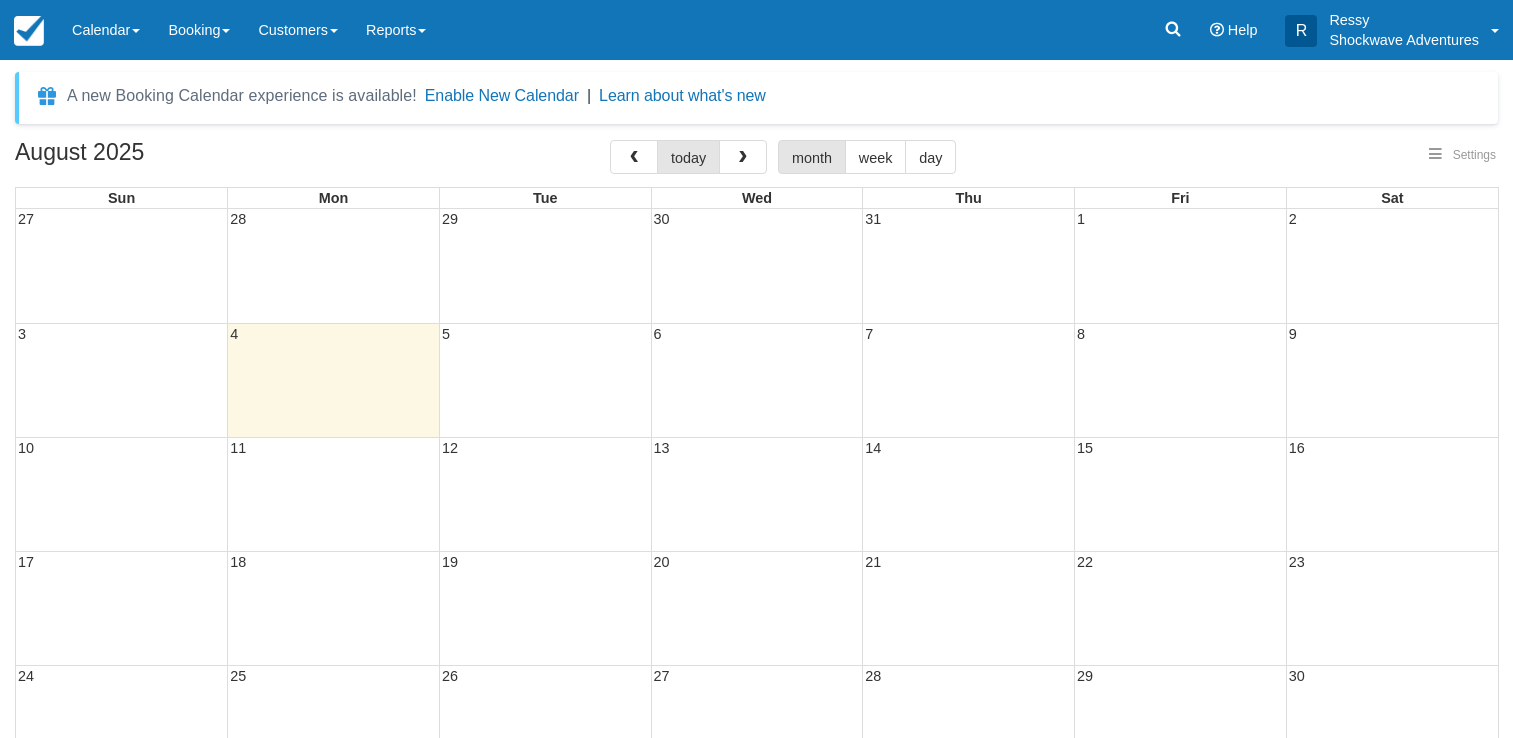 scroll, scrollTop: 0, scrollLeft: 0, axis: both 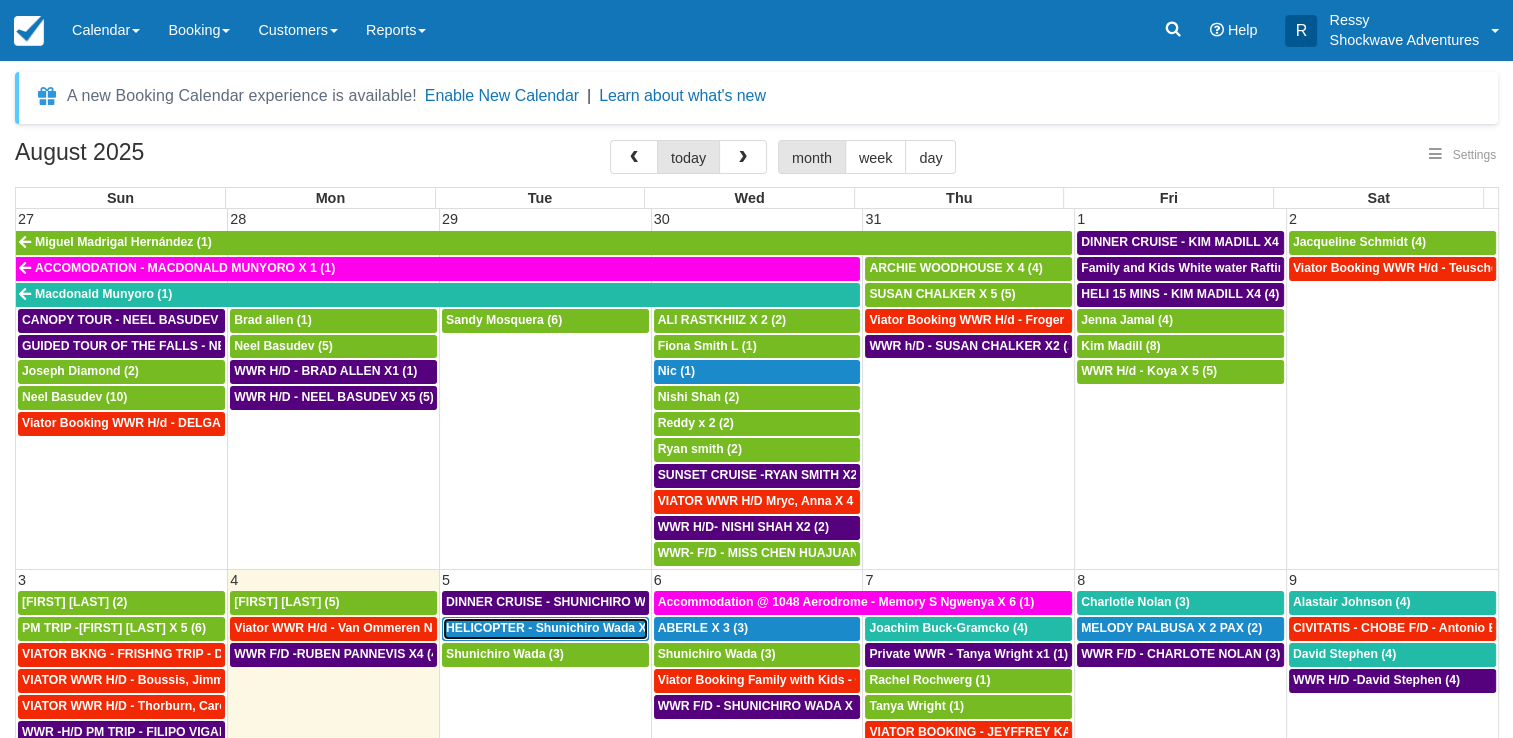 click on "HELICOPTER - Shunichiro Wada X 3 (3)" at bounding box center (560, 628) 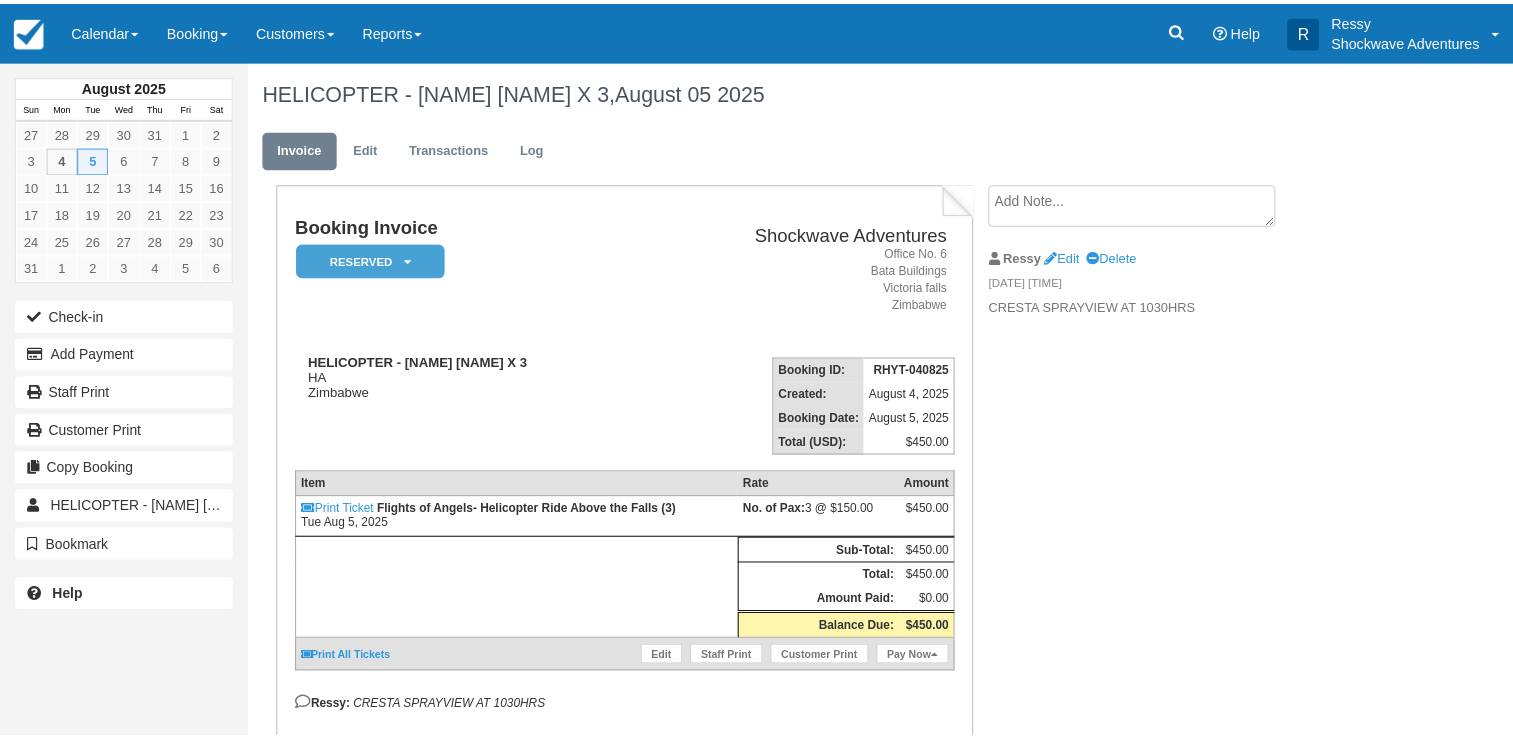 scroll, scrollTop: 0, scrollLeft: 0, axis: both 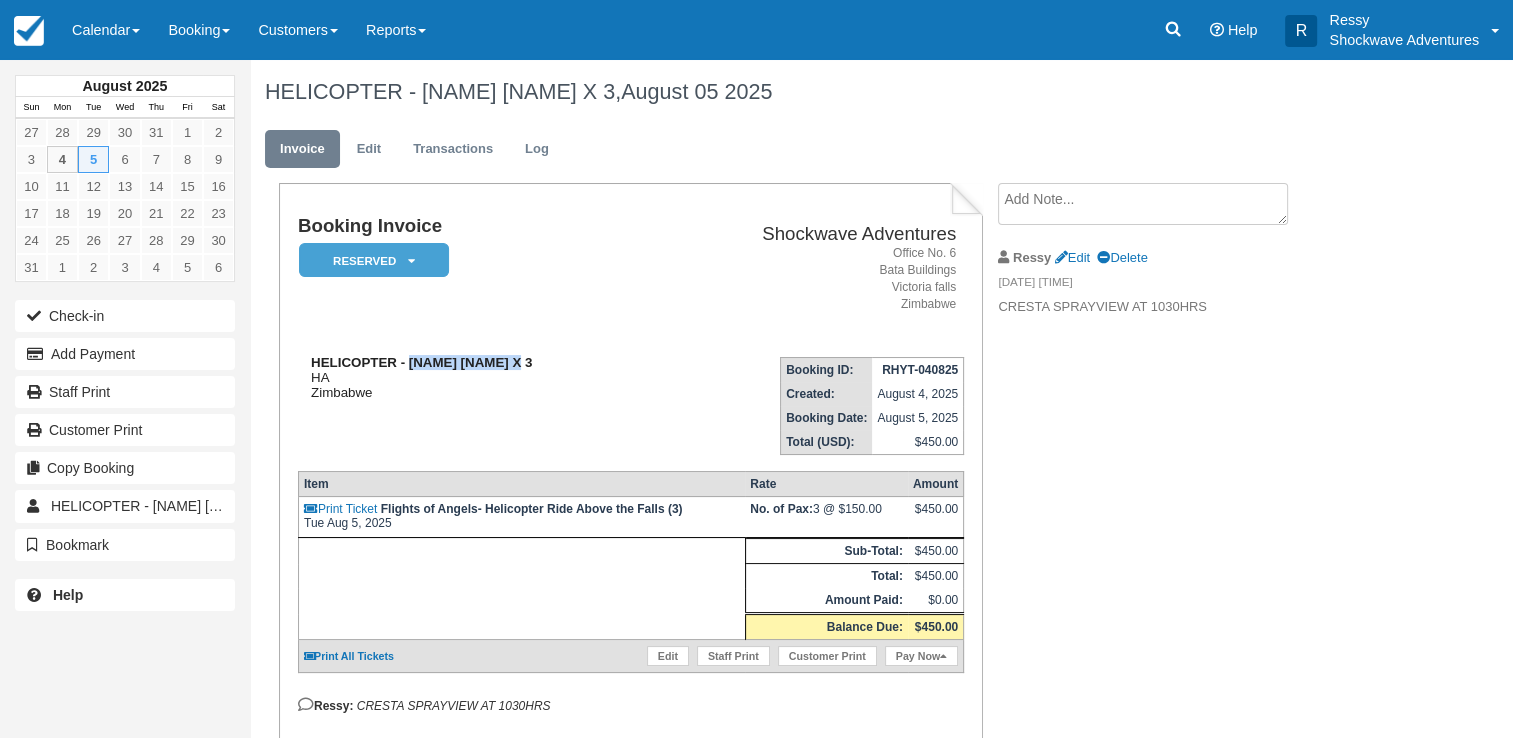 drag, startPoint x: 518, startPoint y: 358, endPoint x: 412, endPoint y: 366, distance: 106.30146 